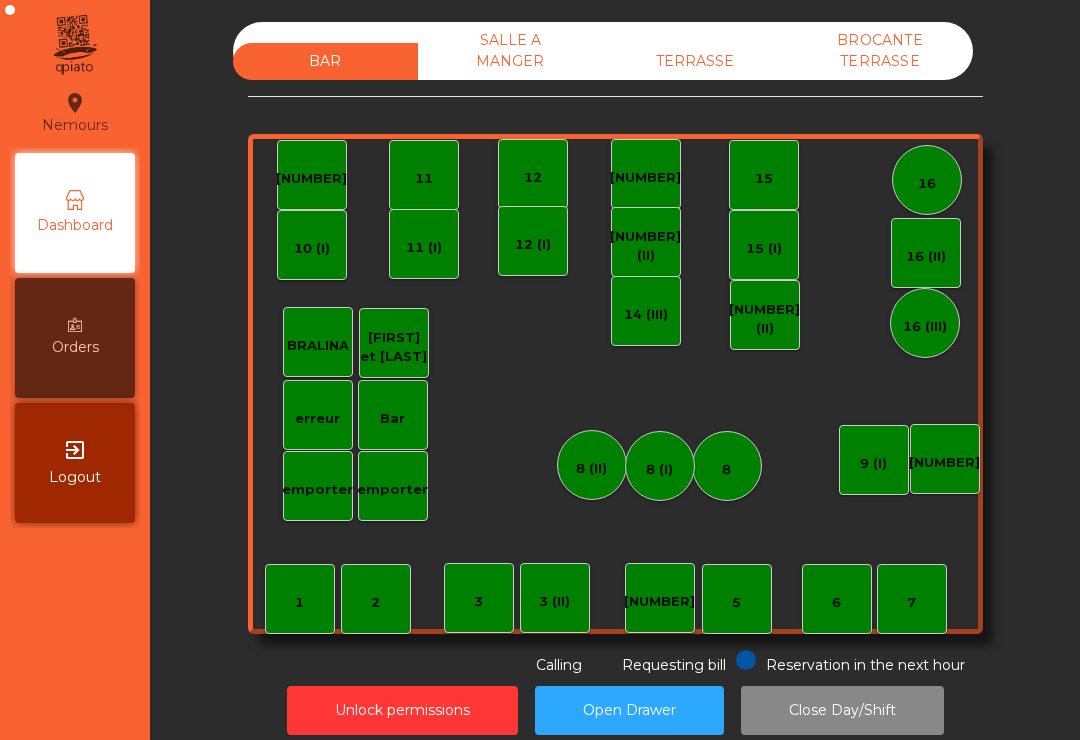 scroll, scrollTop: 0, scrollLeft: 0, axis: both 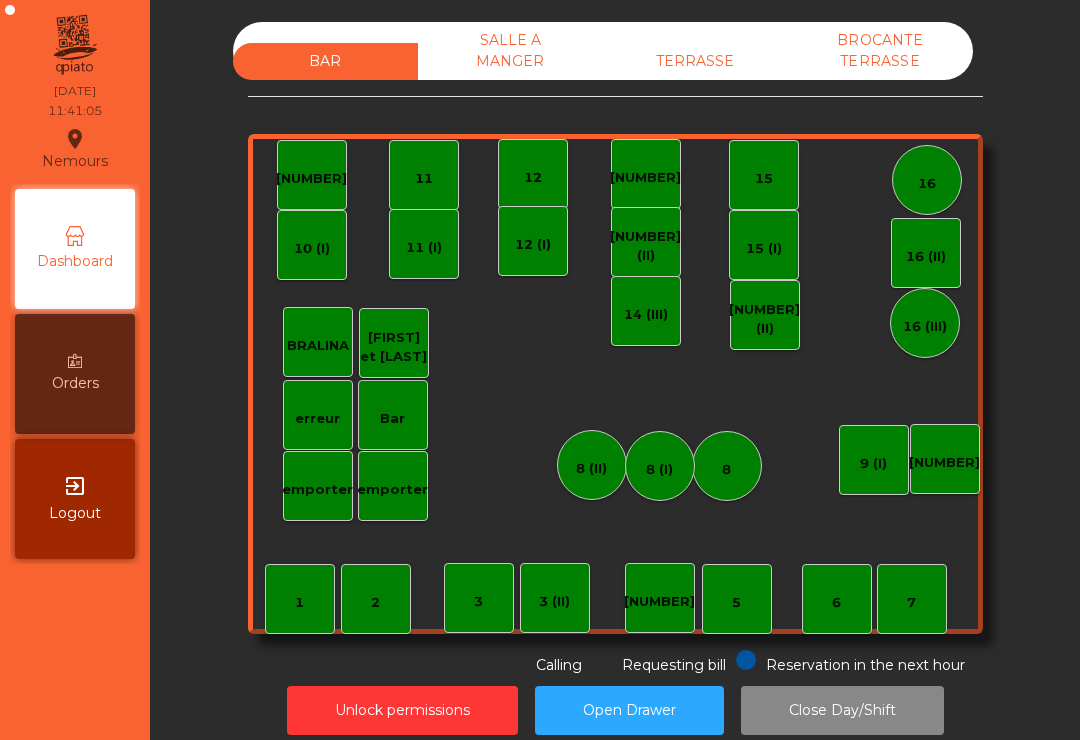 click on "TERRASSE" 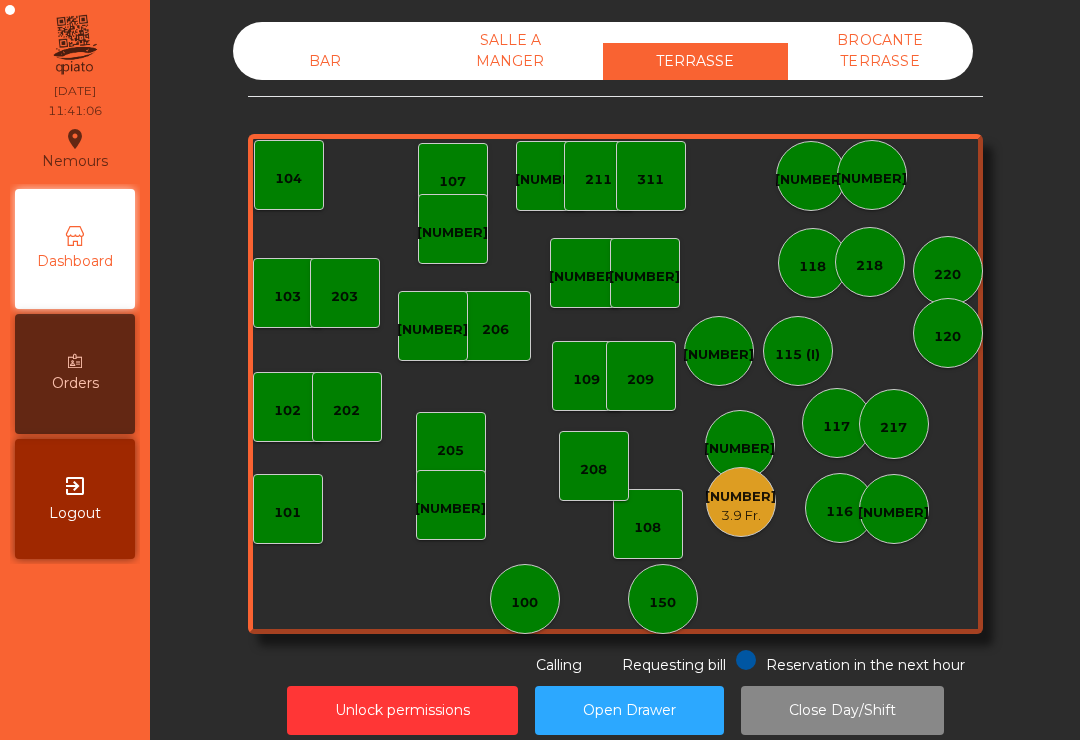 click on "206" 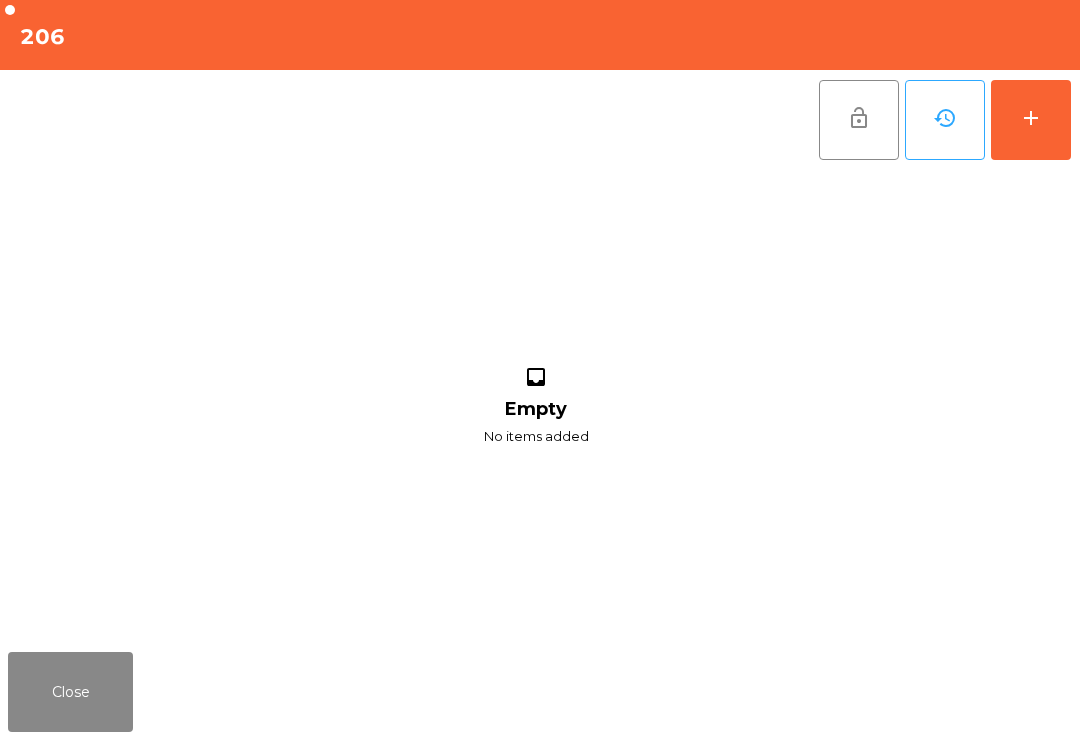 click on "add" 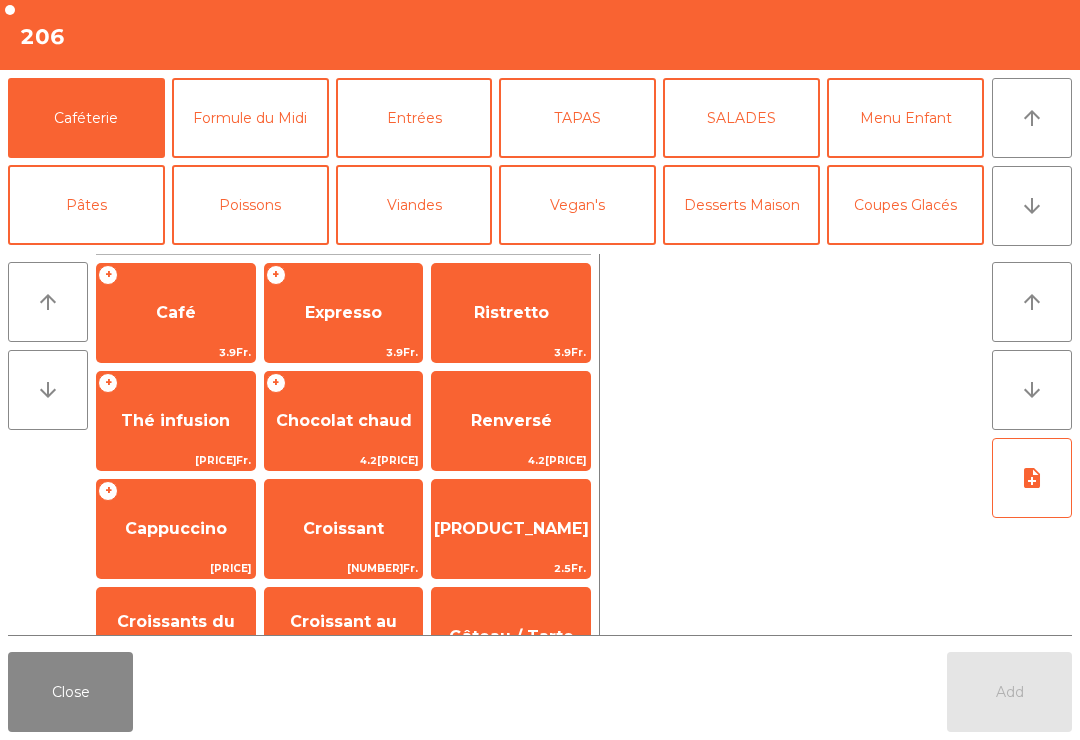 click on "arrow_downward" 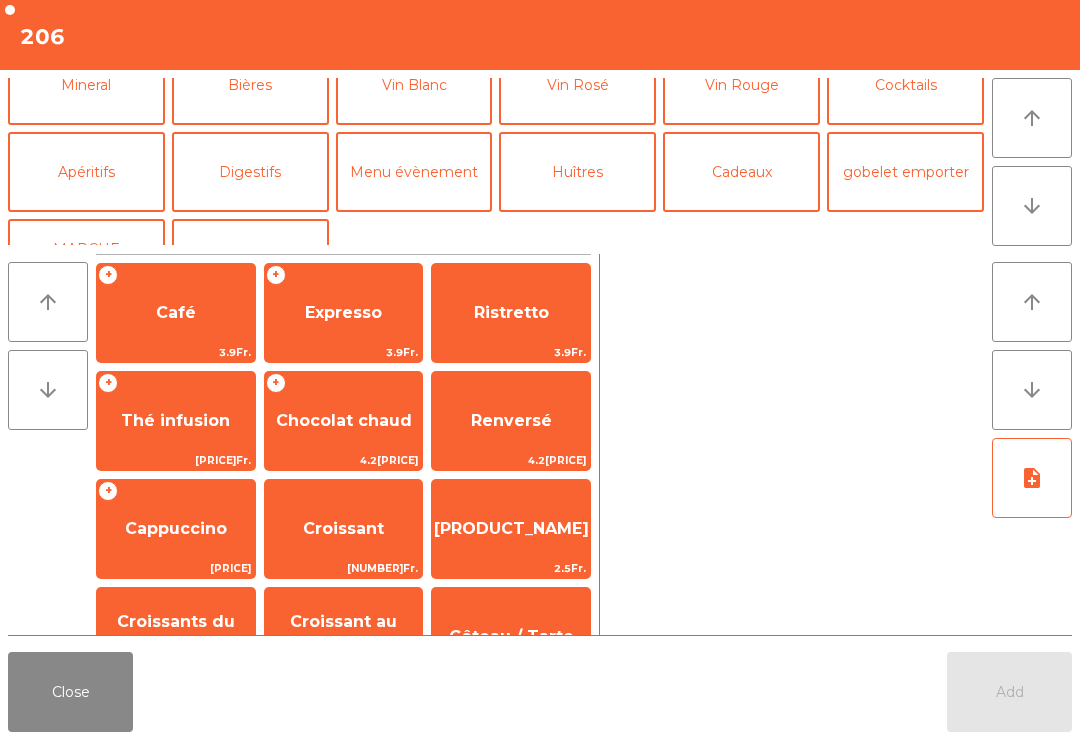 scroll, scrollTop: 209, scrollLeft: 0, axis: vertical 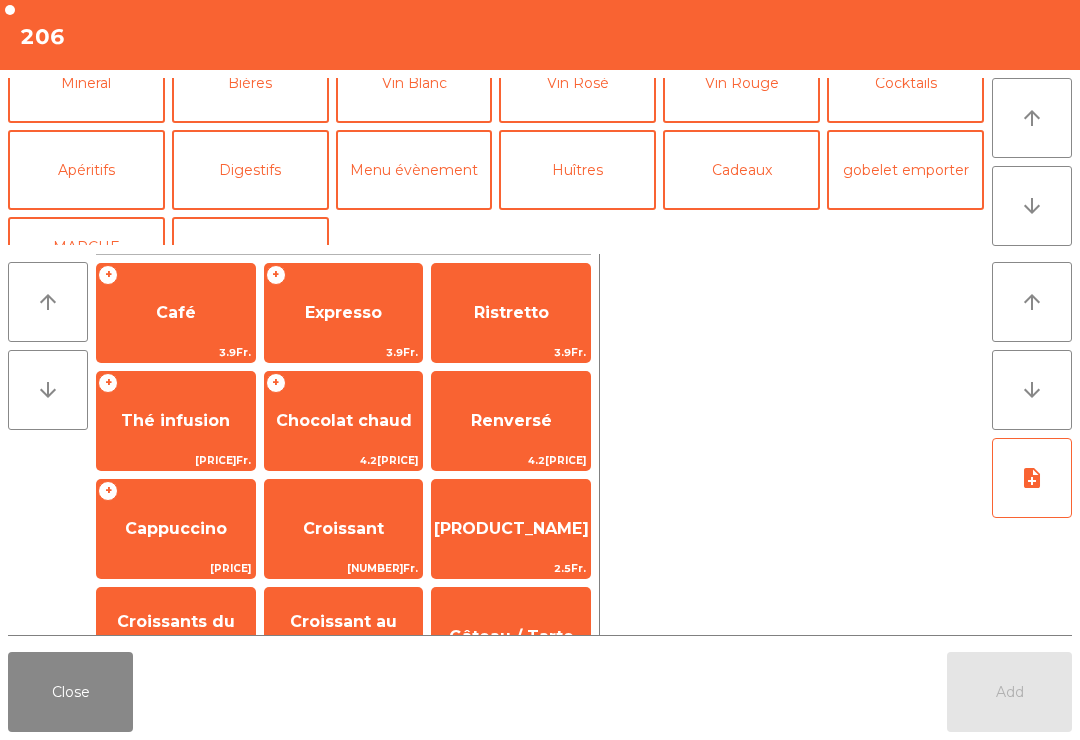 click on "Apéritifs" 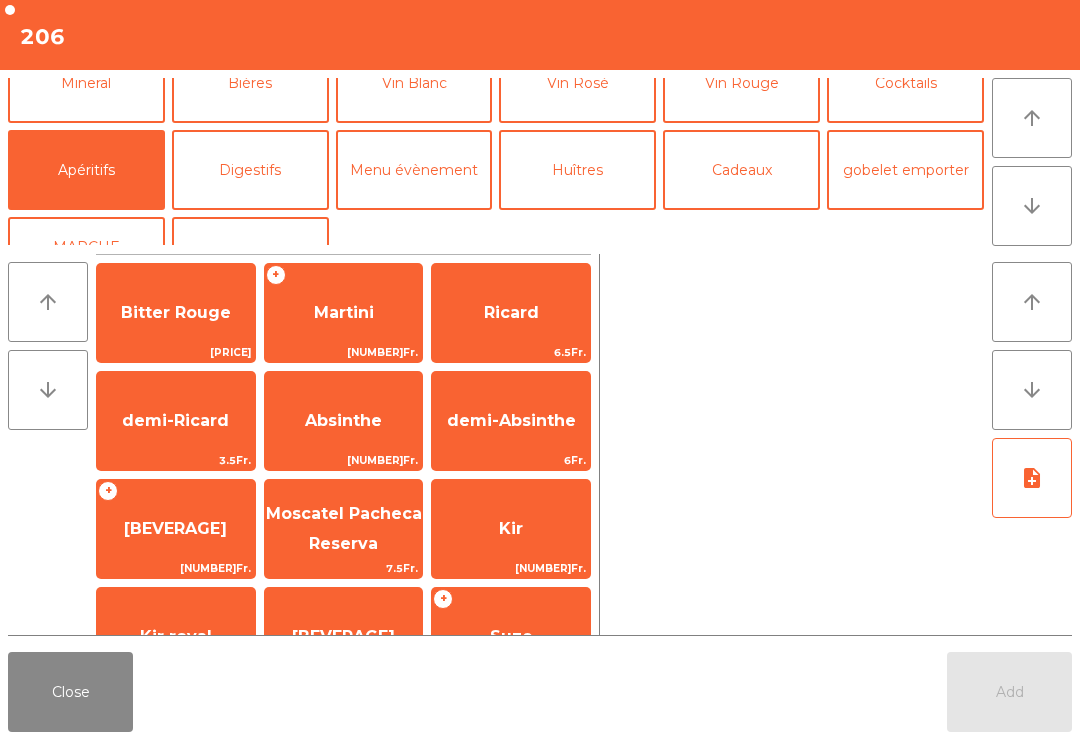 click on "Ricard" 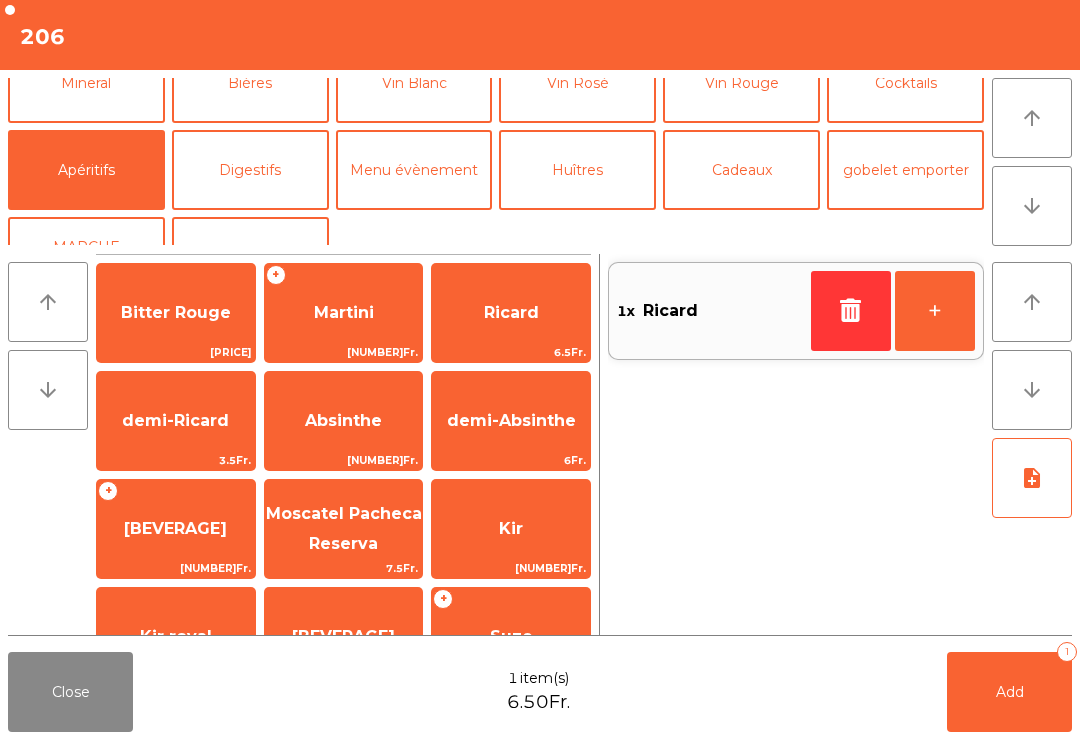 click on "Add   1" 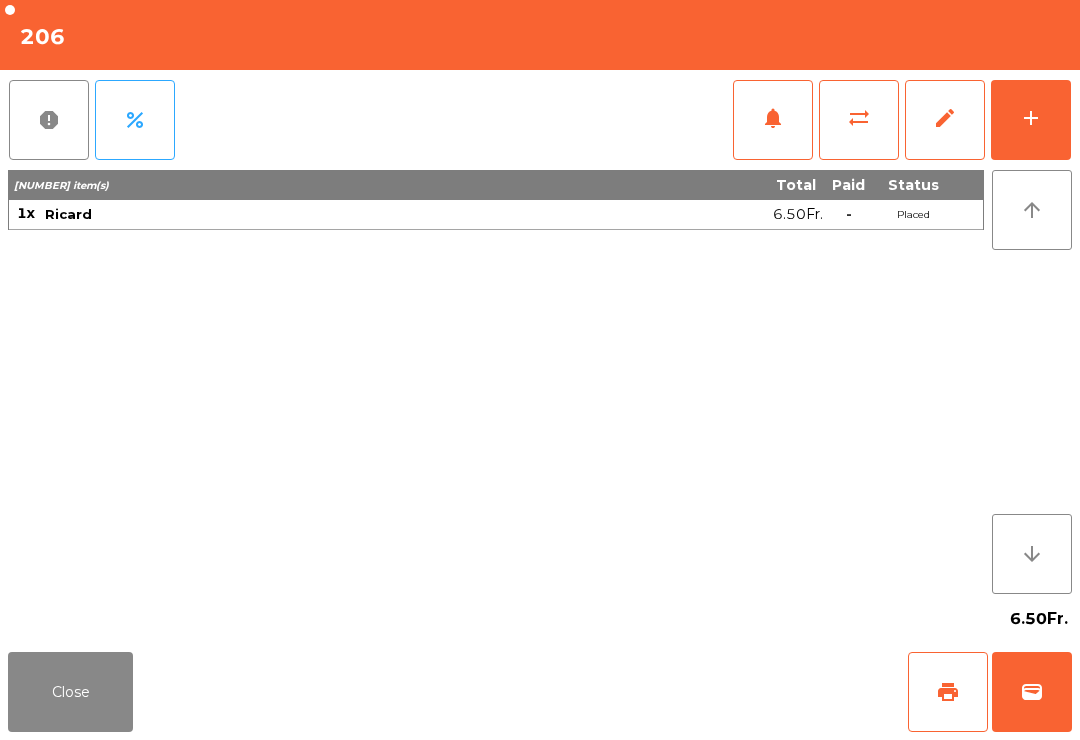 click on "Close" 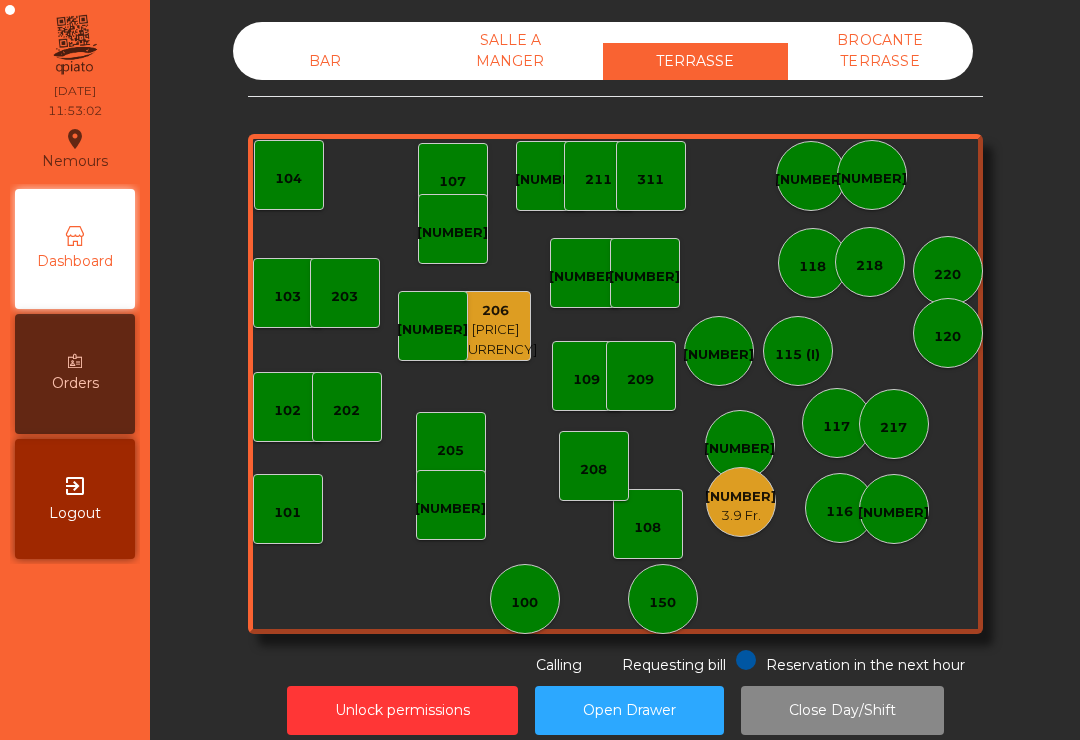 click on "103 102 101 202 206 6.5 Fr. 104 205 108 105 107 100 150 110 207 203 208 116 216 109 106 111 211 311 117 217 118 119 115 (I) 212 112 3.9 Fr. 114 210 218 220 120 209 219" 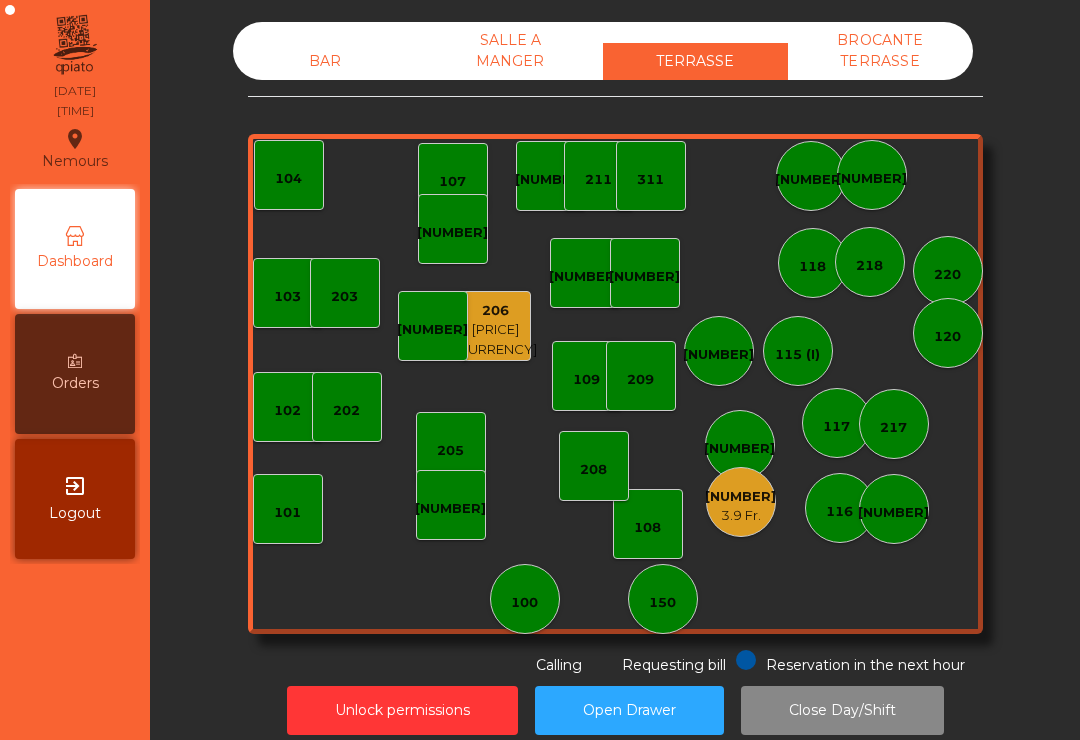 click on "101" 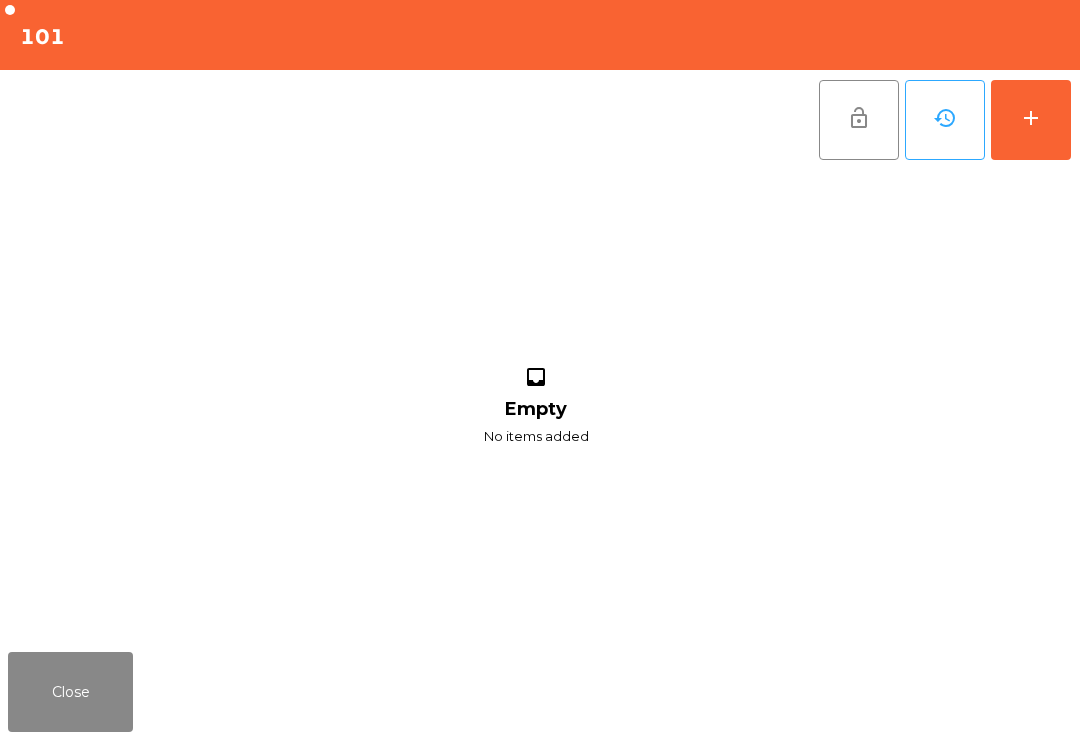 click on "add" 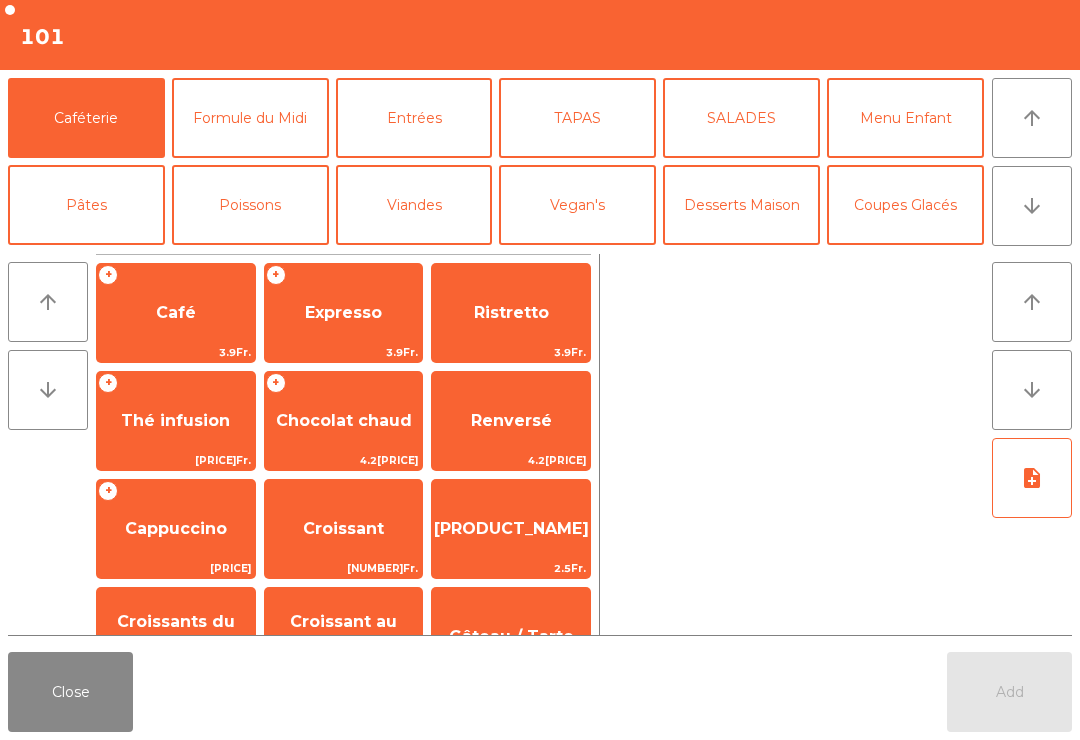 click on "arrow_downward" 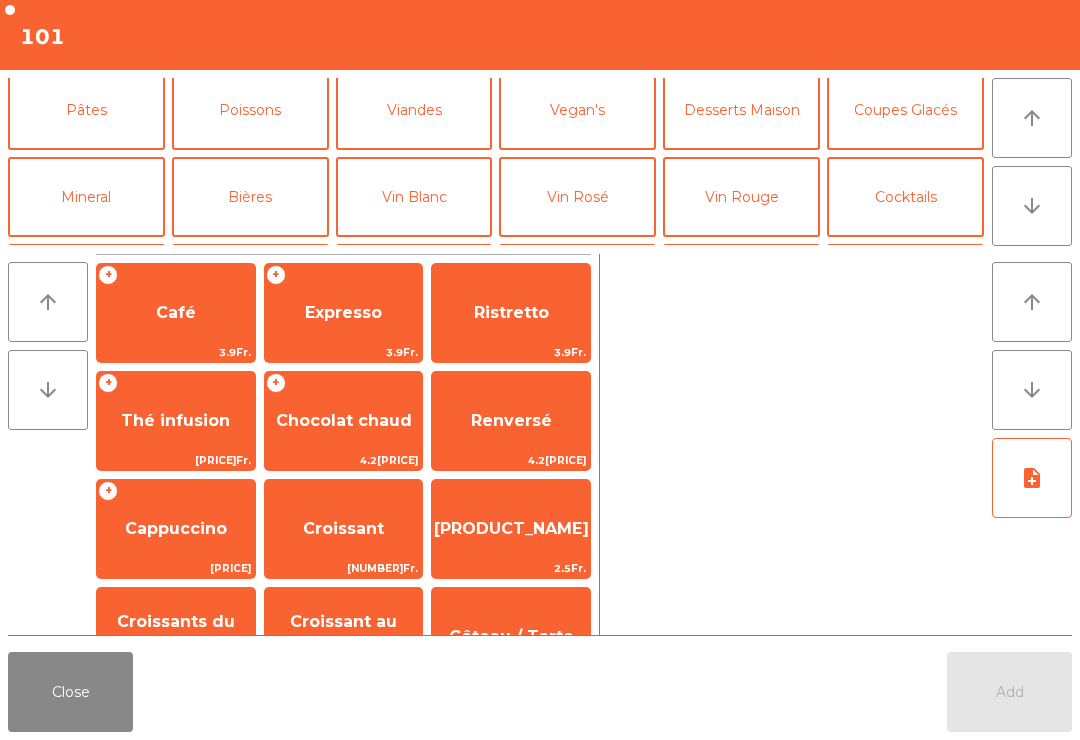 scroll, scrollTop: 174, scrollLeft: 0, axis: vertical 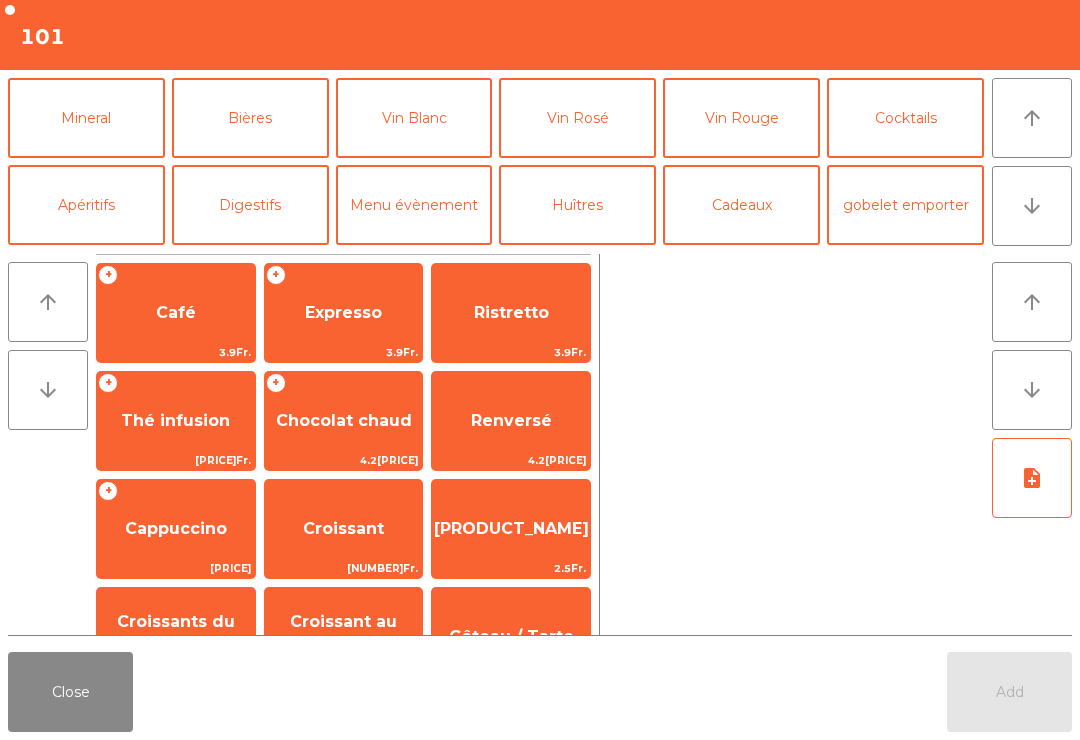 click on "Bières" 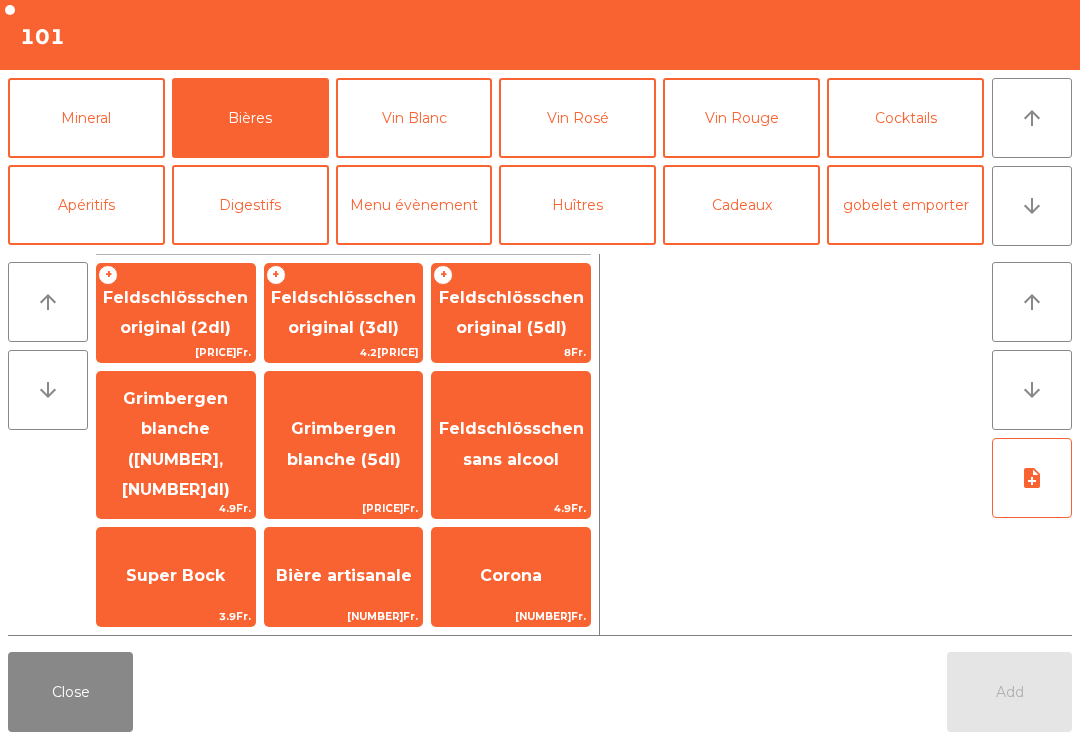 click on "Feldschlösschen original (2dl)" 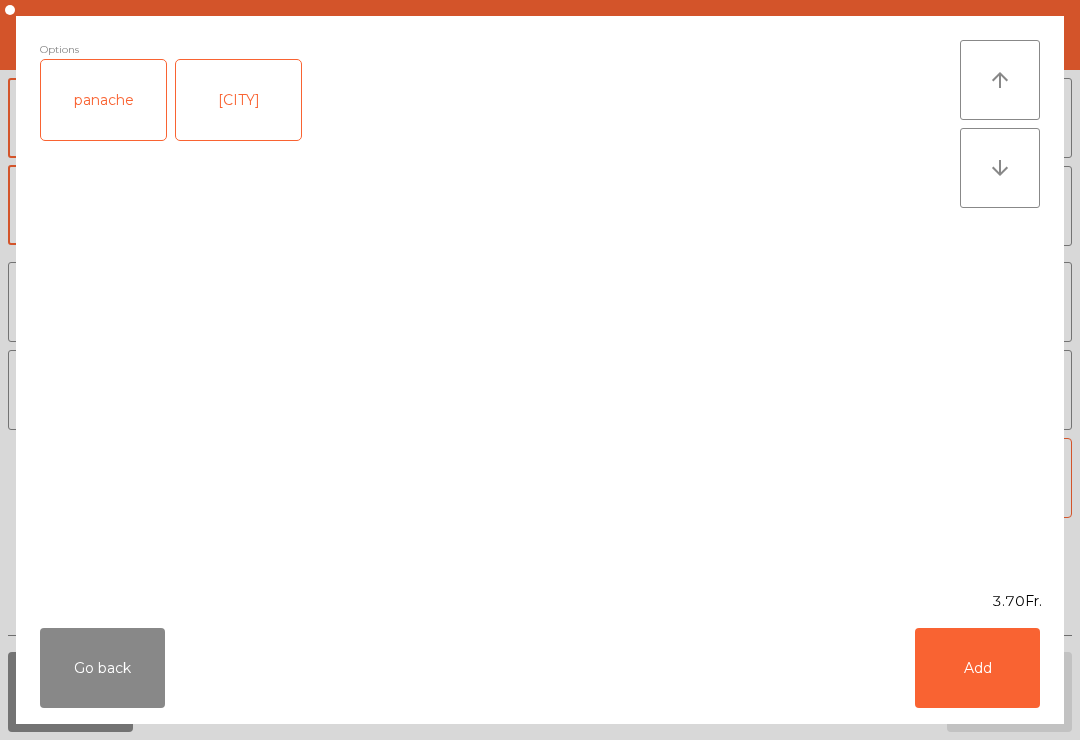 click on "Go back" 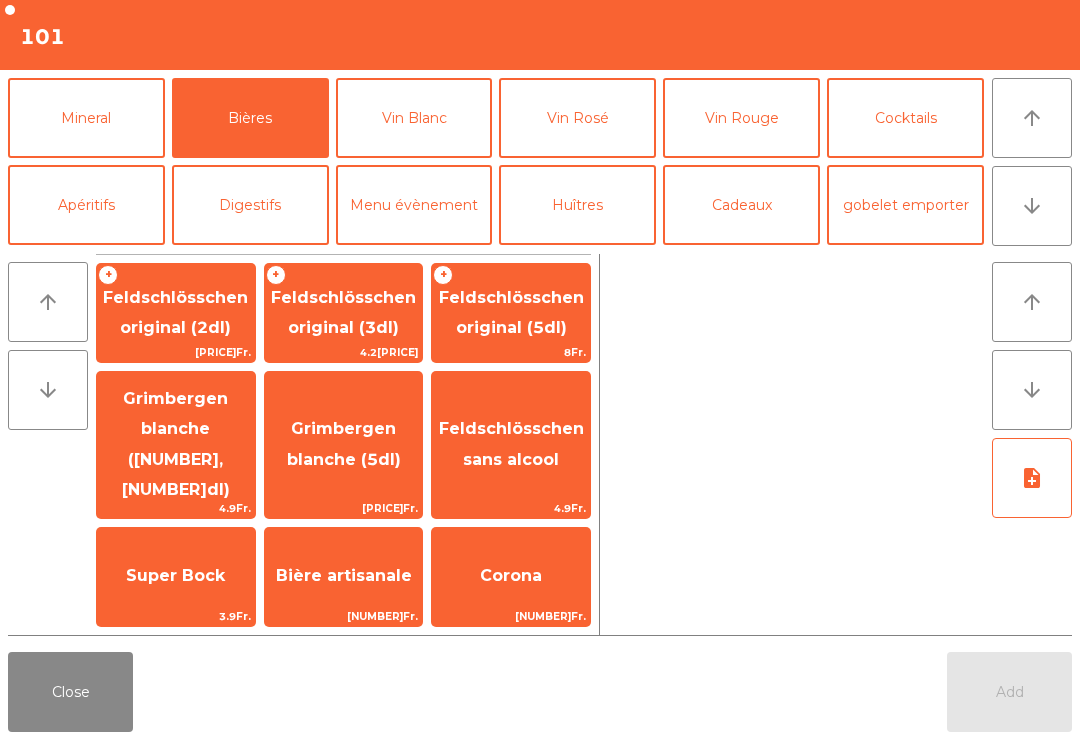click on "Feldschlösschen original (3dl)" 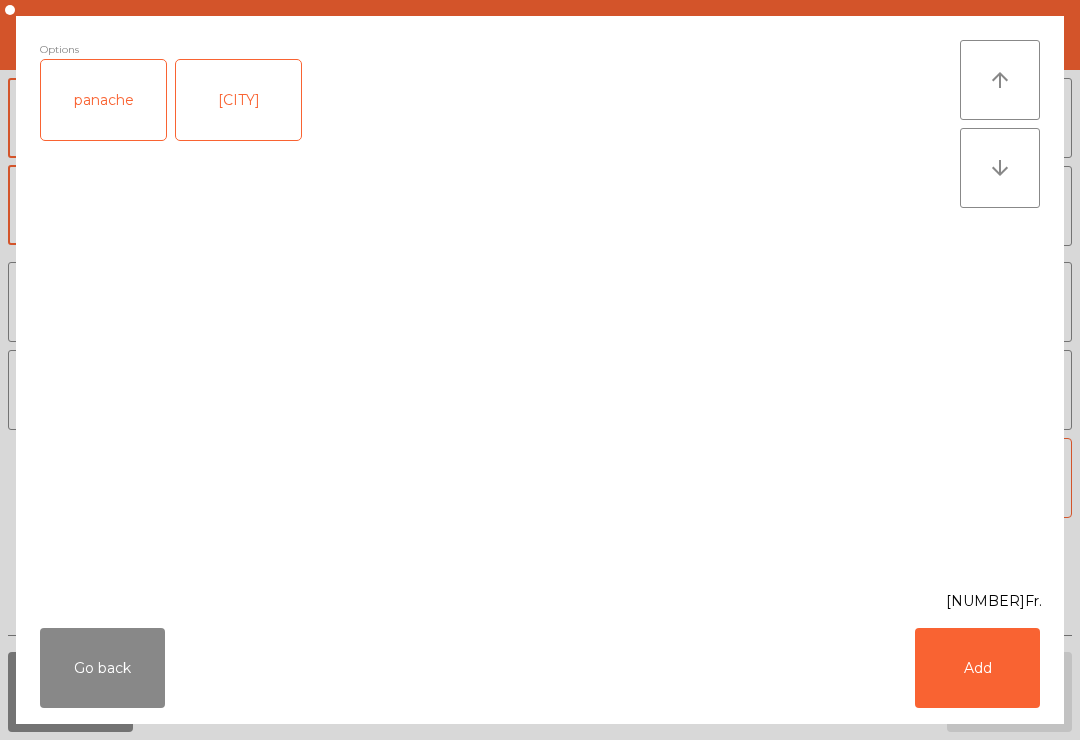 click on "Add" 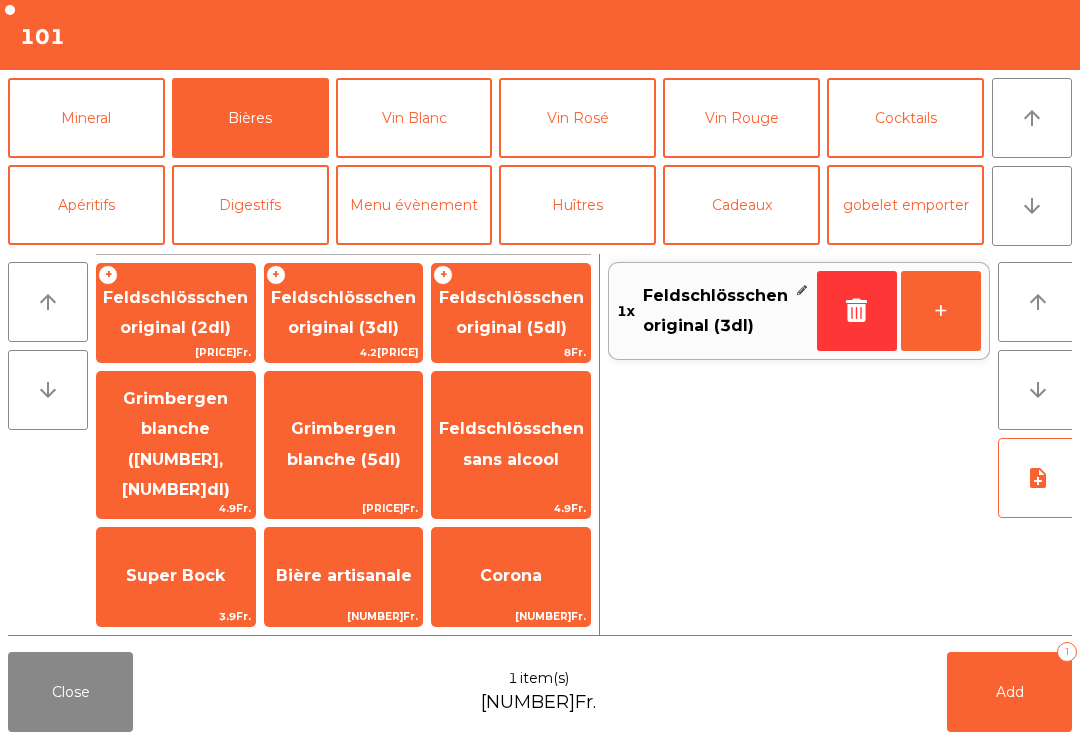 click on "Add   1" 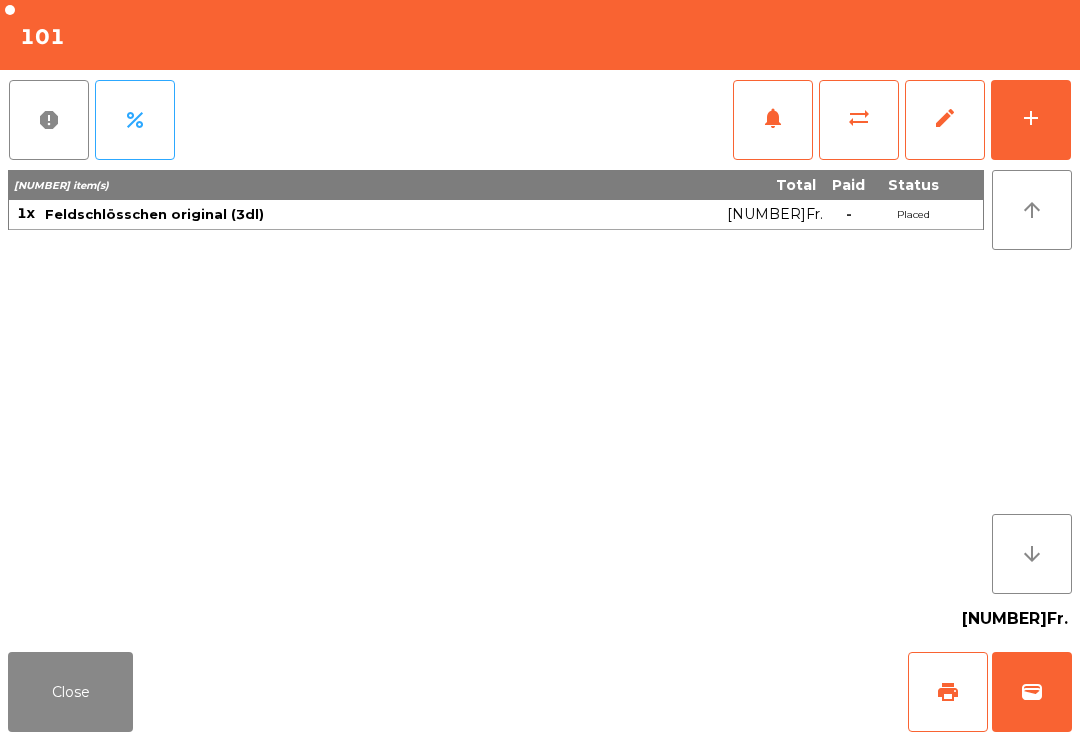 click on "Close" 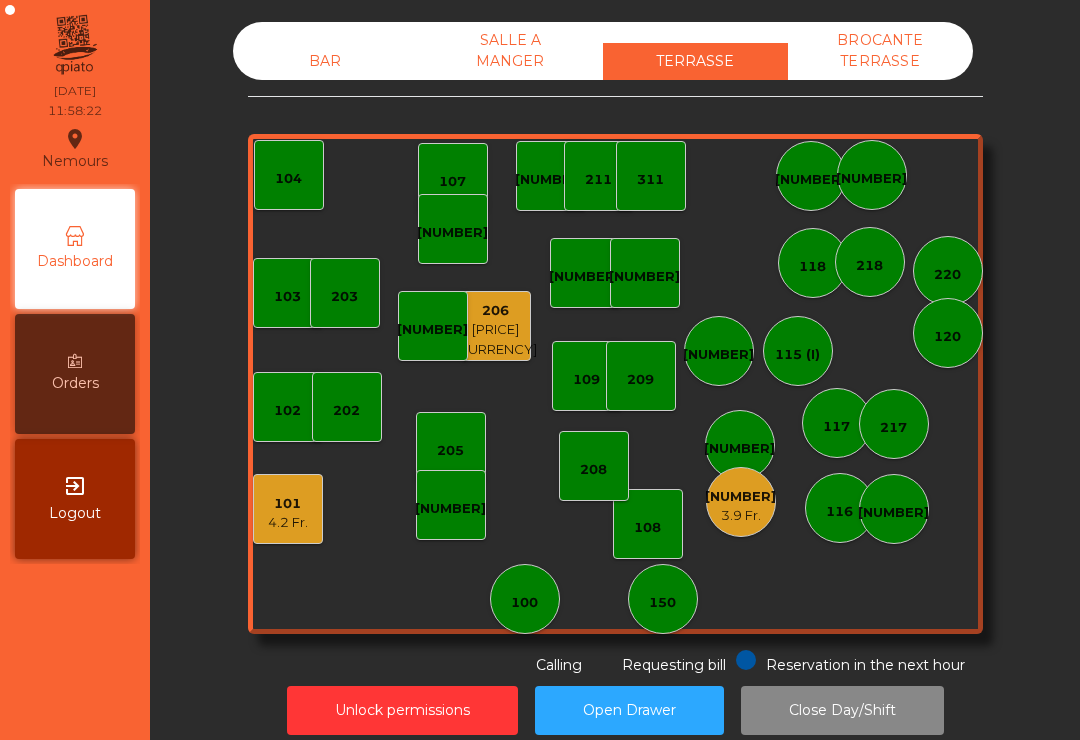 click on "[NUMBER]" 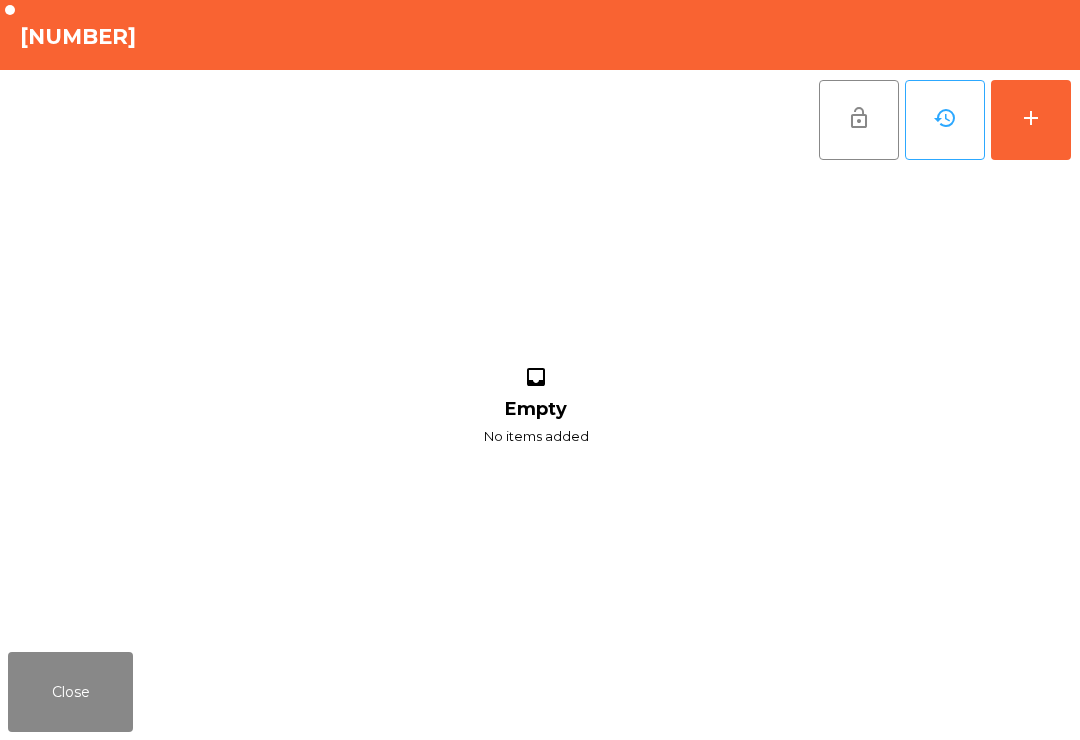 click on "add" 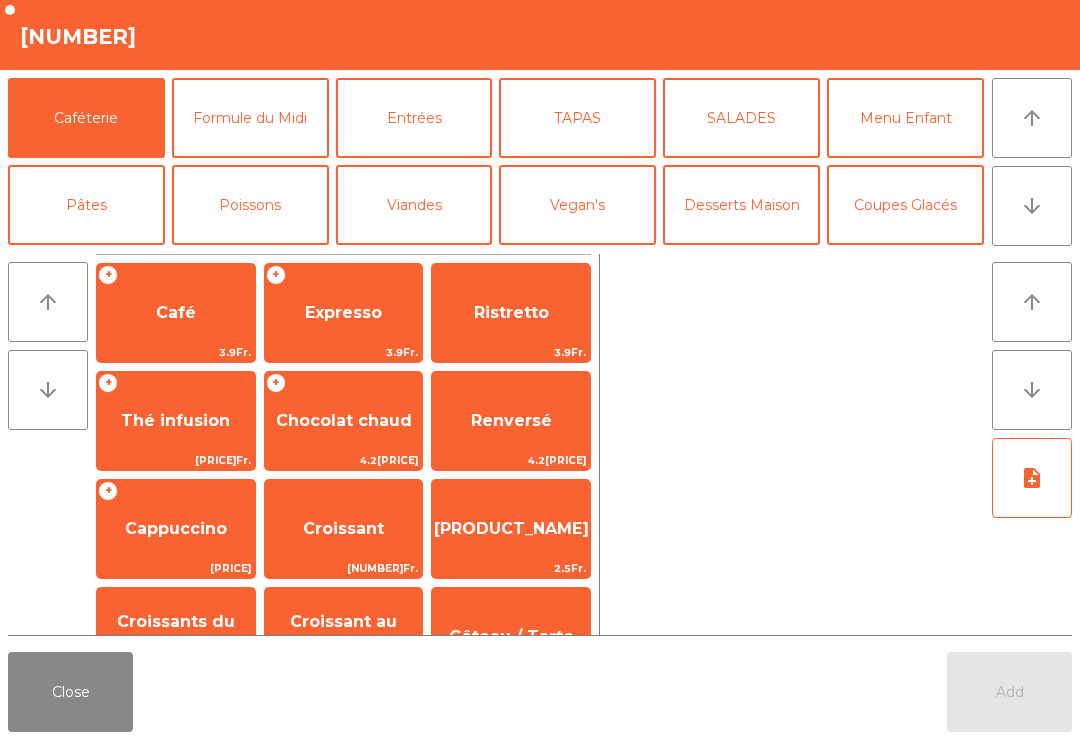 click on "arrow_downward" 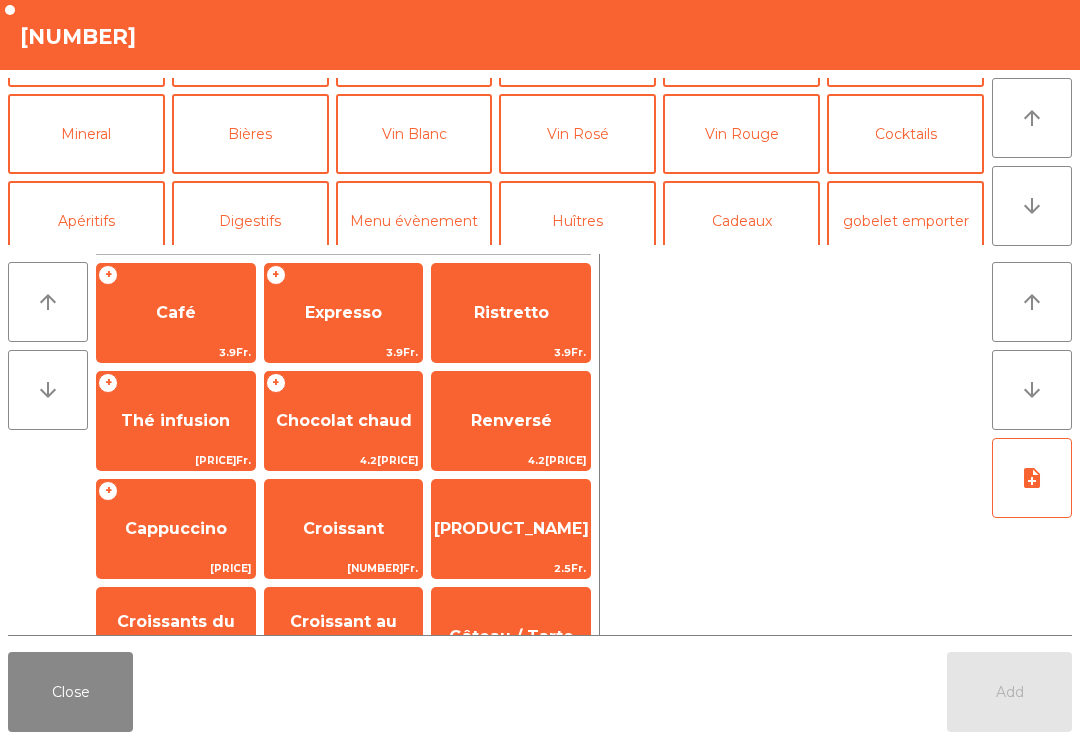 click on "Mineral" 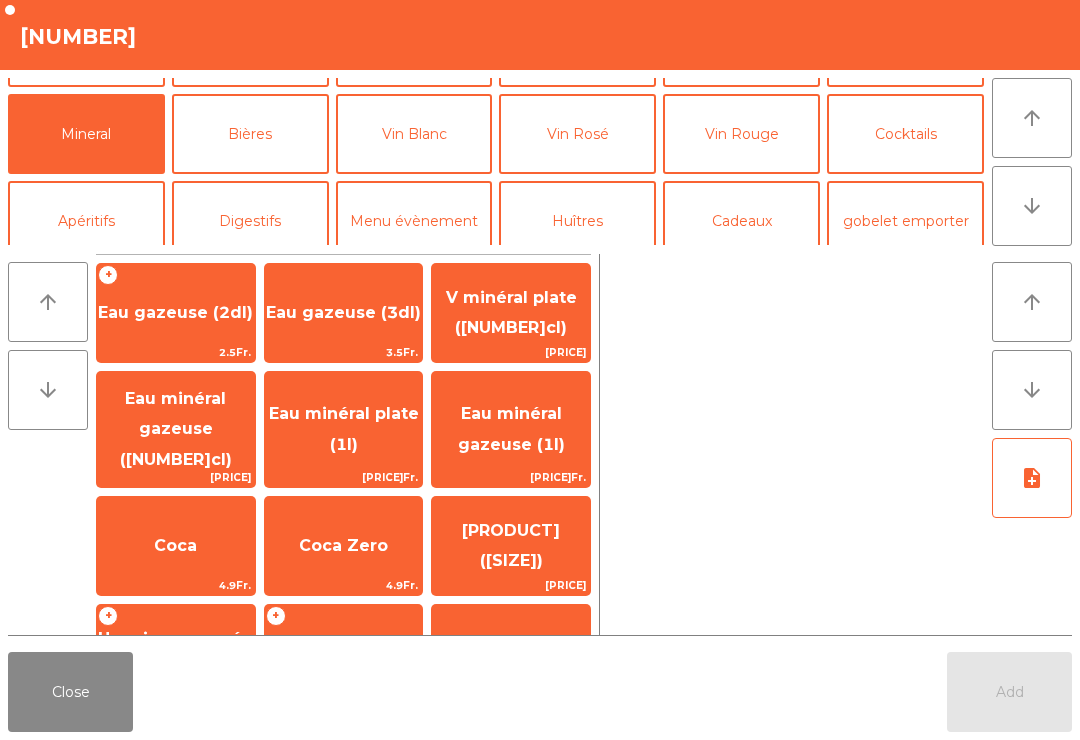 scroll, scrollTop: 174, scrollLeft: 0, axis: vertical 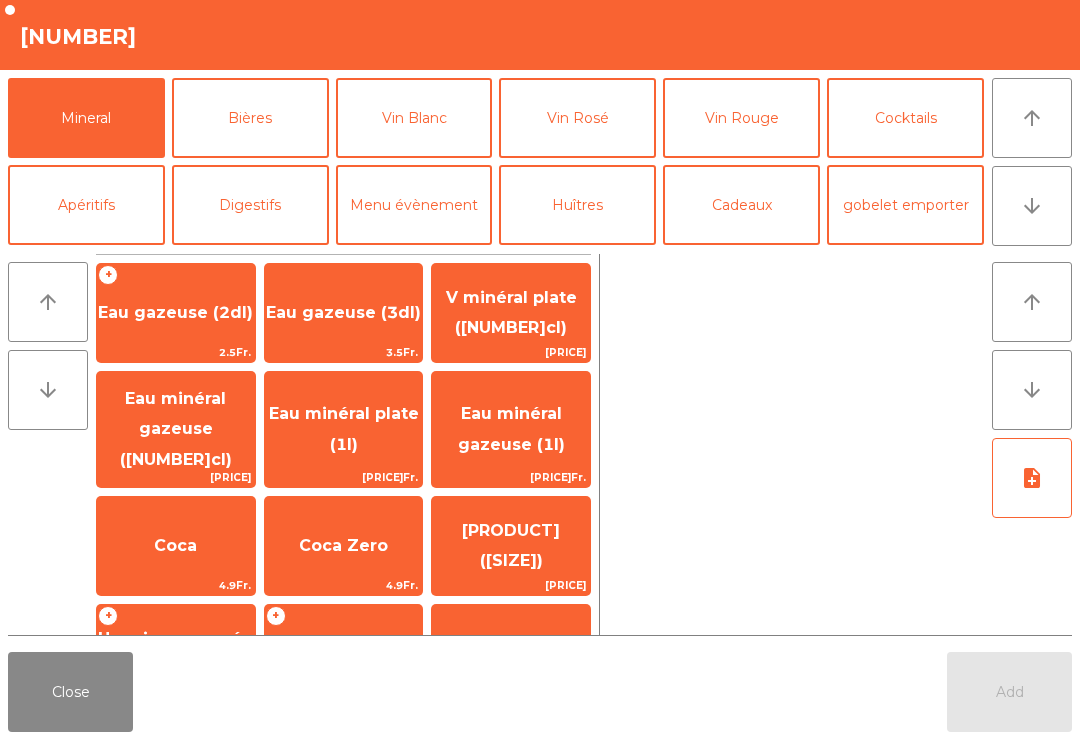 click on "Eau minéral gazeuse (1l)" 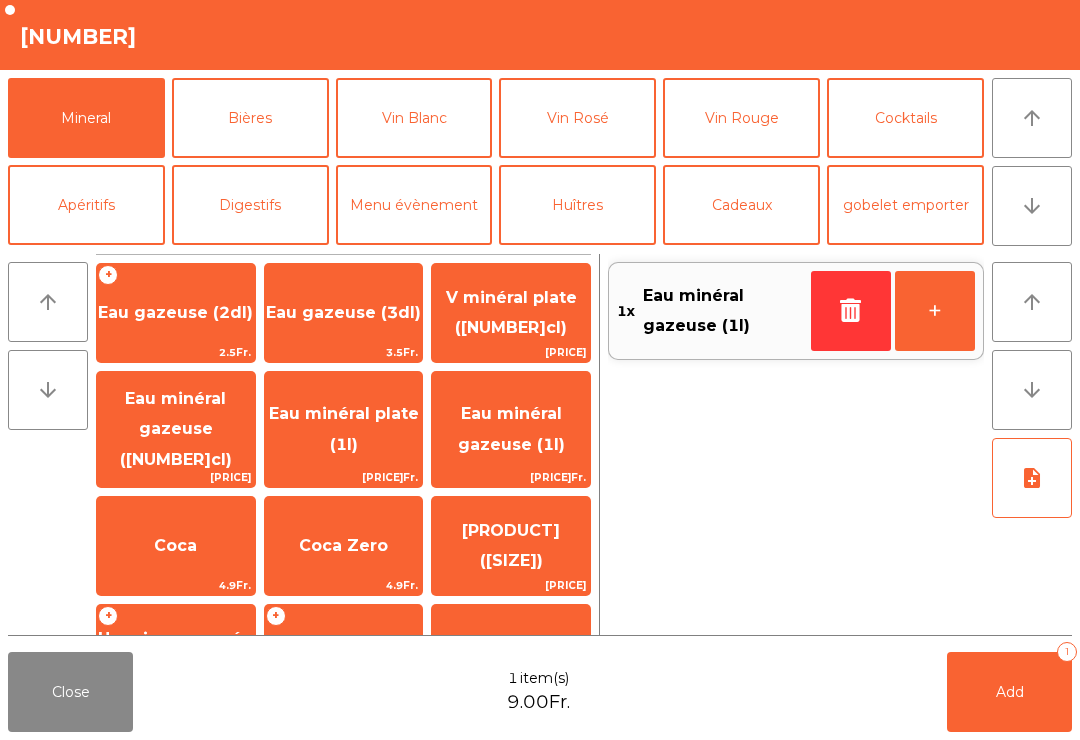 click on "Add   1" 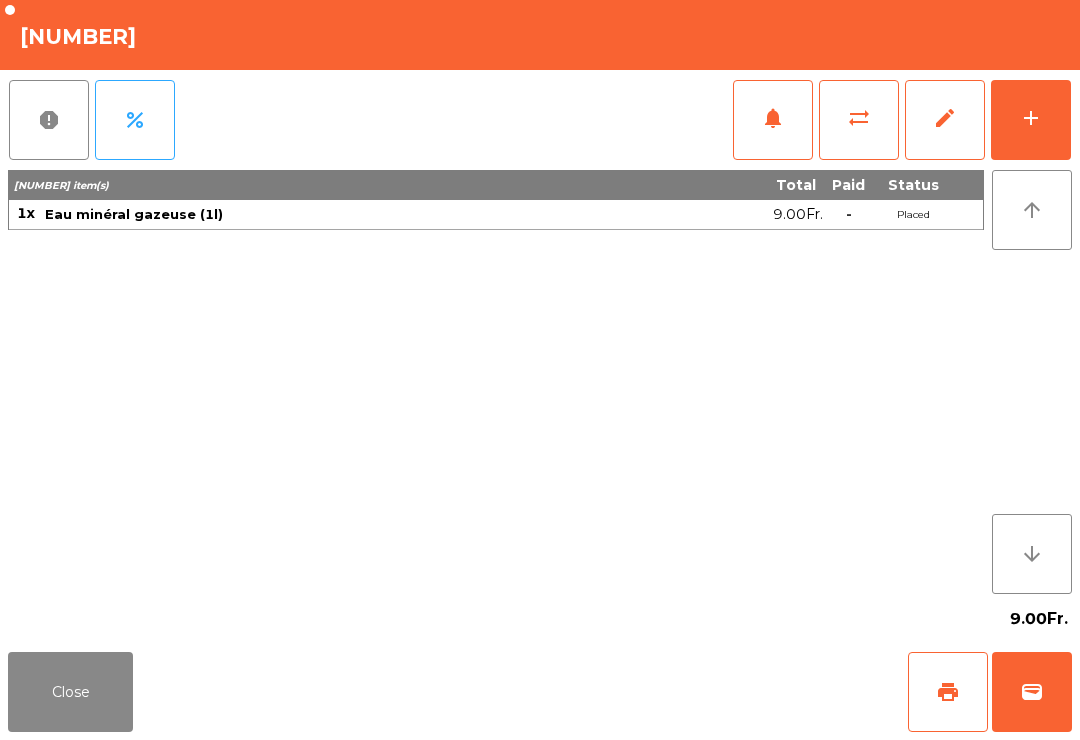 click on "Close" 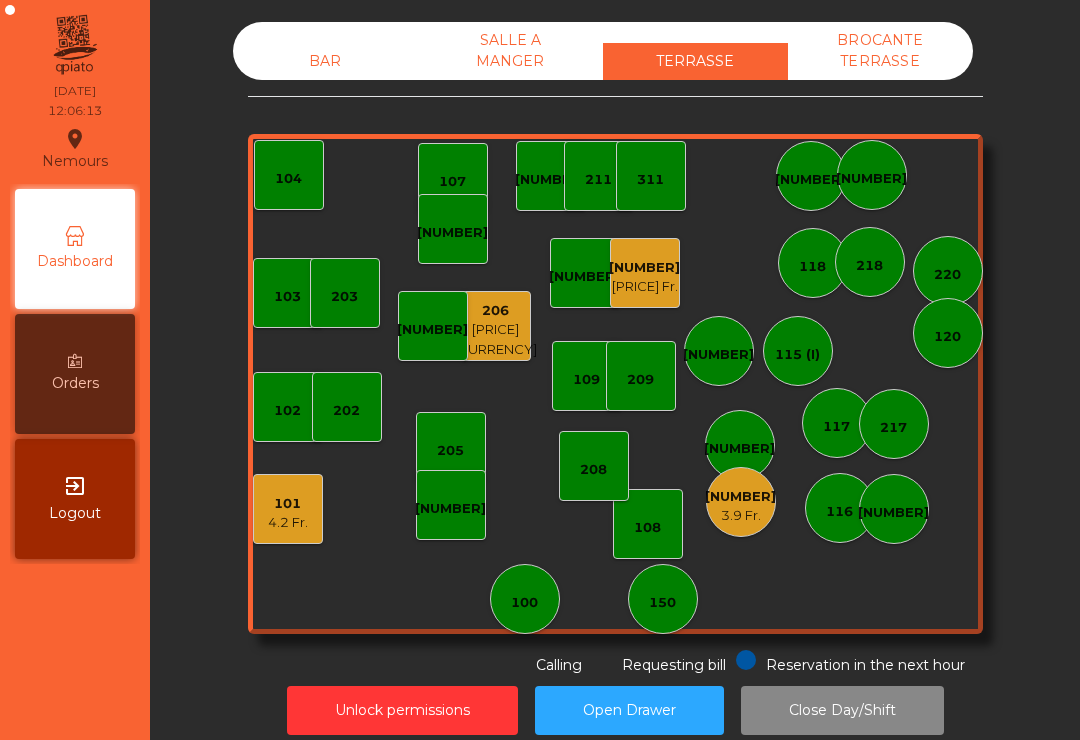 click on "[NUMBER]" 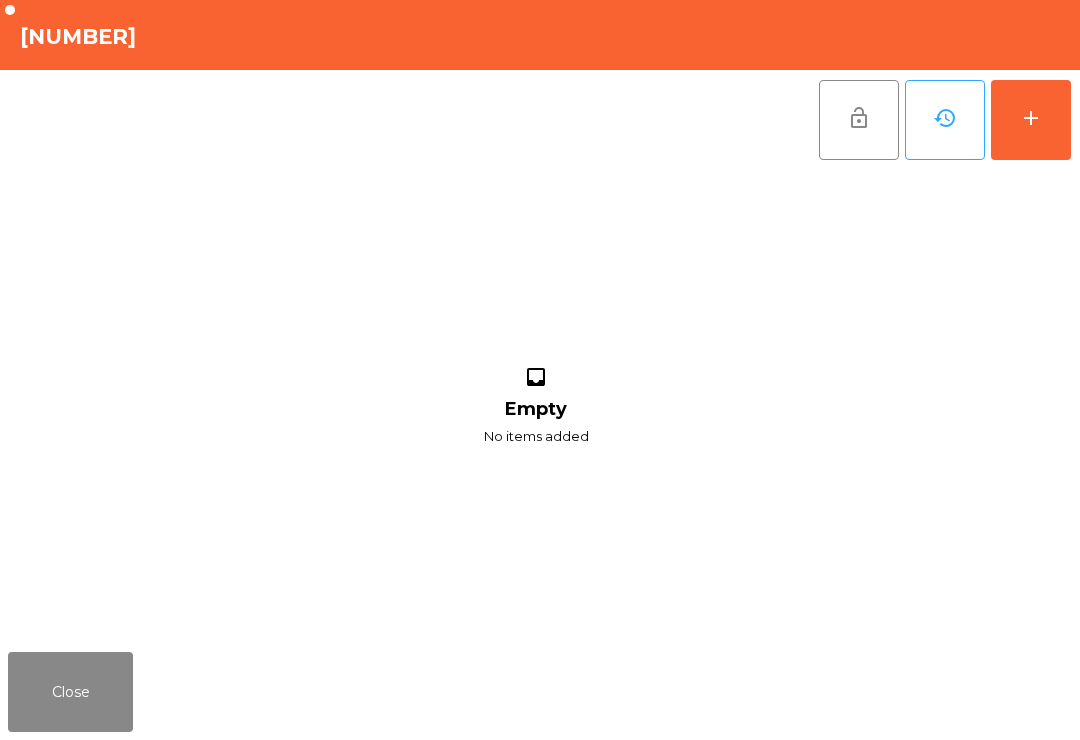 click on "add" 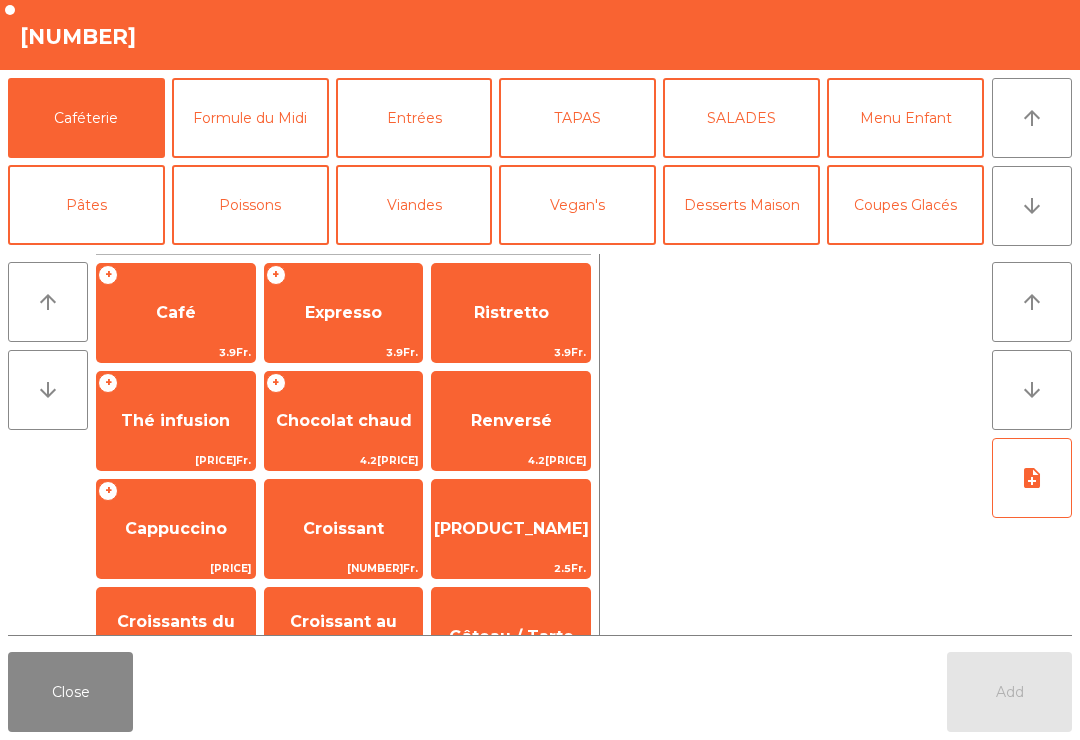 click on "arrow_upward" 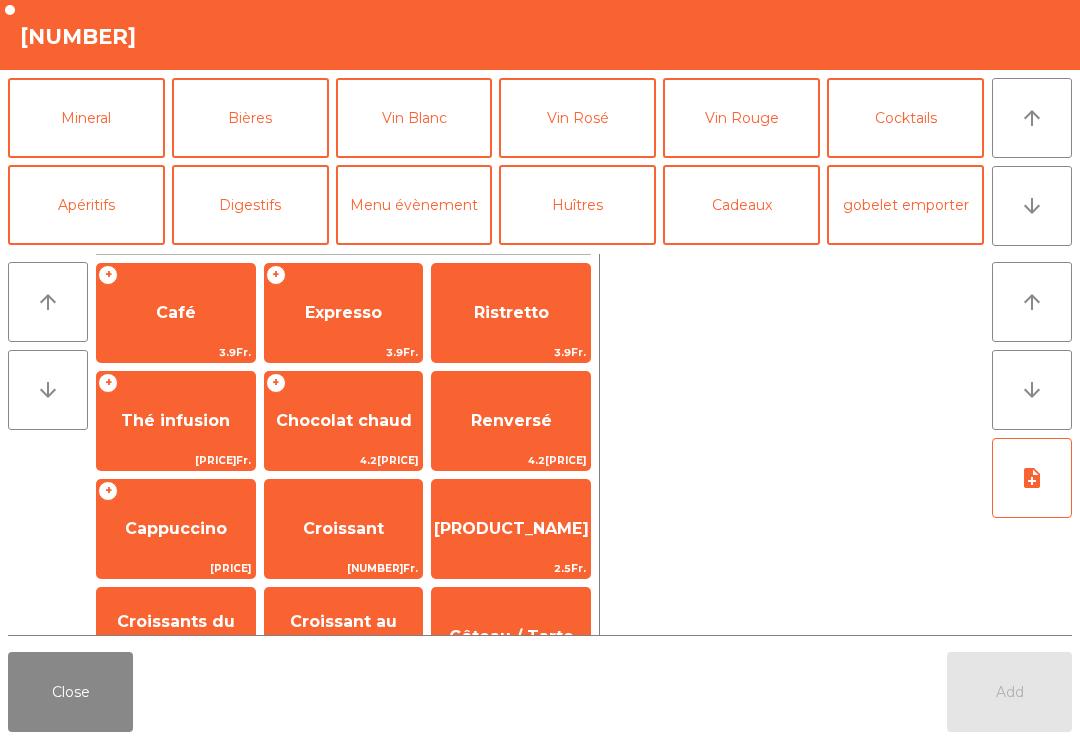 click on "Apéritifs" 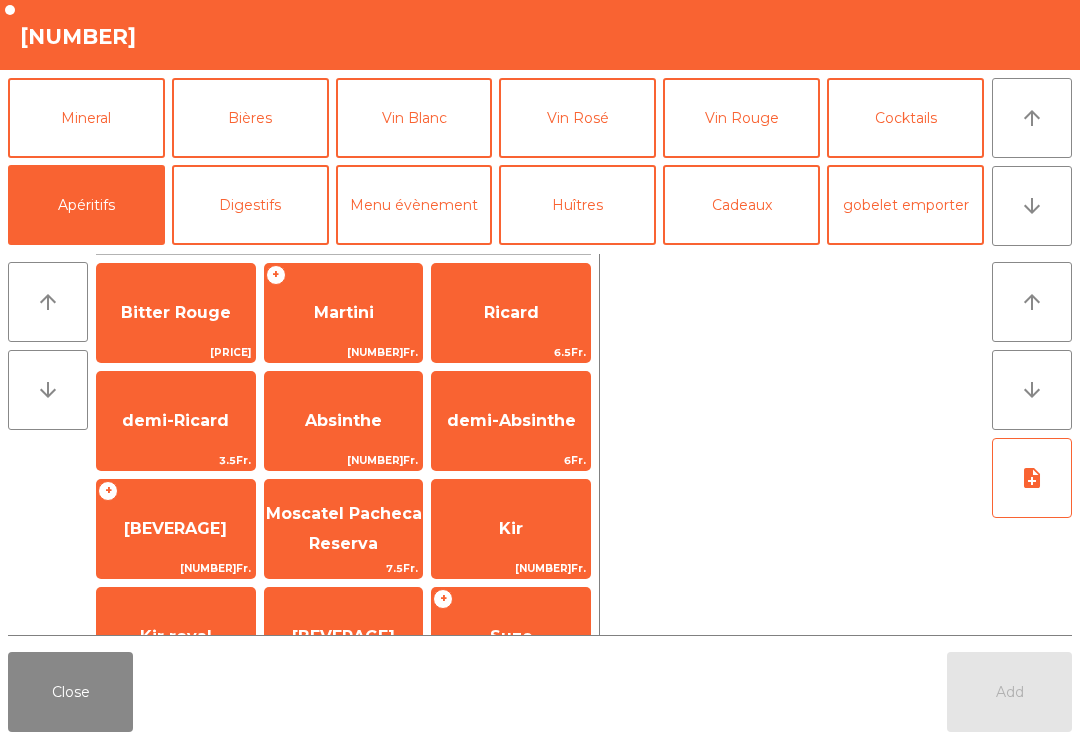 click on "Bitter Rouge" 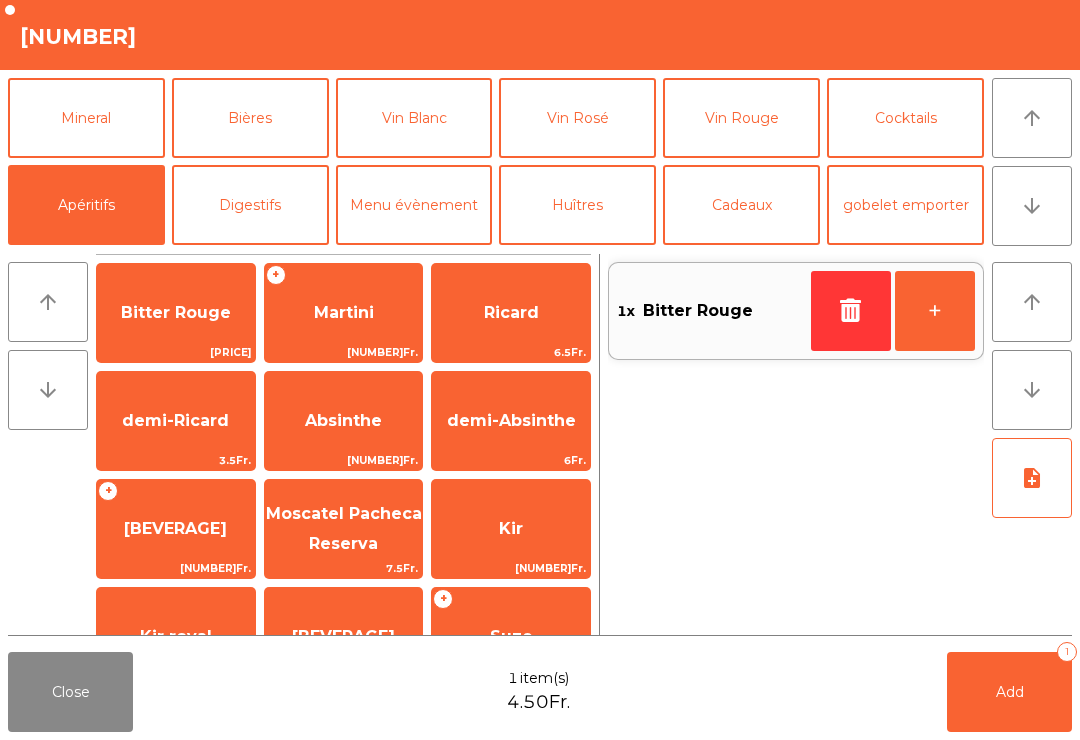 click on "+" 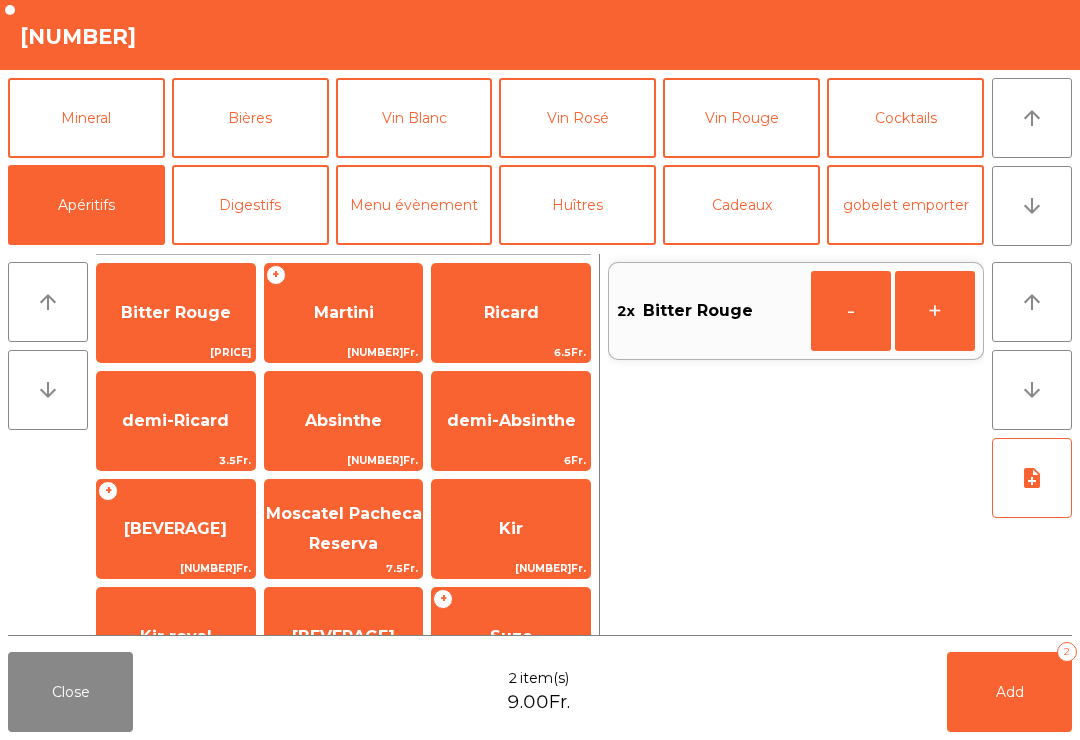 click on "Add   2" 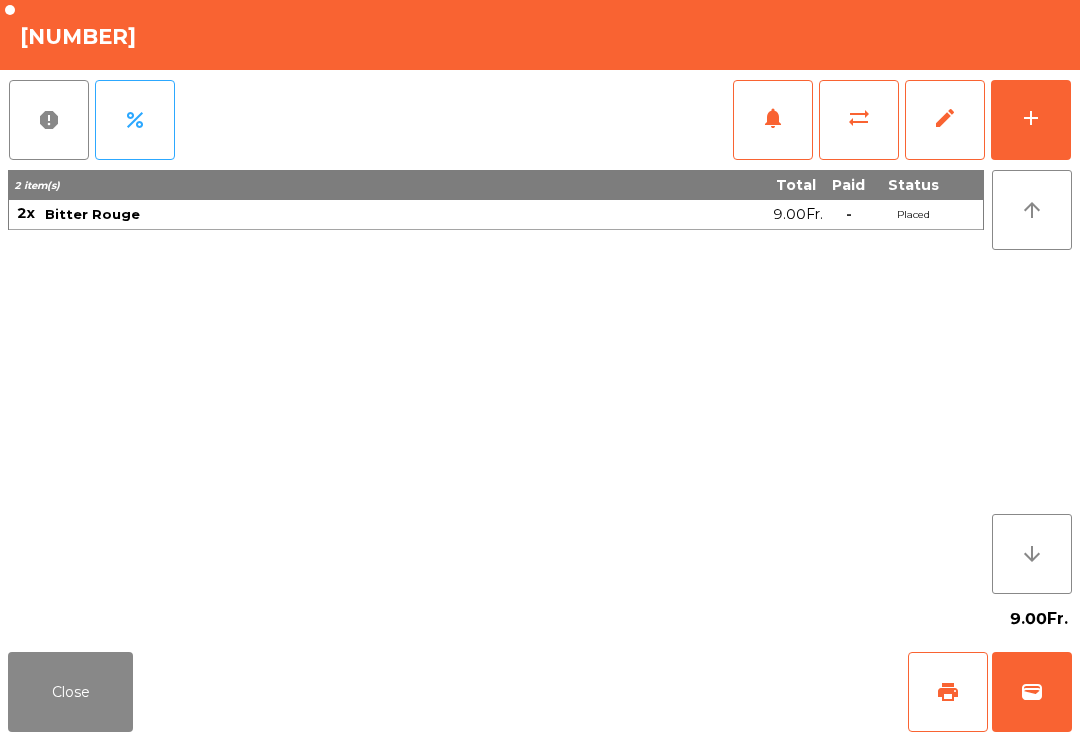 click on "Close" 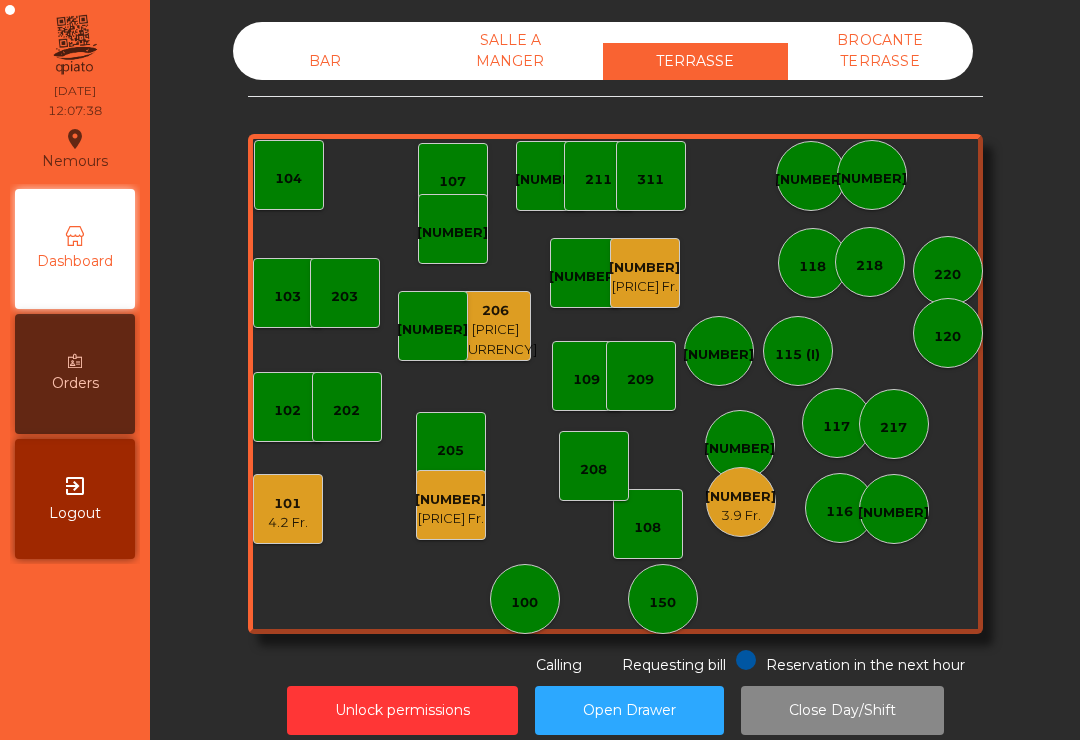 click on "202" 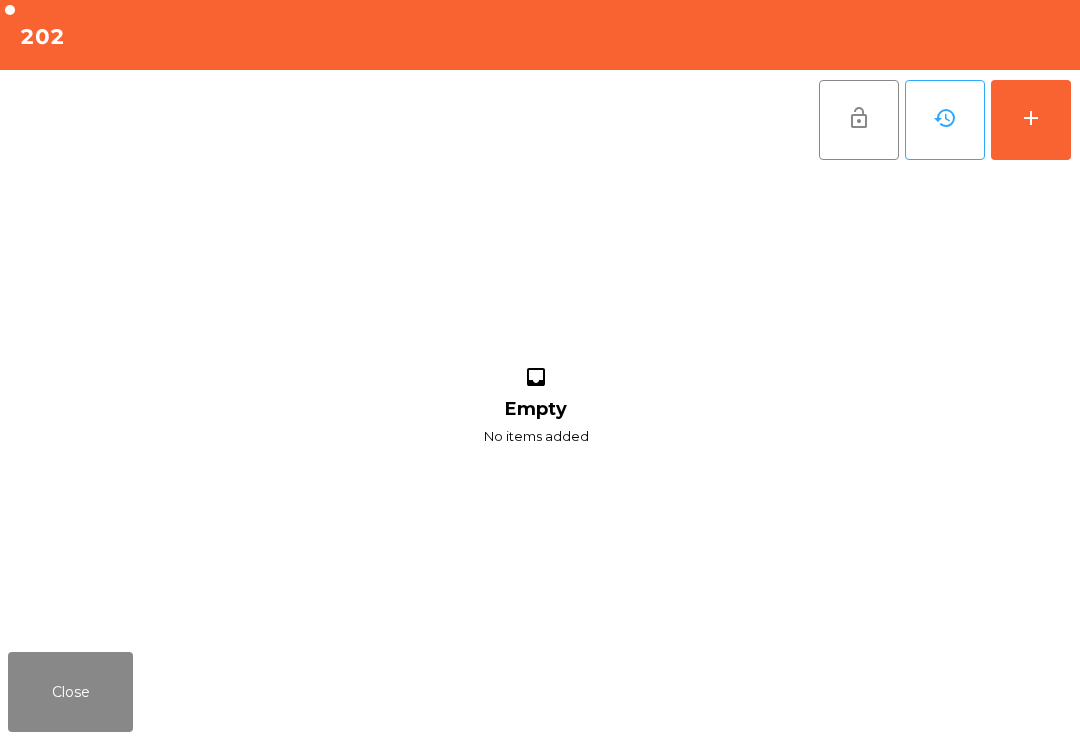 click on "add" 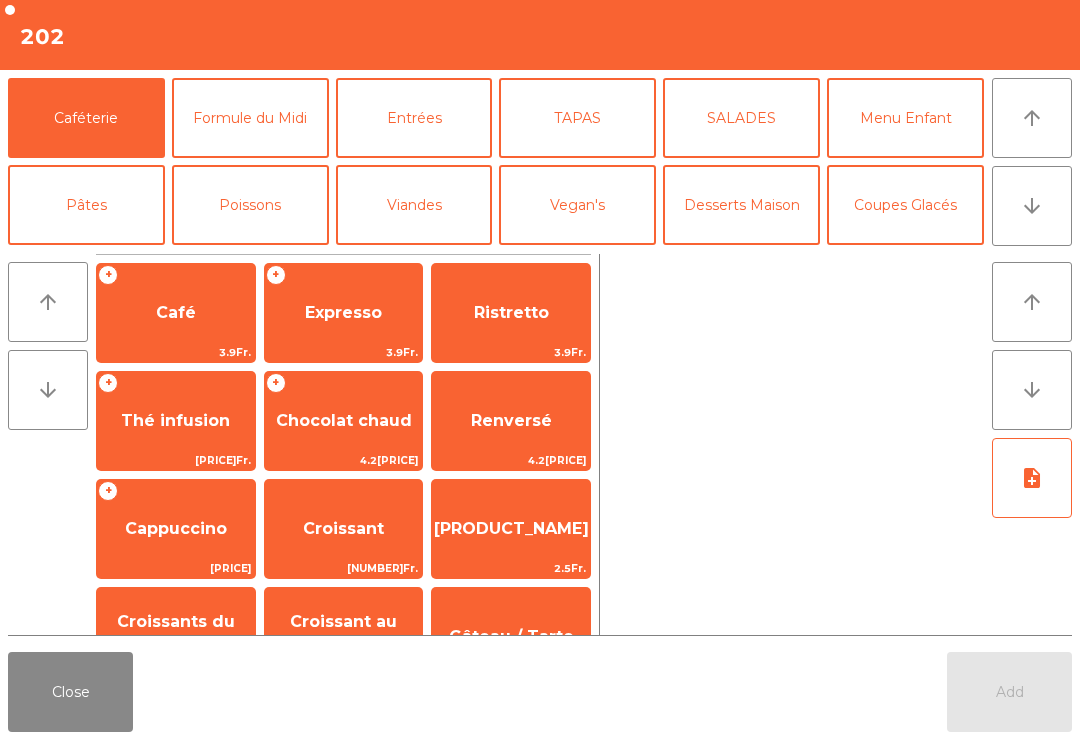scroll, scrollTop: 268, scrollLeft: 0, axis: vertical 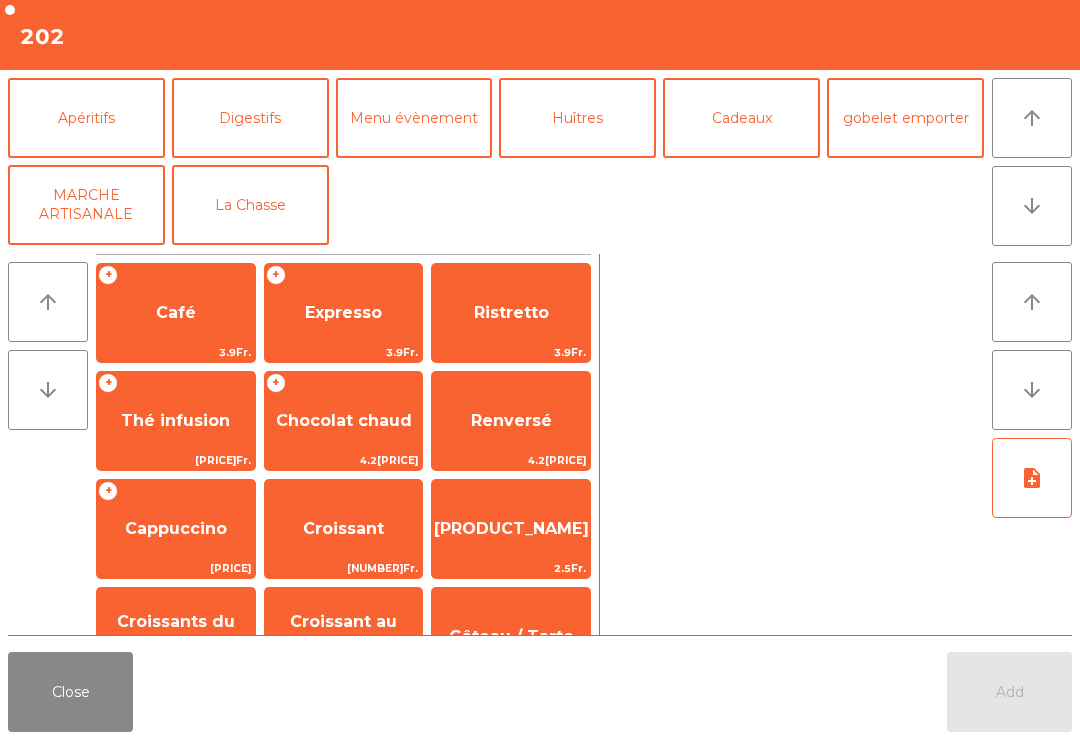 click on "Bières" 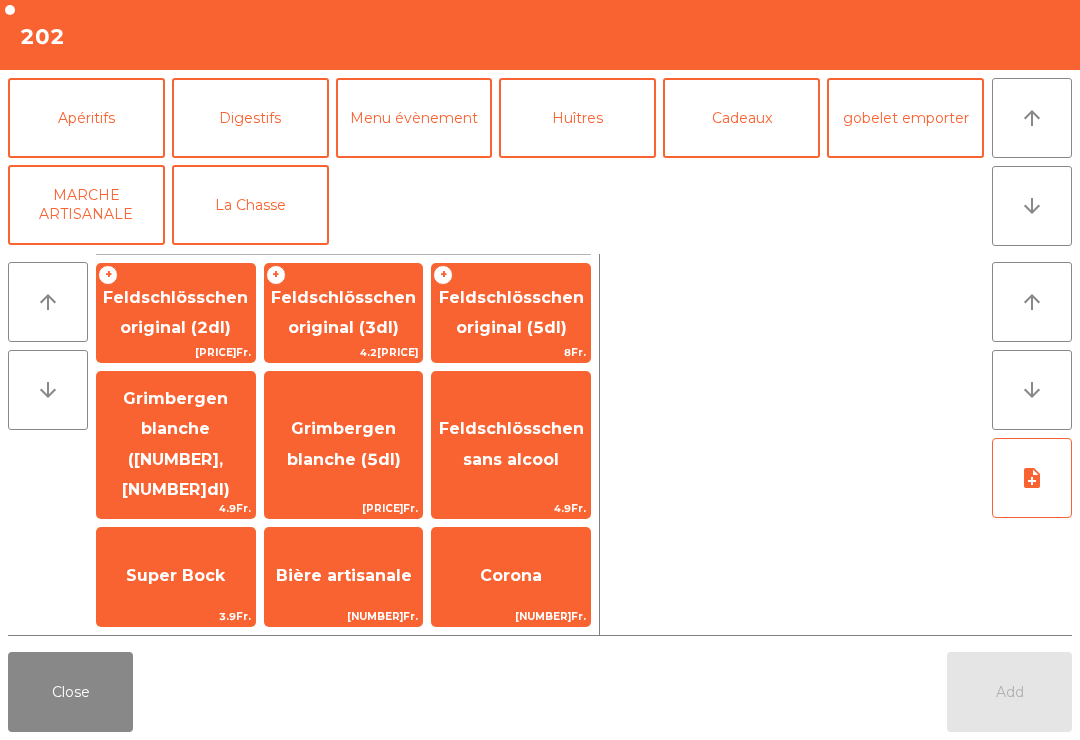 scroll, scrollTop: 114, scrollLeft: 0, axis: vertical 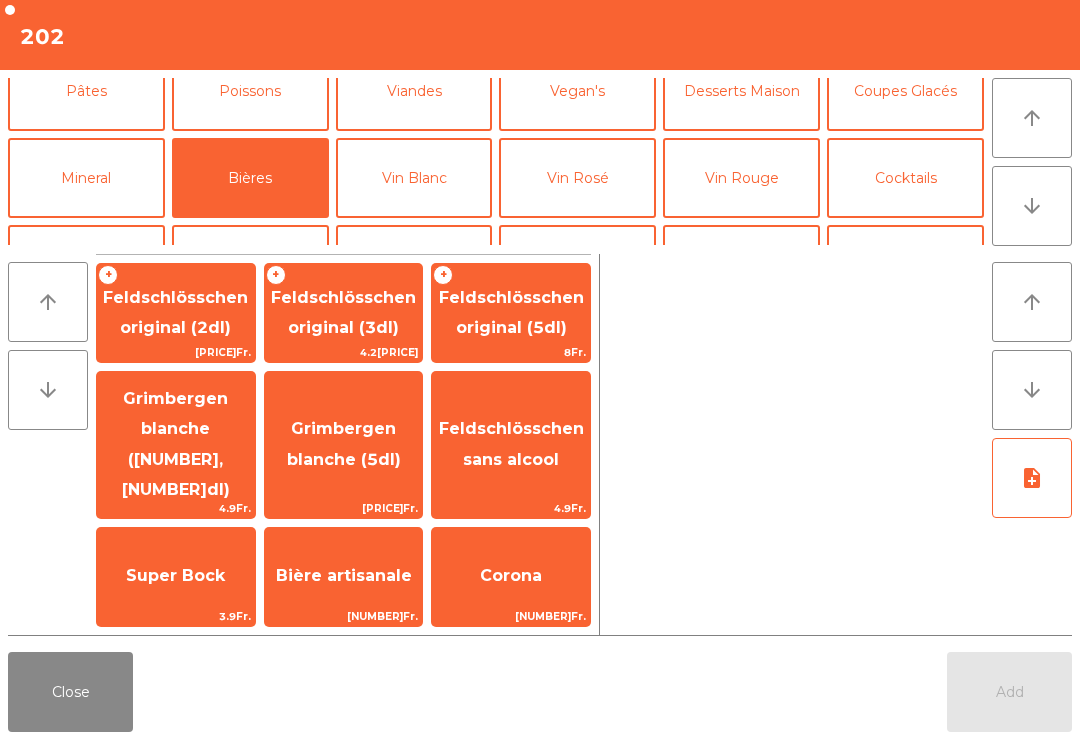 click on "Feldschlösschen sans alcool" 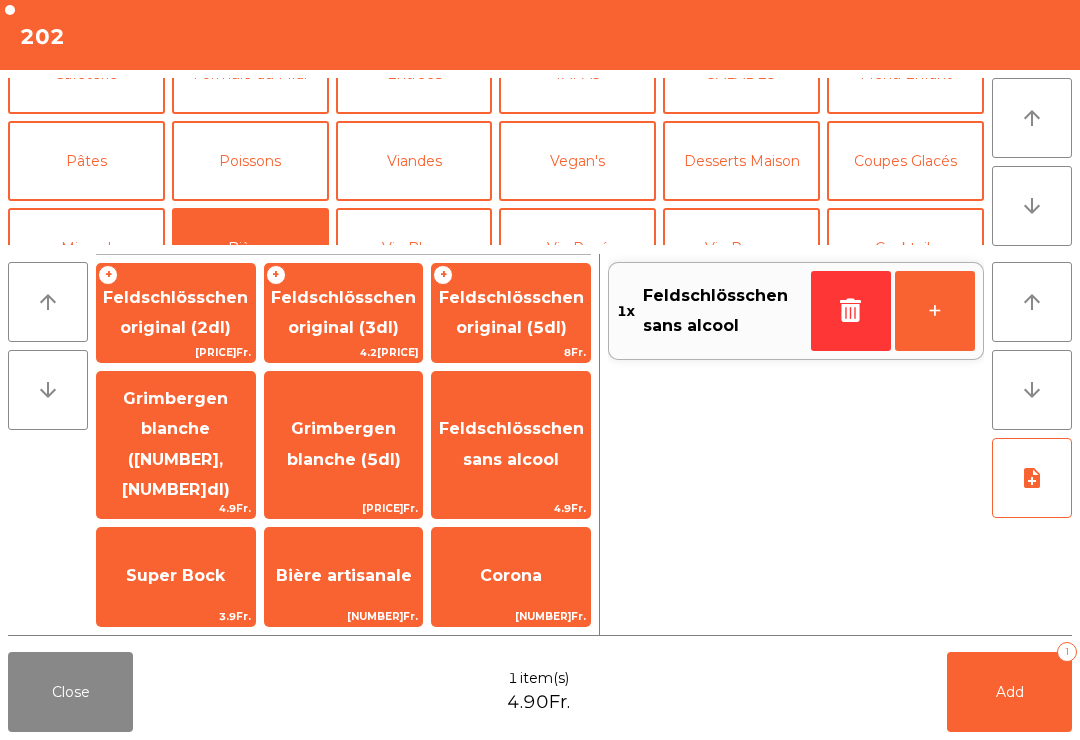scroll, scrollTop: 105, scrollLeft: 0, axis: vertical 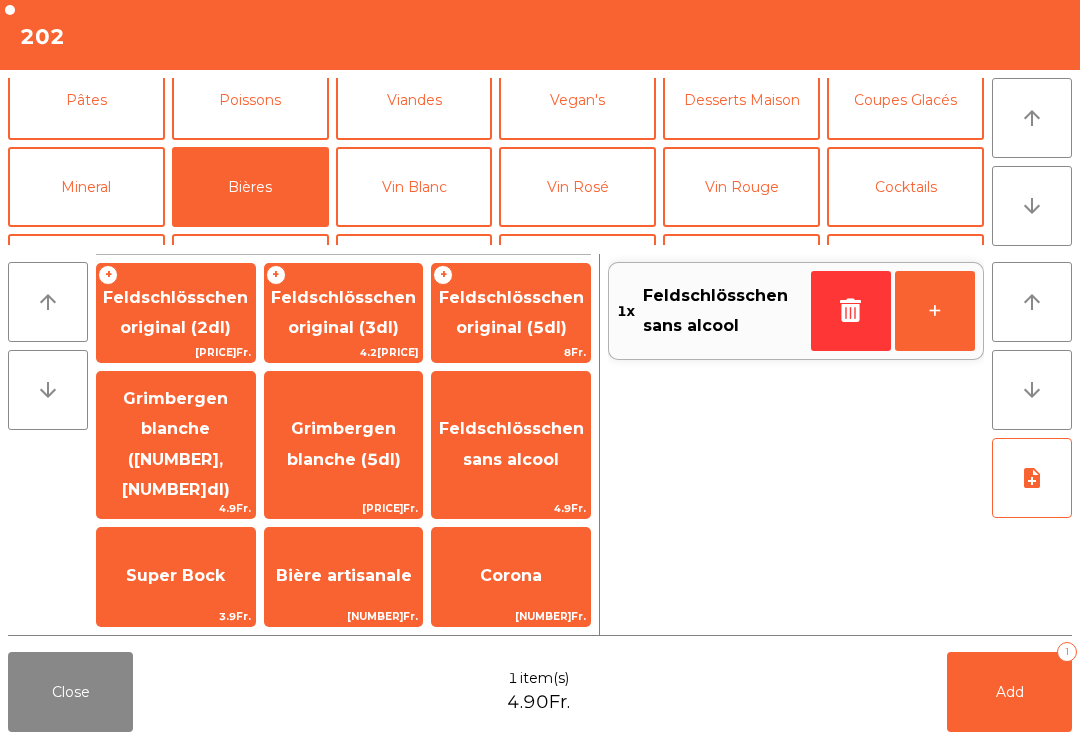 click on "Mineral" 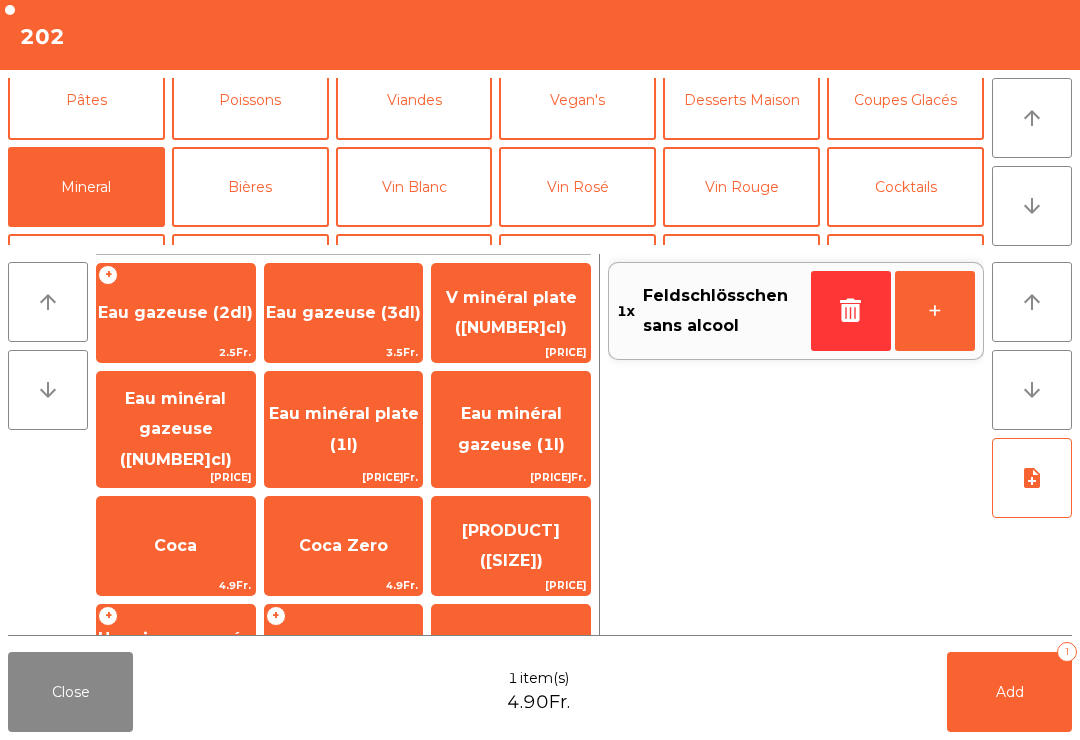 scroll, scrollTop: 170, scrollLeft: 0, axis: vertical 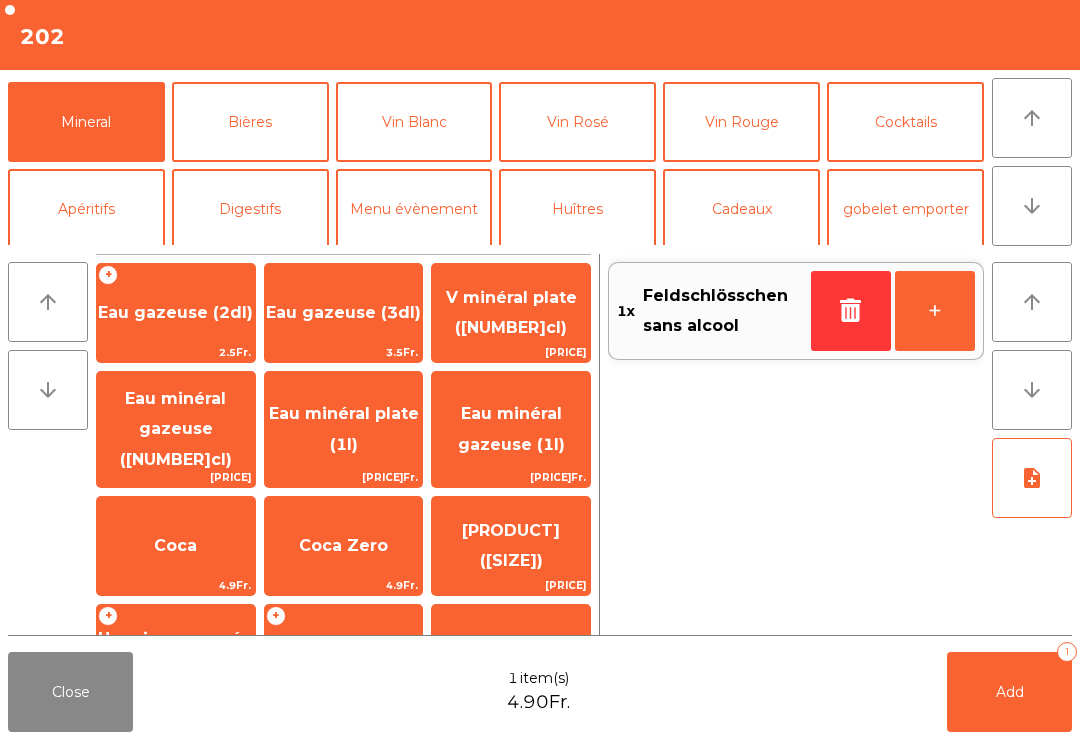 click on "Apéritifs" 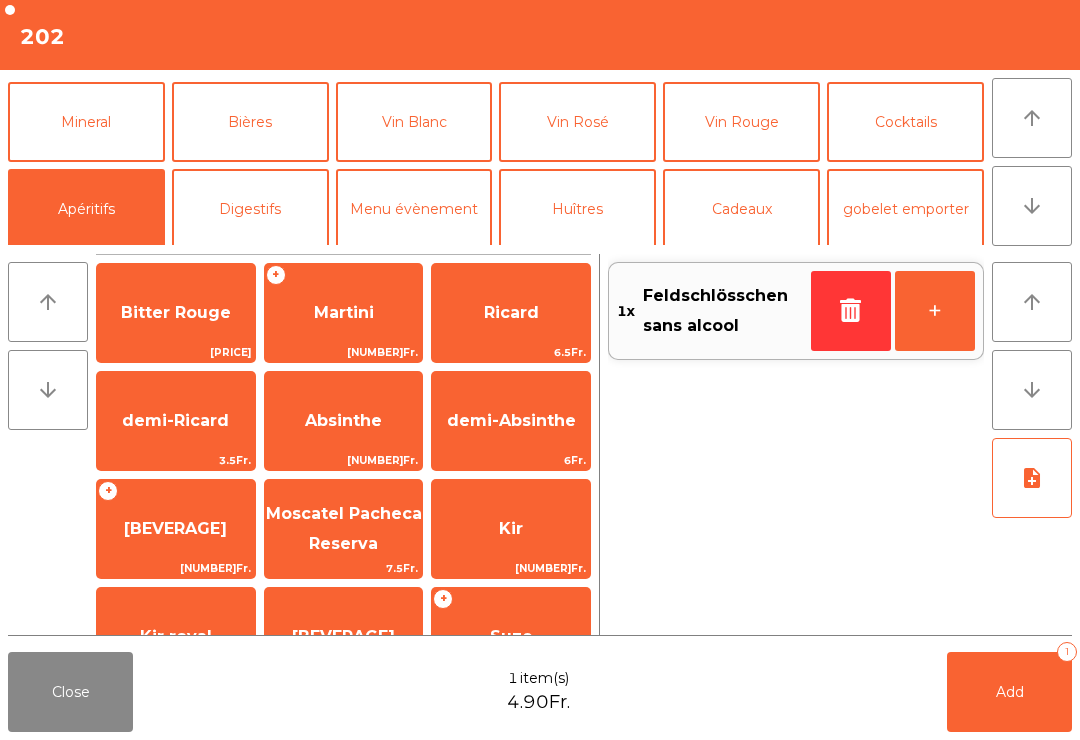 click on "Bitter Rouge" 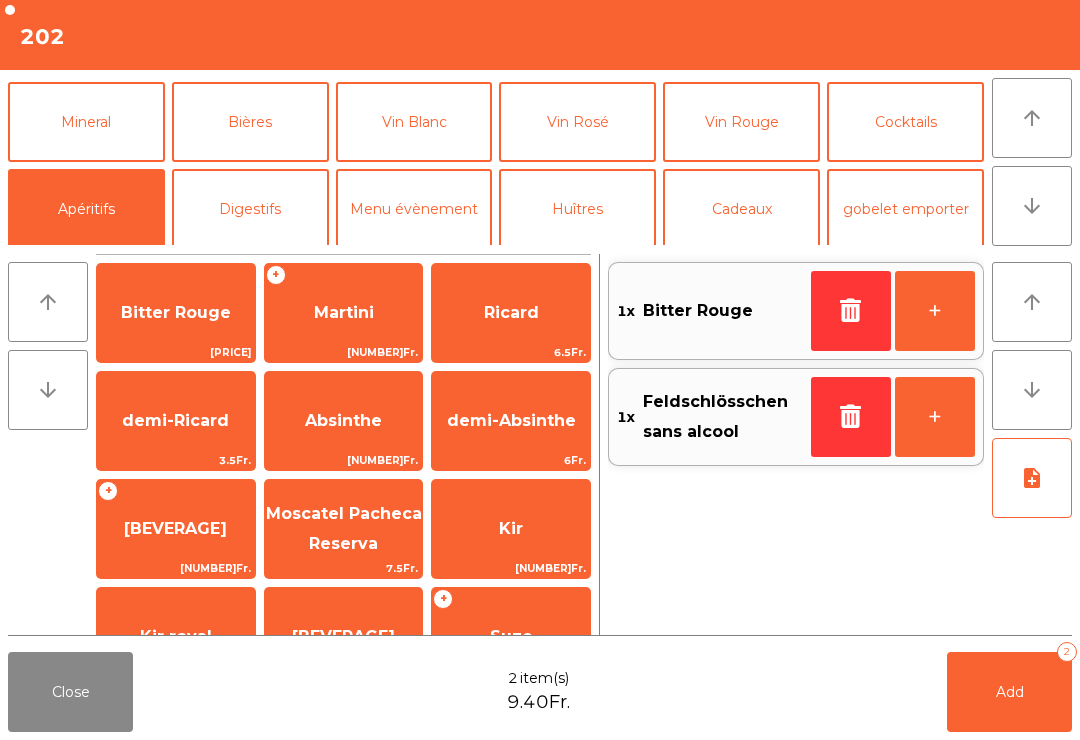 click on "Add   2" 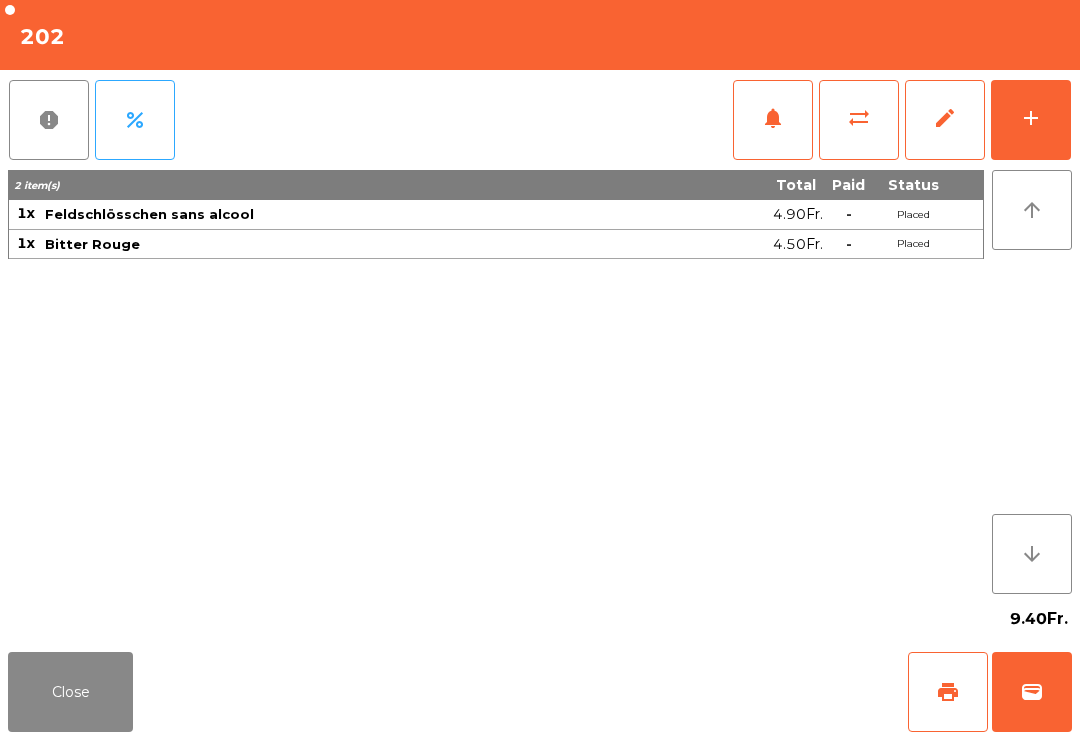 click on "Close" 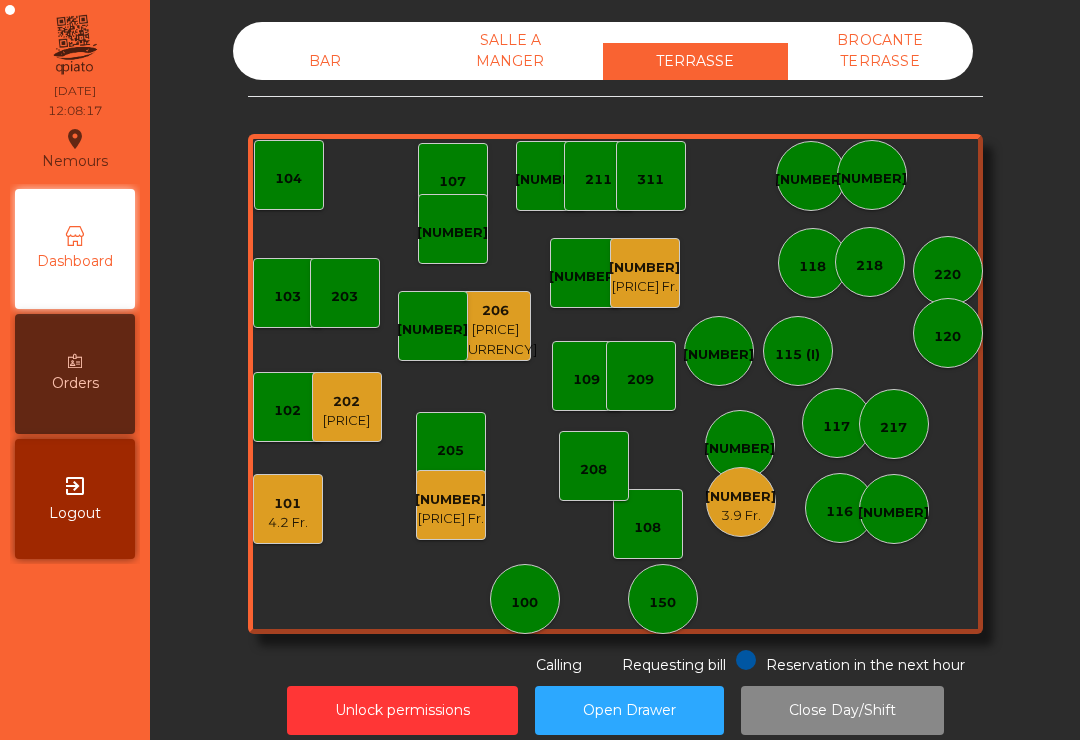 click on "105 9 Fr." 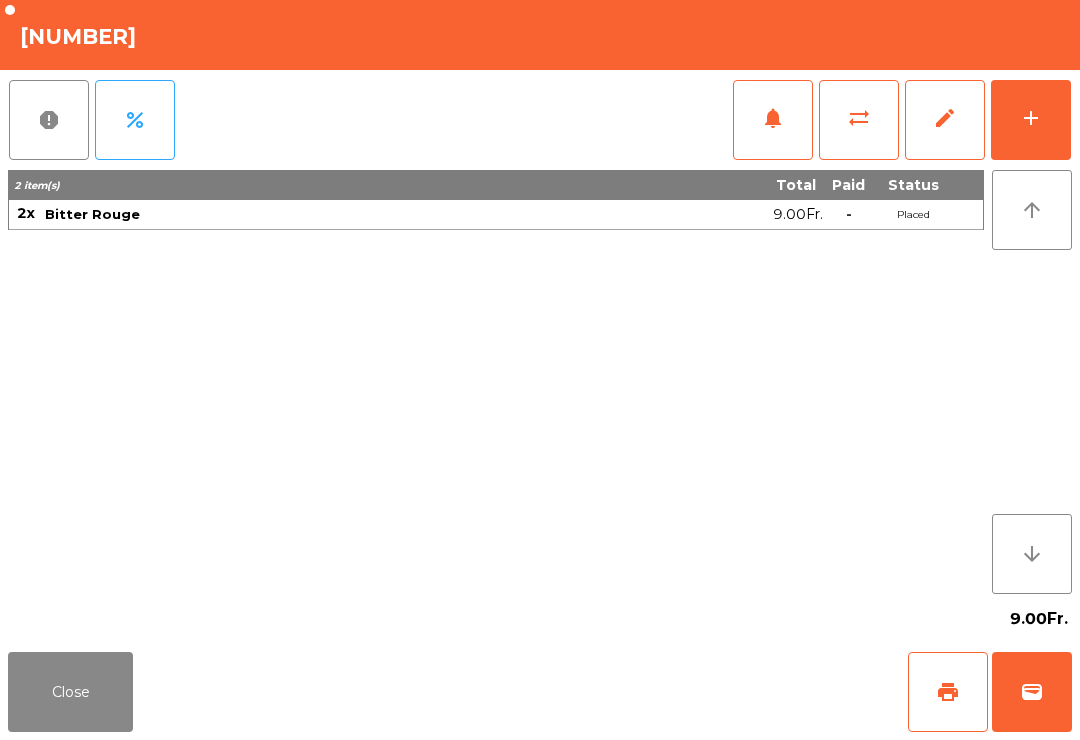 click on "add" 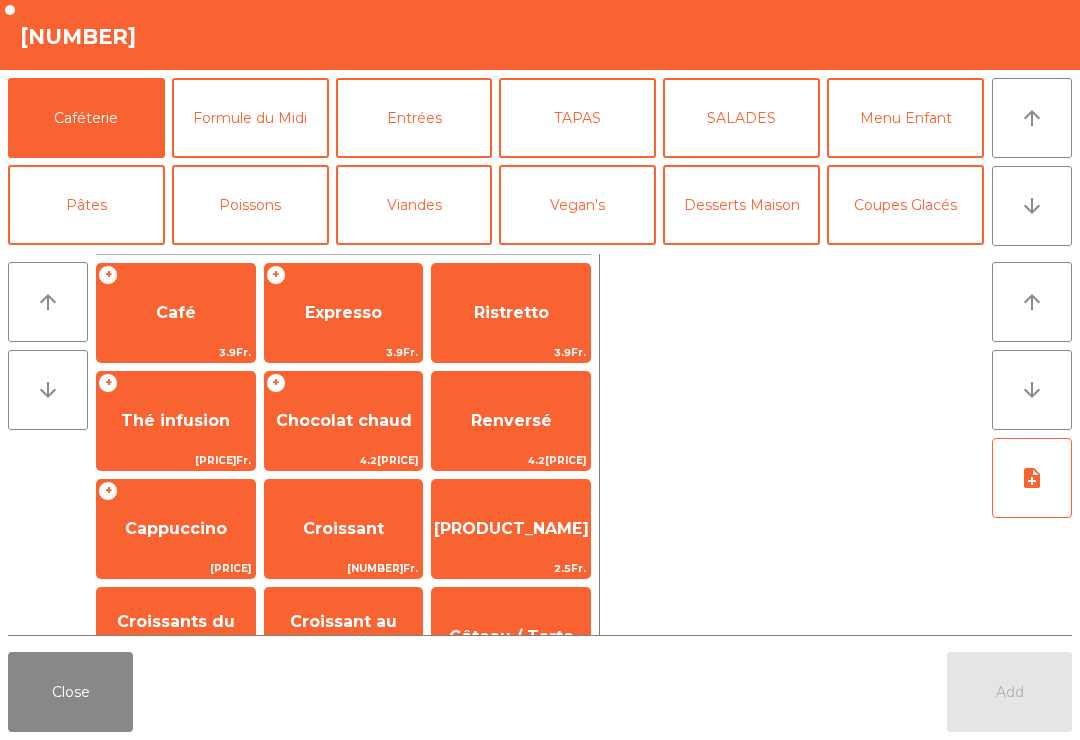 click on "TAPAS" 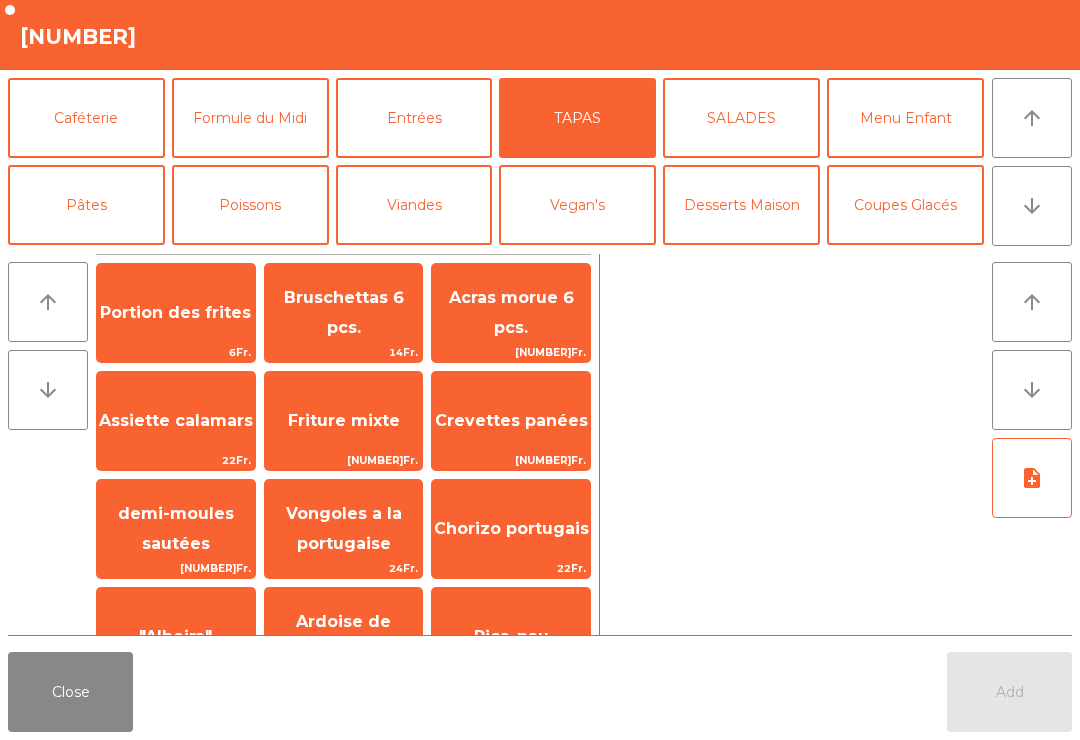 click on "Bruschettas 6 pcs." 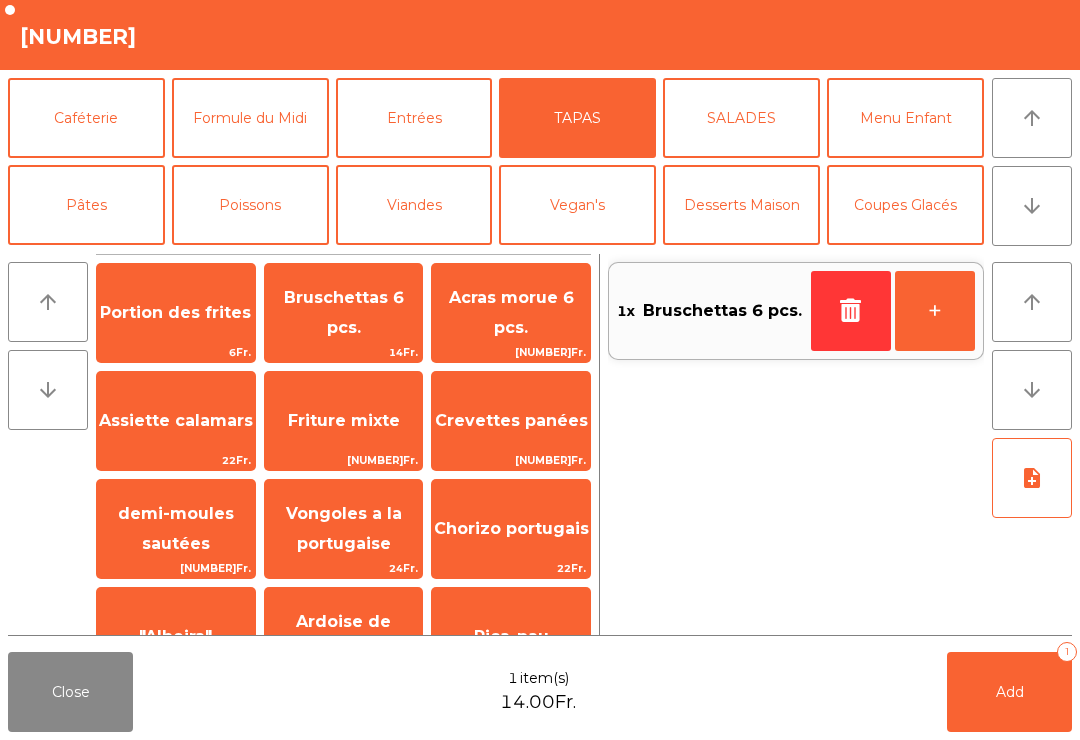 click on "SALADES" 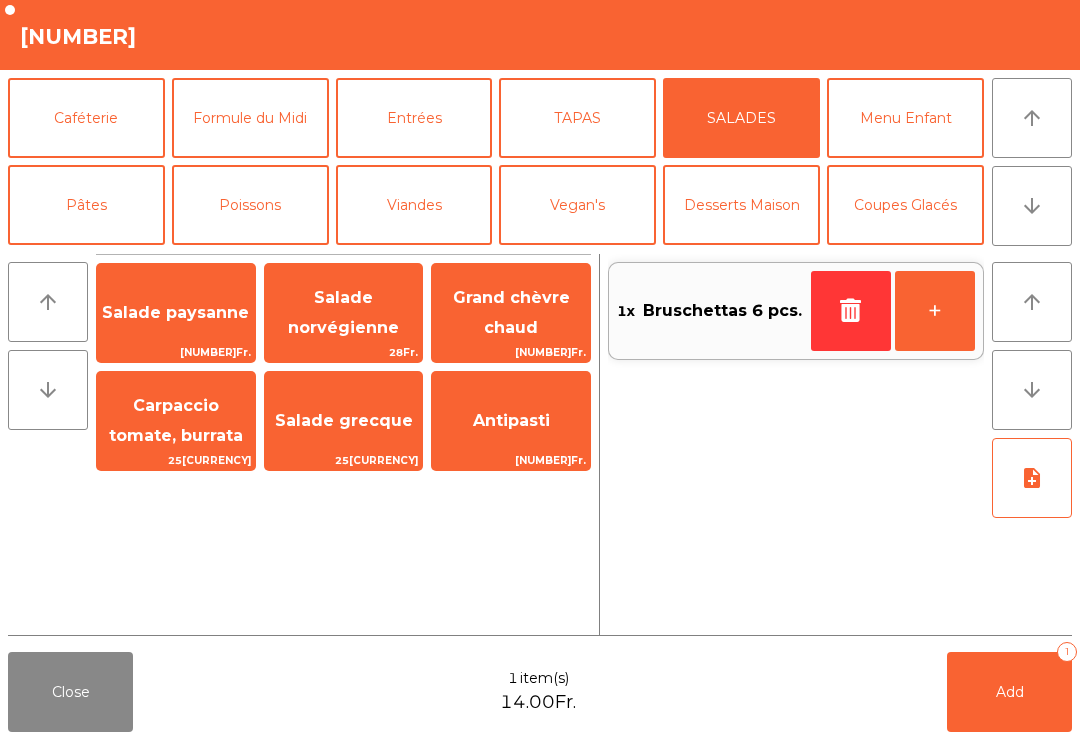 click on "Grand chèvre chaud" 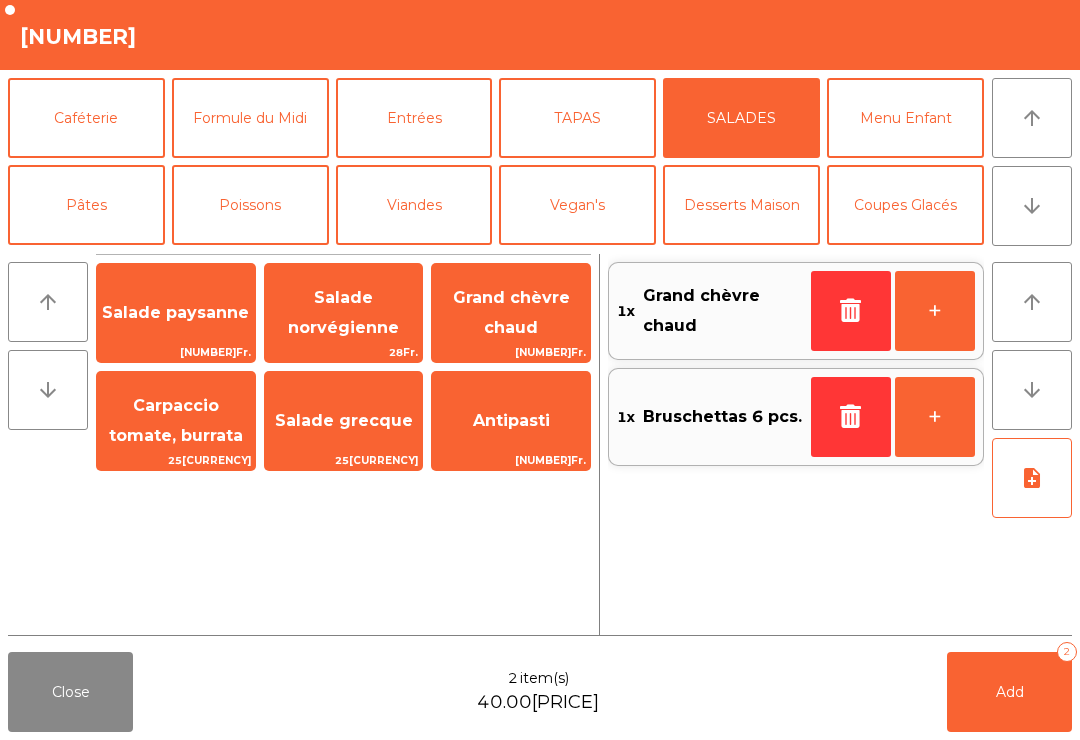 click on "Salade norvégienne" 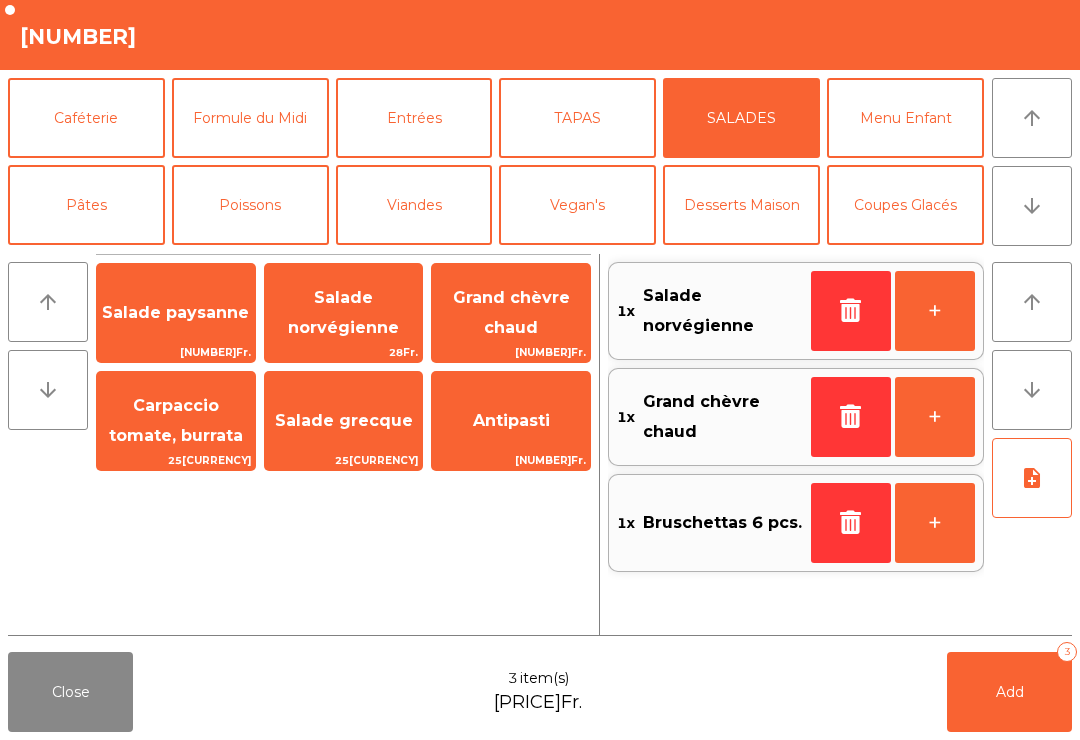 click on "note_add" 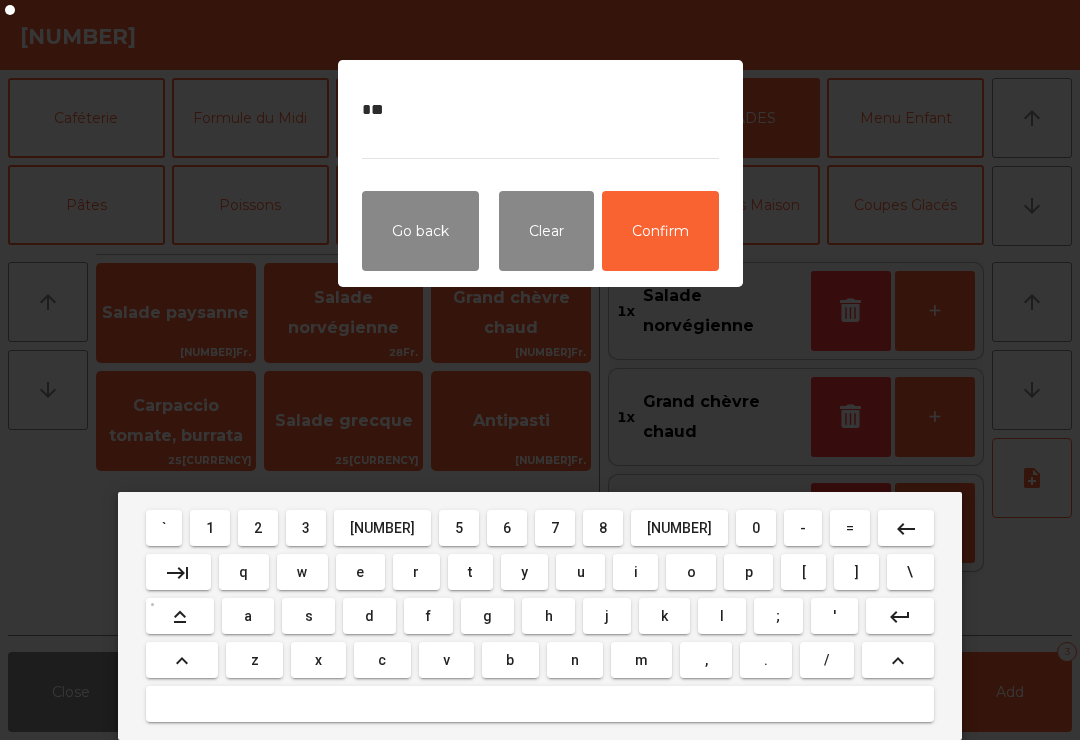 type on "*" 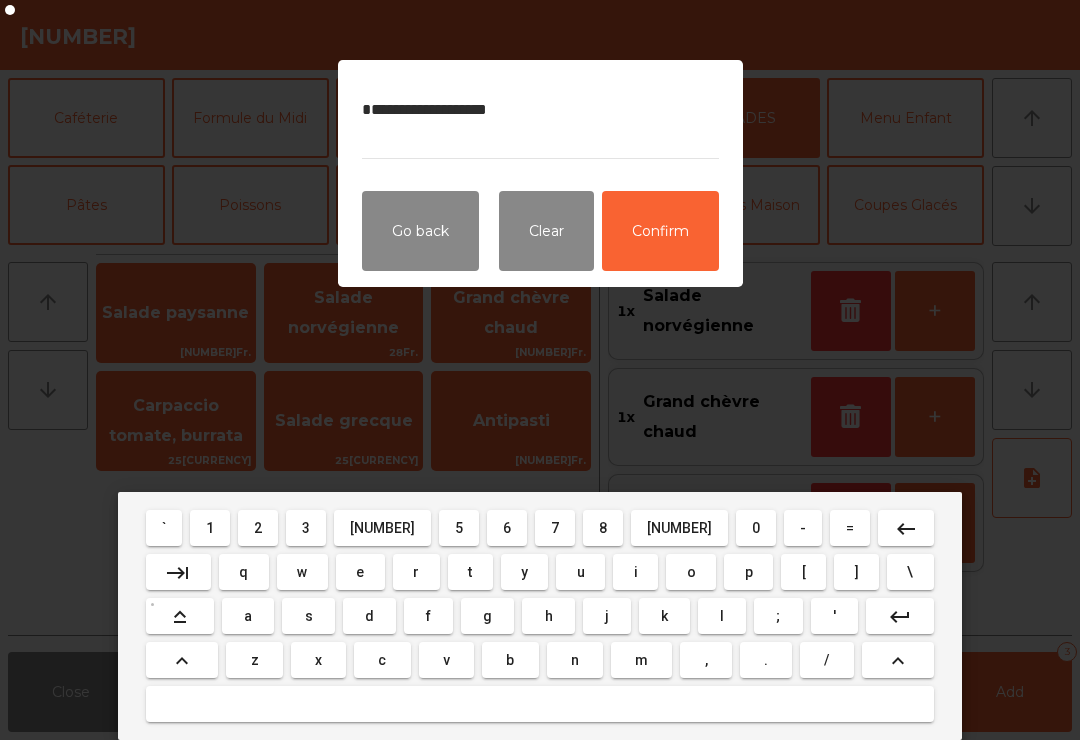 type on "**********" 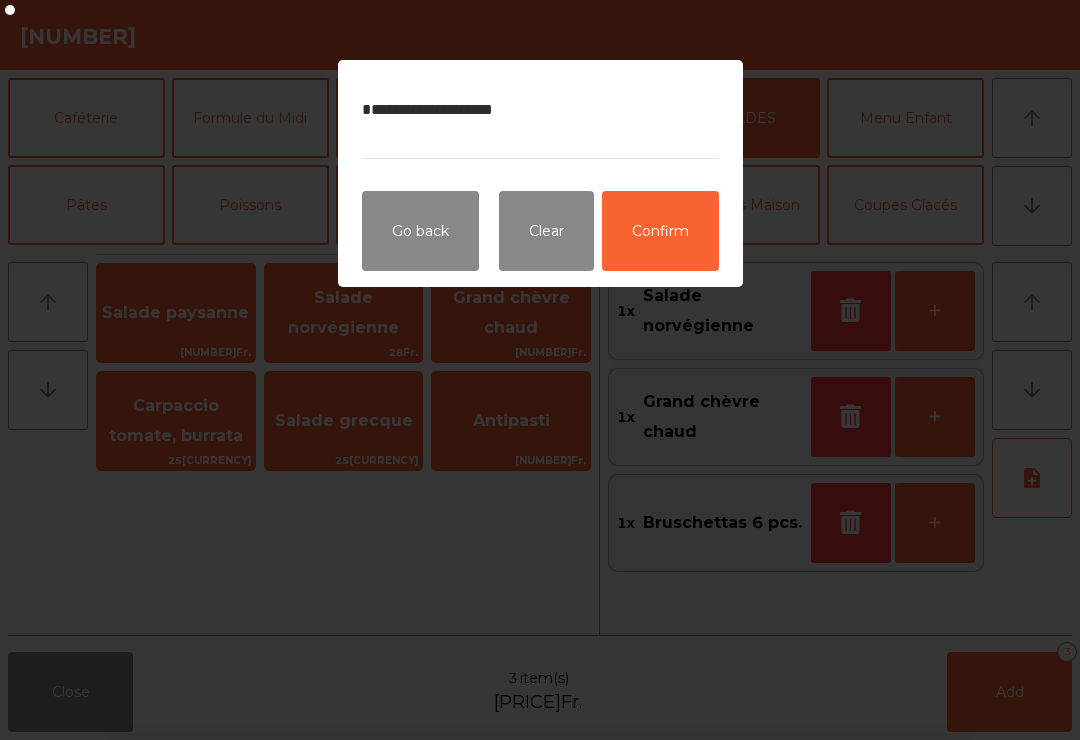 click on "Confirm" 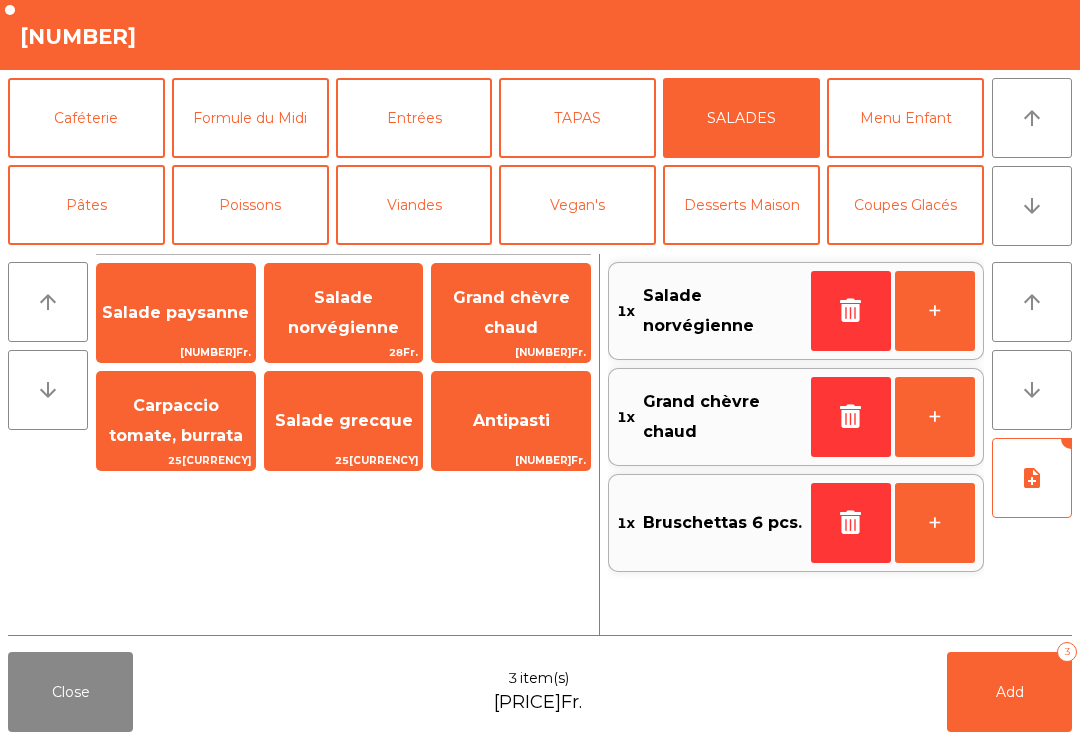 click on "arrow_downward" 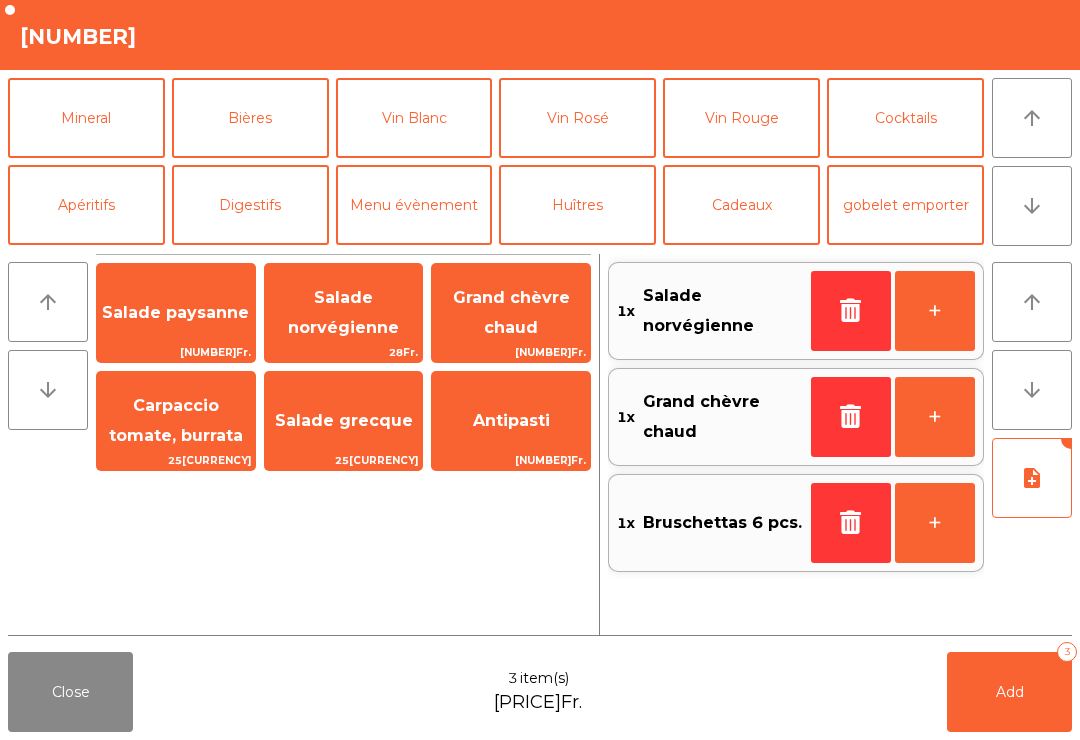 click on "Mineral" 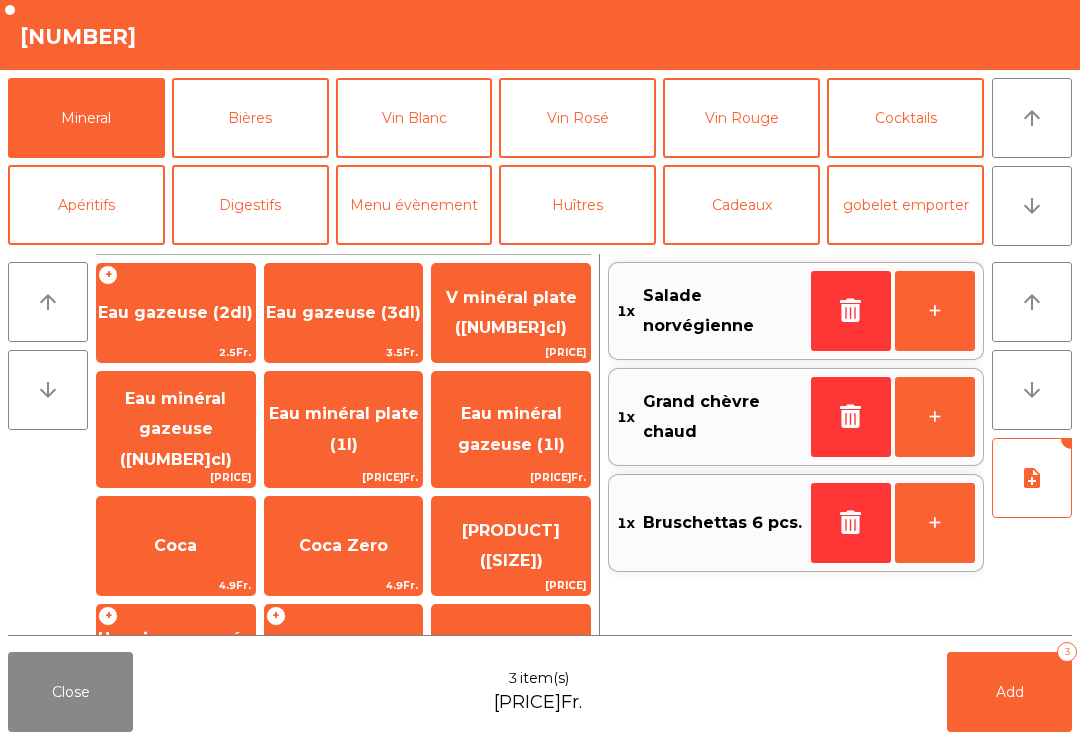 click on "Eau minéral gazeuse ([NUMBER]cl)" 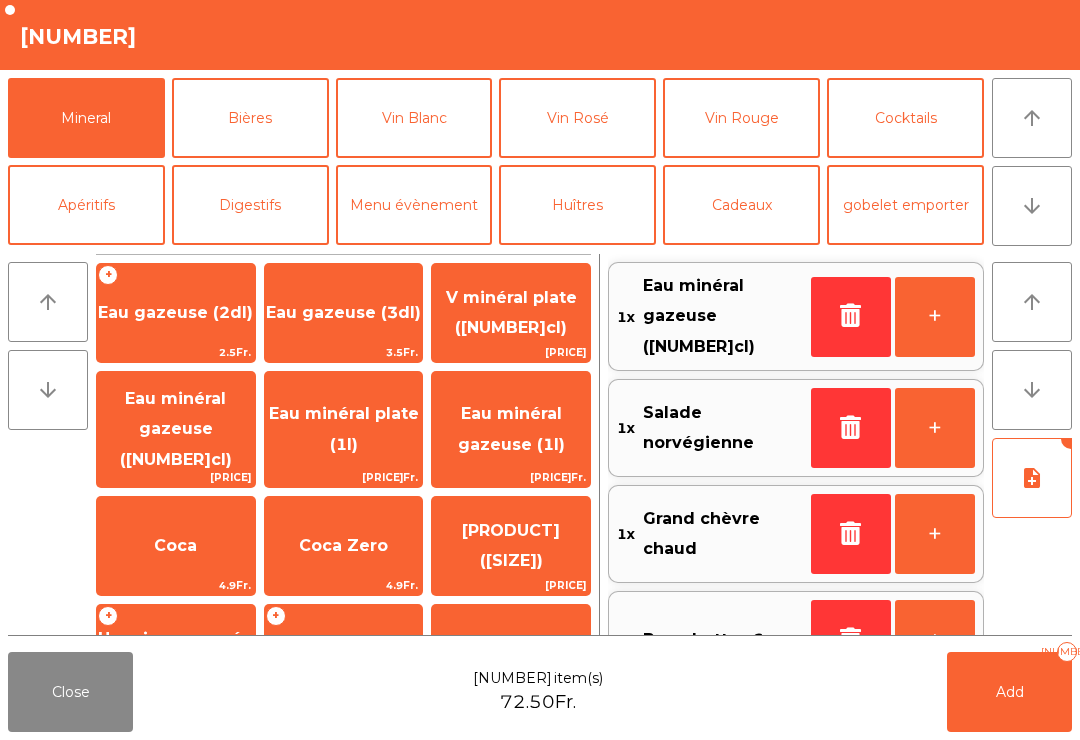 click on "Vin Rosé" 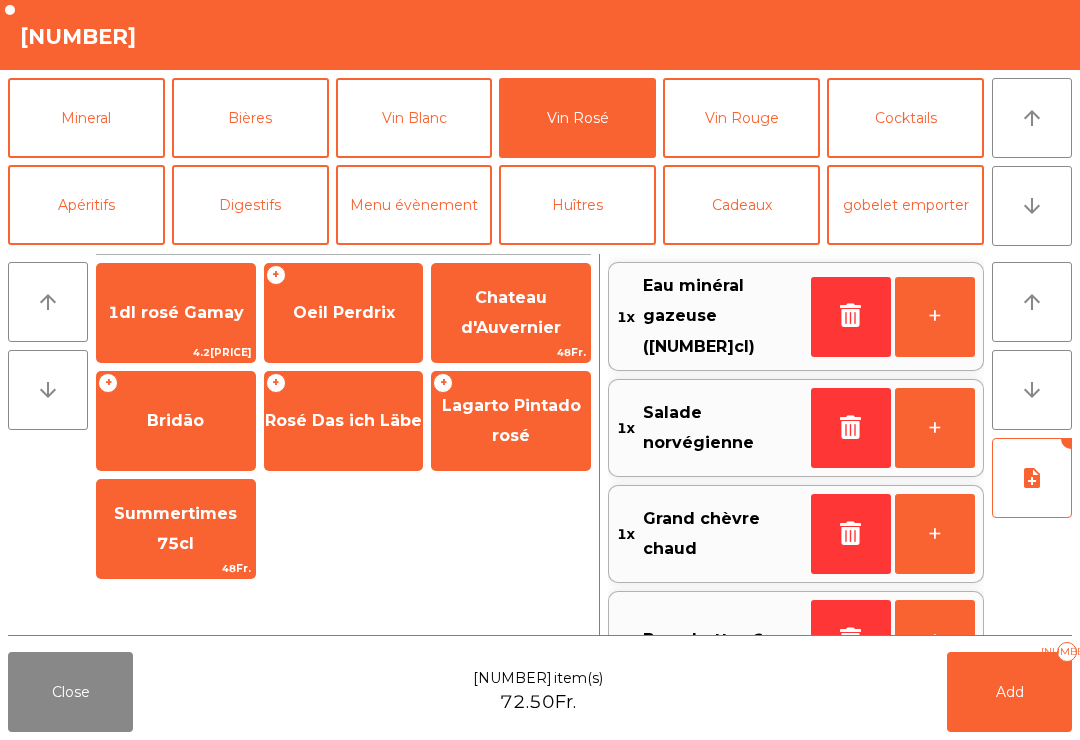 click on "Oeil Perdrix" 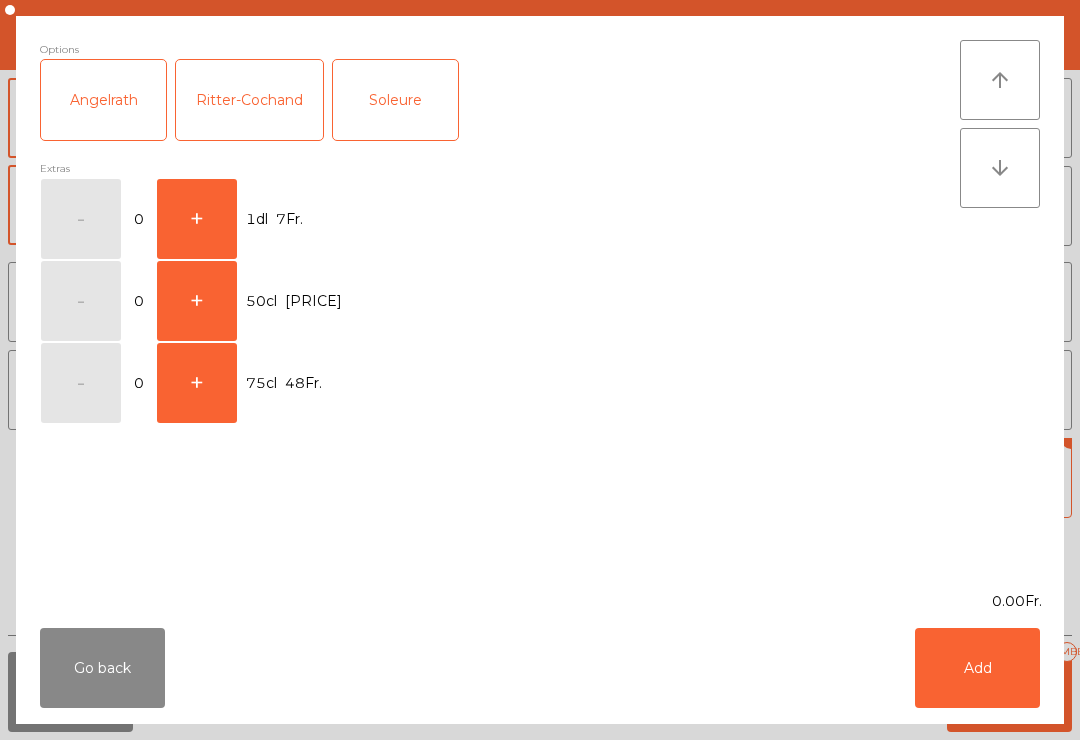 click on "+" 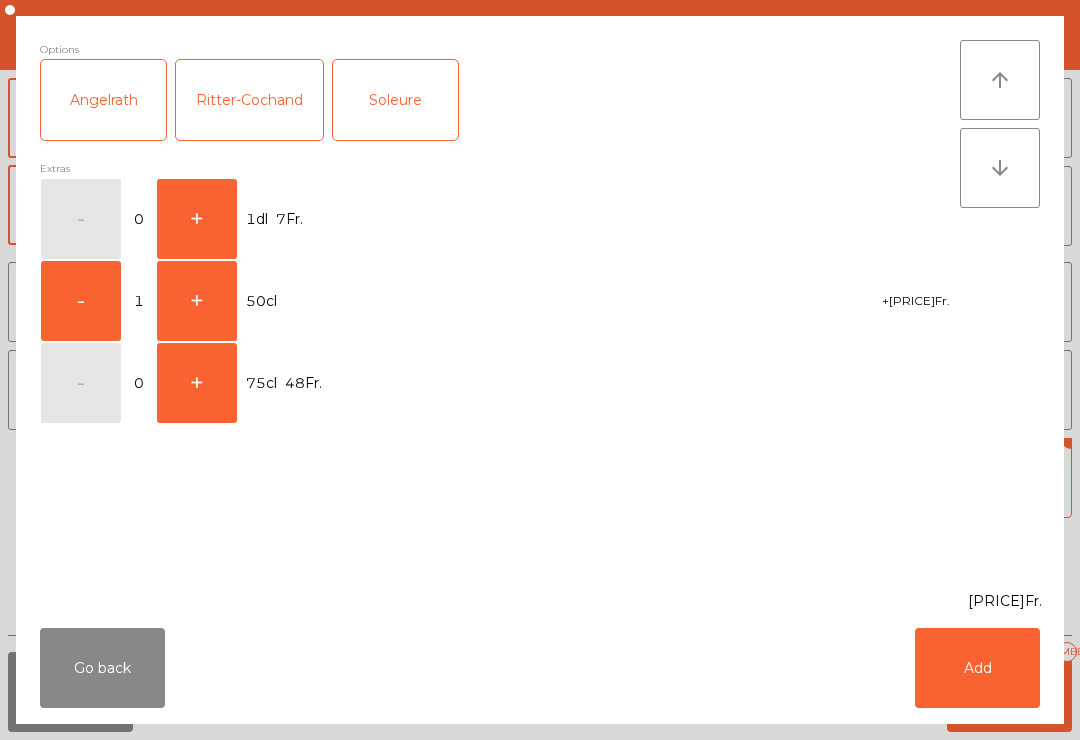 click on "Ritter-Cochand" 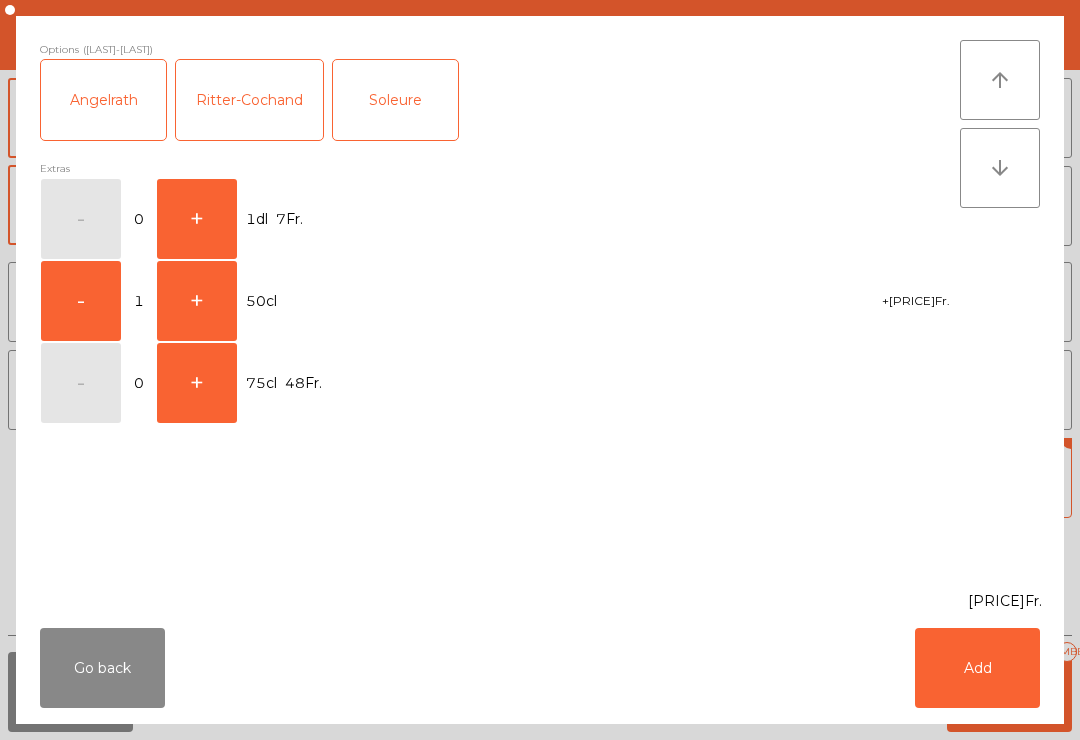 click on "Add" 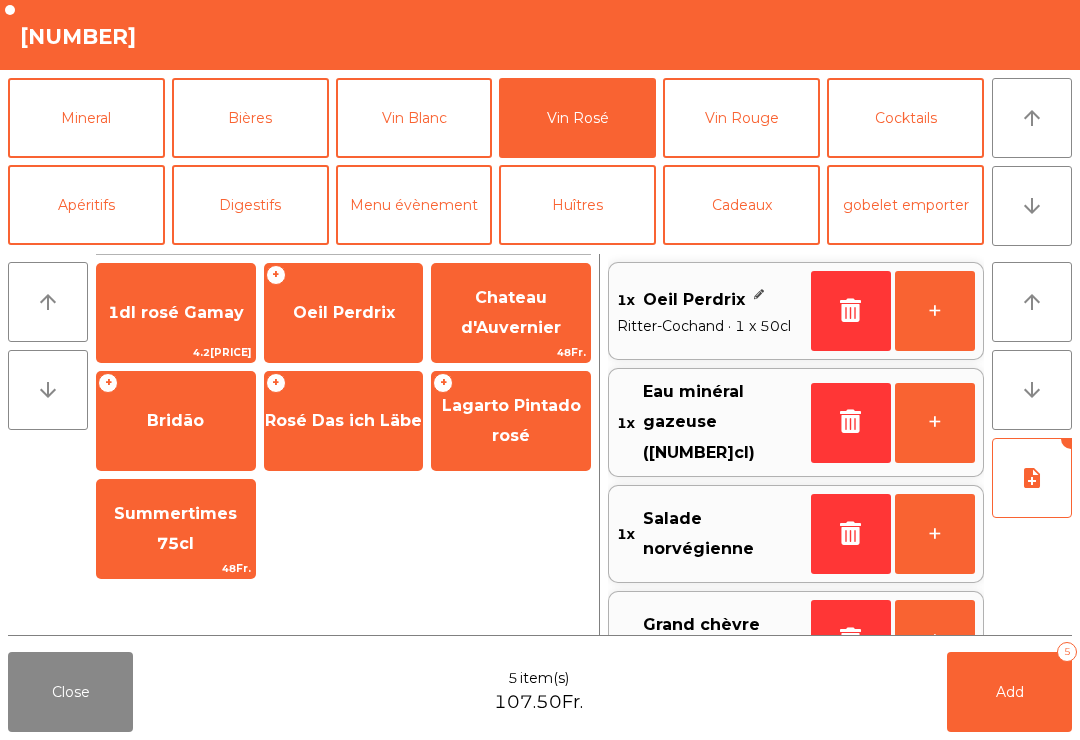 scroll, scrollTop: 7, scrollLeft: 0, axis: vertical 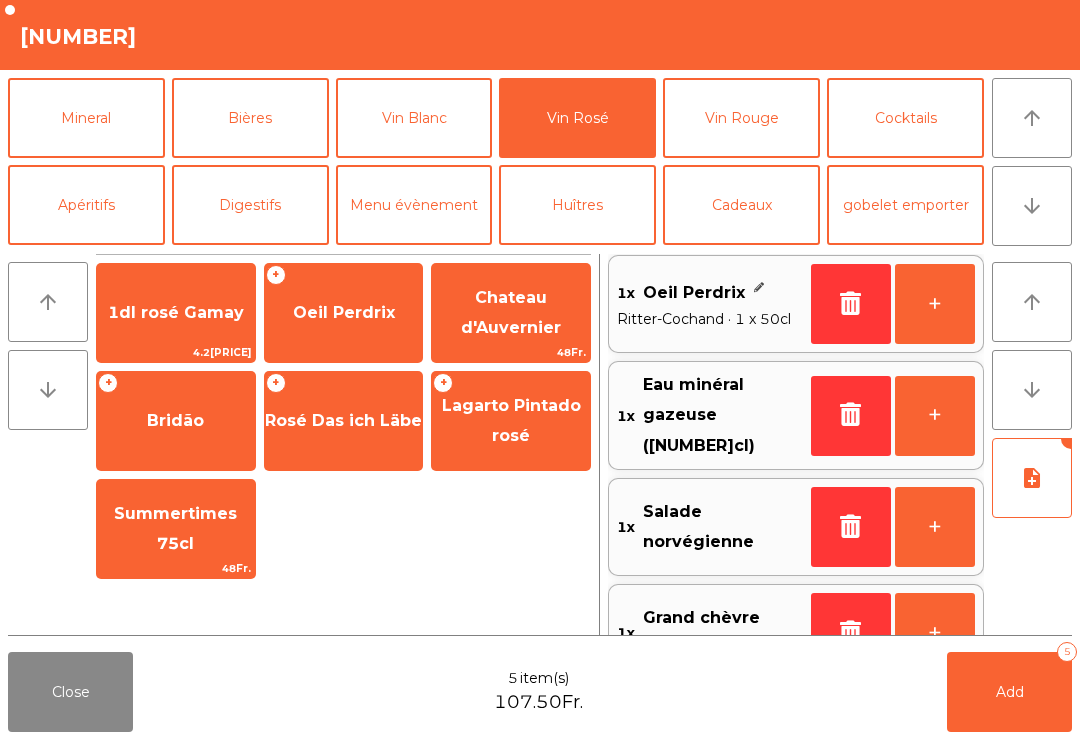 click on "Add   [NUMBER]" 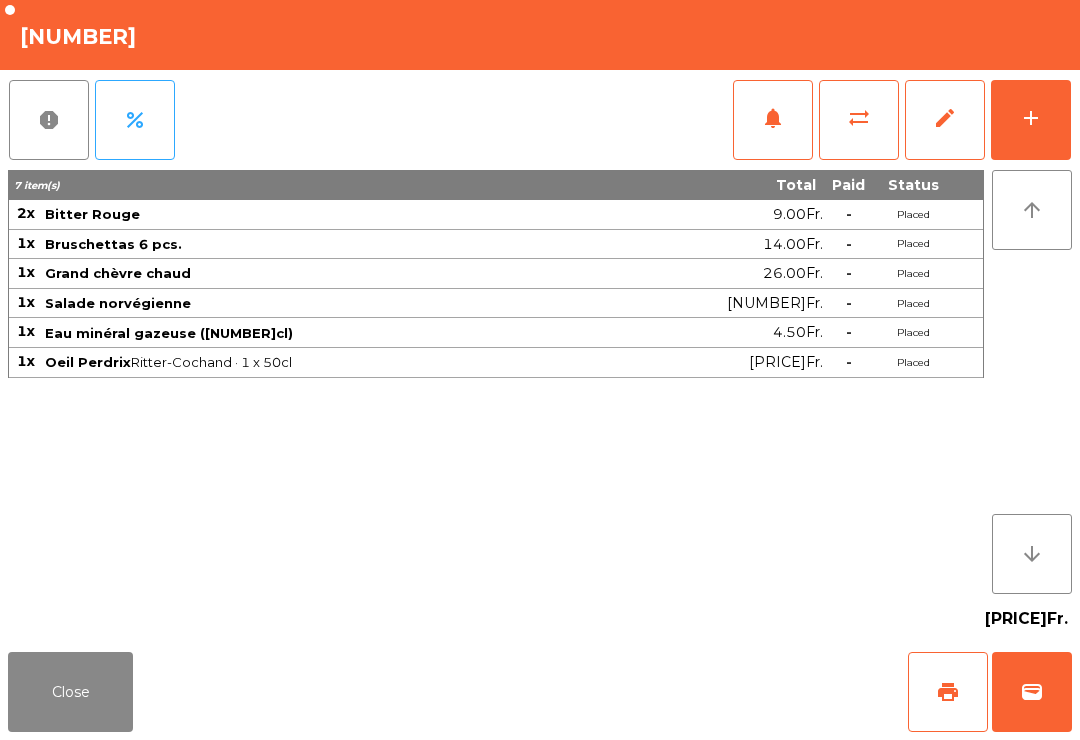 click on "Close" 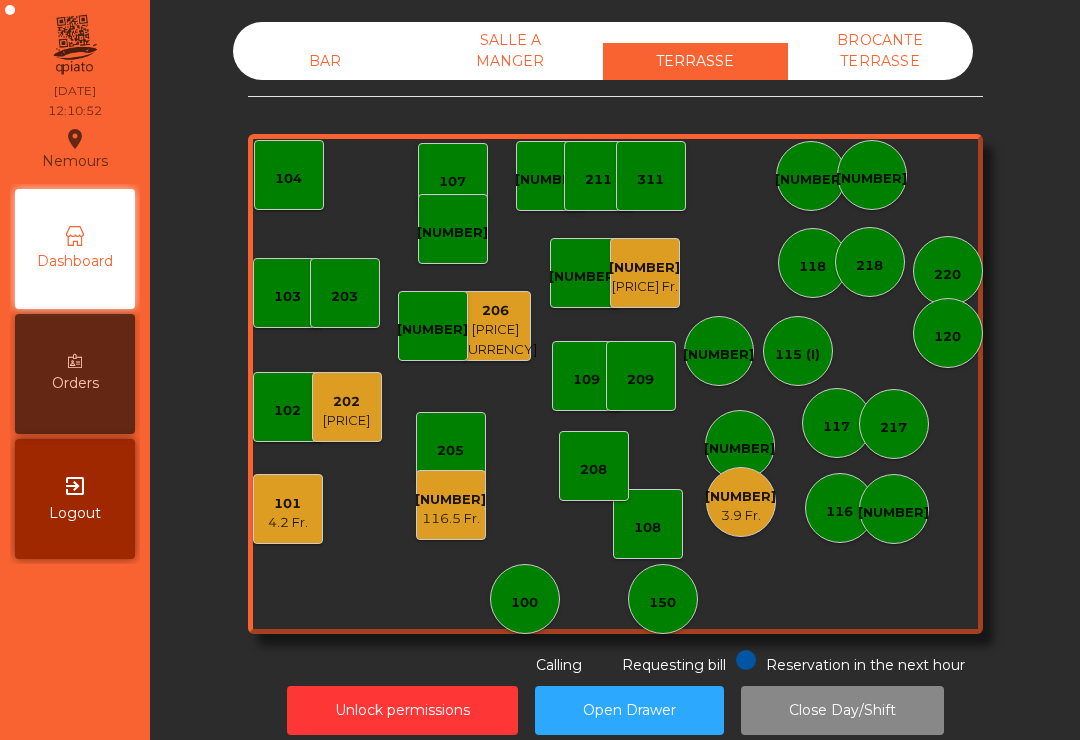 click on "[PRICE] Fr." 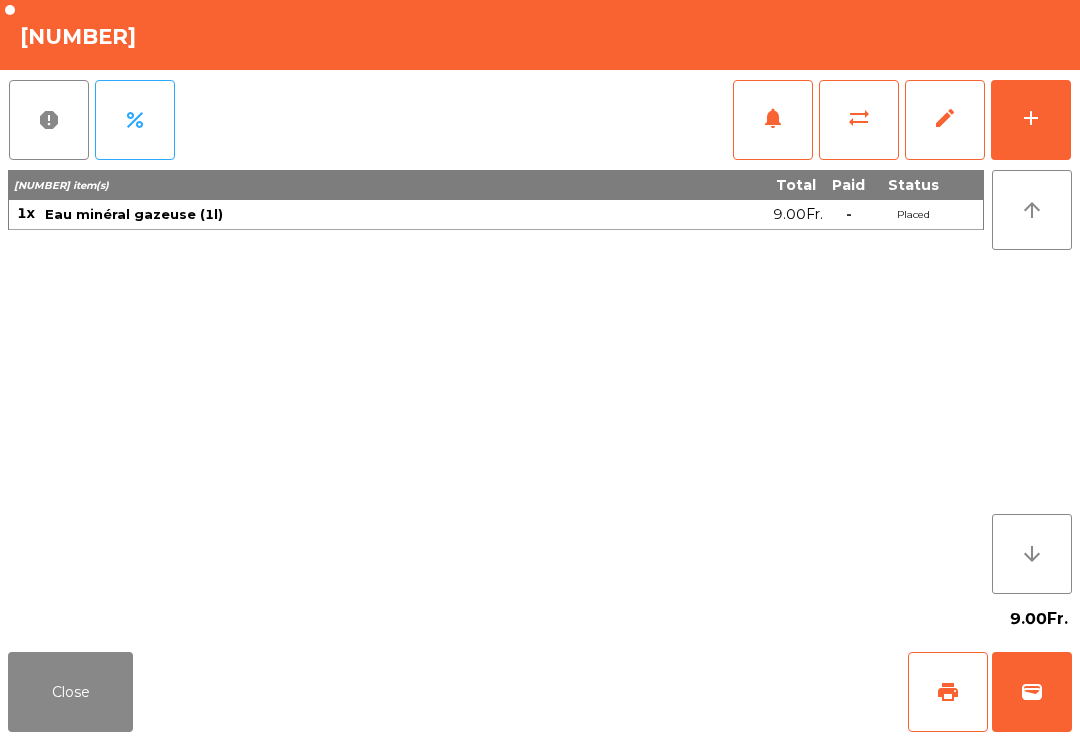 click on "add" 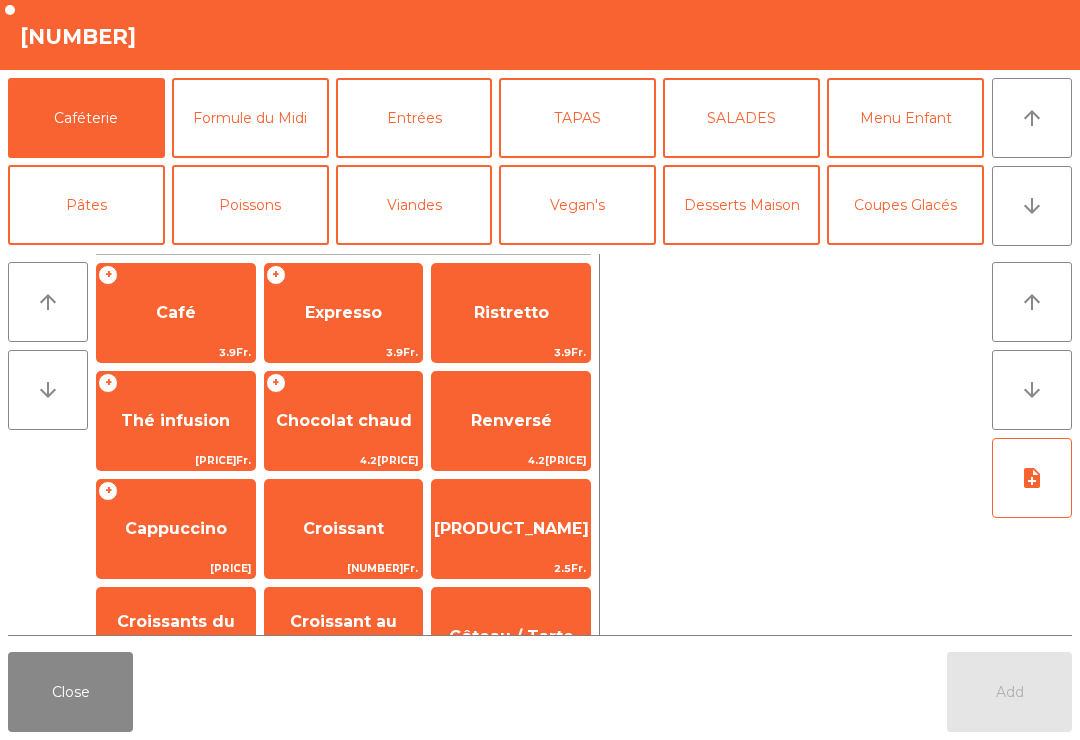 scroll, scrollTop: 8, scrollLeft: 0, axis: vertical 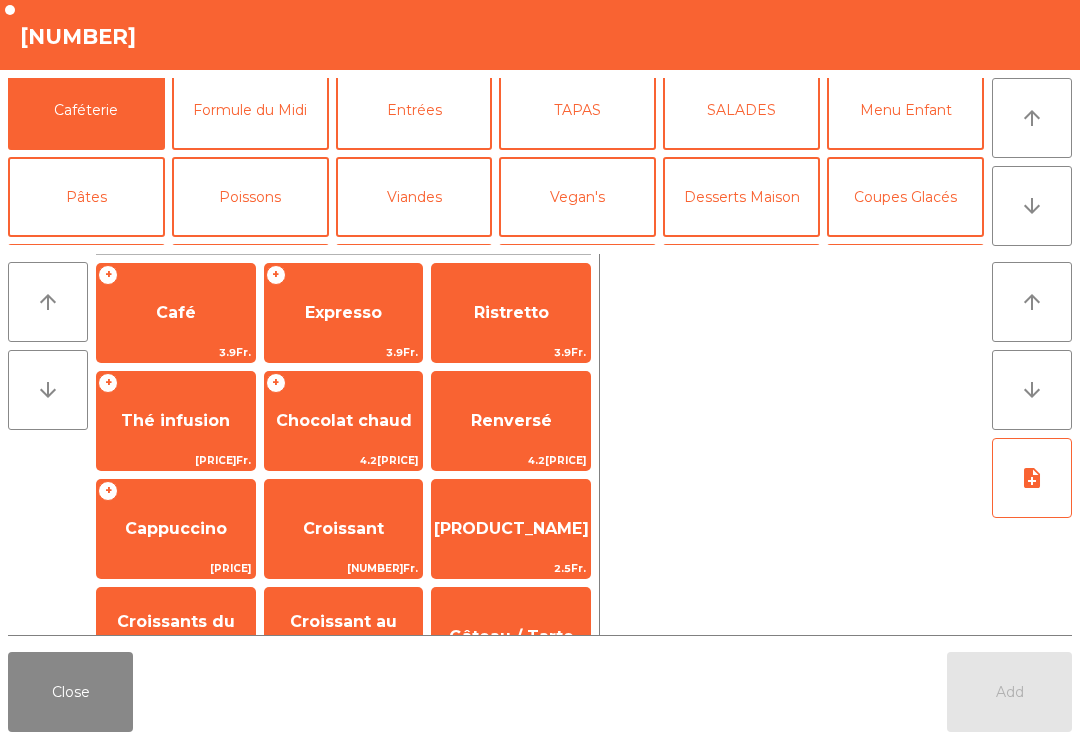 click on "Formule du Midi" 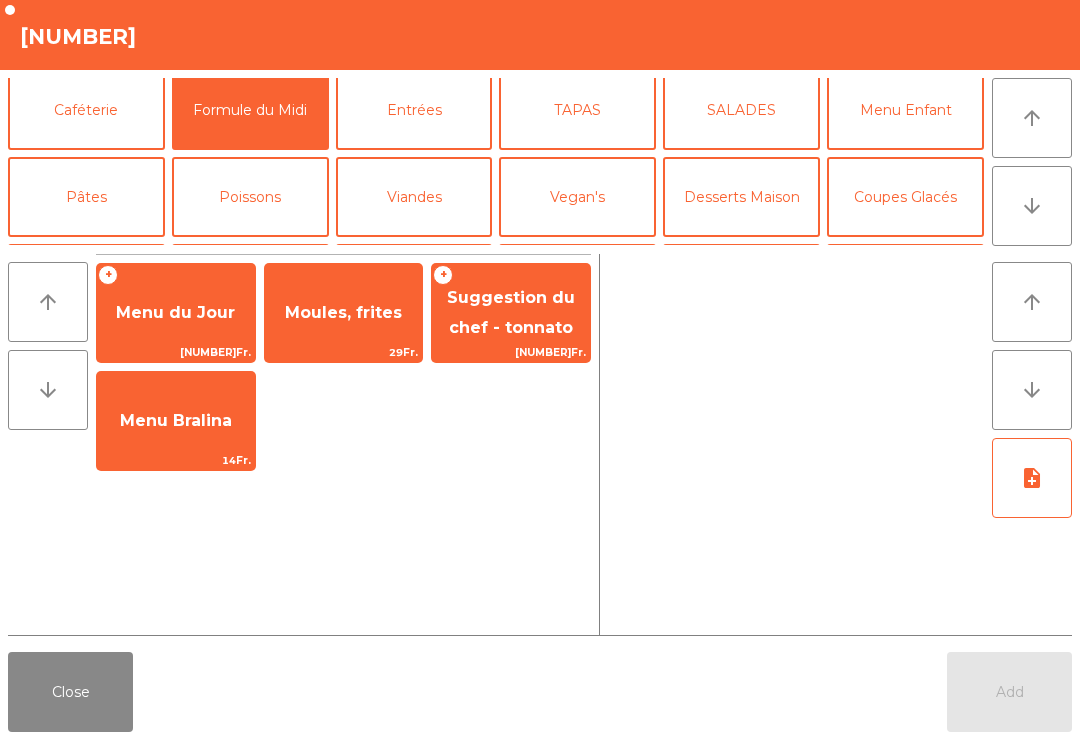 click on "Moules, frites" 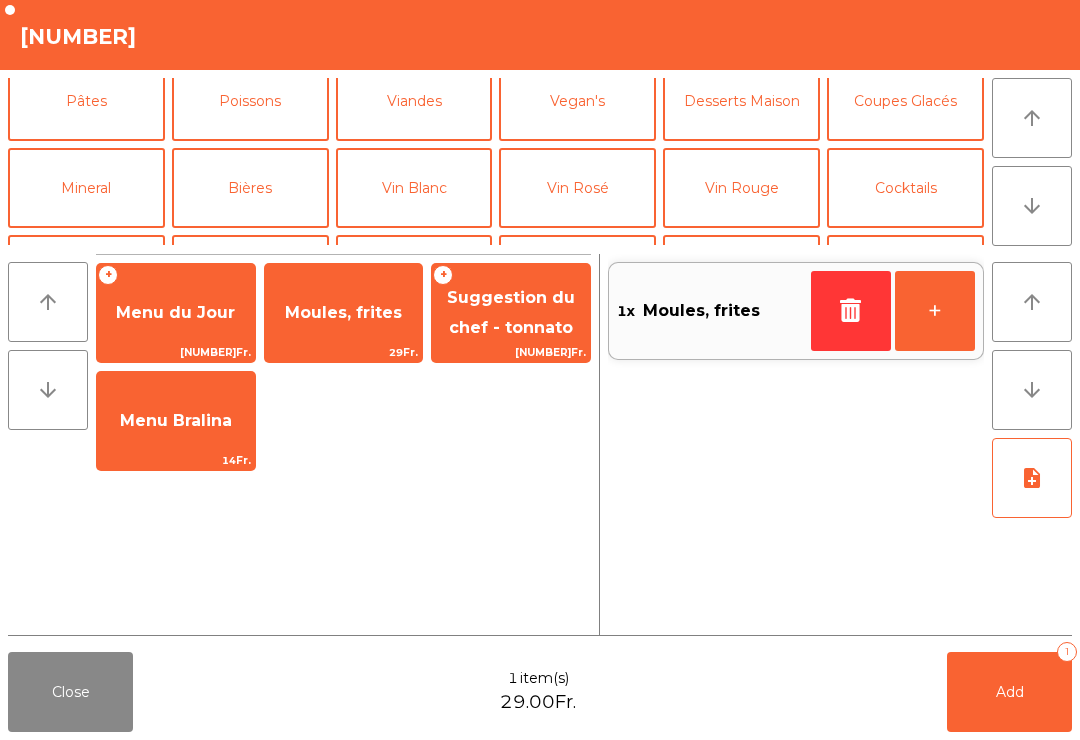 scroll, scrollTop: -1, scrollLeft: 0, axis: vertical 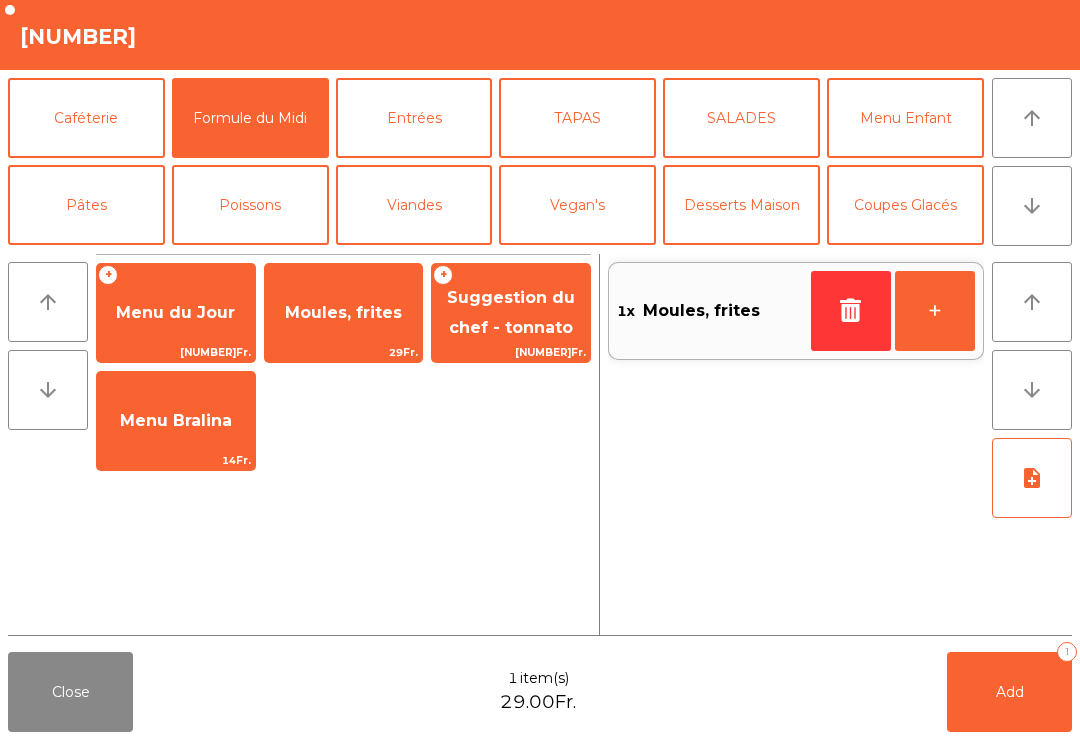 click on "TAPAS" 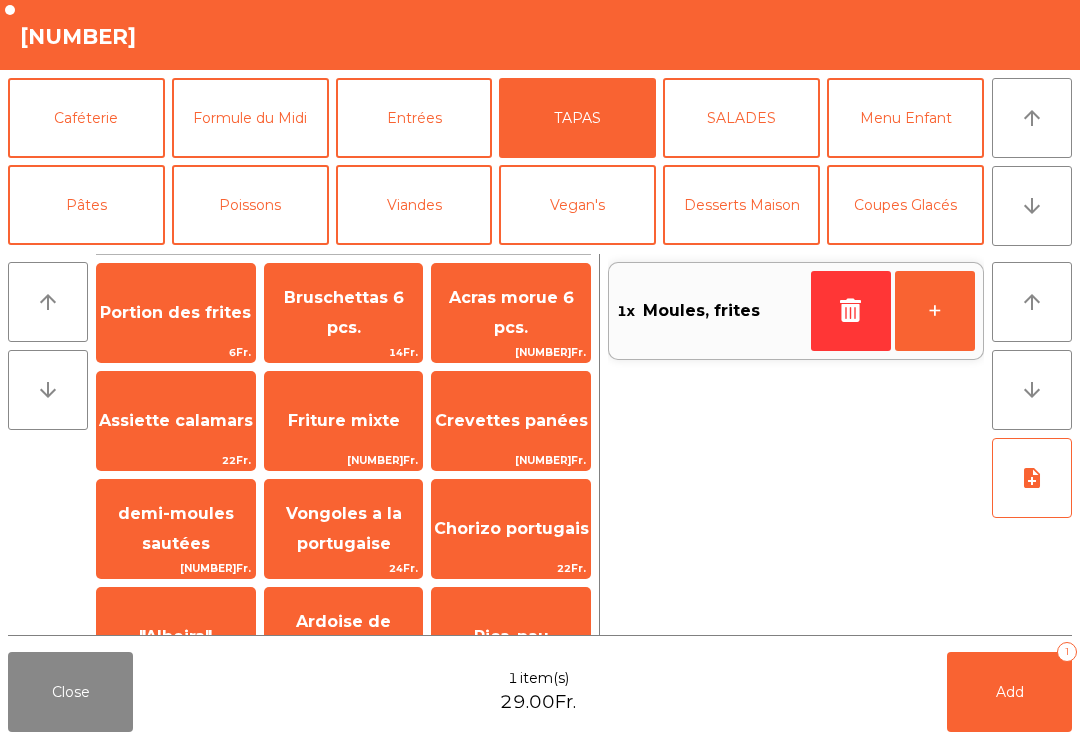 scroll, scrollTop: 0, scrollLeft: 0, axis: both 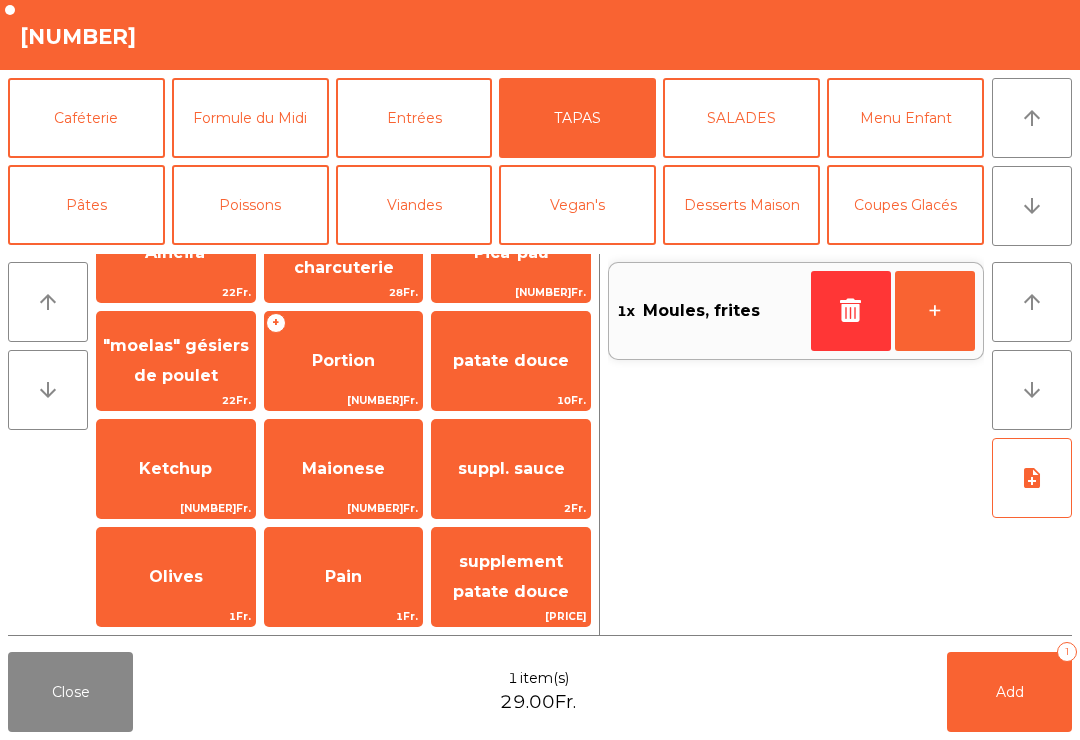 click on "patate douce" 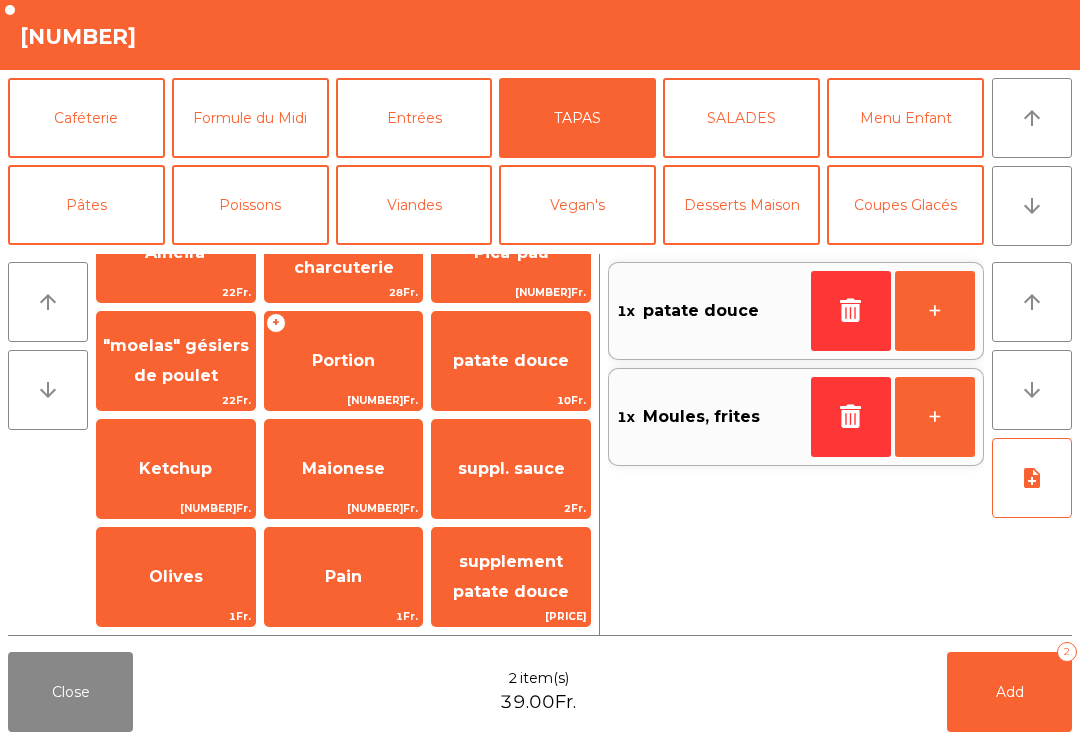 click on "Entrées" 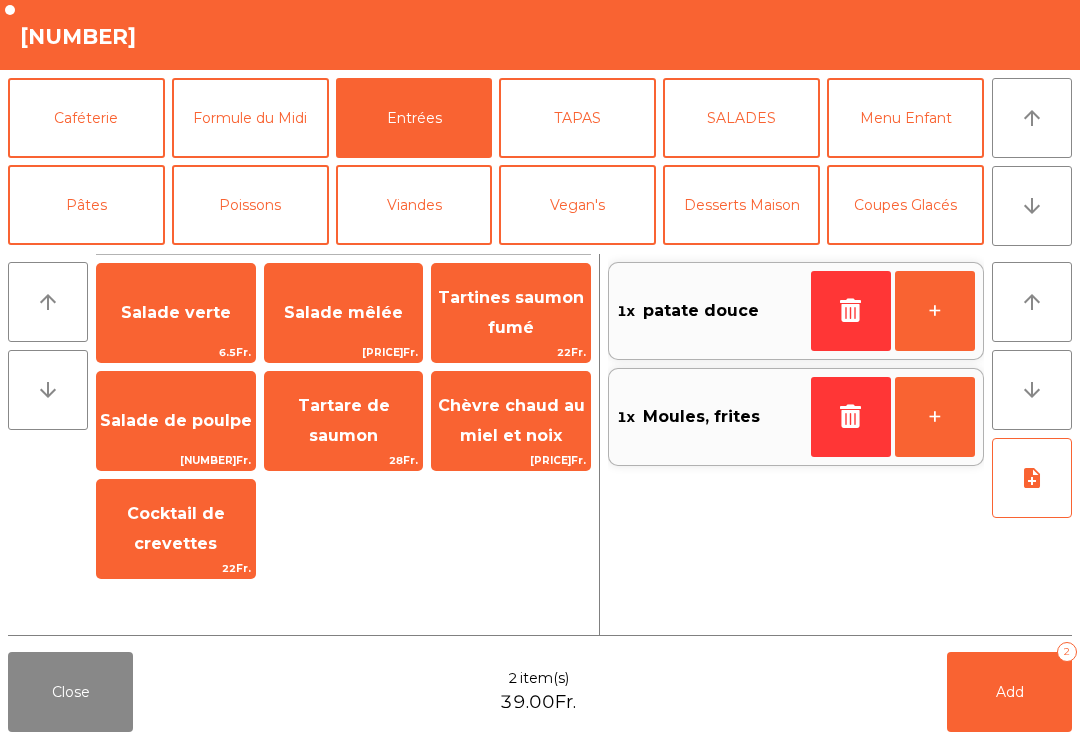 scroll, scrollTop: 0, scrollLeft: 0, axis: both 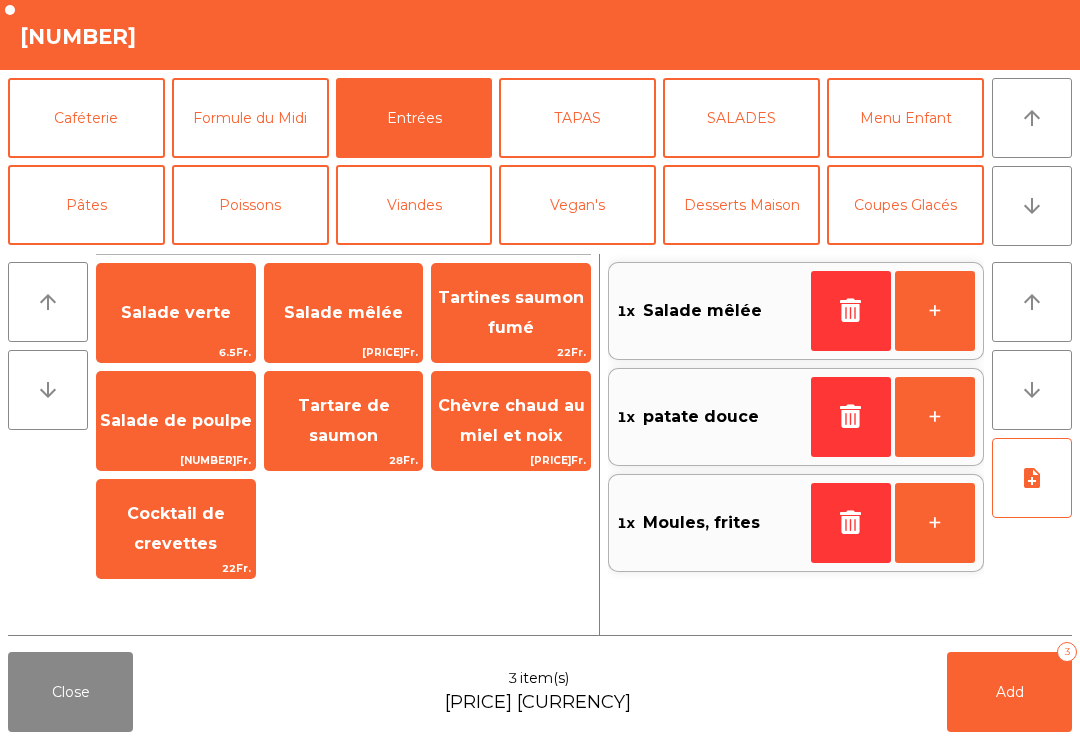 click on "note_add" 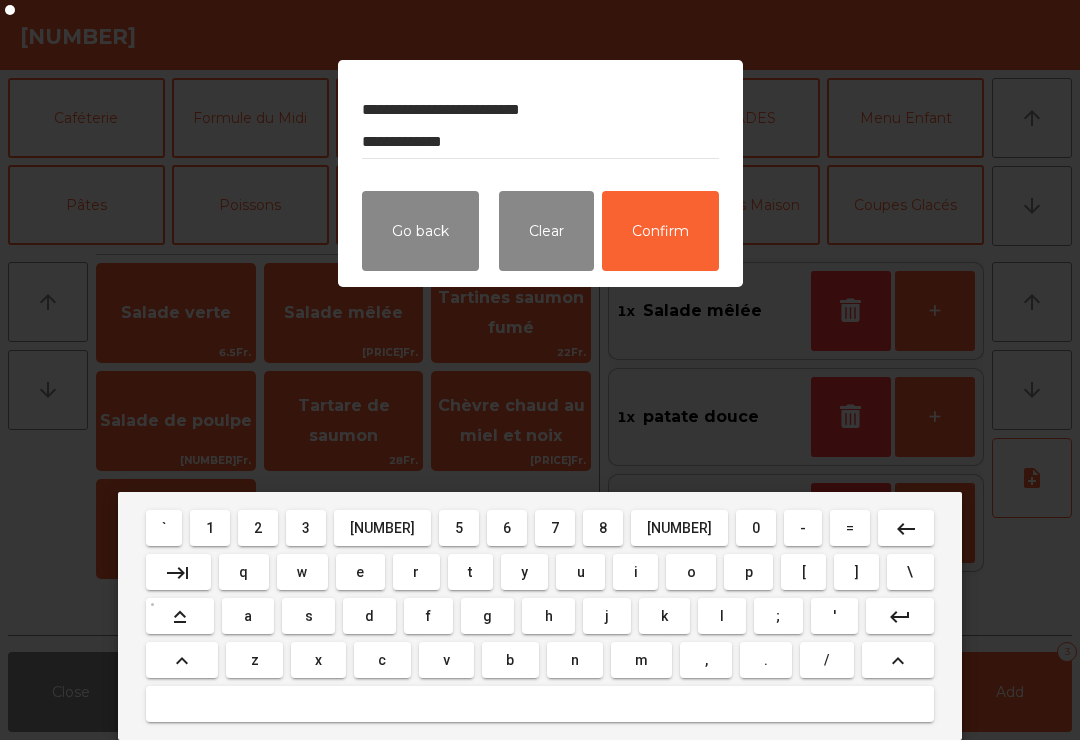 type on "**********" 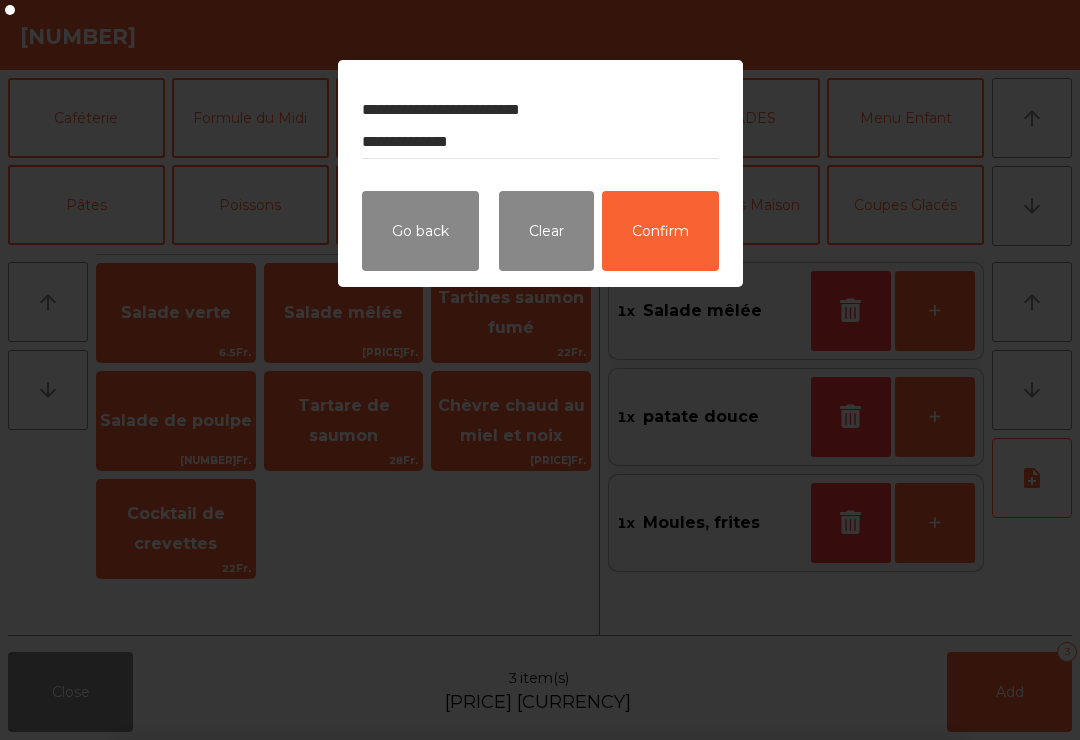 click on "Confirm" 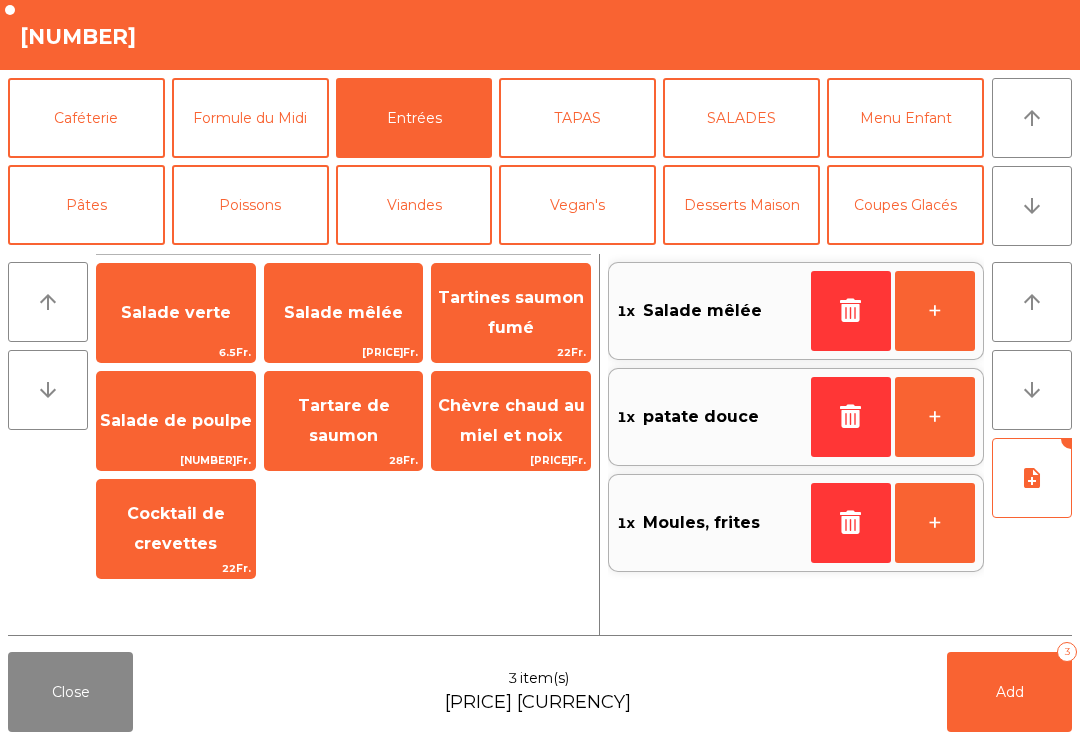 click on "Add   3" 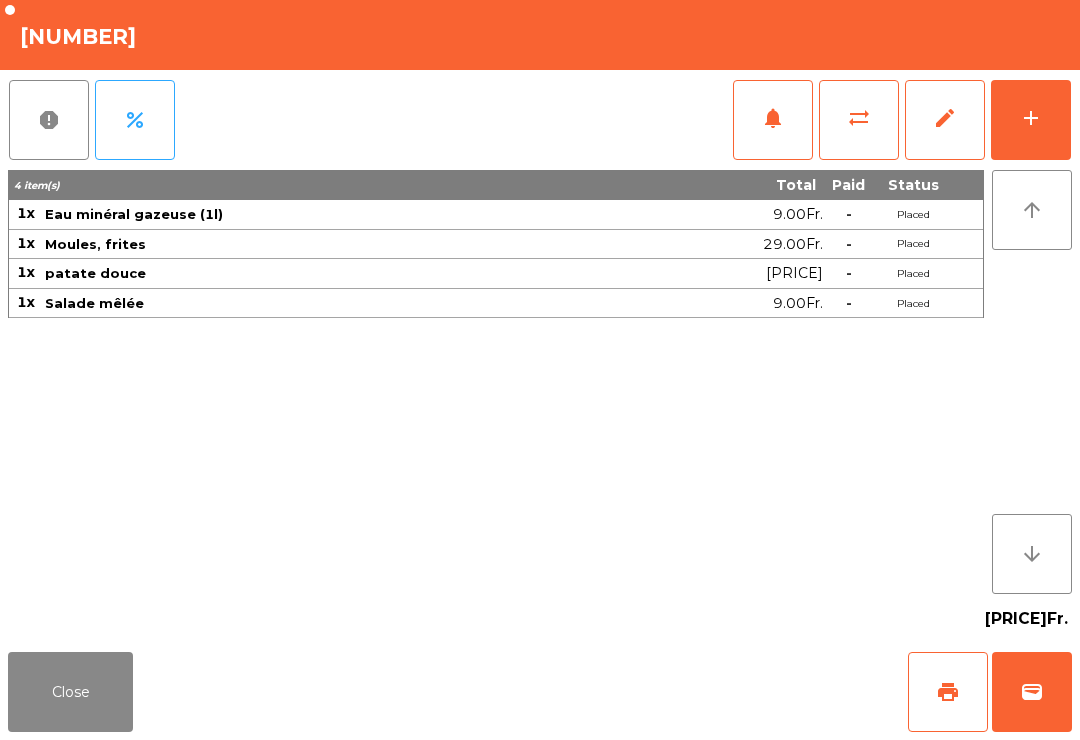 click on "Close" 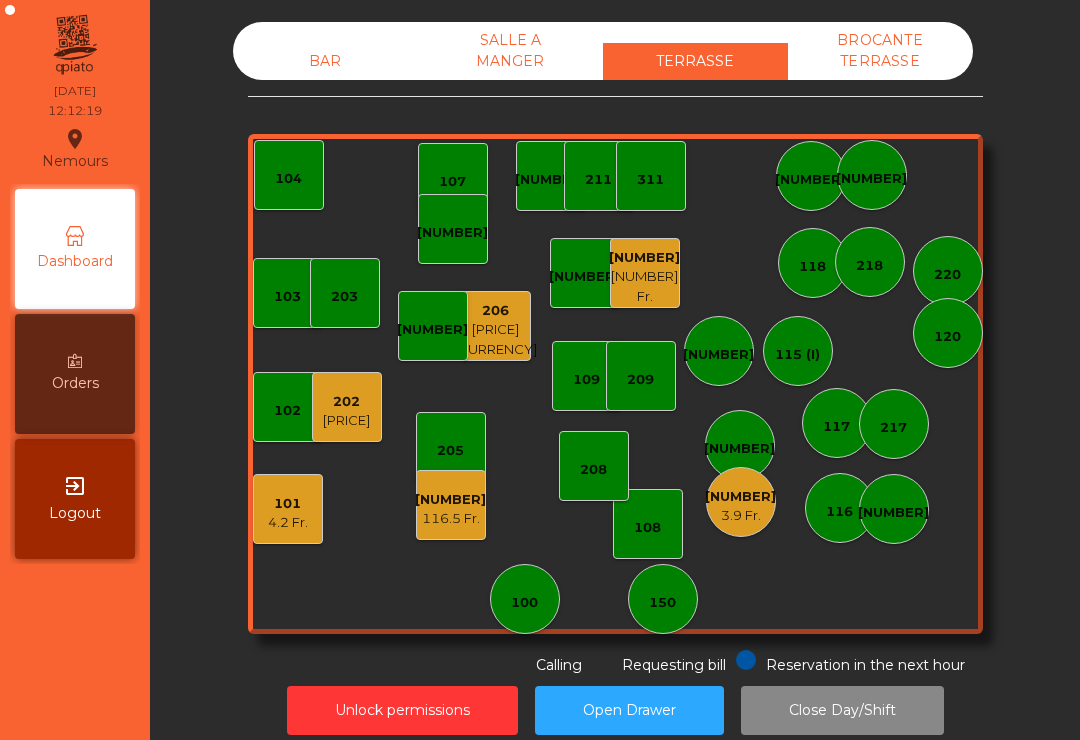 click on "[PRICE] [CURRENCY]" 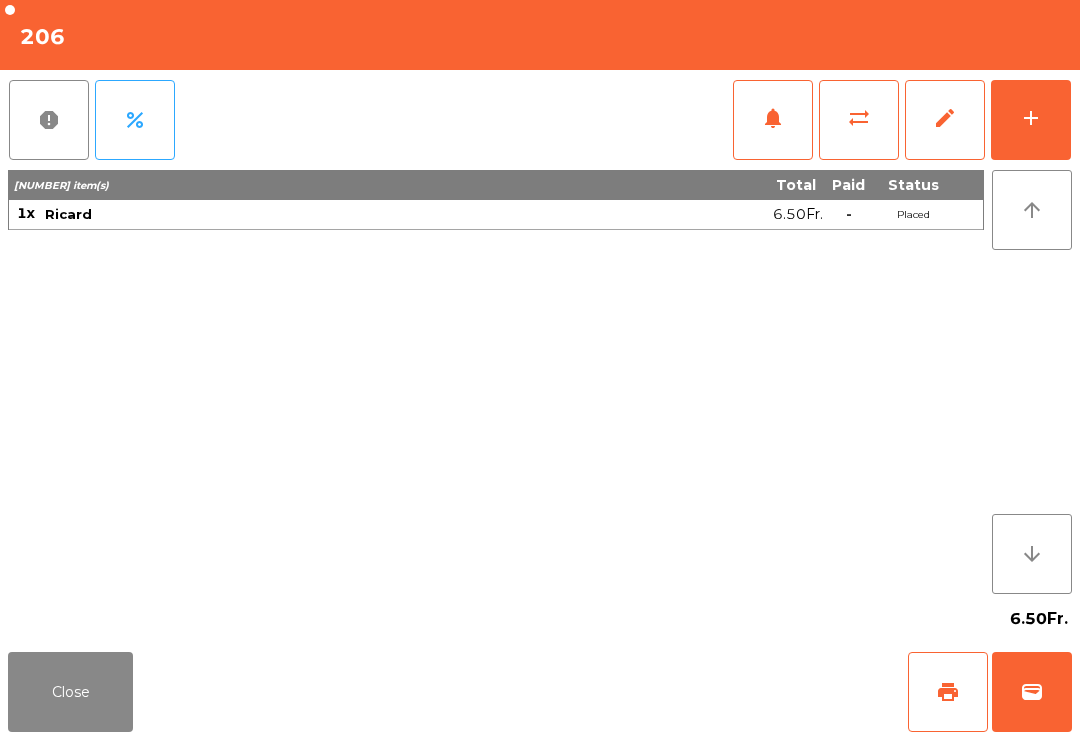 click on "add" 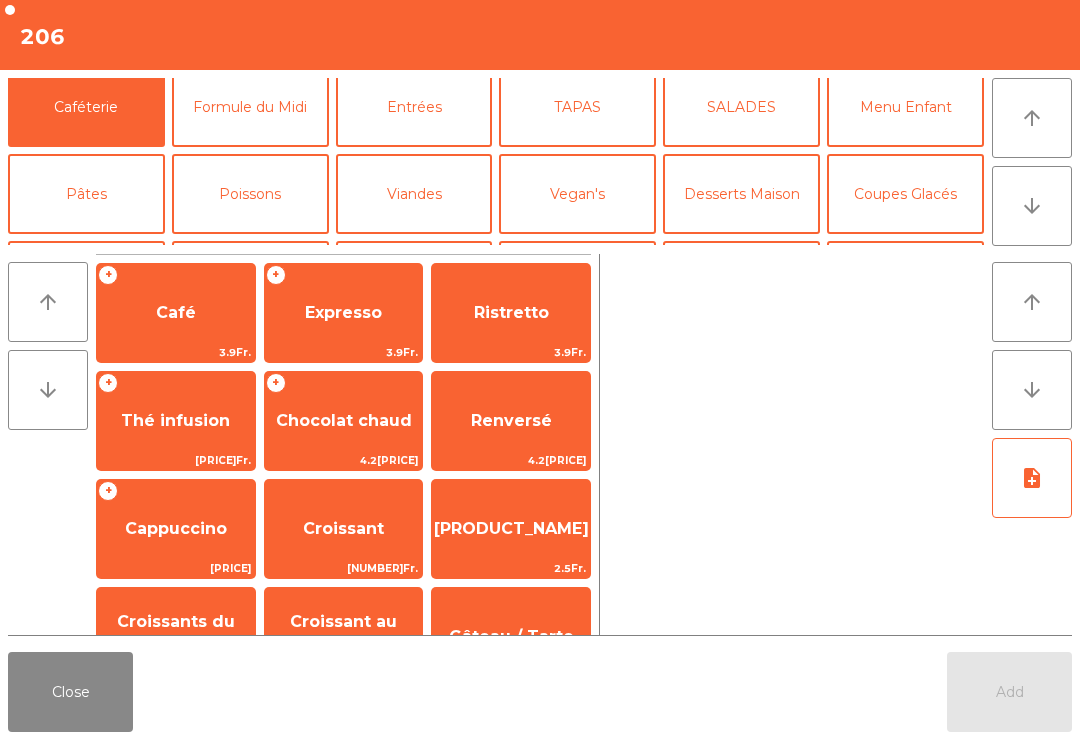 scroll, scrollTop: 108, scrollLeft: 0, axis: vertical 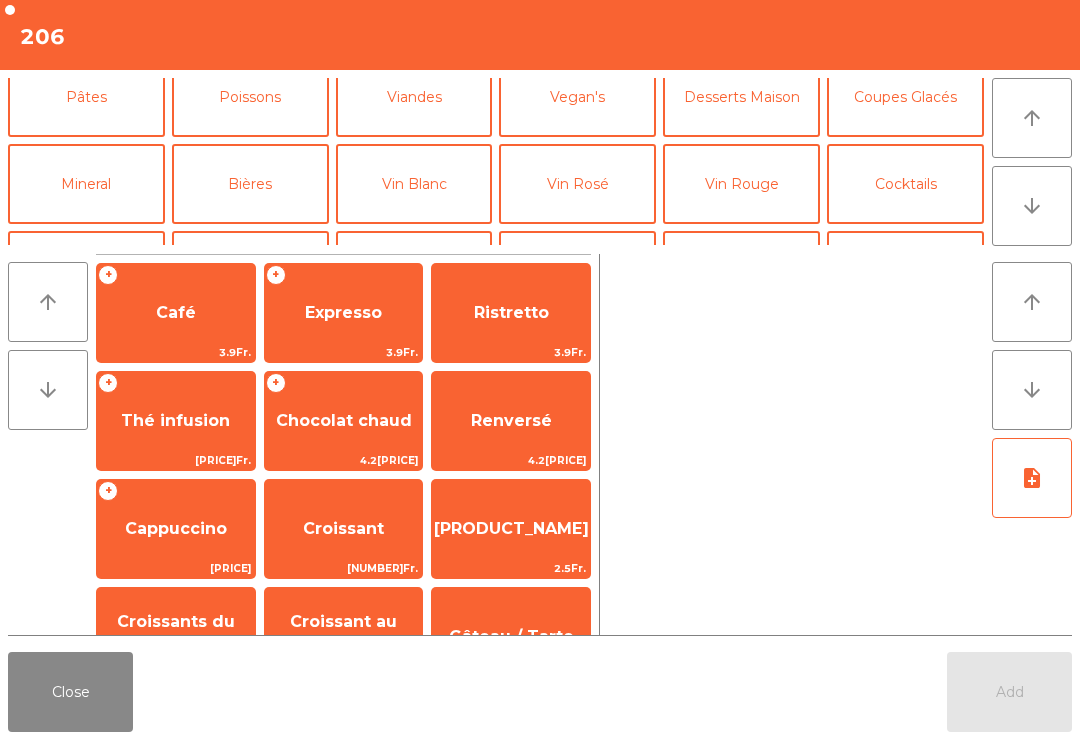click on "Apéritifs" 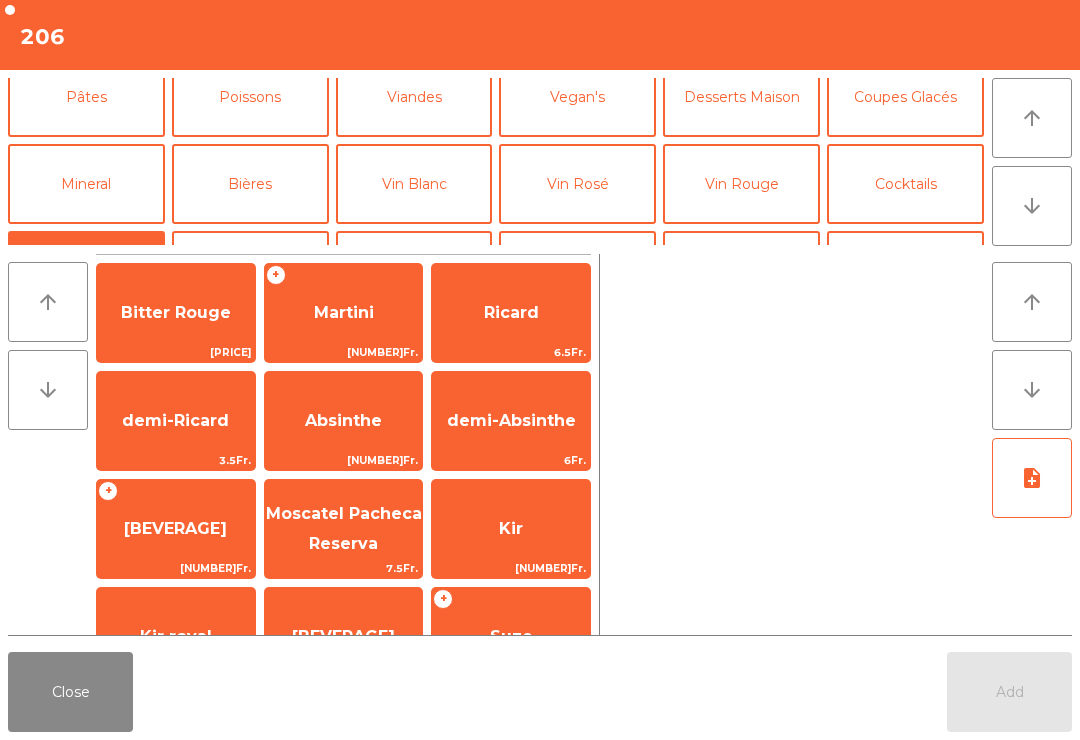 click on "Ricard" 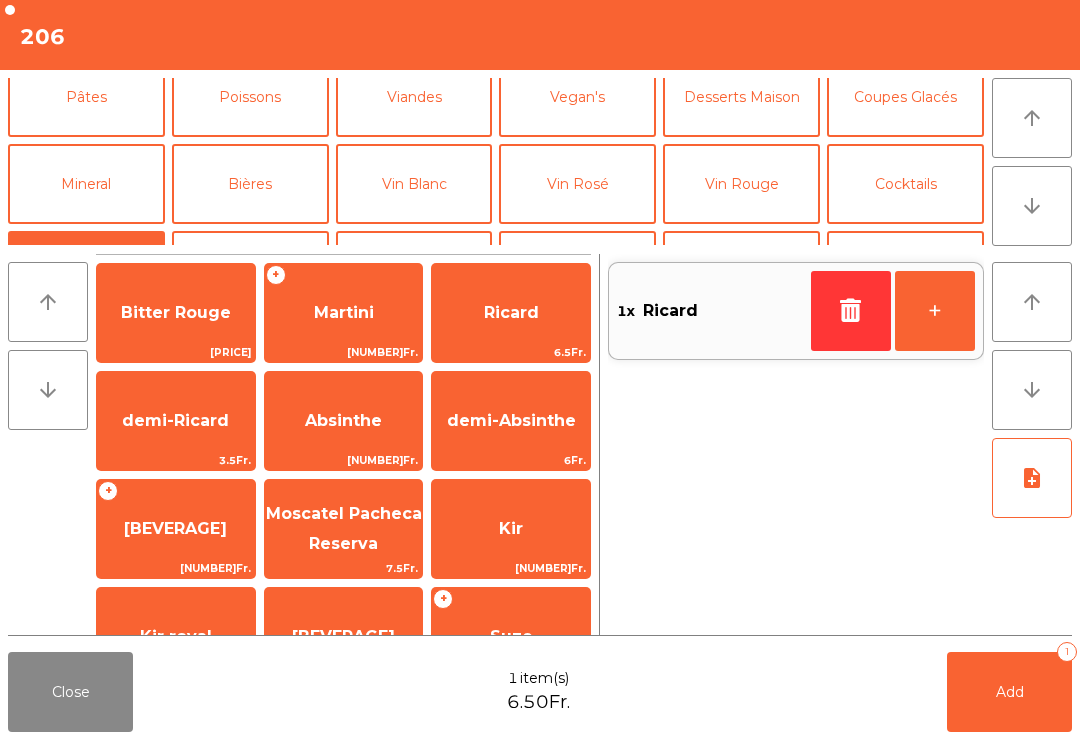 scroll, scrollTop: 165, scrollLeft: 0, axis: vertical 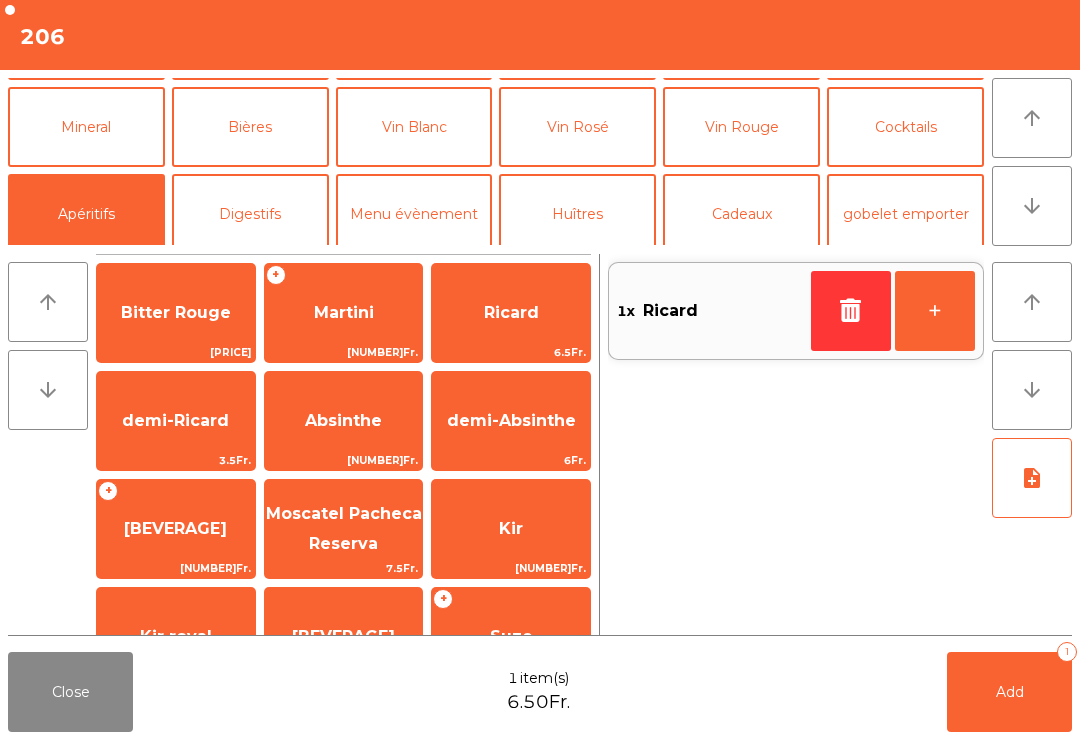 click on "Add   1" 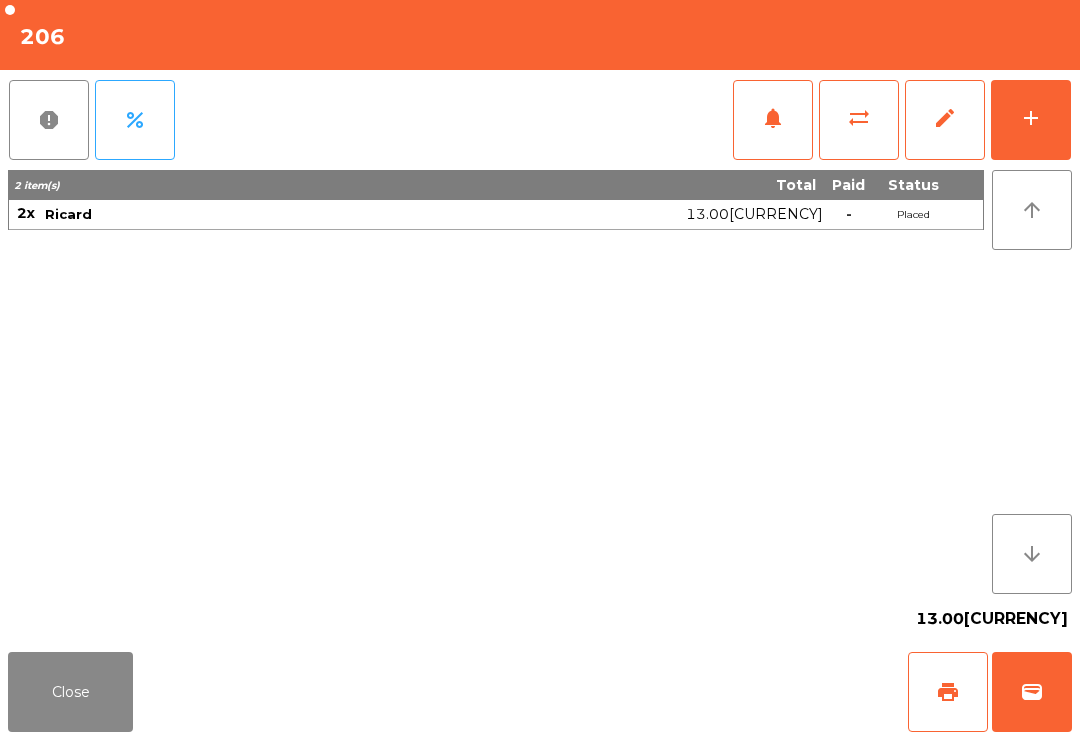 click on "Close" 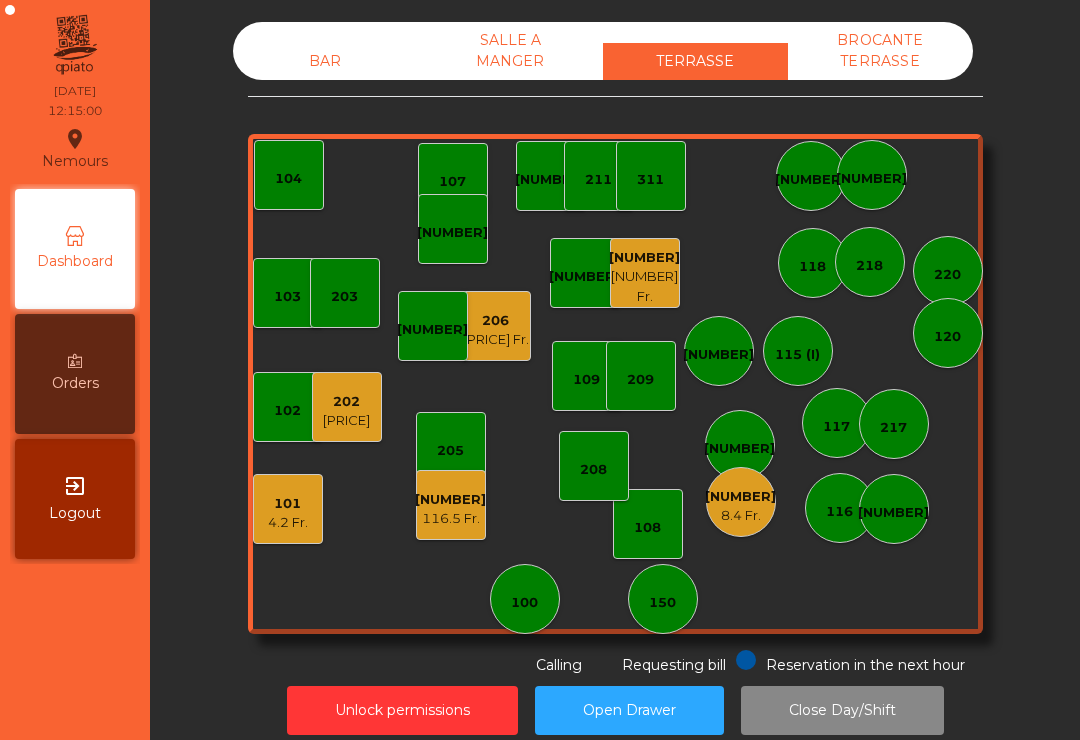 click on "210   57 Fr." 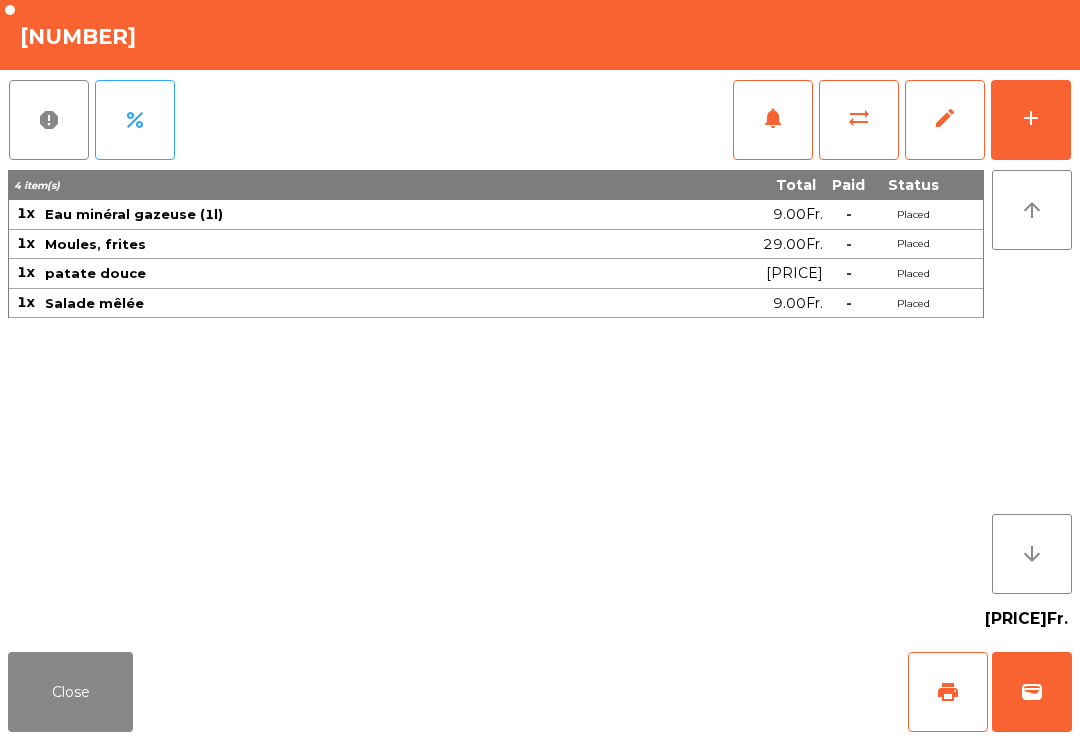 click on "Close" 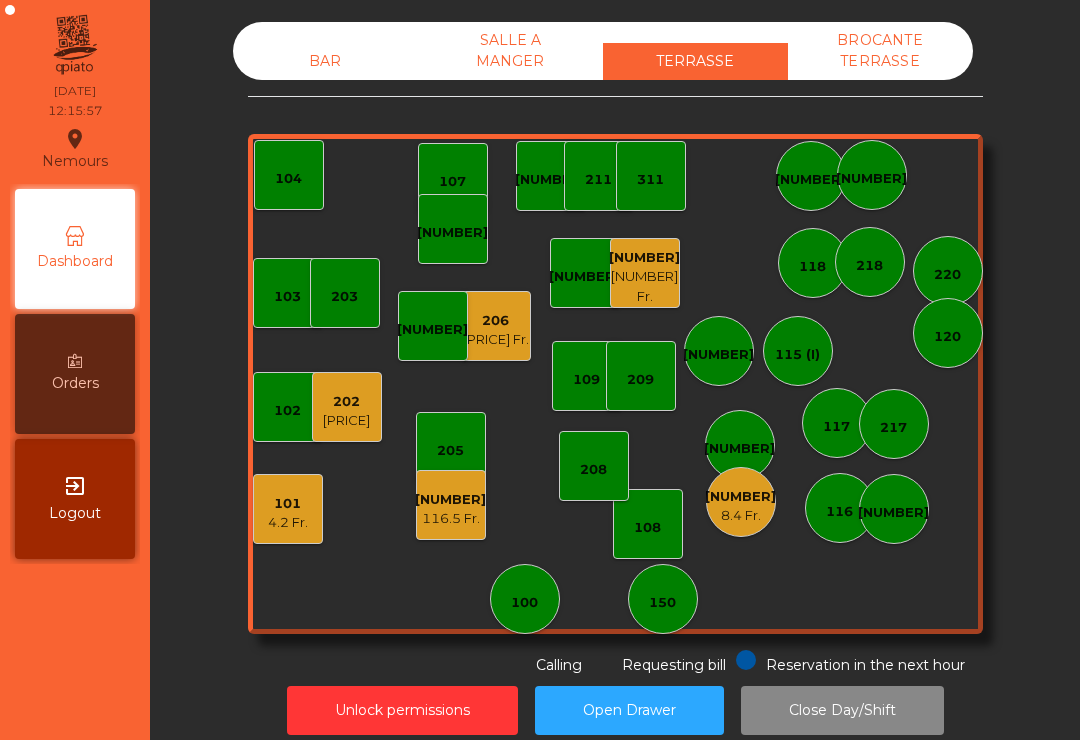 click on "112 [PRICE] Fr." 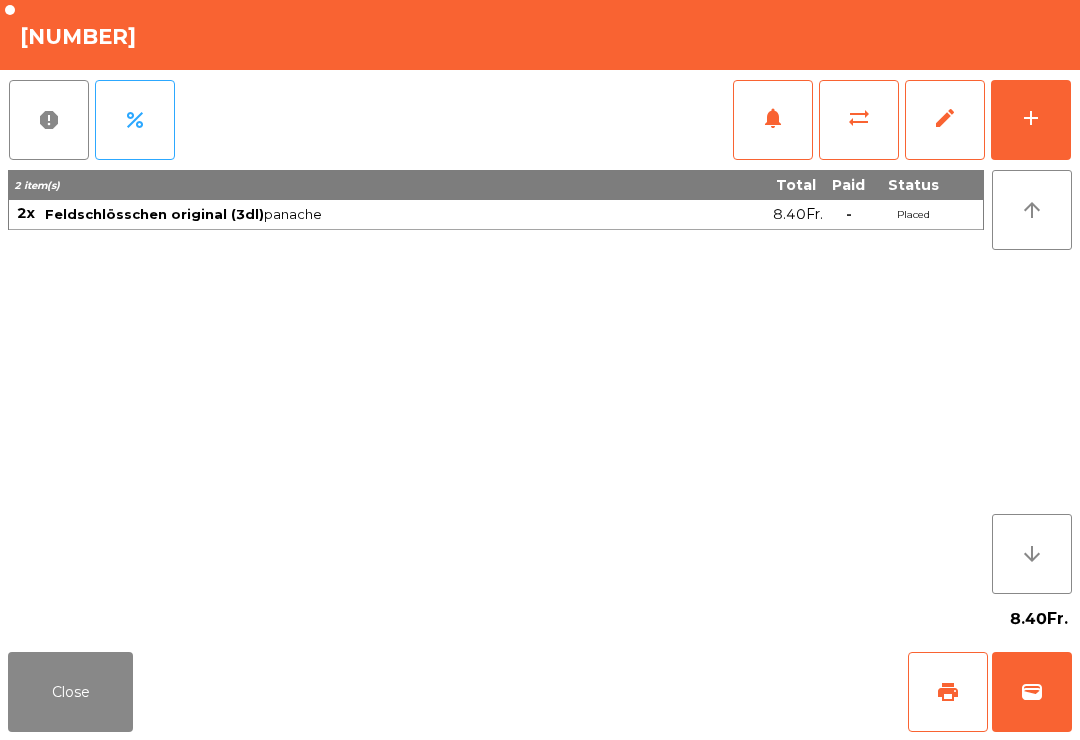 click on "add" 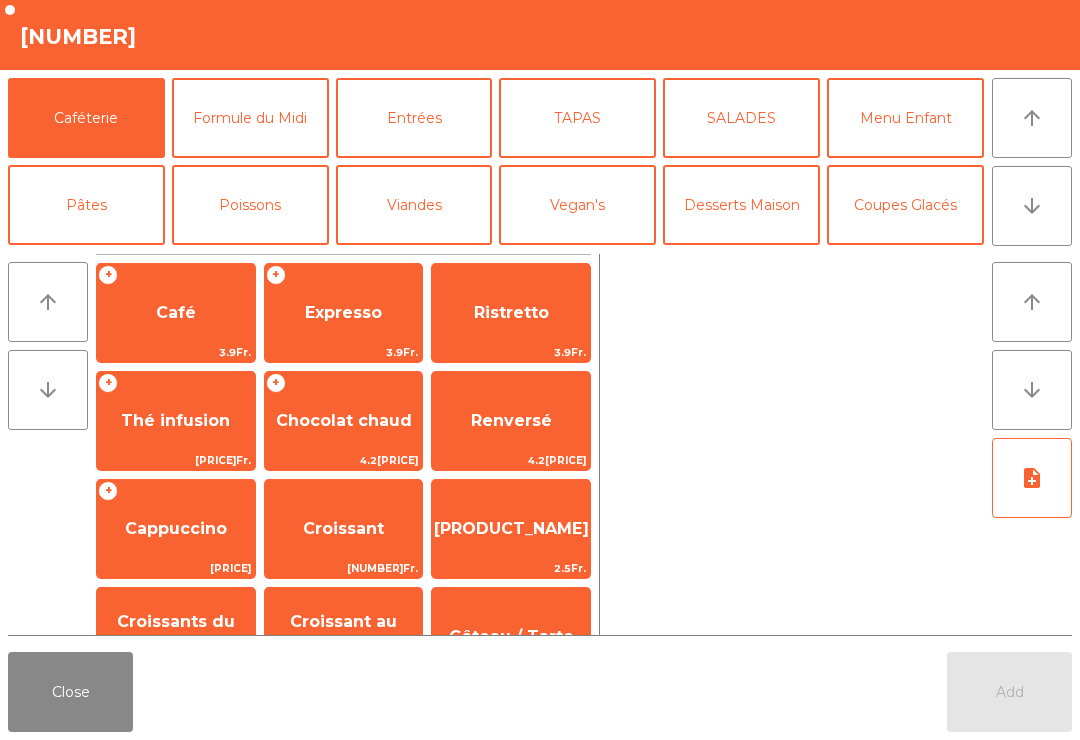 click on "TAPAS" 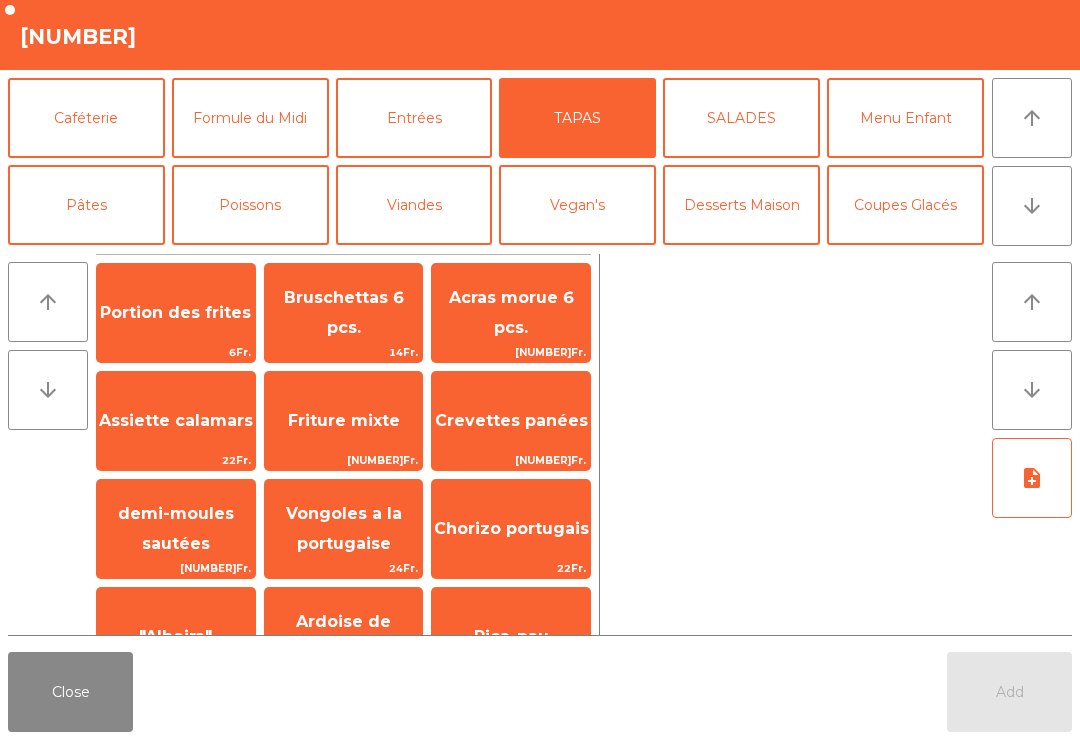 click on "Bruschettas 6 pcs." 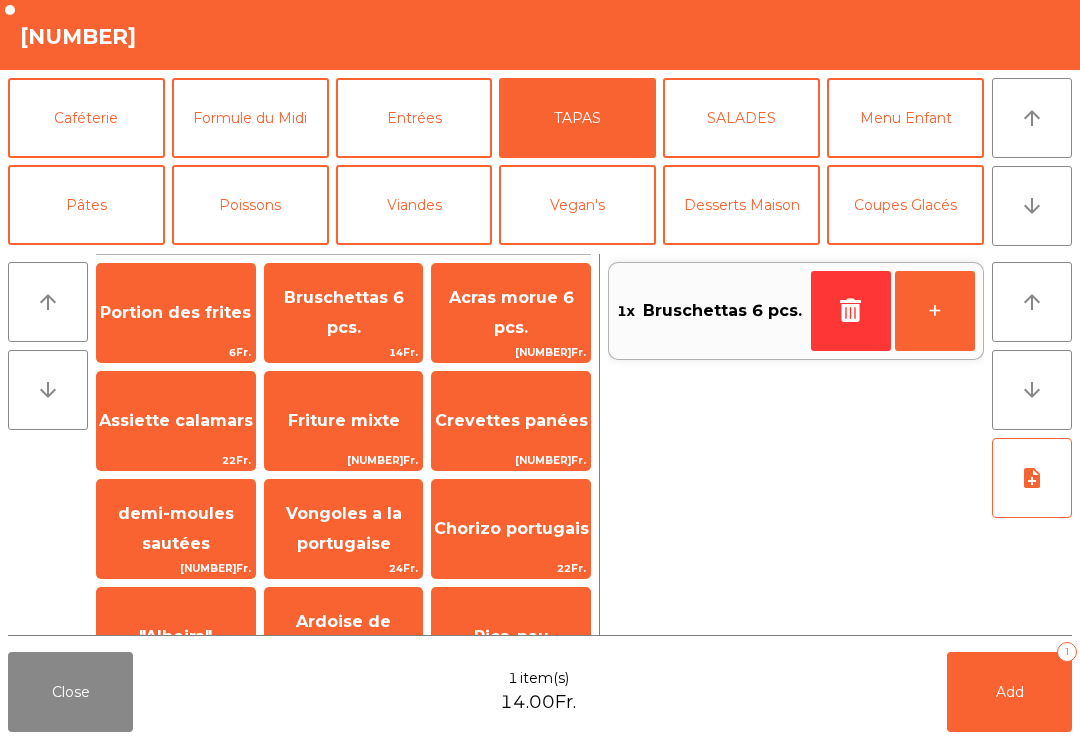 click on "Add   1" 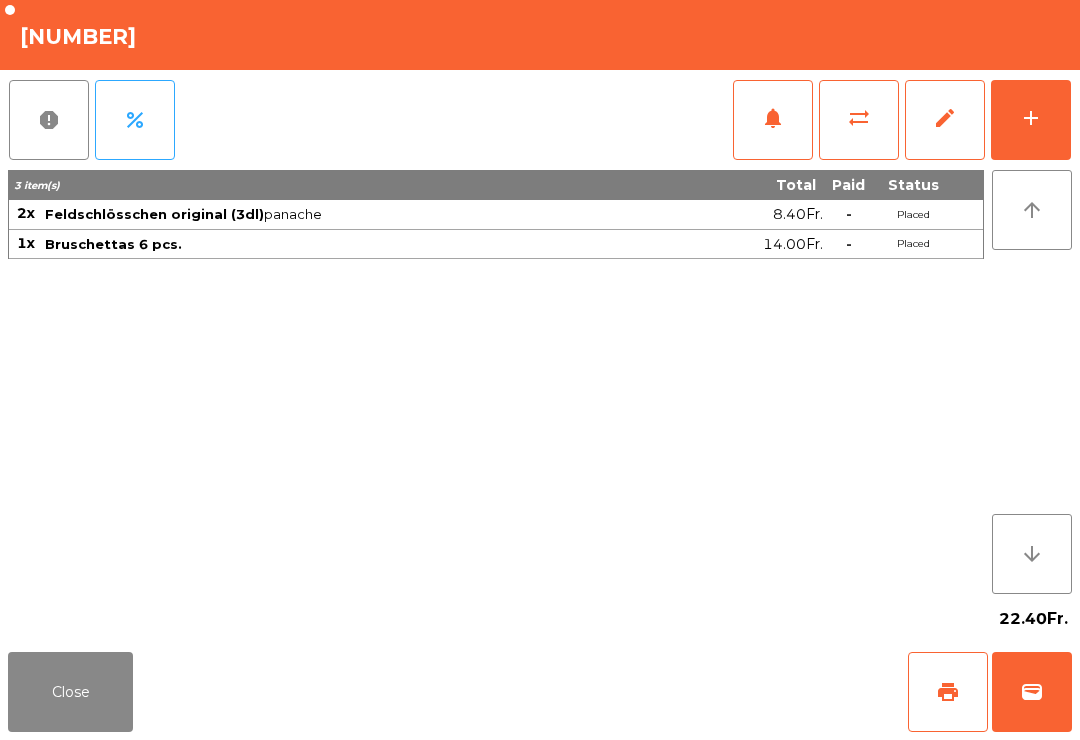 click on "print" 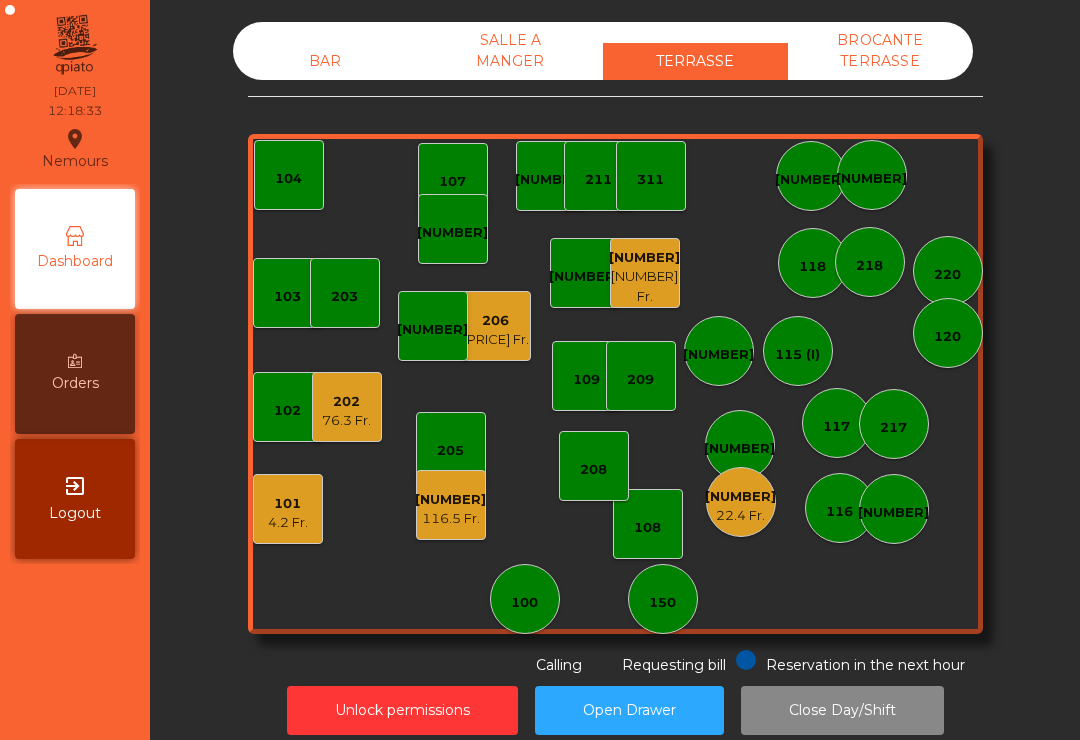click on "109" 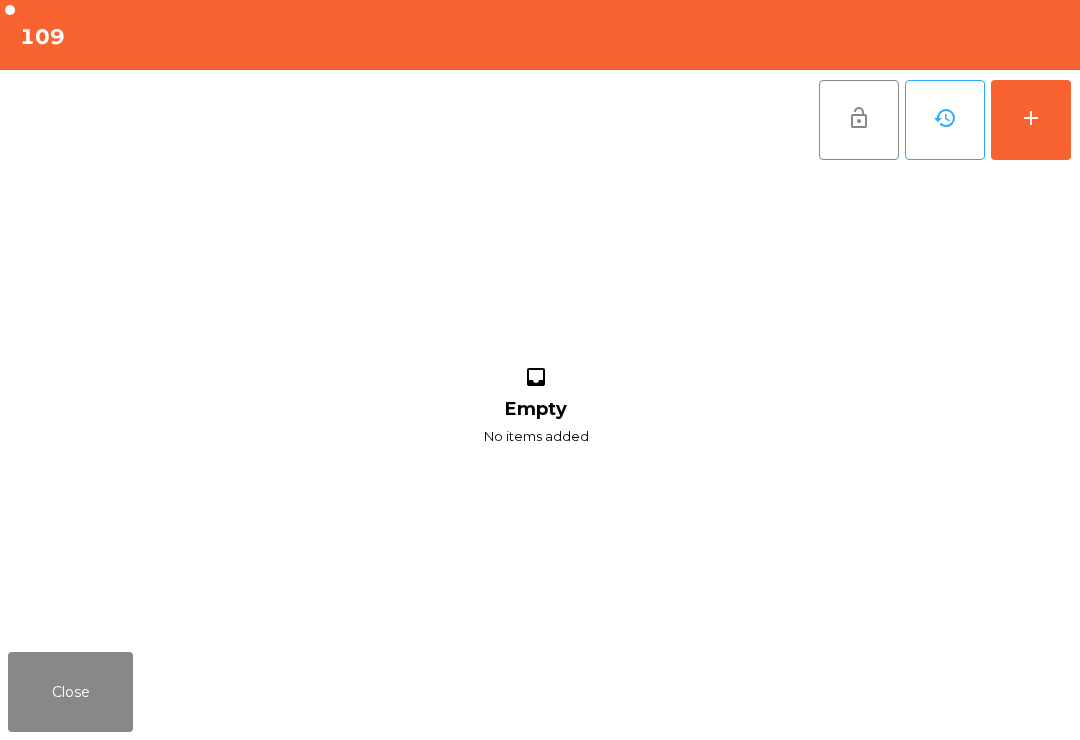 click on "add" 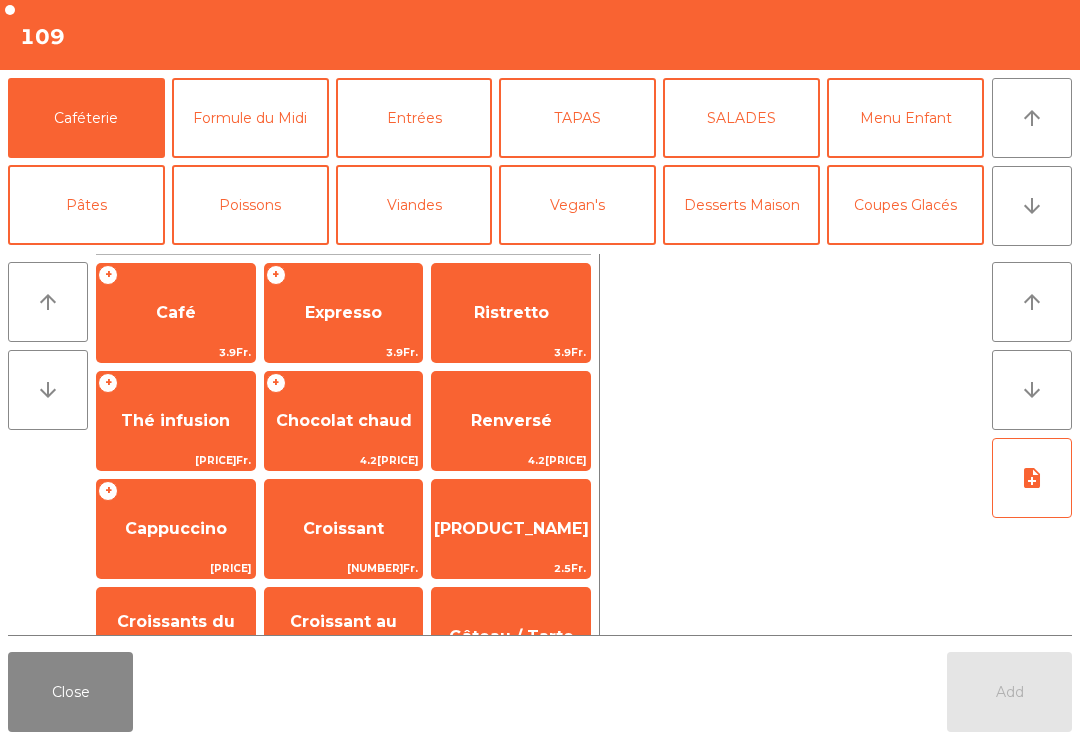 click on "arrow_downward" 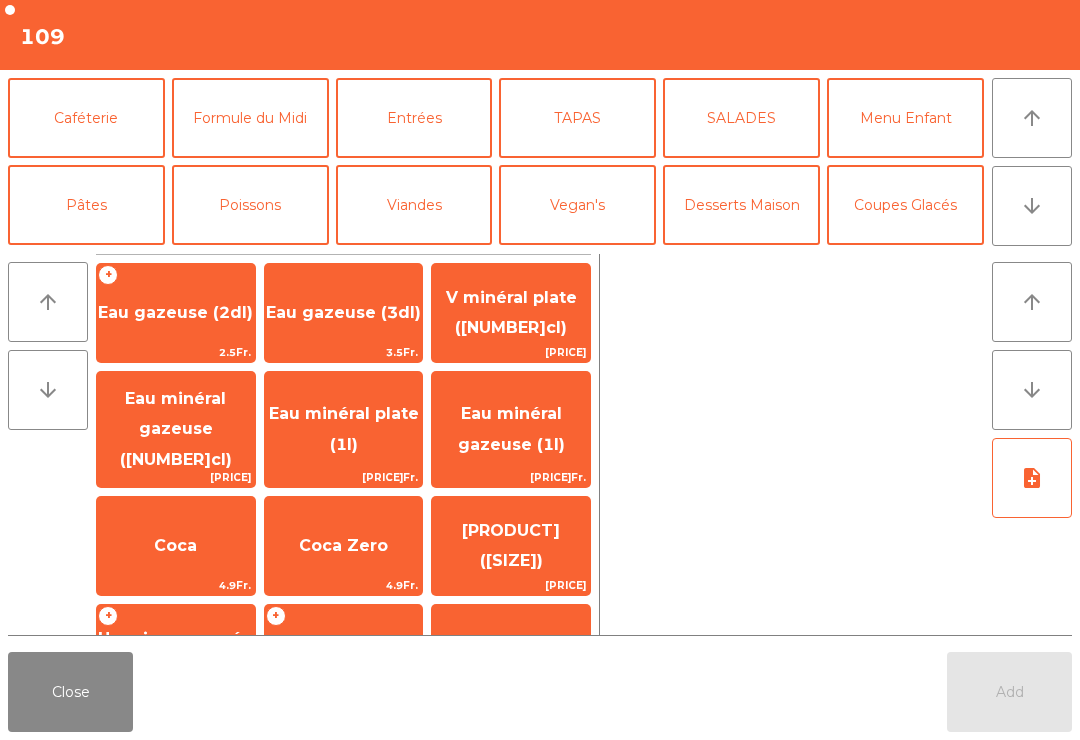 scroll, scrollTop: 174, scrollLeft: 0, axis: vertical 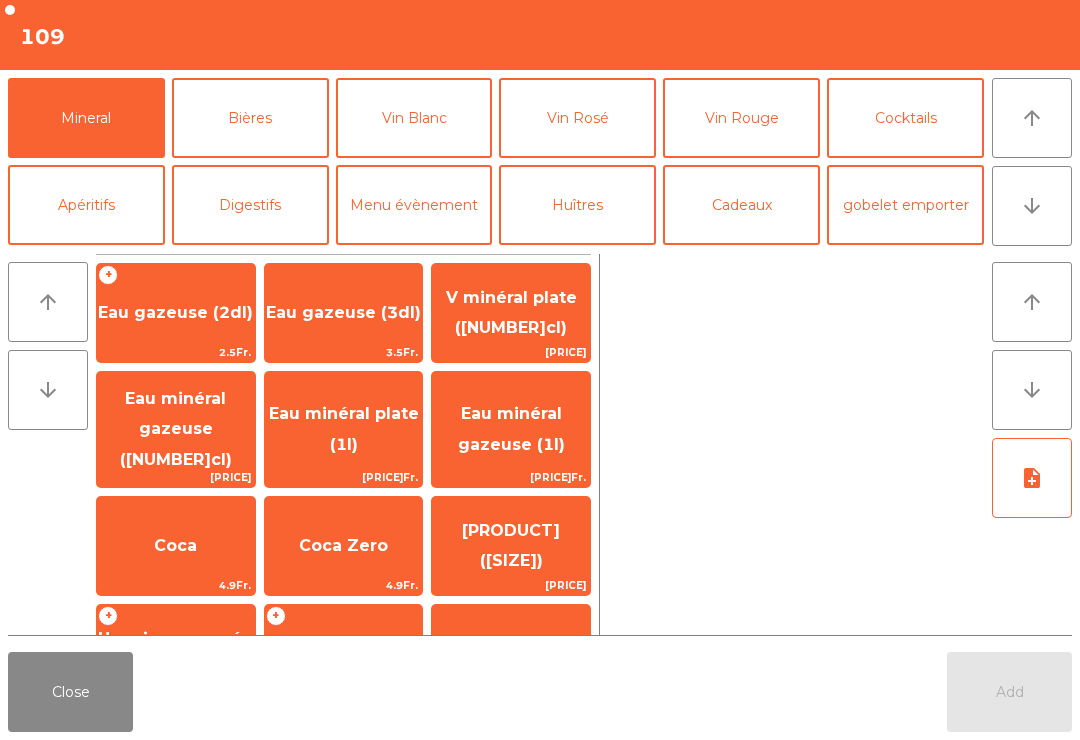 click on "Eau minéral plate (1l)" 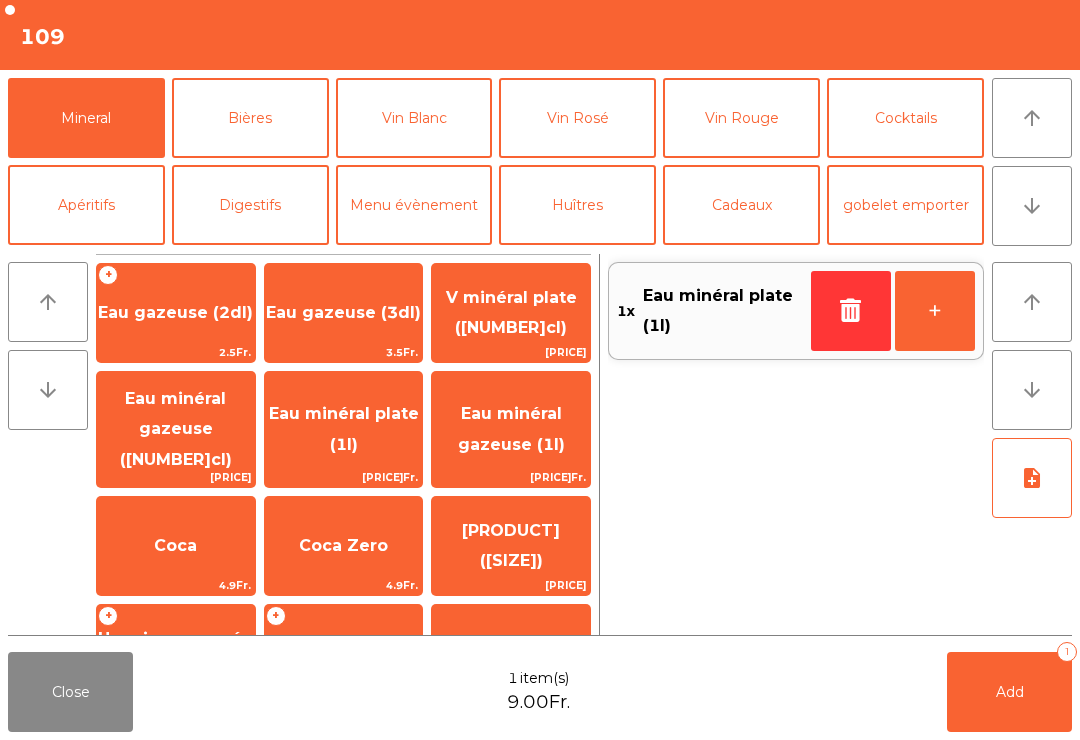 click on "Add" 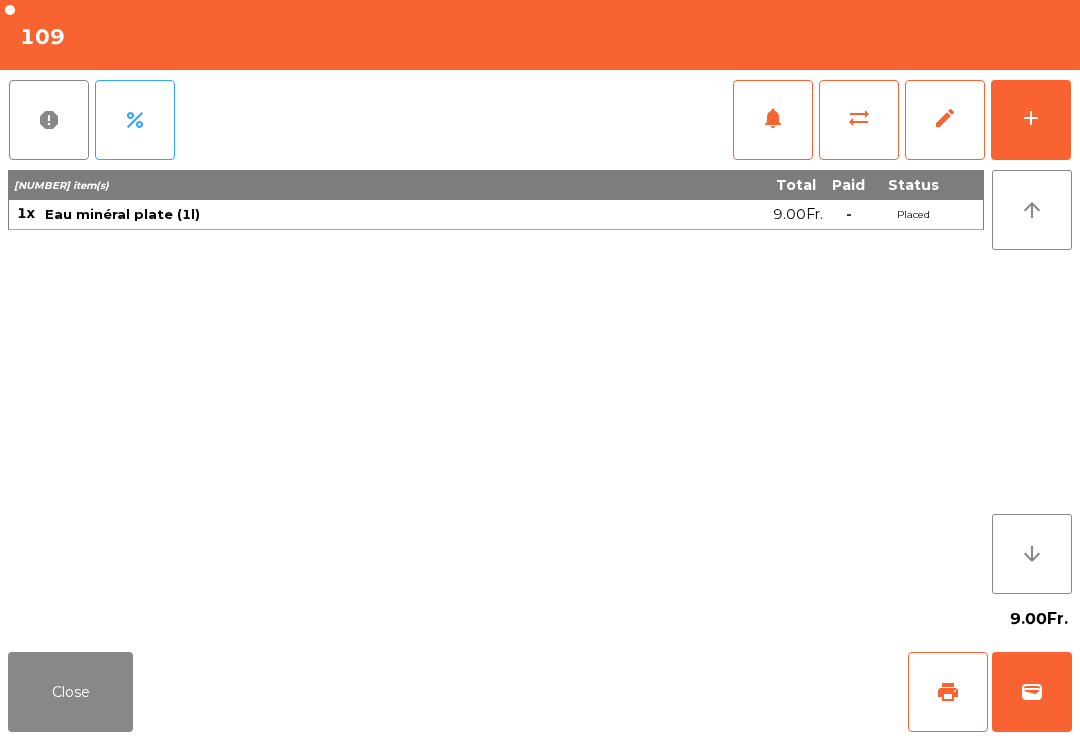 click on "Close" 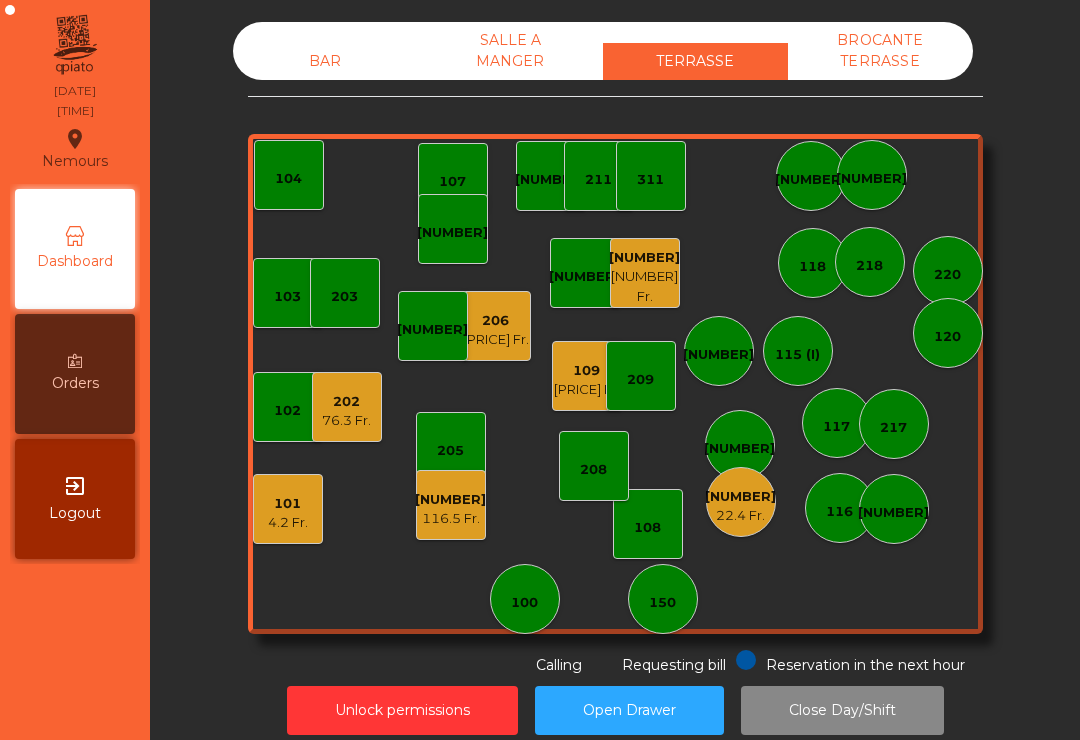 click on "101   4.2 Fr." 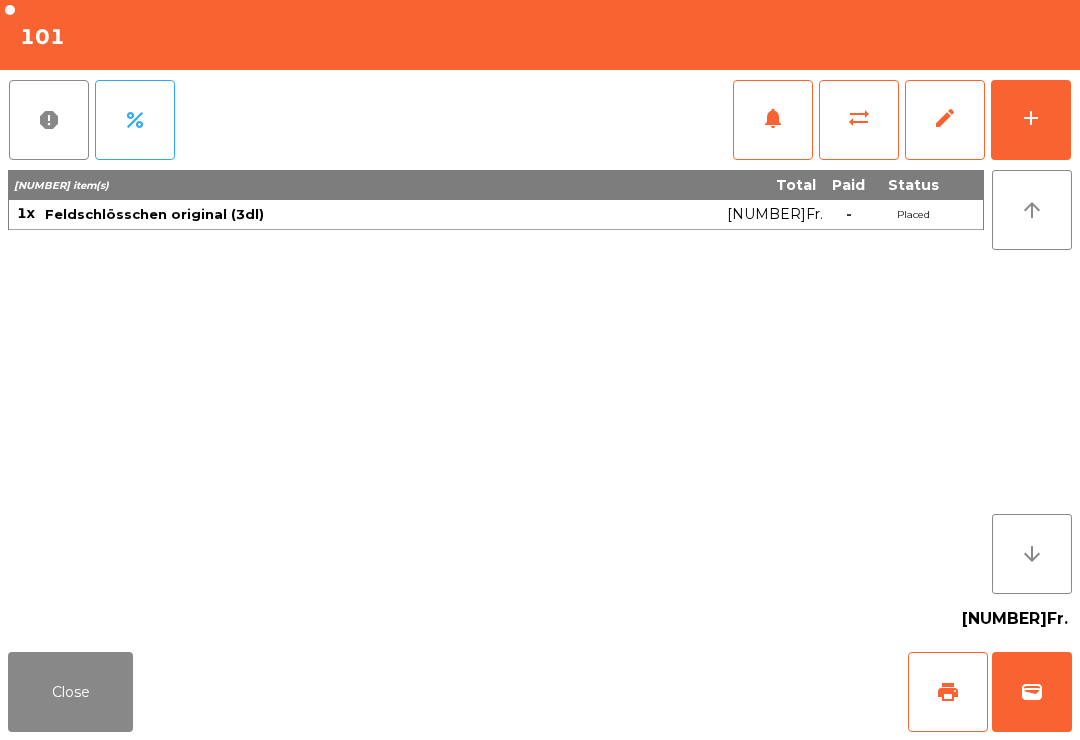 click on "wallet" 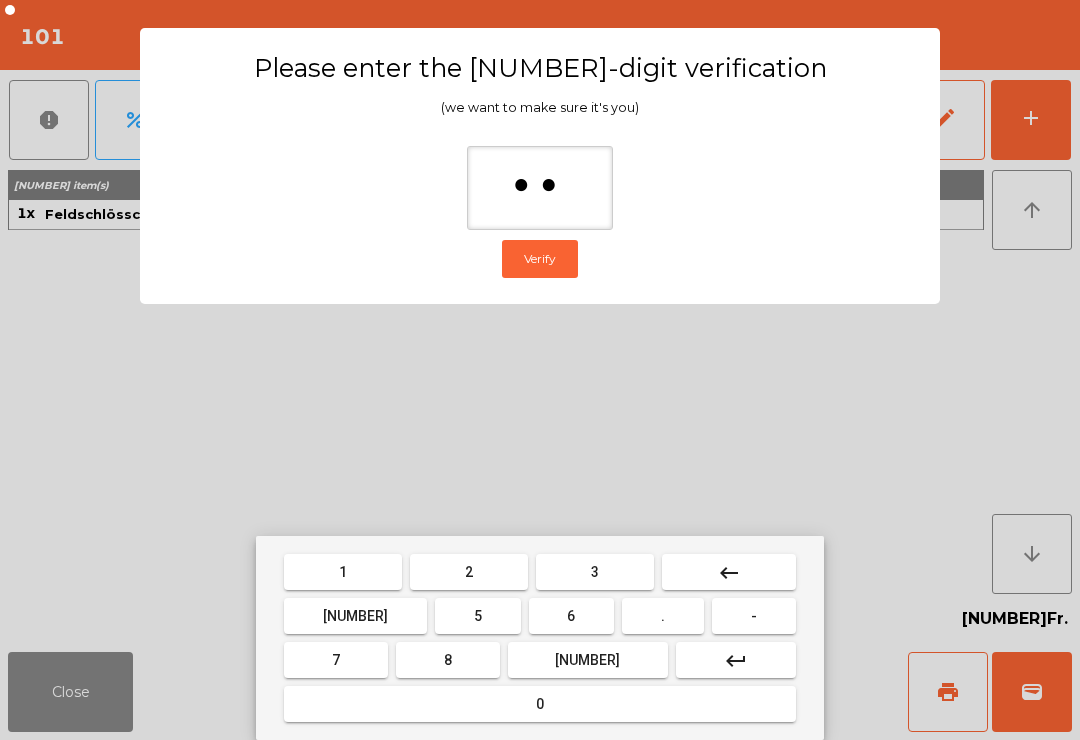 type on "***" 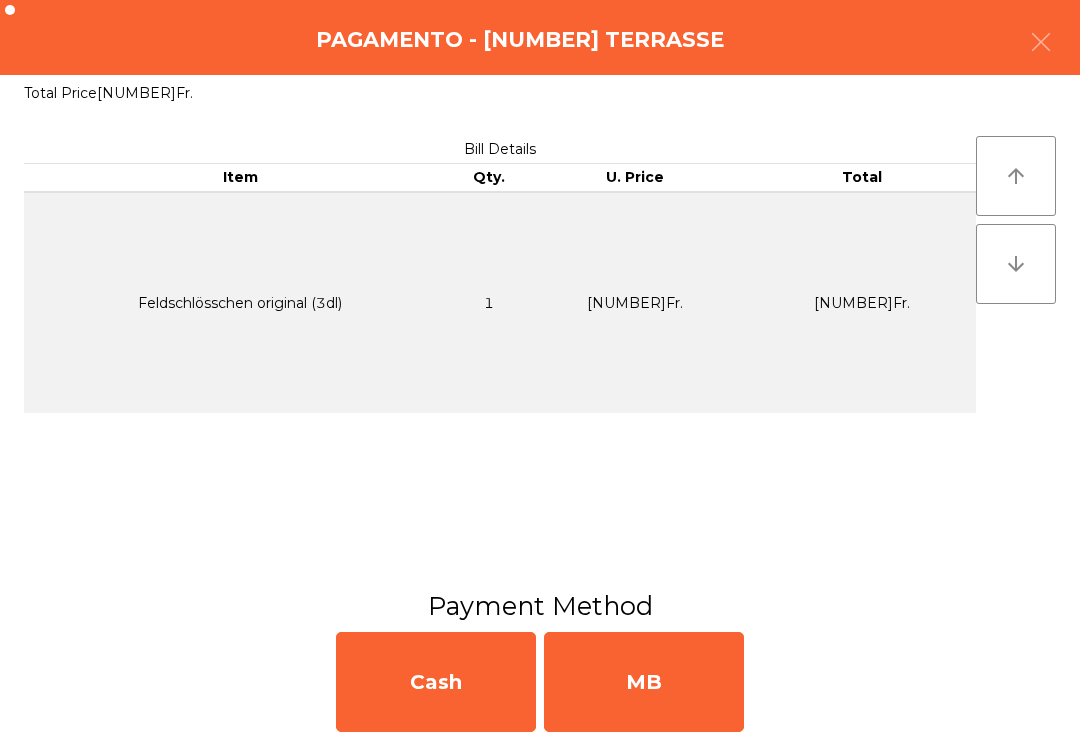 click on "MB" 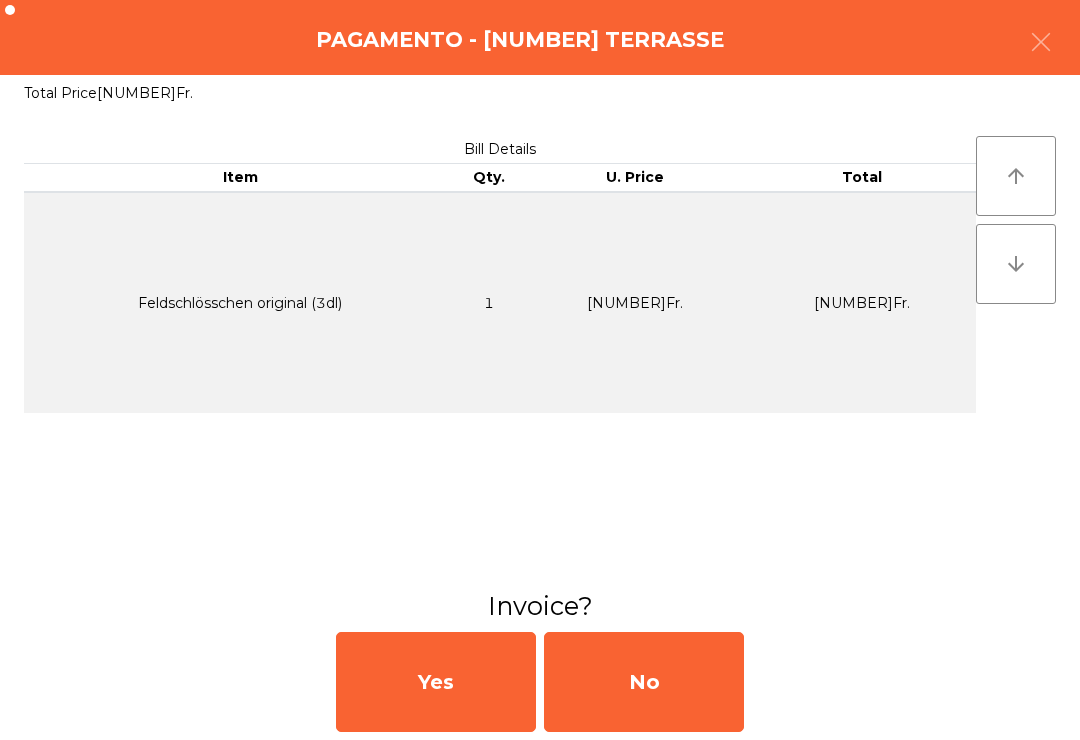 click on "No" 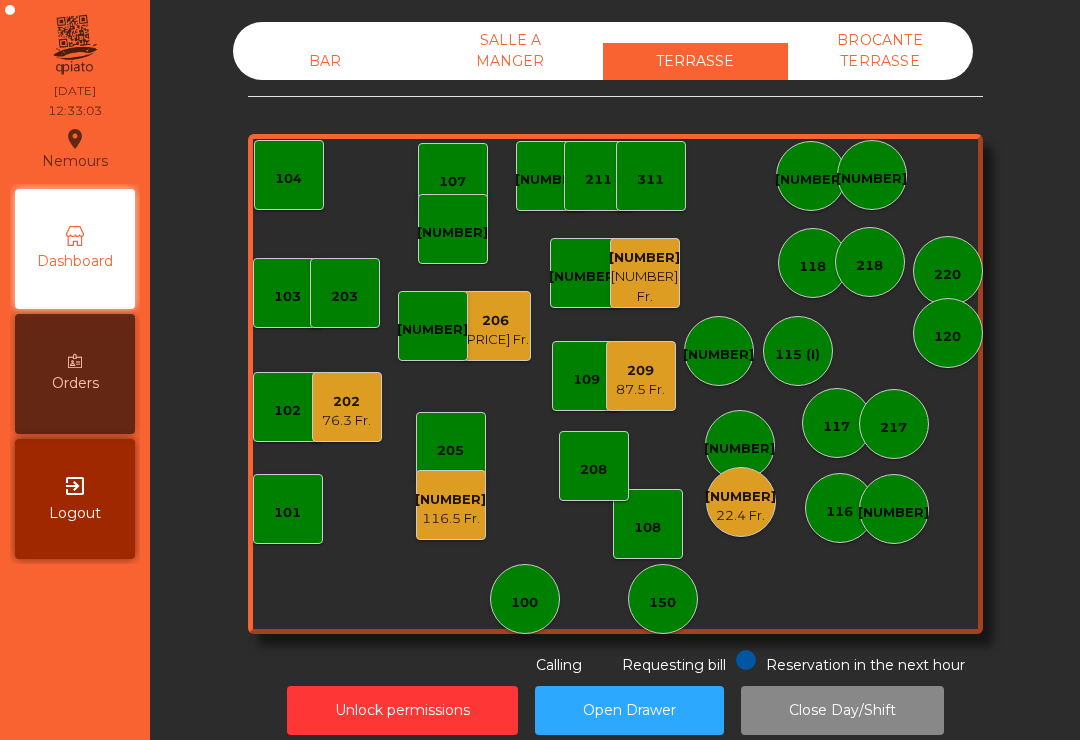 click on "[PRICE] Fr." 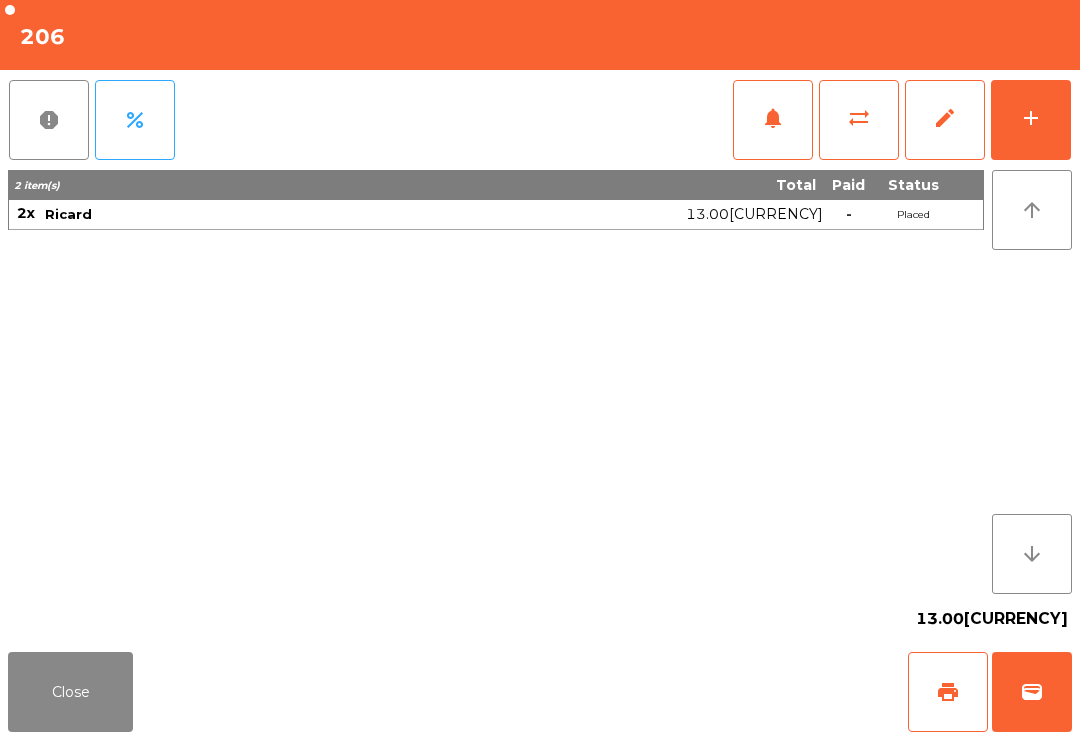 click on "add" 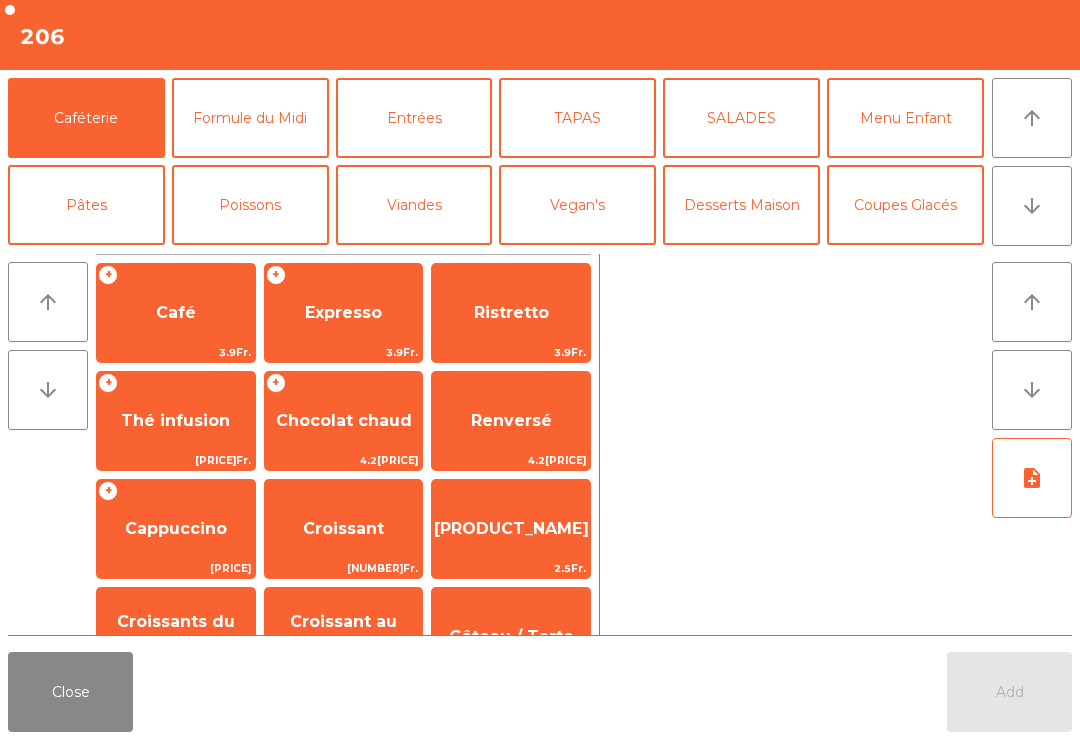 scroll, scrollTop: 11, scrollLeft: 0, axis: vertical 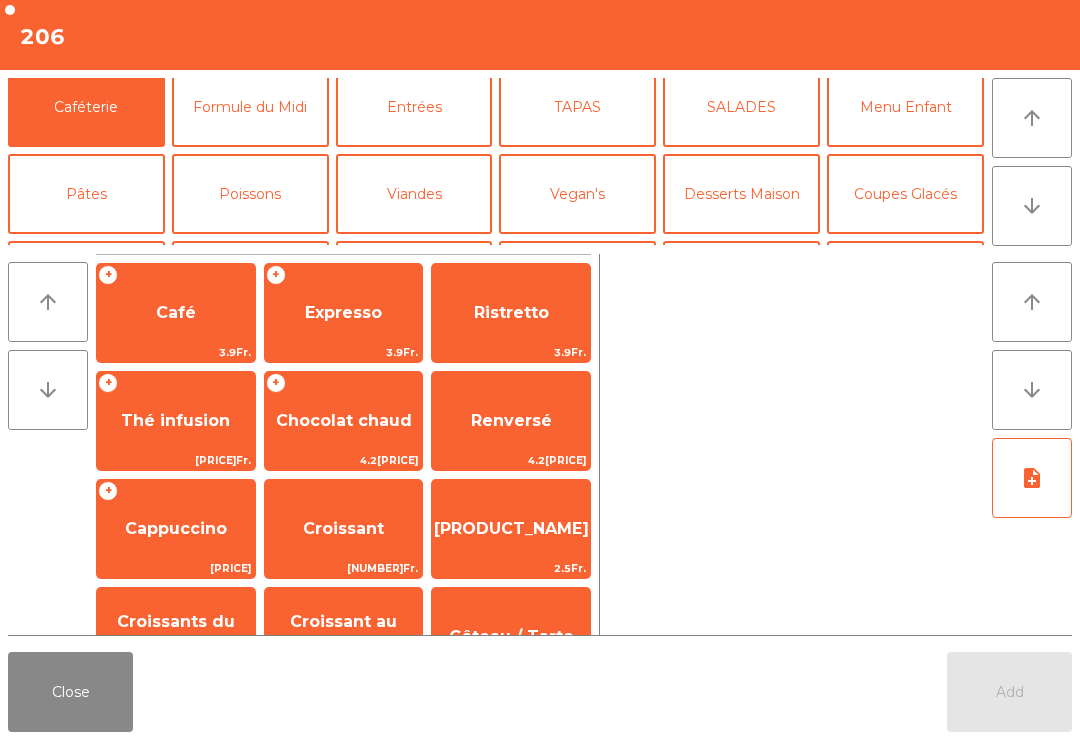 click on "Vin Blanc" 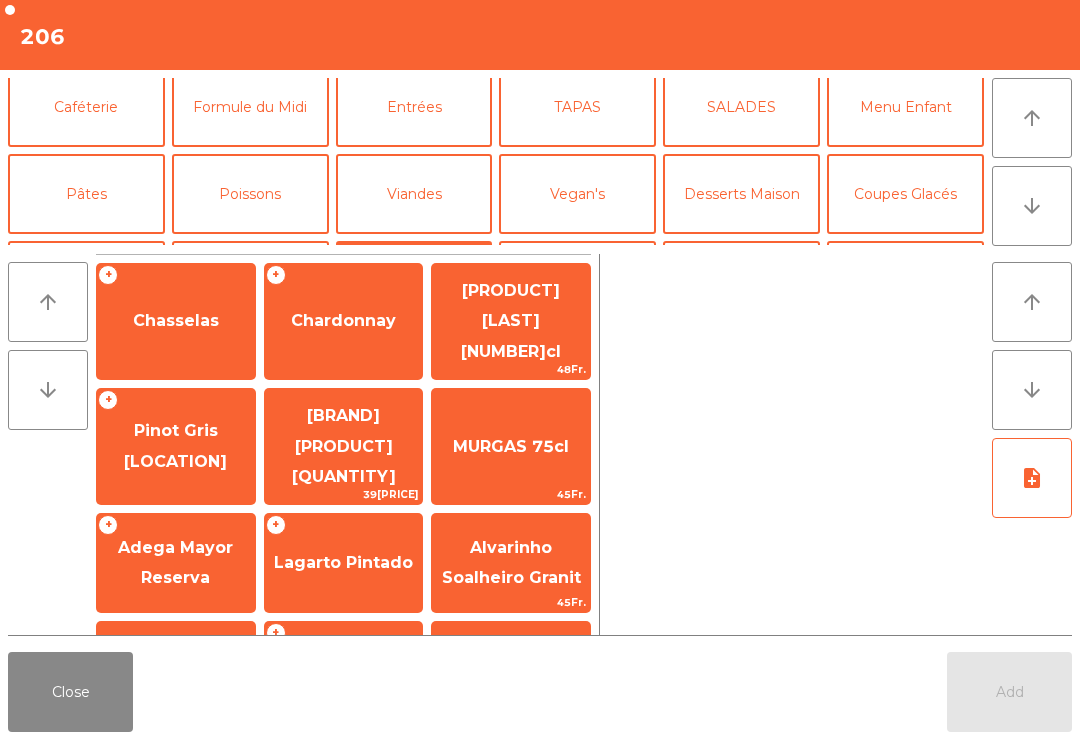 scroll, scrollTop: 91, scrollLeft: 0, axis: vertical 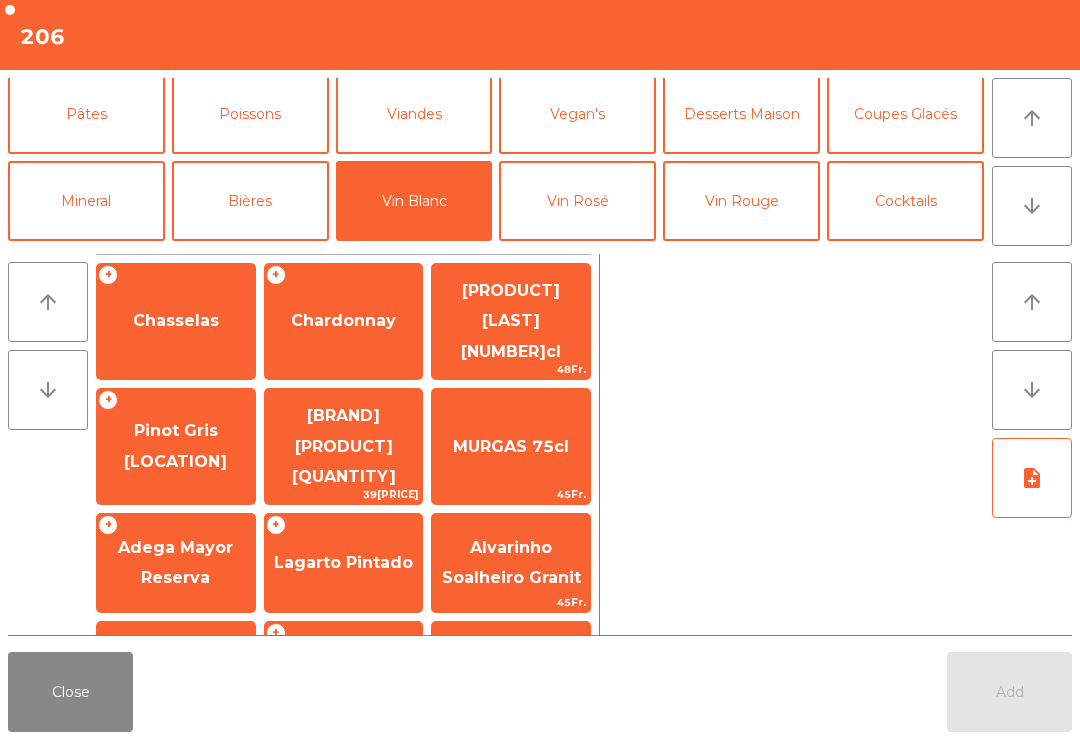 click on "Chasselas" 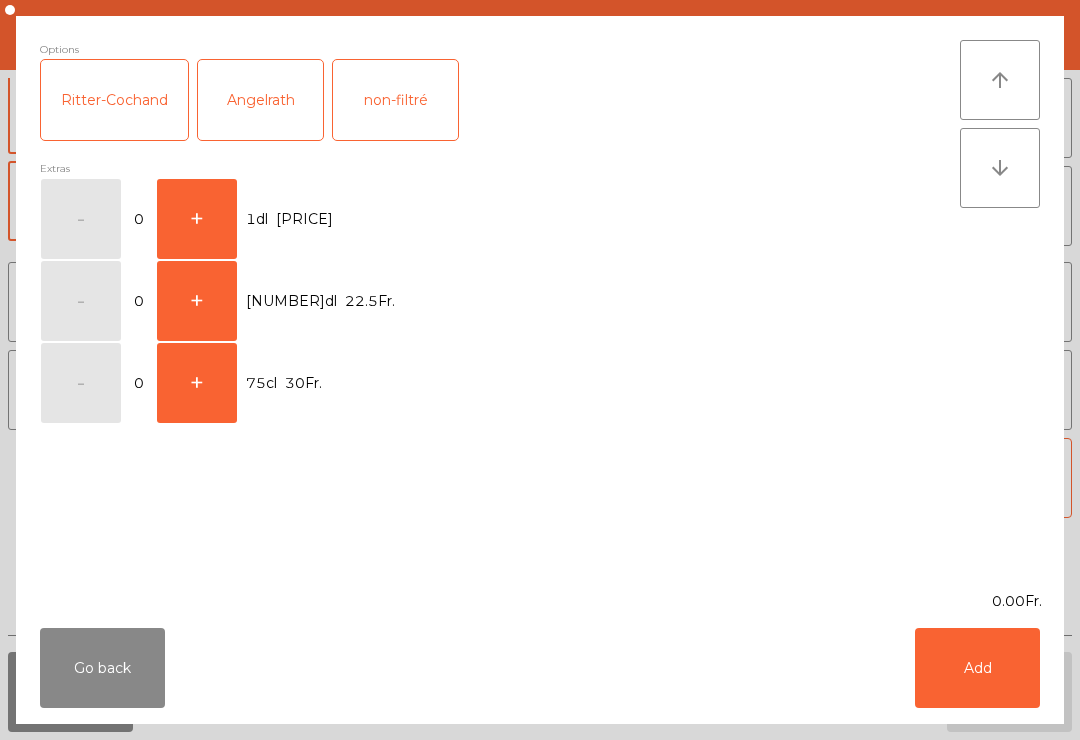 click on "+" 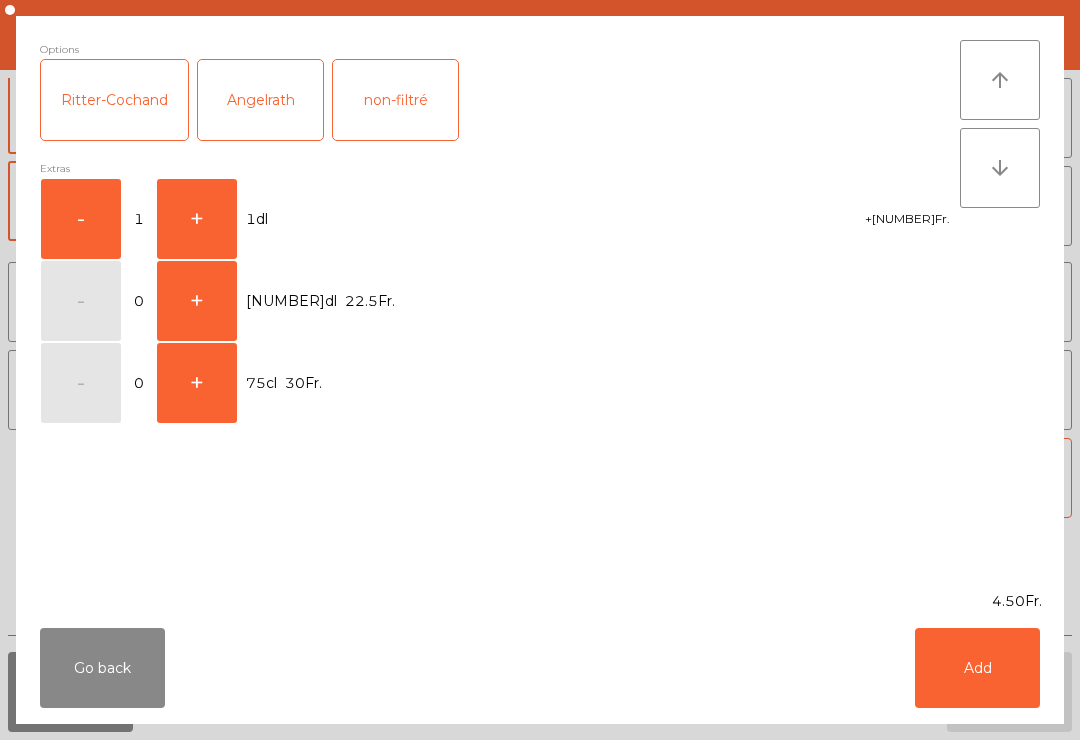 click on "Add" 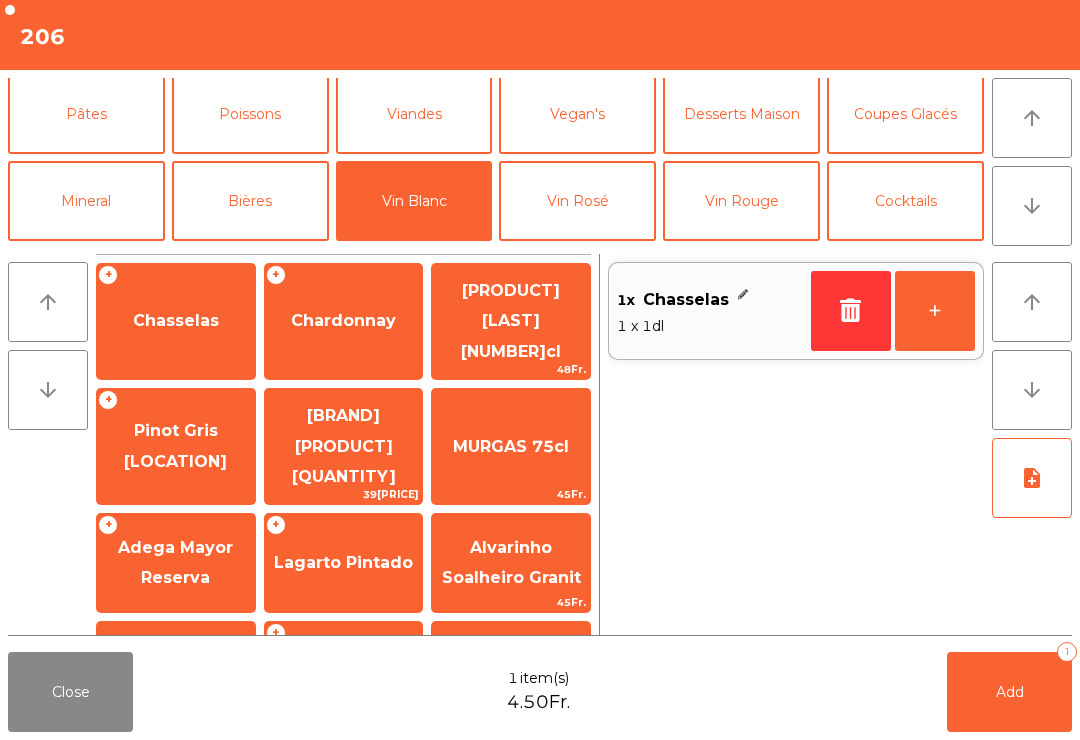 click on "Bières" 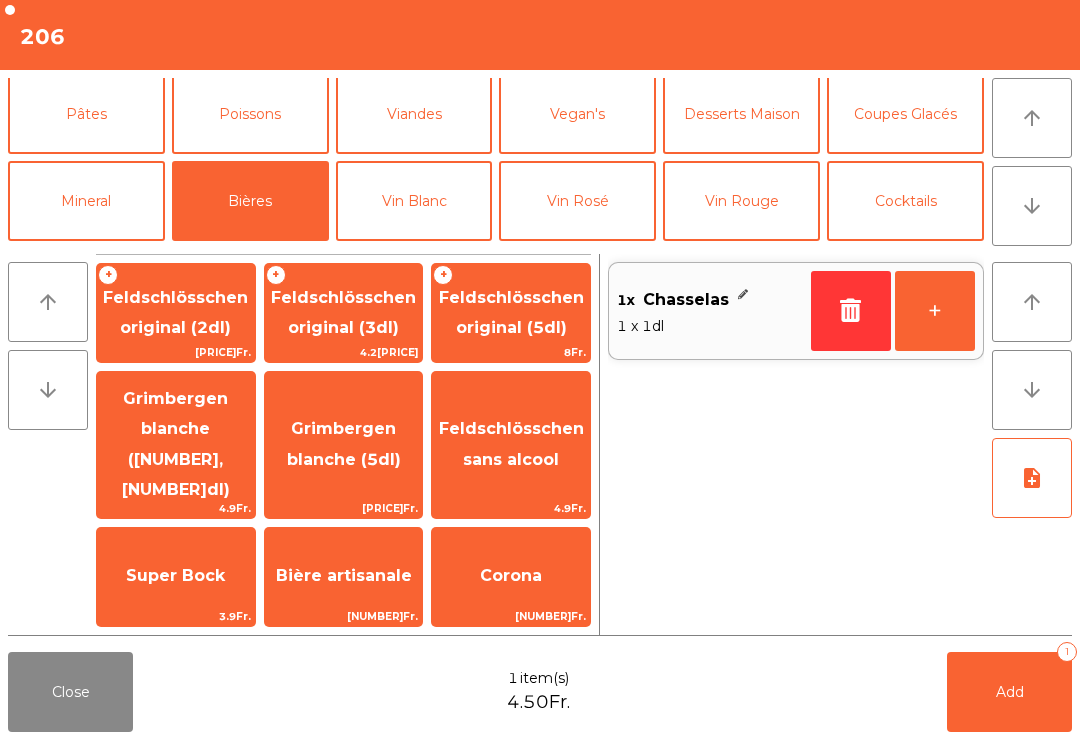click on "Feldschlösschen original (3dl)" 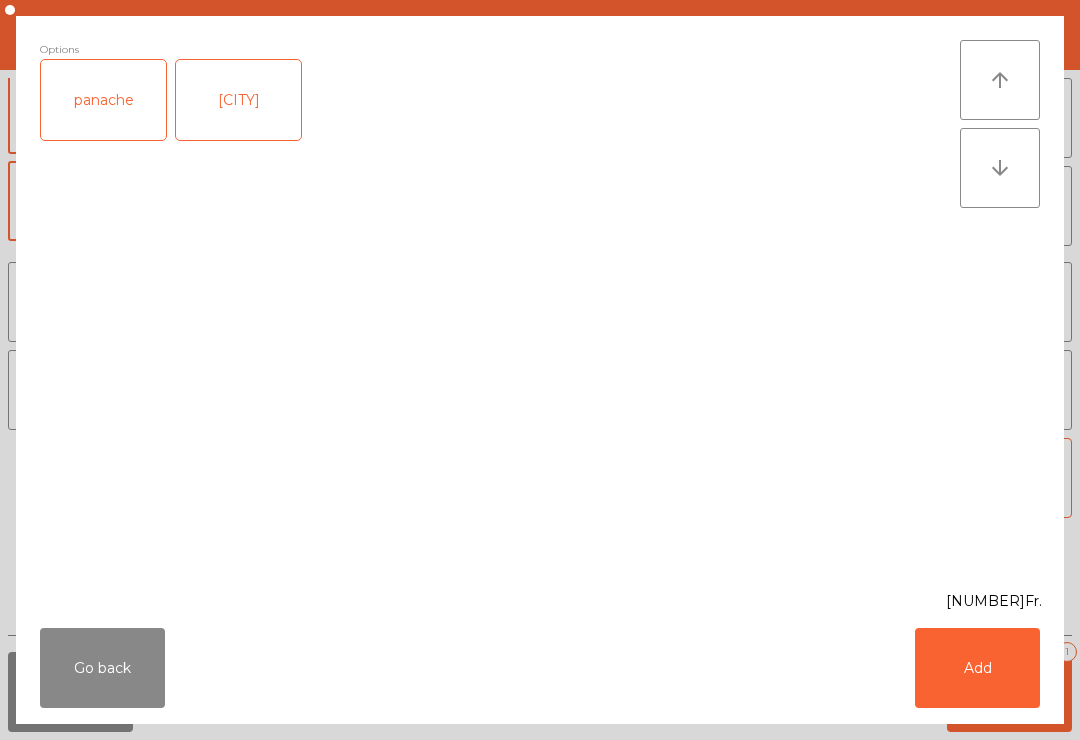 click on "Add" 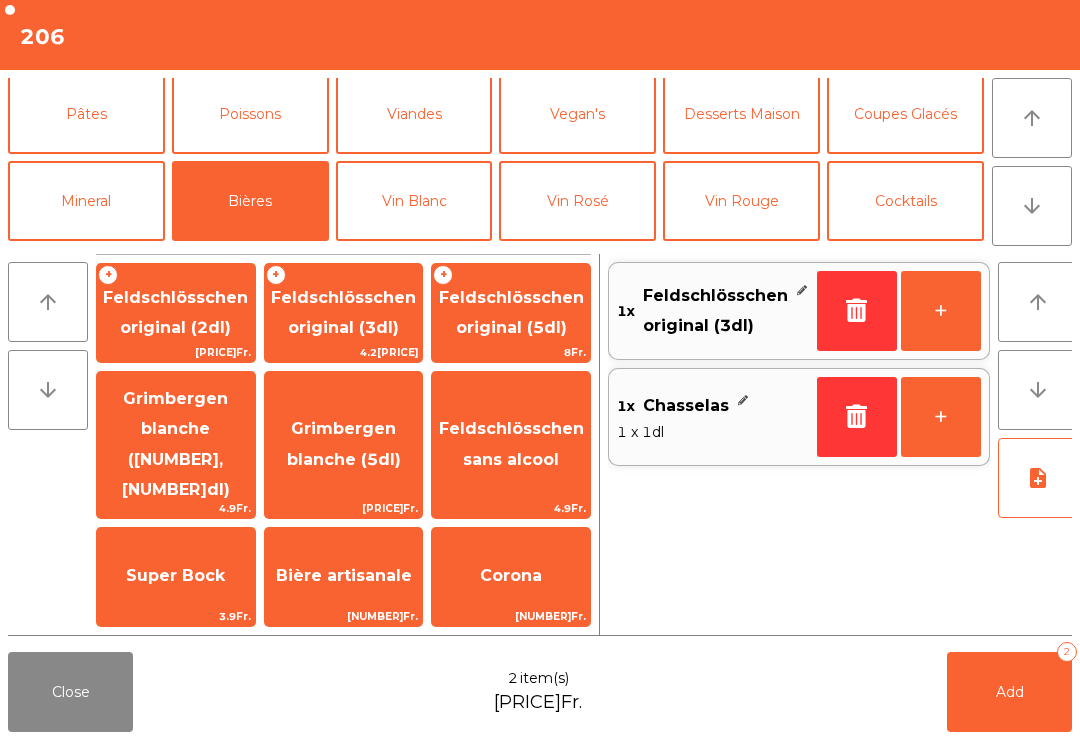 click on "Add   2" 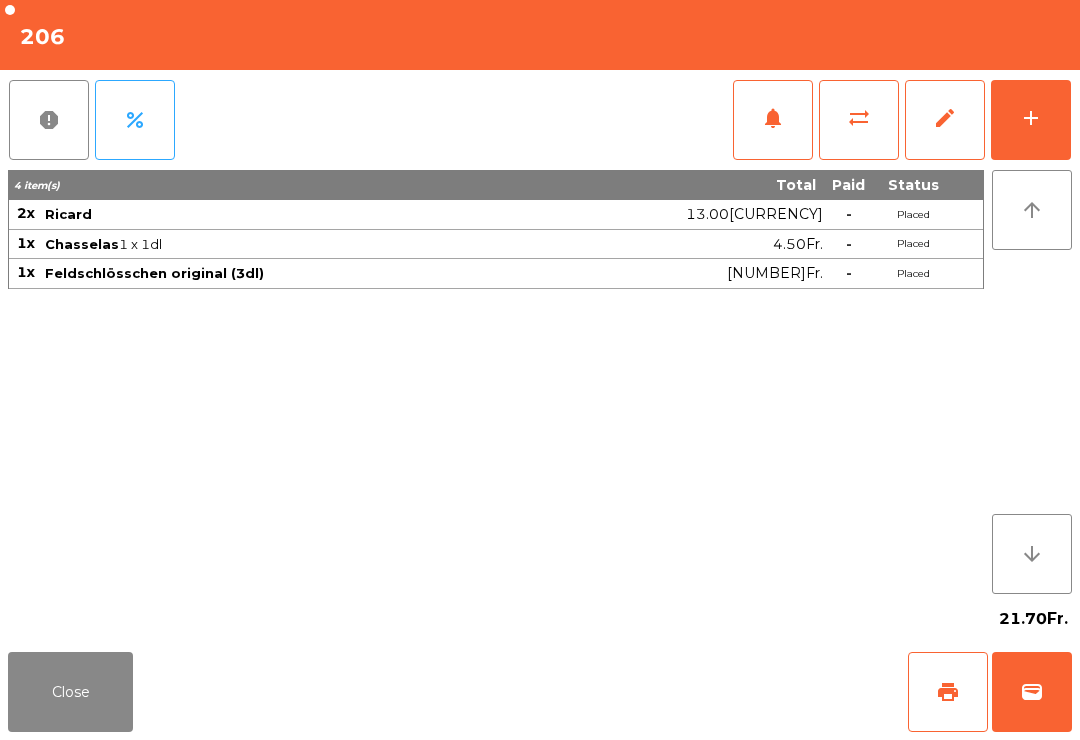 click on "Close" 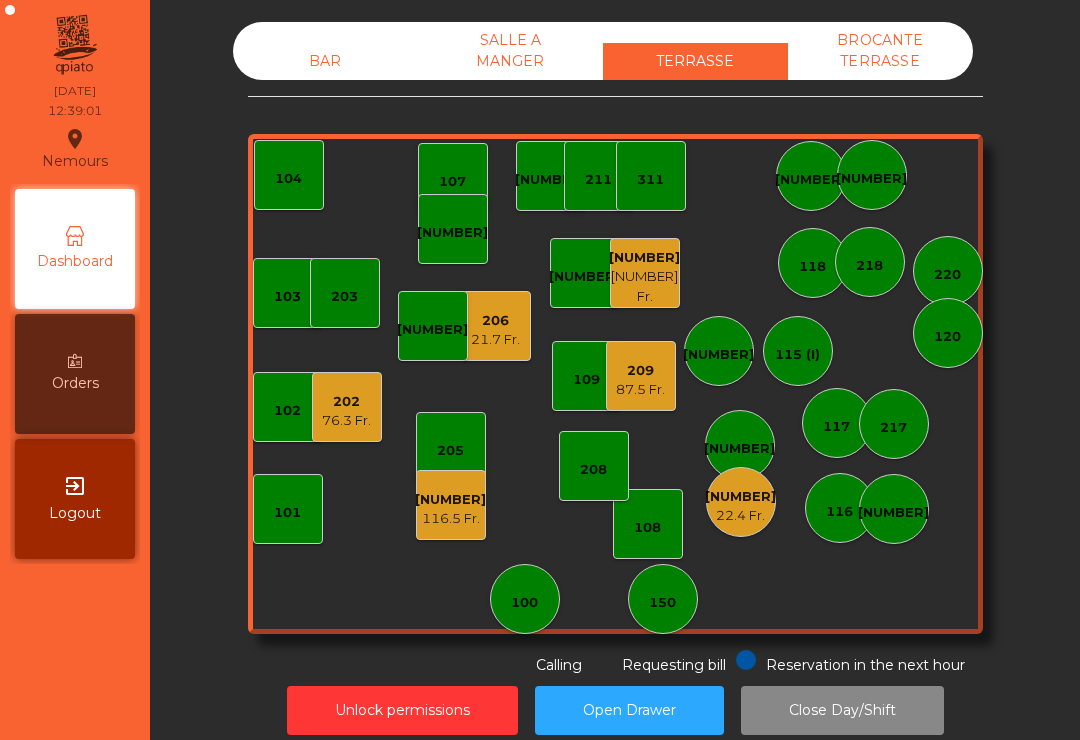 click on "[NUMBER] [PRICE] [CURRENCY]" 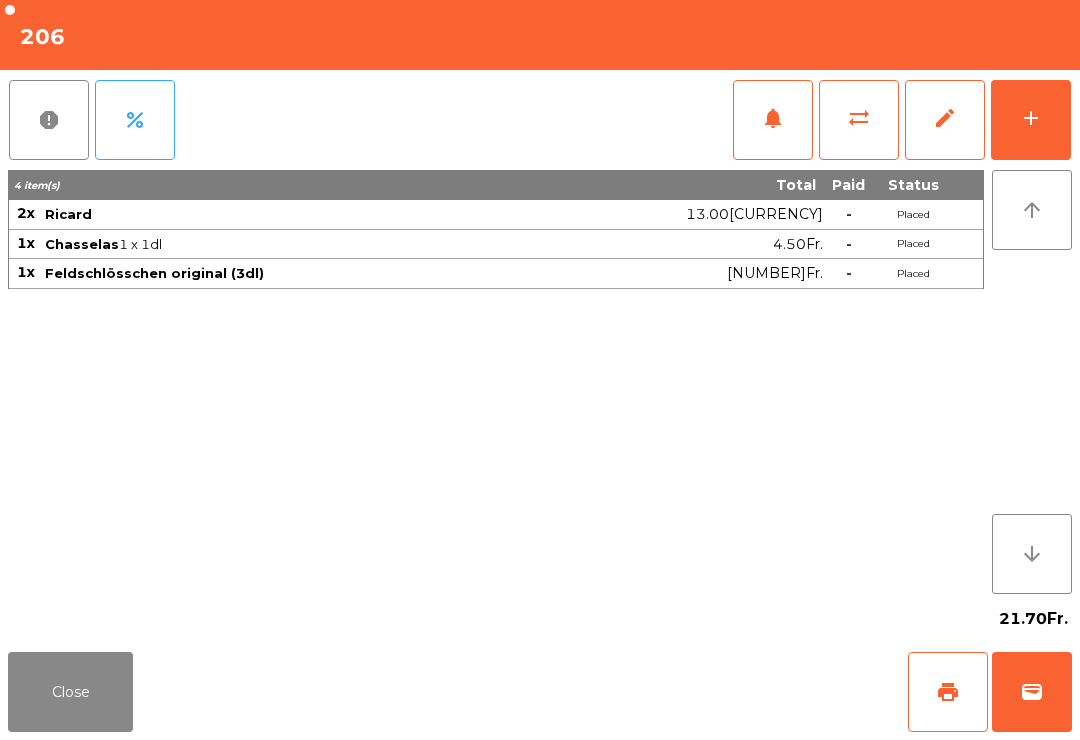 click on "add" 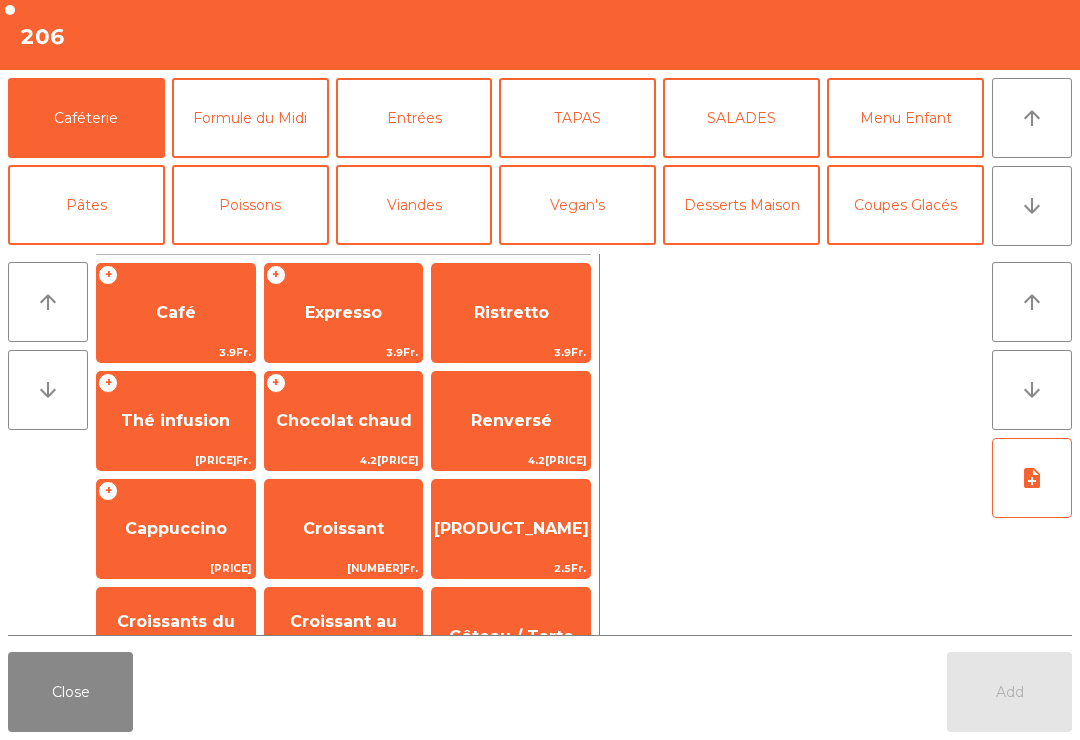 click on "Entrées" 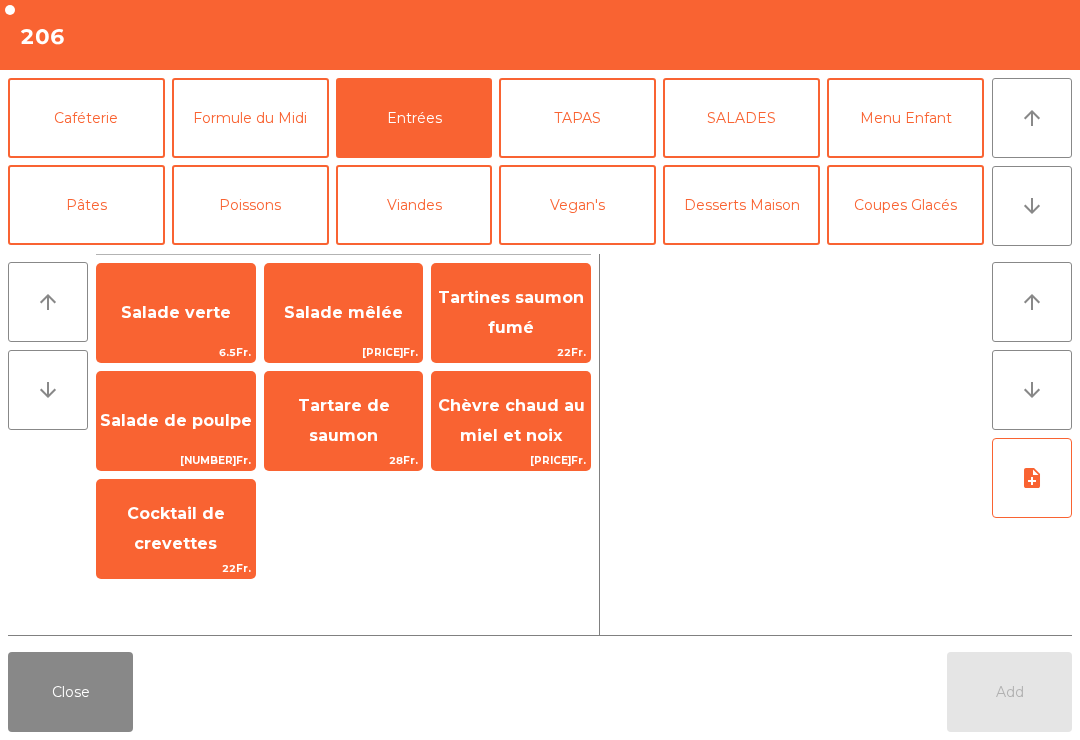 click on "Salade verte" 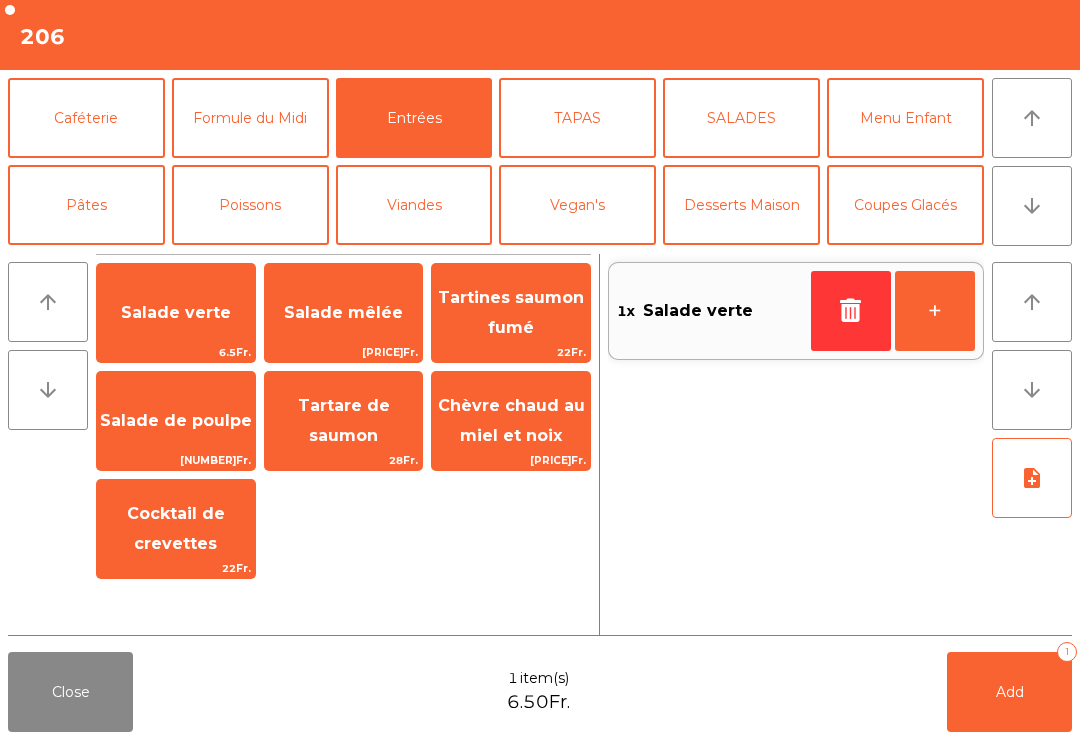 click on "Poissons" 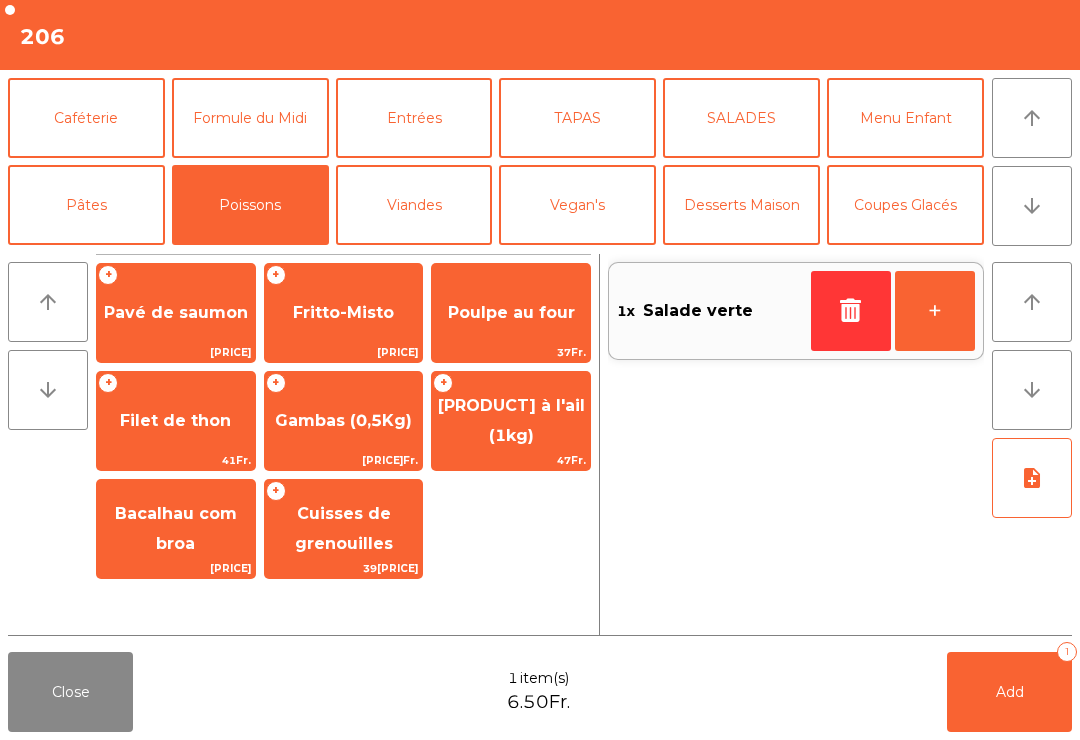 click on "Cuisses de grenouilles" 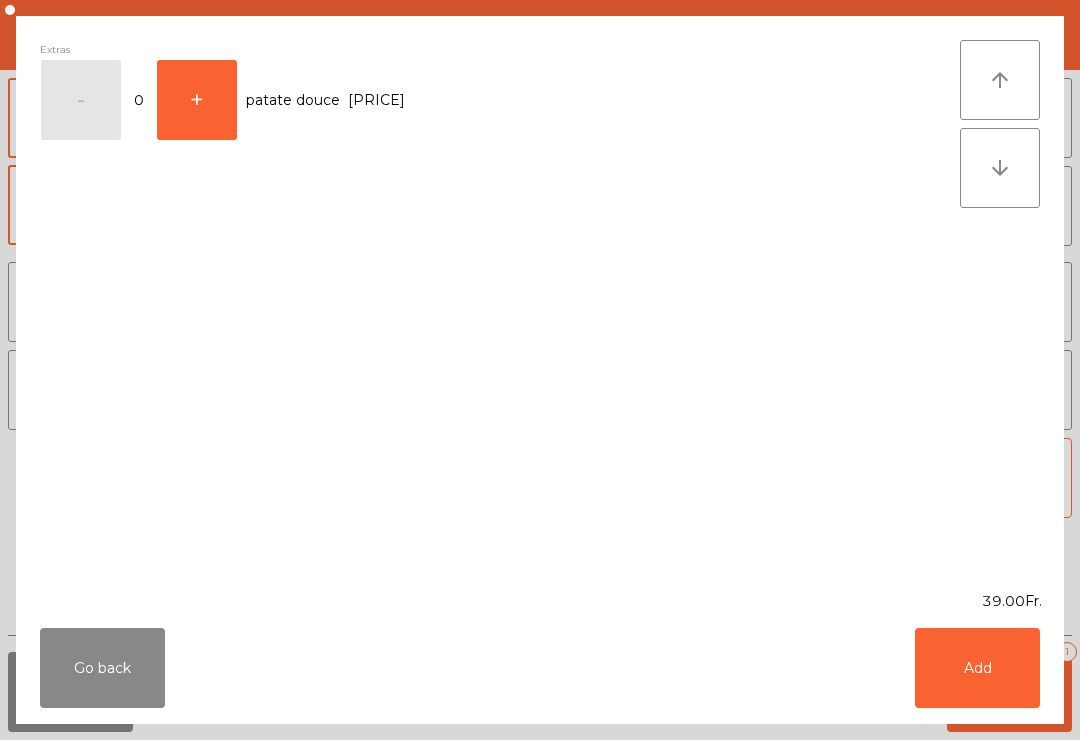 click on "Add" 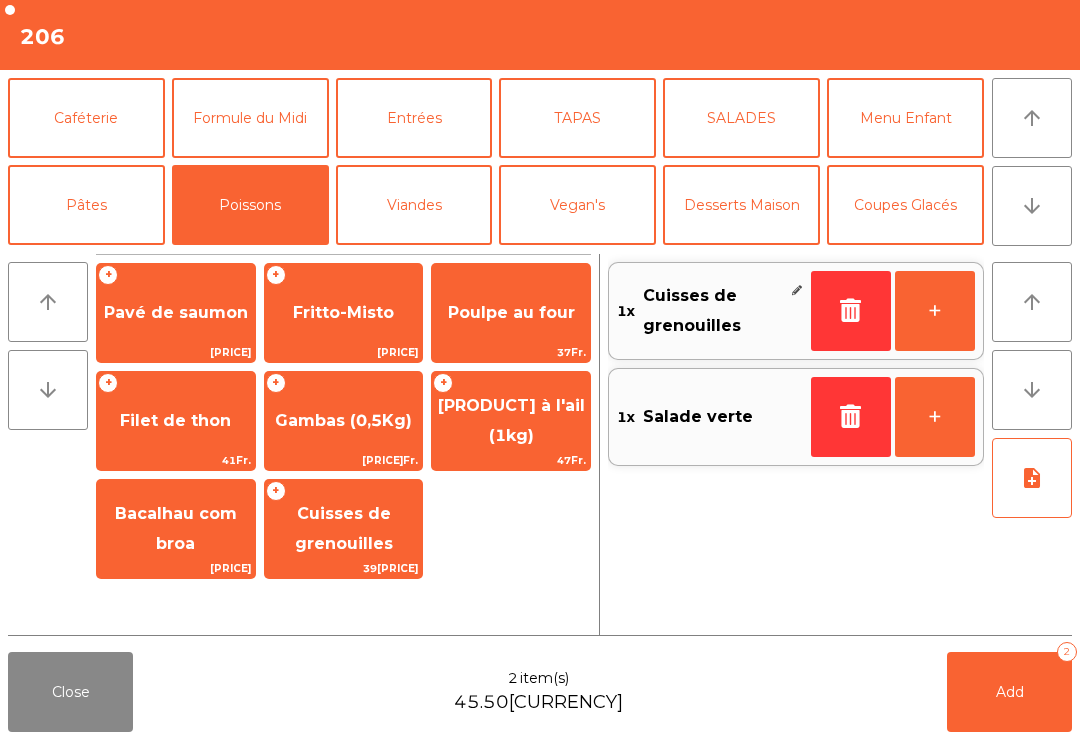 click on "[PRODUCT] à l'ail (1kg)" 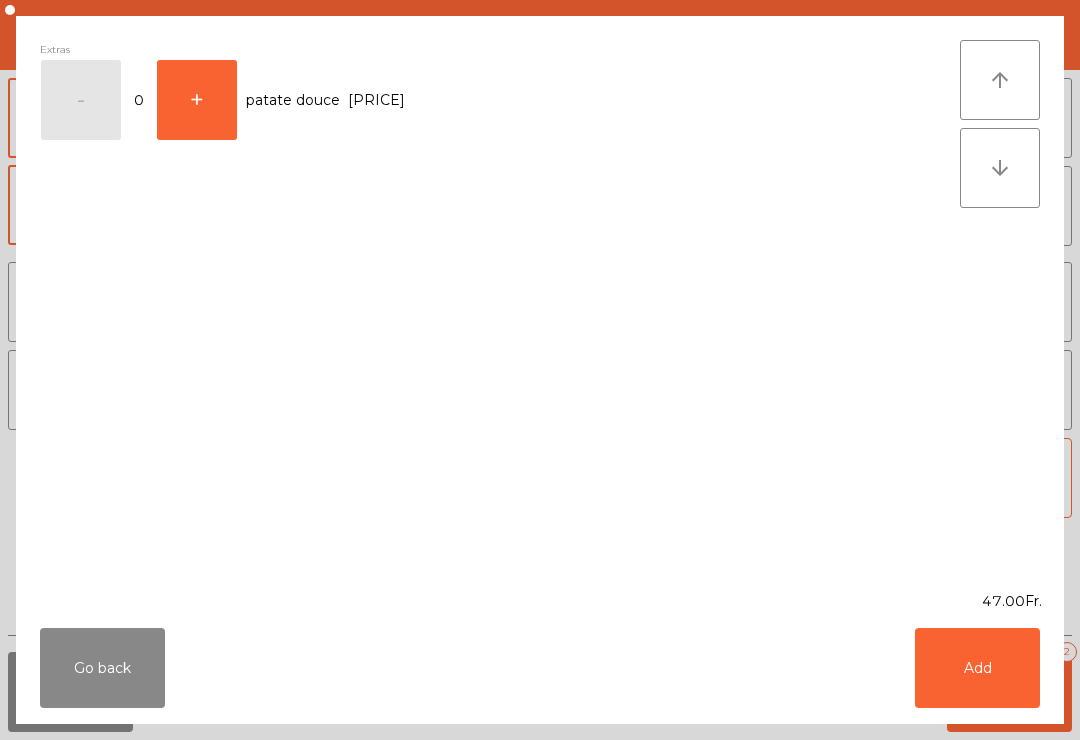 click on "Add" 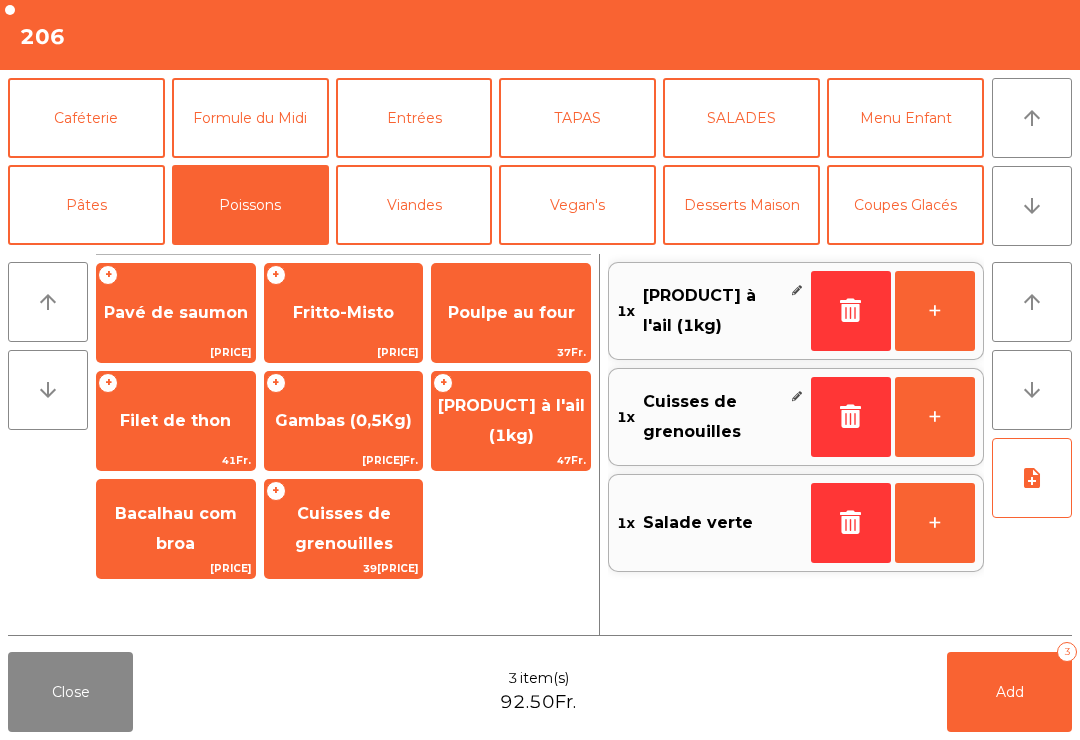 click on "Formule du Midi" 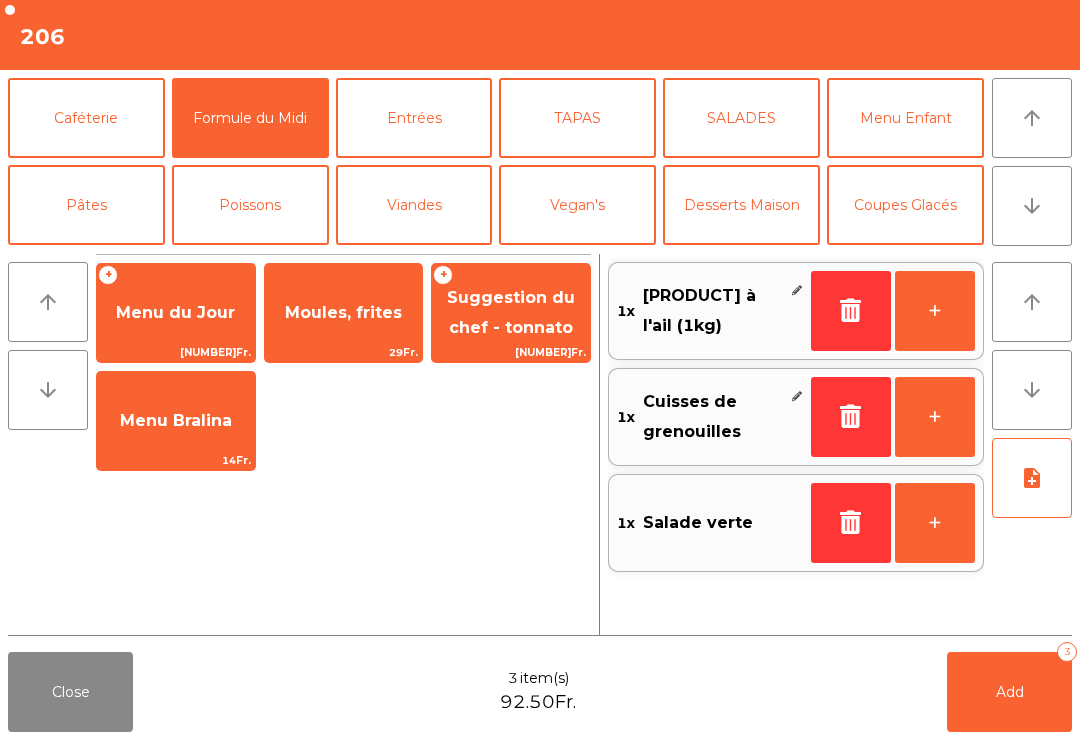 click on "Suggestion du chef - tonnato" 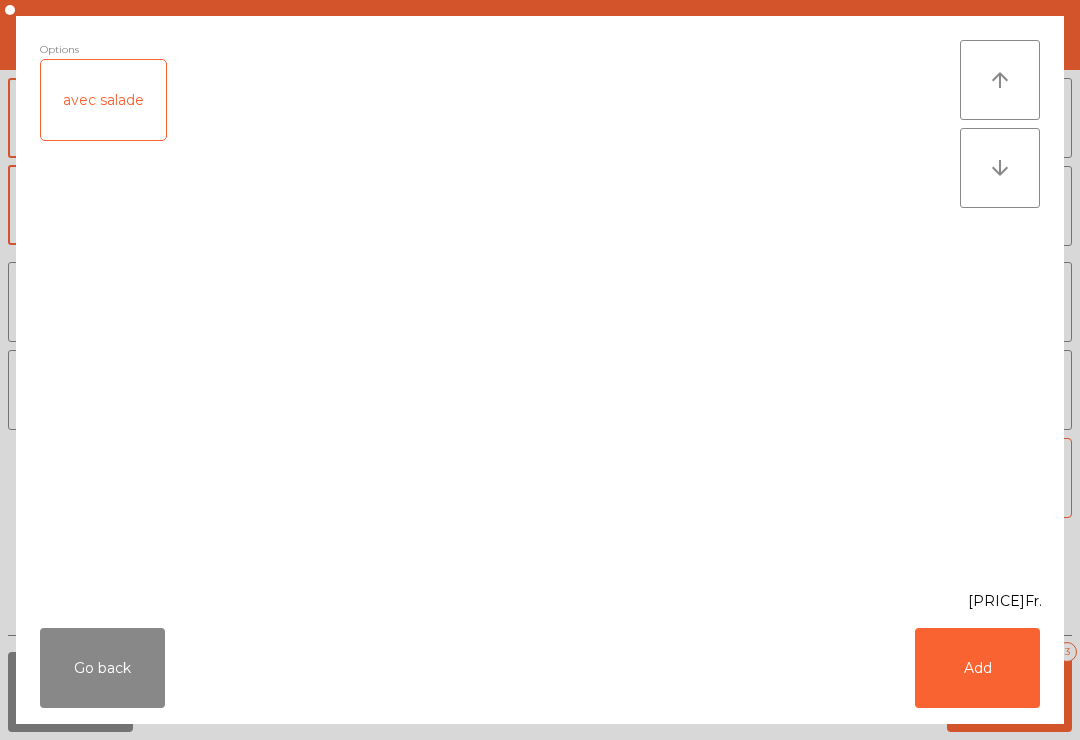click on "avec salade" 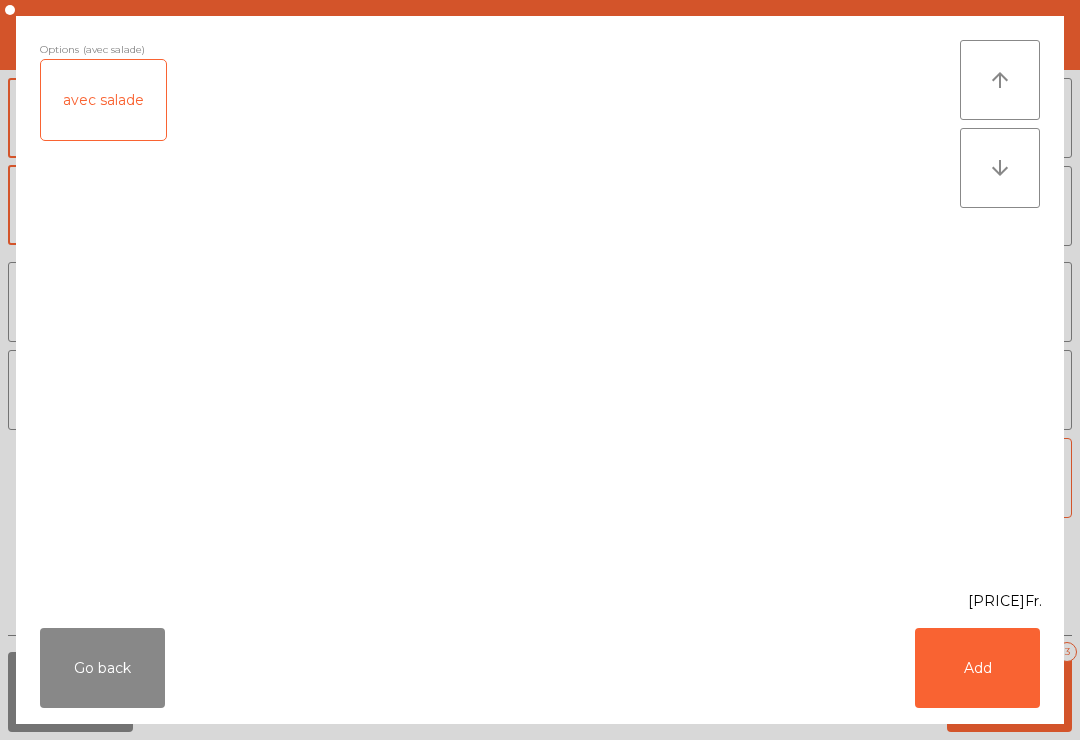 click on "Add" 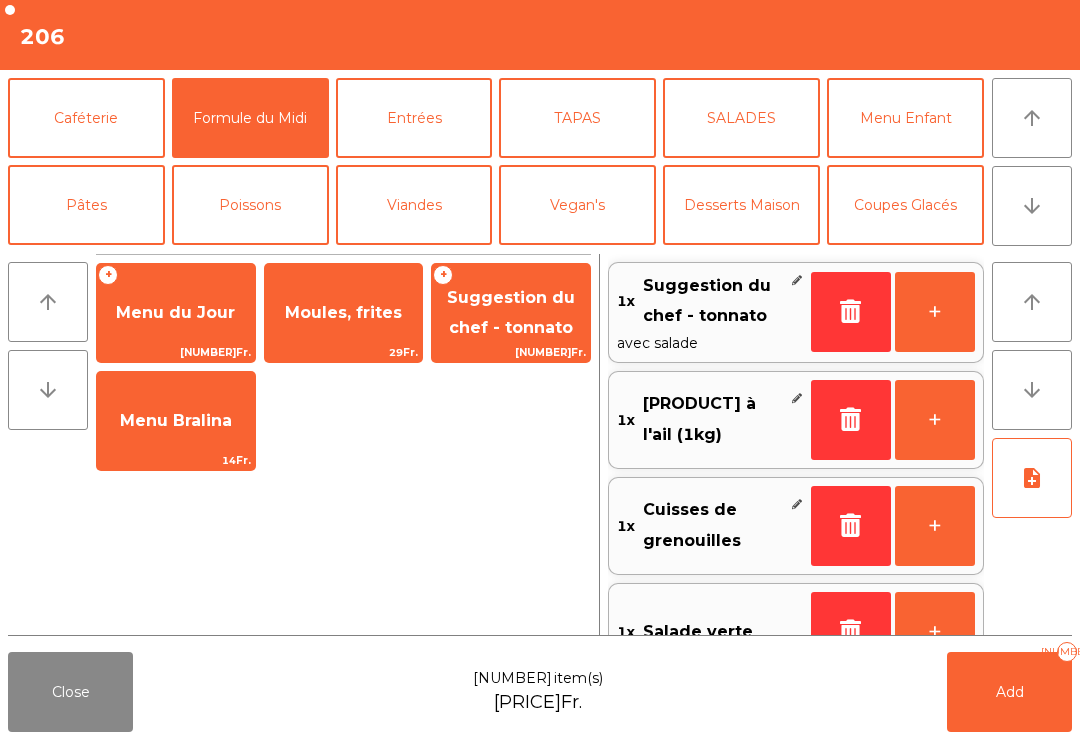 click 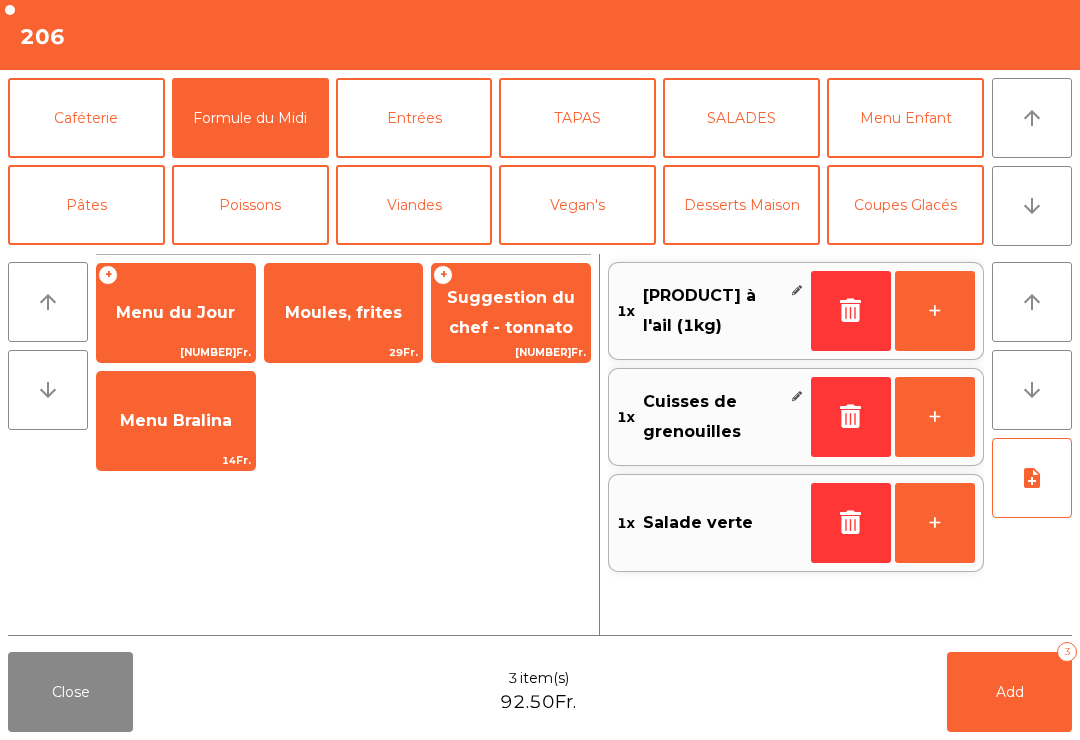 click on "Suggestion du chef - tonnato" 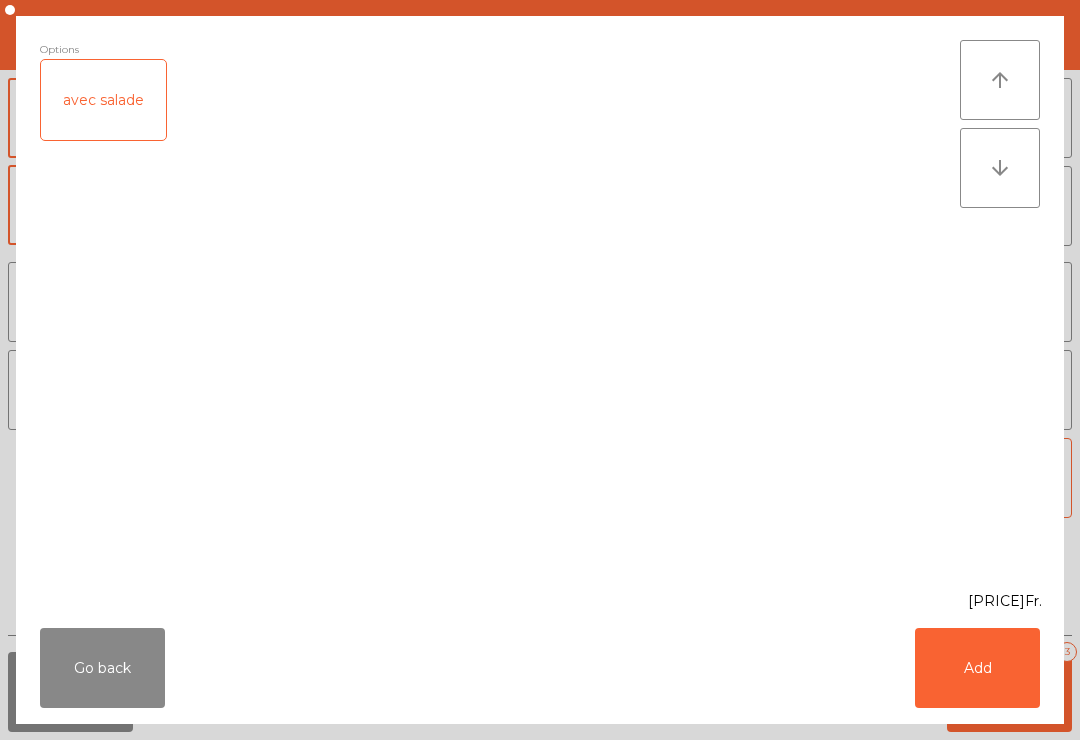 click on "Add" 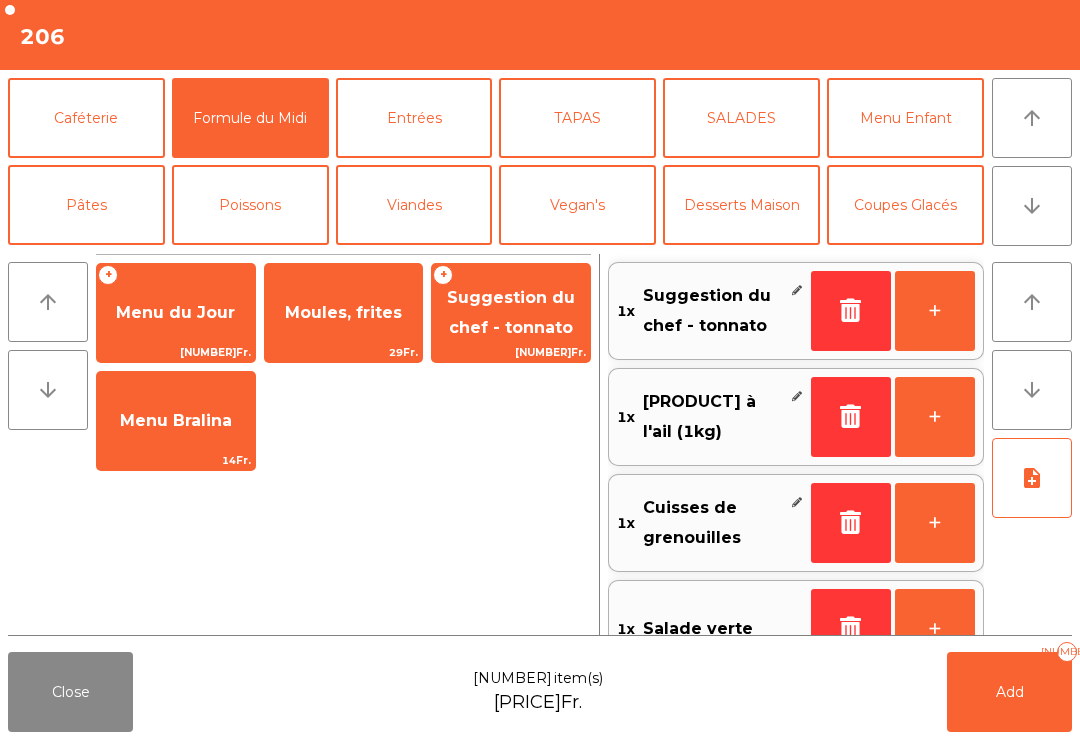 click on "note_add" 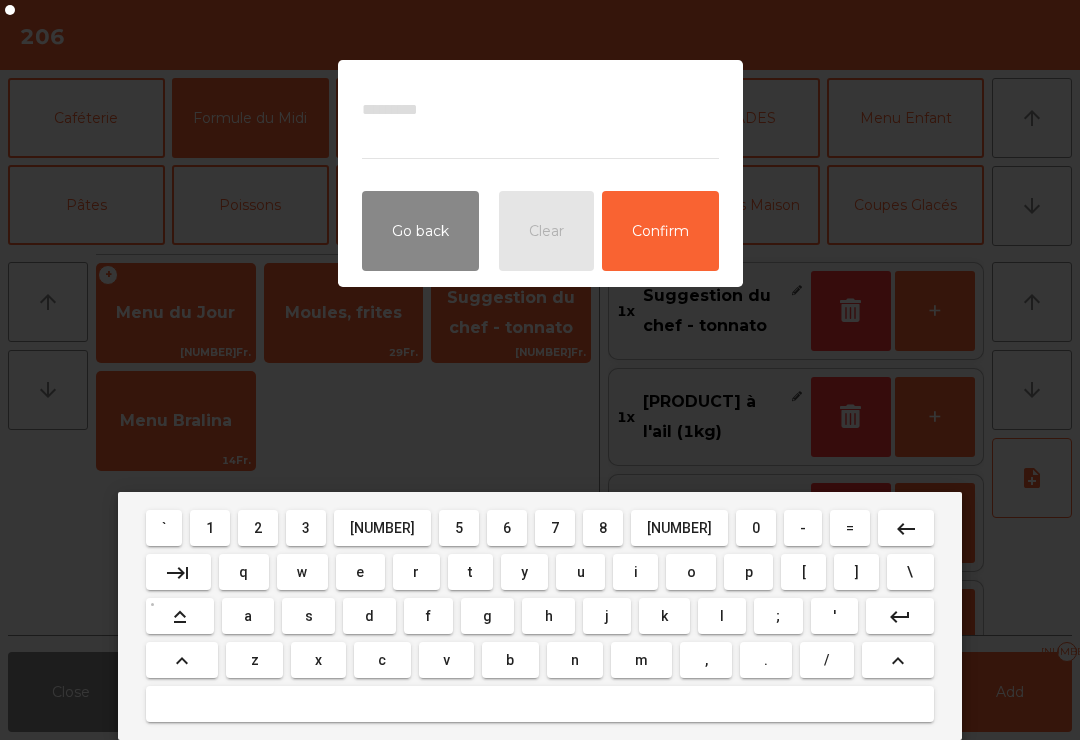scroll, scrollTop: 51, scrollLeft: 0, axis: vertical 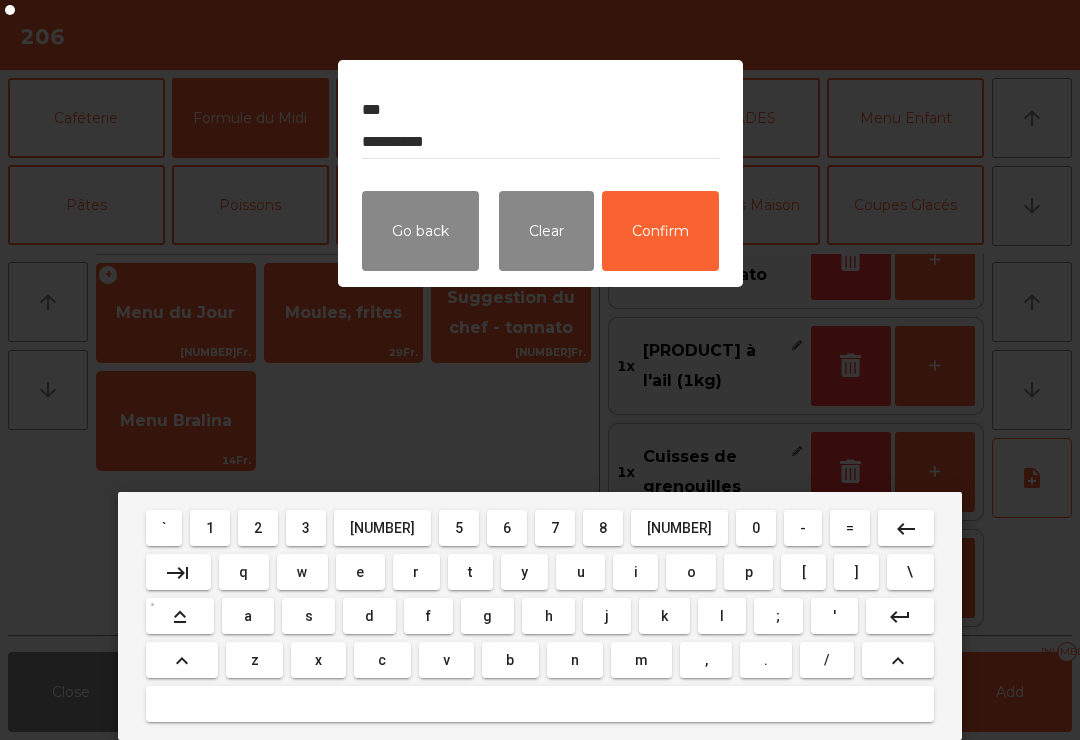 type on "**********" 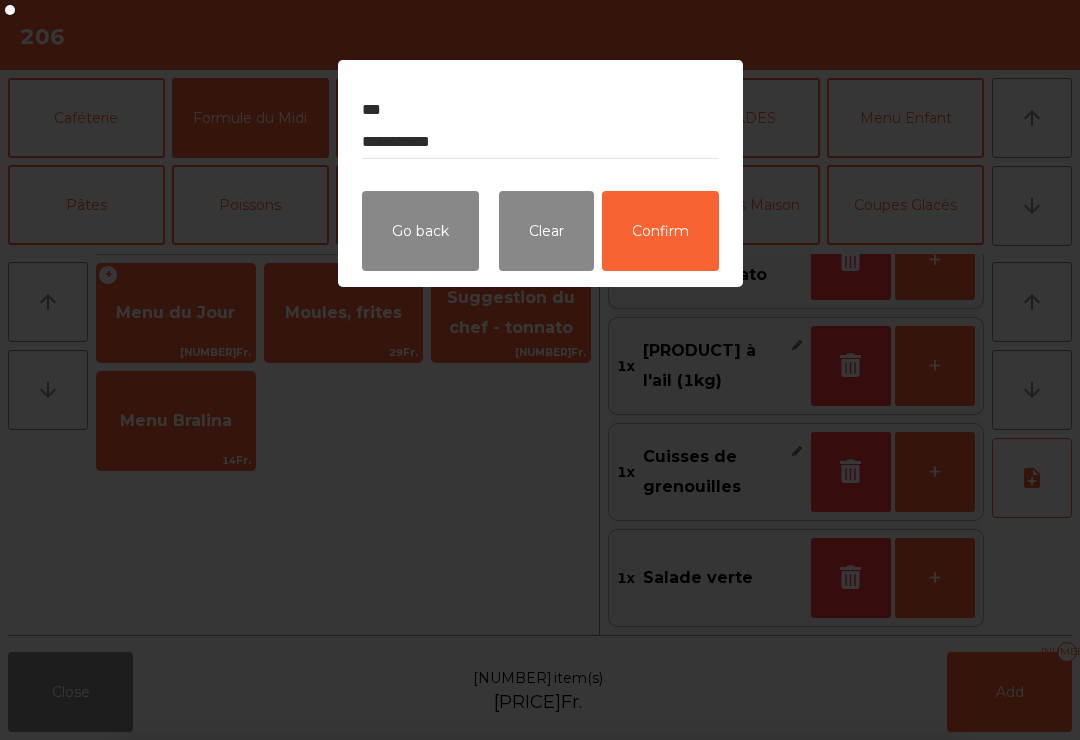 click on "Confirm" 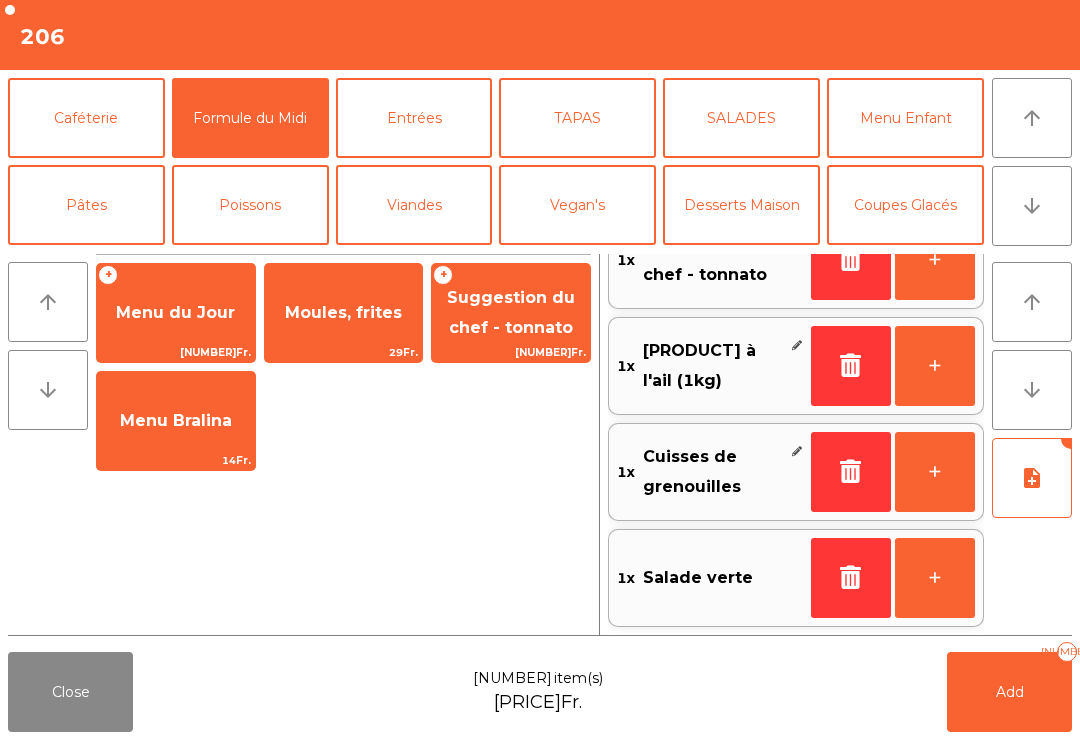 scroll, scrollTop: 0, scrollLeft: 0, axis: both 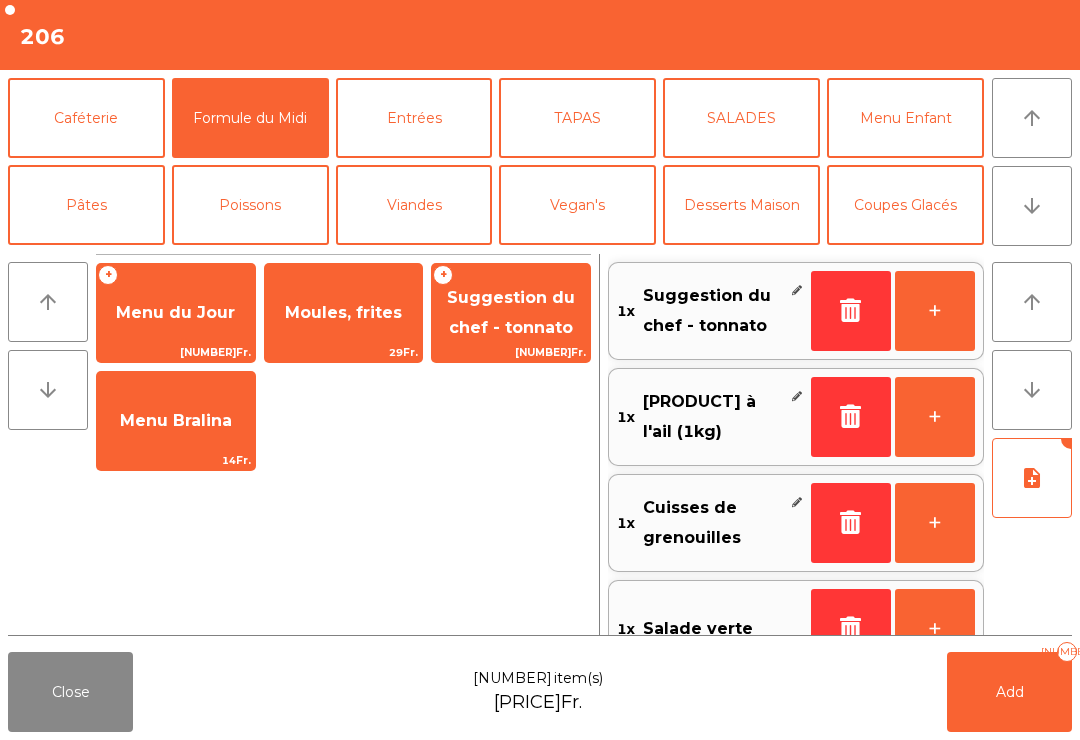 click on "Add   4" 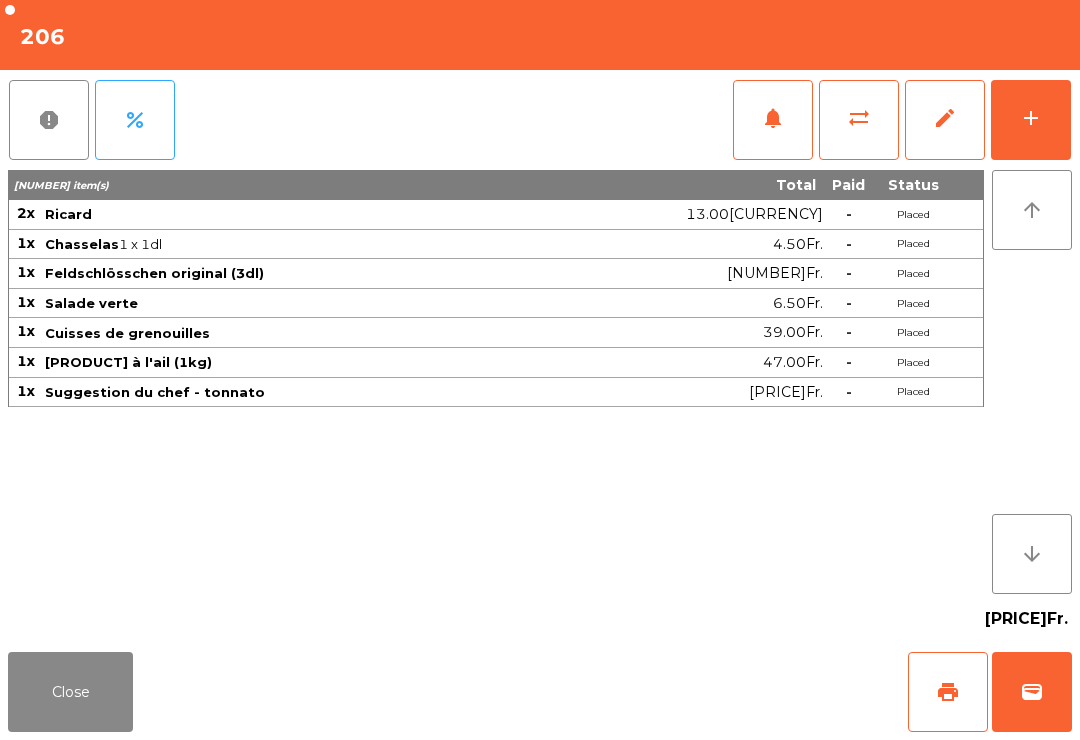 click on "Close" 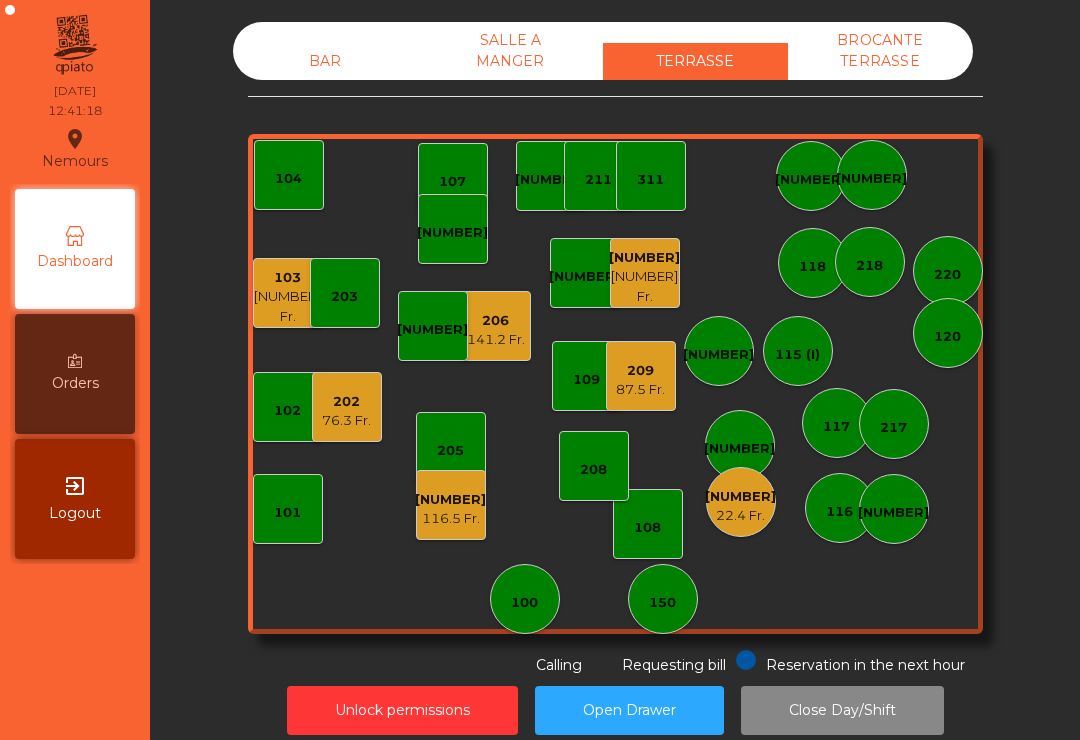 click on "76.3 Fr." 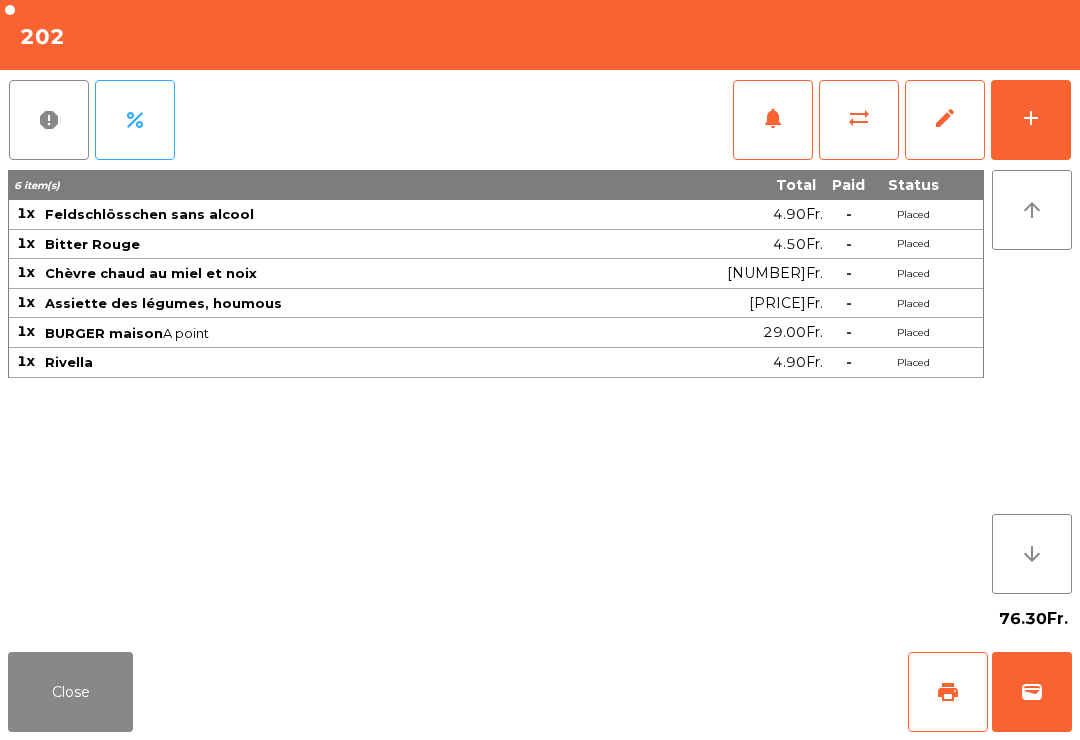 click on "notifications" 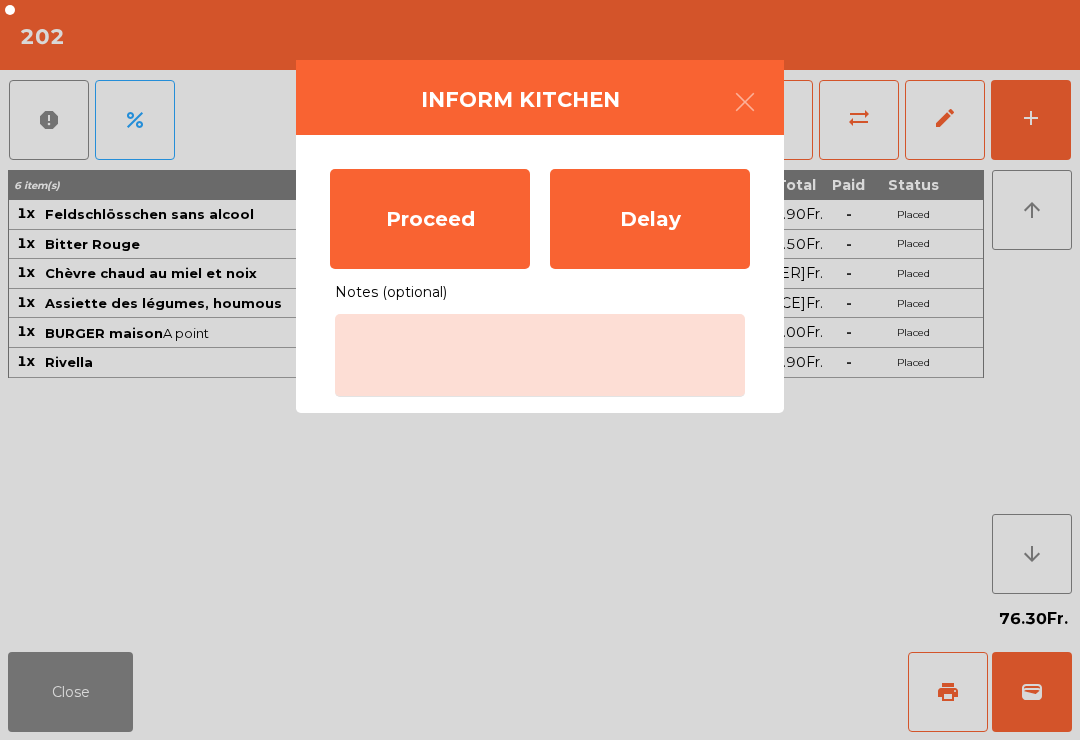 click on "Proceed" 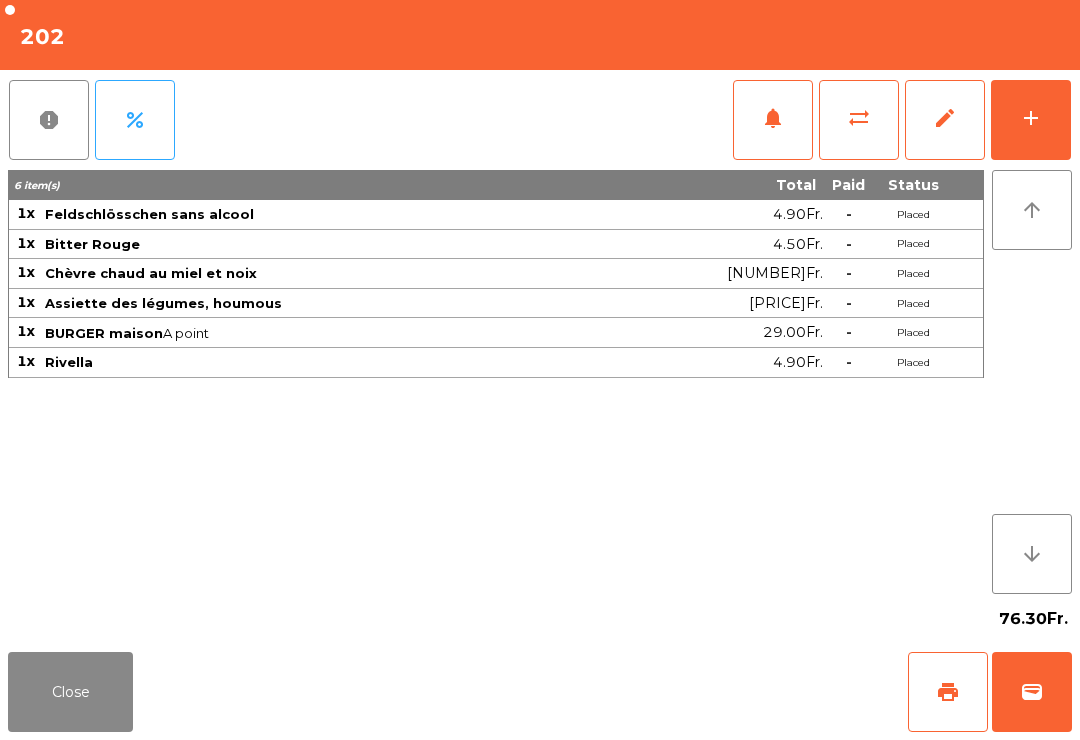 click on "Close" 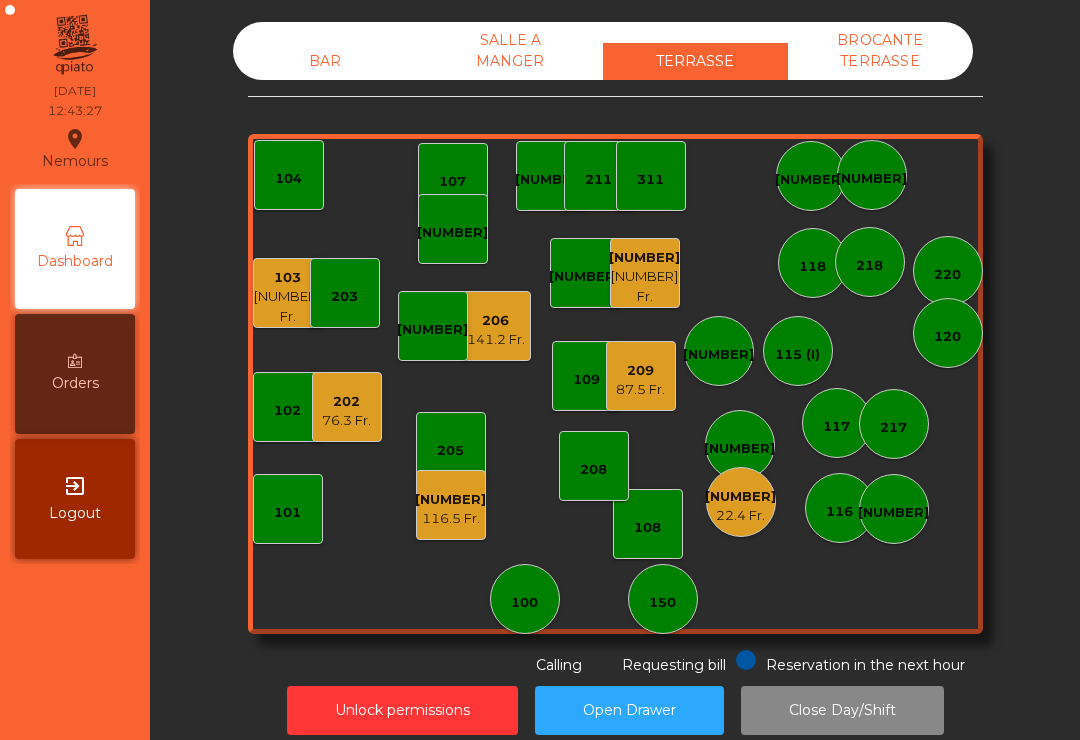 click on "[NUMBER] Fr." 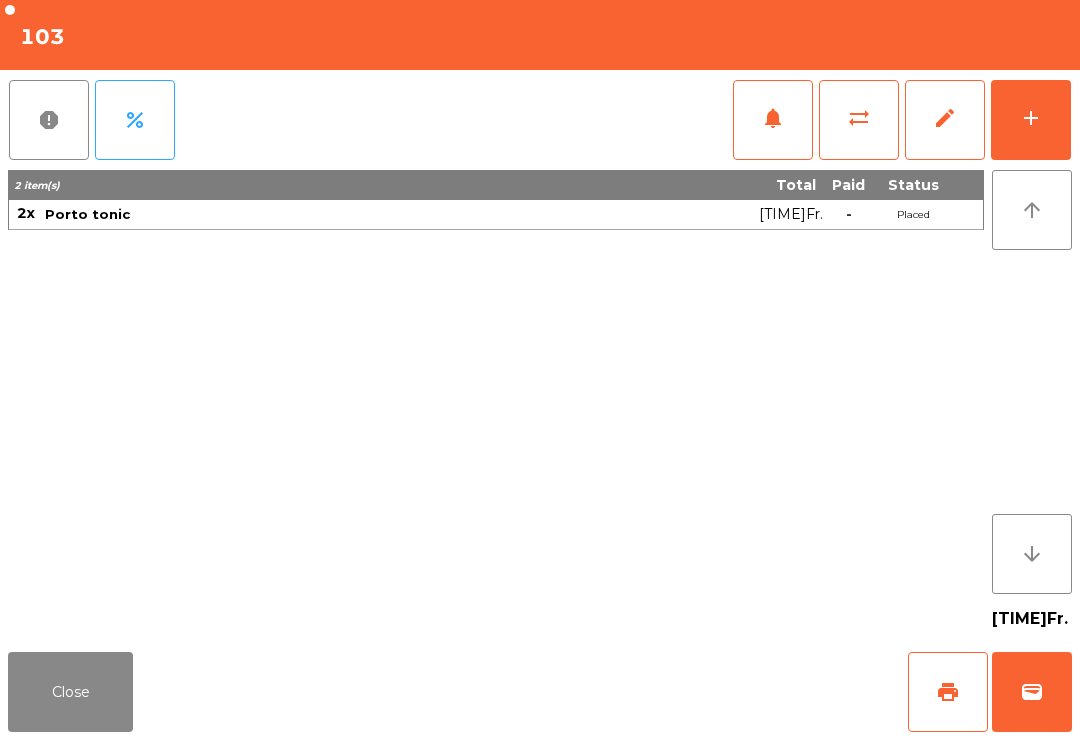 click on "add" 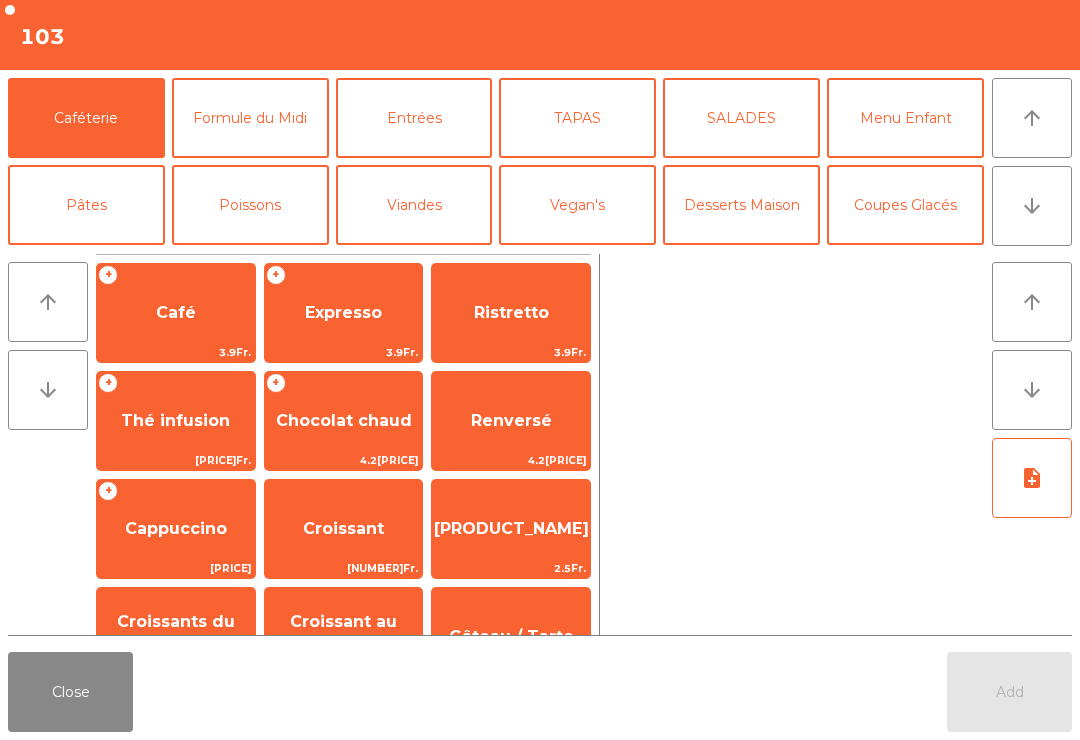 click on "arrow_upward" 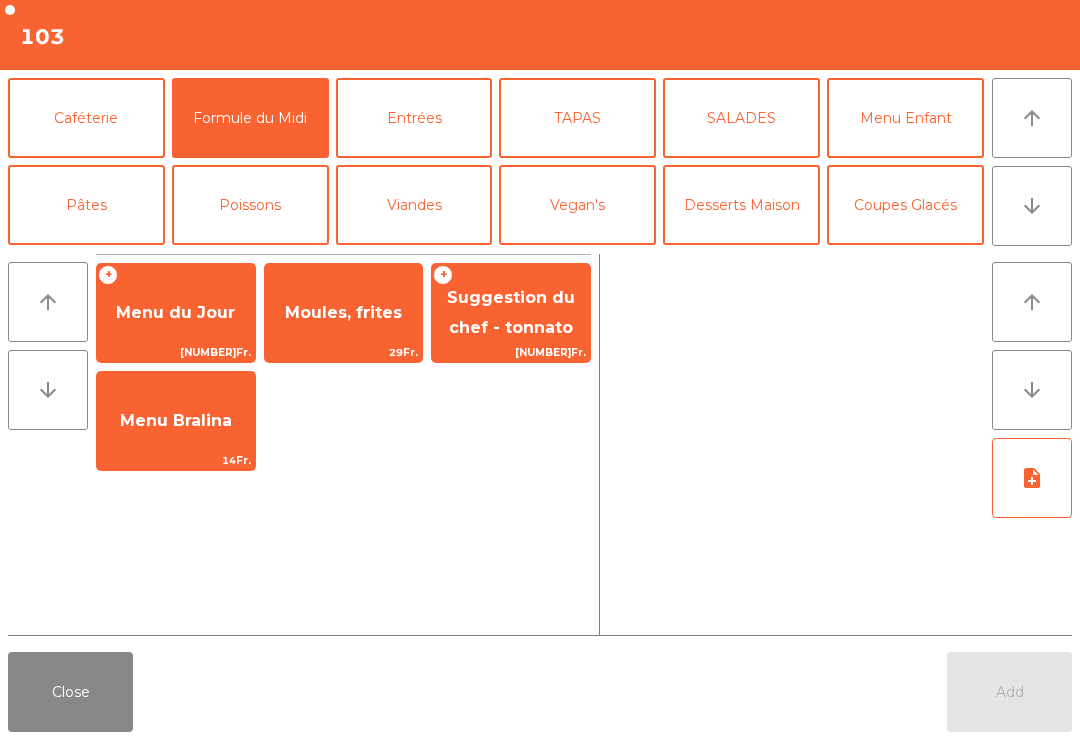 click on "Moules, frites" 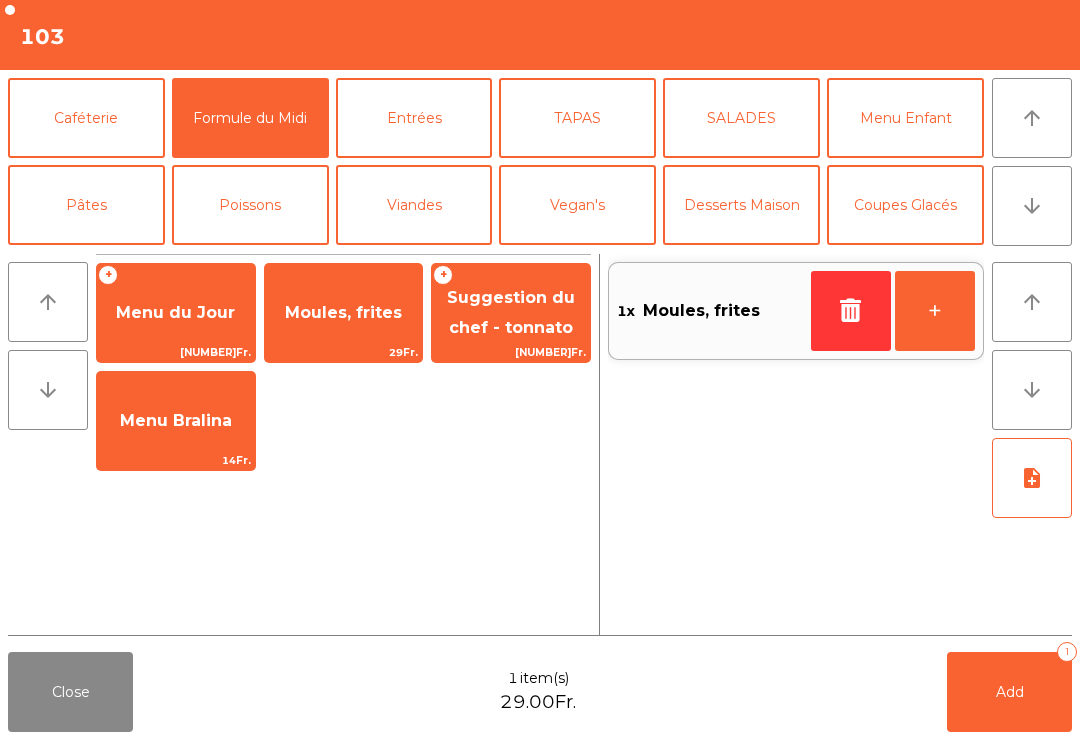 click on "Pâtes" 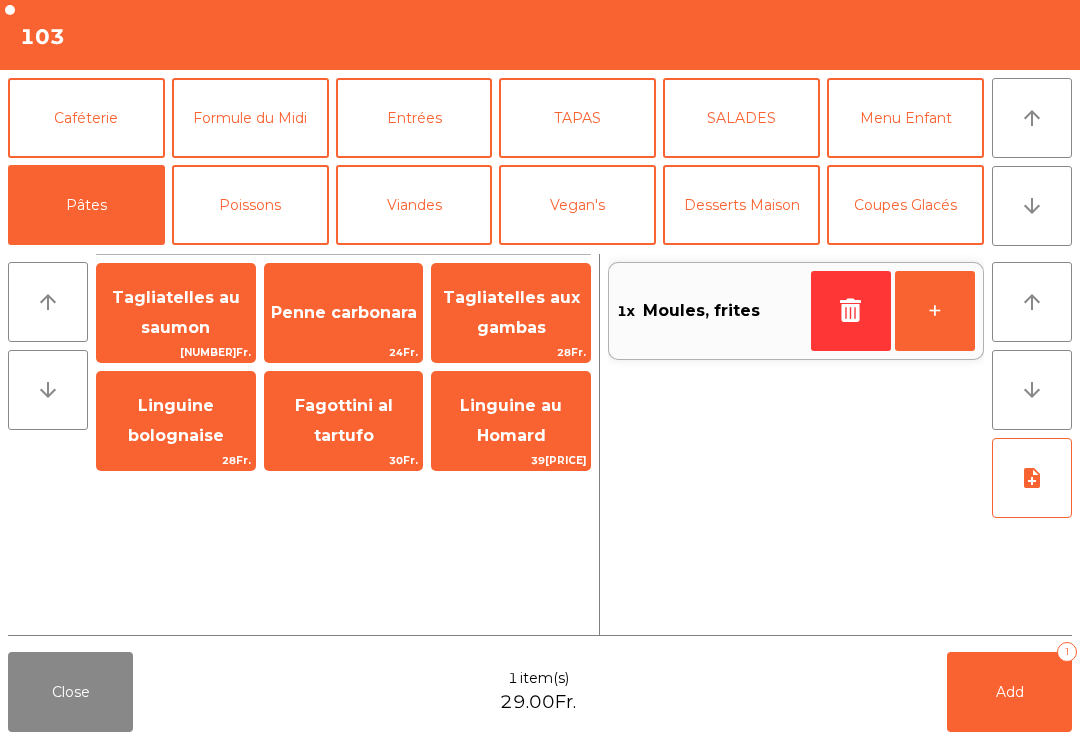 click on "Linguine au Homard" 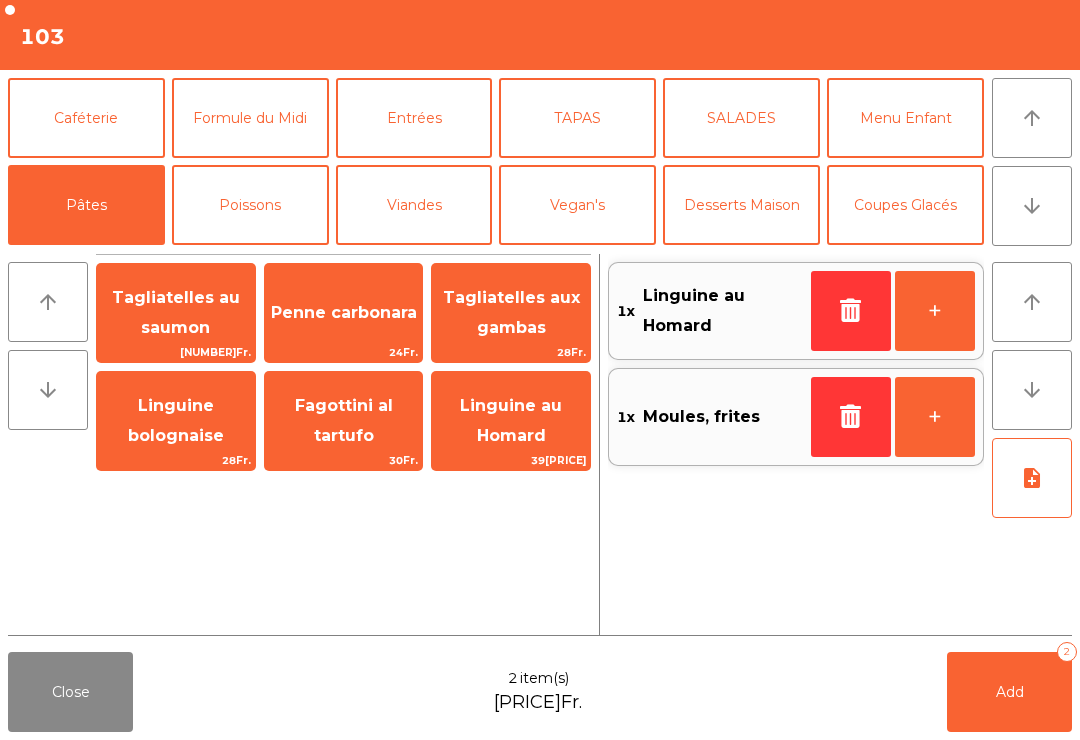 click on "arrow_downward" 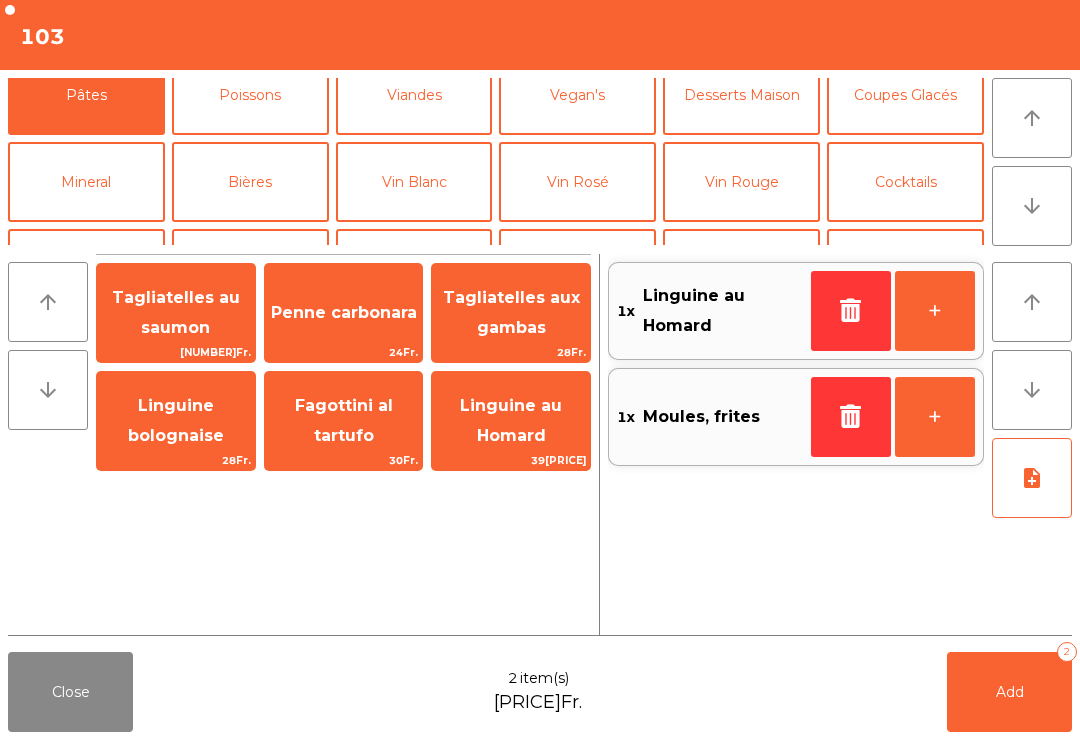 click on "Vin Rosé" 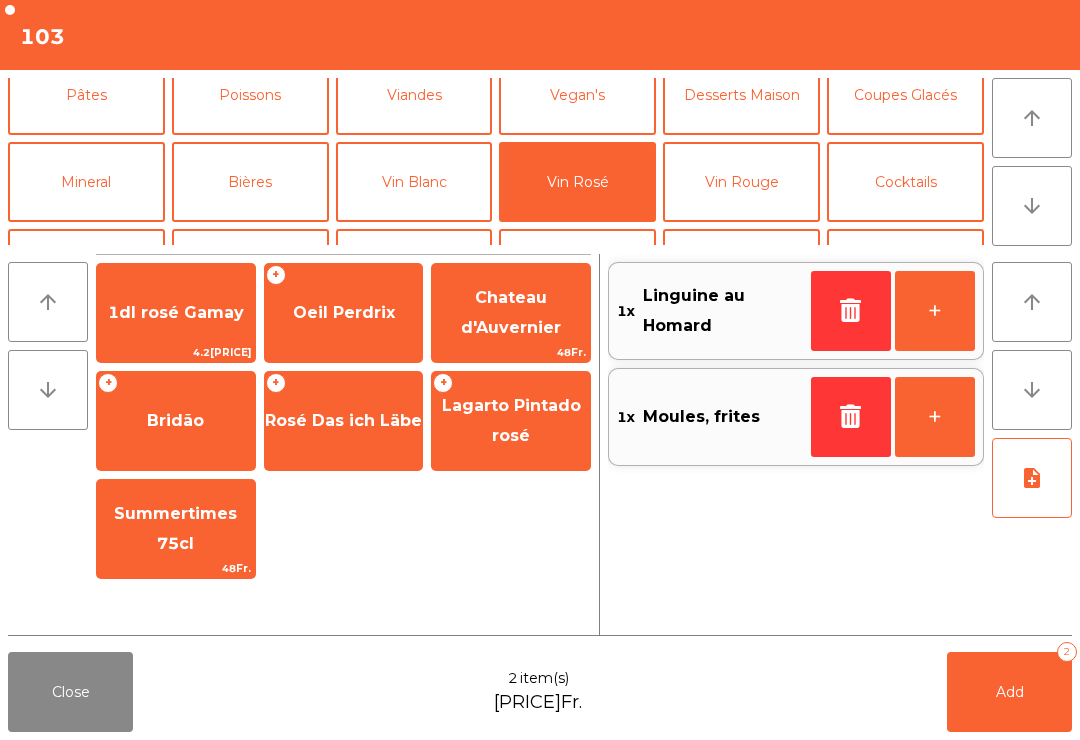scroll, scrollTop: 174, scrollLeft: 0, axis: vertical 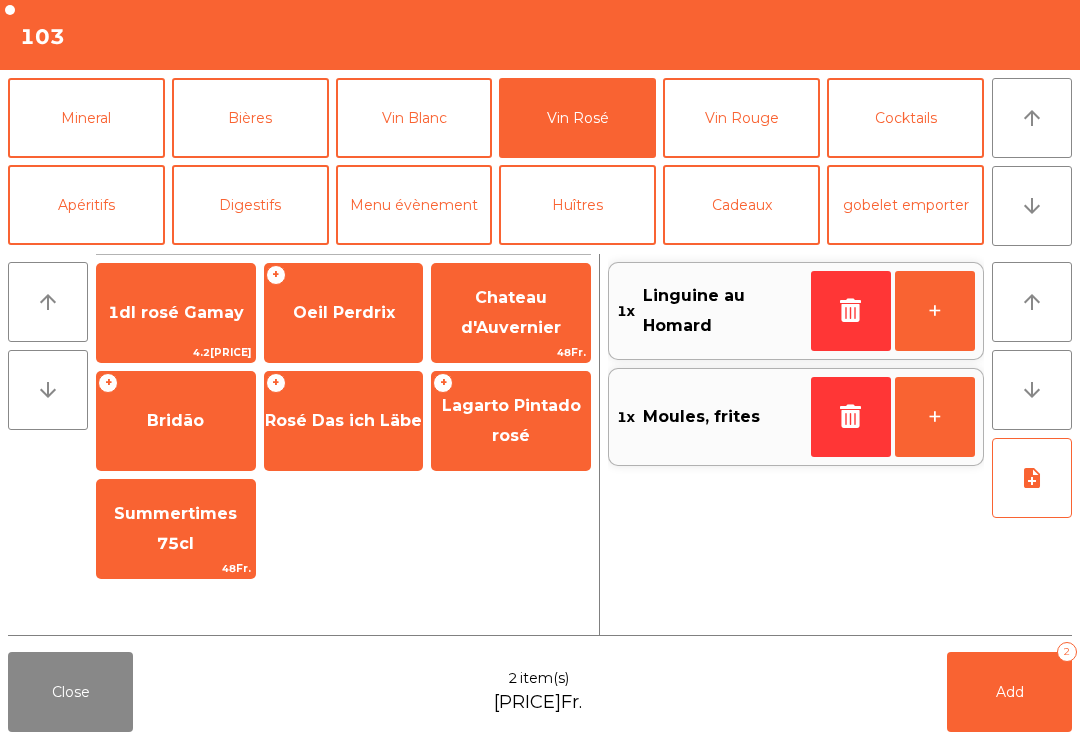 click on "Rosé Das ich Läbe" 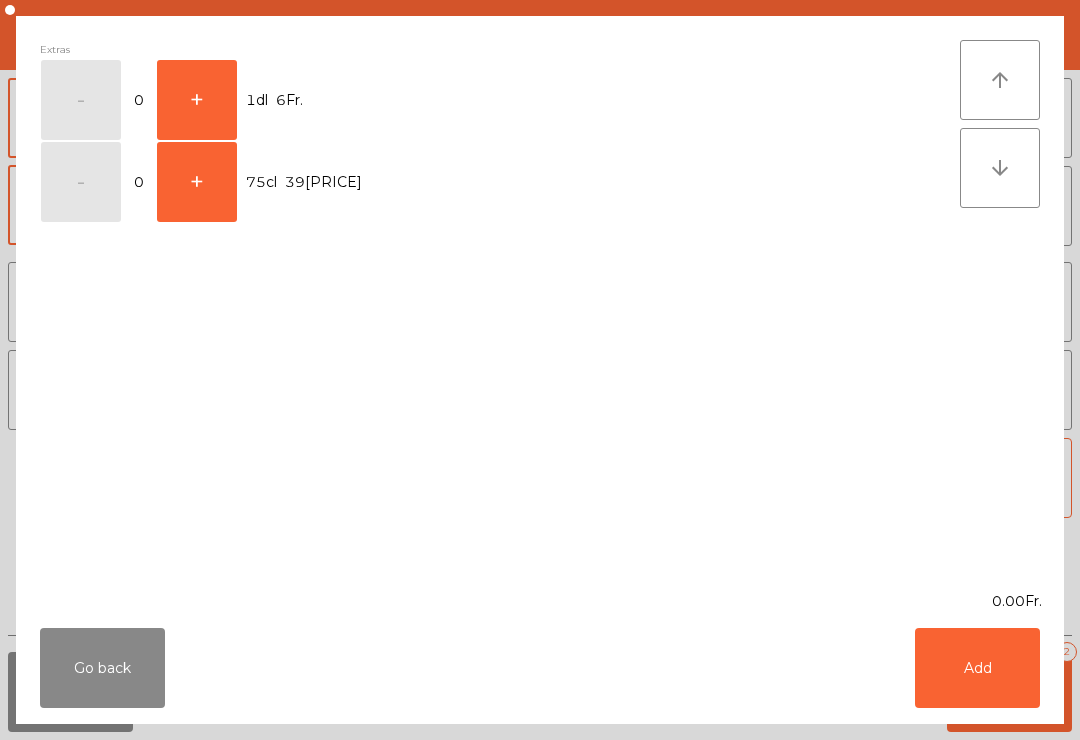 click on "+" 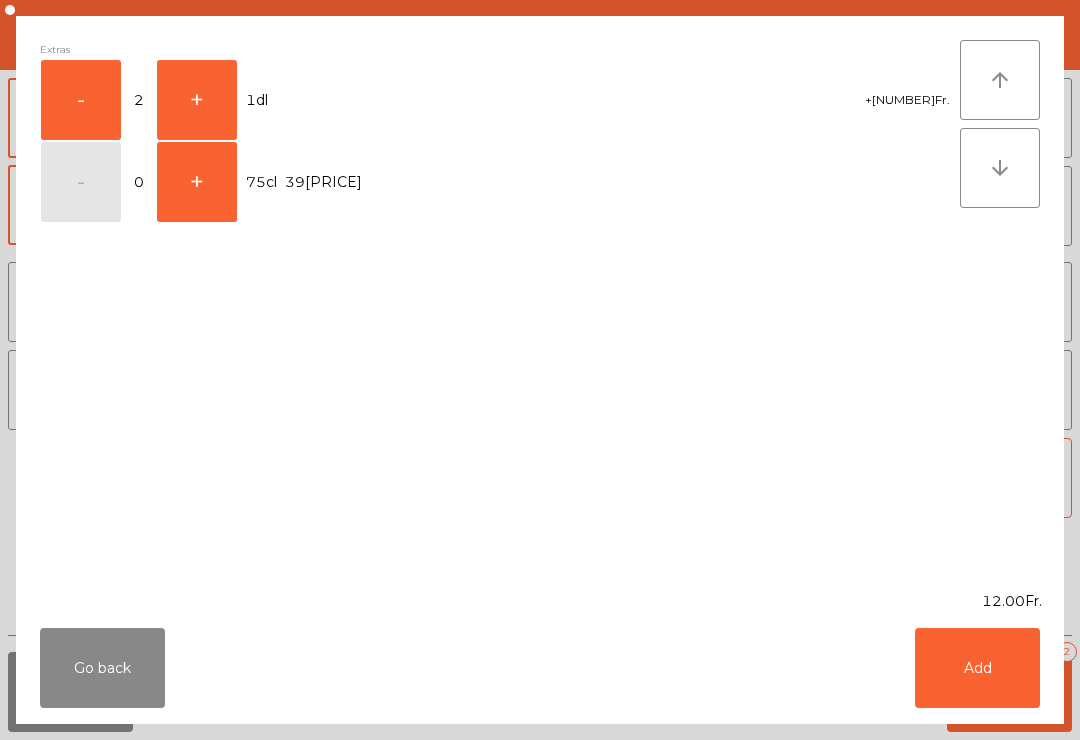 click on "+" 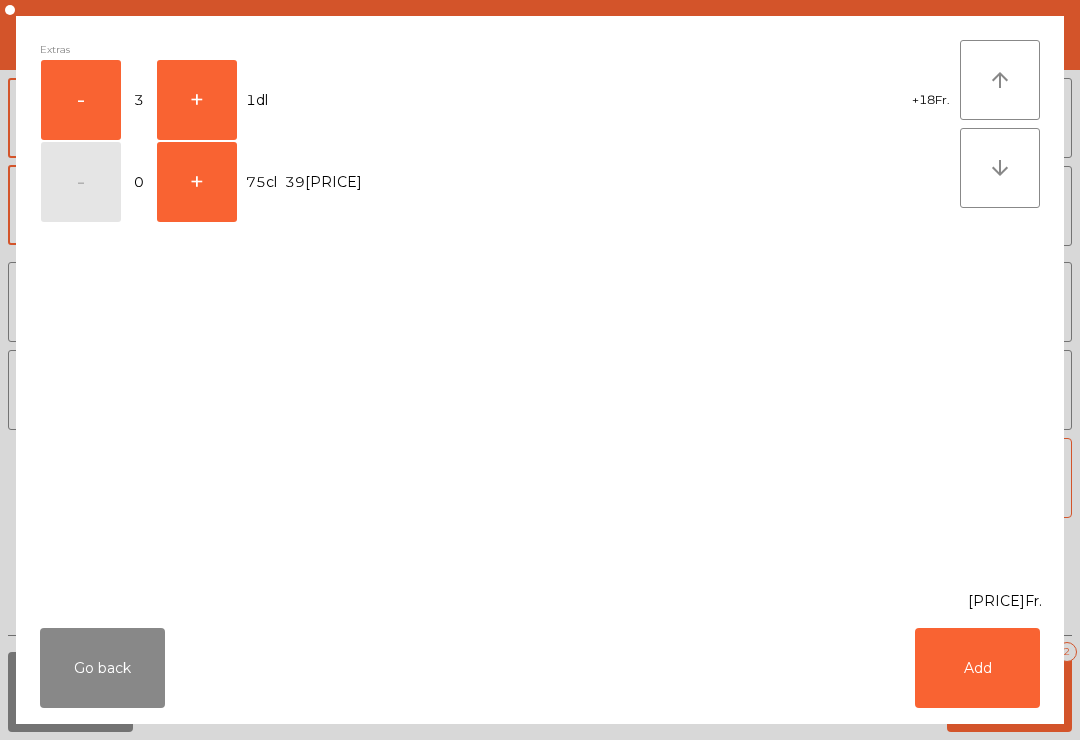 click on "Add" 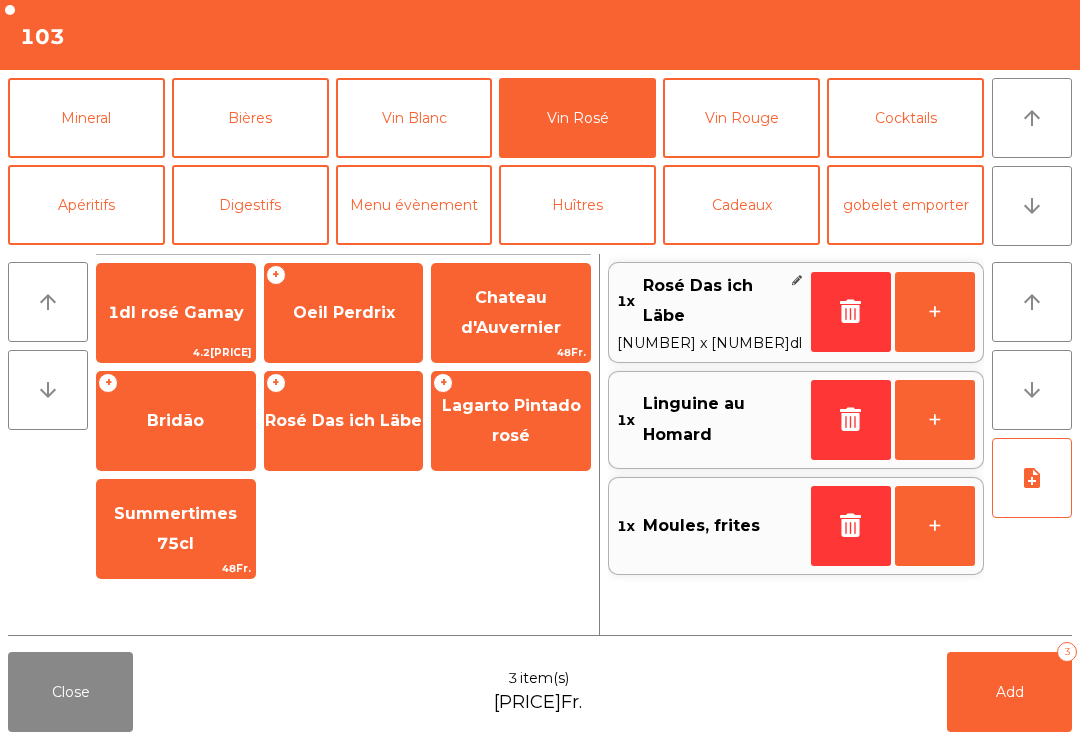 click on "Add" 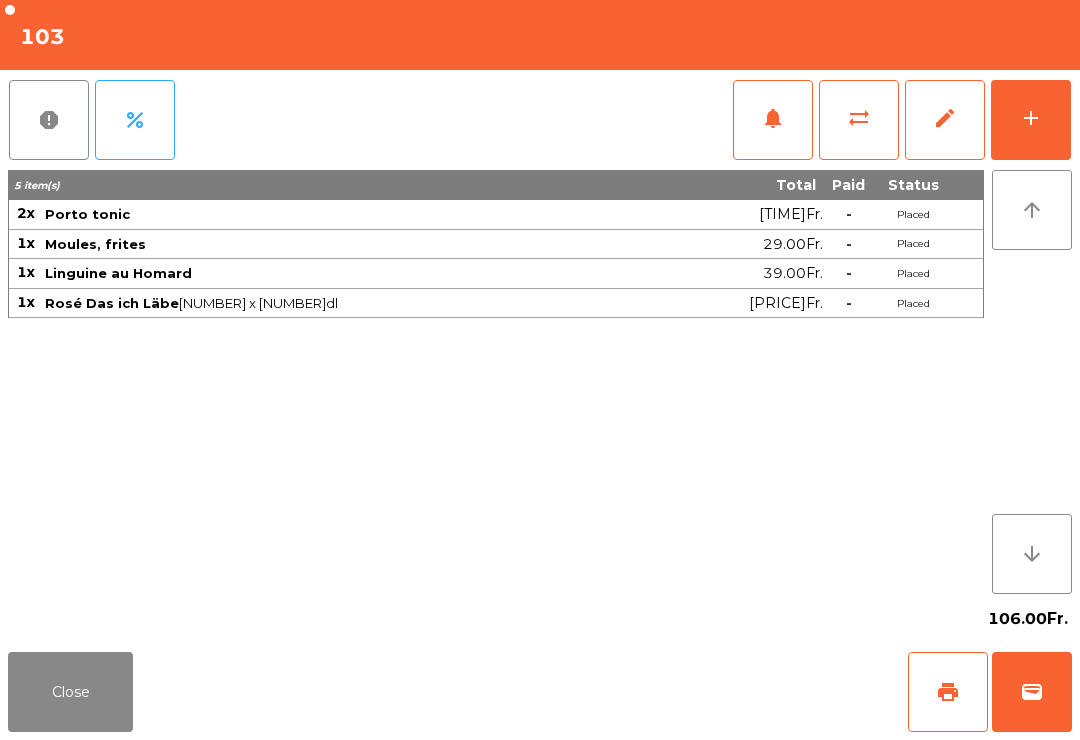 click on "Close" 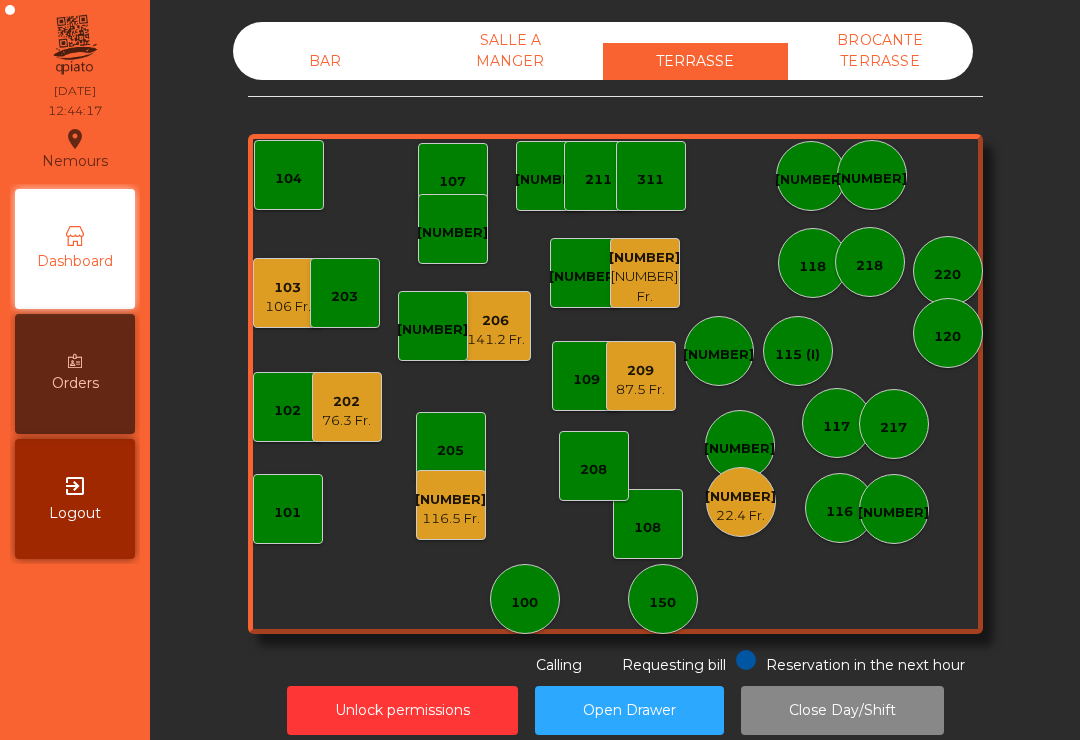 click on "108" 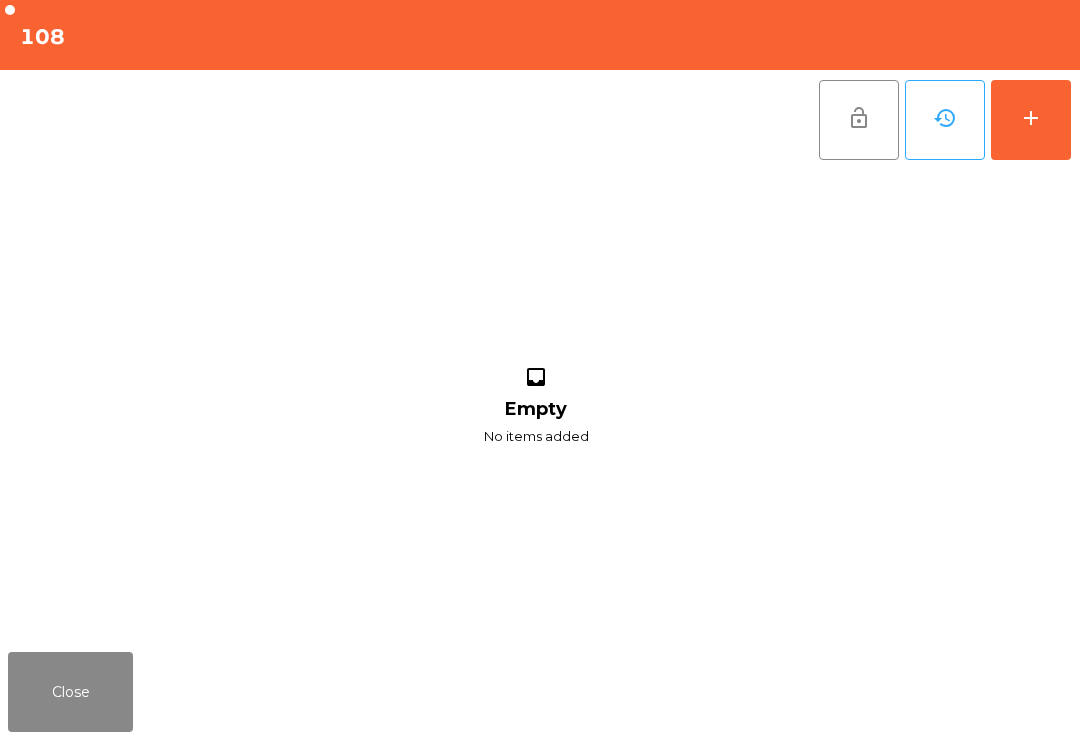 scroll, scrollTop: 16, scrollLeft: 0, axis: vertical 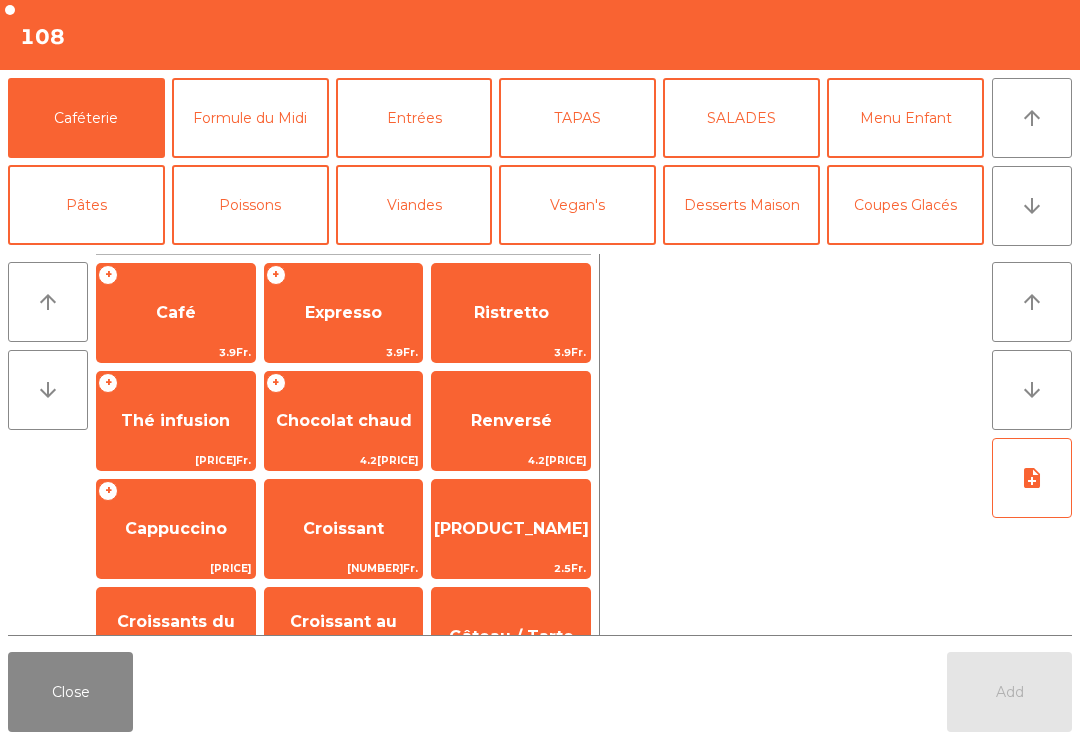 click on "Expresso" 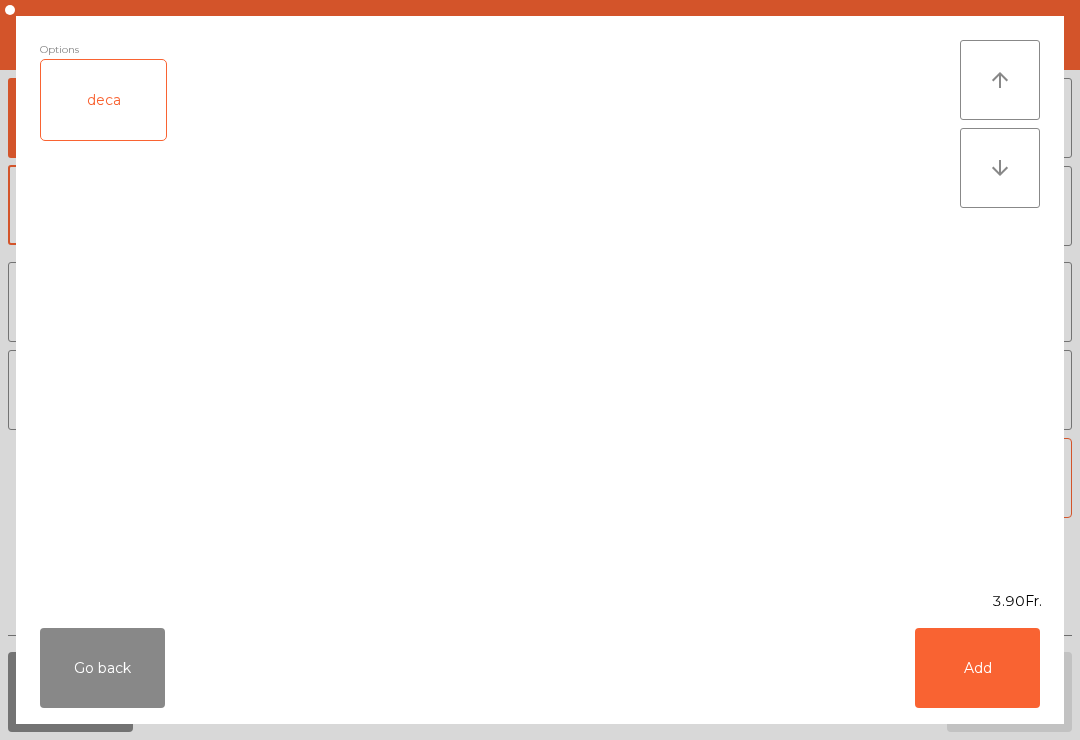 click on "Add" 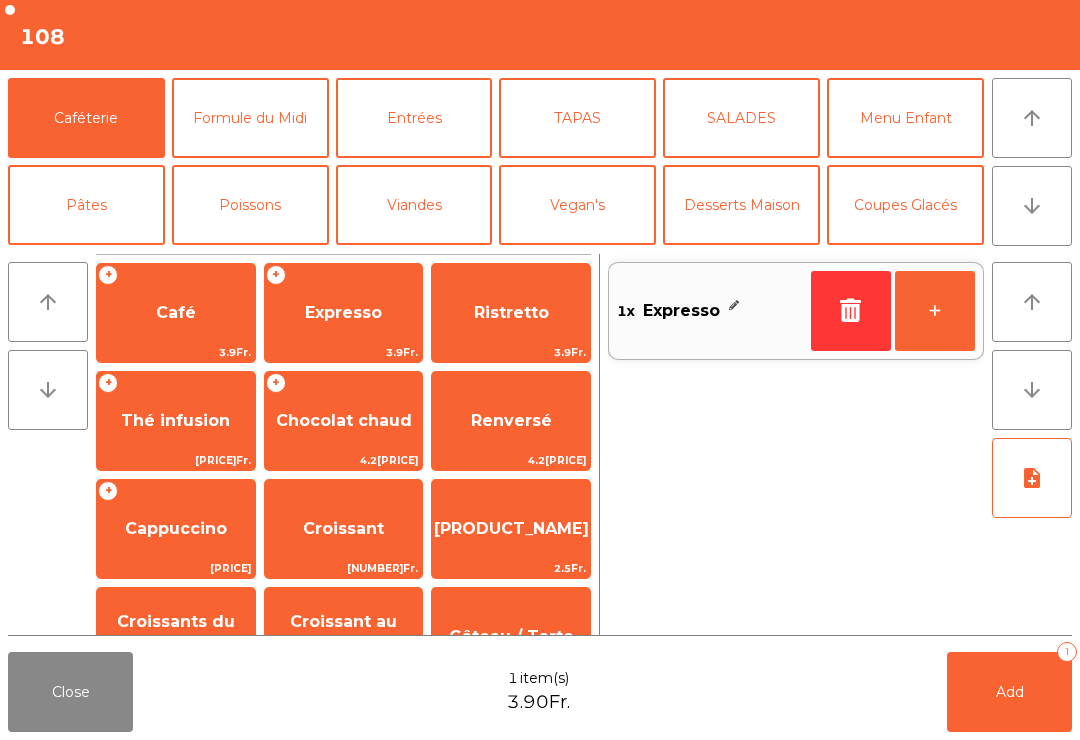 click on "Mineral" 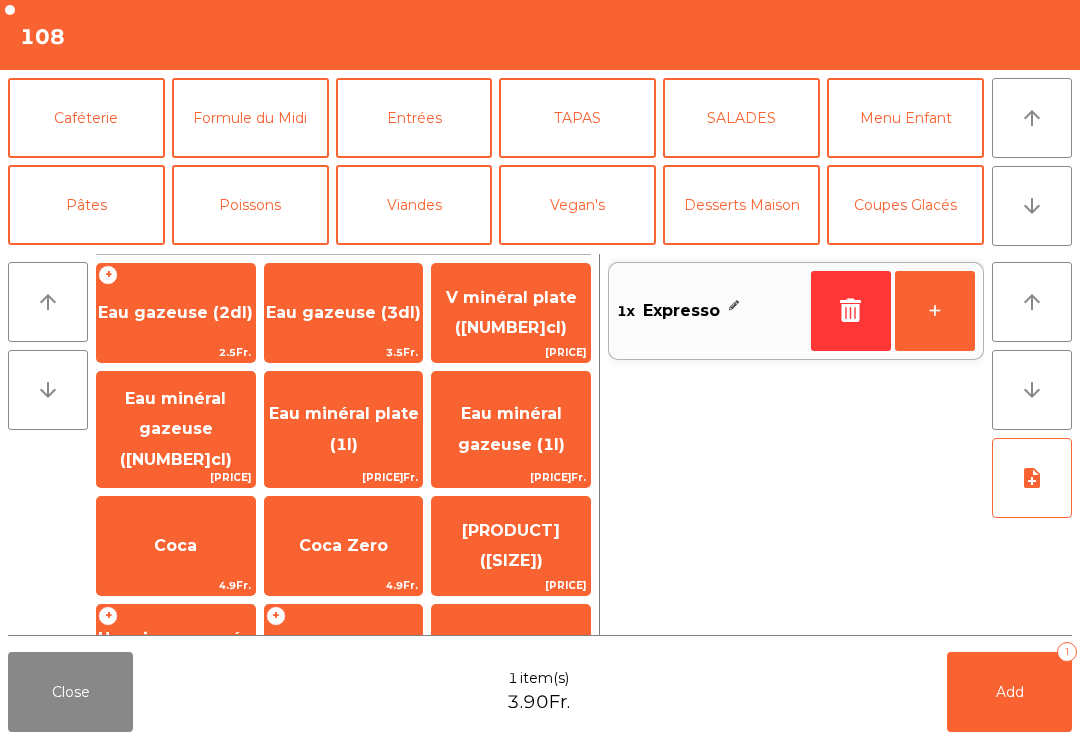 scroll, scrollTop: 120, scrollLeft: 0, axis: vertical 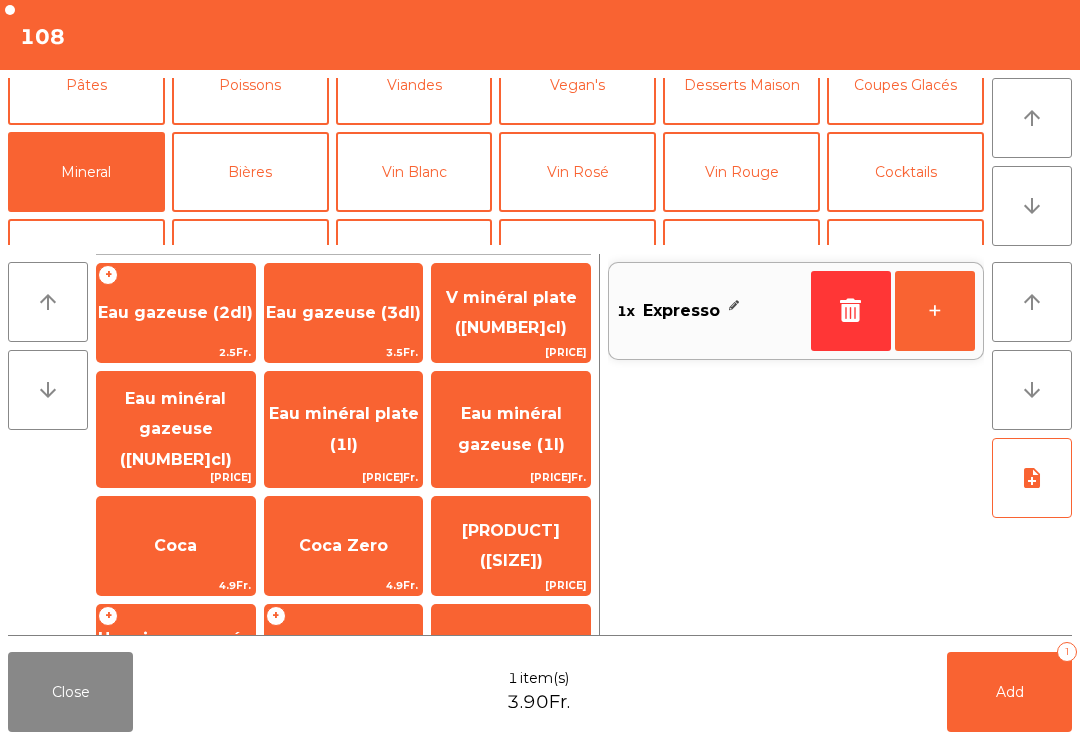 click on "Eau minéral gazeuse ([NUMBER]cl)" 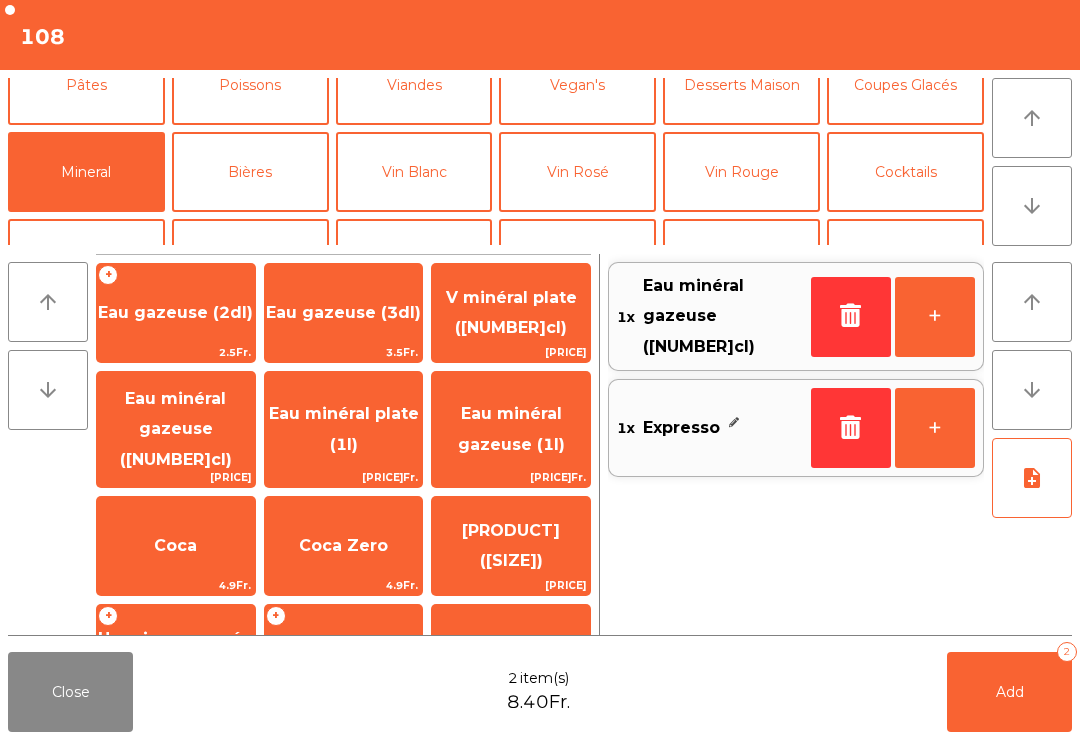 click on "Add   2" 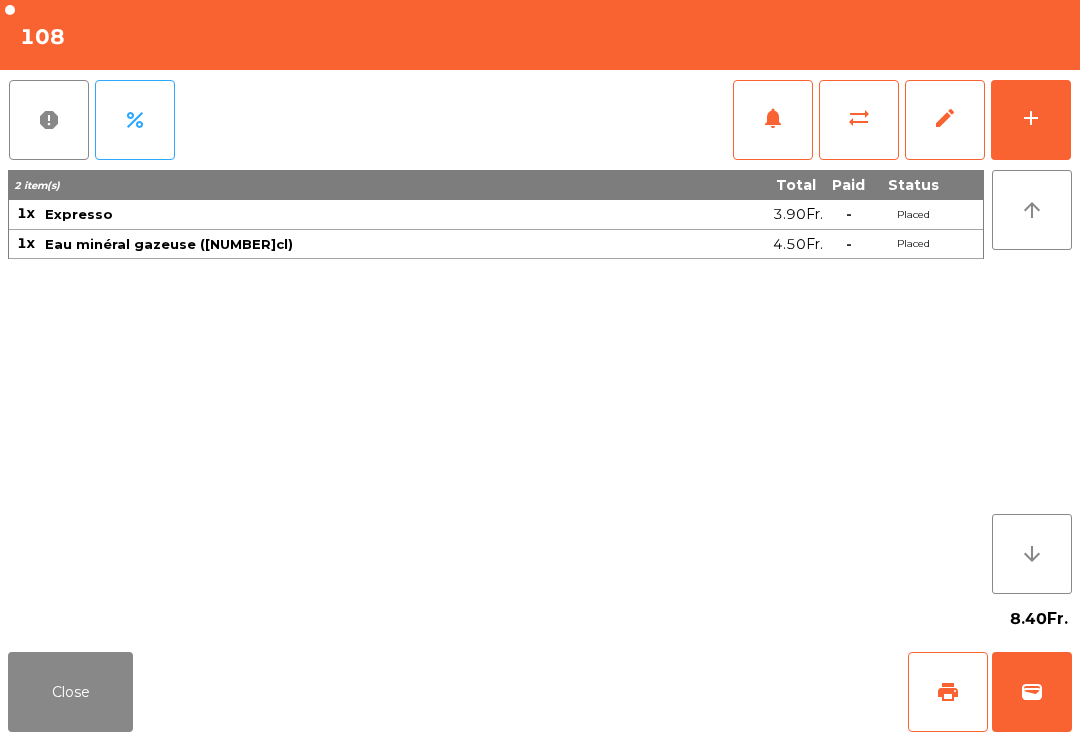 click on "Close" 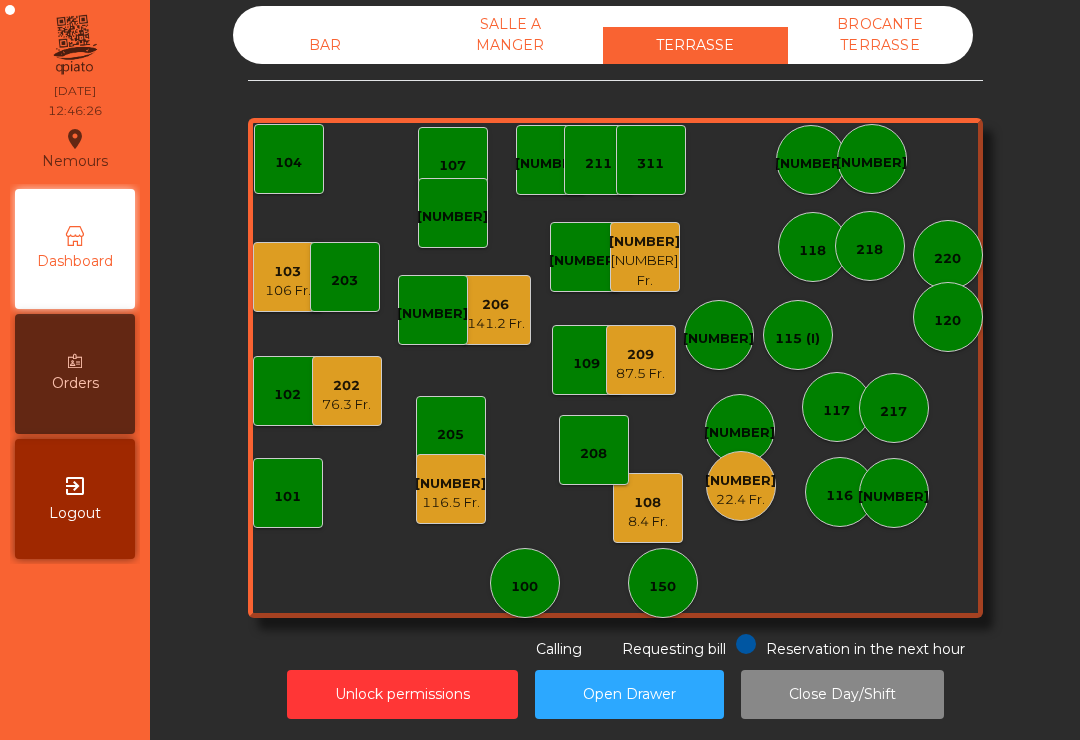 click on "[NUMBER] [PRICE] Fr." 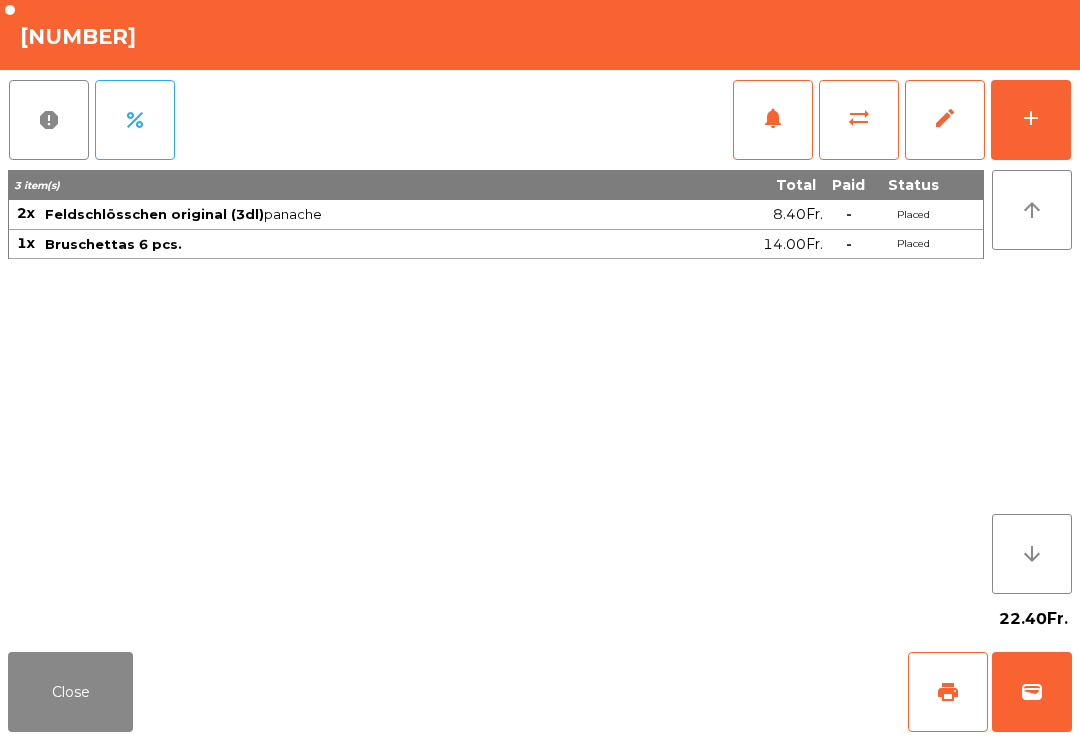 click on "print" 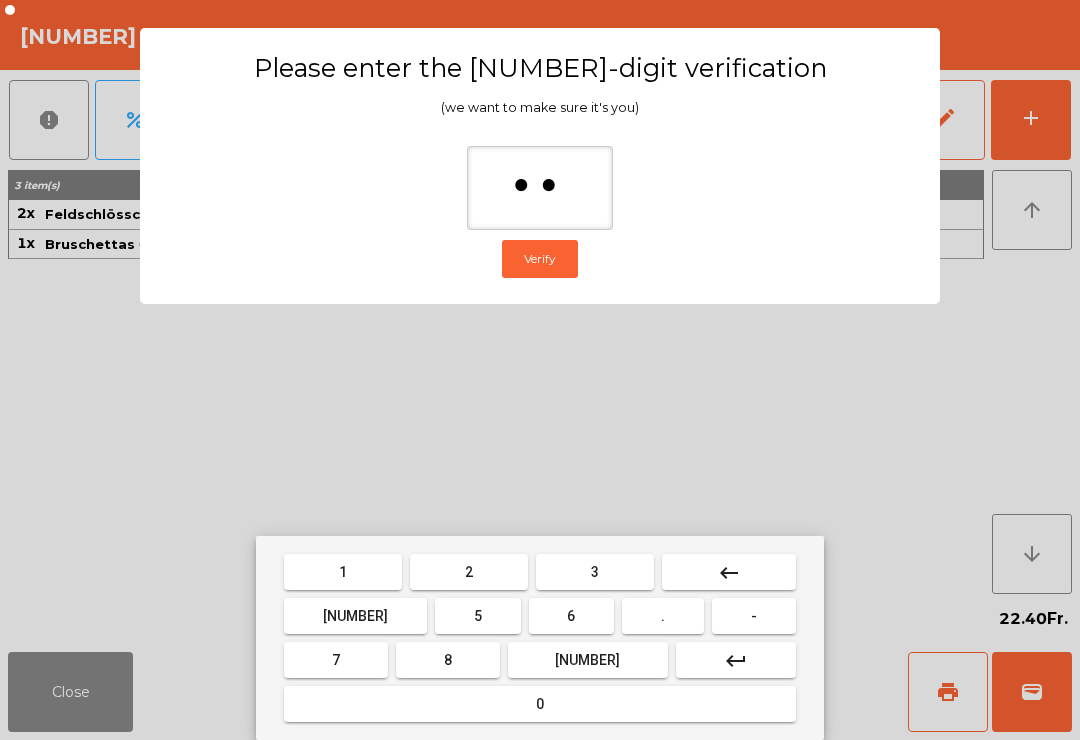 type on "***" 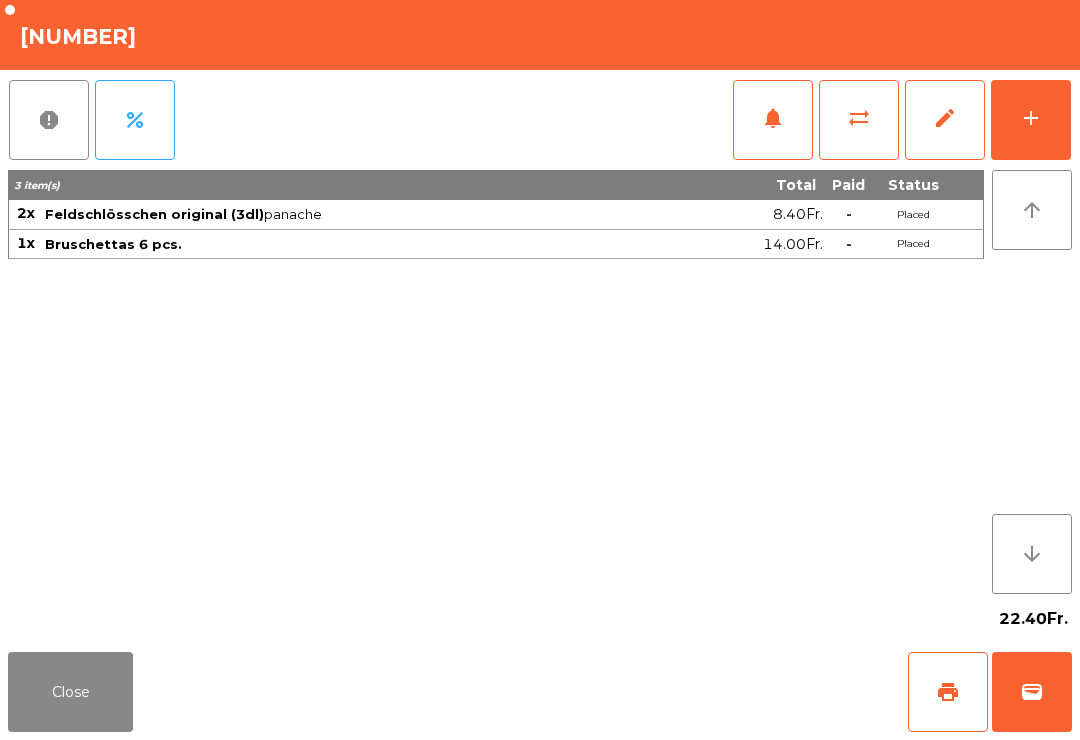 click on "Close   print   wallet" 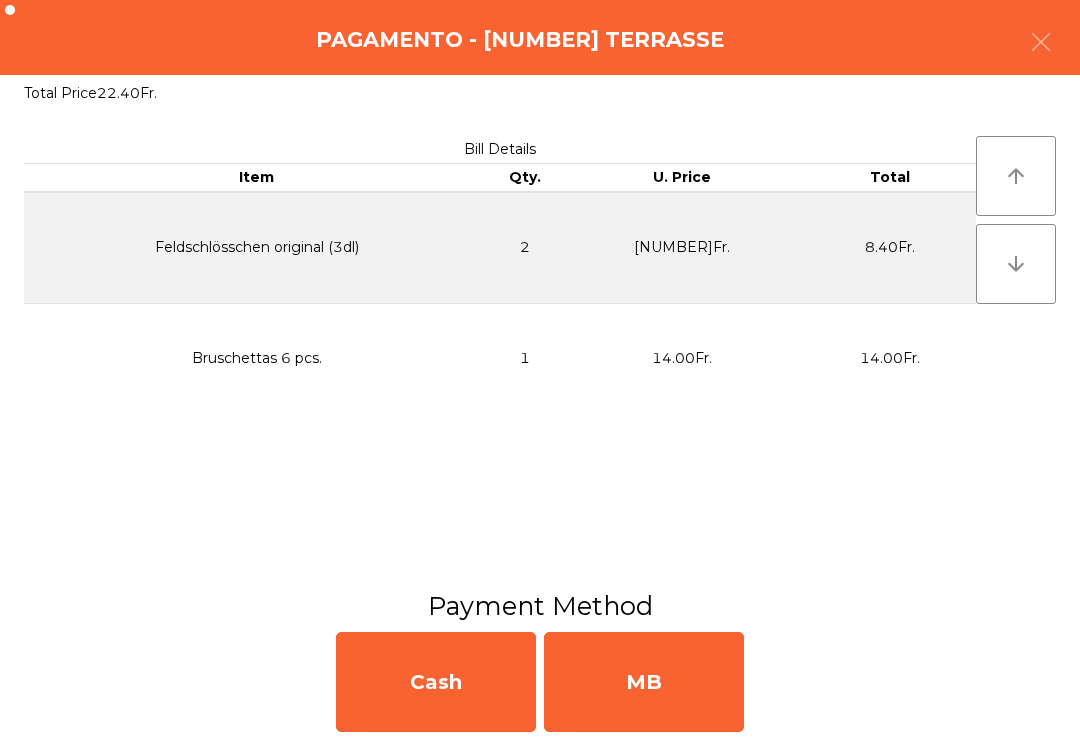 click on "MB" 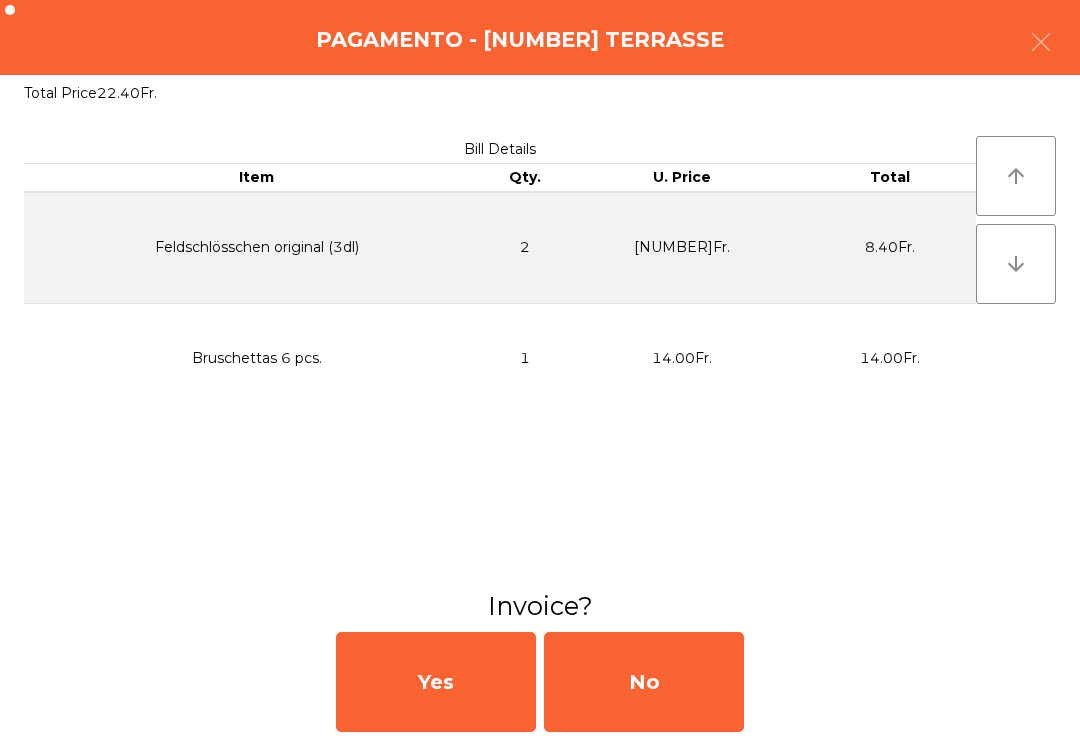 click on "No" 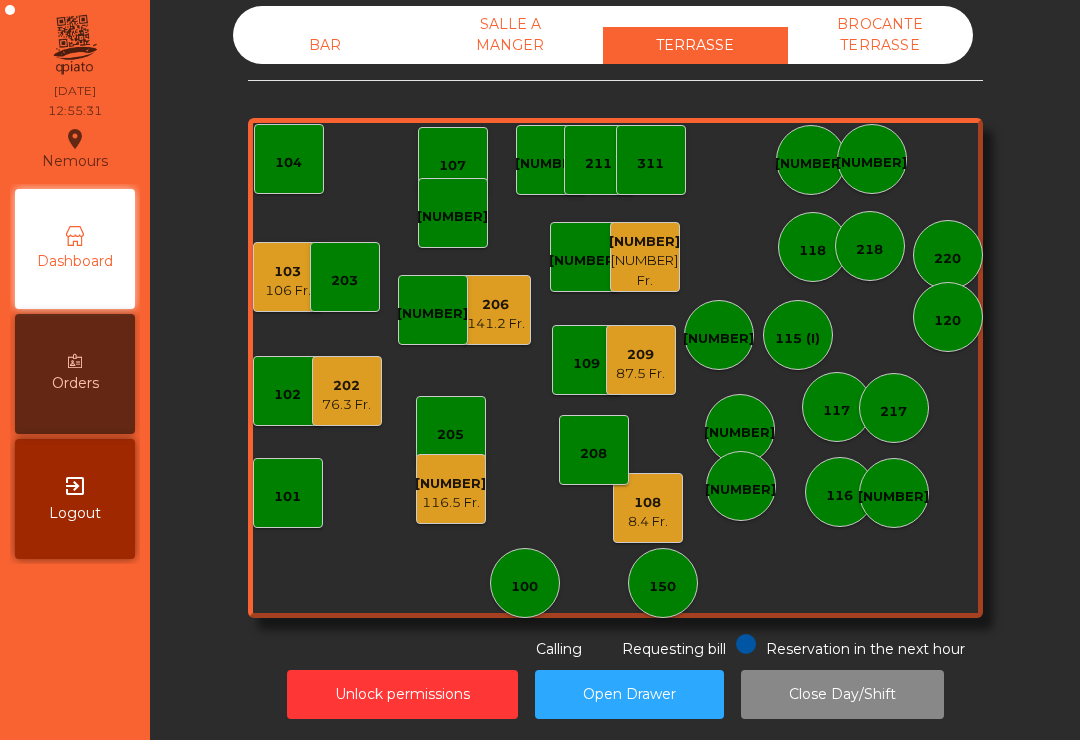click on "101" 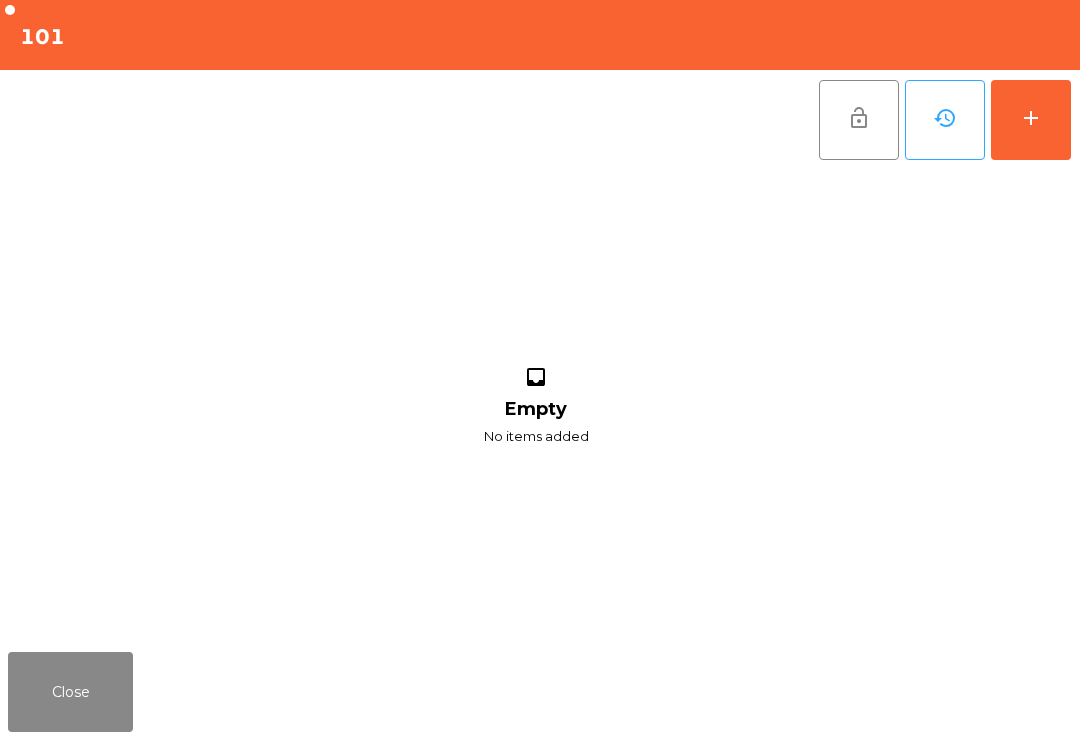 click on "add" 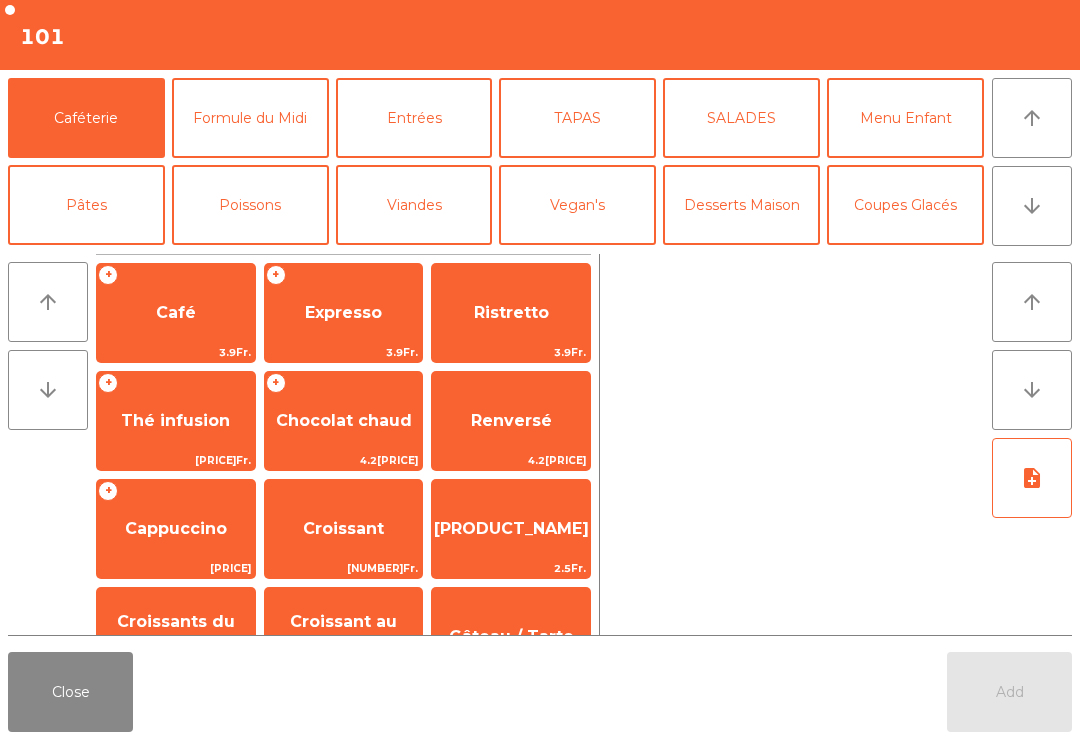 click on "arrow_downward" 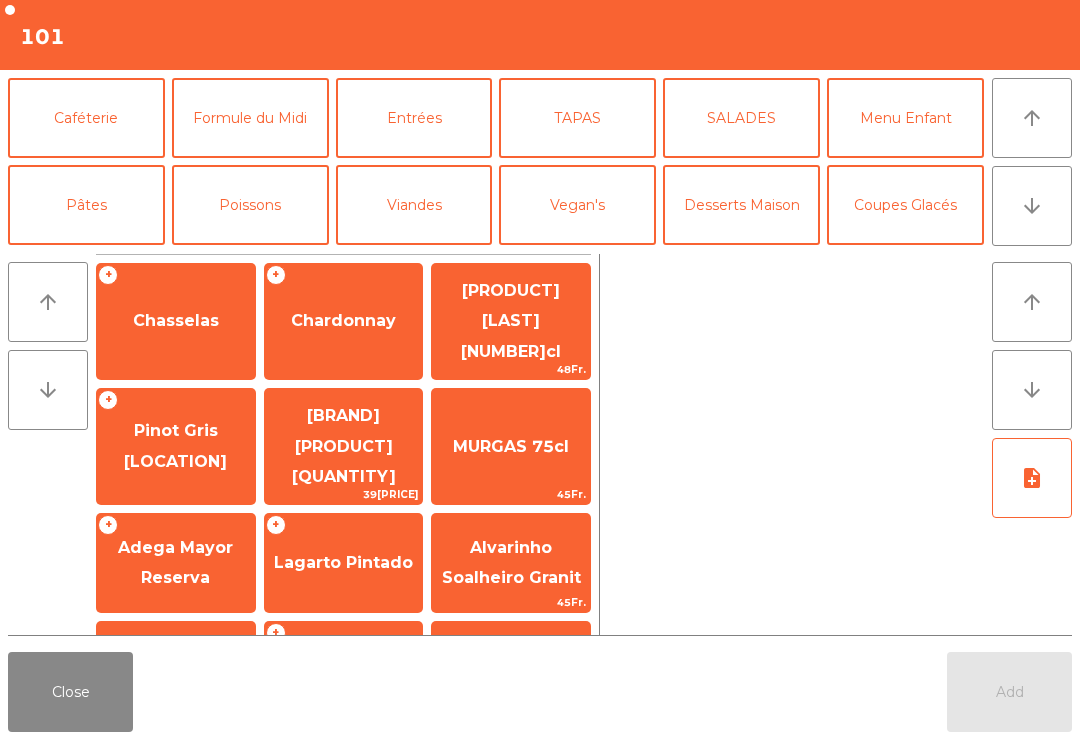 scroll, scrollTop: 174, scrollLeft: 0, axis: vertical 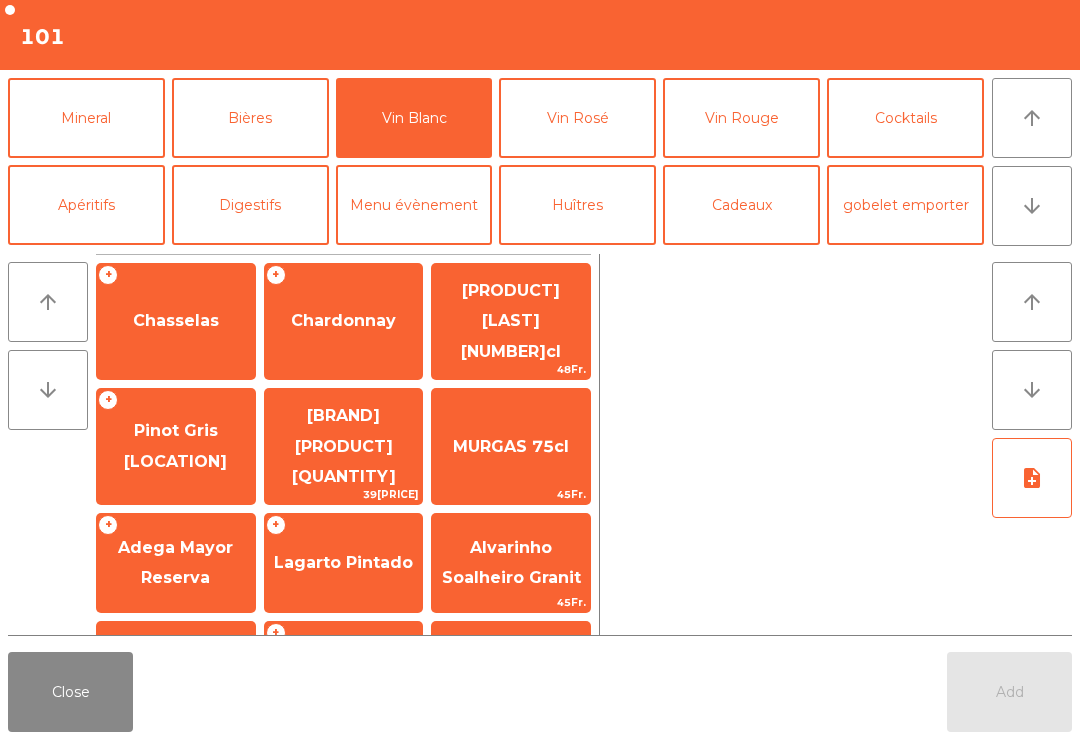 click on "Chardonnay" 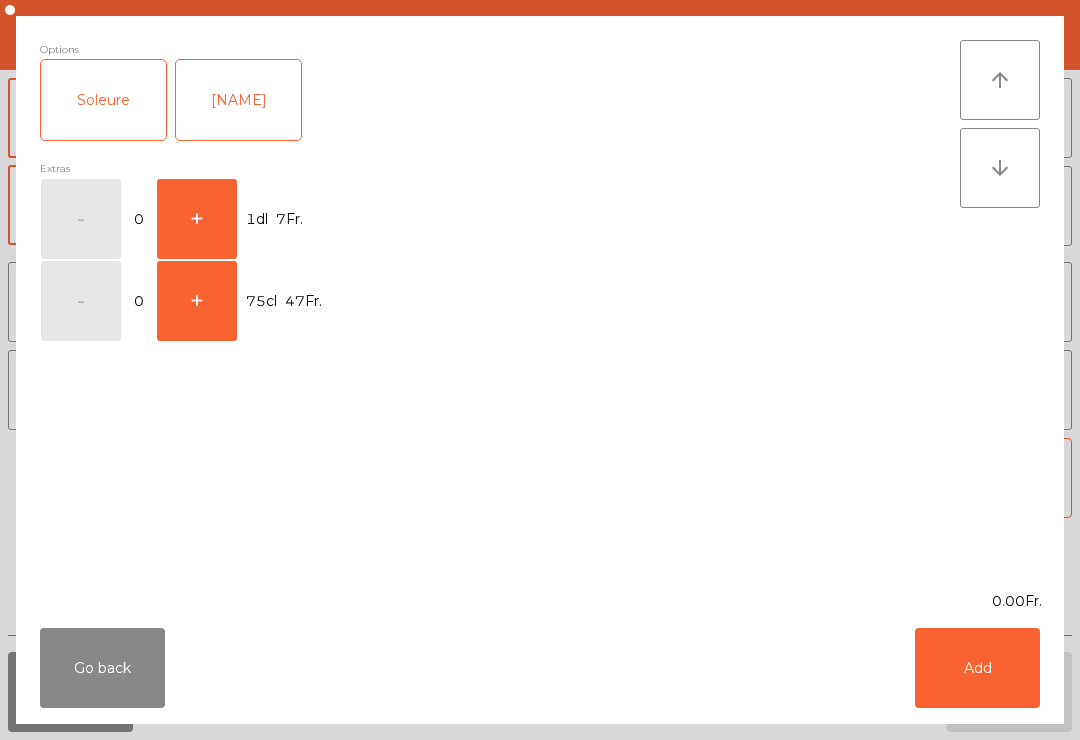 click on "+" 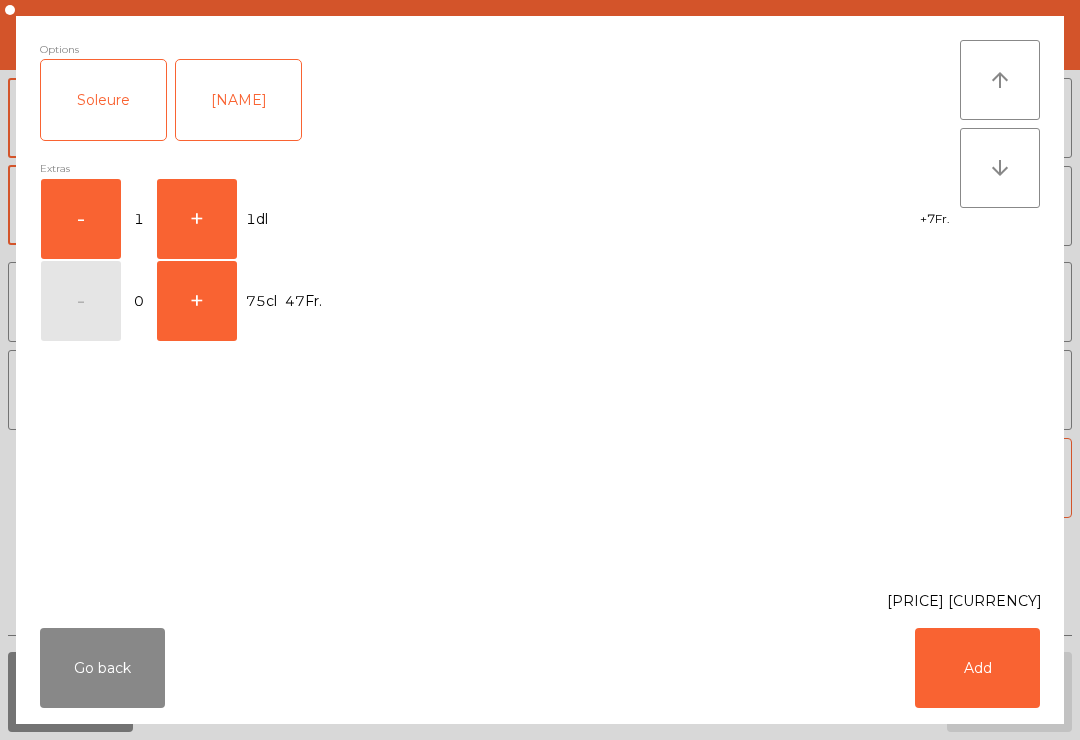 click on "Add" 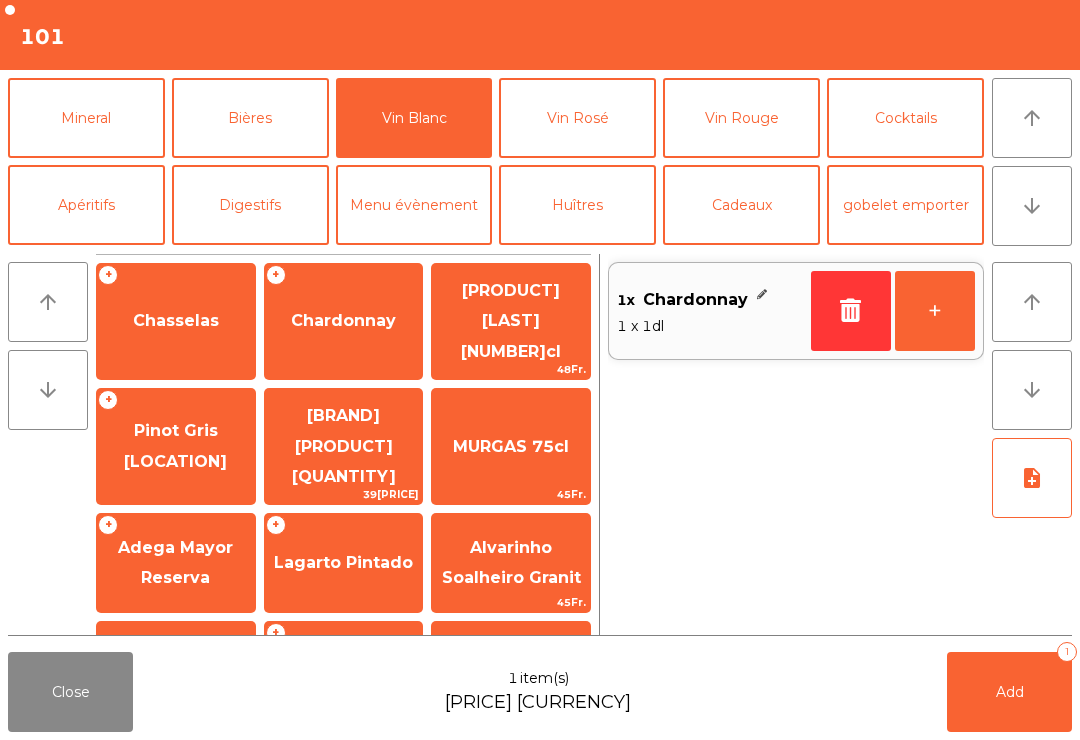 click on "Vin Rosé" 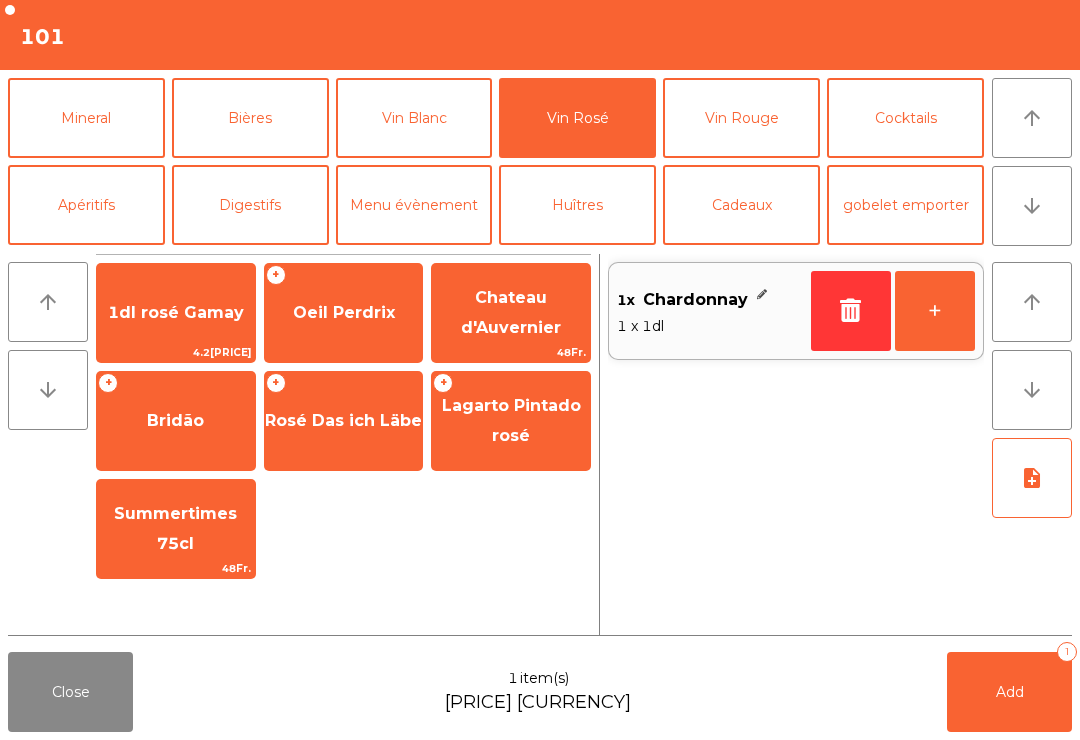 click on "Oeil Perdrix" 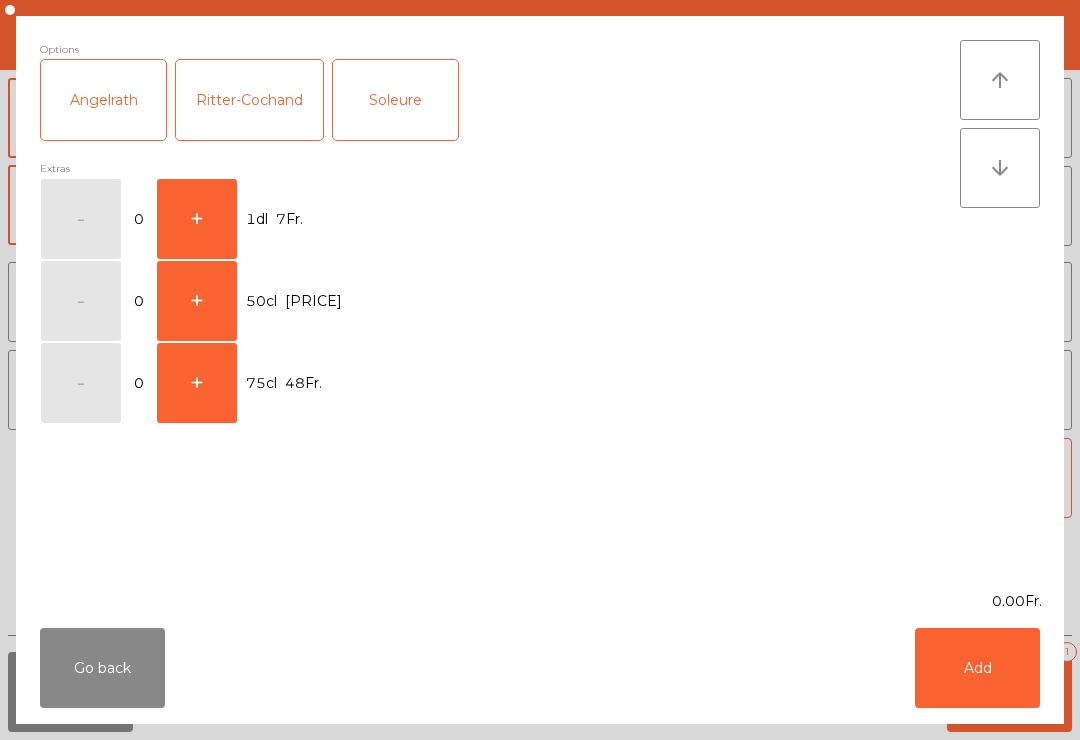 click on "+" 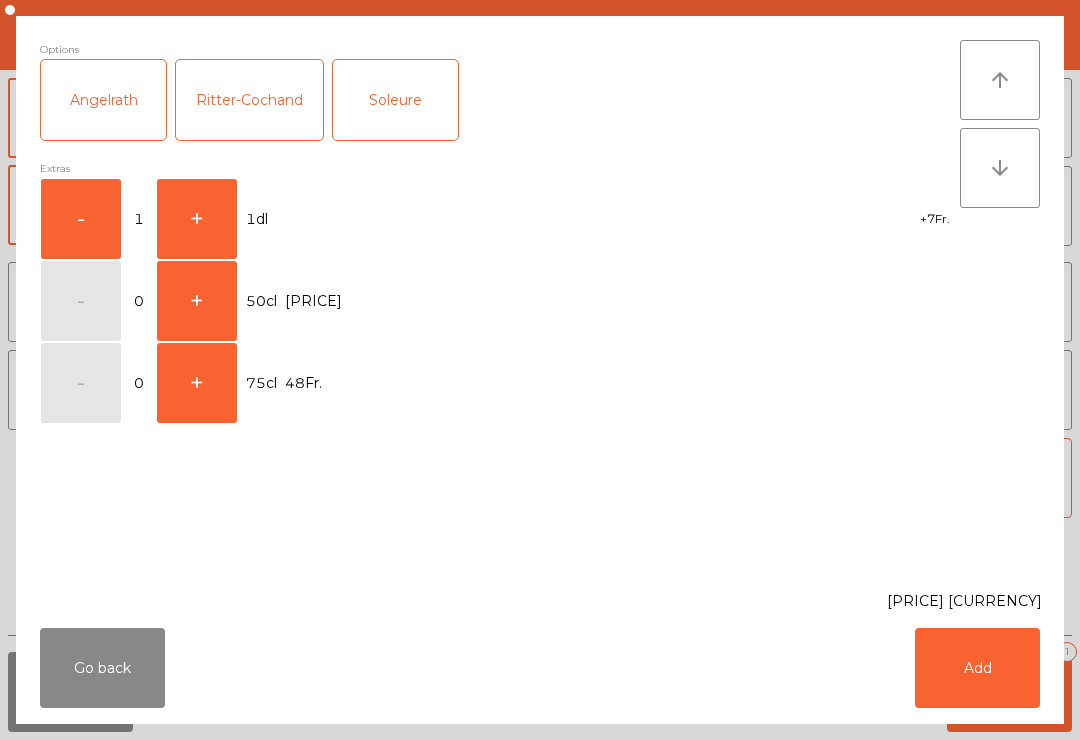 click on "Add" 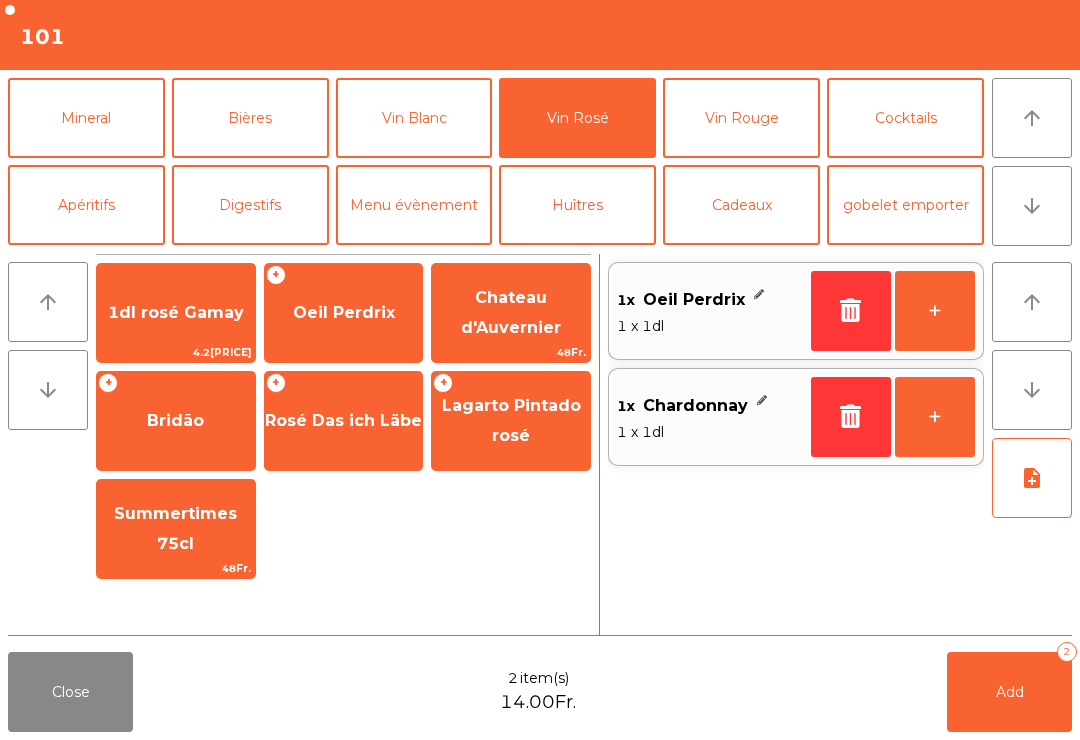 click on "arrow_upward" 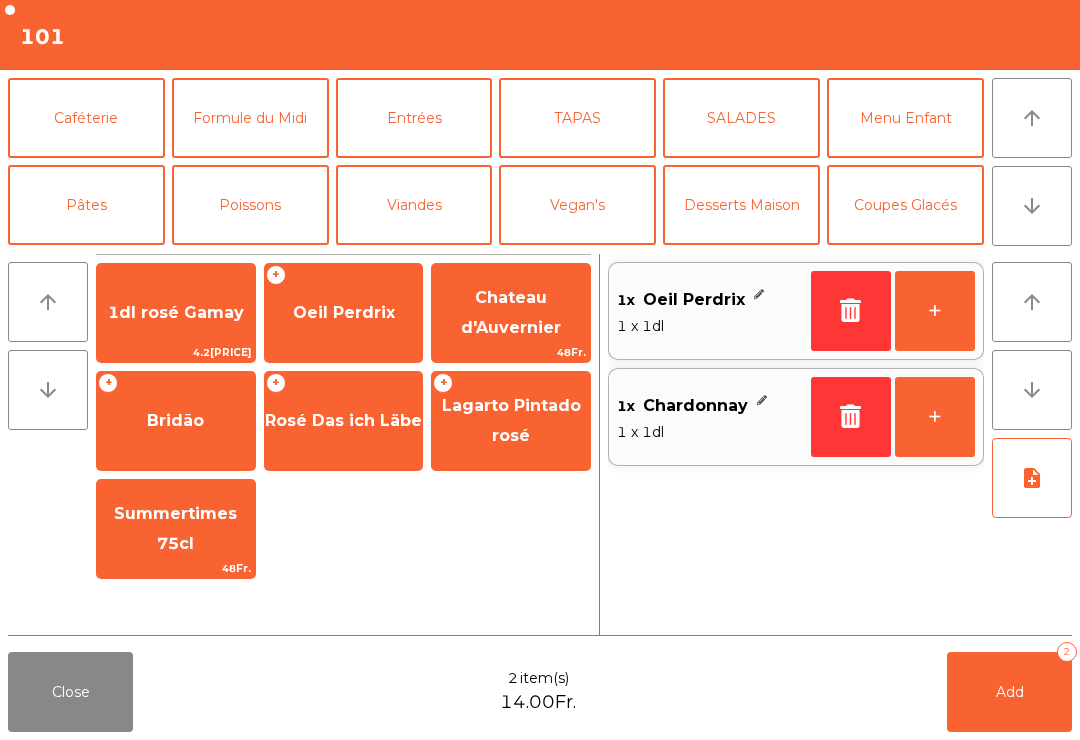 click on "Formule du Midi" 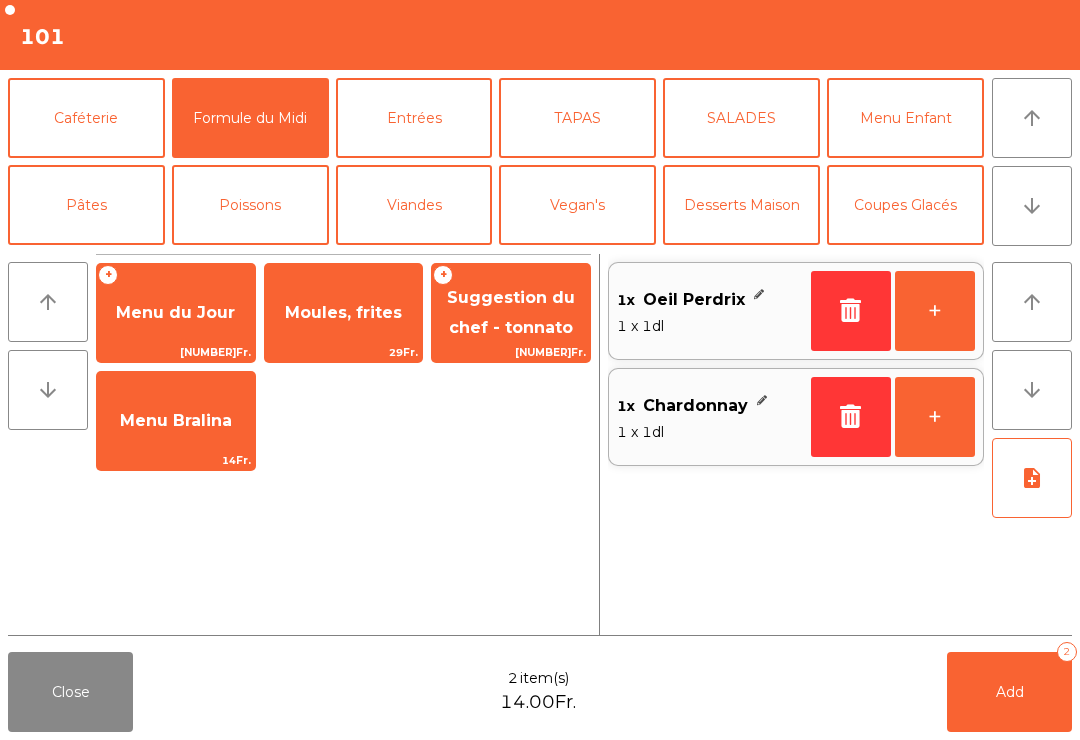 click on "Moules, frites" 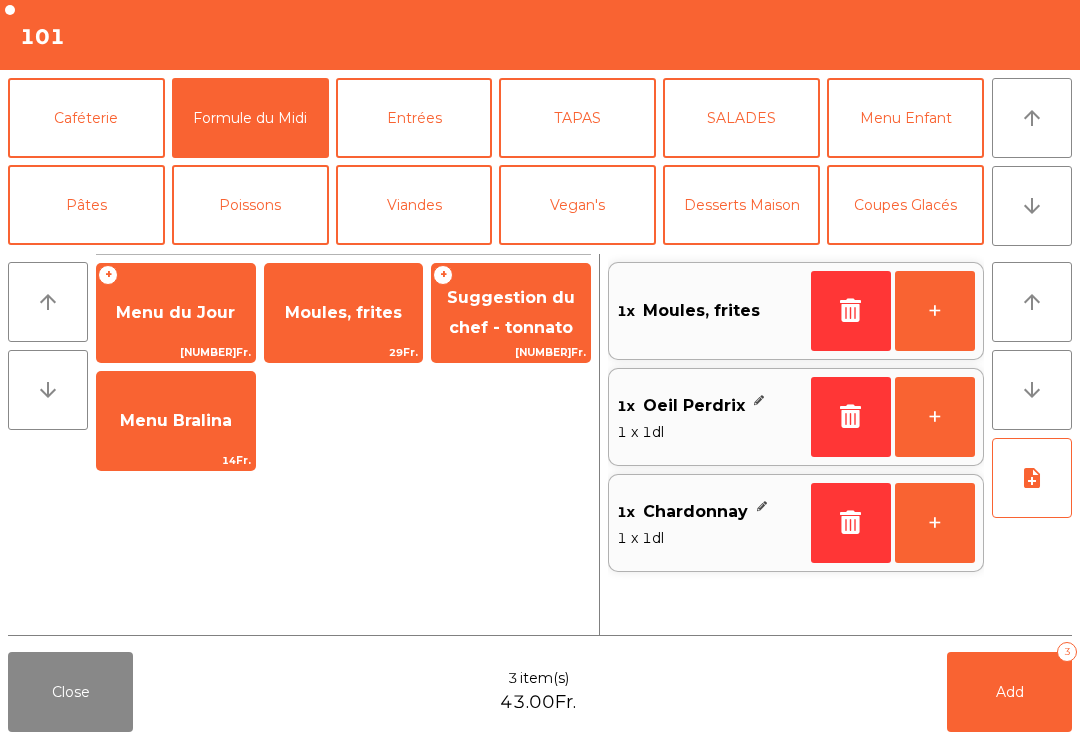 click on "Moules, frites   29Fr." 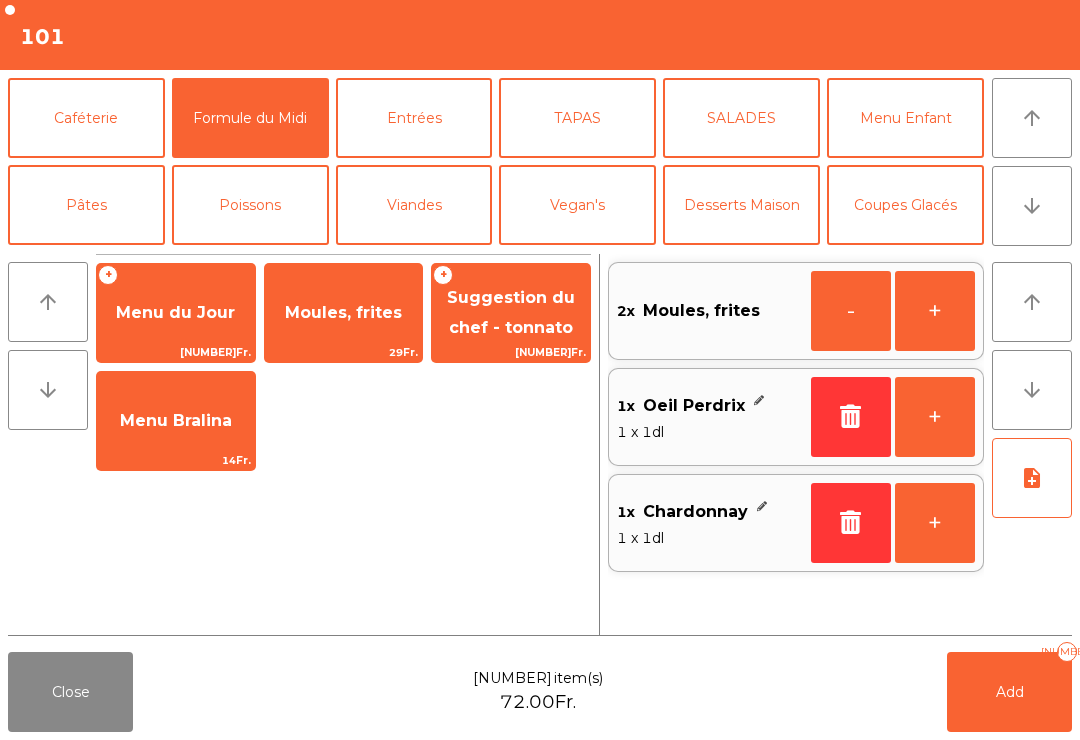 click on "Add   4" 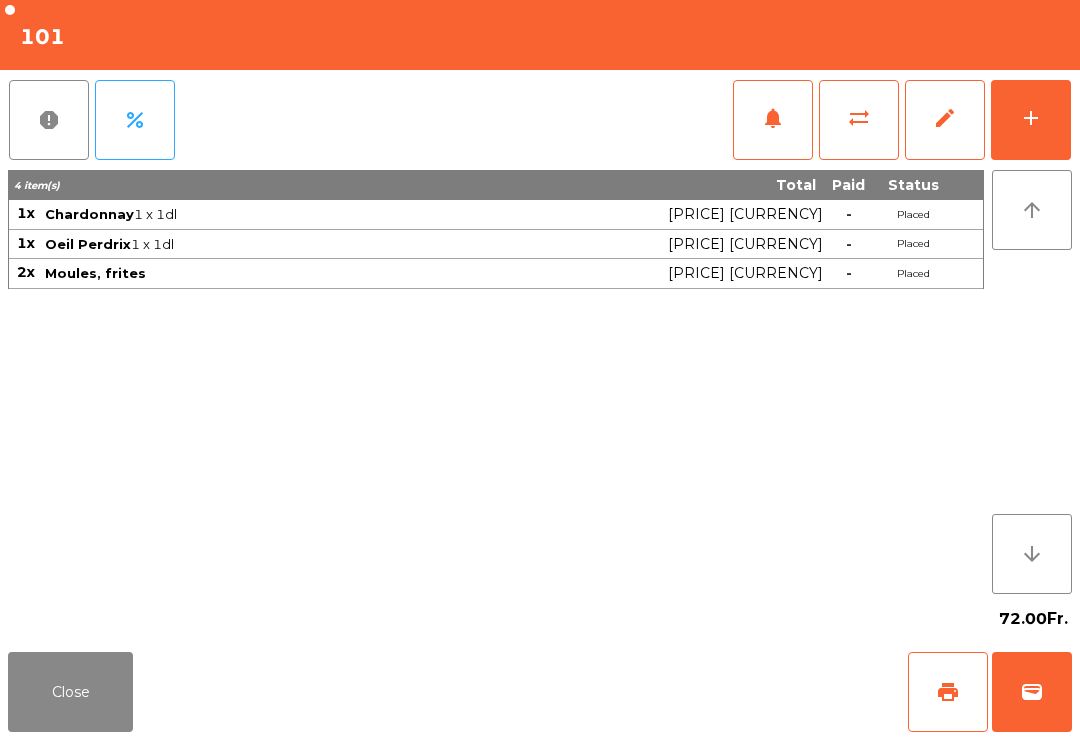 click on "Close" 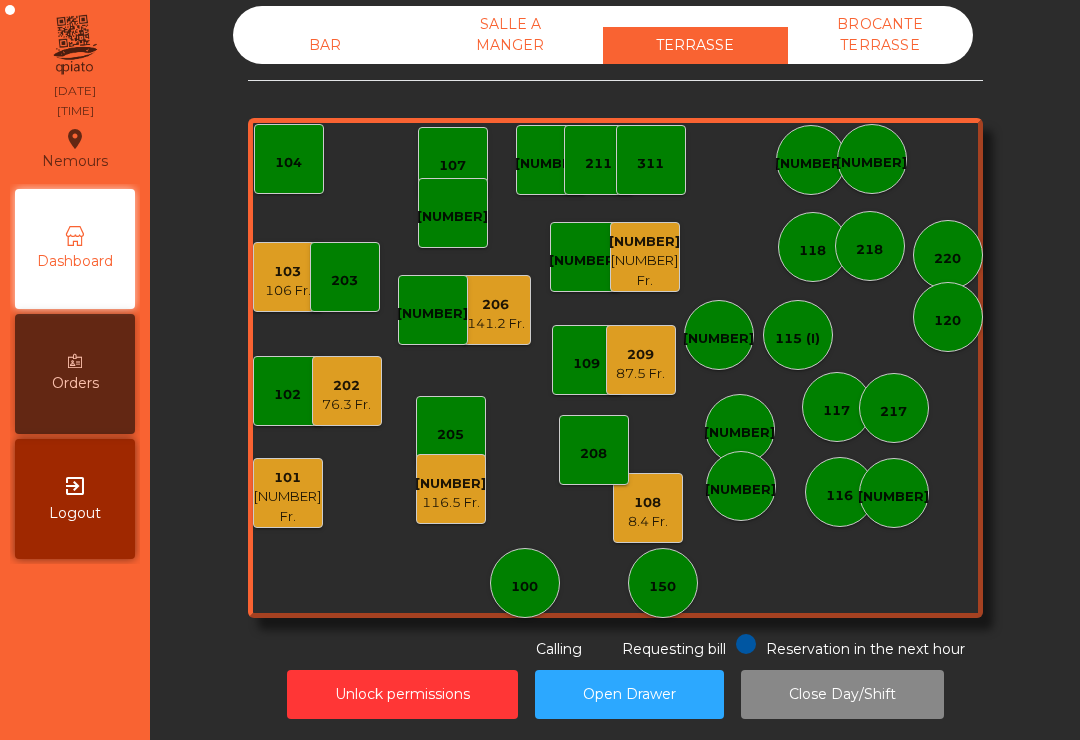 click on "117" 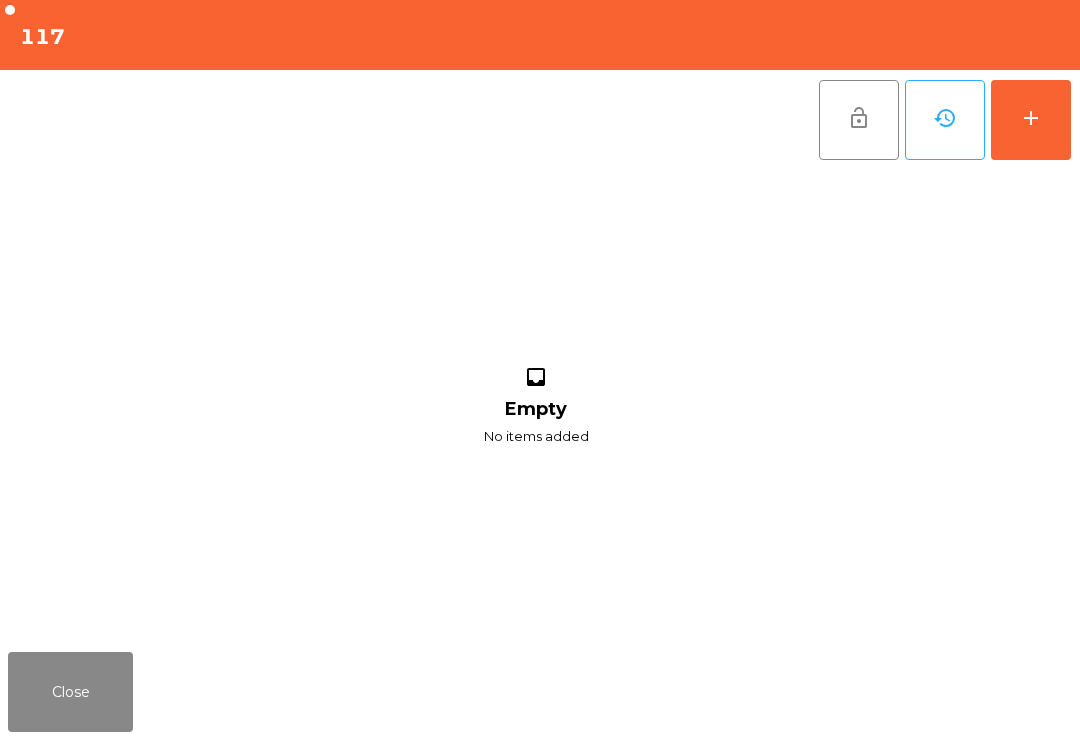 click on "add" 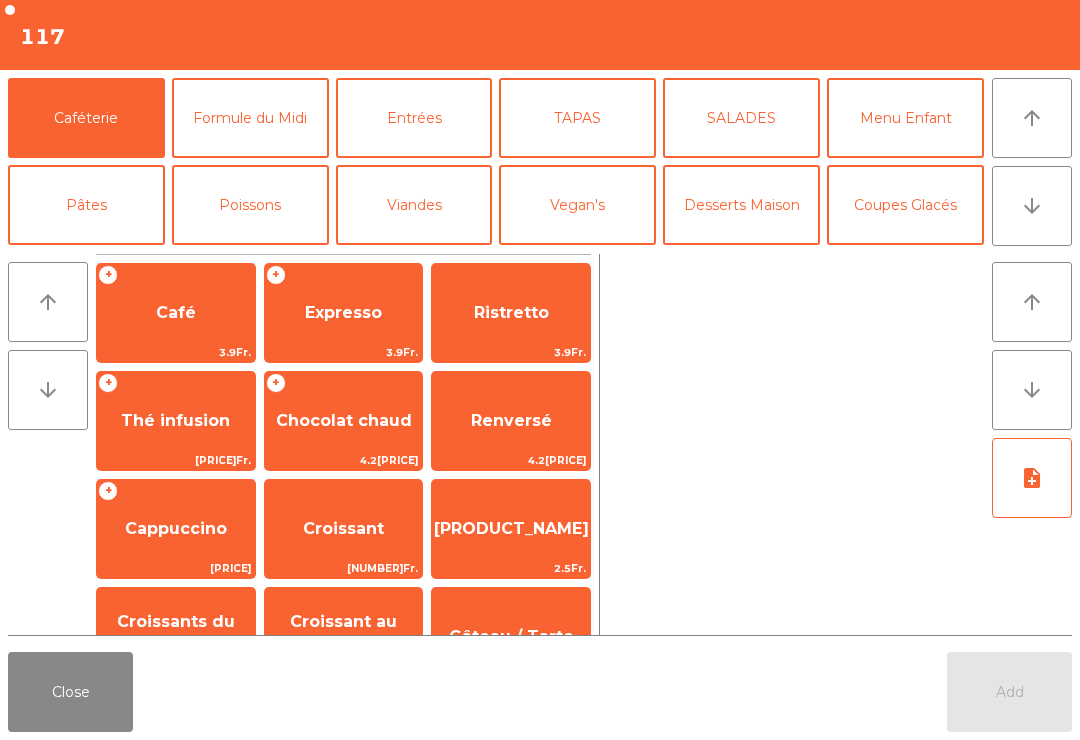 click on "arrow_downward" 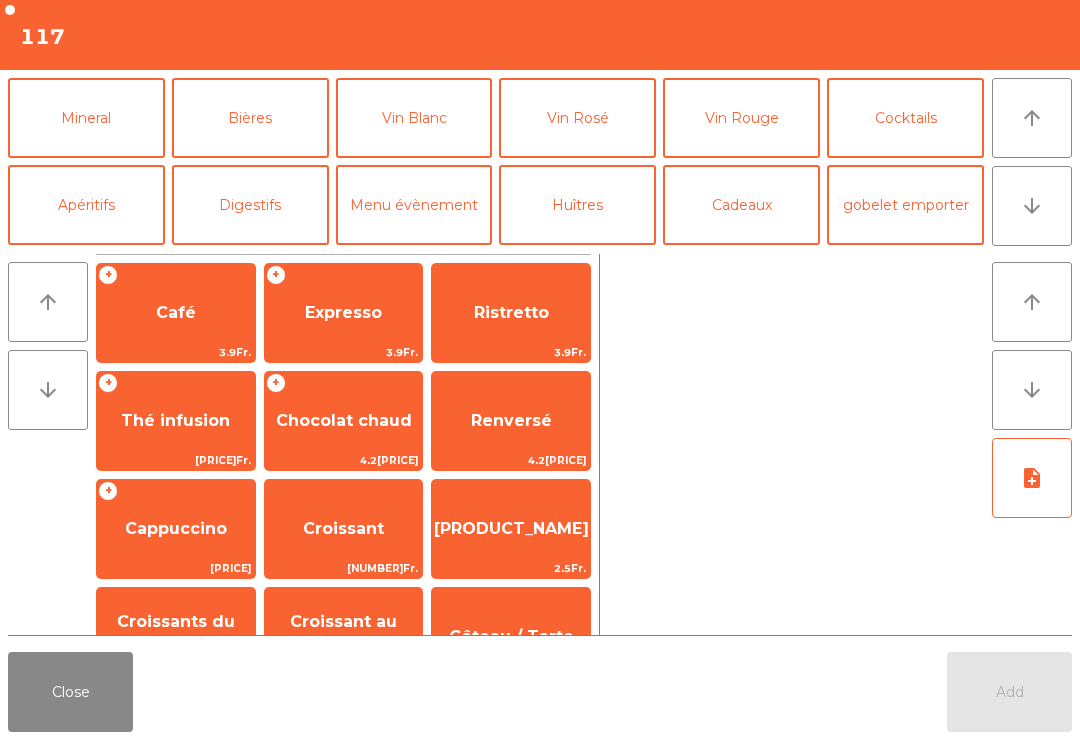 click on "Cocktails" 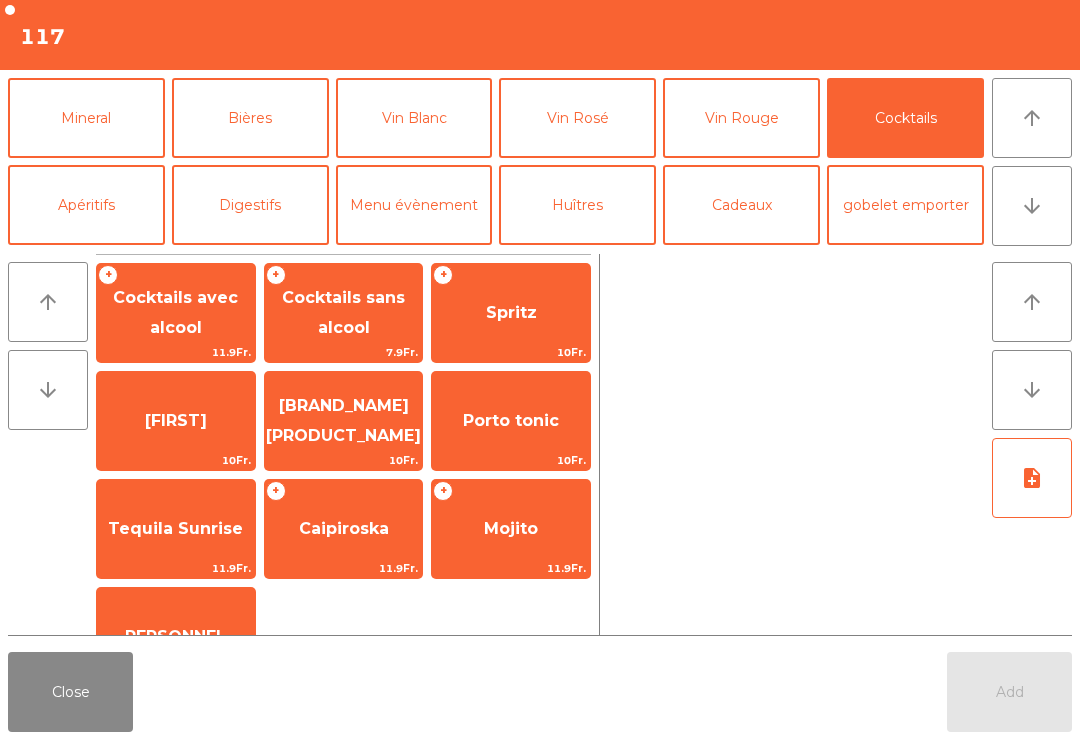 click on "Spritz" 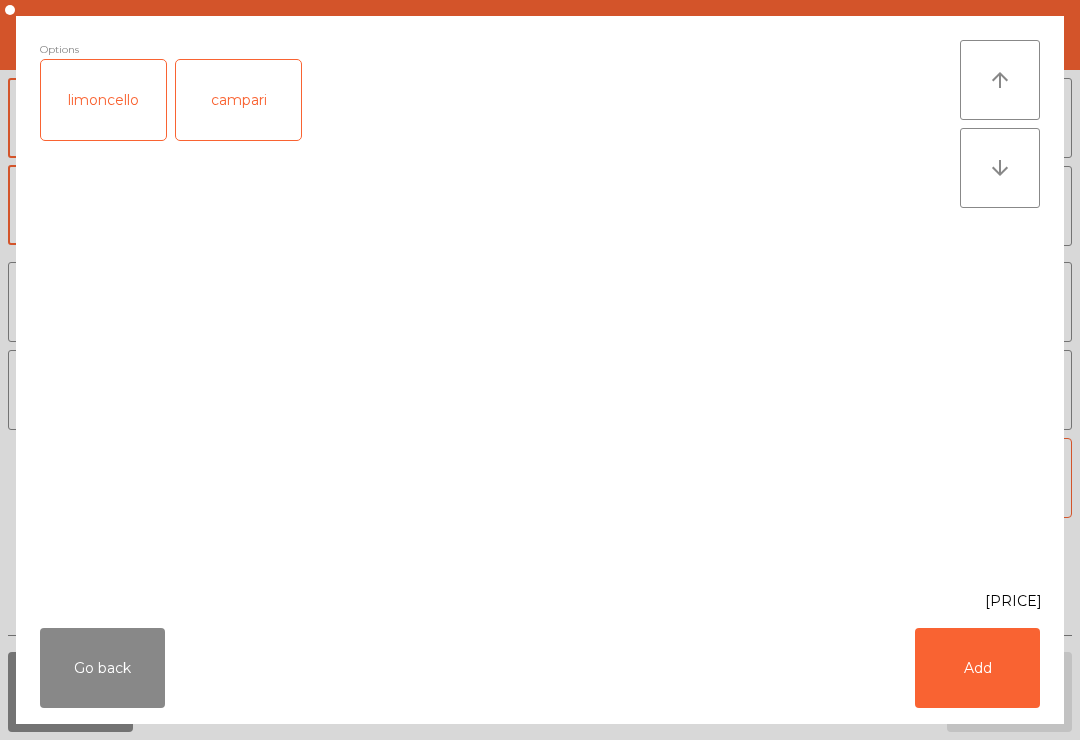 click on "Add" 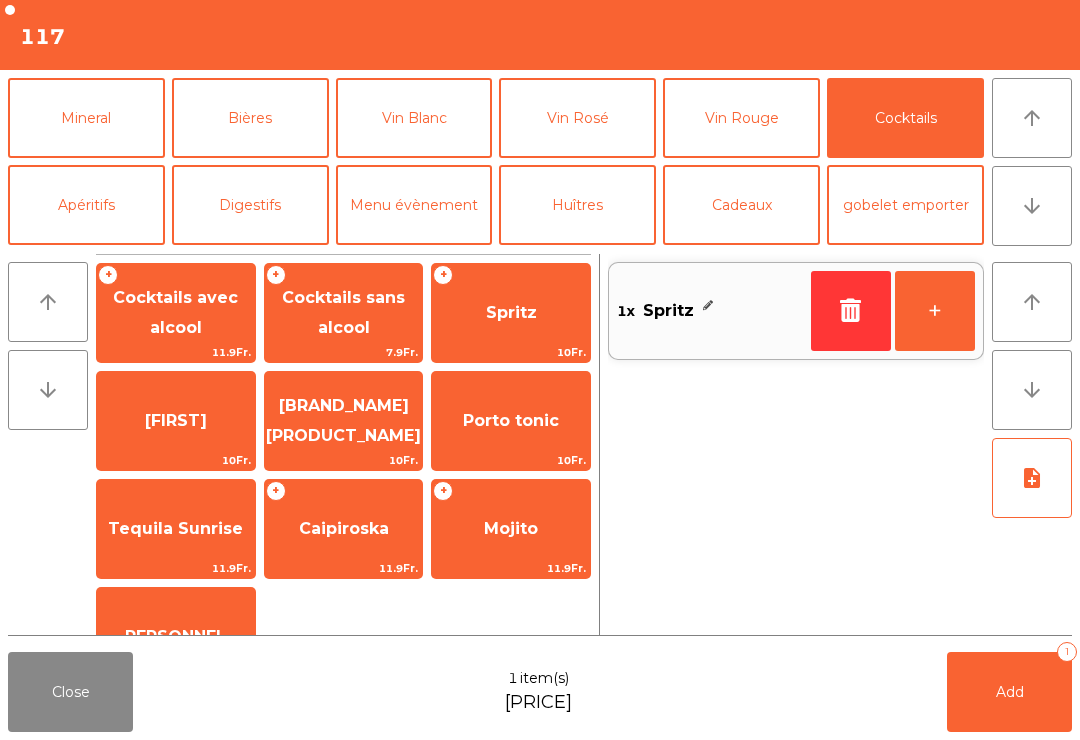click on "Mineral" 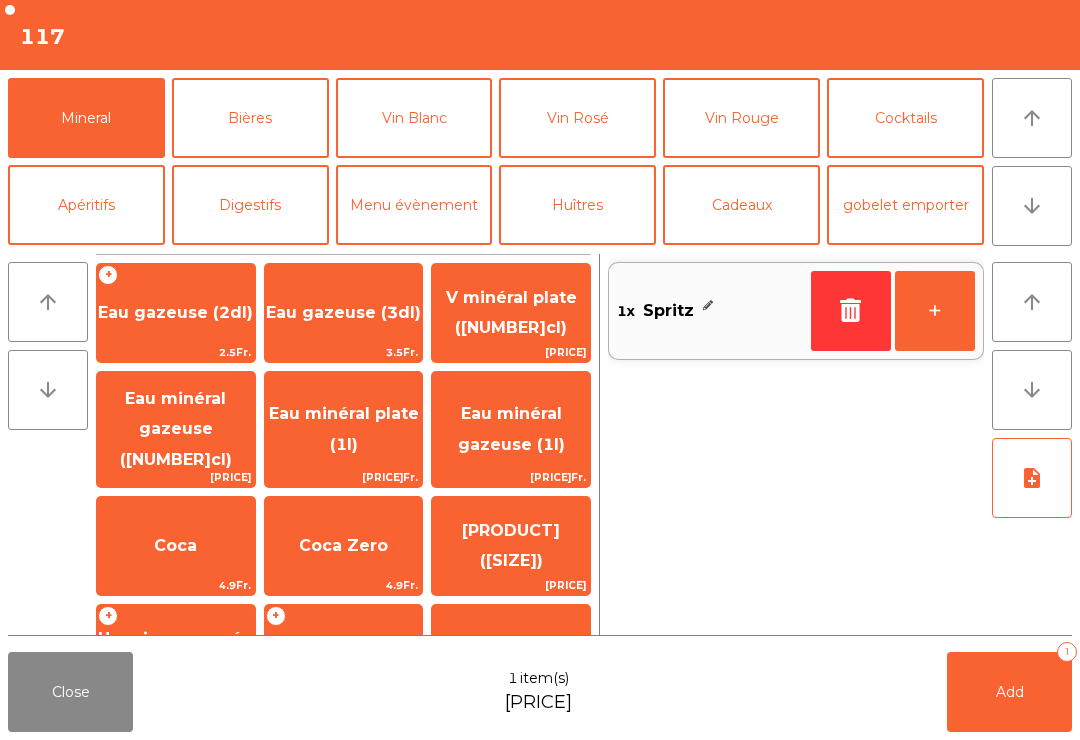 click on "Coca Zero" 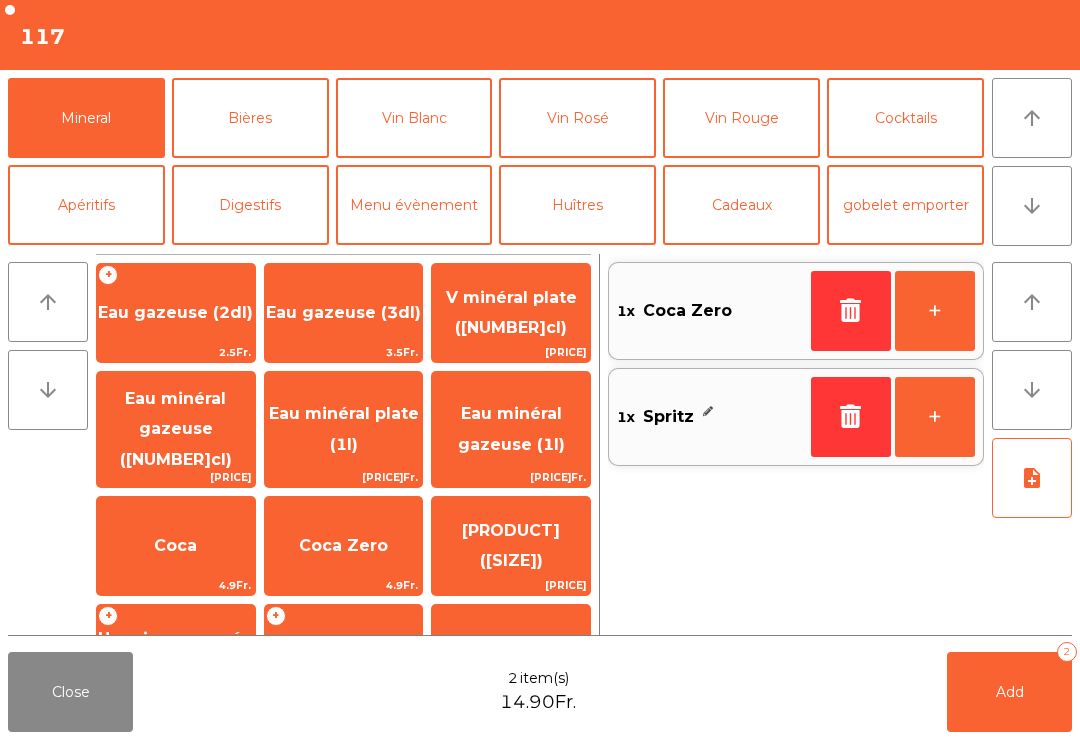 click on "Add   2" 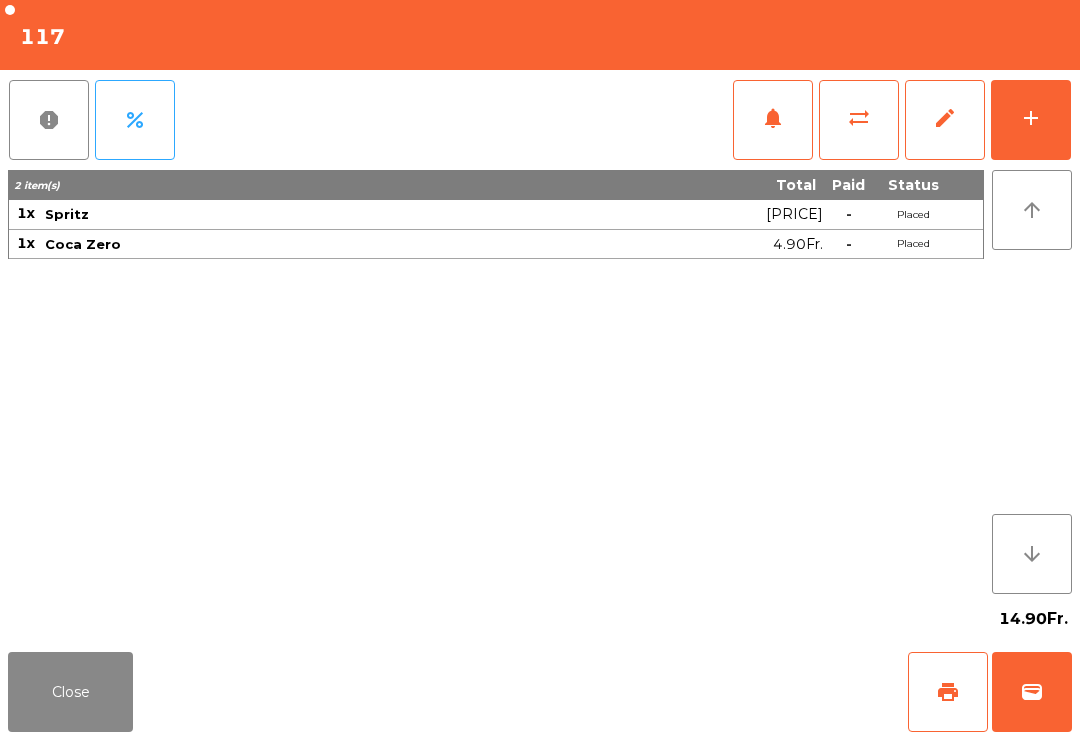 click on "Close" 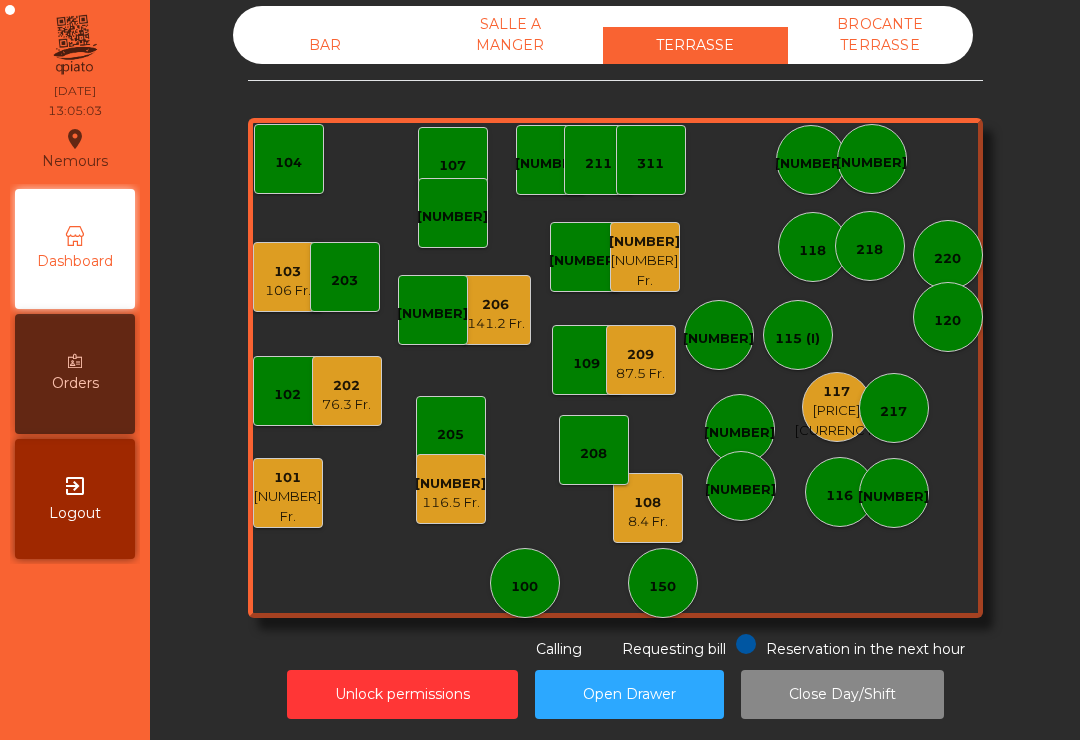click on "206   141.2 Fr." 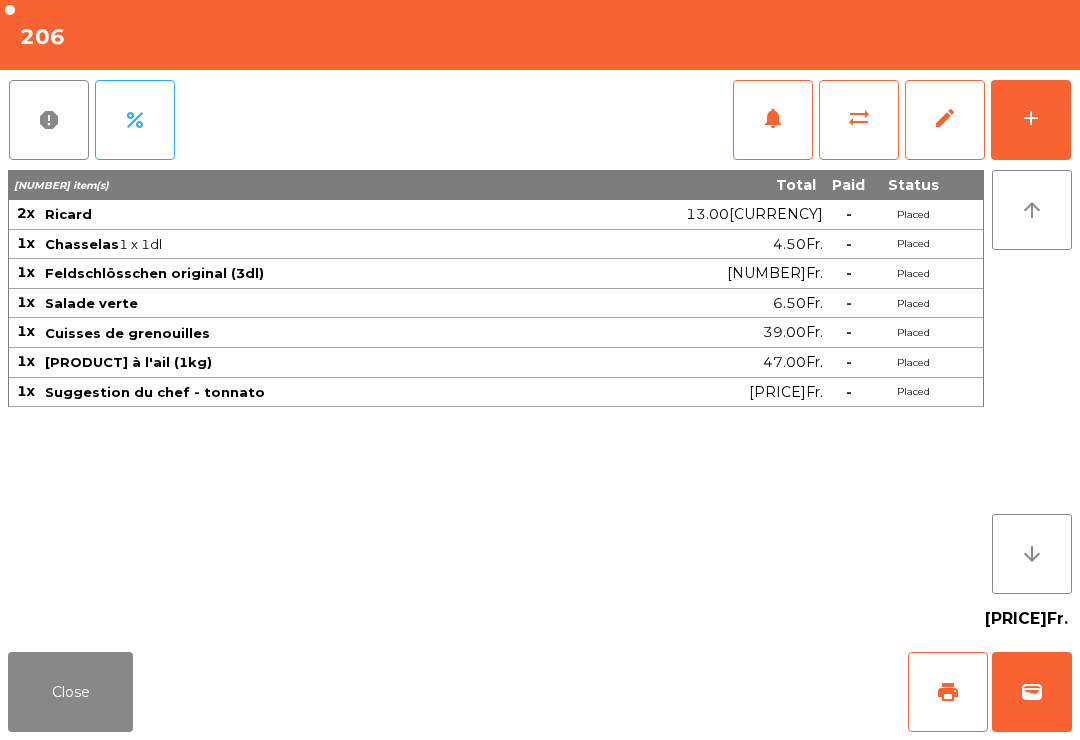 click on "add" 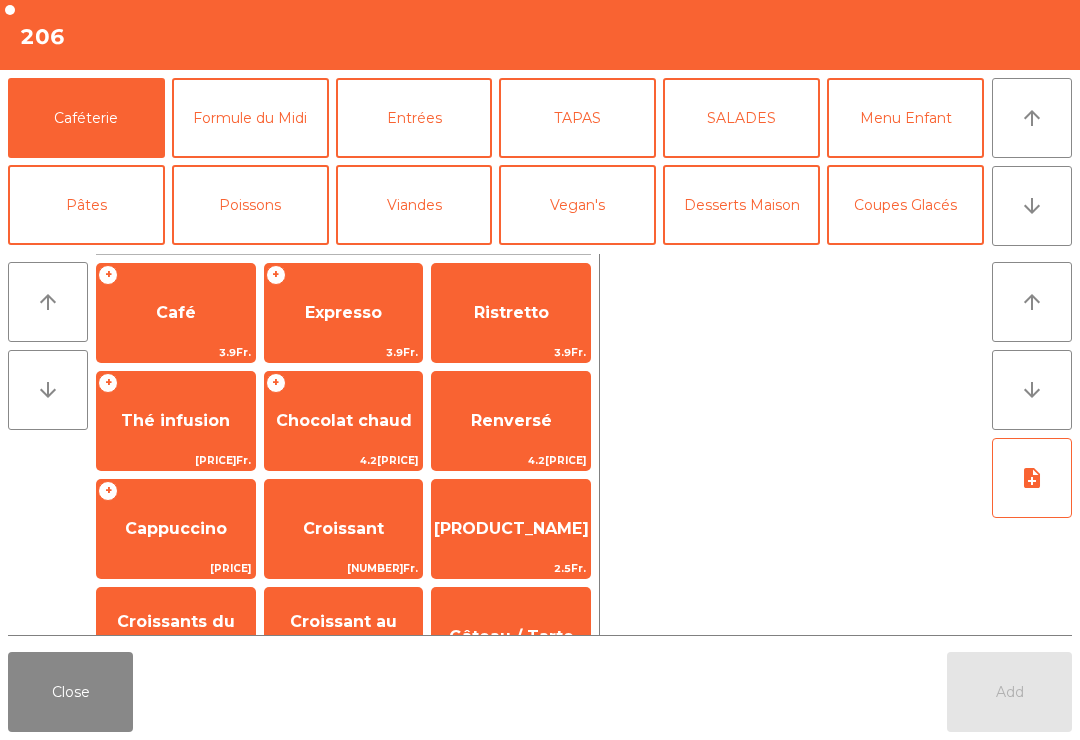 click on "arrow_downward" 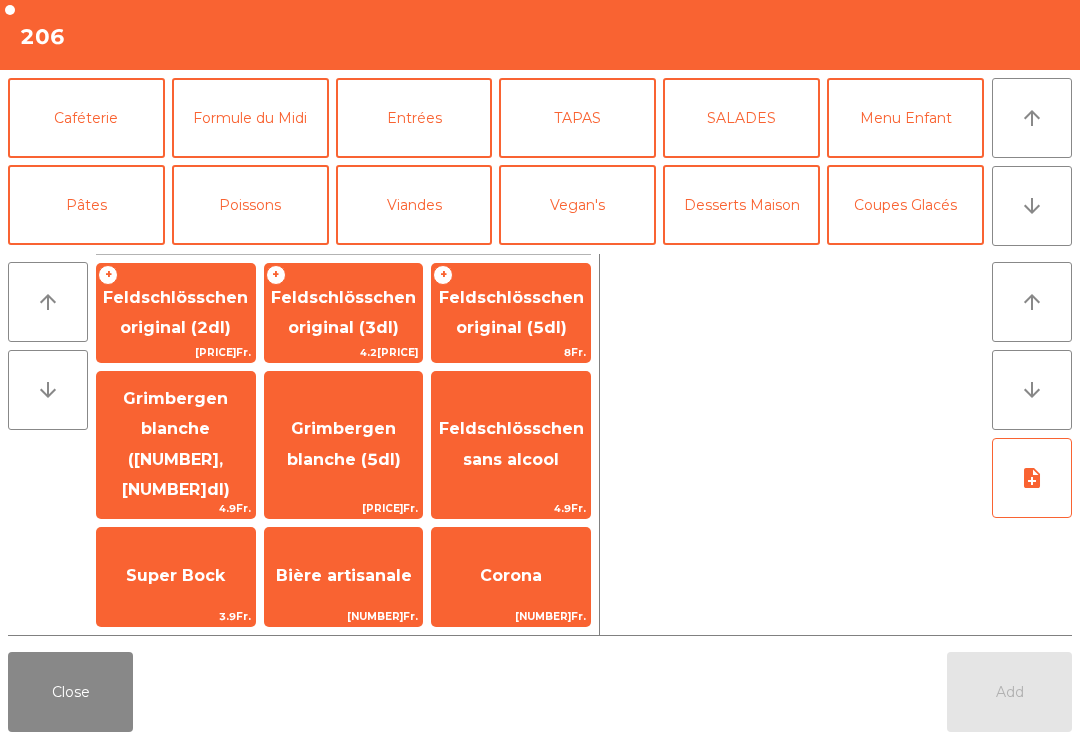 scroll, scrollTop: 174, scrollLeft: 0, axis: vertical 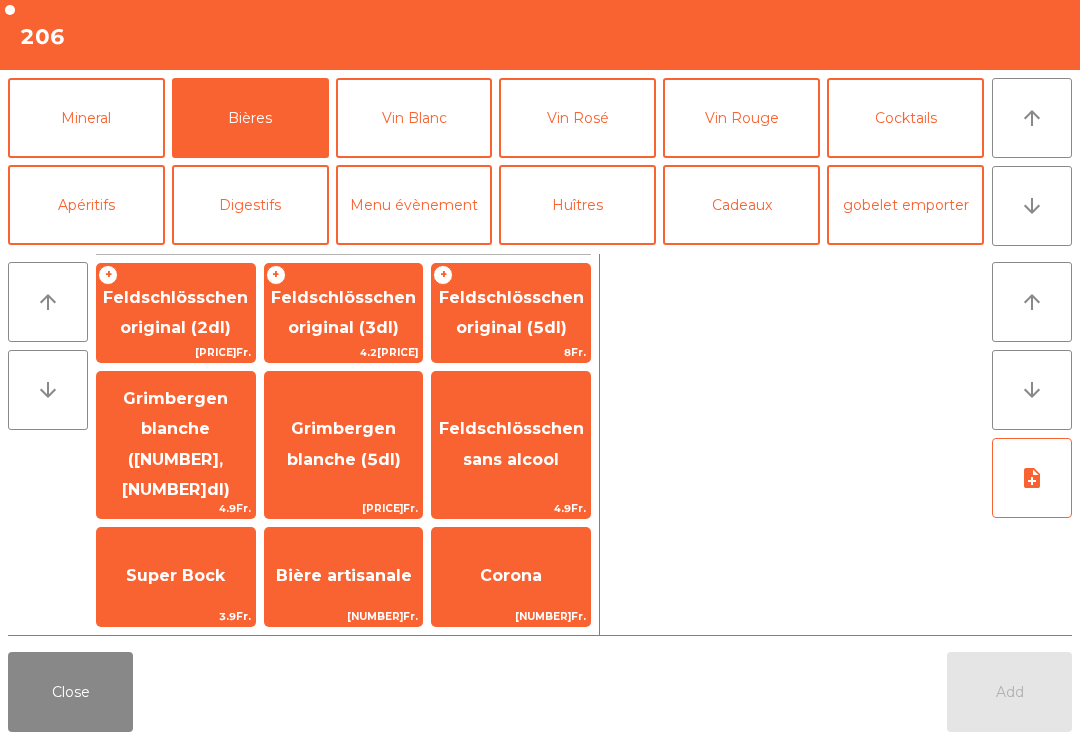 click on "4.2[PRICE]" 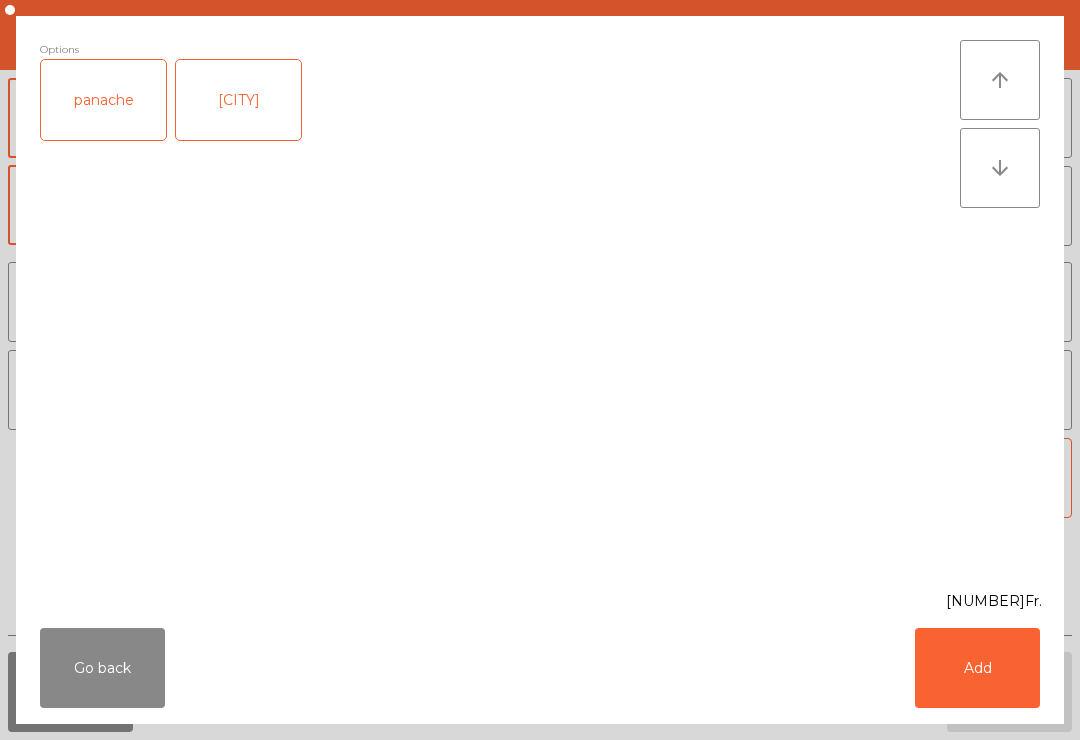 click on "Add" 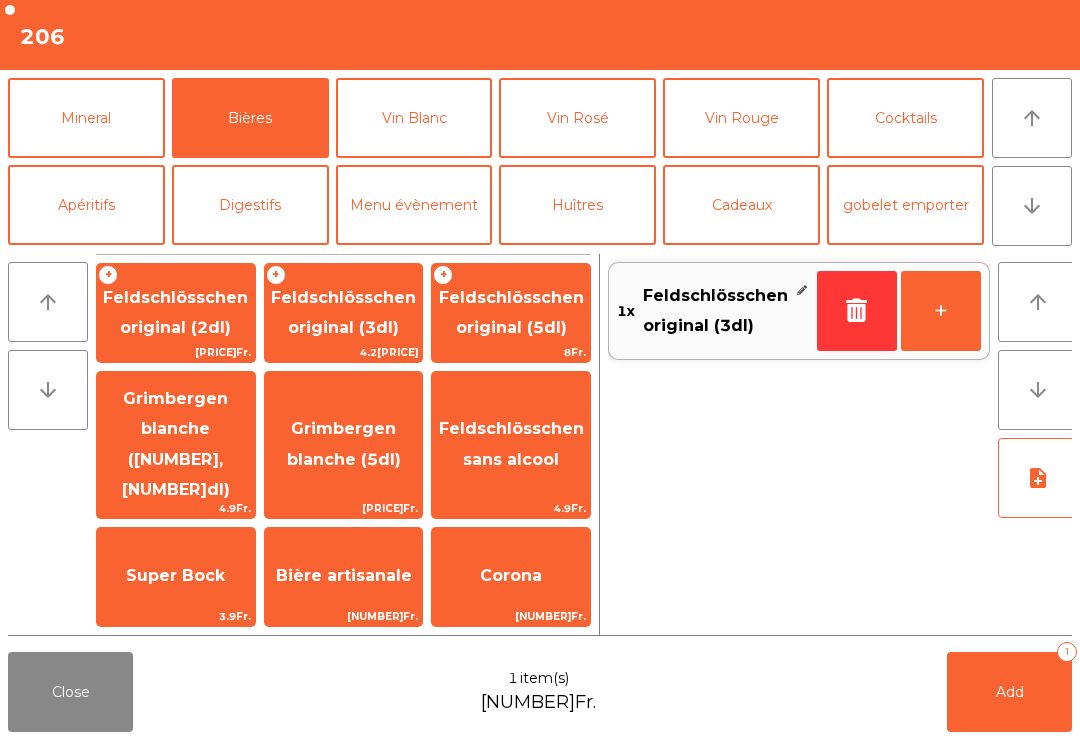 click on "Add" 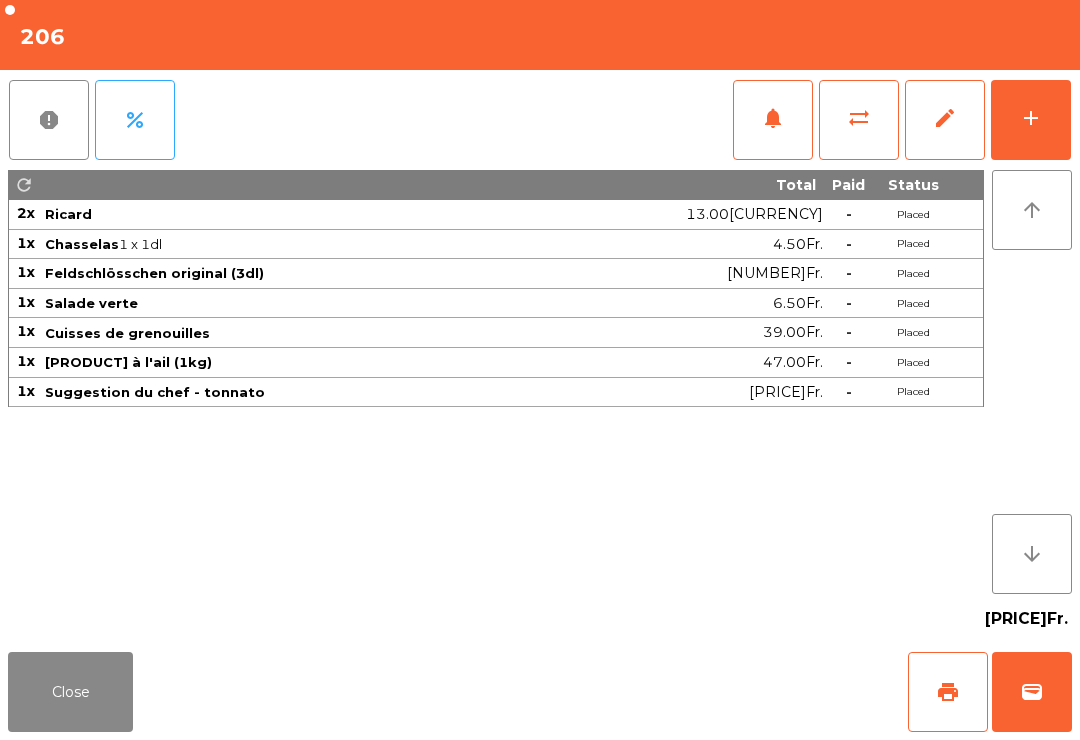 click on "Close" 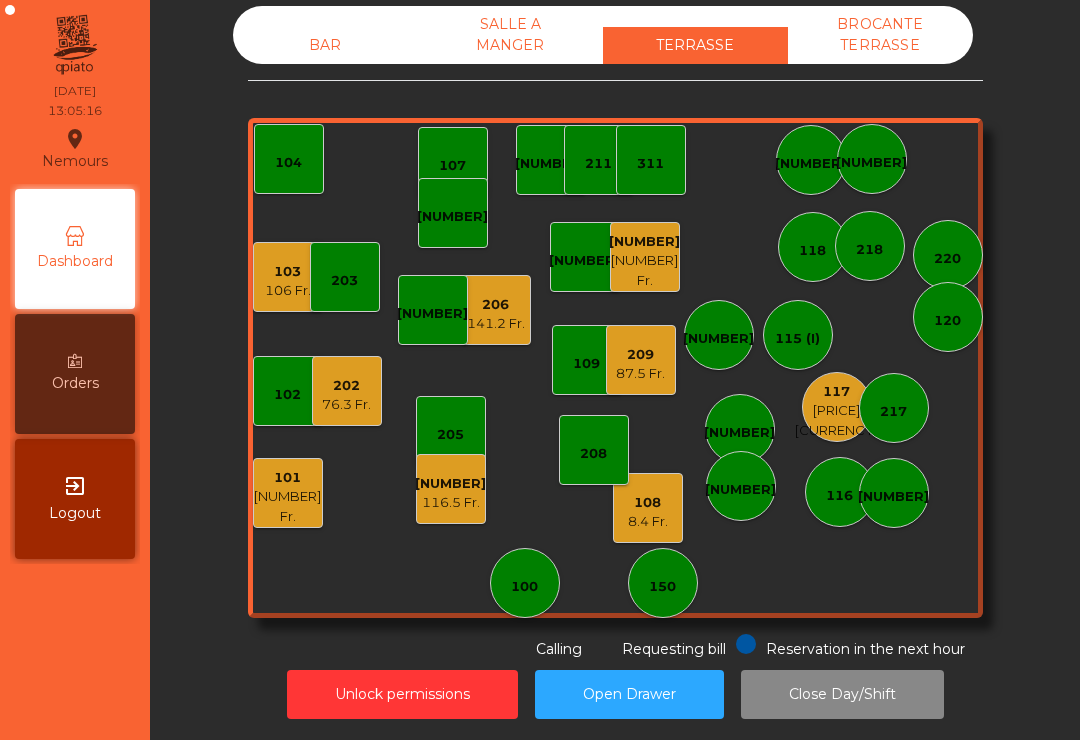 click on "117" 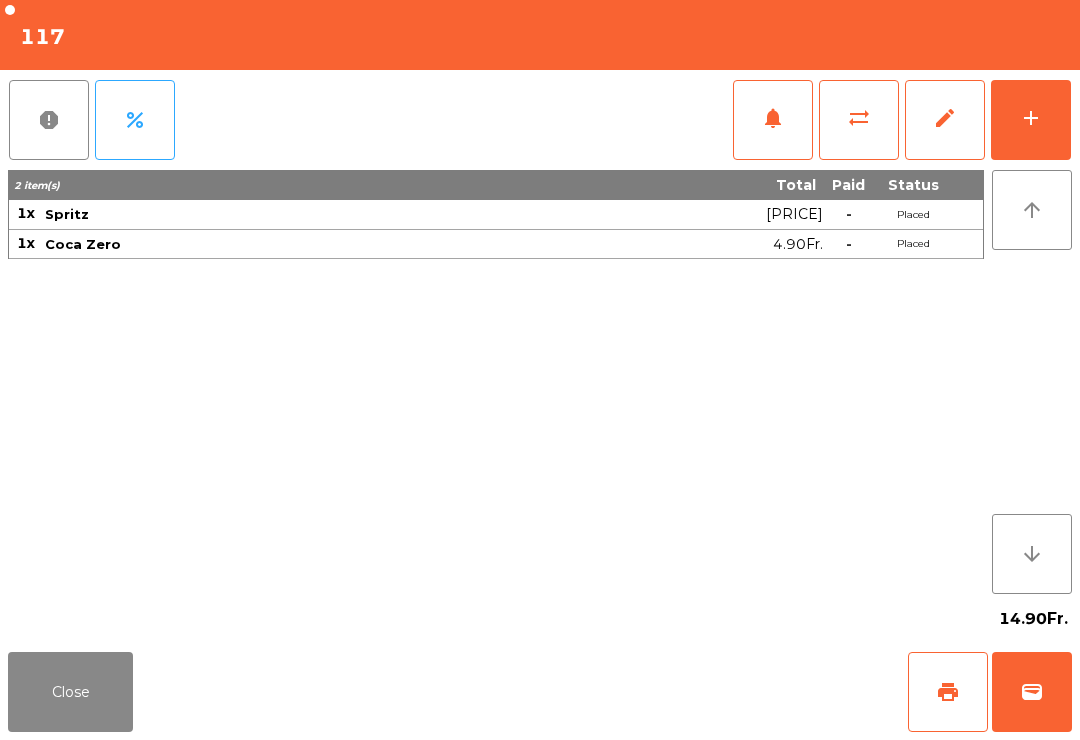 click on "add" 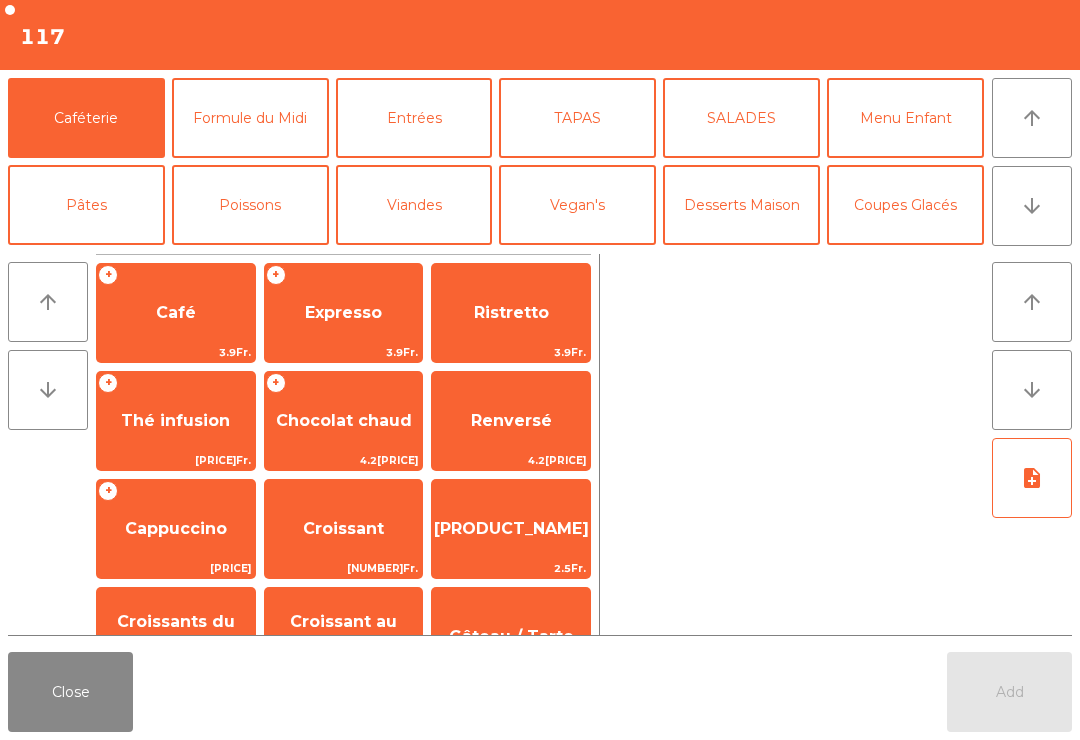 click on "Close" 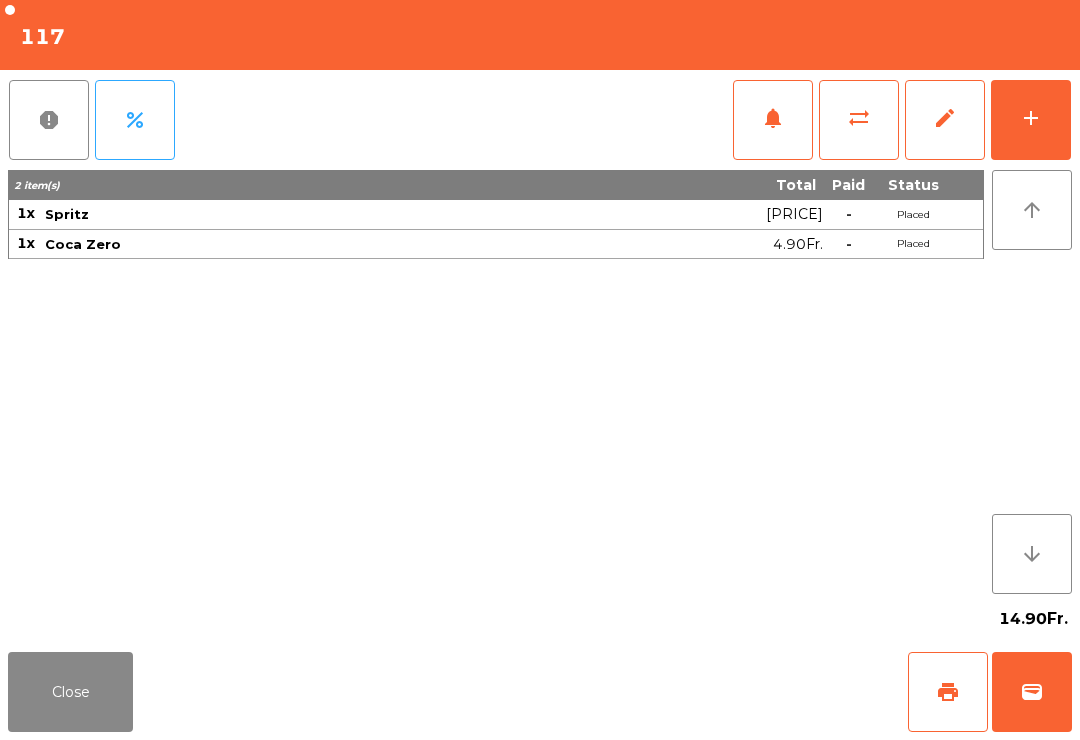 click on "add" 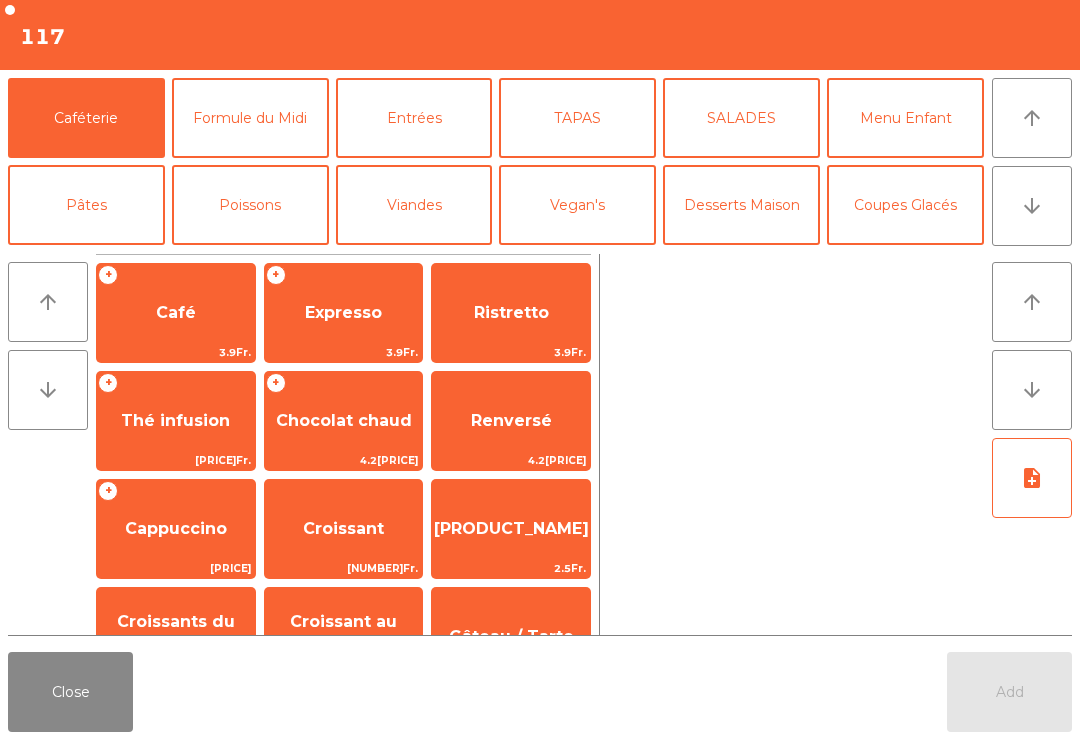 click on "Pâtes" 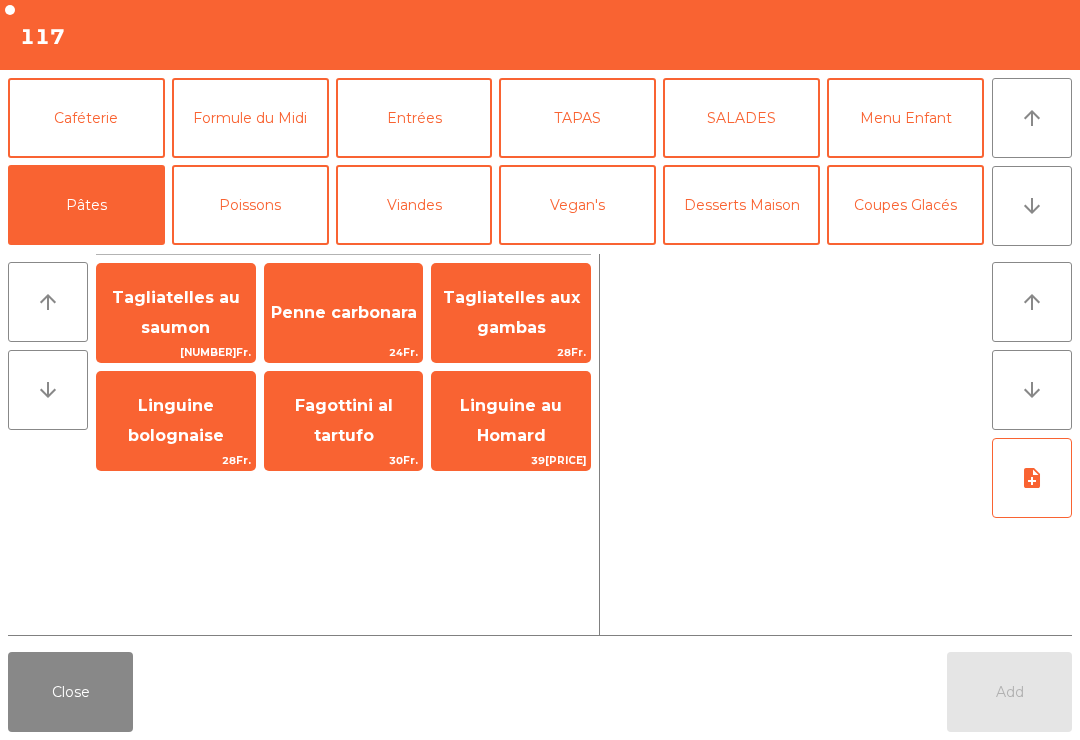 click on "Linguine bolognaise" 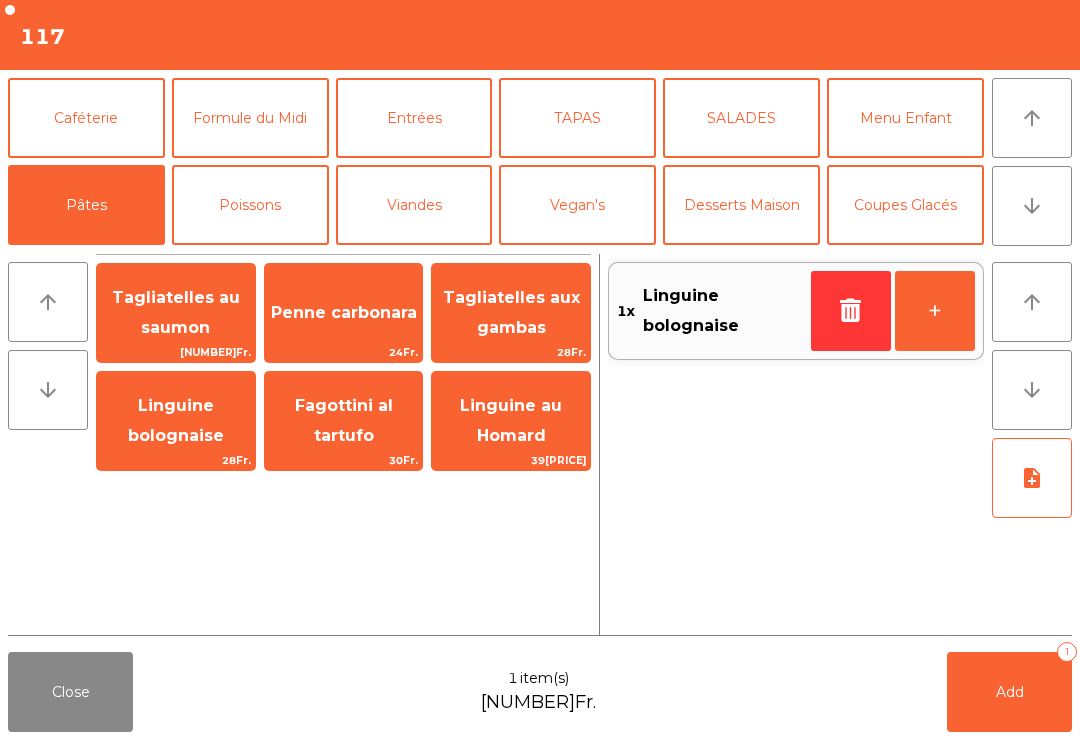 click on "Formule du Midi" 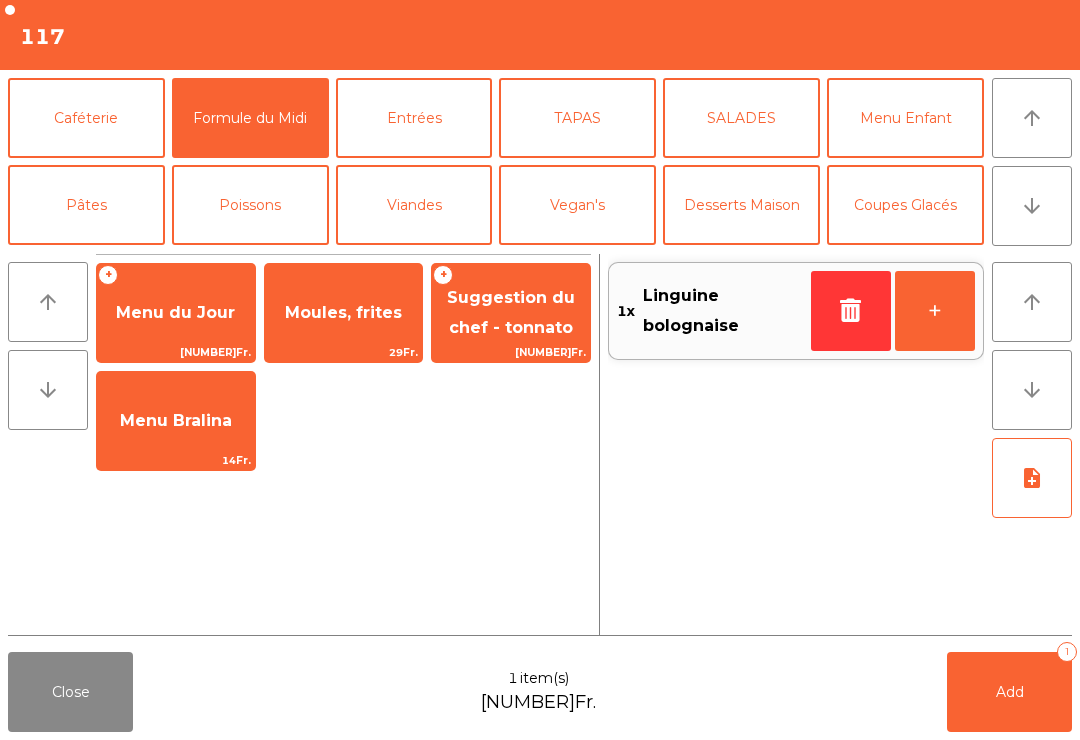 click on "Moules, frites" 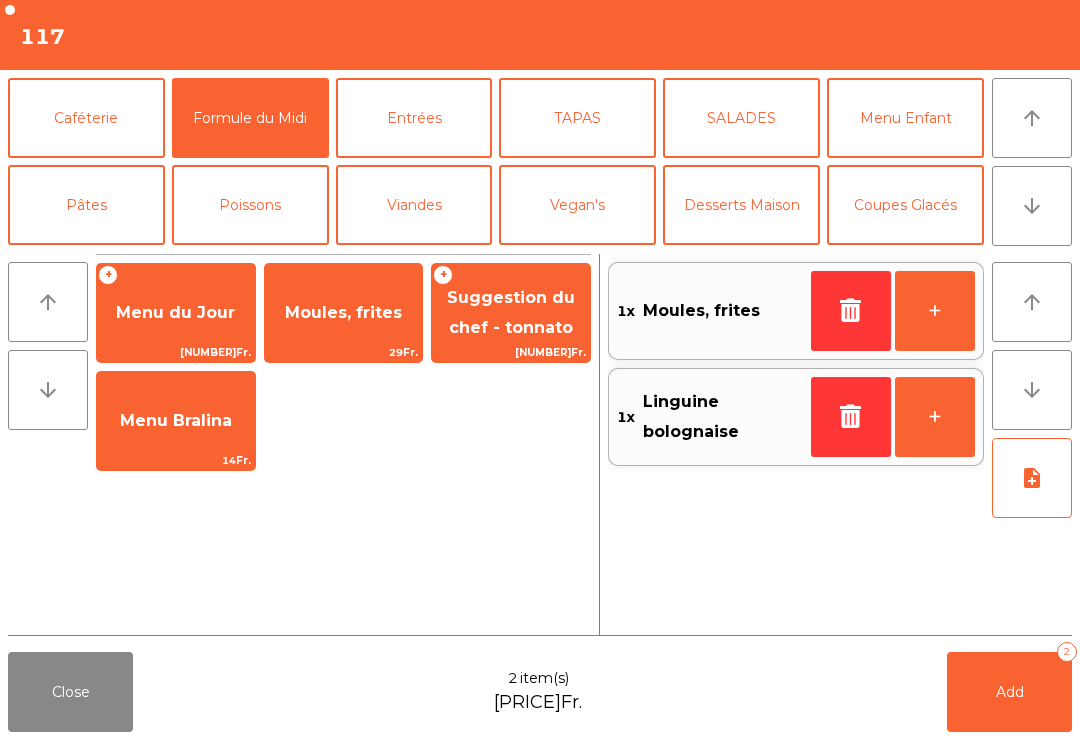 click on "Add" 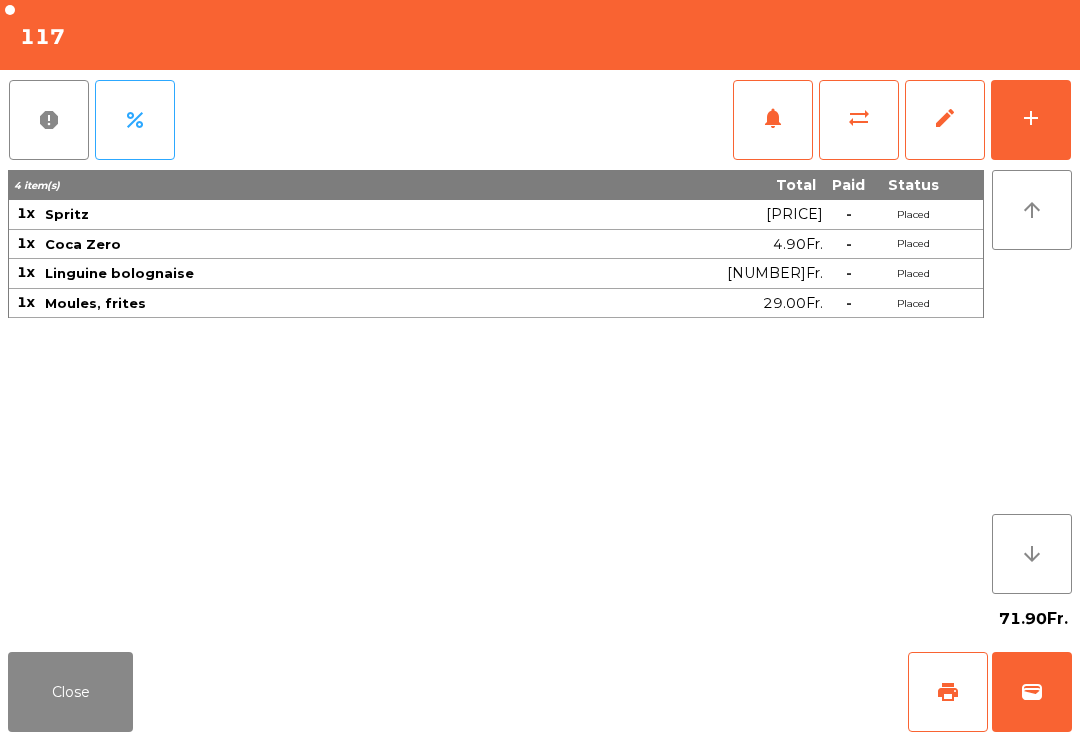 click on "Close" 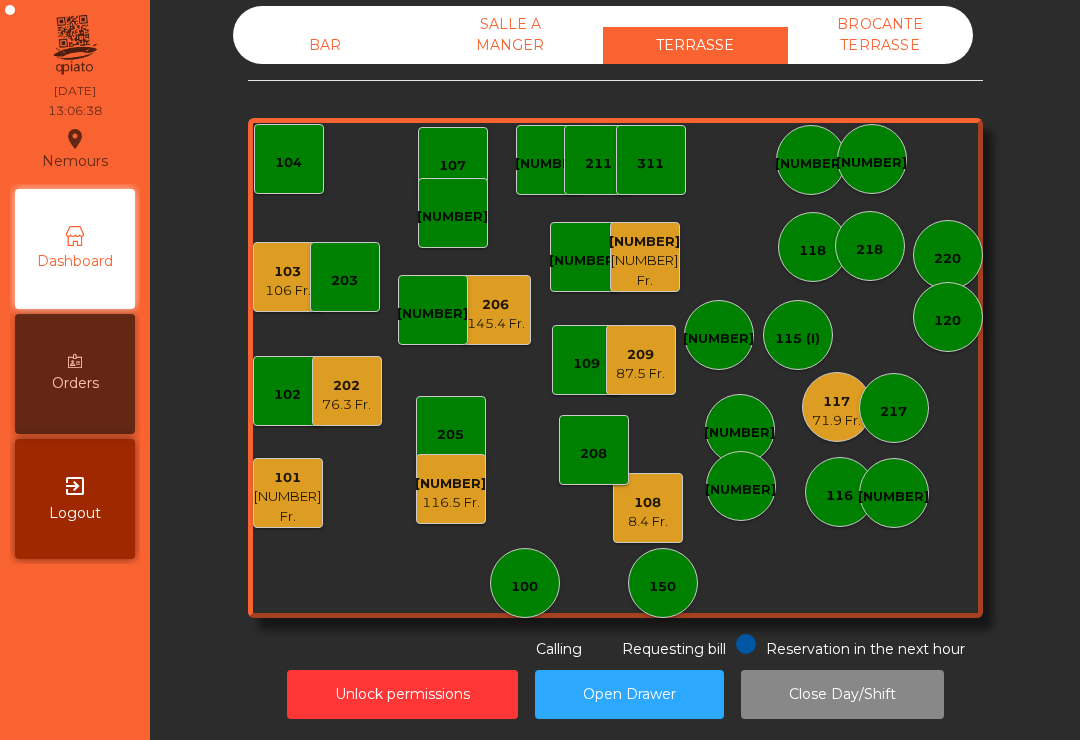 click on "108 8.4 Fr." 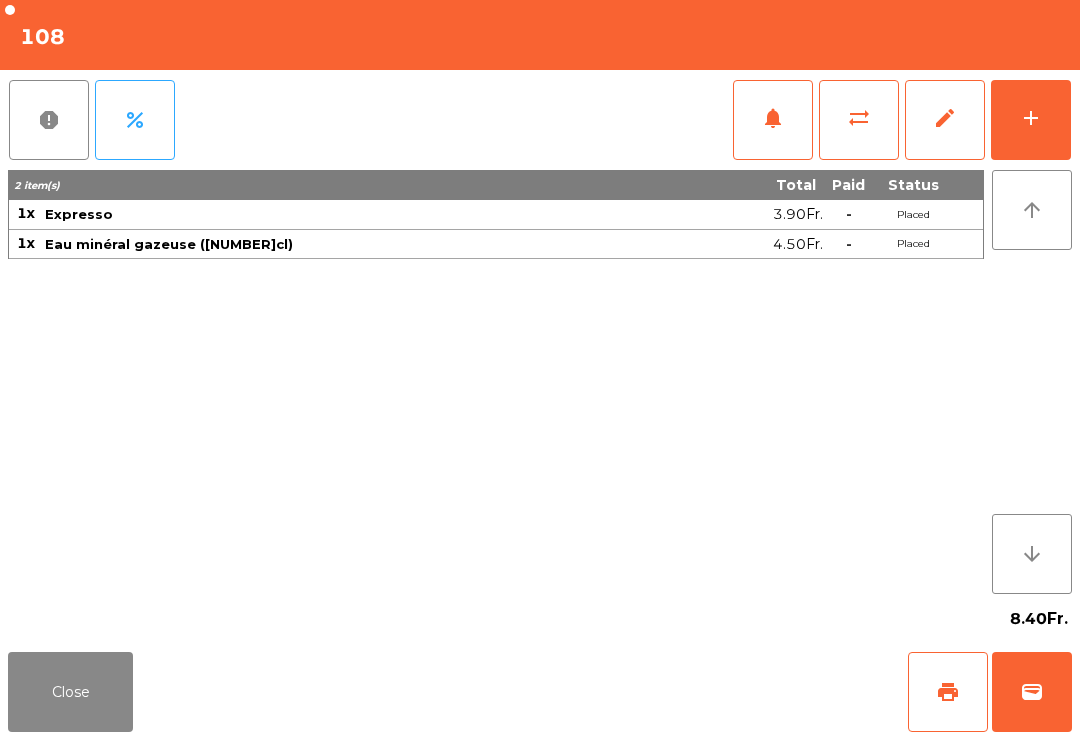 click on "print" 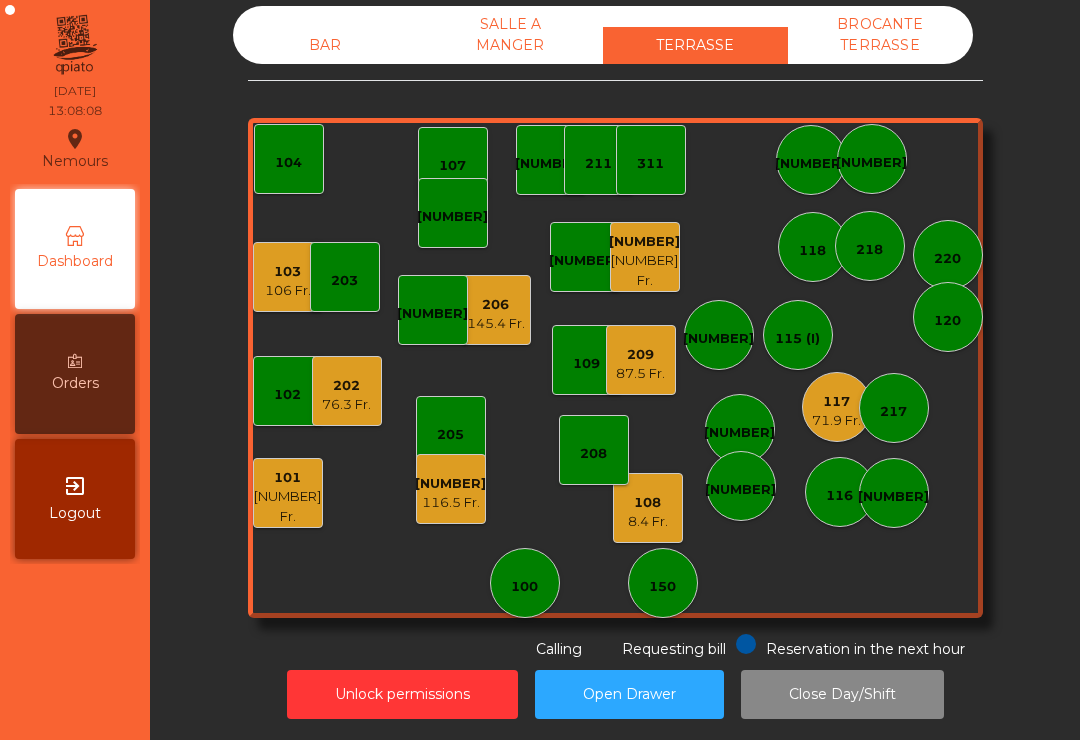 click on "145.4 Fr." 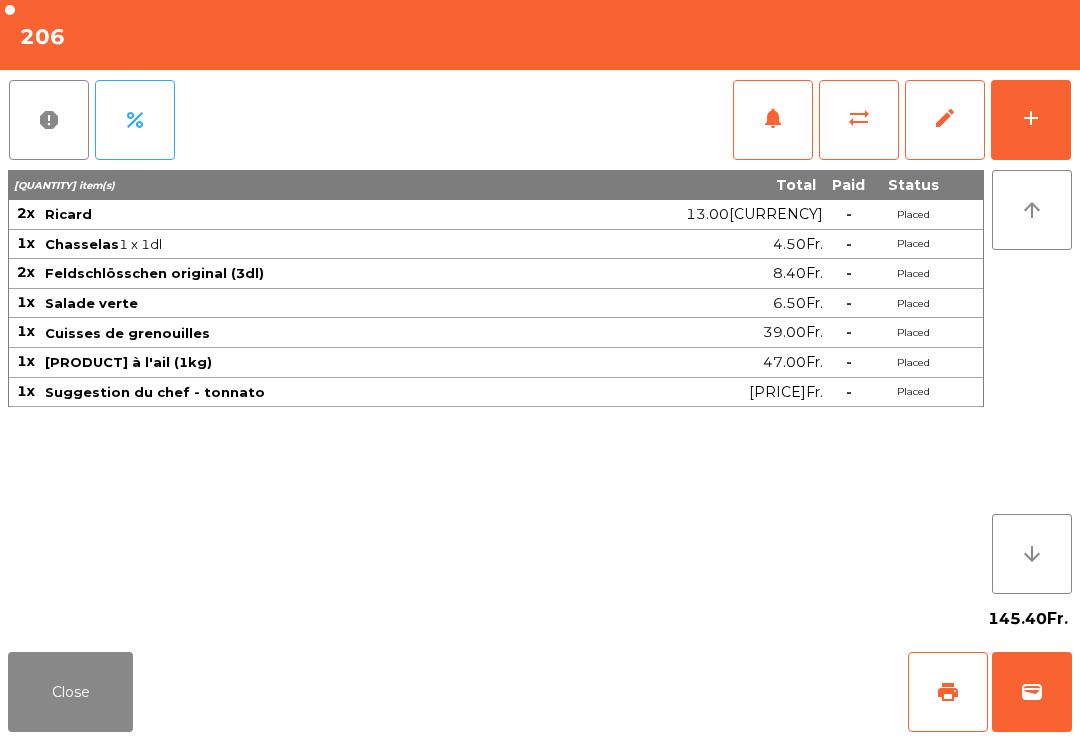 click on "add" 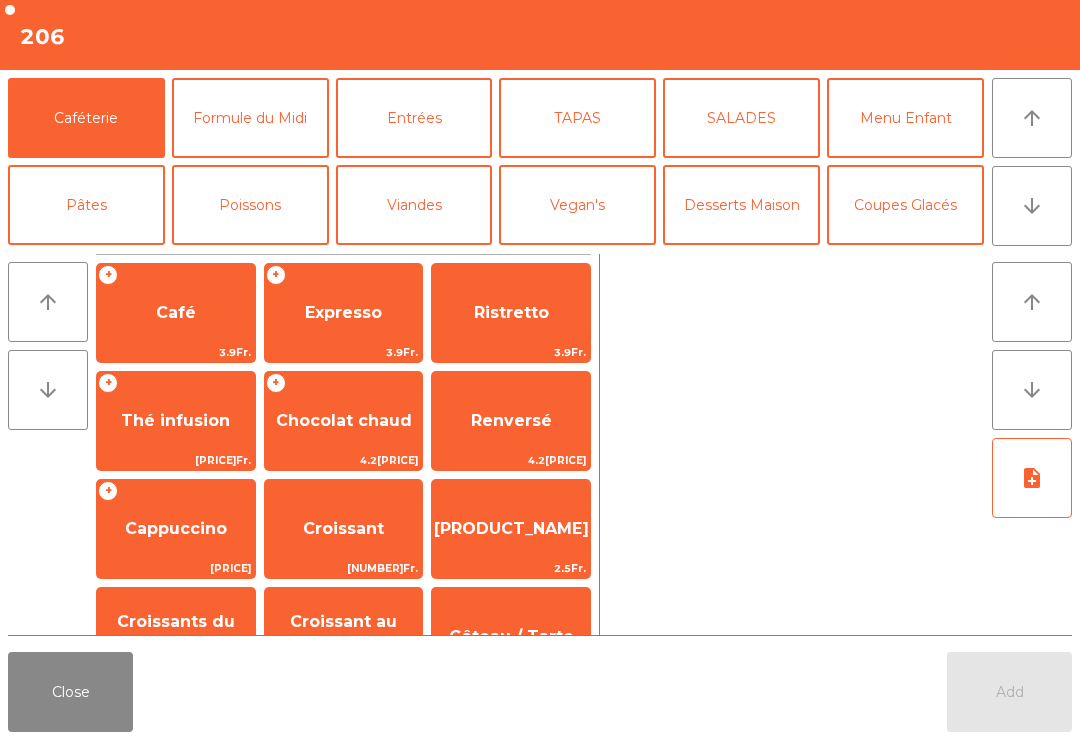click on "arrow_upward" 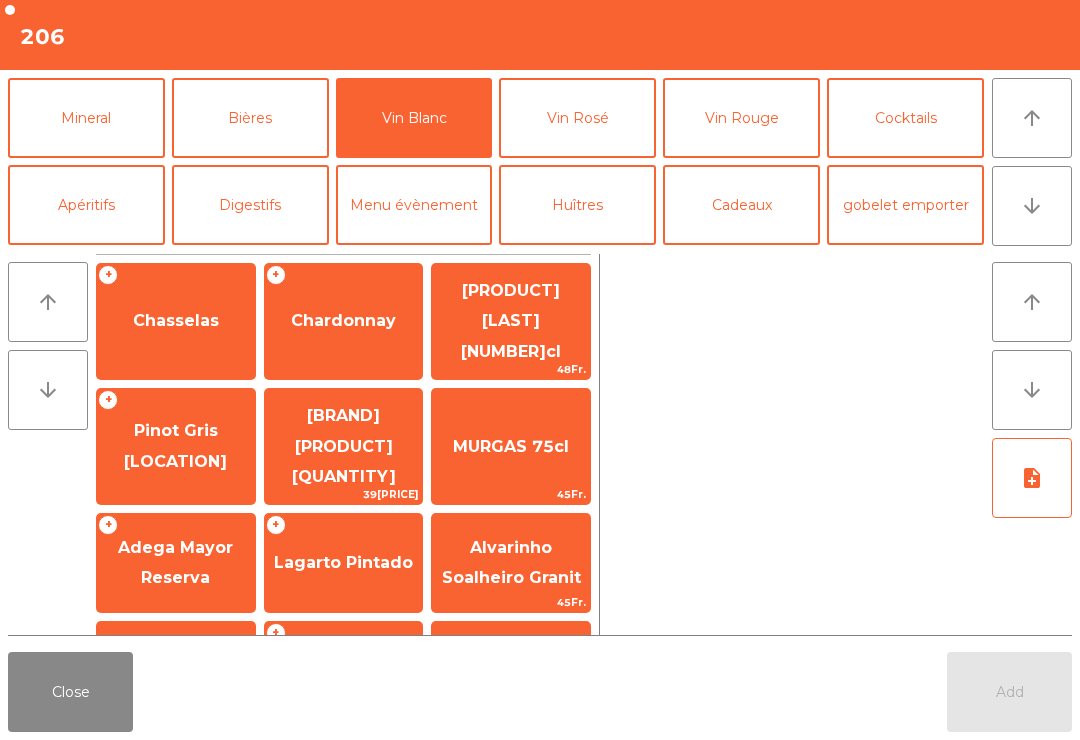 click on "Chardonnay" 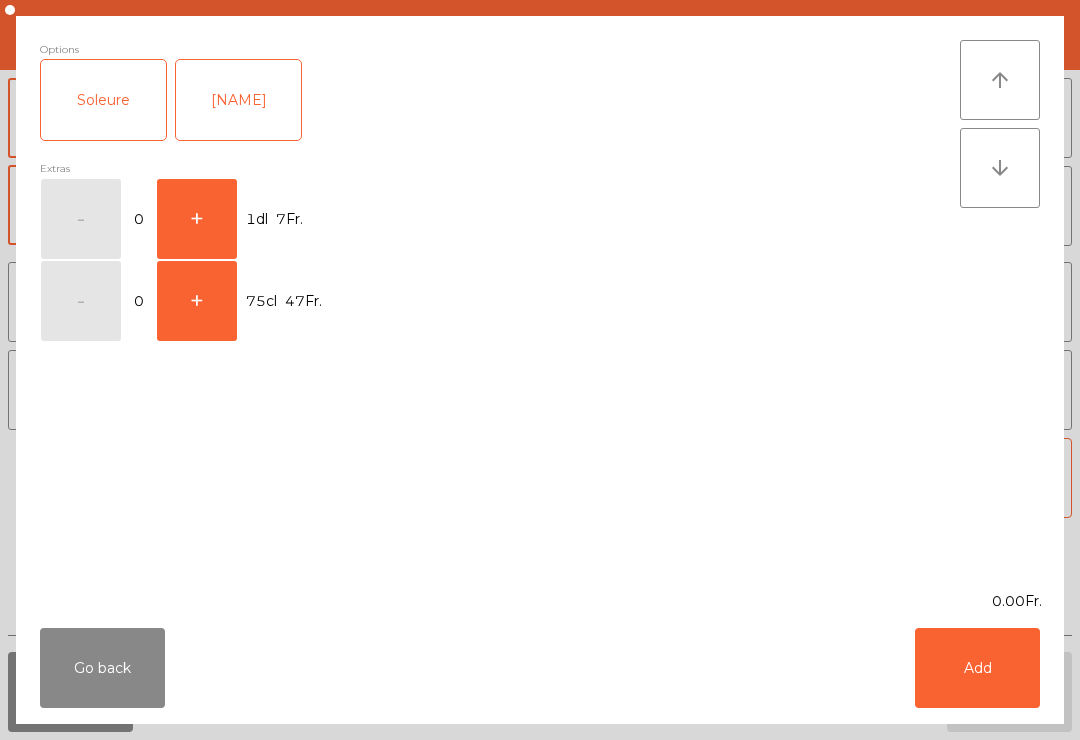 click on "Go back" 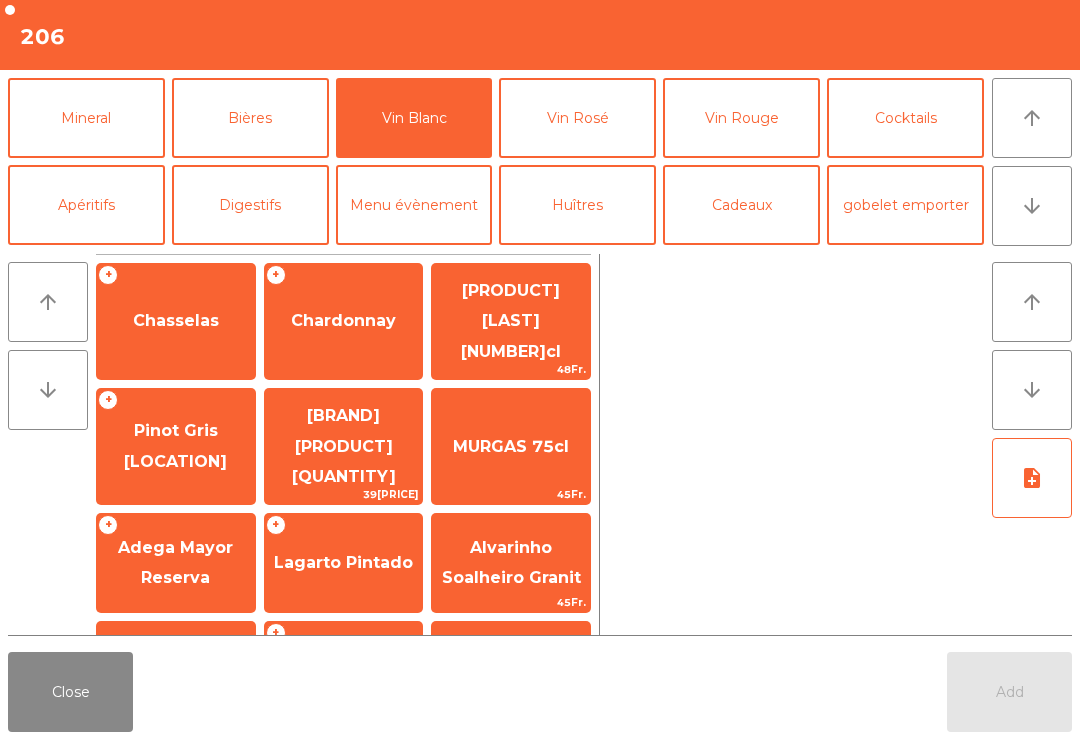 click on "Chasselas" 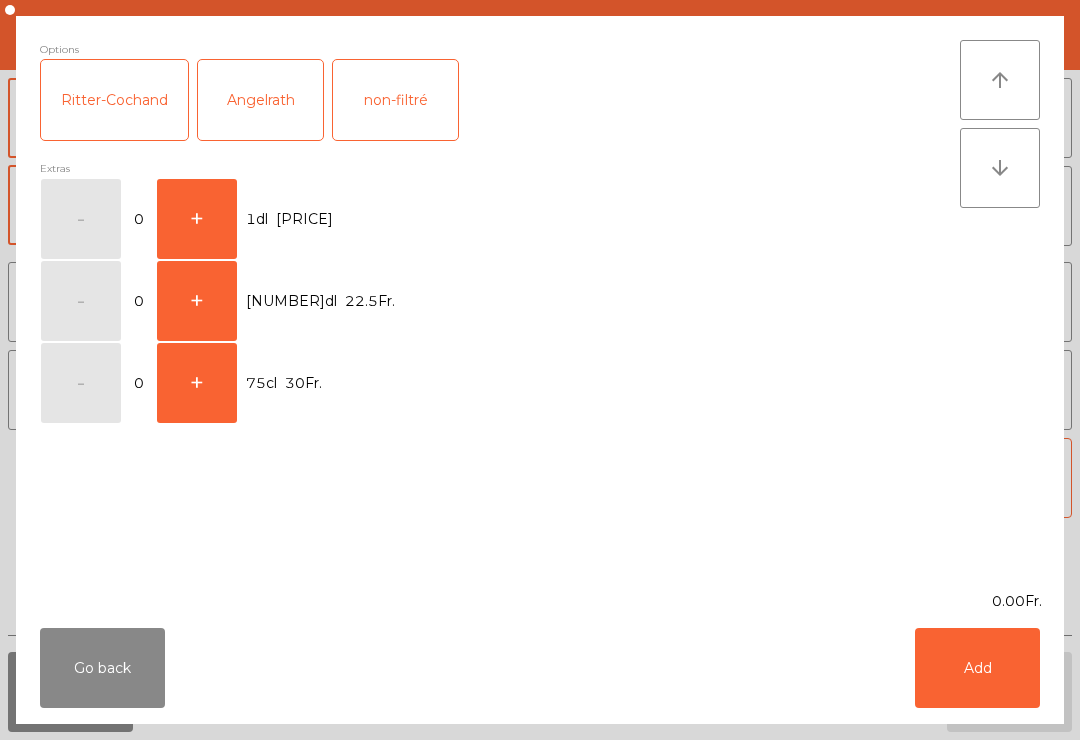 click on "+" 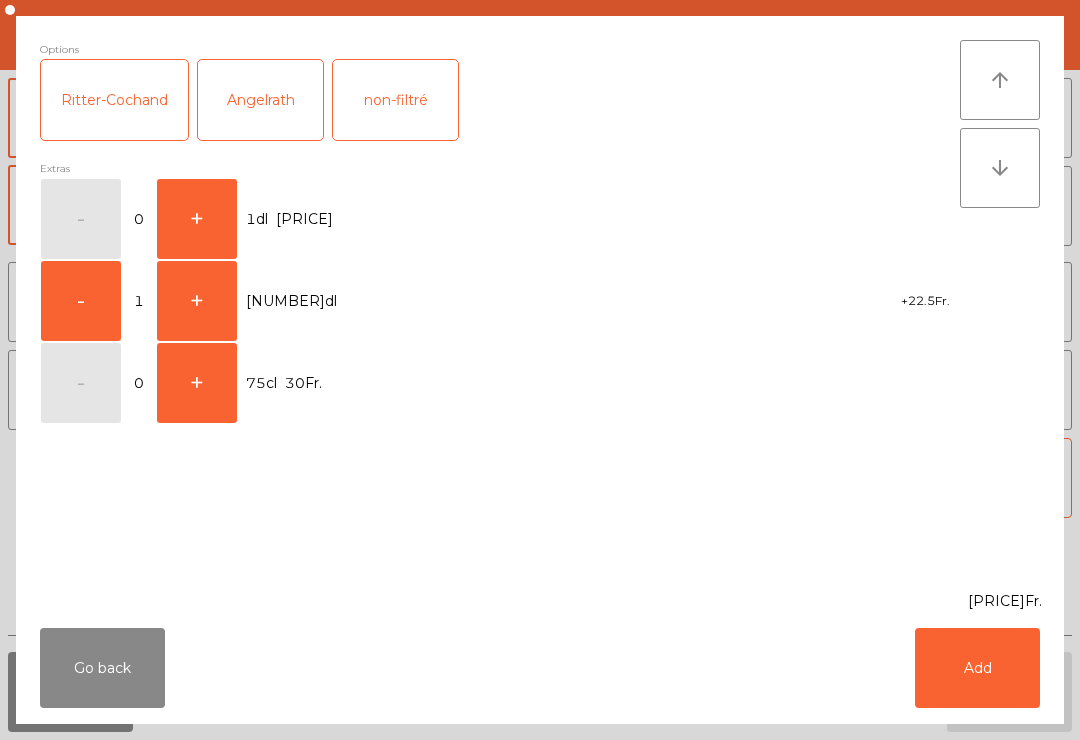 click on "Add" 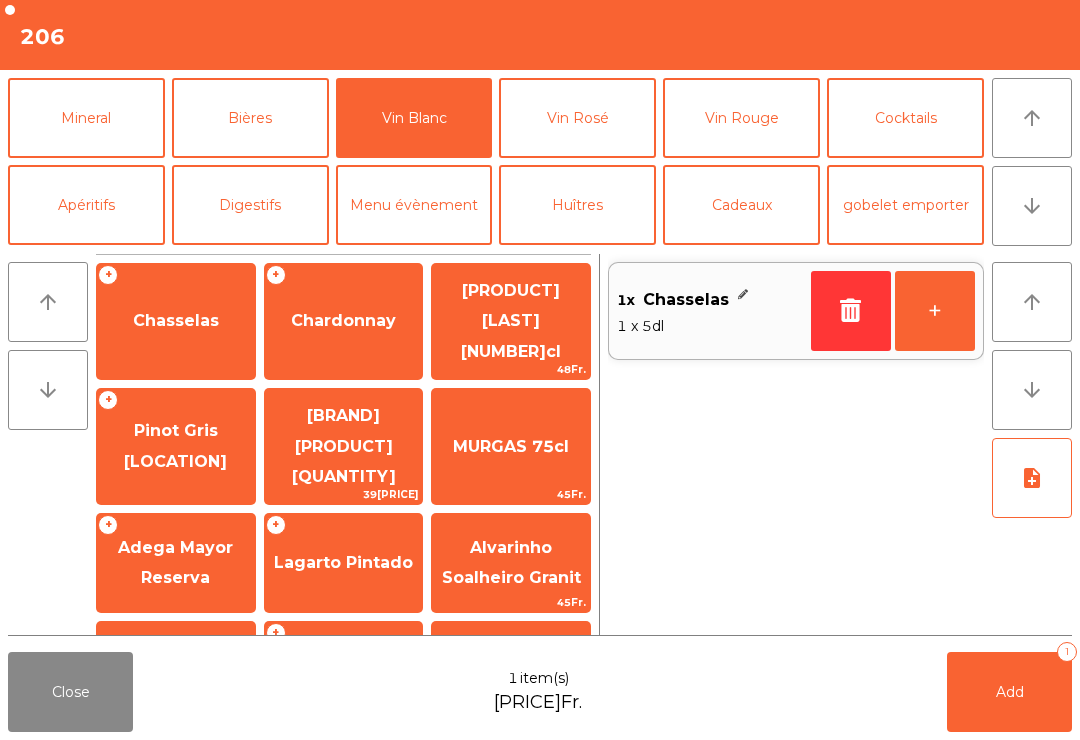 click on "Close" 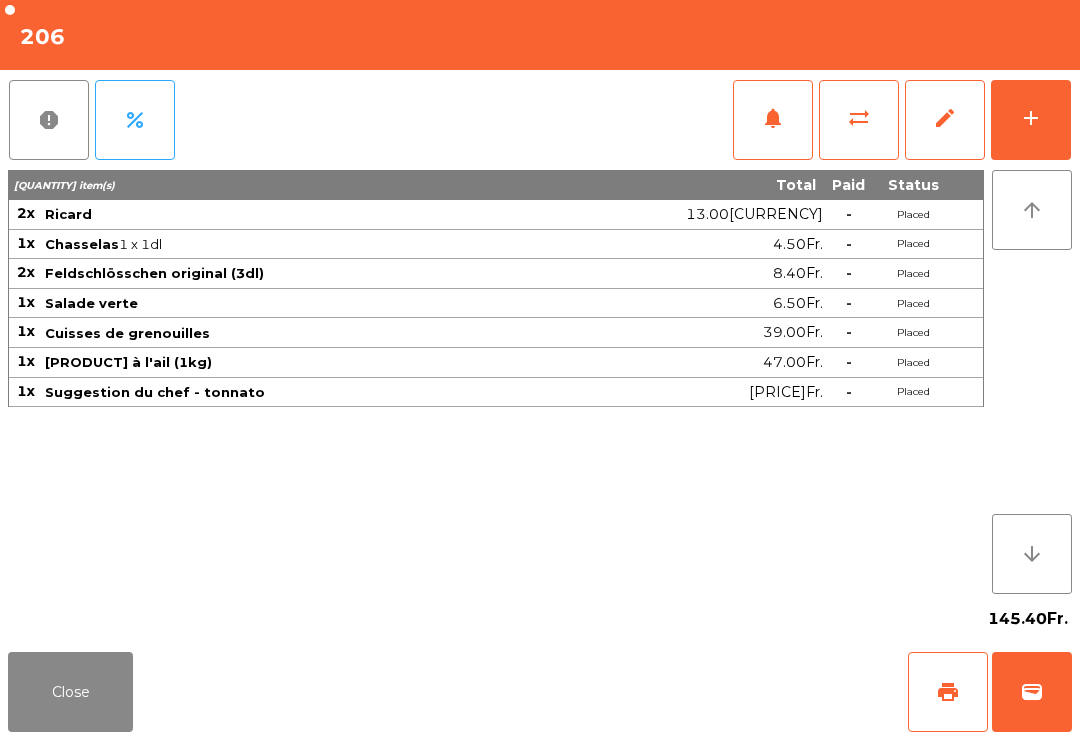 click on "Close" 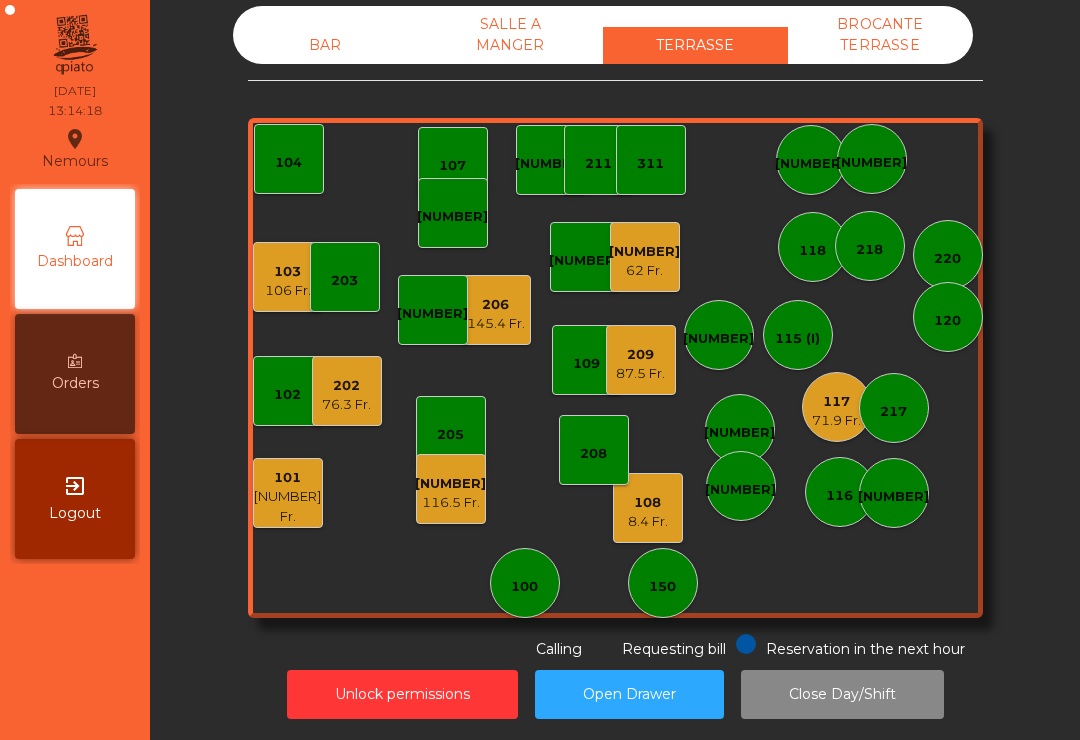 click on "87.5 Fr." 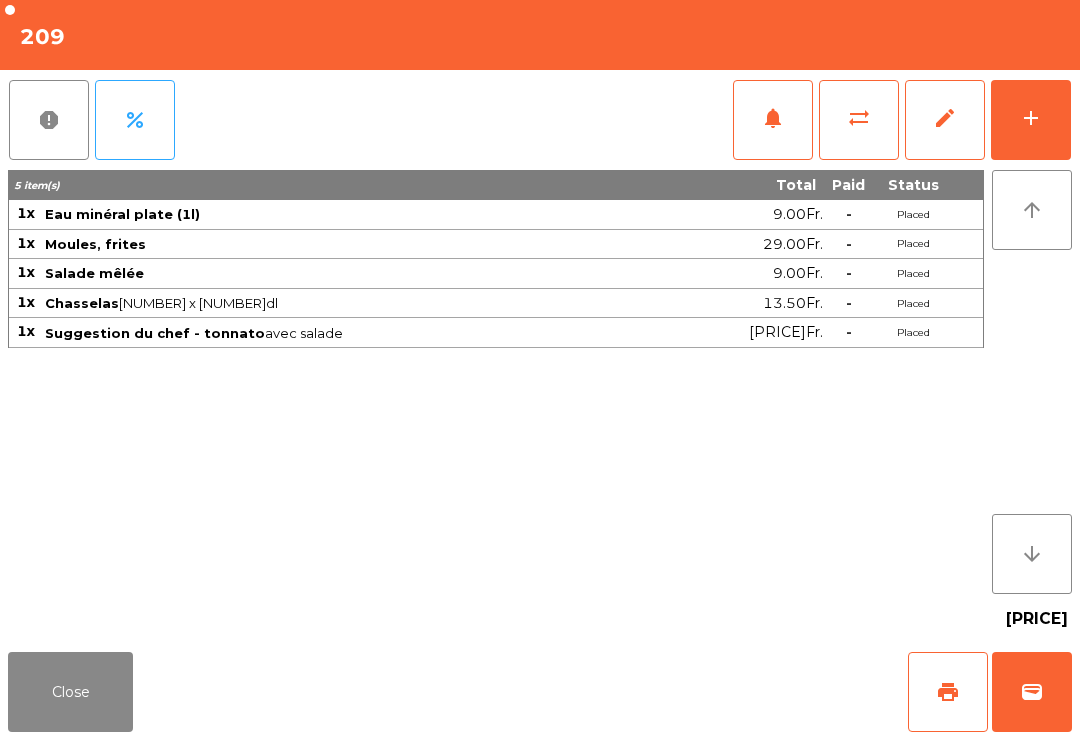 click on "add" 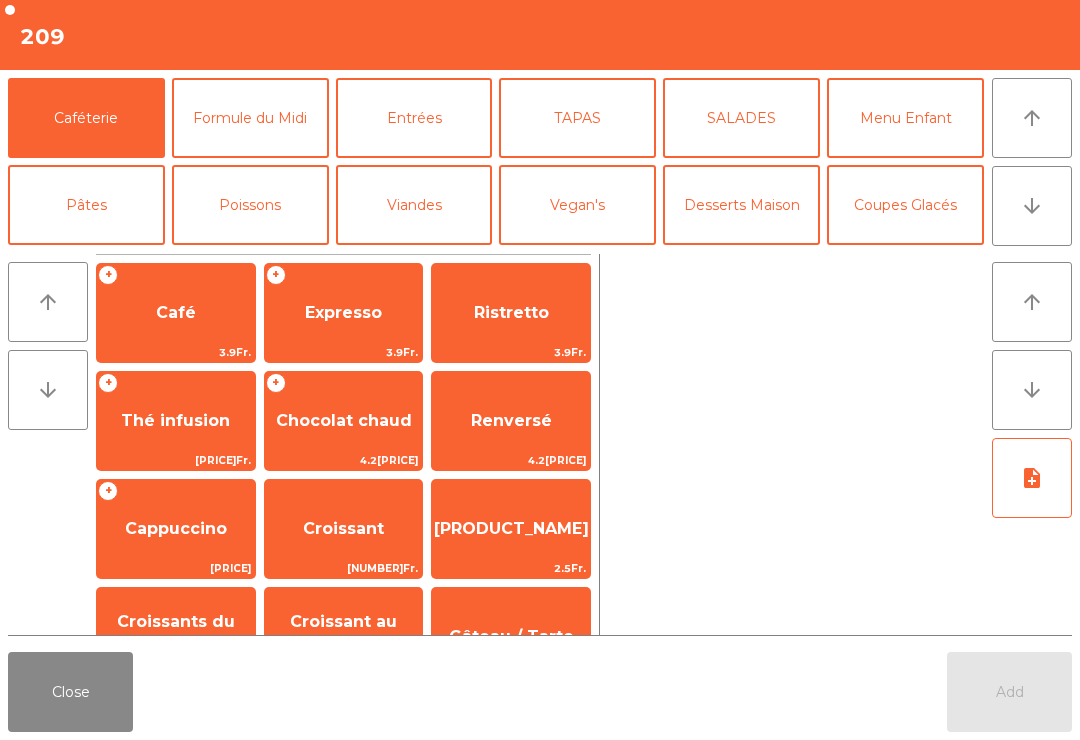 click on "Expresso" 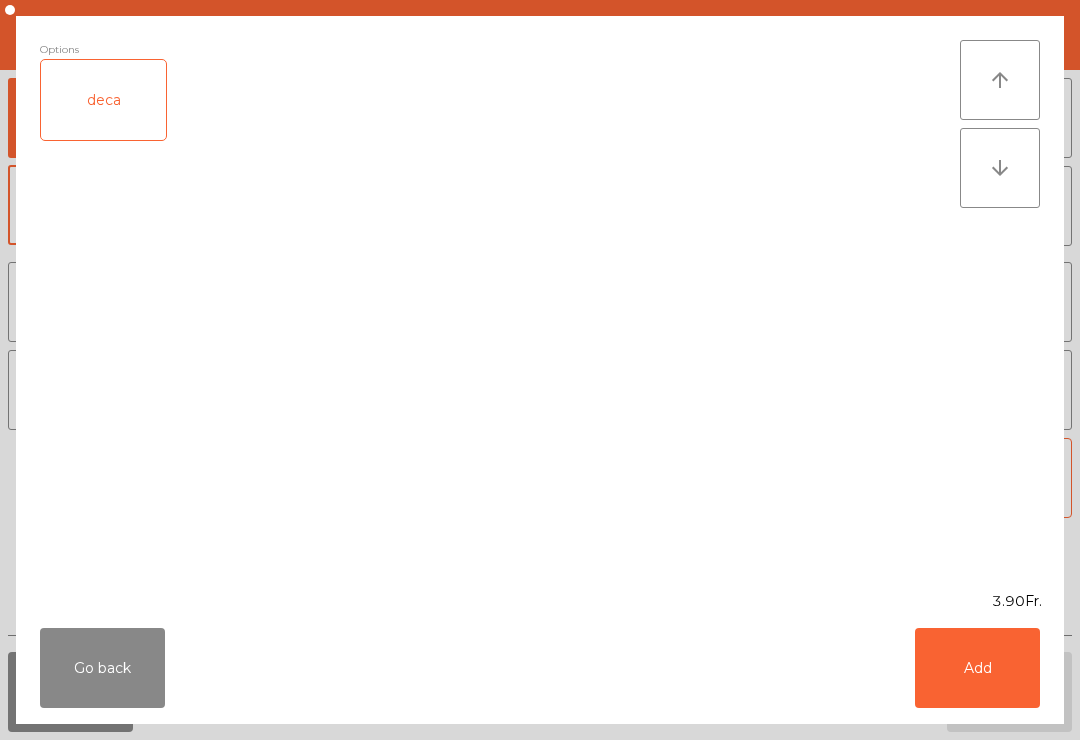 click on "Add" 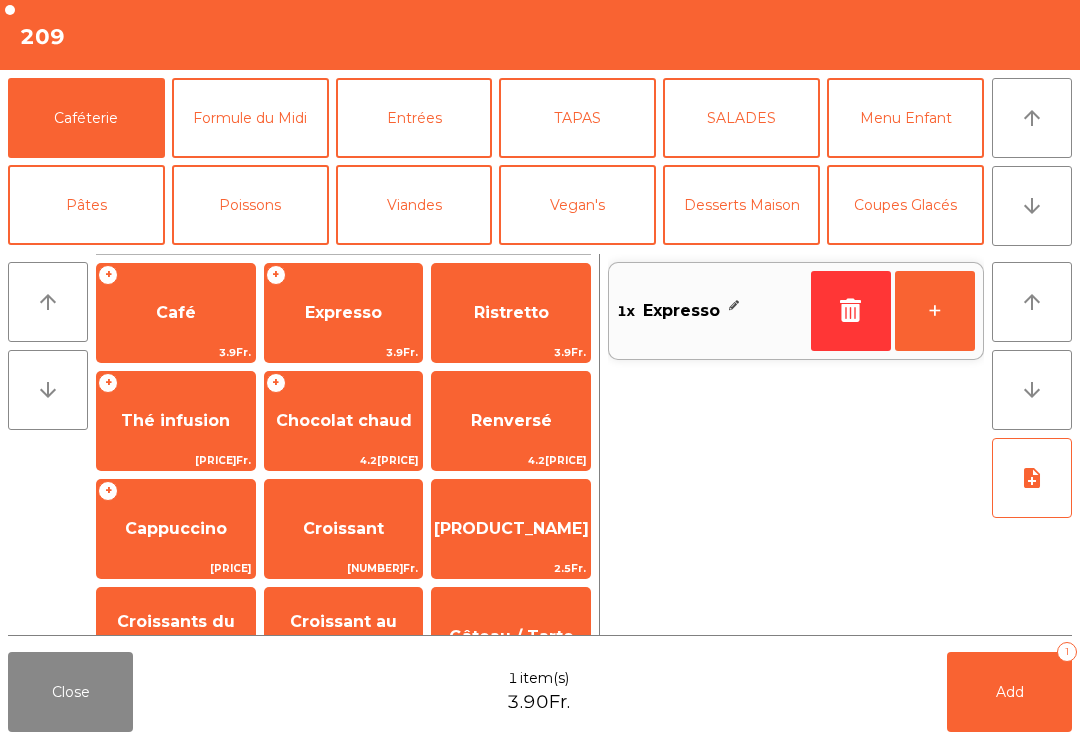 click on "Add   1" 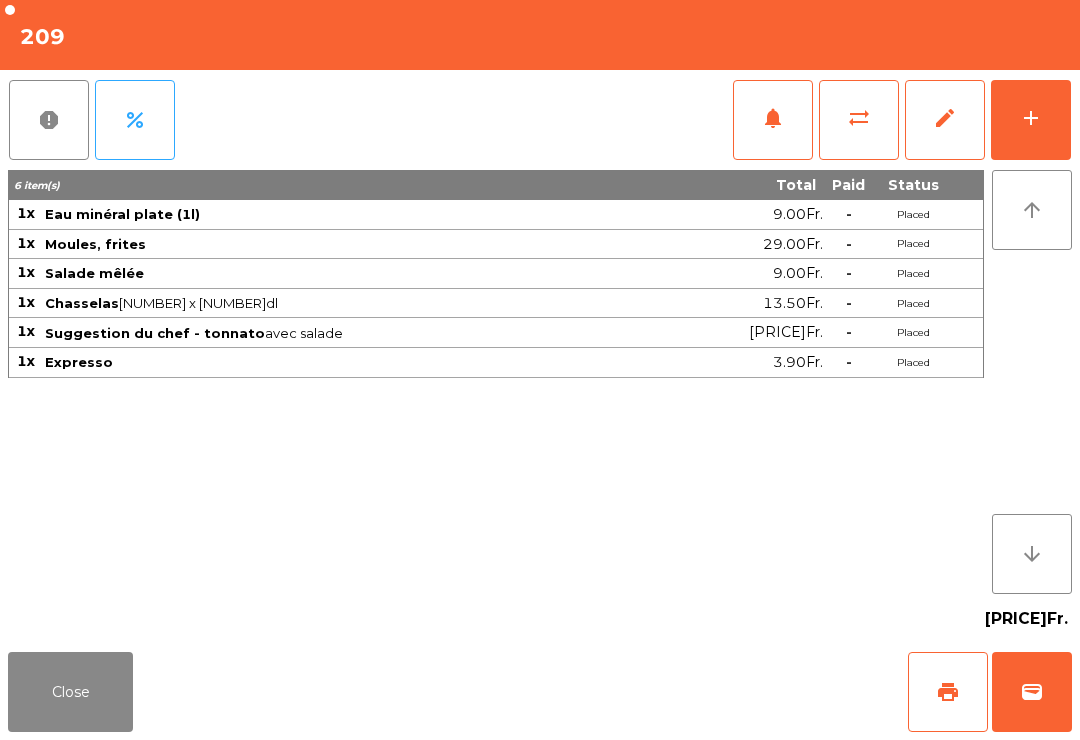 click on "Close" 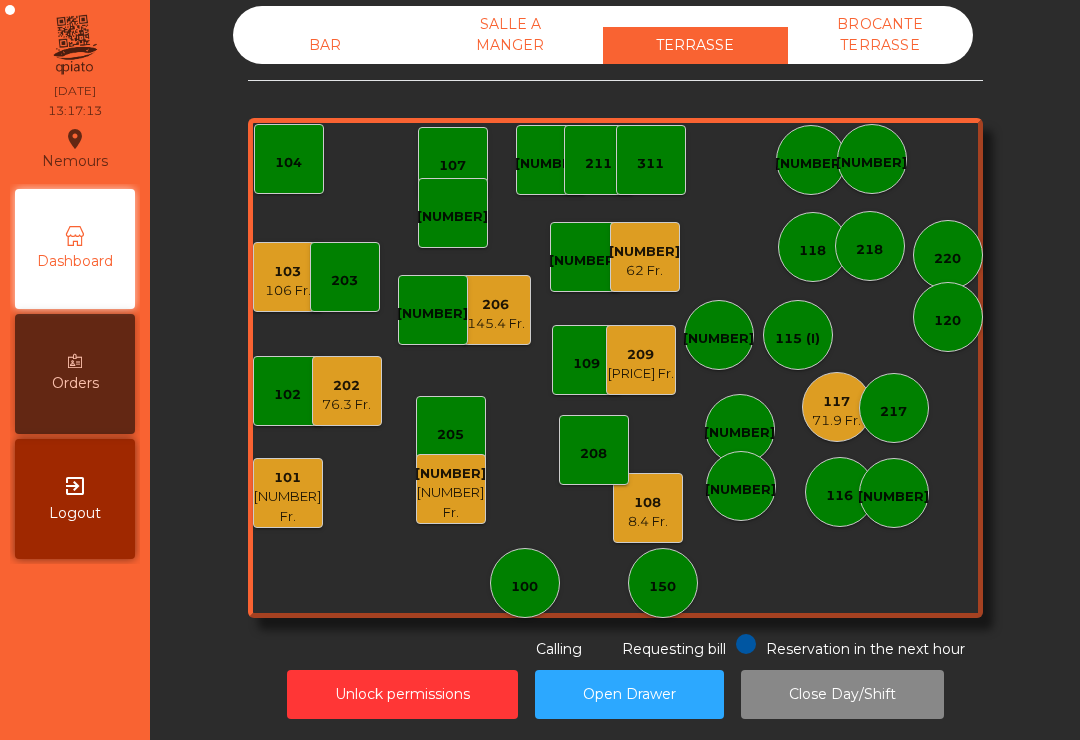 click on "202   76.3 Fr." 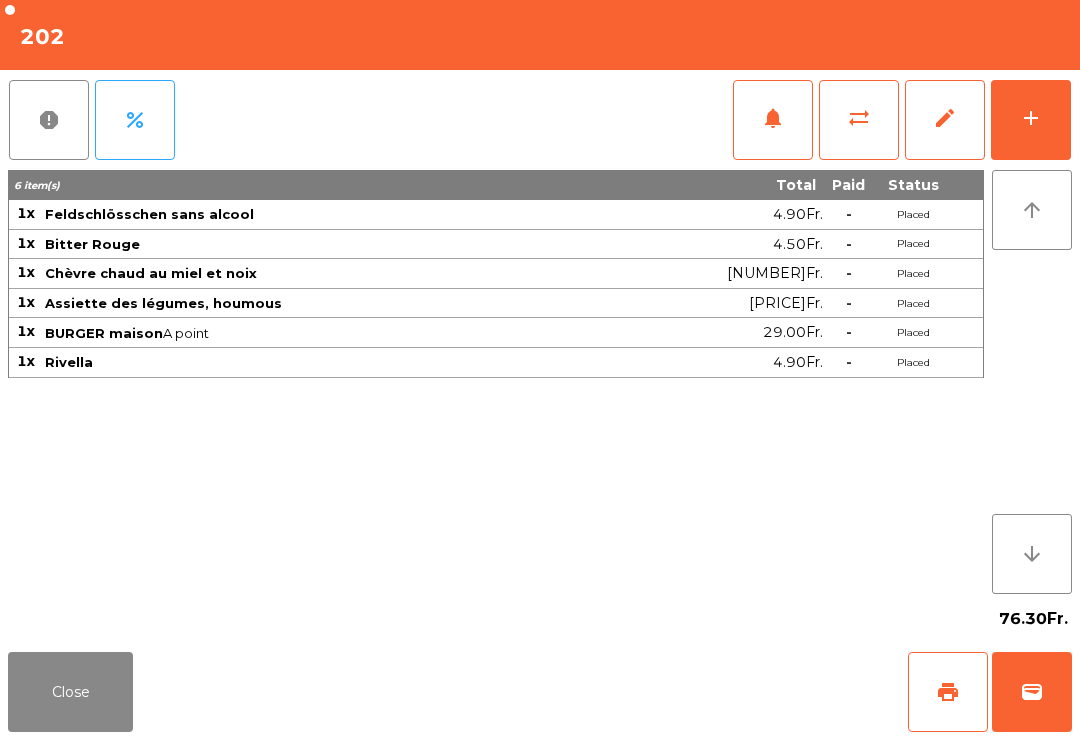 click on "add" 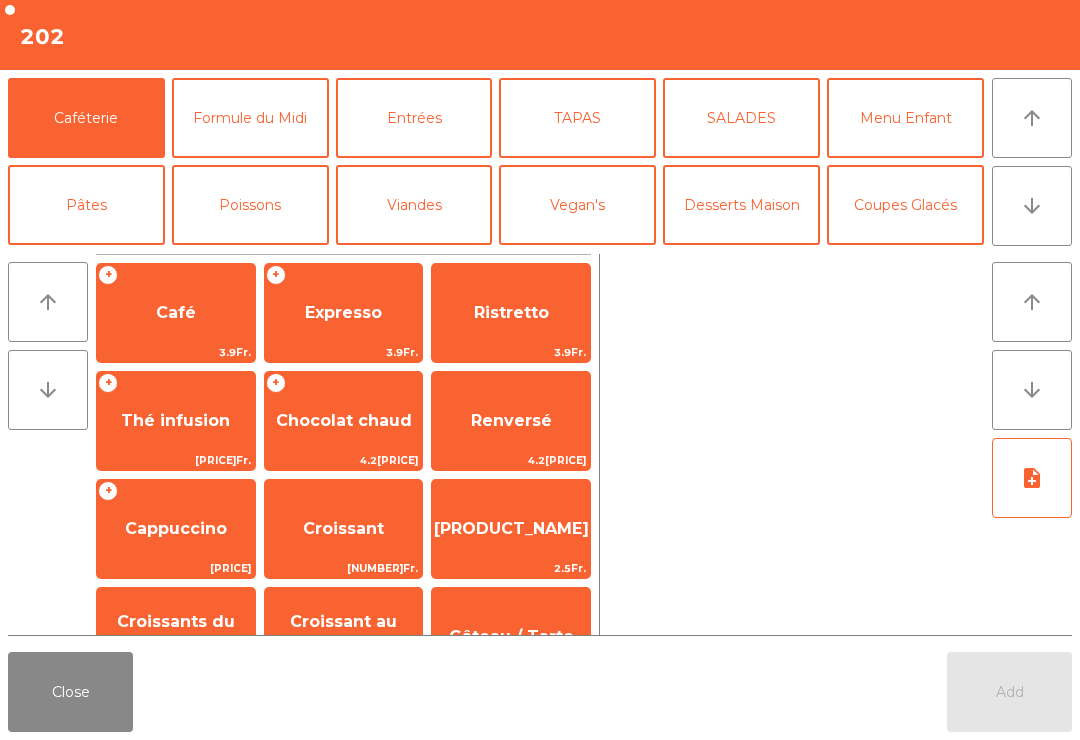 click on "Desserts Maison" 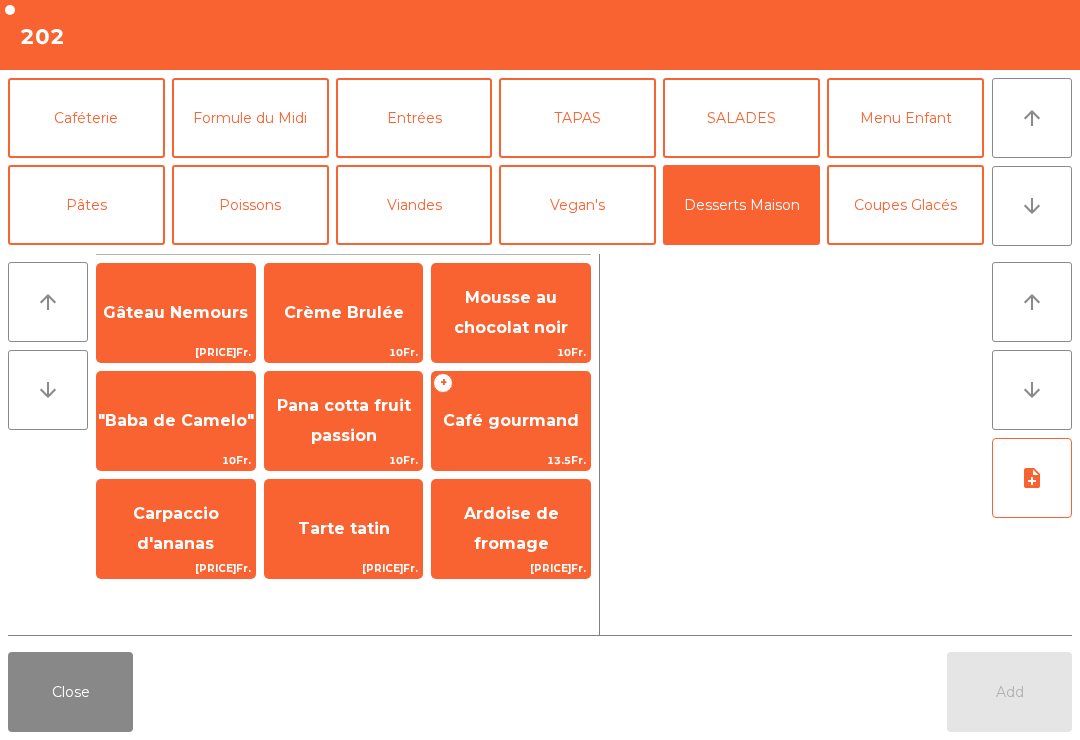 click on "Café gourmand" 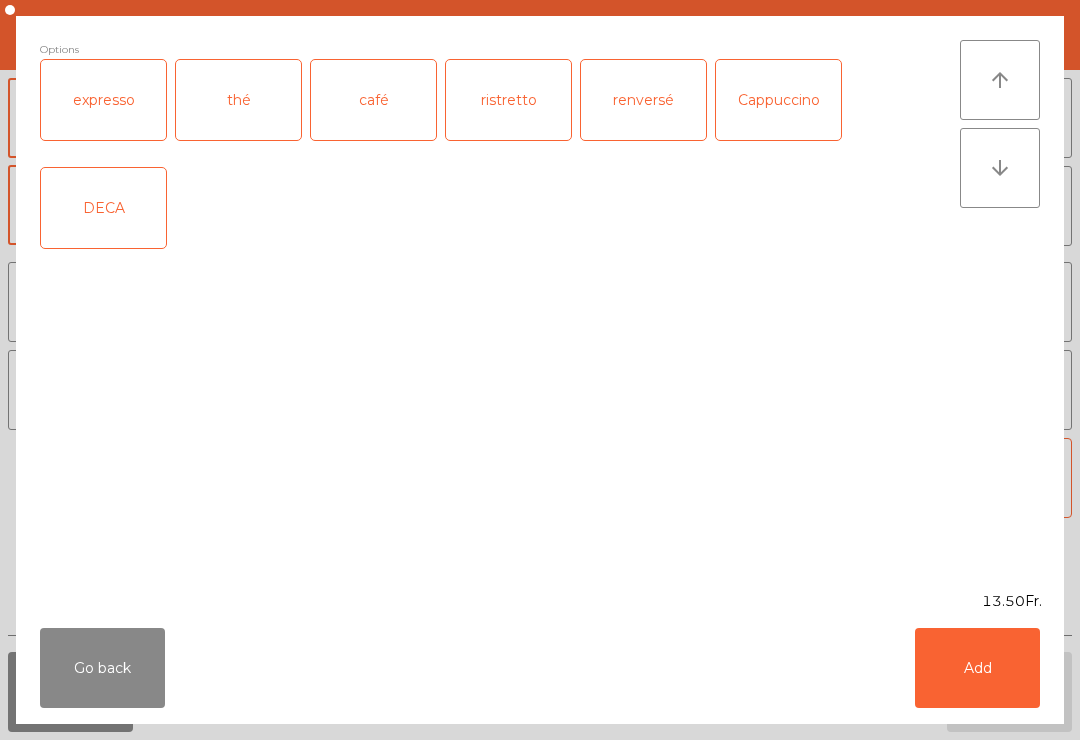 click on "café" 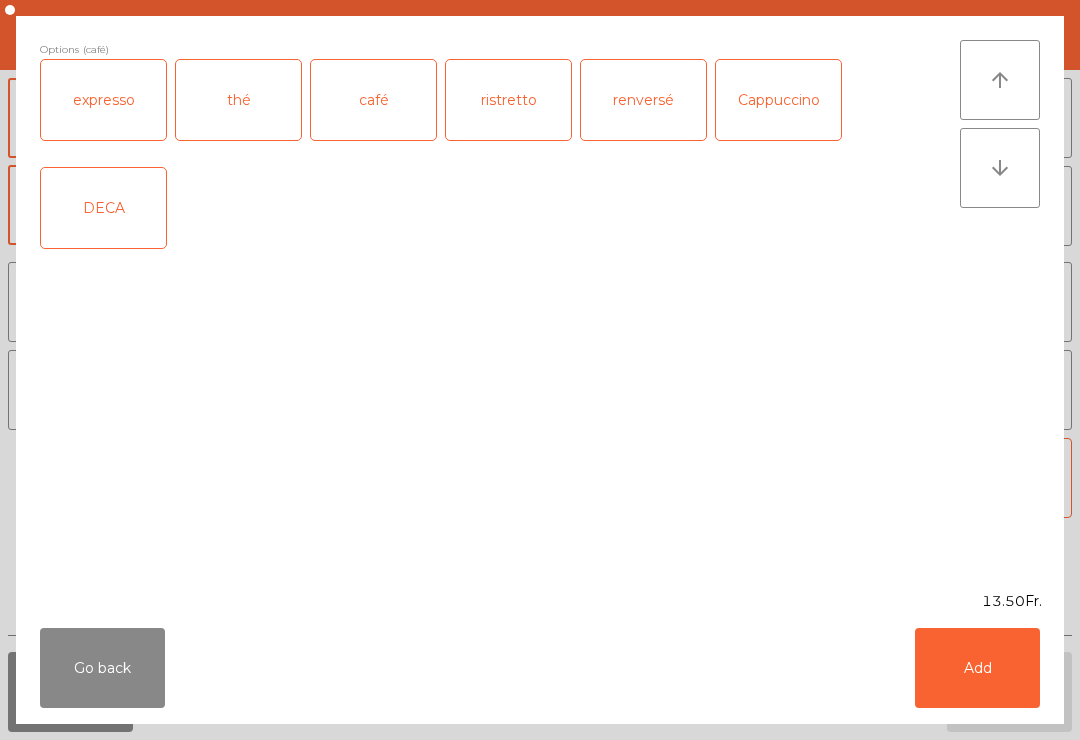 click on "expresso" 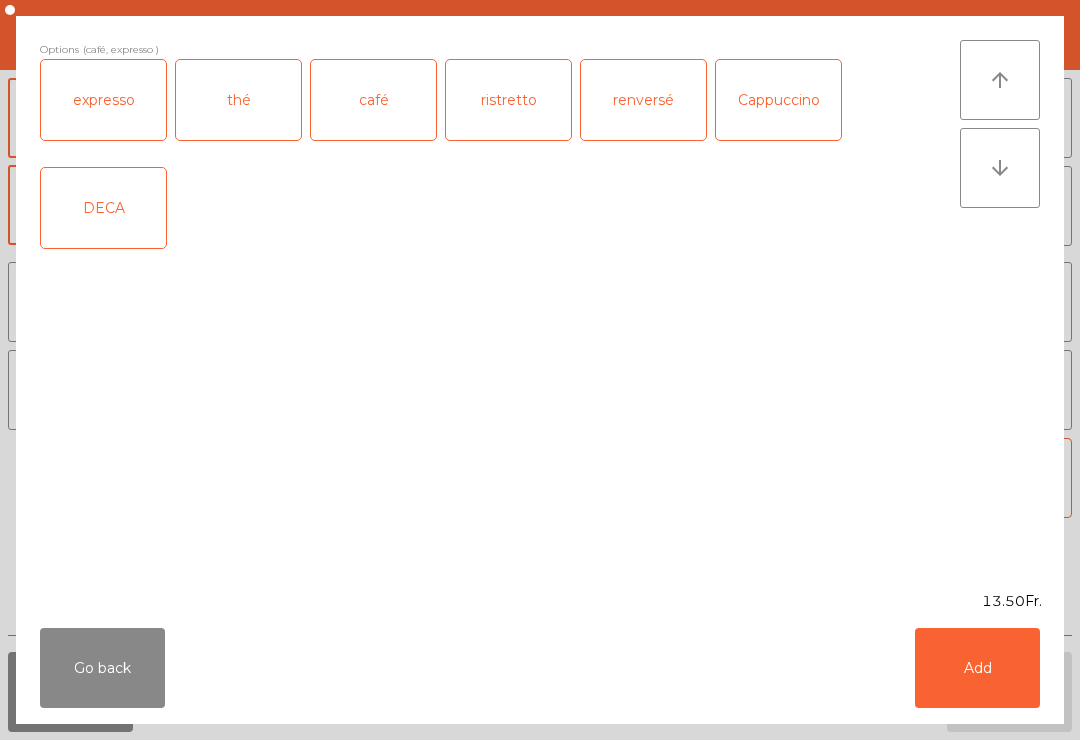 click on "Add" 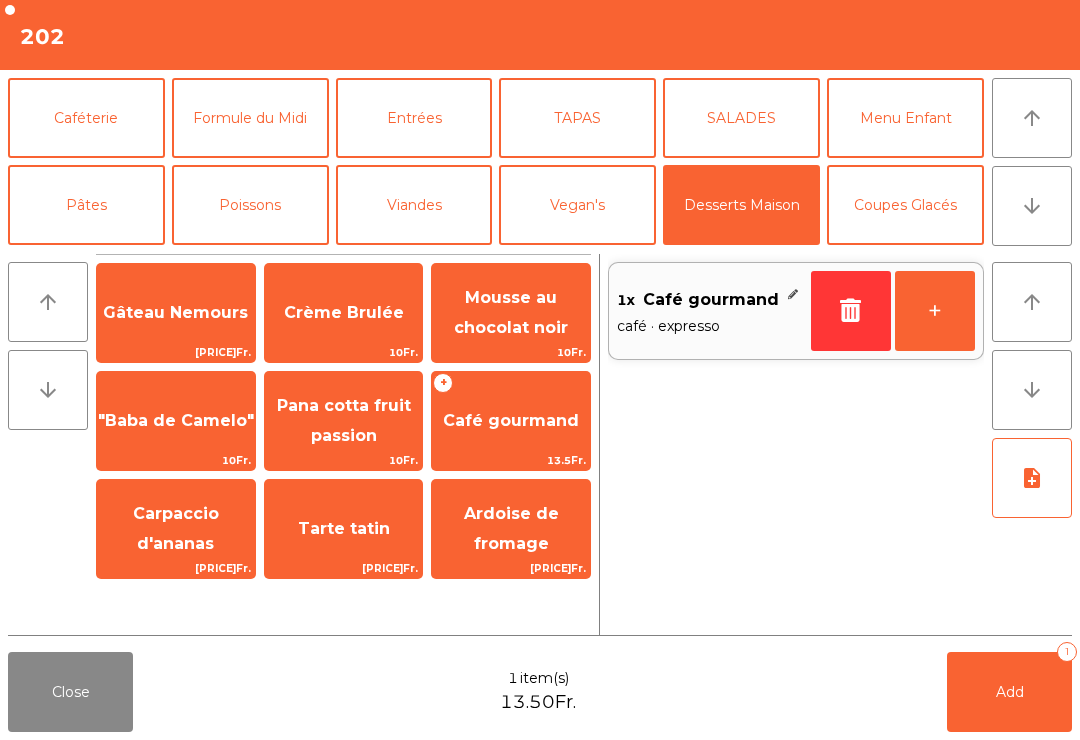 click 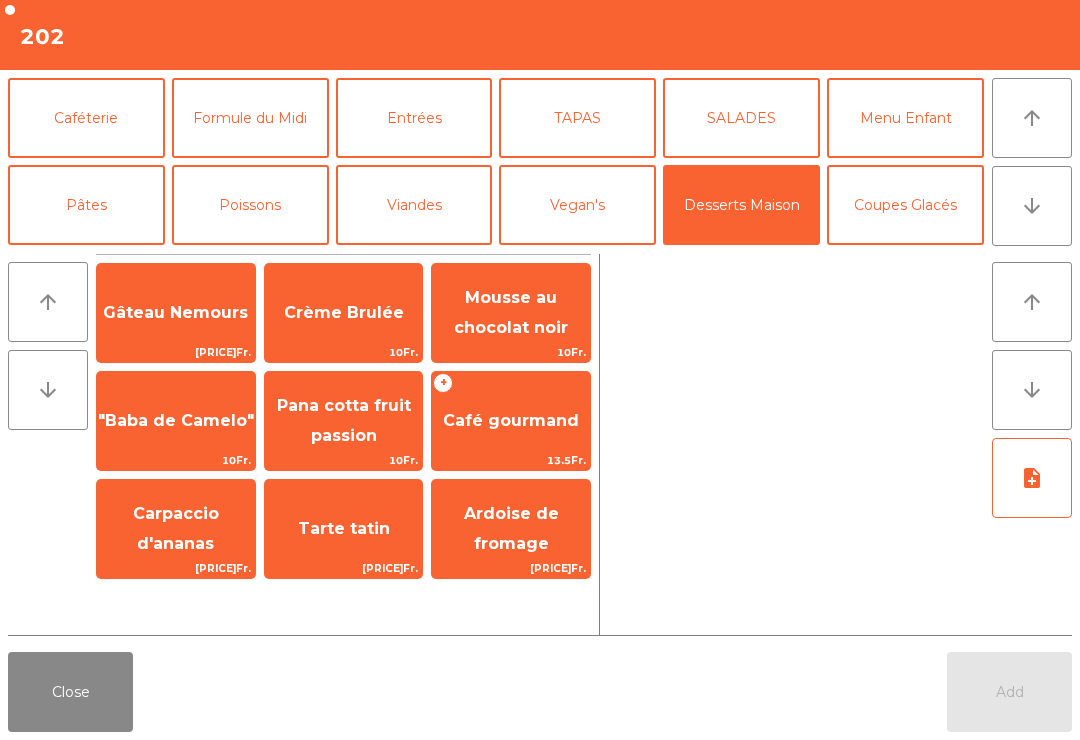 click on "Café gourmand" 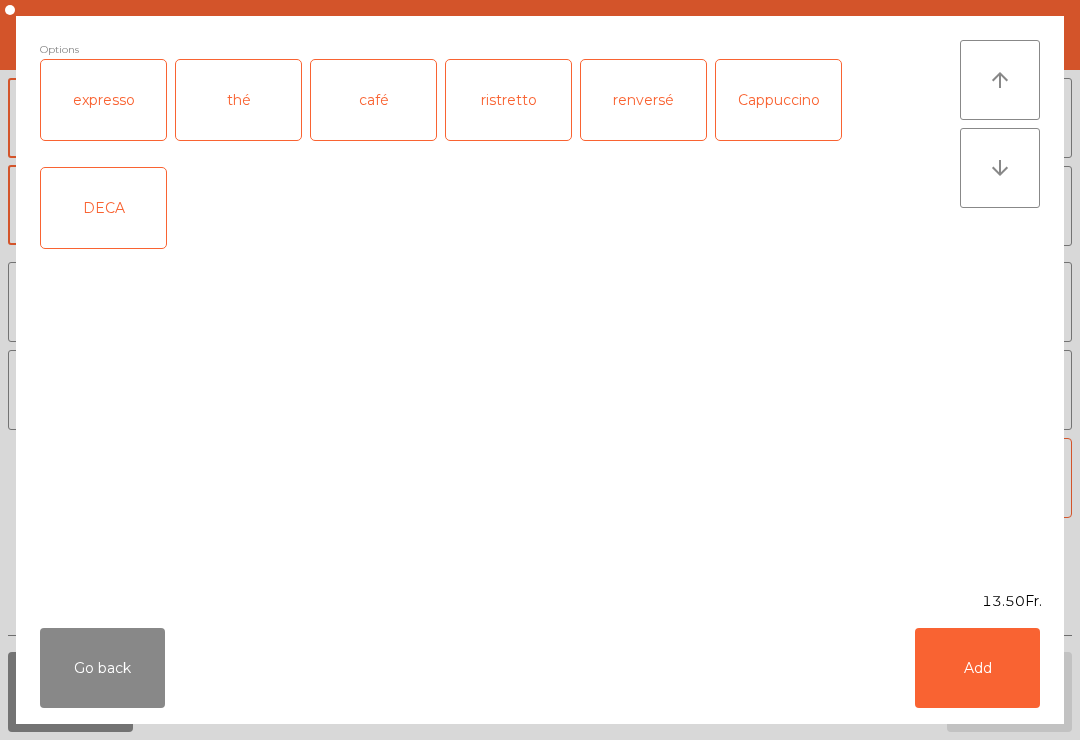 click on "expresso" 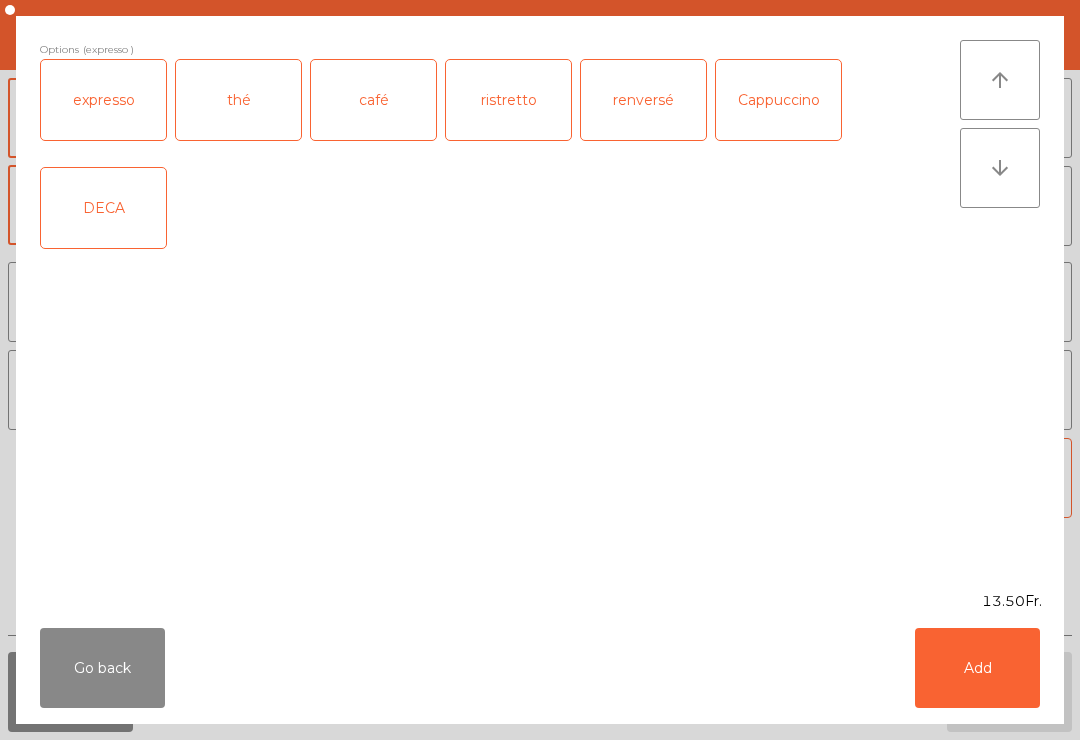click on "Add" 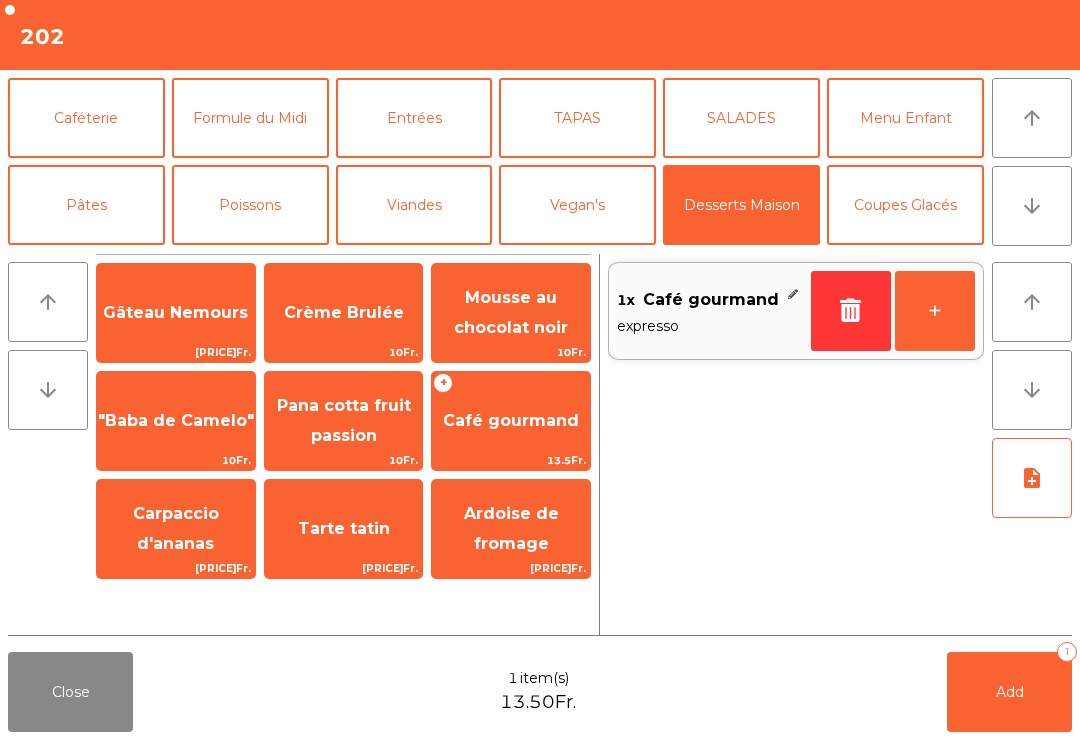 click on "Café gourmand" 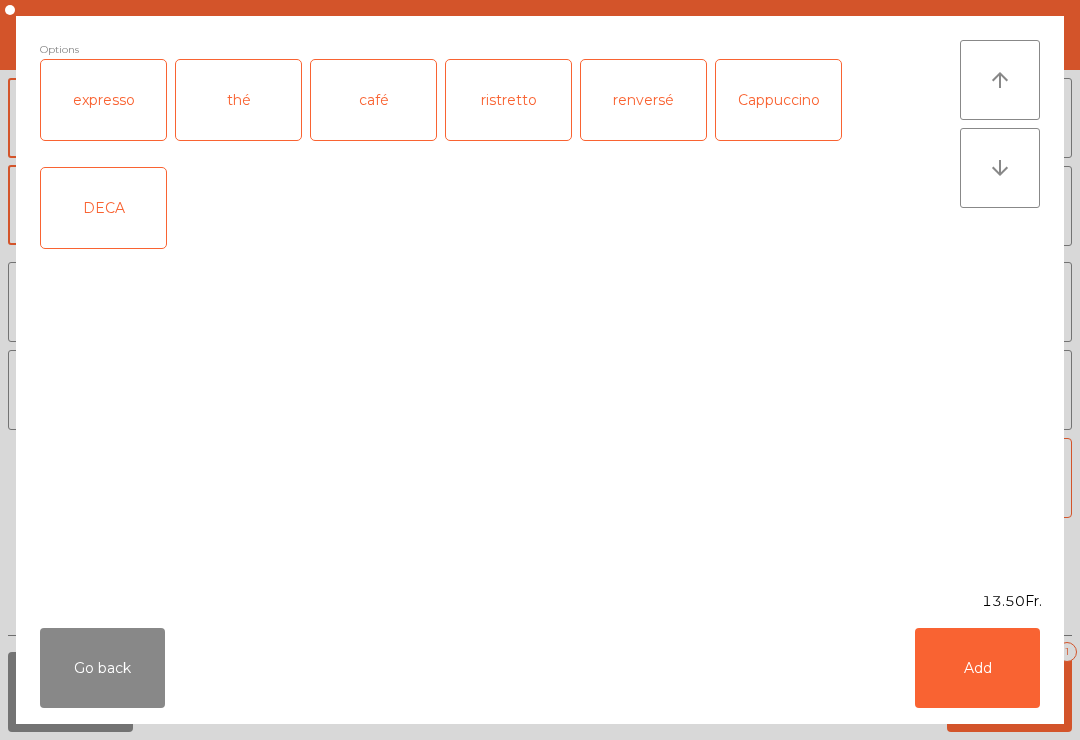 click on "DECA" 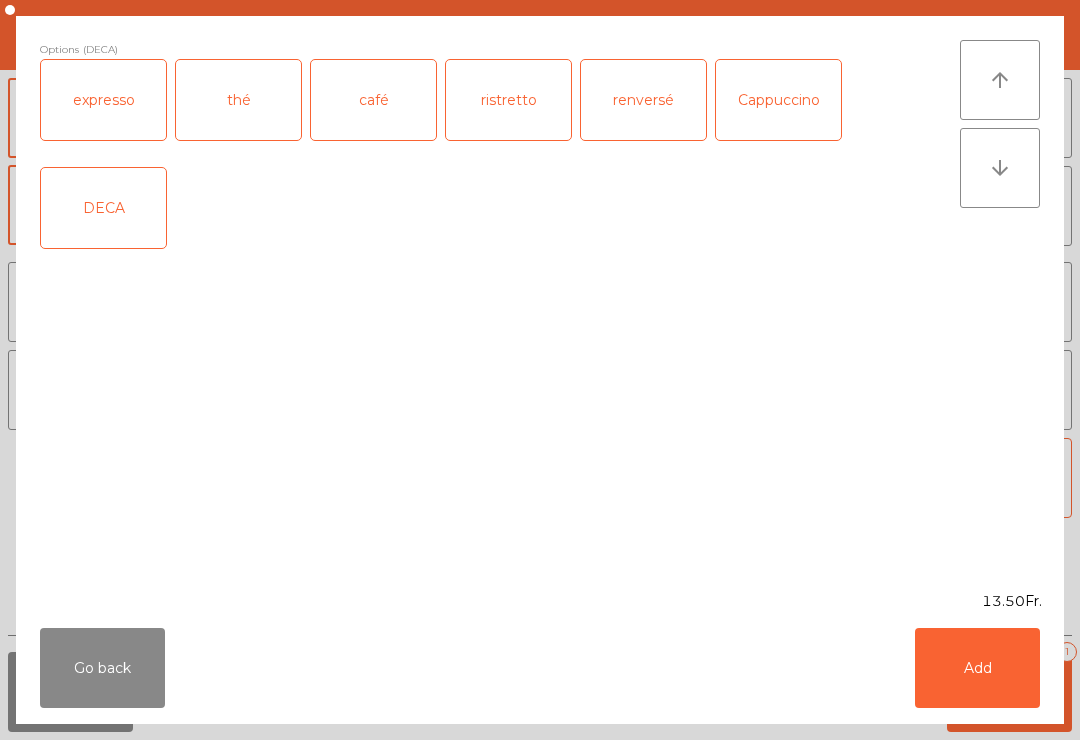 click on "Add" 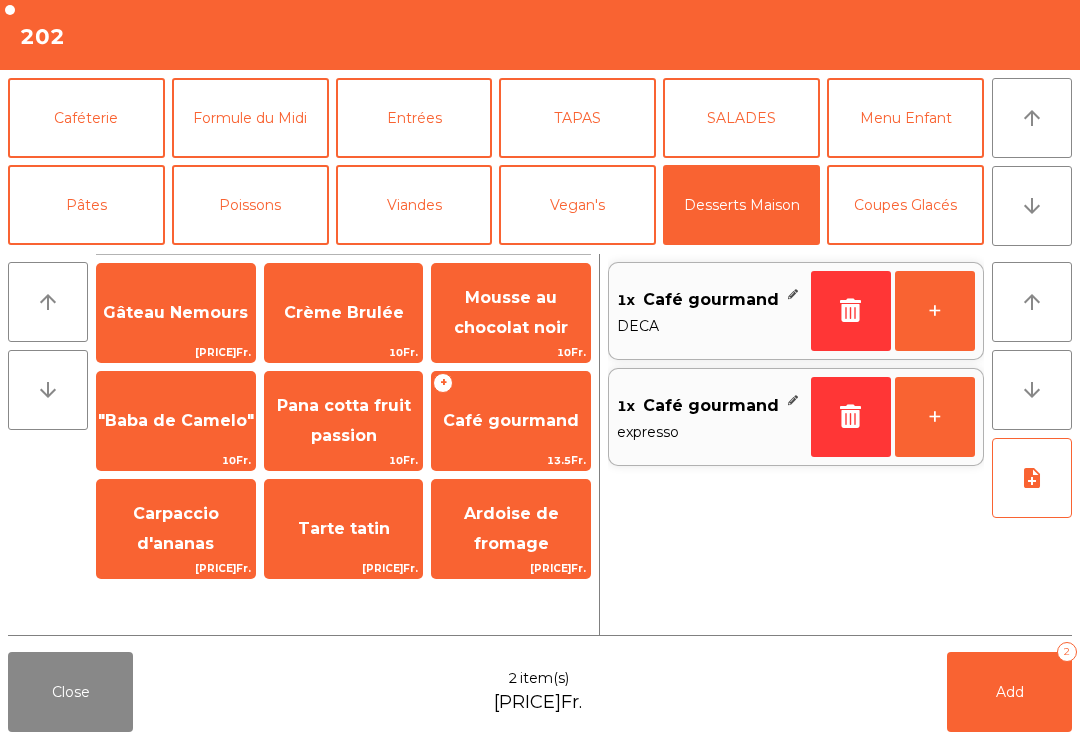 click on "Add" 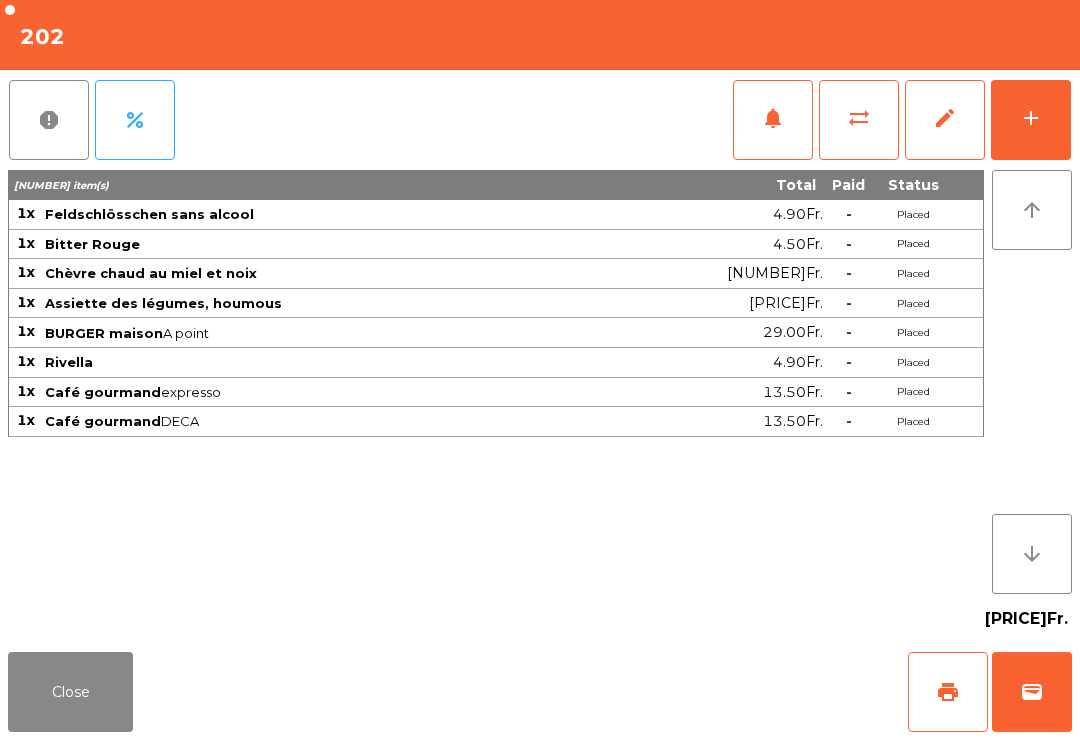 click on "Close" 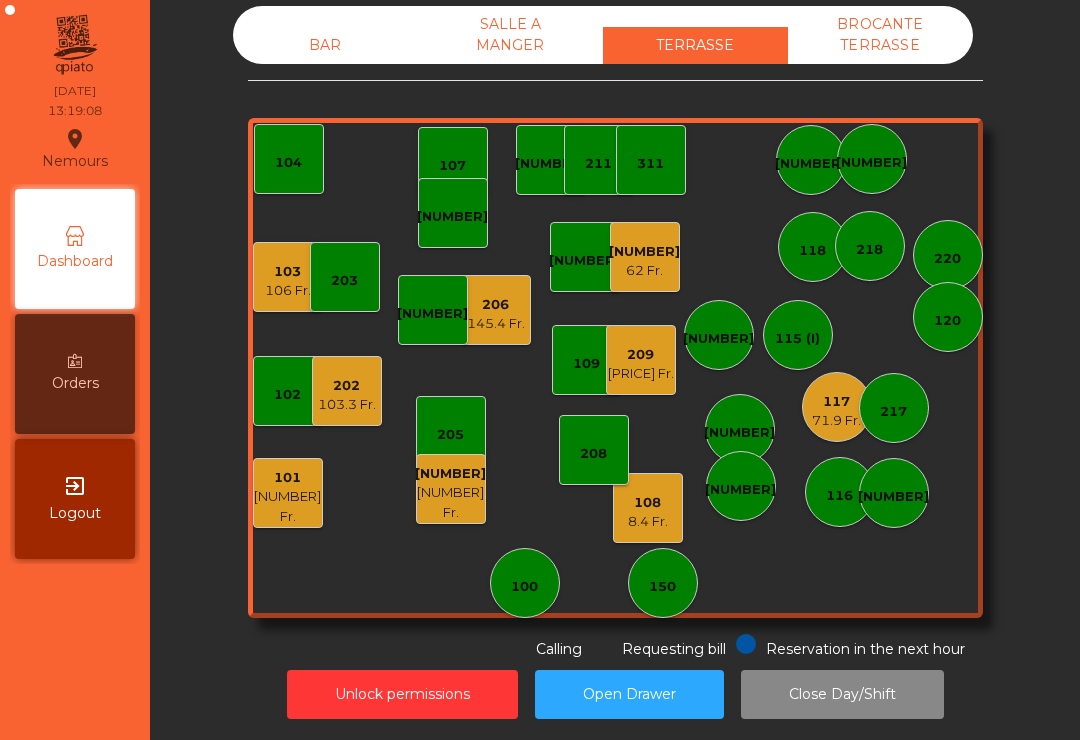 click on "105    120.4 Fr." 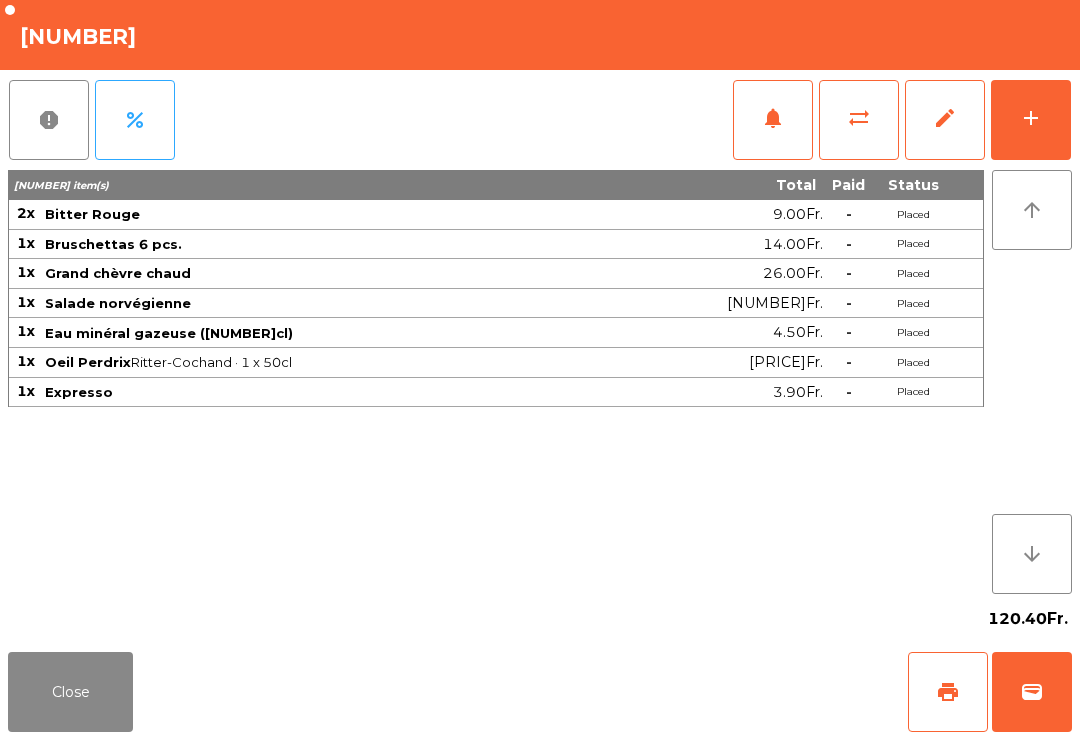 click on "print" 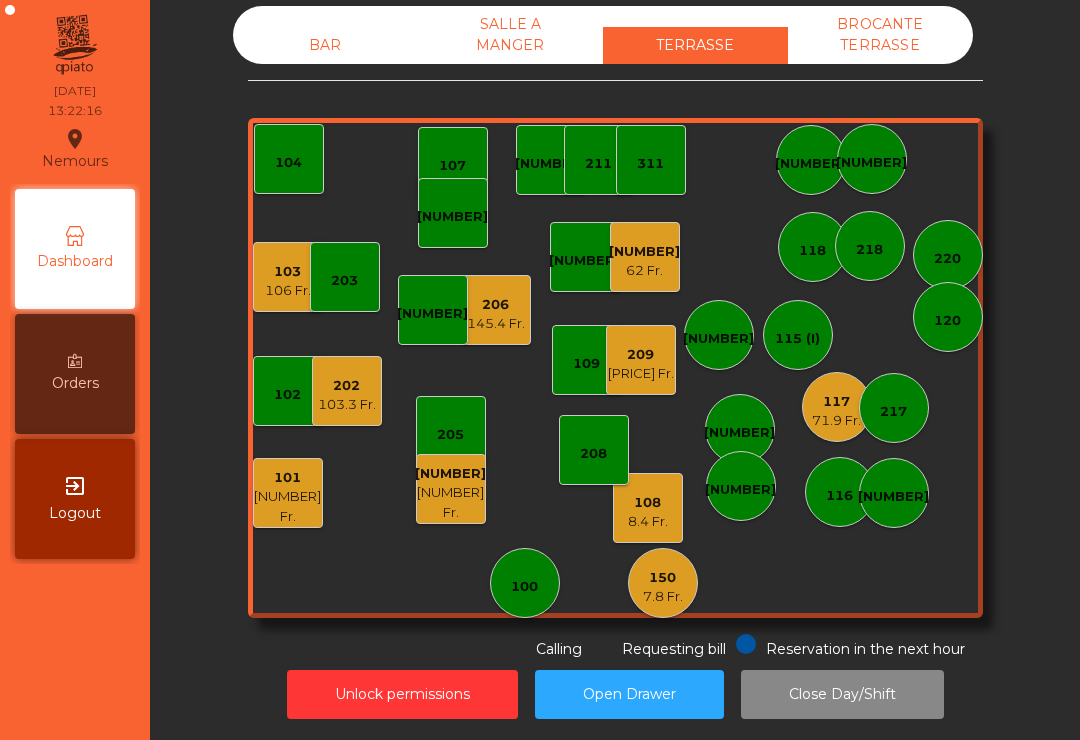 click on "115 (I)" 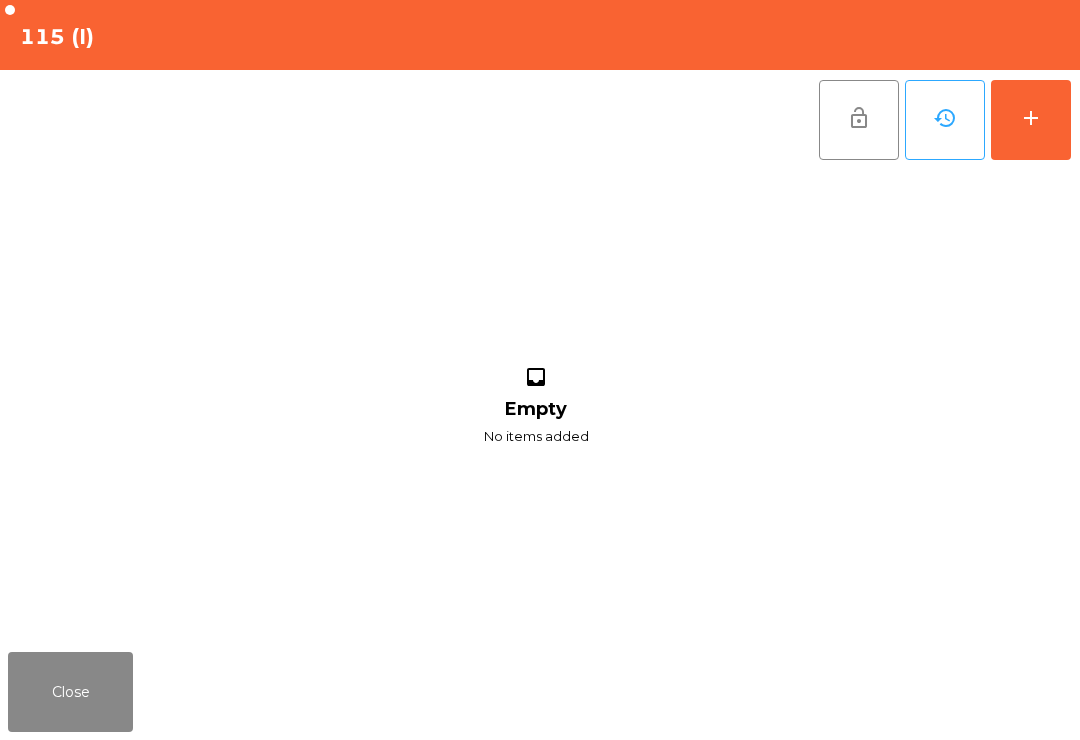 click on "add" 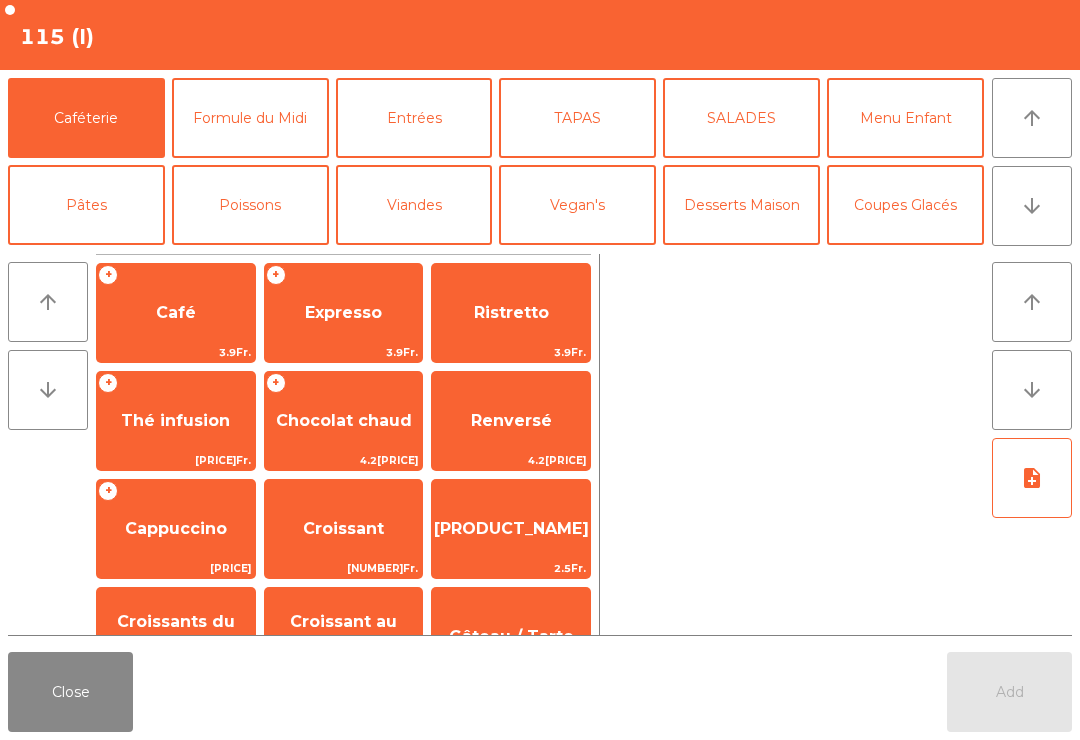 click on "Expresso" 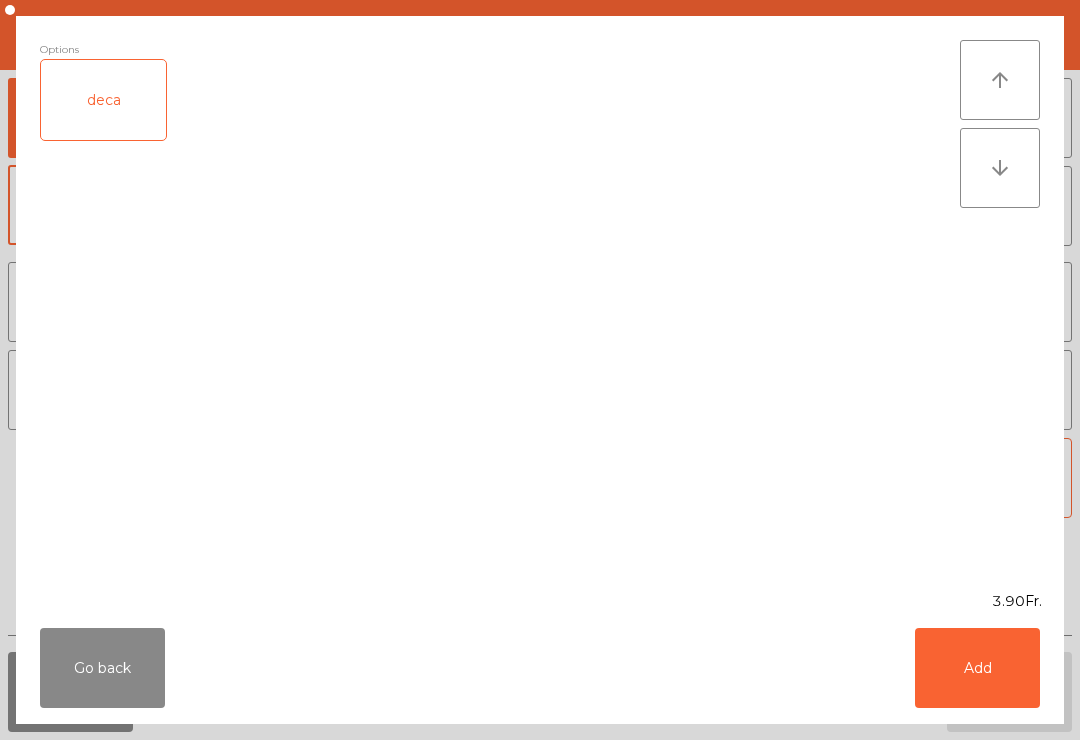 click on "Add" 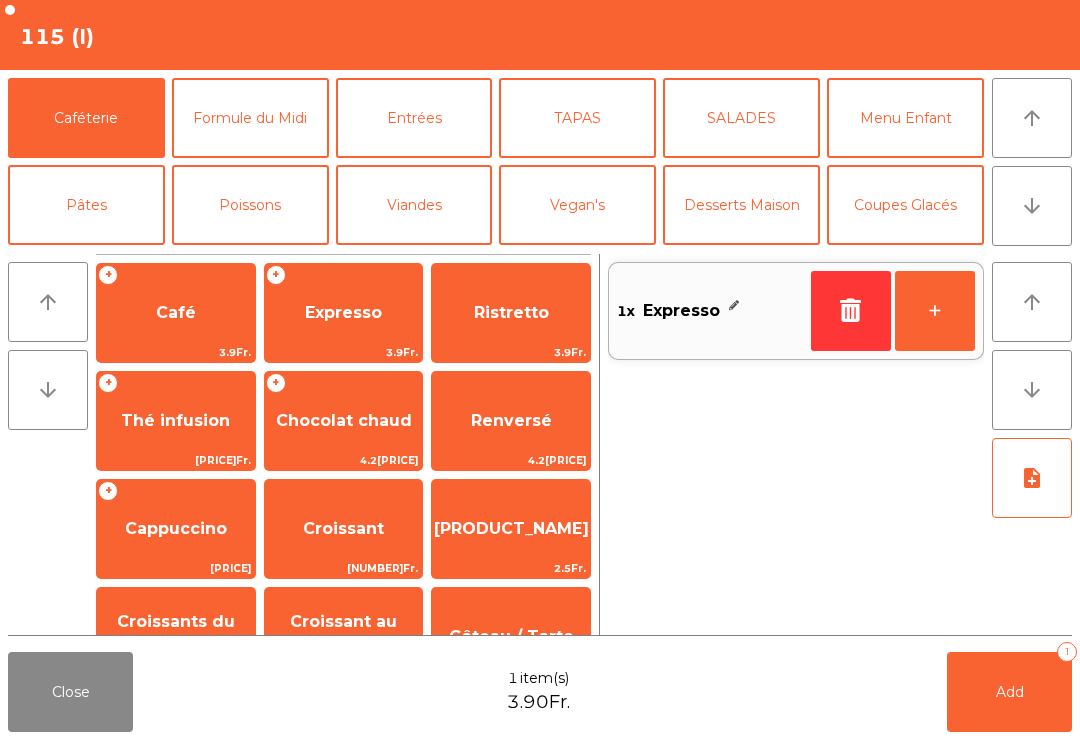 click on "Café" 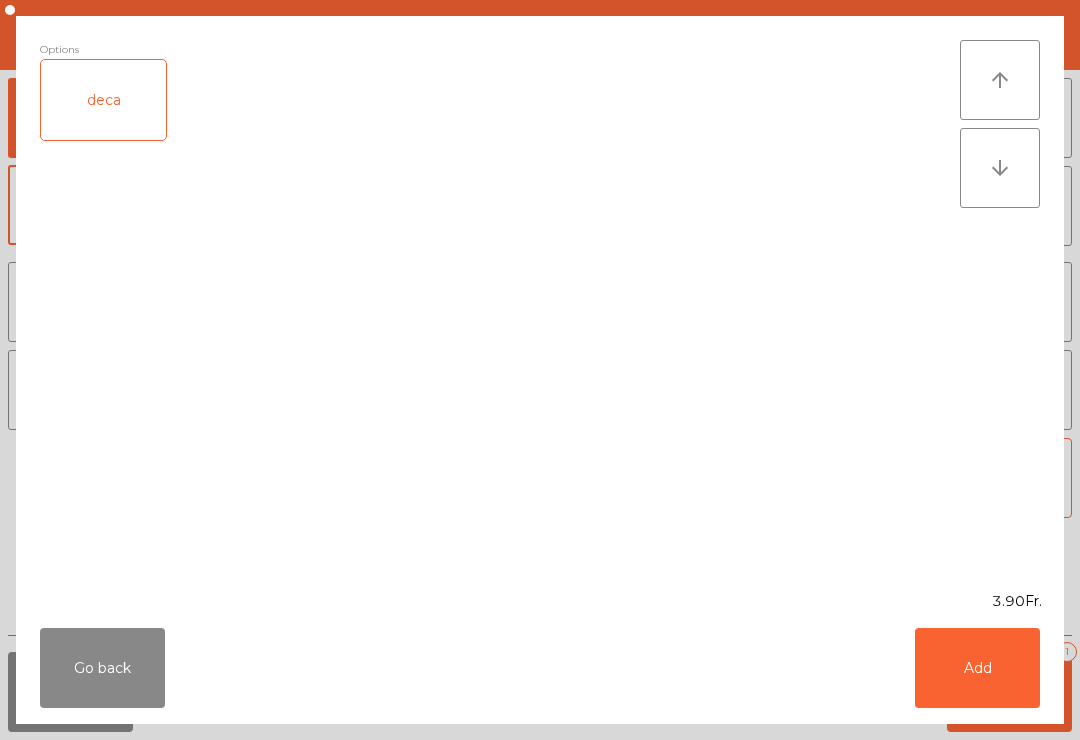 click on "Add" 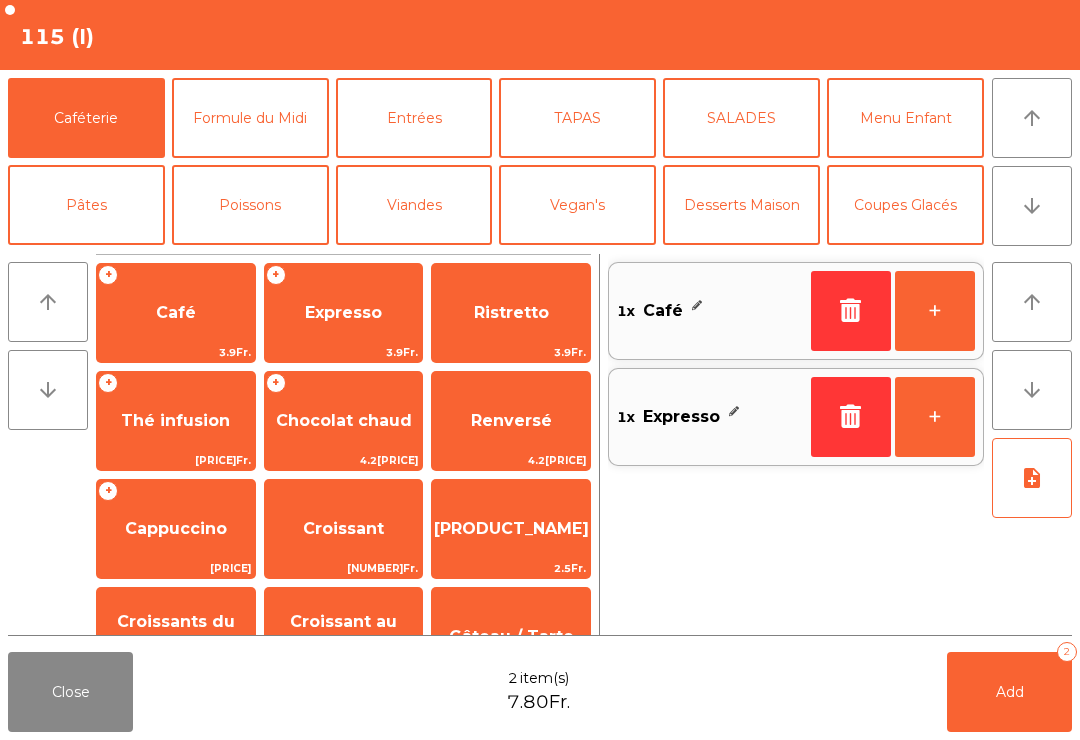 click on "Add" 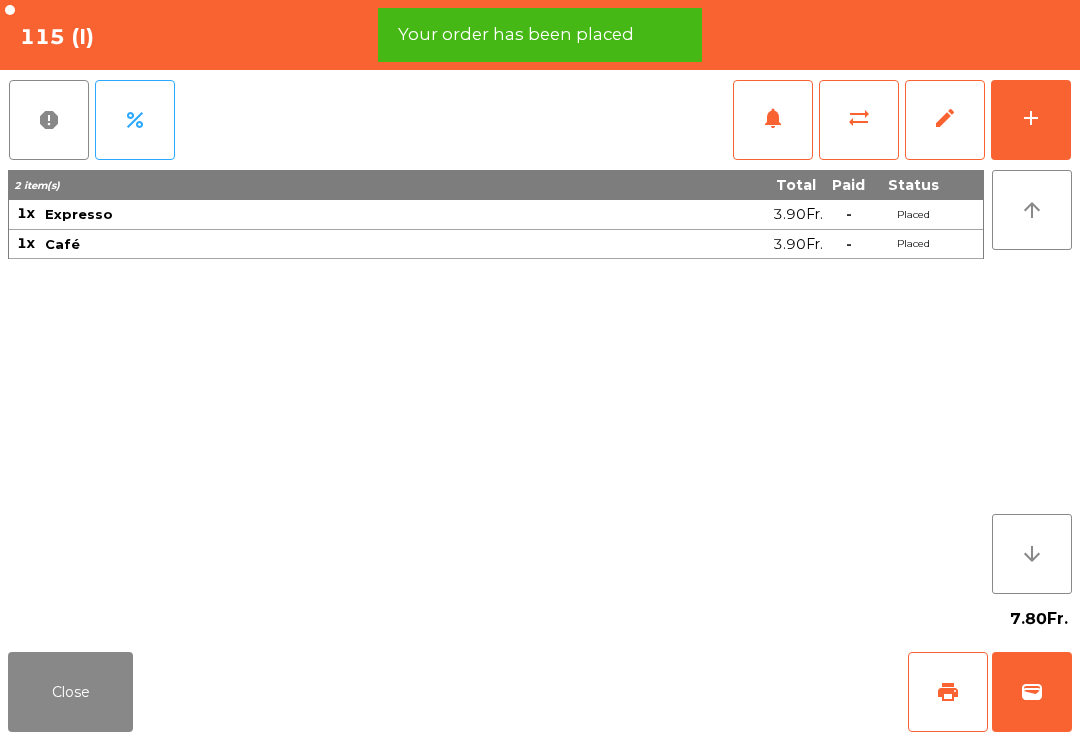 click on "print" 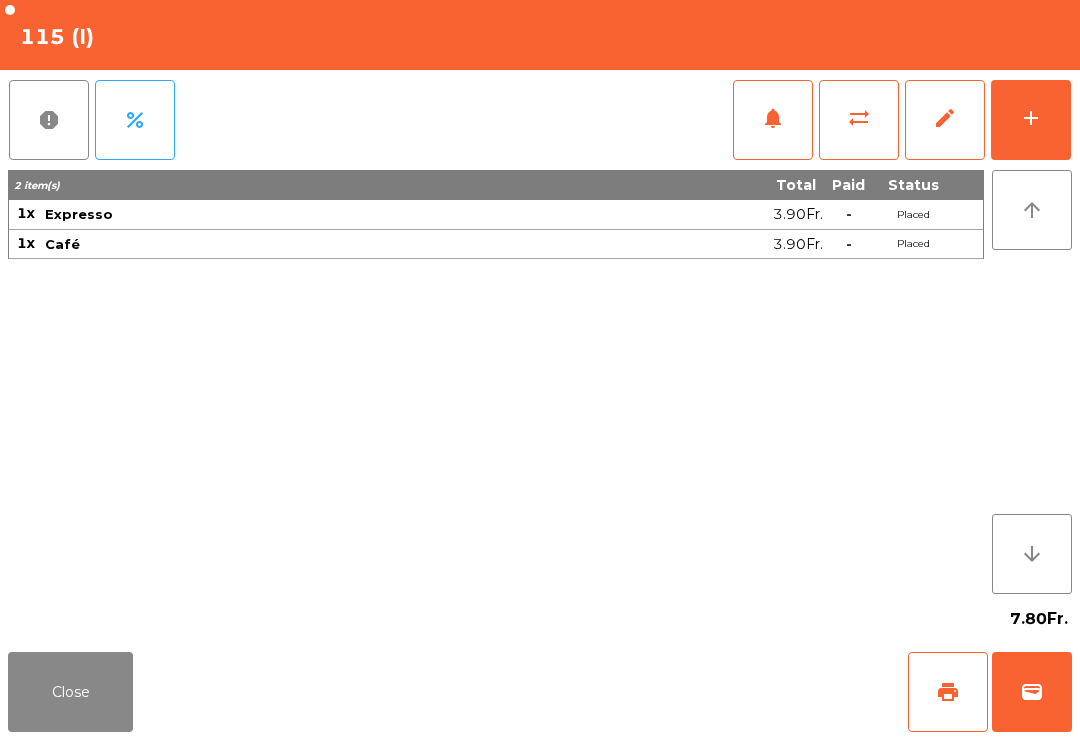 click on "Close" 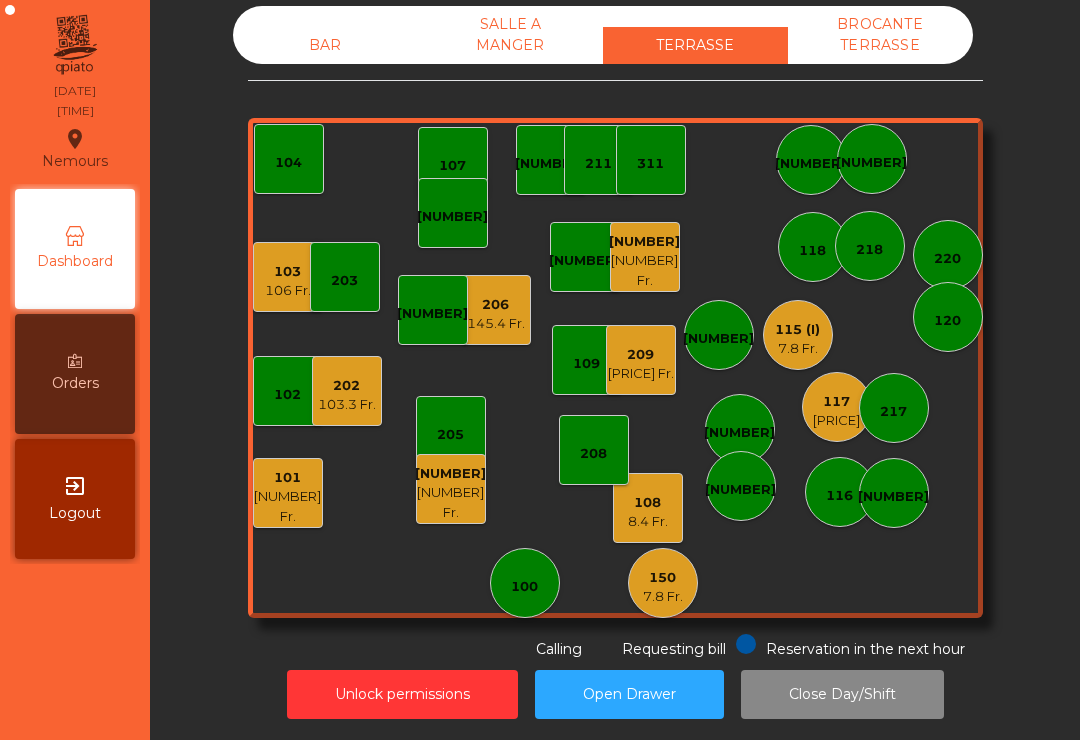 click on "[NUMBER] Fr." 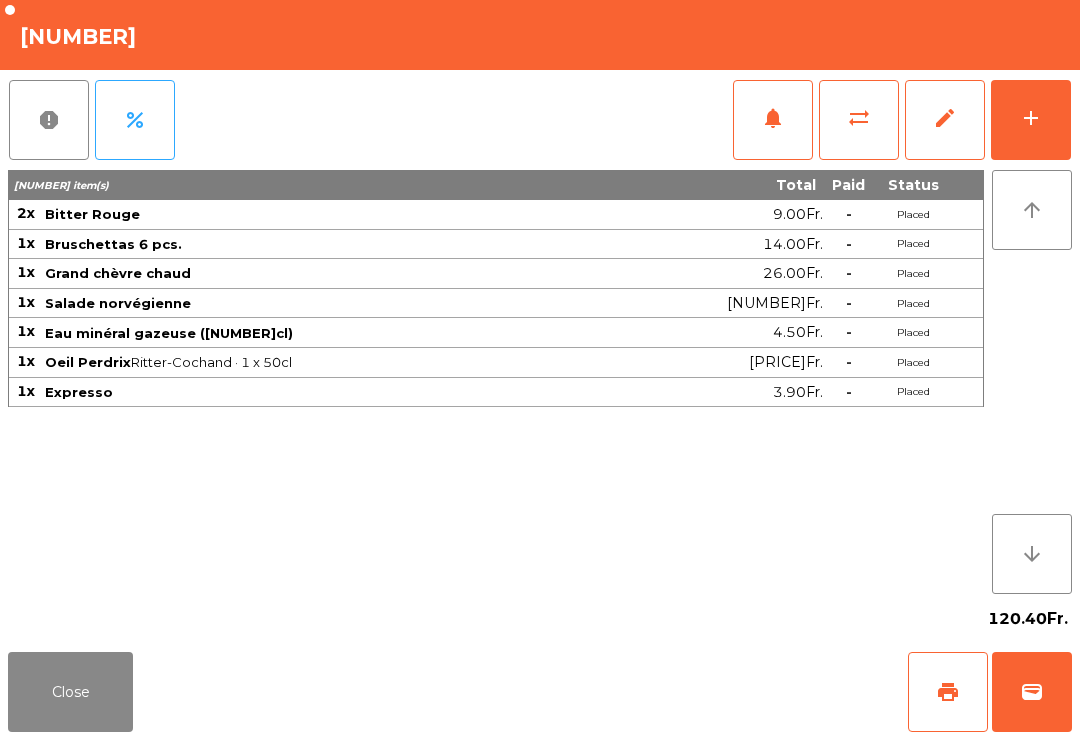click on "Close" 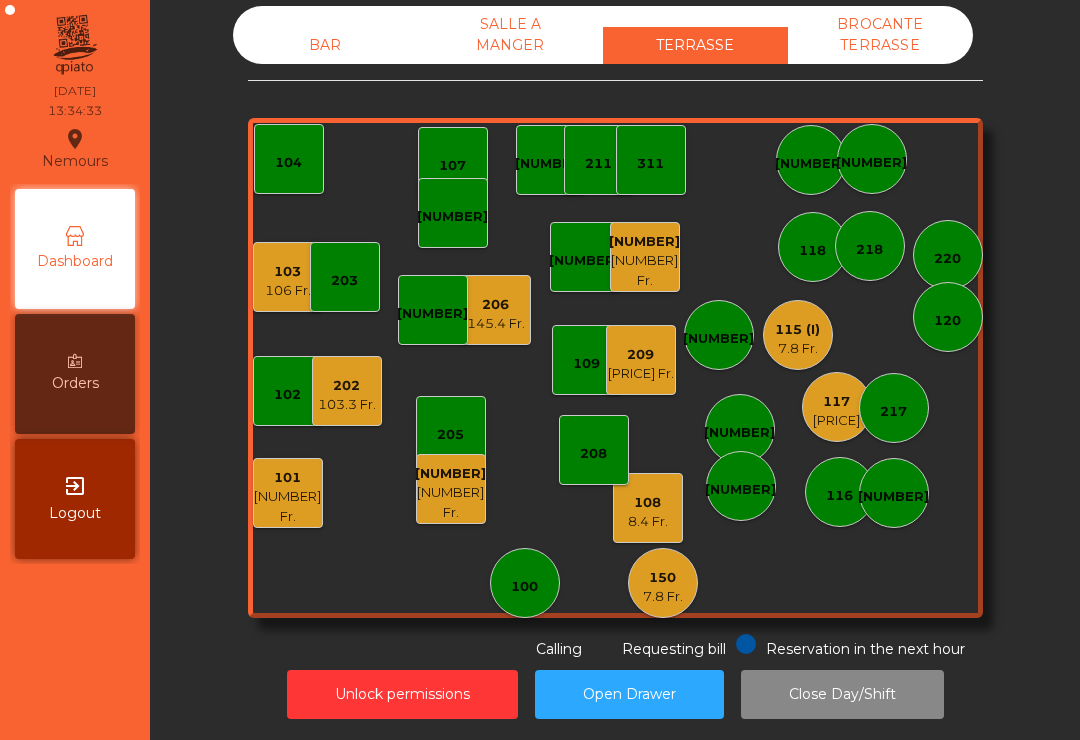 click on "209" 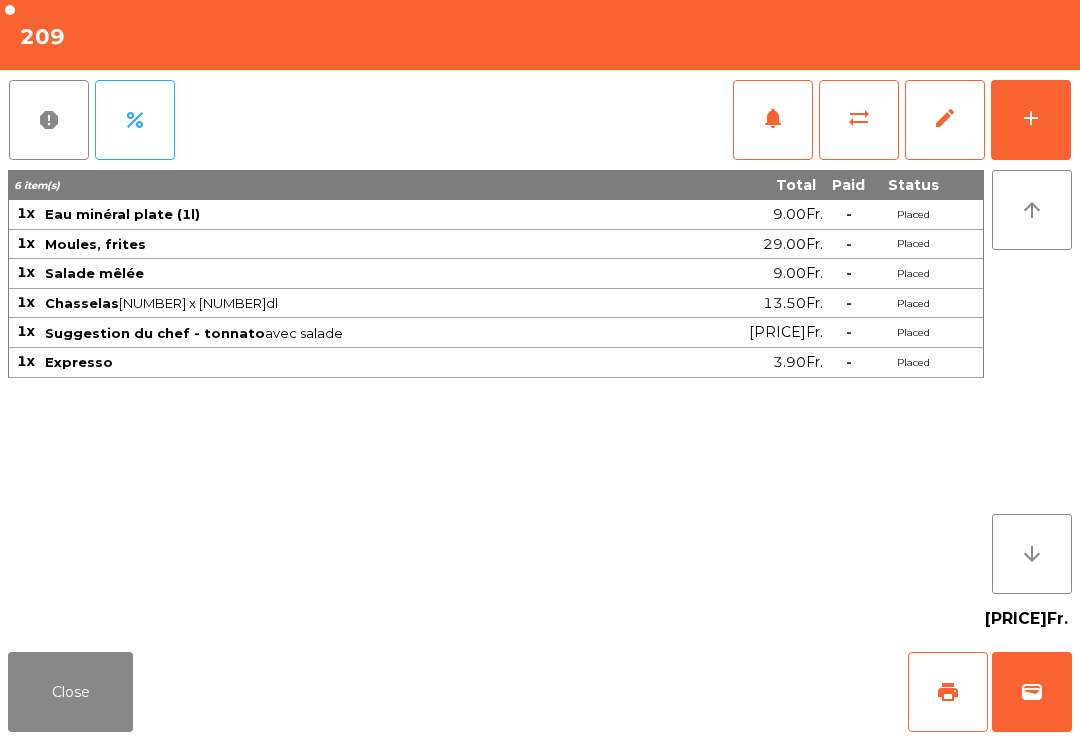 click on "print" 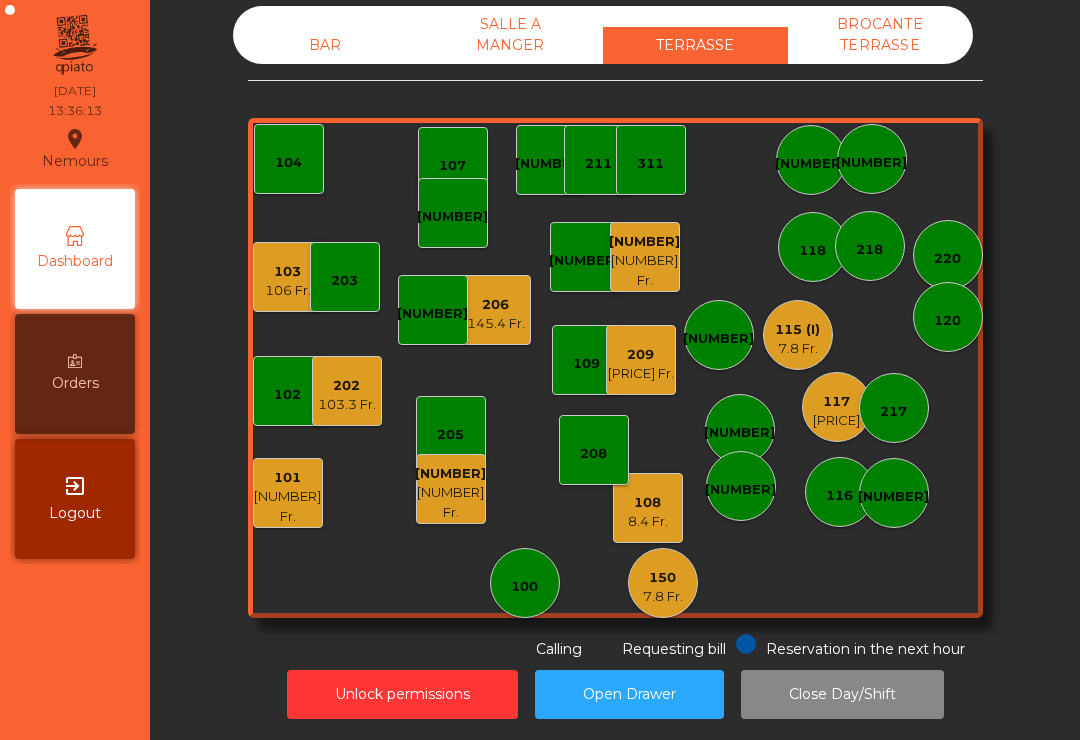click on "[NUMBER] [NUMBER] Fr." 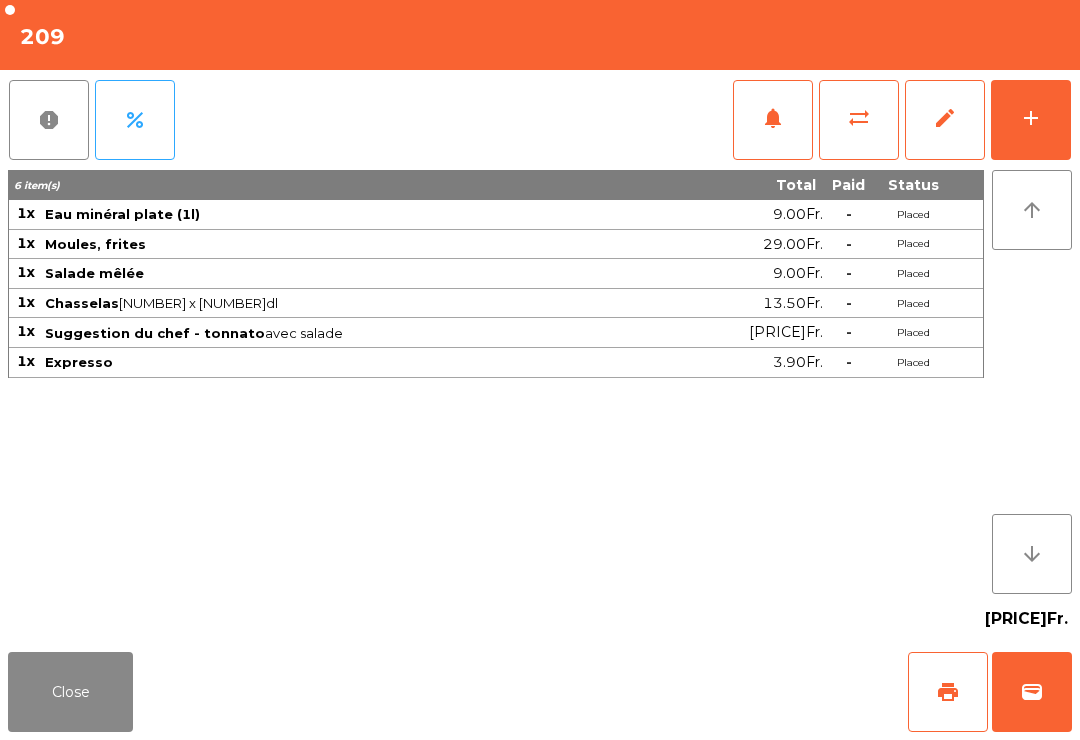 click on "sync_alt" 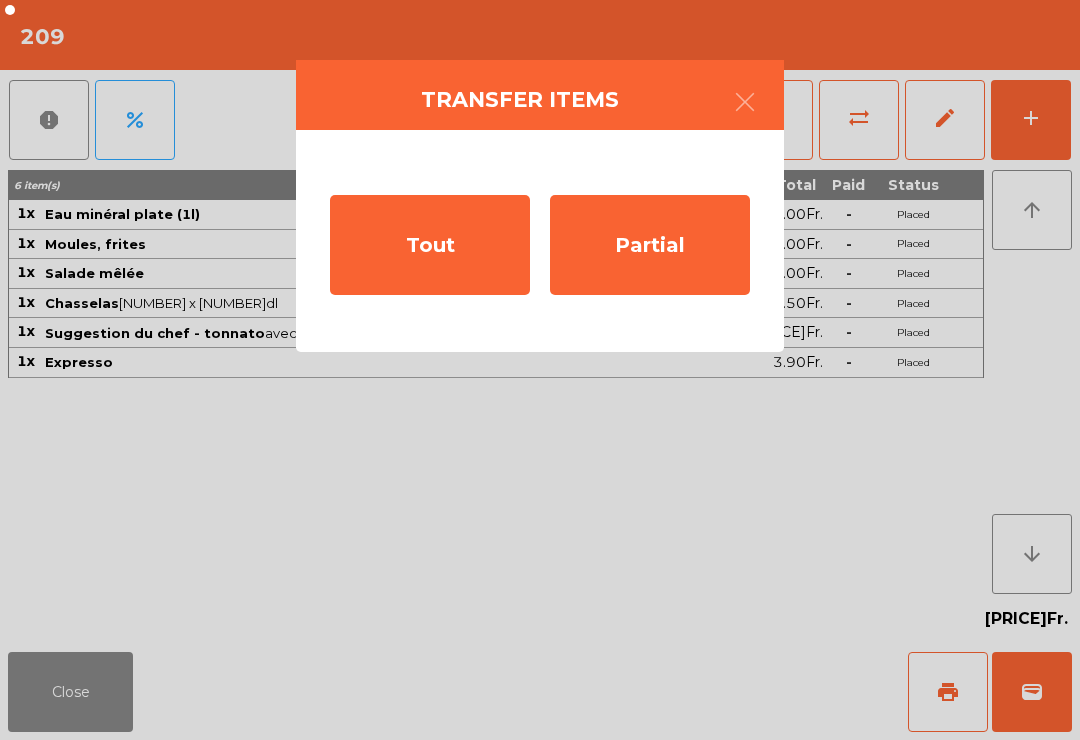 click on "Tout" 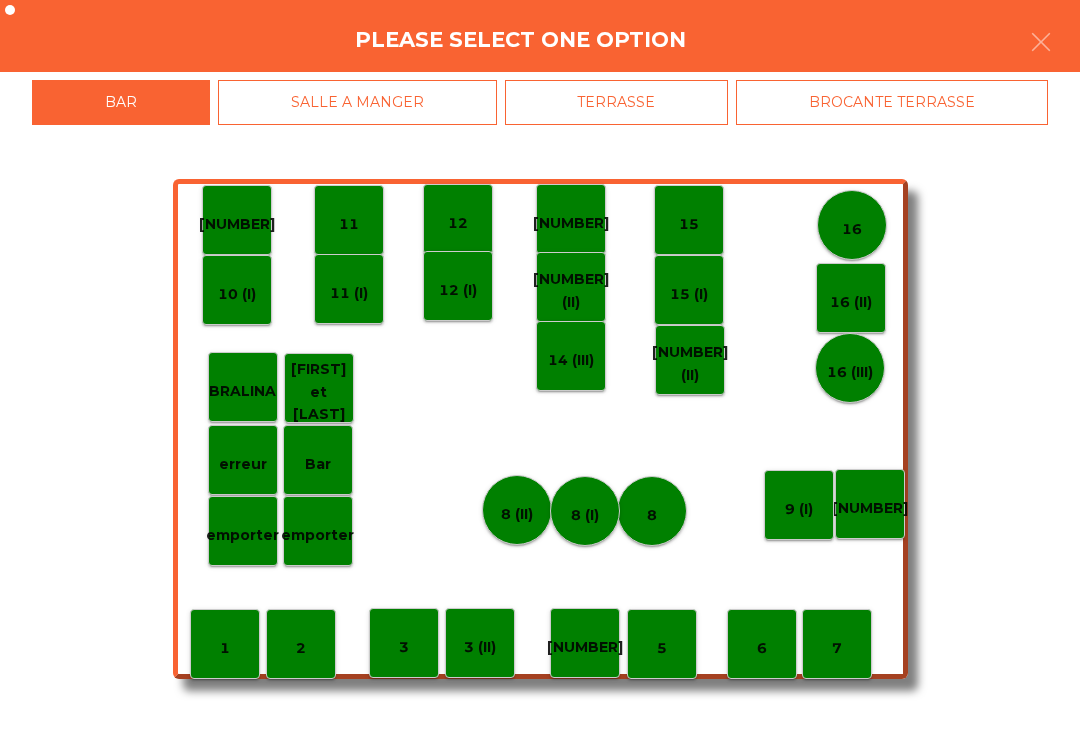 click on "TERRASSE" 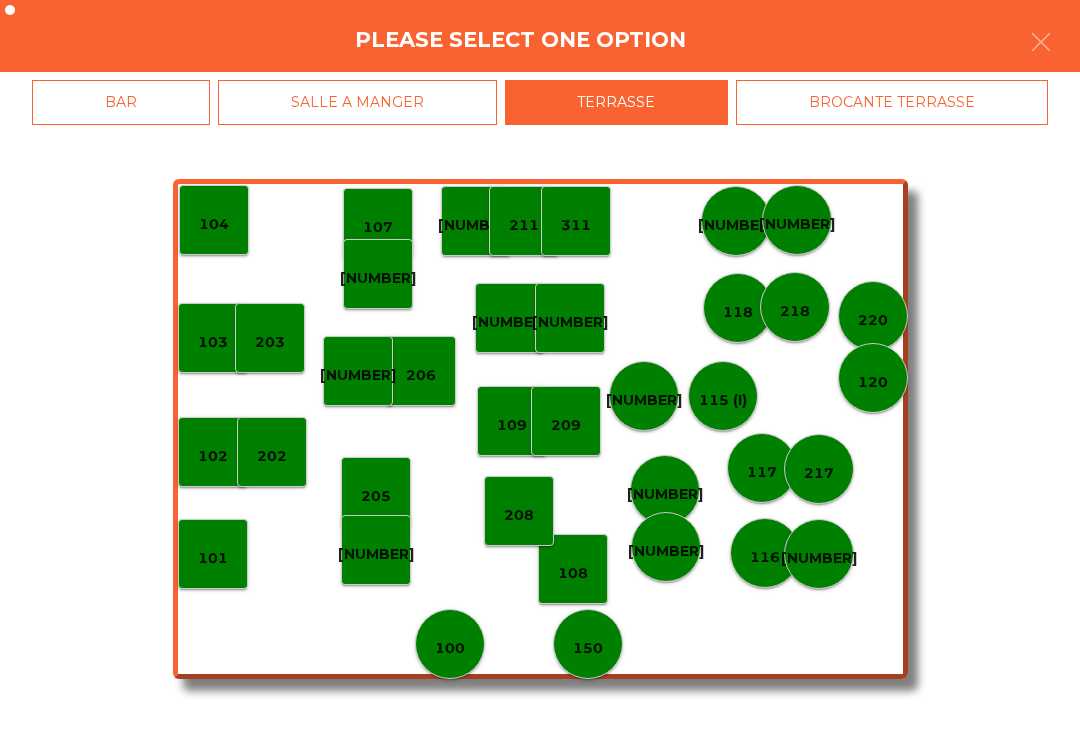 click on "SALLE A MANGER" 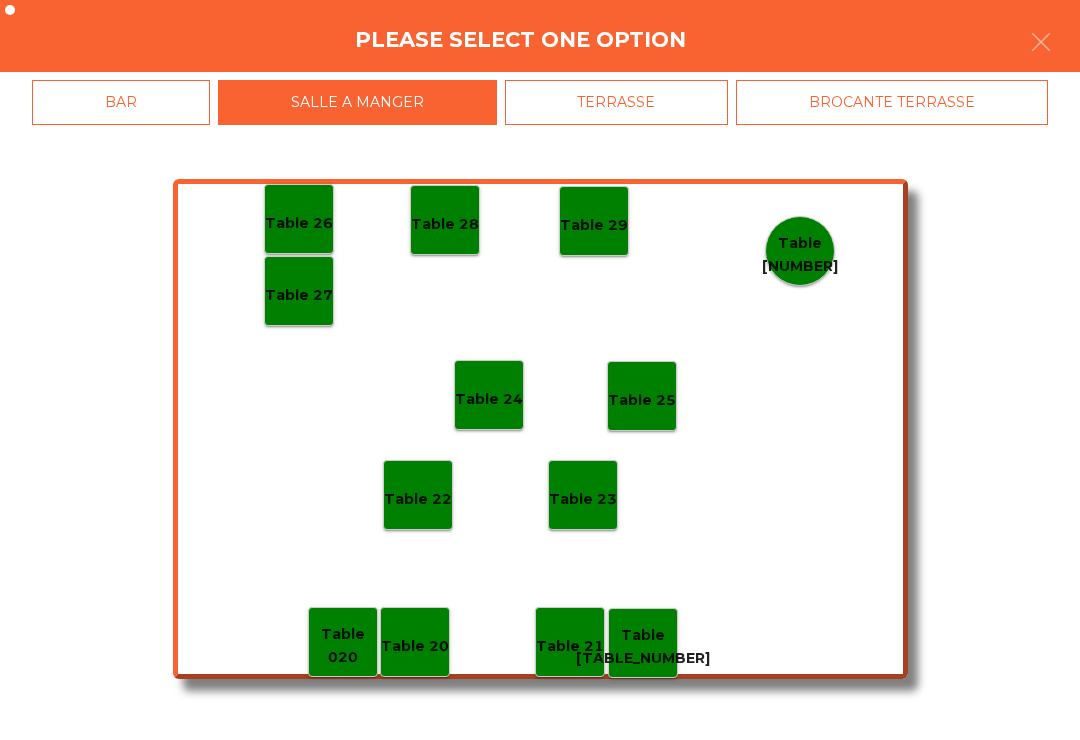 click on "Table 27" 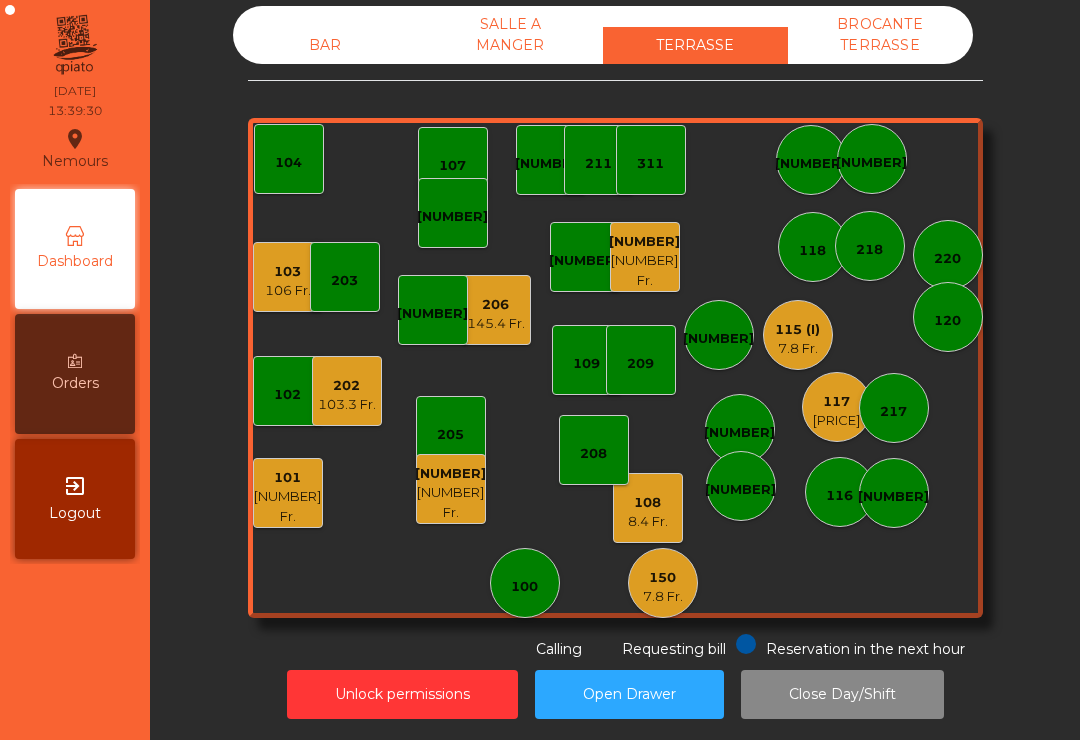 click on "7.8 Fr." 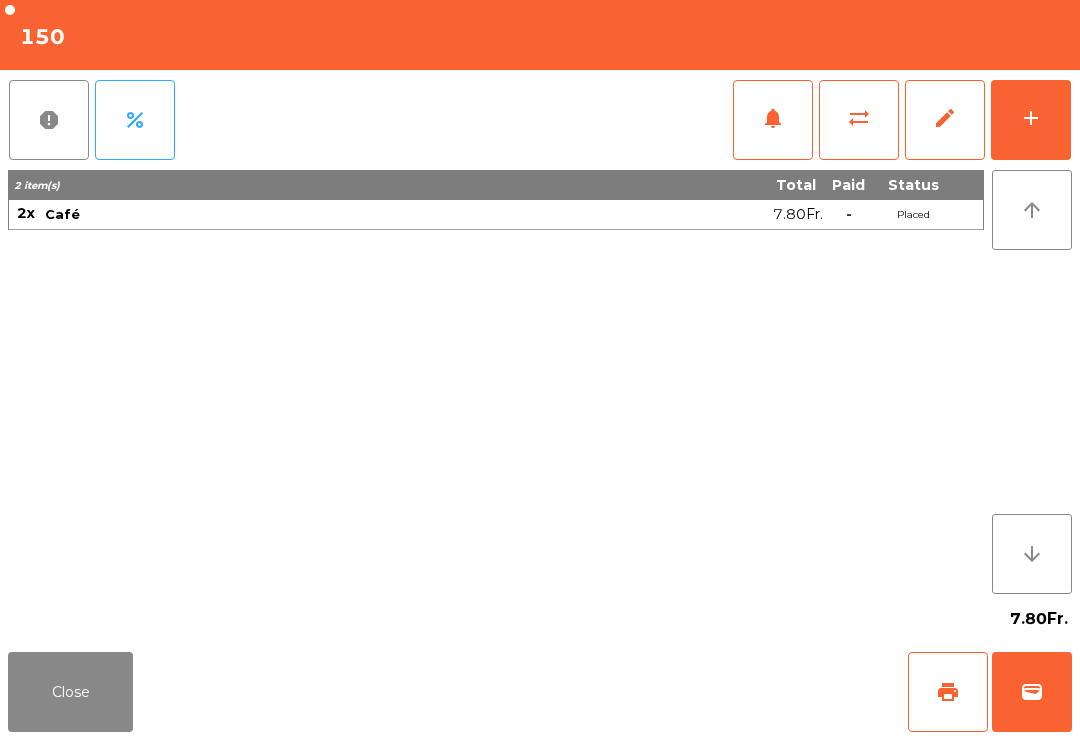 click on "print" 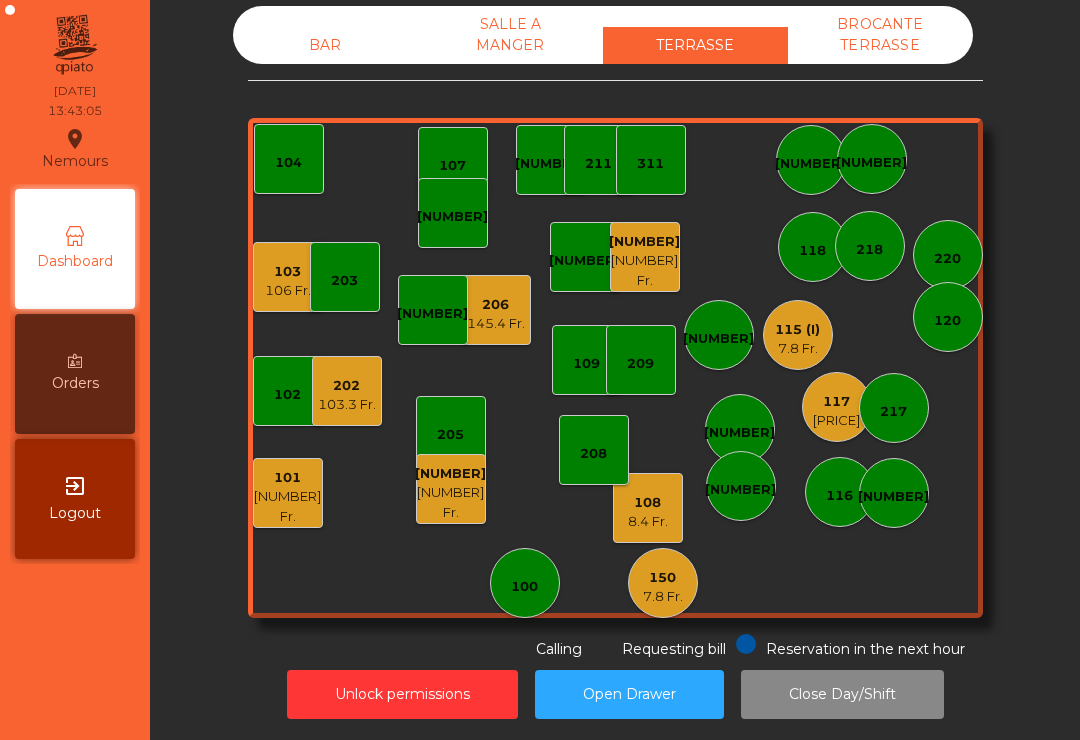 click on "105    120.4 Fr." 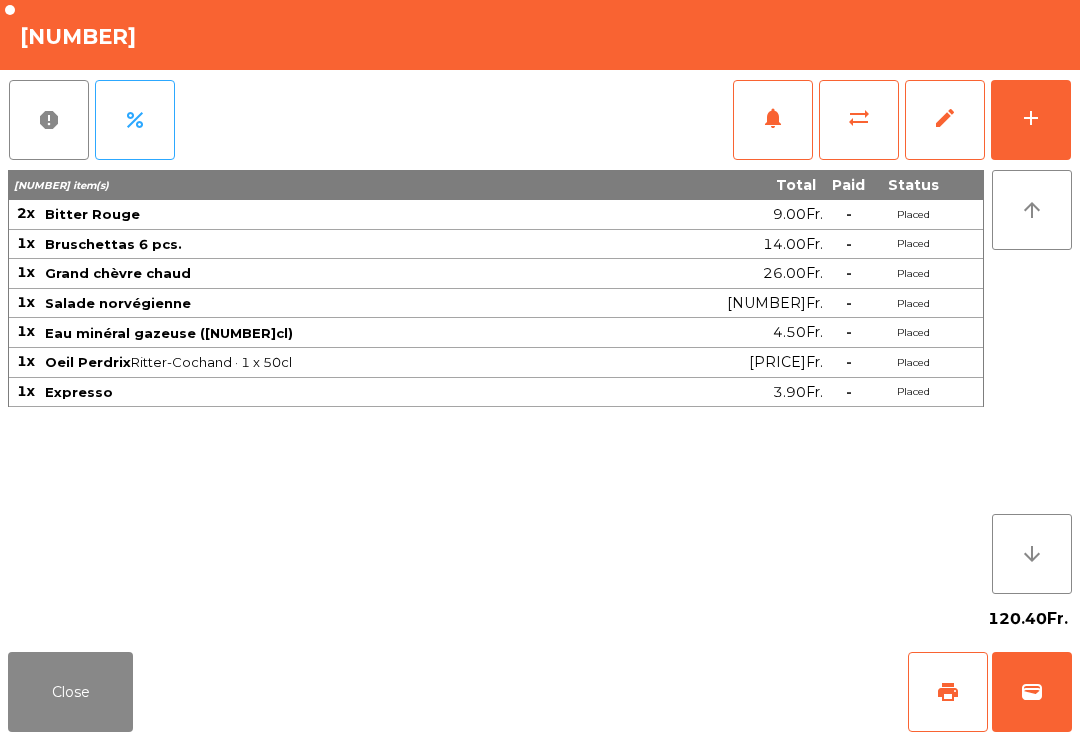 click on "wallet" 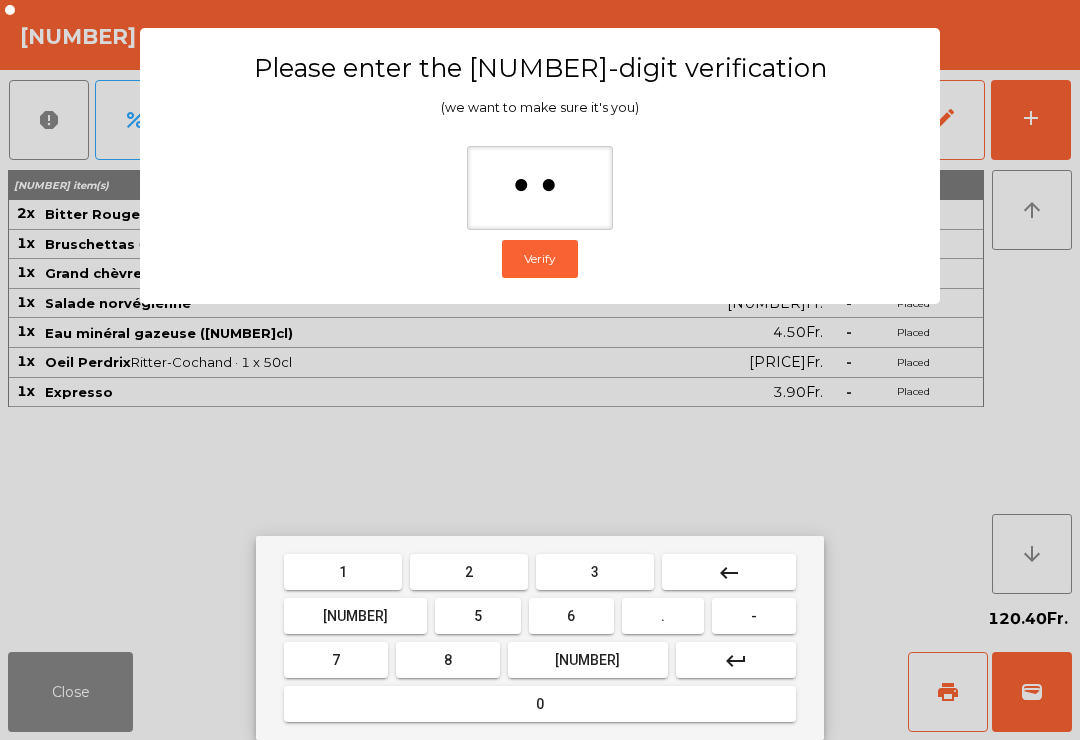 type on "*" 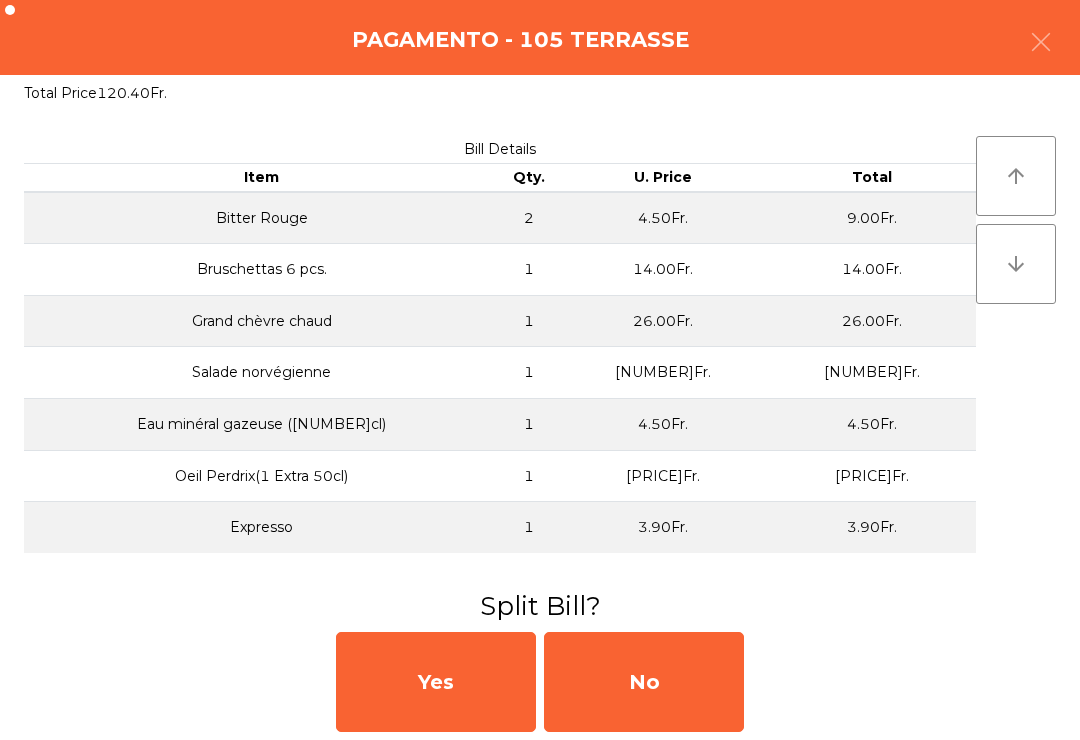 click on "No" 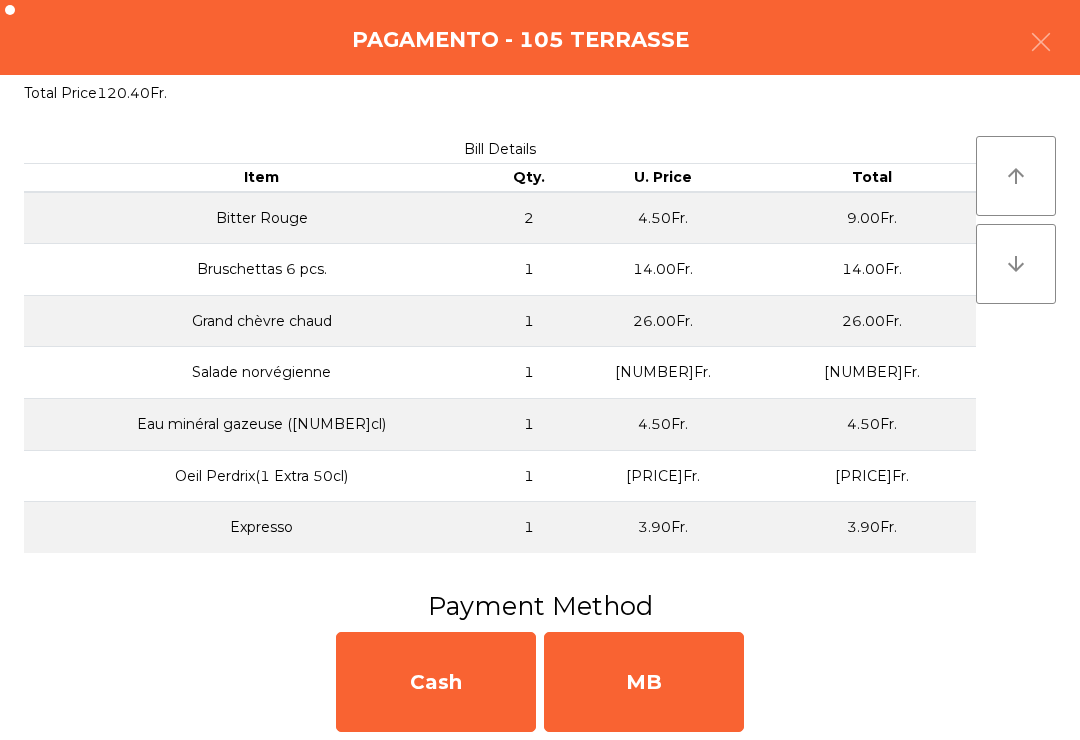 click on "MB" 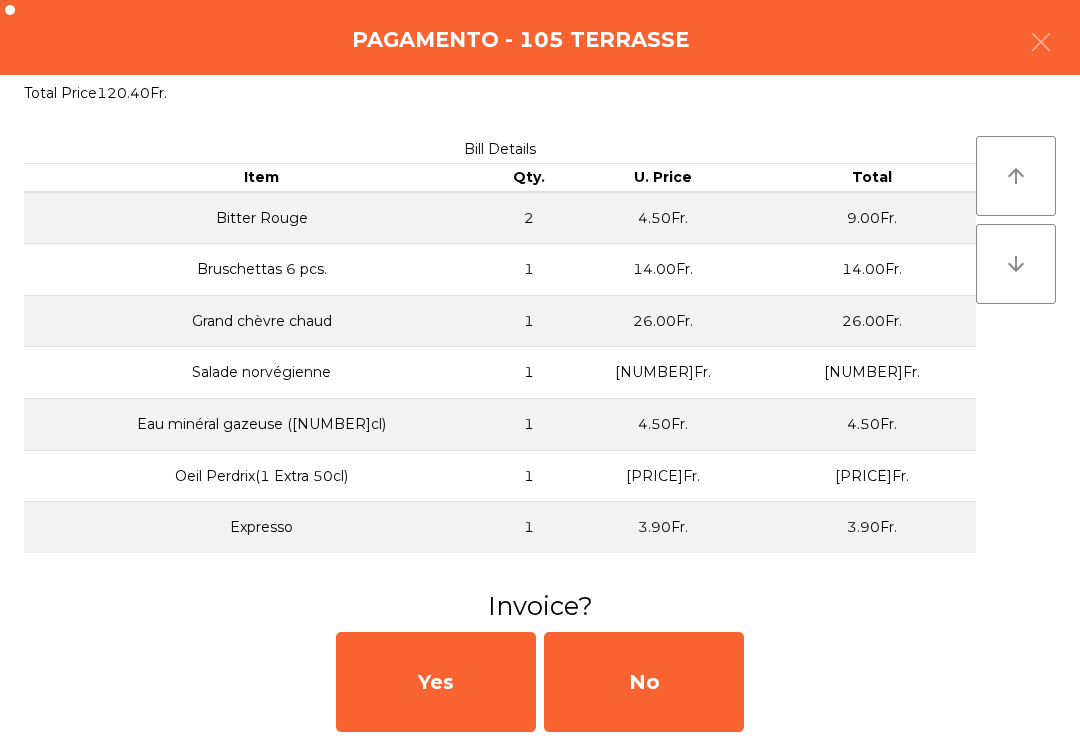 click on "No" 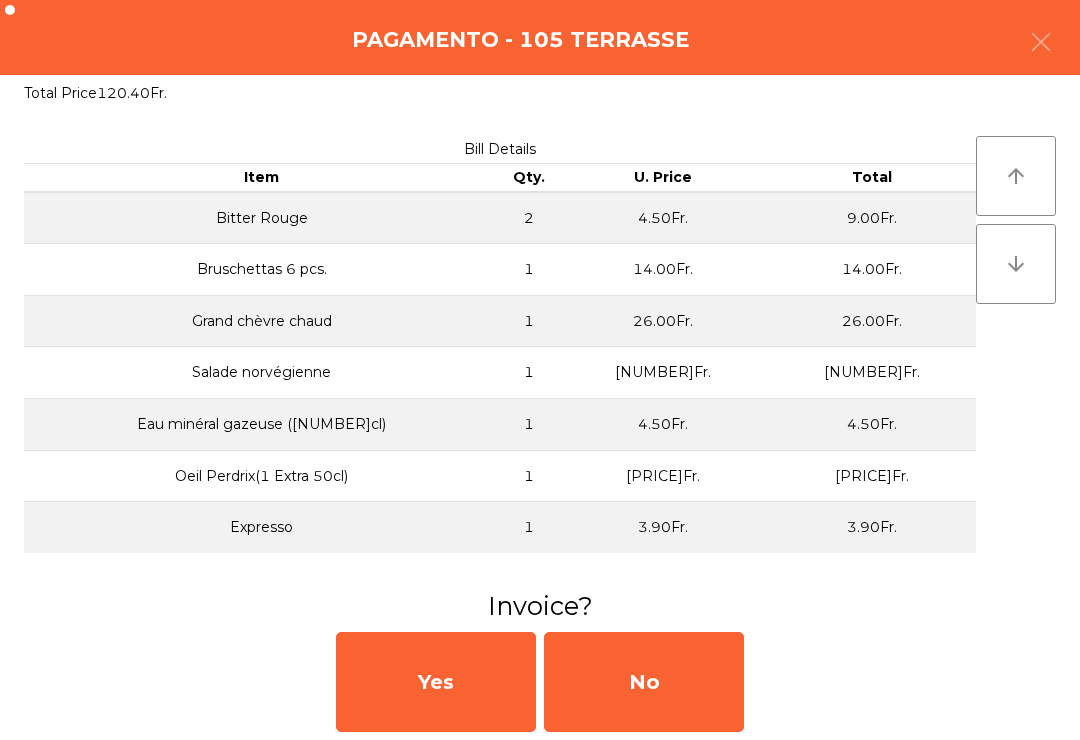 click on "Open Drawer" 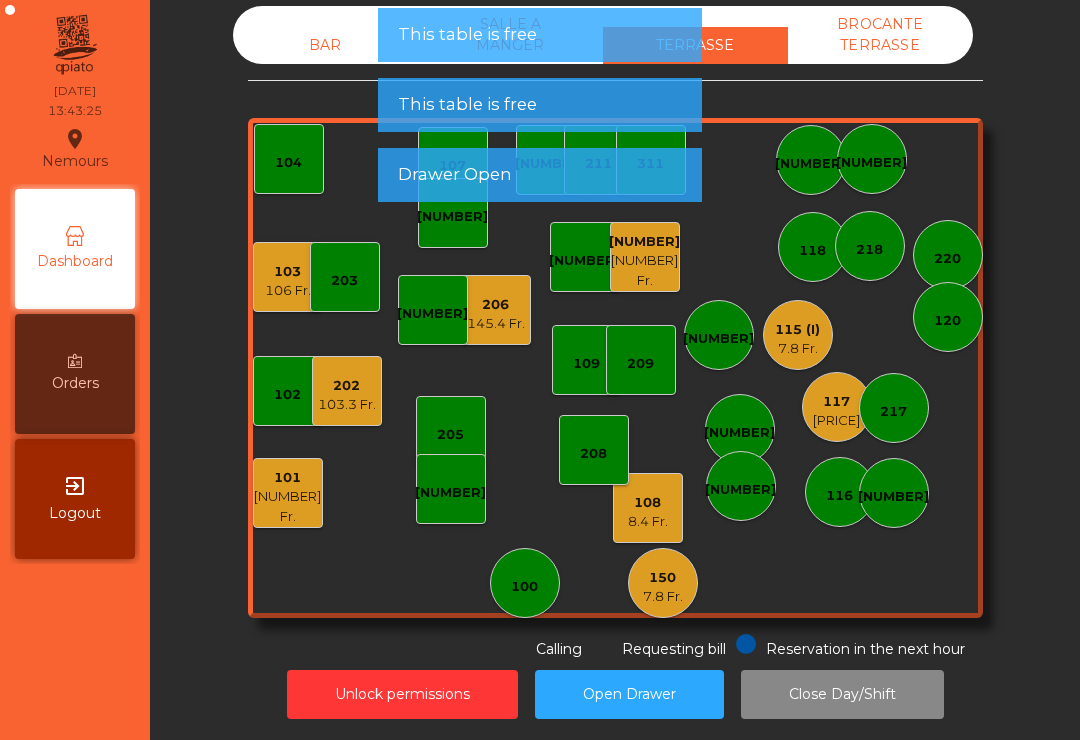click on "[NUMBER]" 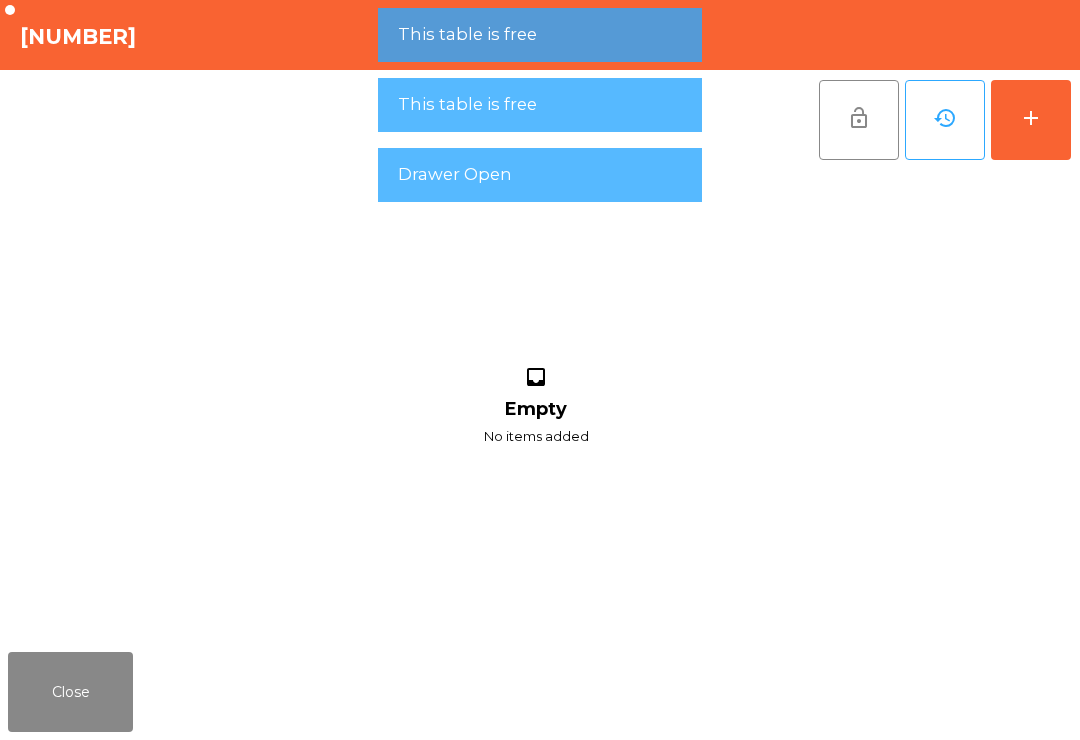 click on "add" 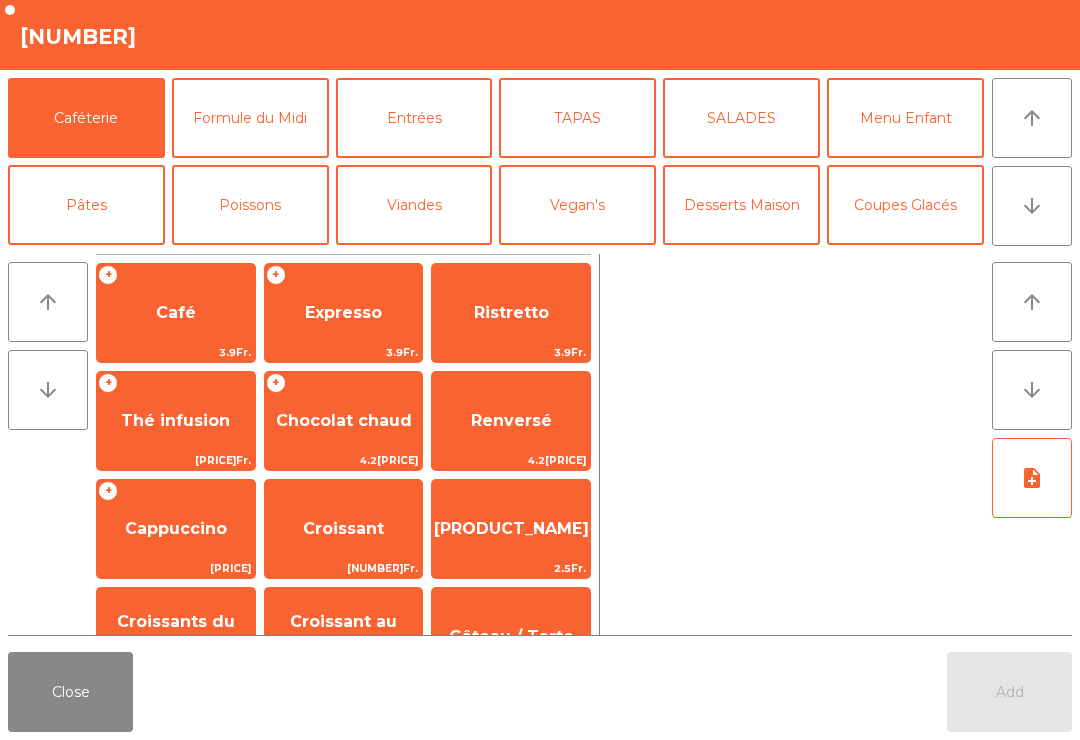 click on "arrow_downward" 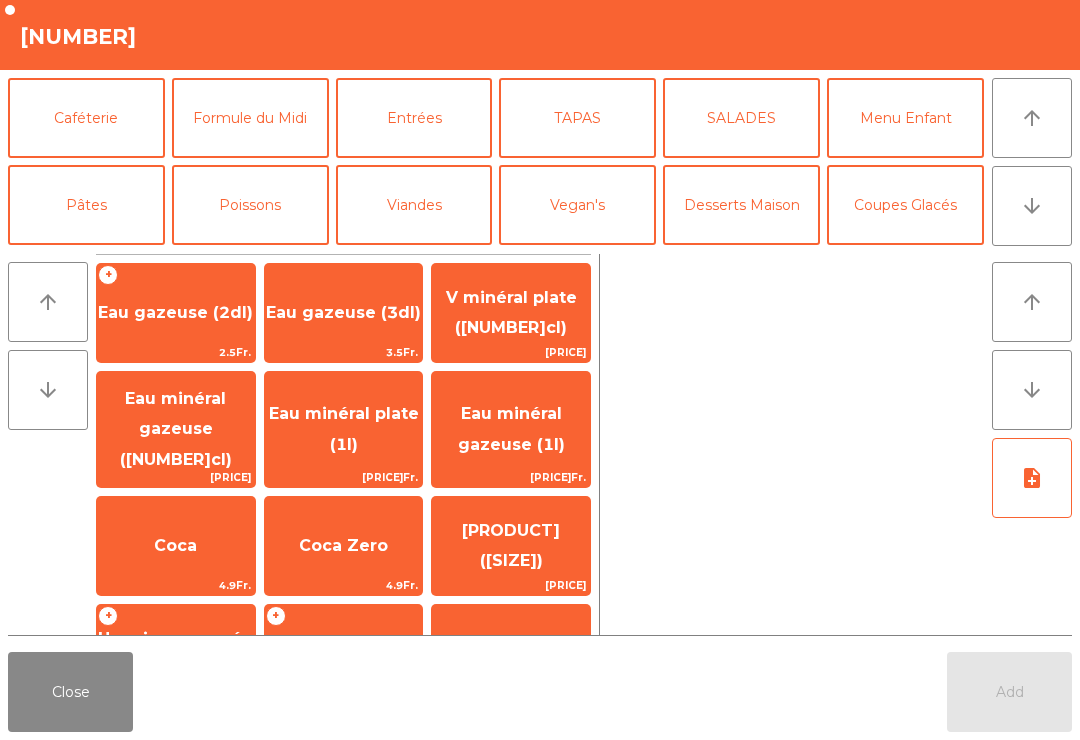 scroll, scrollTop: 174, scrollLeft: 0, axis: vertical 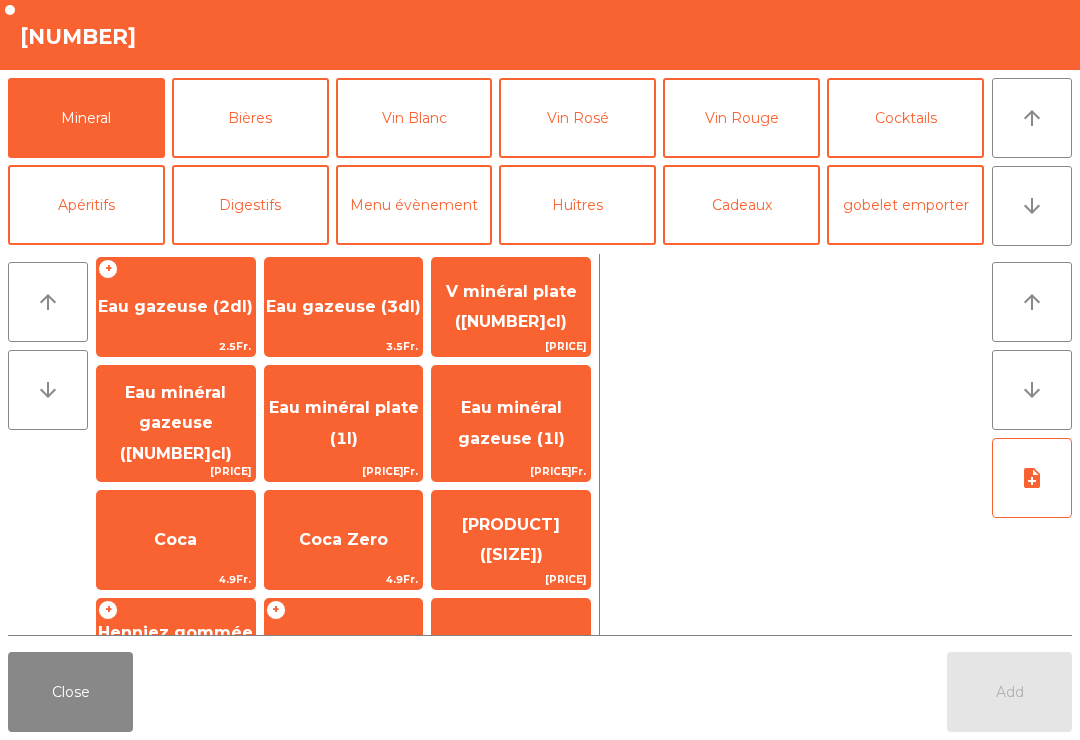 click on "Eau gazeuse (3dl)" 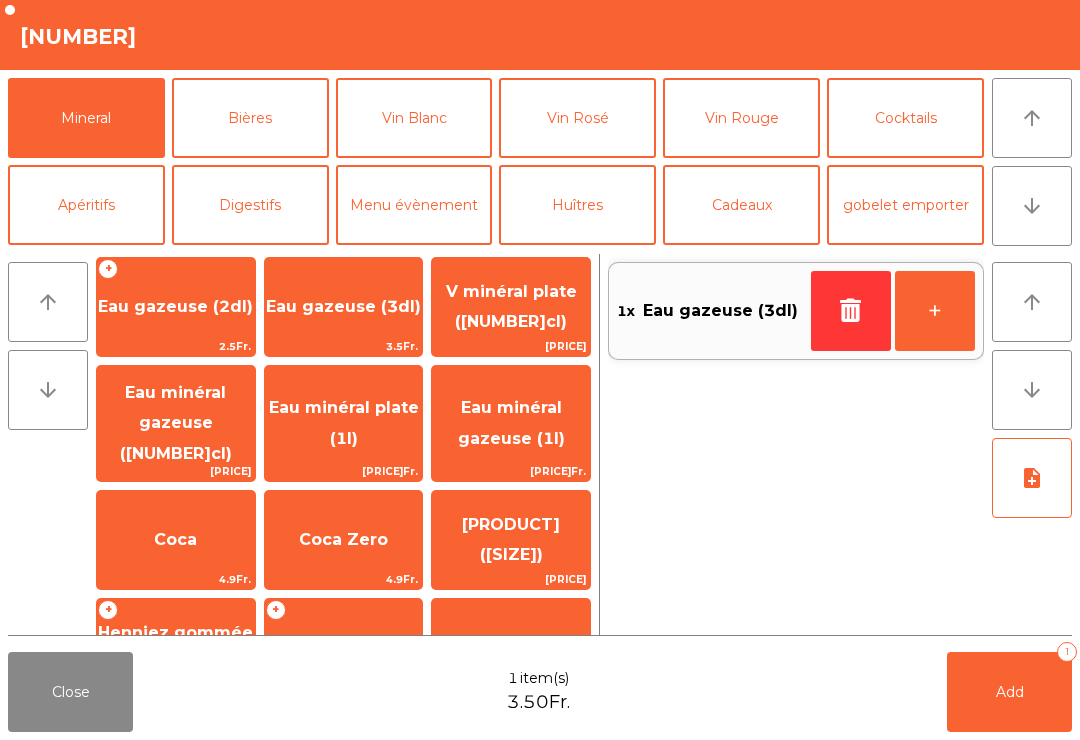 click on "Schweppes" 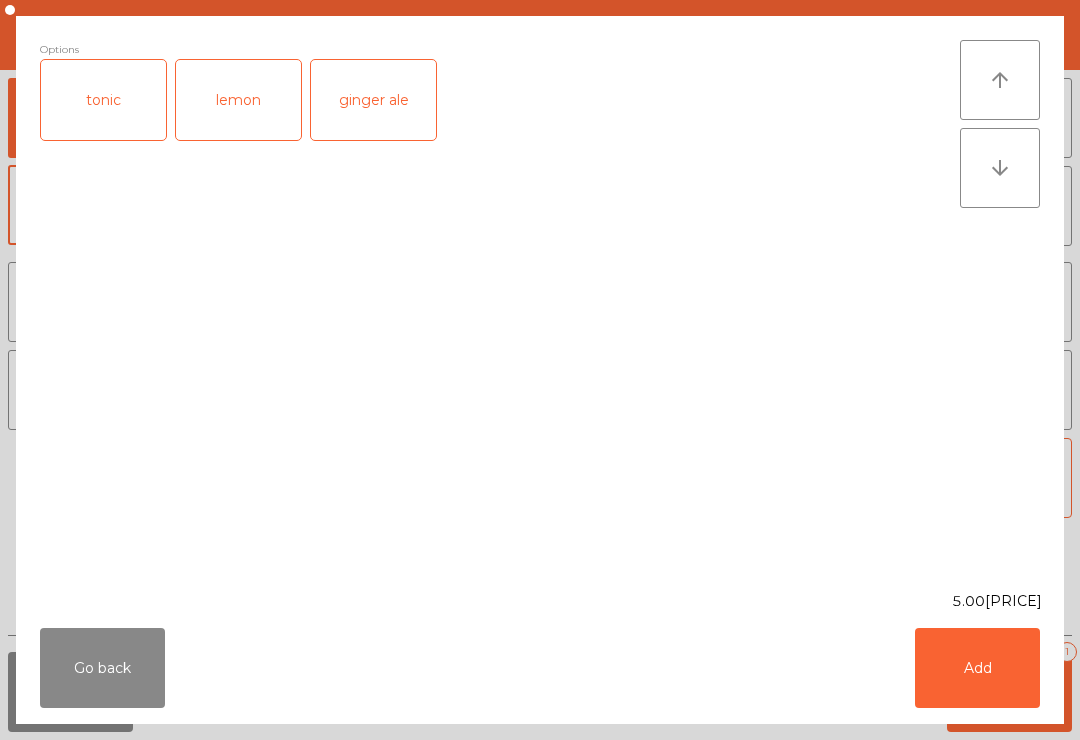 scroll, scrollTop: 327, scrollLeft: 0, axis: vertical 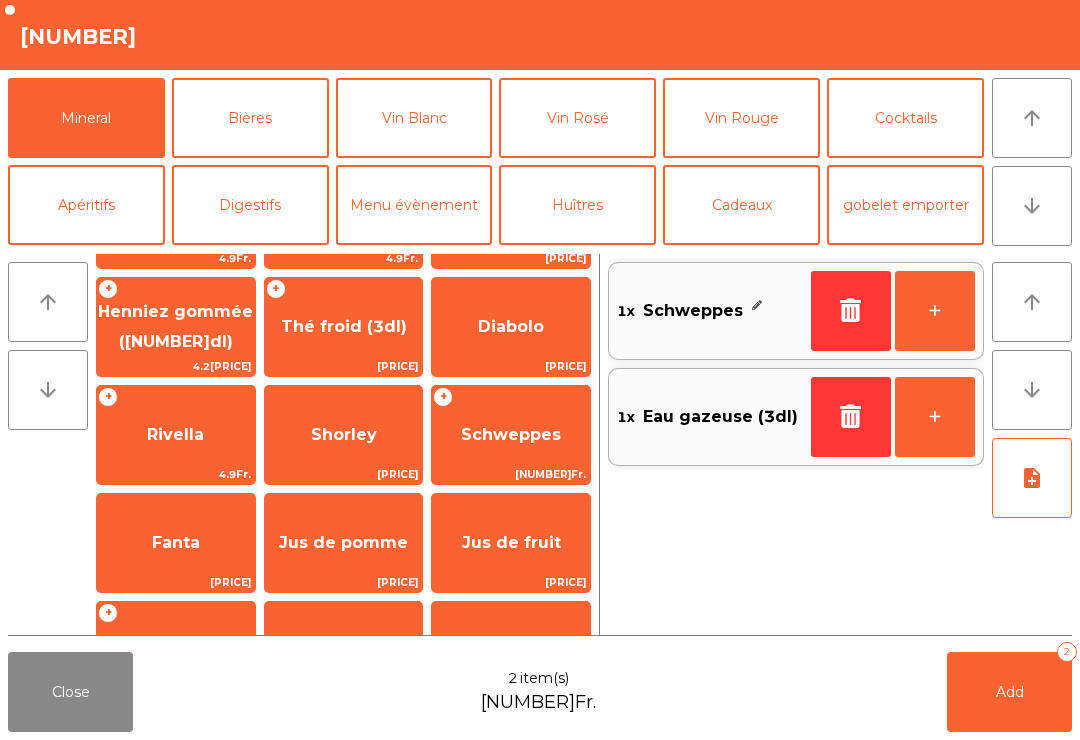 click on "Add   2" 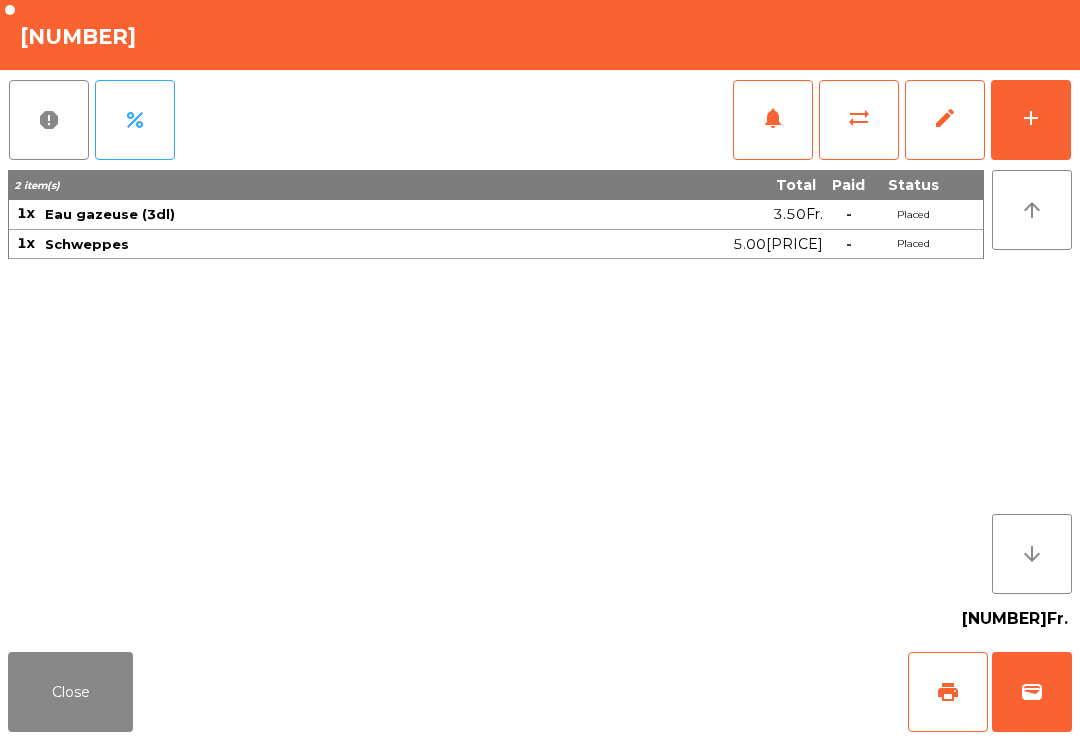 click on "print" 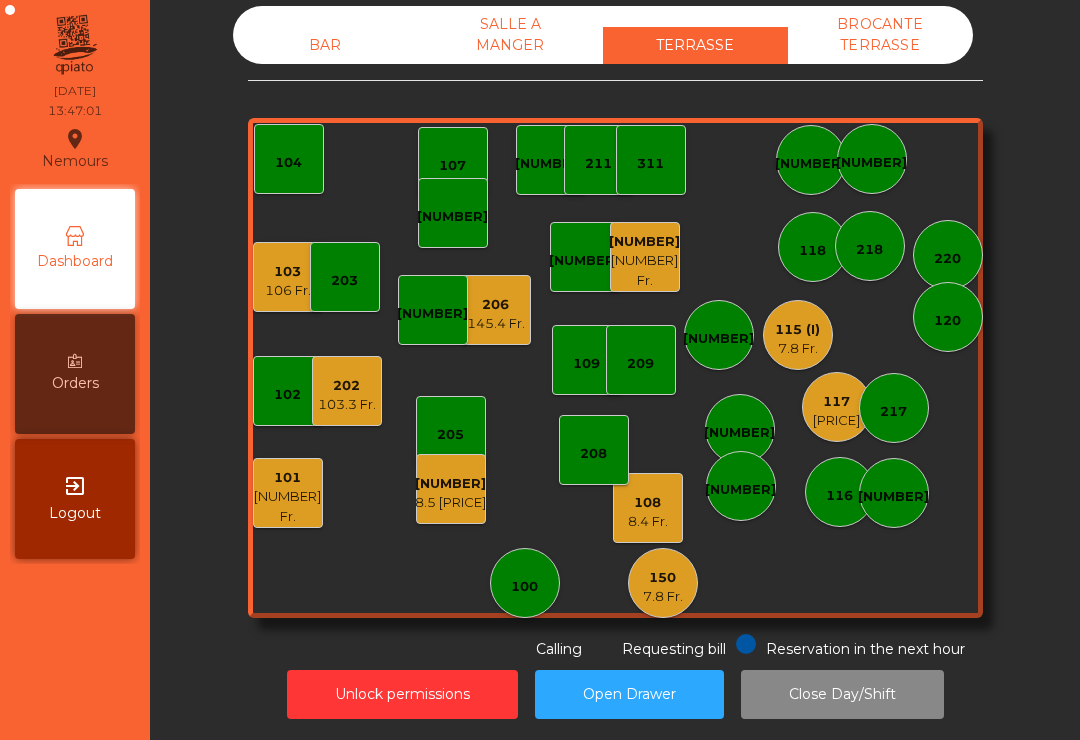 click on "210 88 Fr." 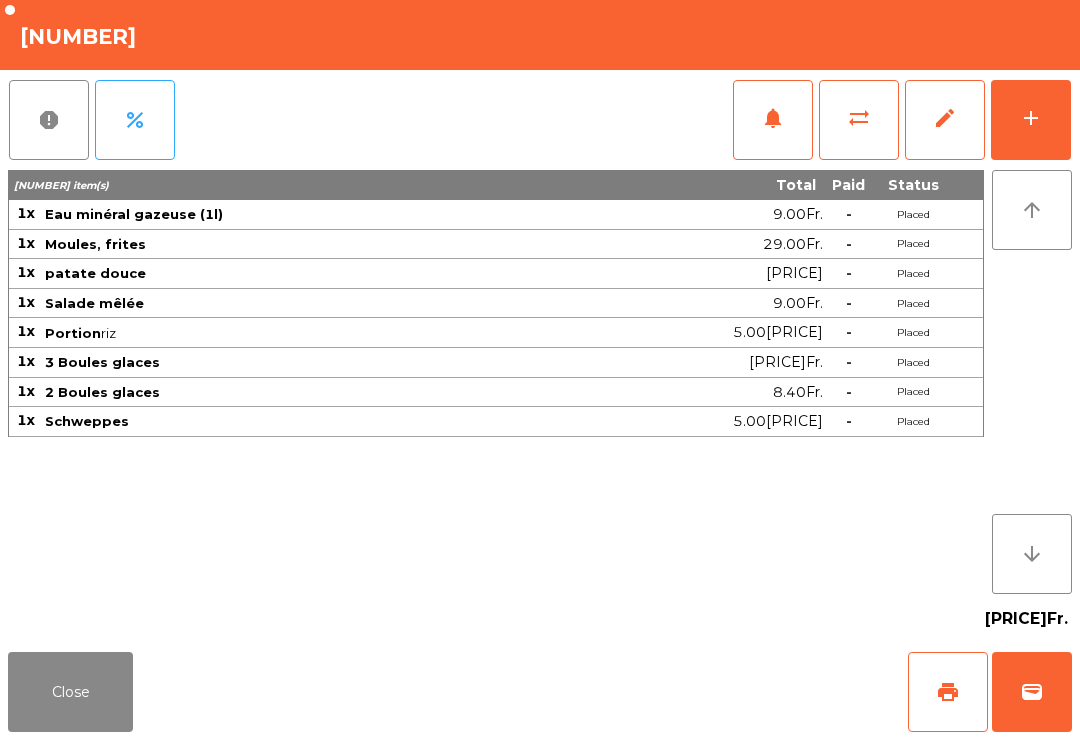 click on "Close" 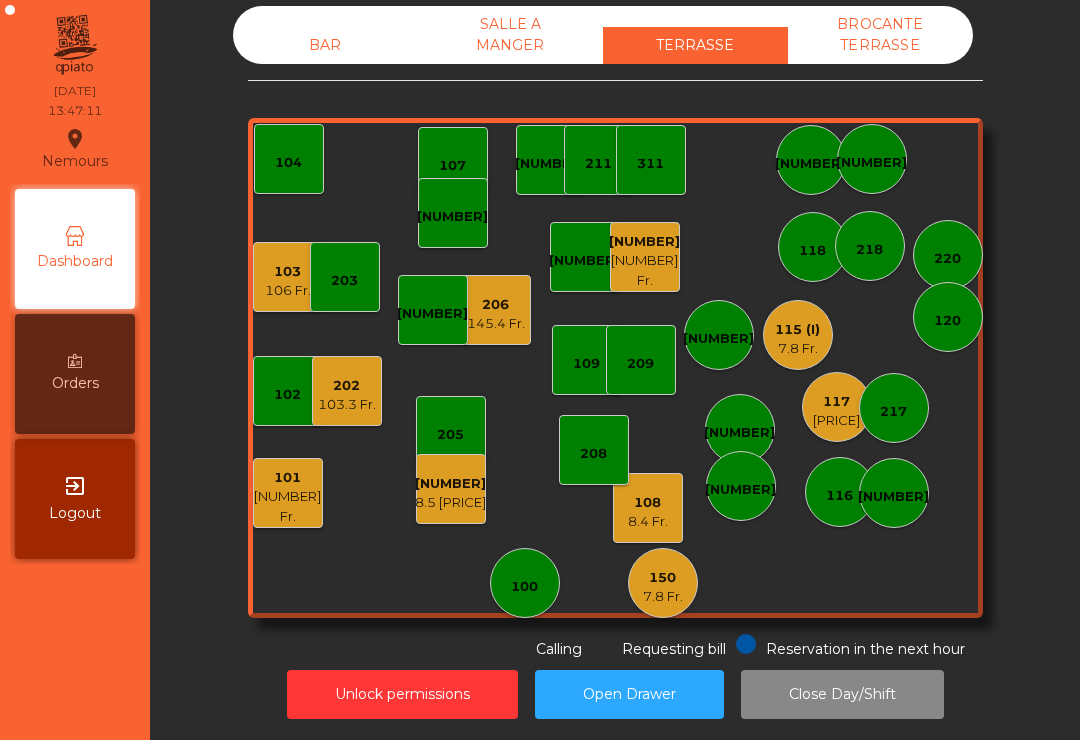 click on "206" 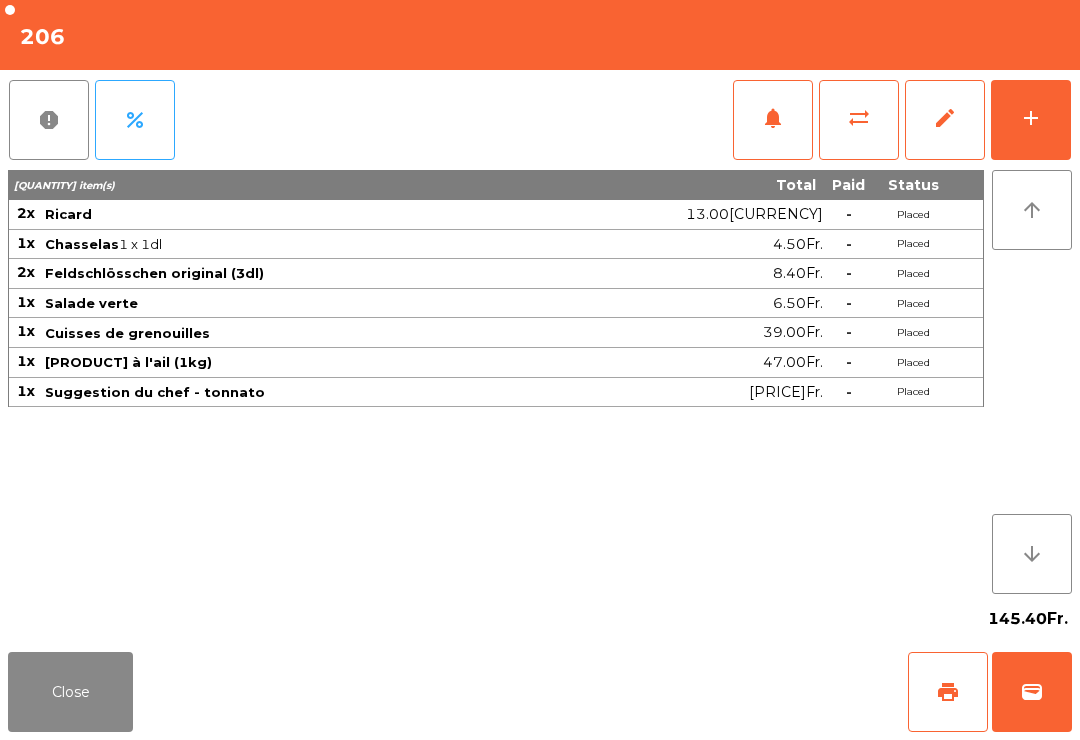 click on "add" 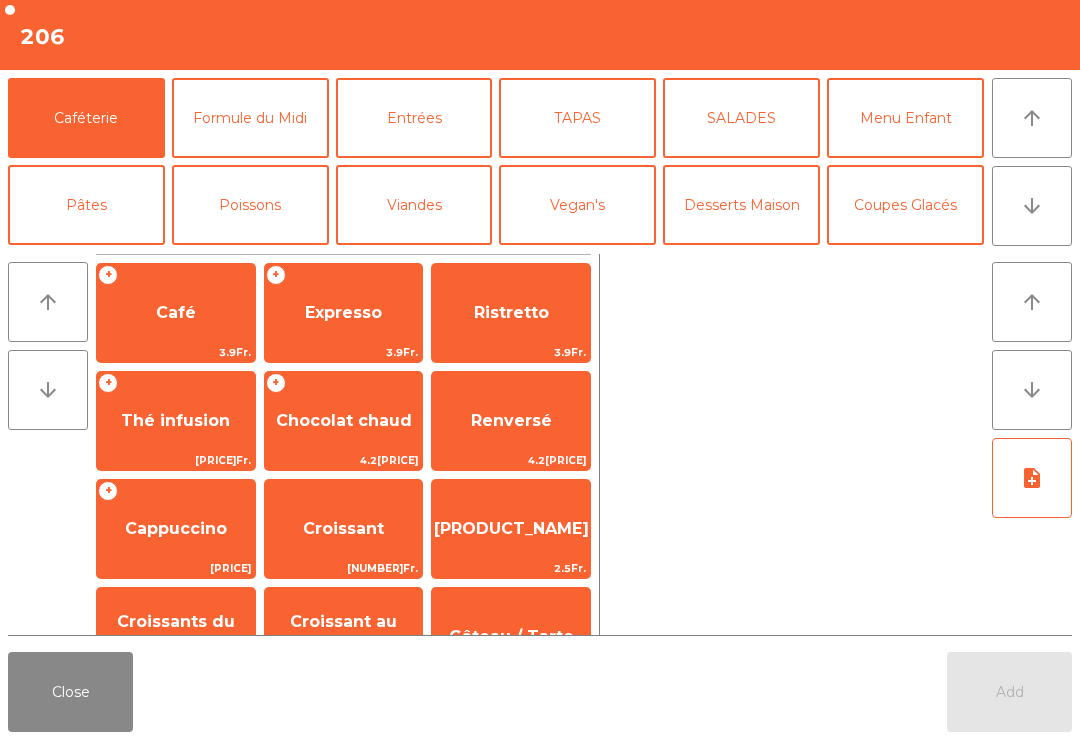 click on "arrow_downward" 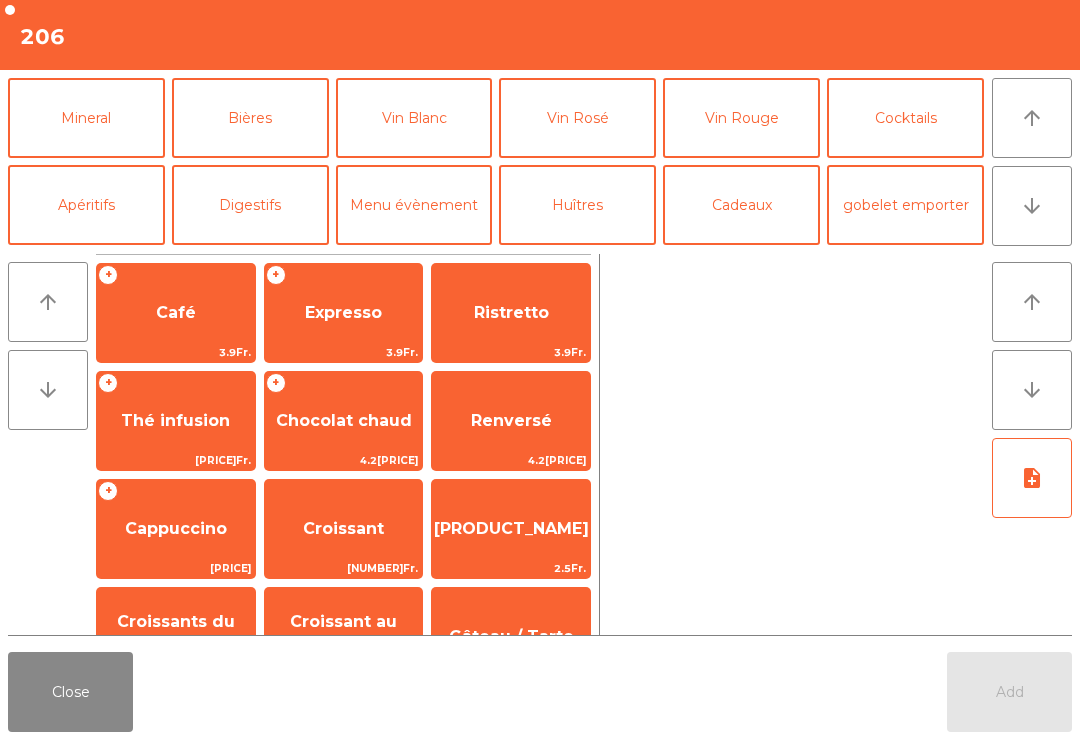 click on "arrow_downward" 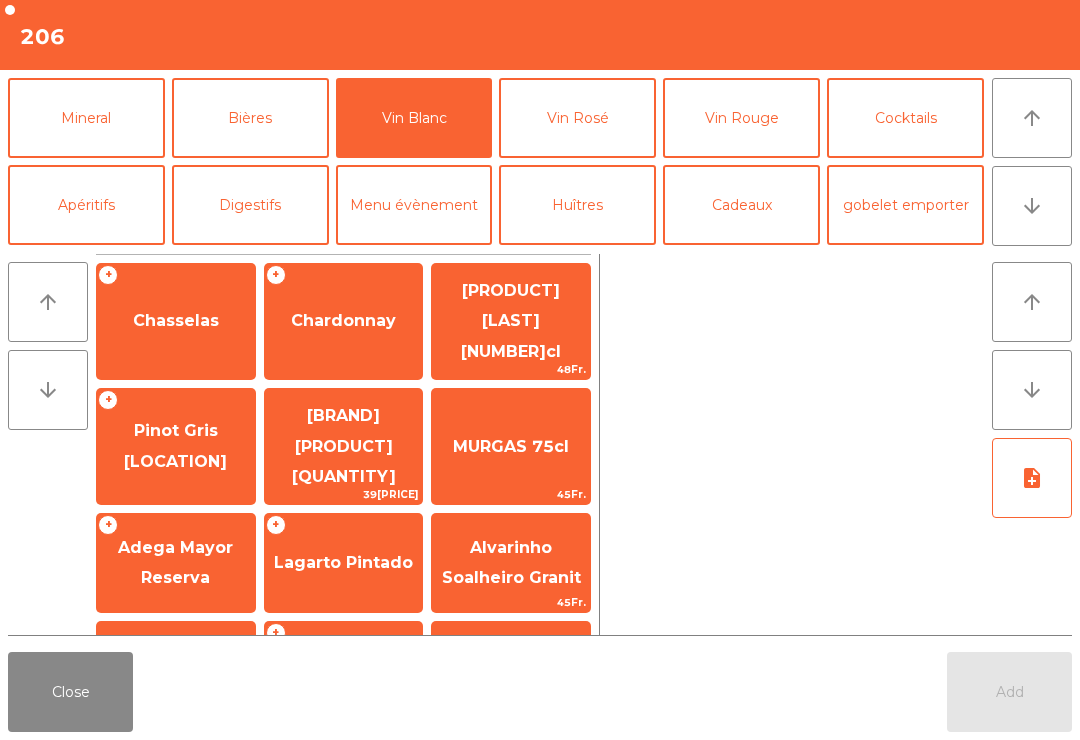scroll, scrollTop: 174, scrollLeft: 0, axis: vertical 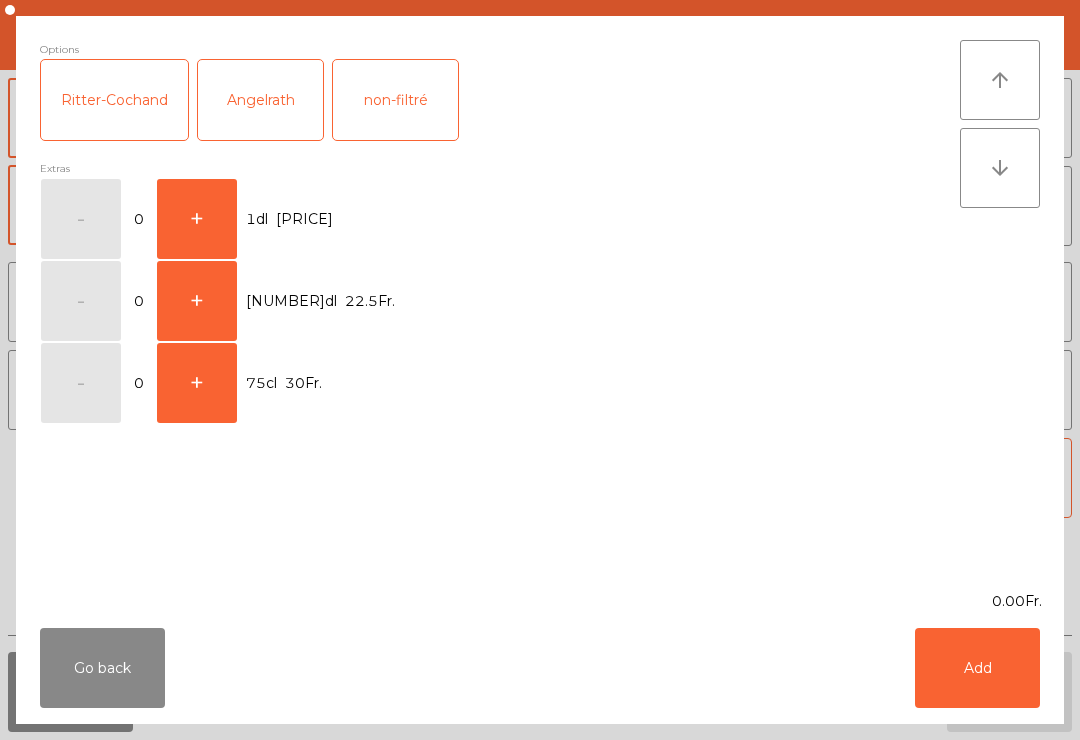 click on "+" 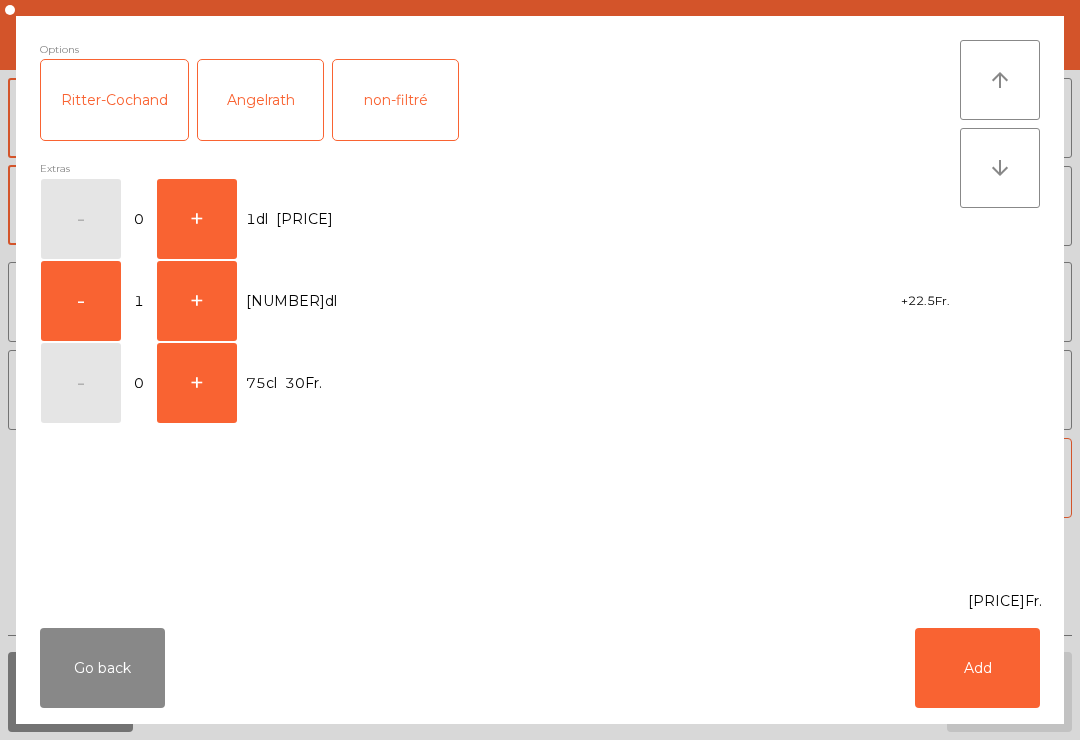 click on "+" 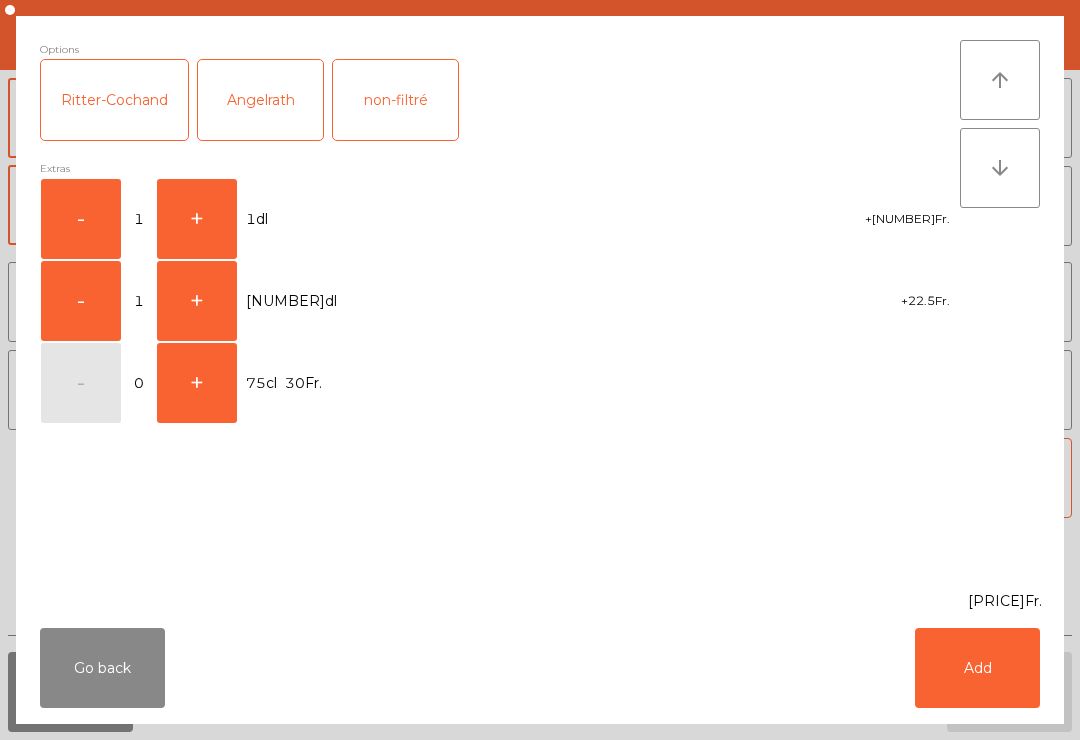 click on "+" 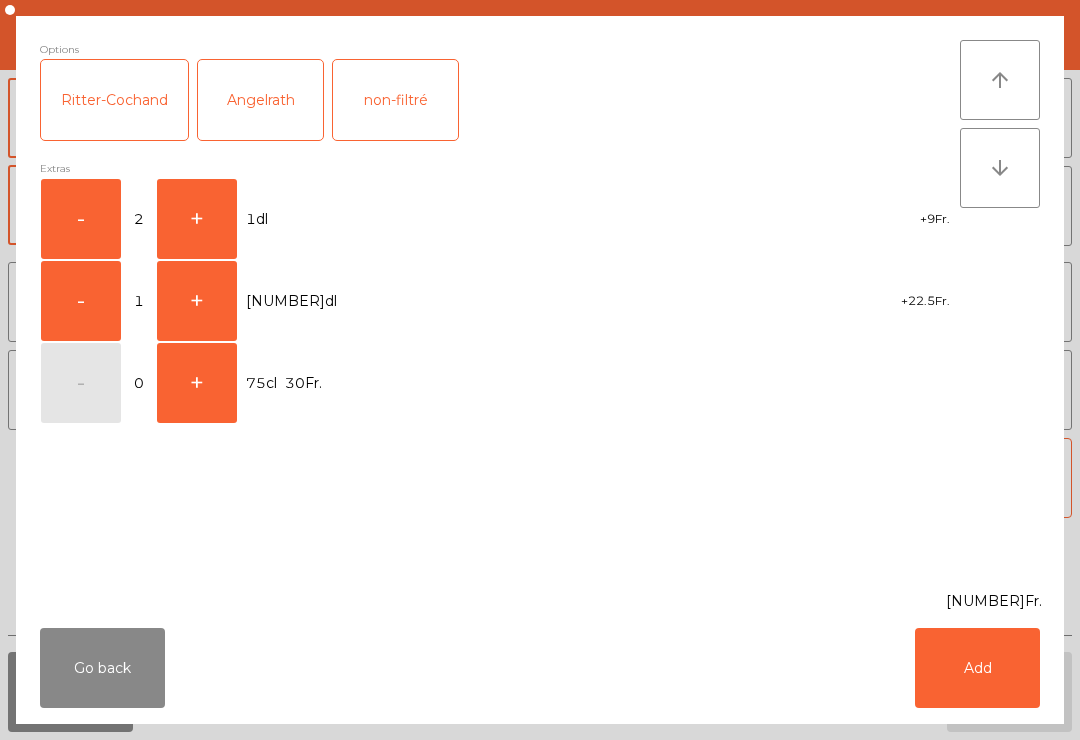 click on "+" 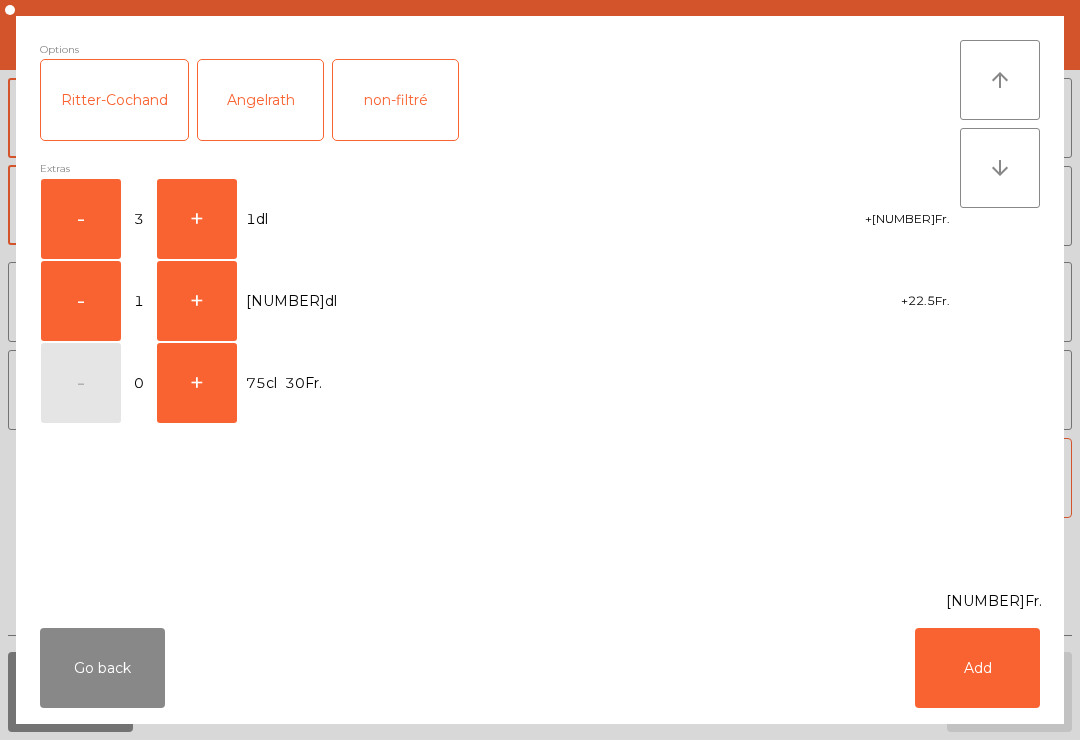 click on "Add" 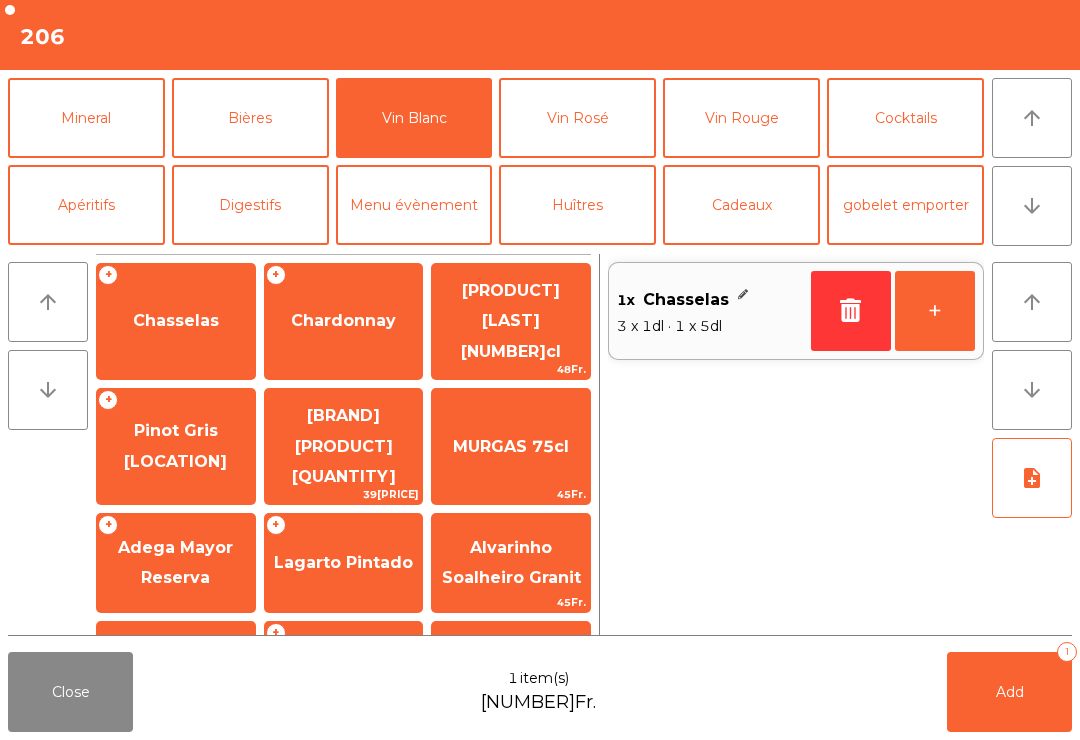 click on "Add   1" 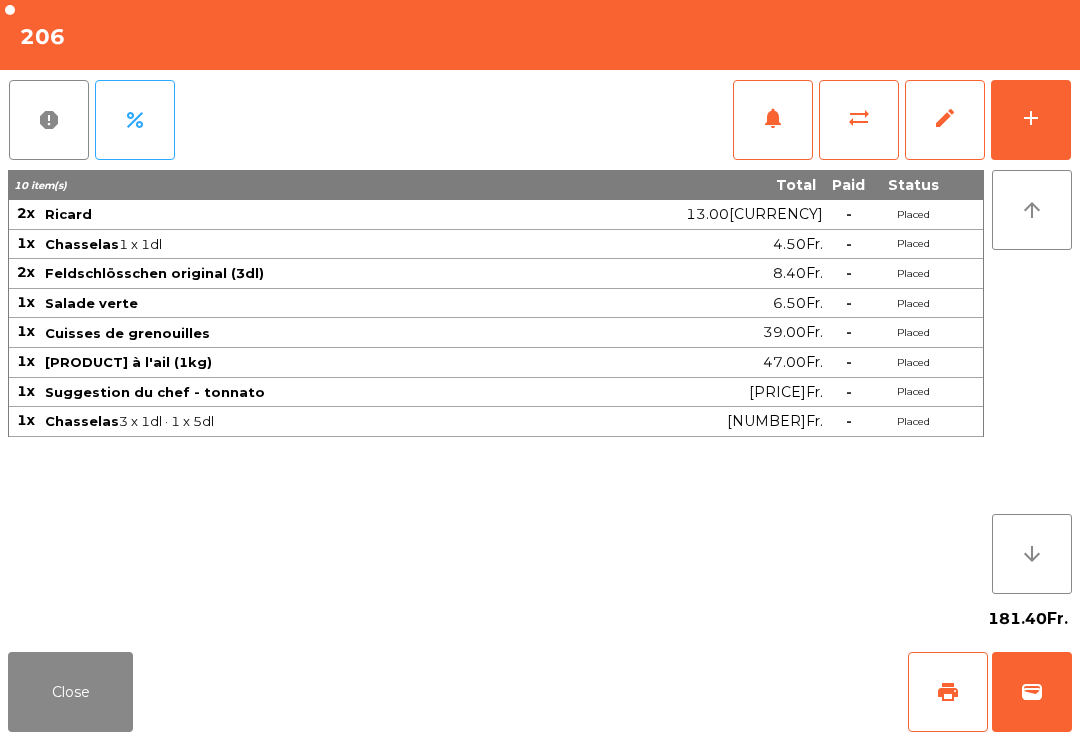click on "Close" 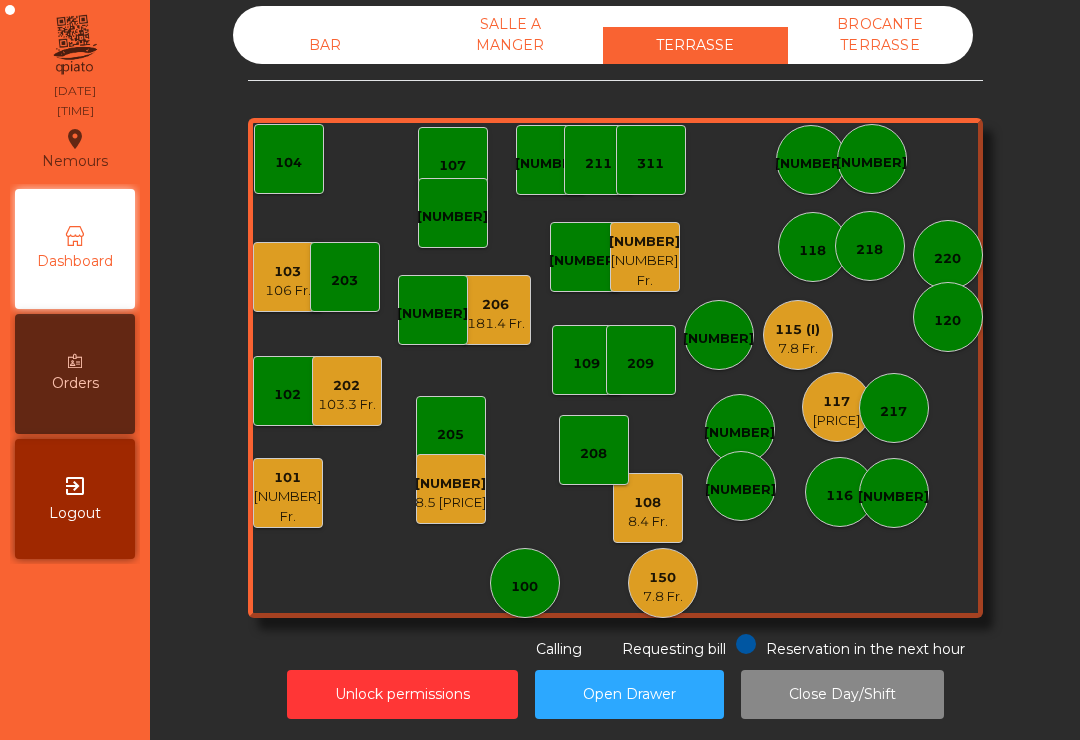 click on "202   103.3 Fr." 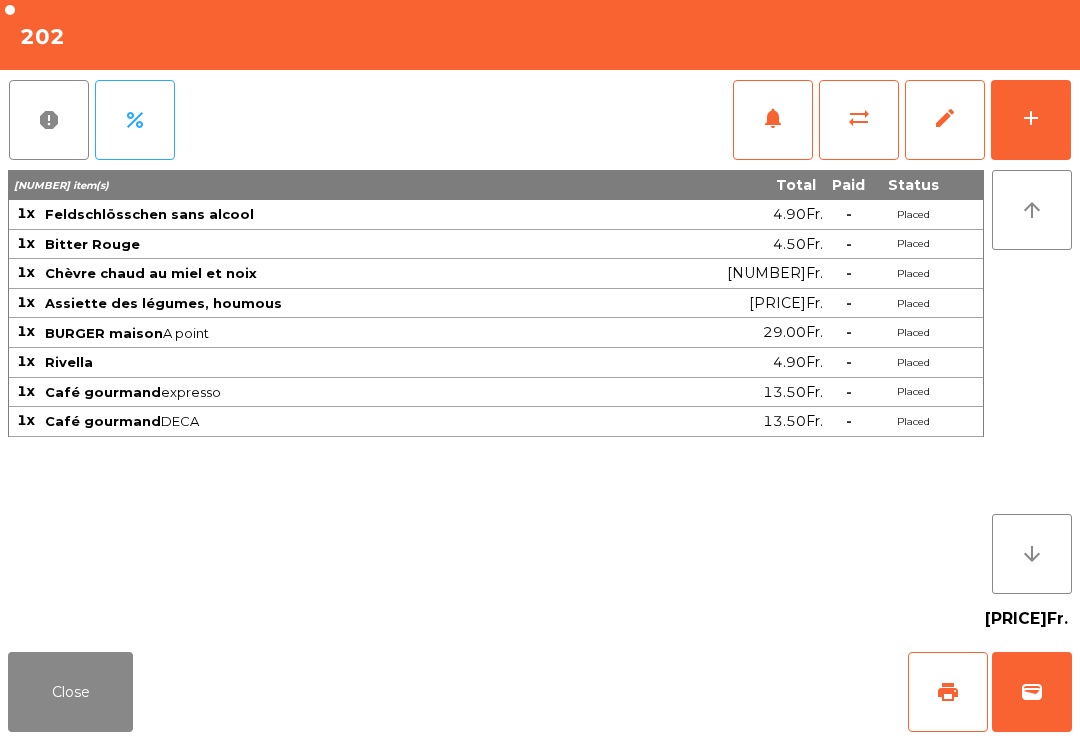 click on "print" 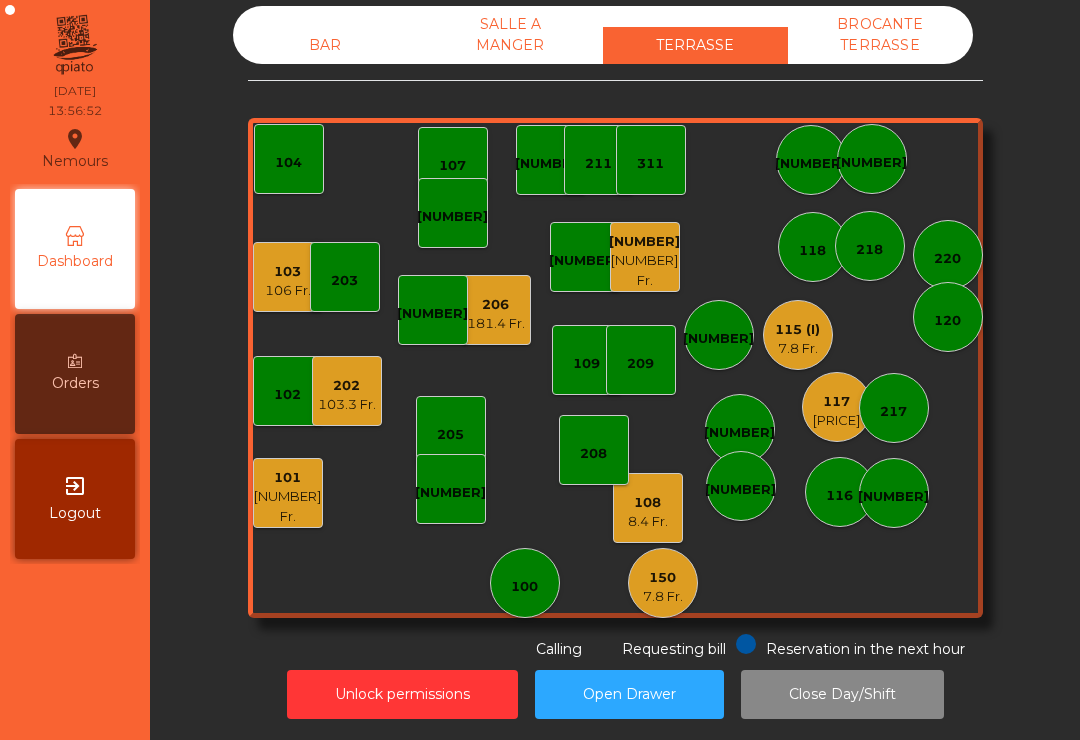 click on "103" 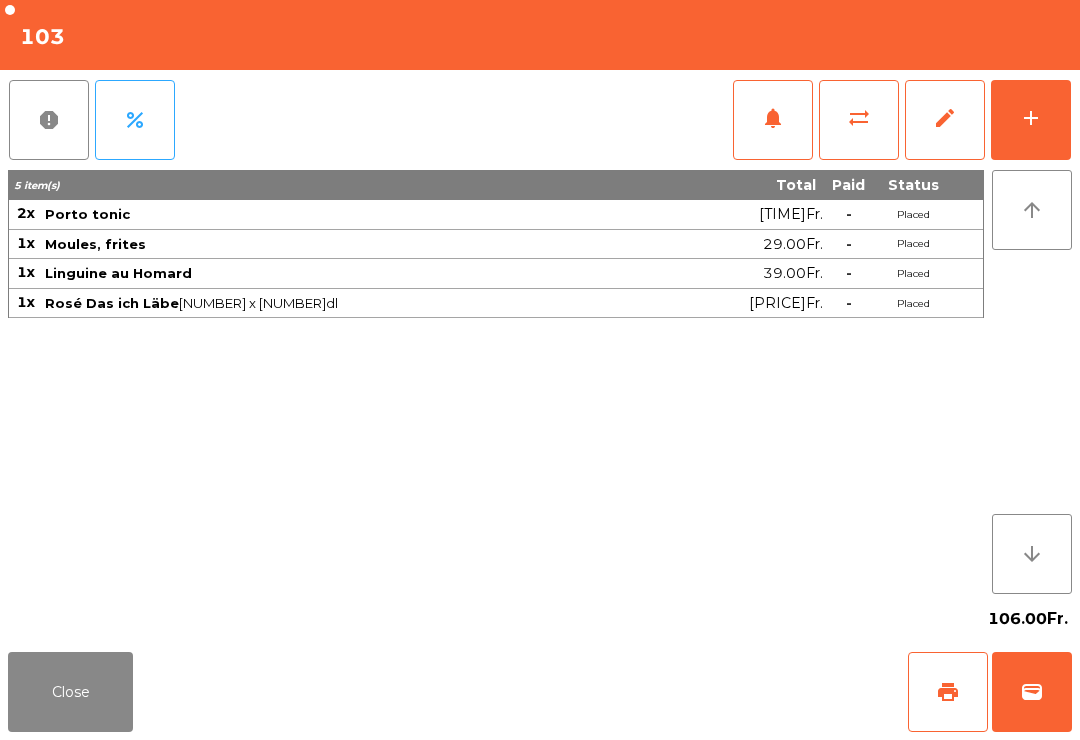 click on "add" 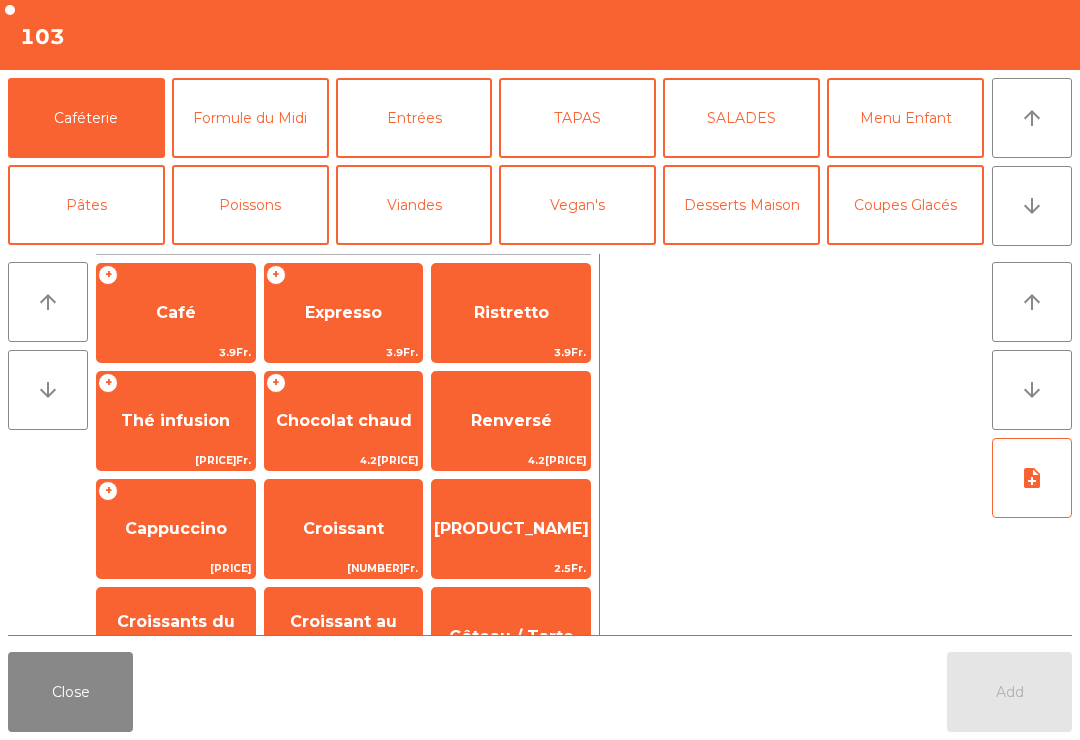 click on "Desserts Maison" 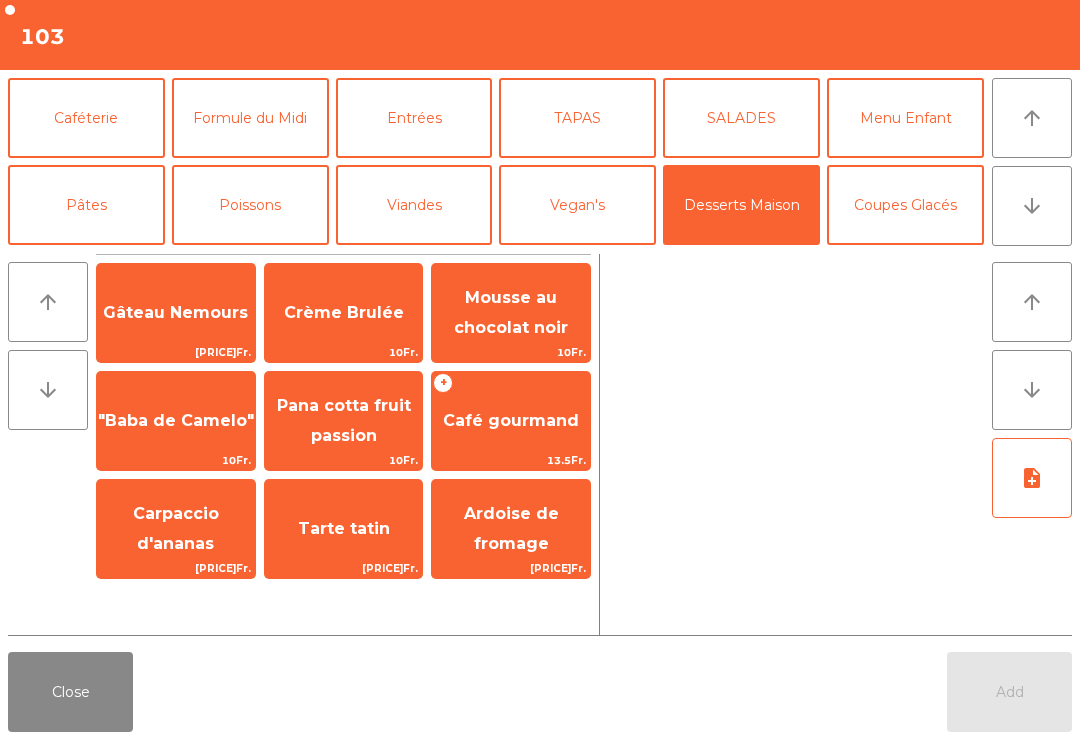 click on "Café gourmand" 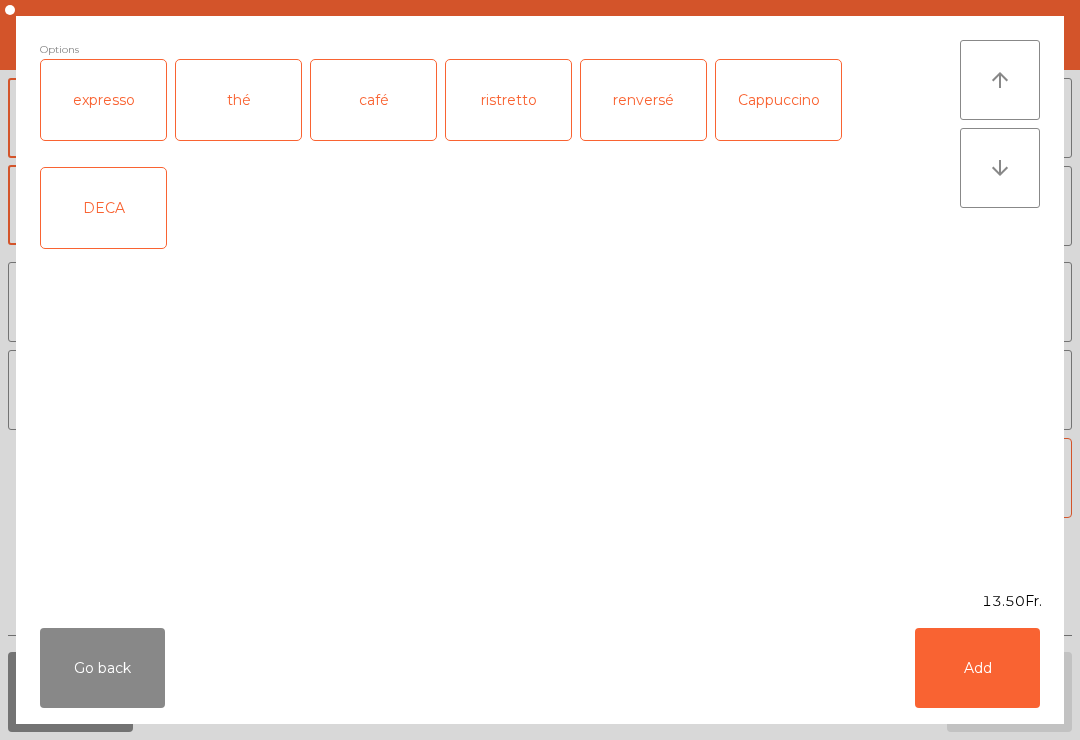 click on "expresso" 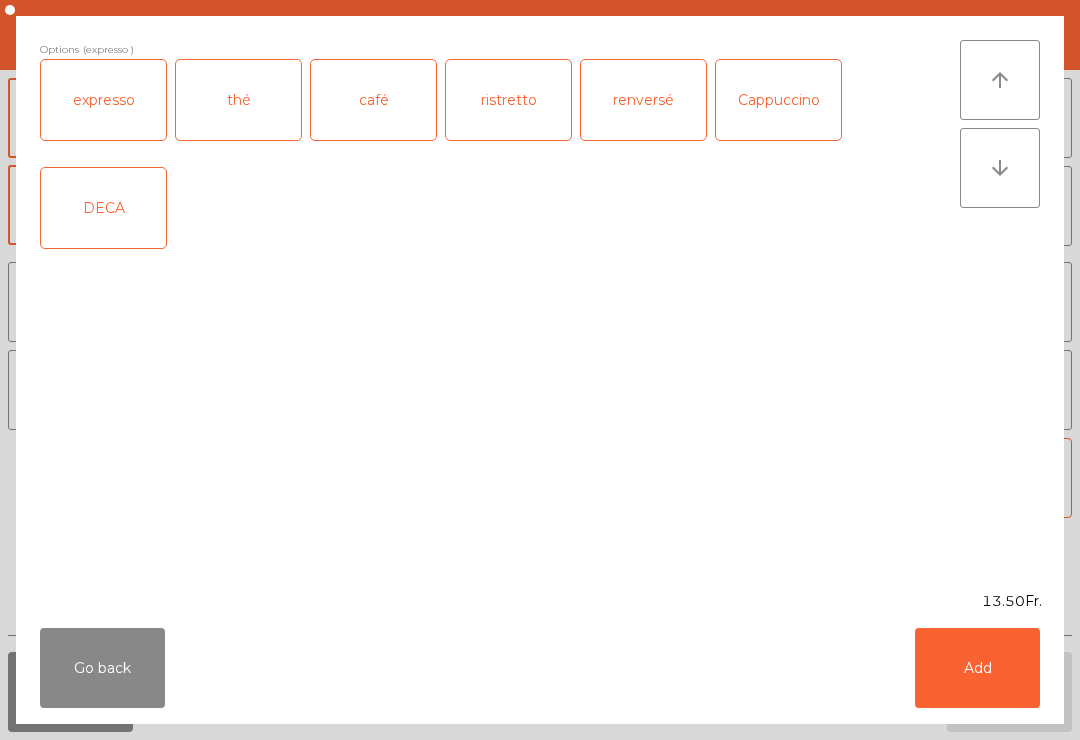 click on "Add" 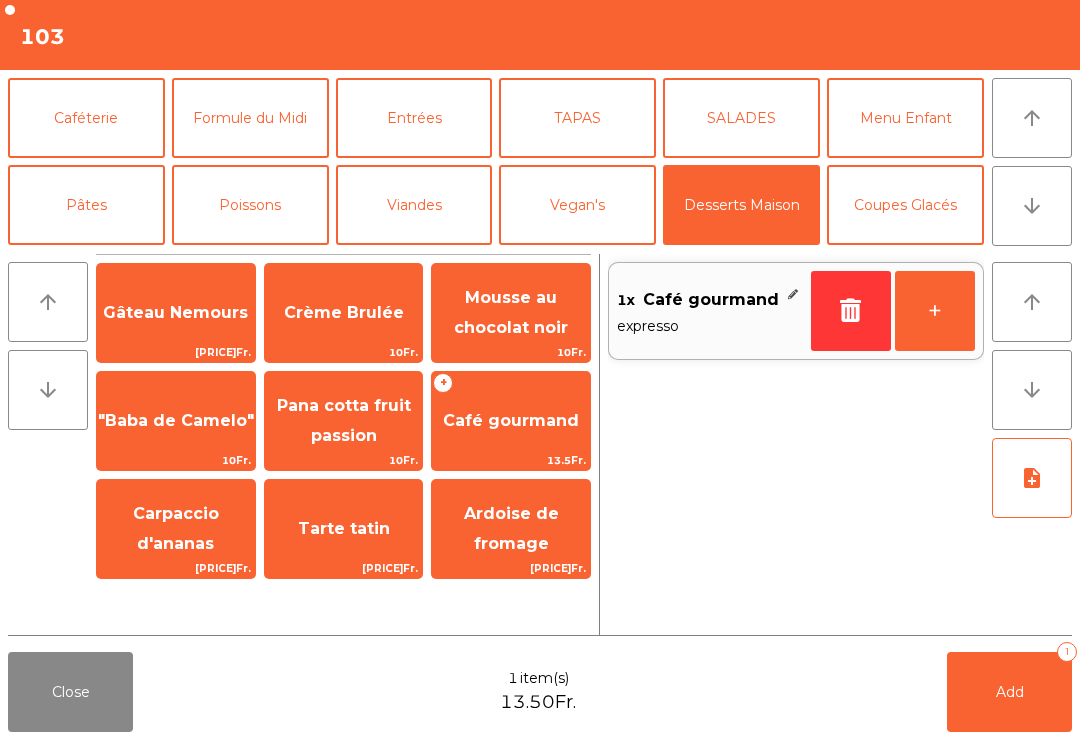click on "Add   1" 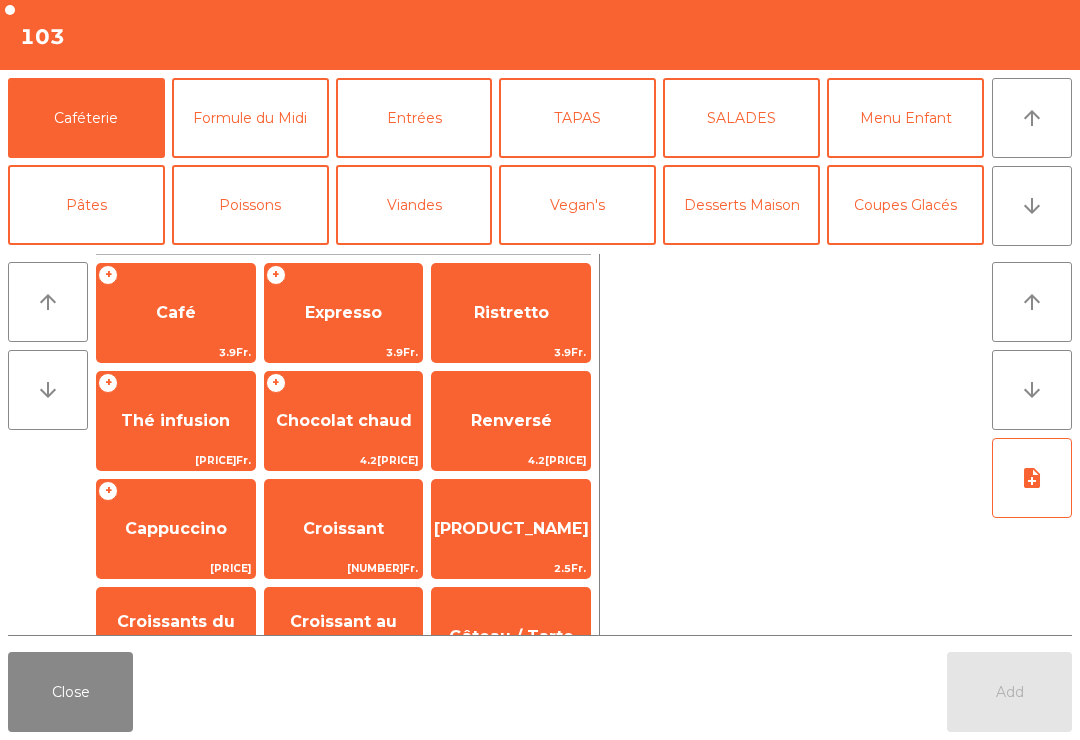 click on "Close" 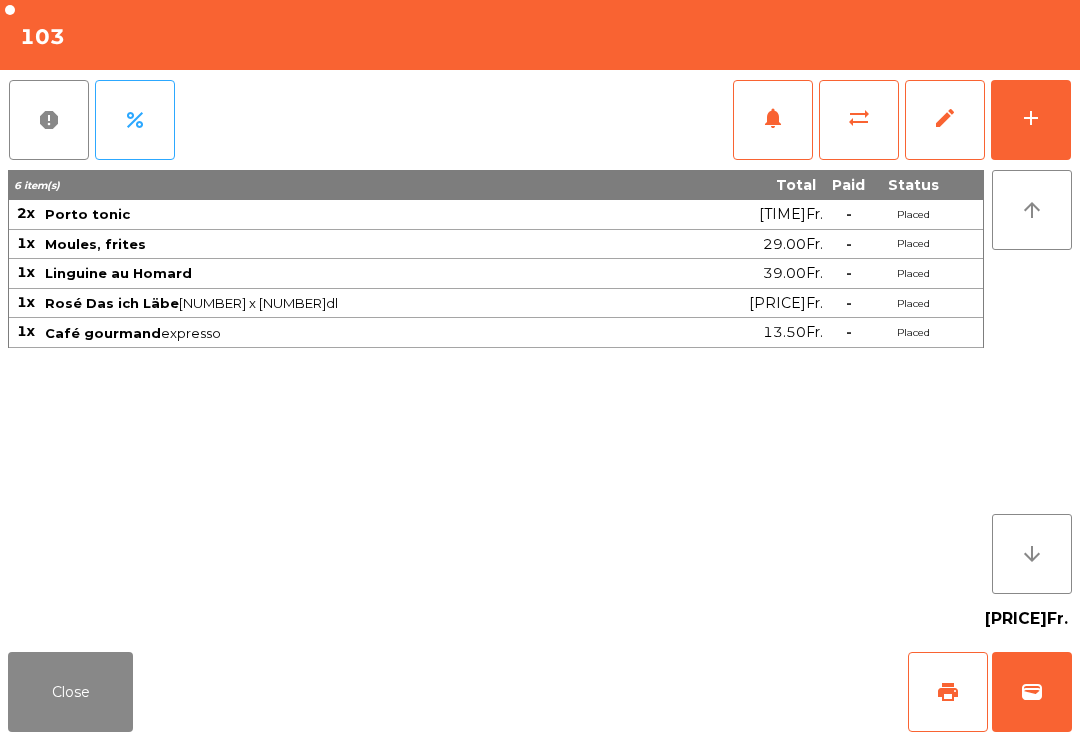 click on "Close   print   wallet" 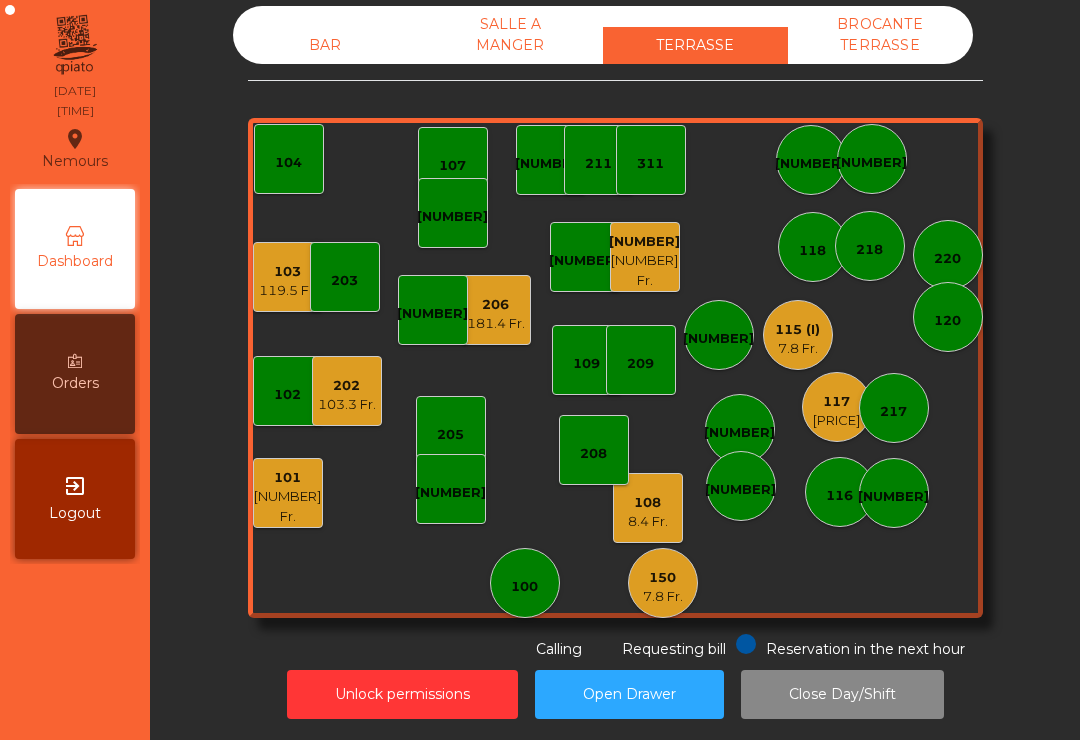 click on "BAR" 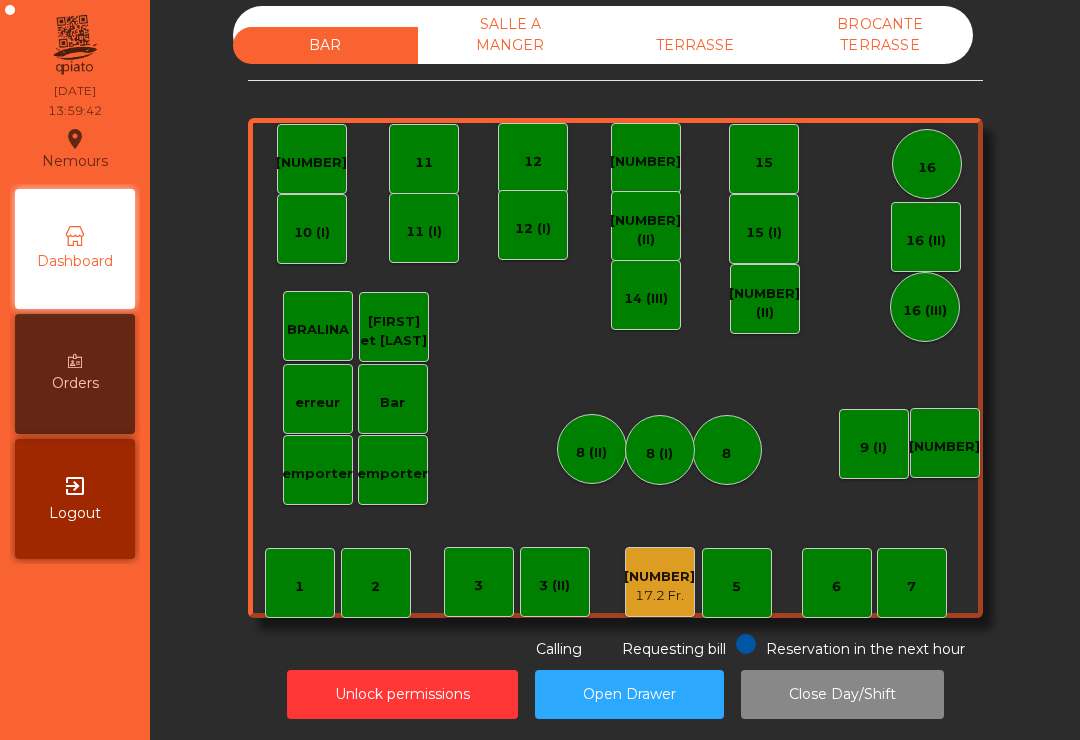 click on "17.2 Fr." 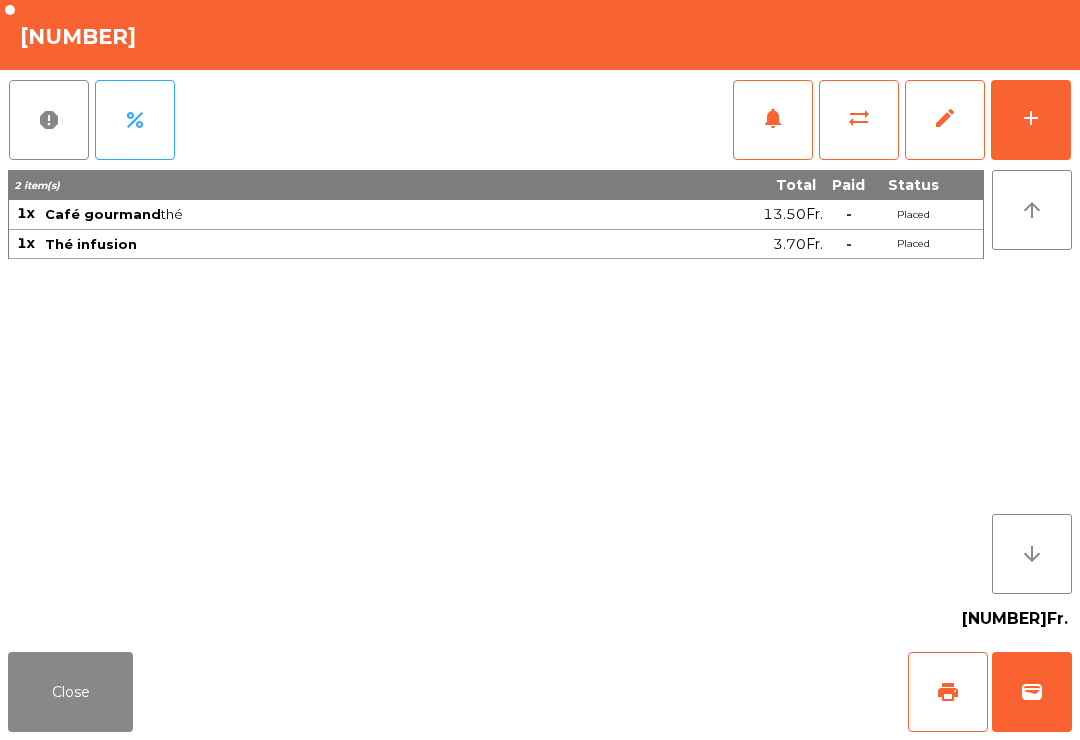 click on "print" 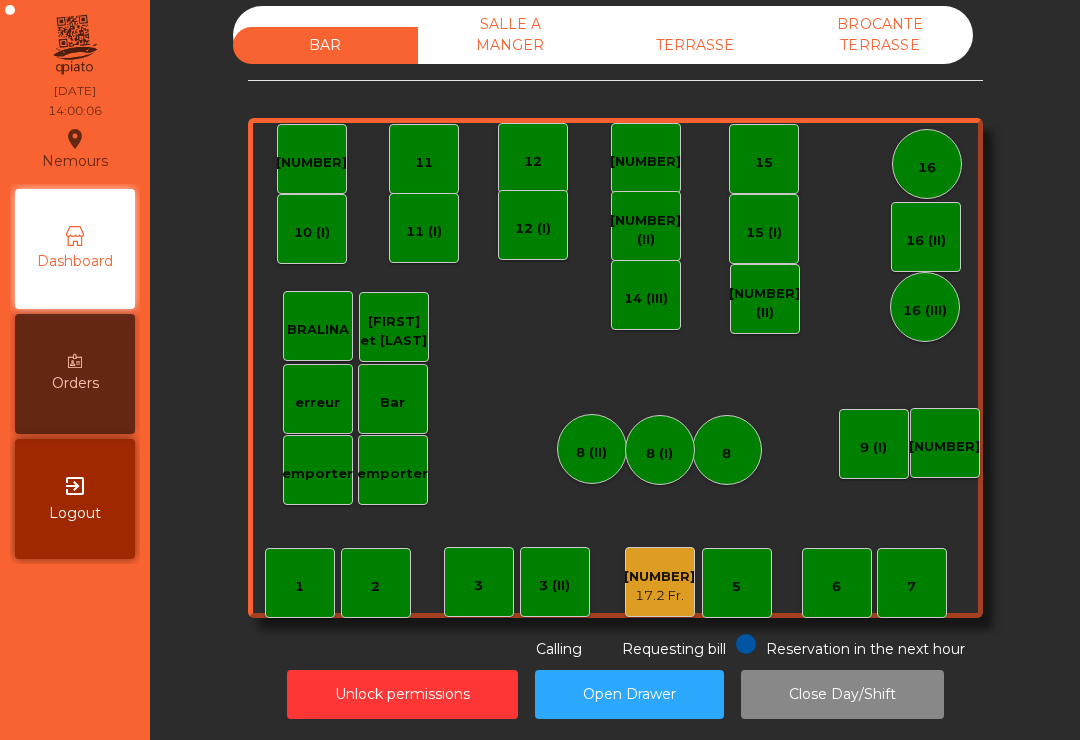 click on "TERRASSE" 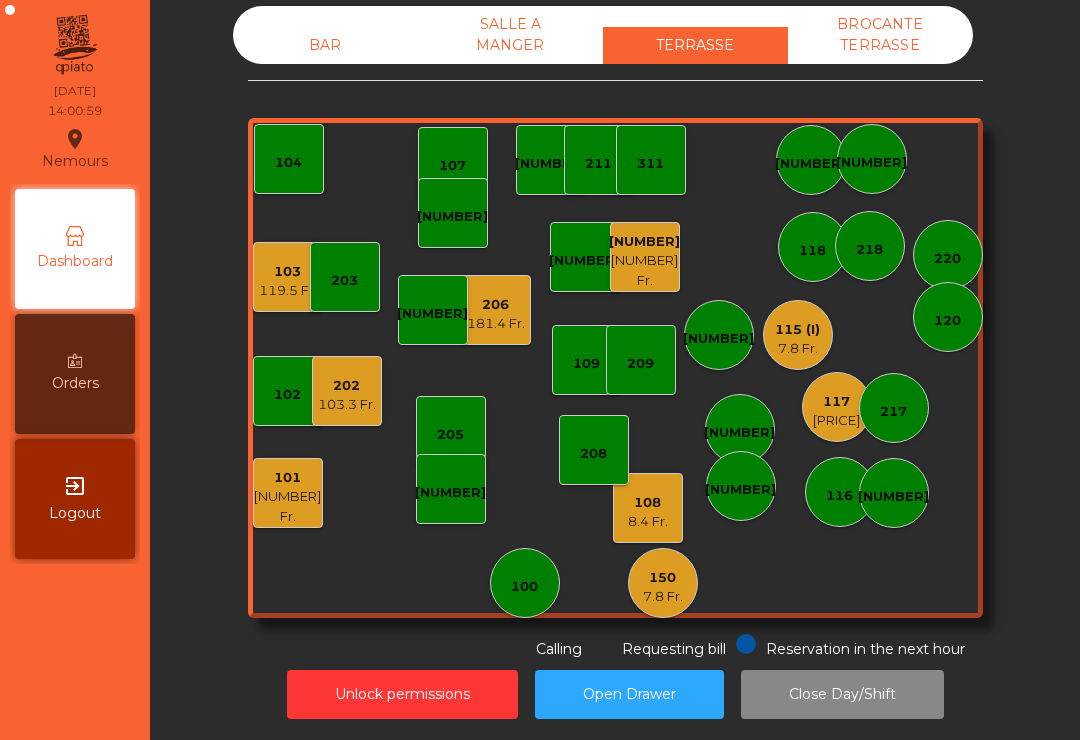 click on "[NUMBER]   [PRICE] Fr.    [NUMBER]    [NUMBER]   [PRICE] Fr.   [NUMBER]   [PRICE] Fr.    [NUMBER]   [PRICE]   [NUMBER]    [PRICE] Fr.   [NUMBER]    [NUMBER]   [NUMBER]   [PRICE] Fr.   [NUMBER]   [NUMBER]    [NUMBER]   [NUMBER]   [NUMBER]   [NUMBER]    [NUMBER]   [NUMBER]   [NUMBER]   [NUMBER]   [NUMBER]   [PRICE] Fr.   [NUMBER]   [NUMBER]    [NUMBER]   [PRICE] Fr.   [NUMBER]   [NUMBER]   [NUMBER]   [PRICE] Fr.   [NUMBER]   [NUMBER]   [NUMBER]" 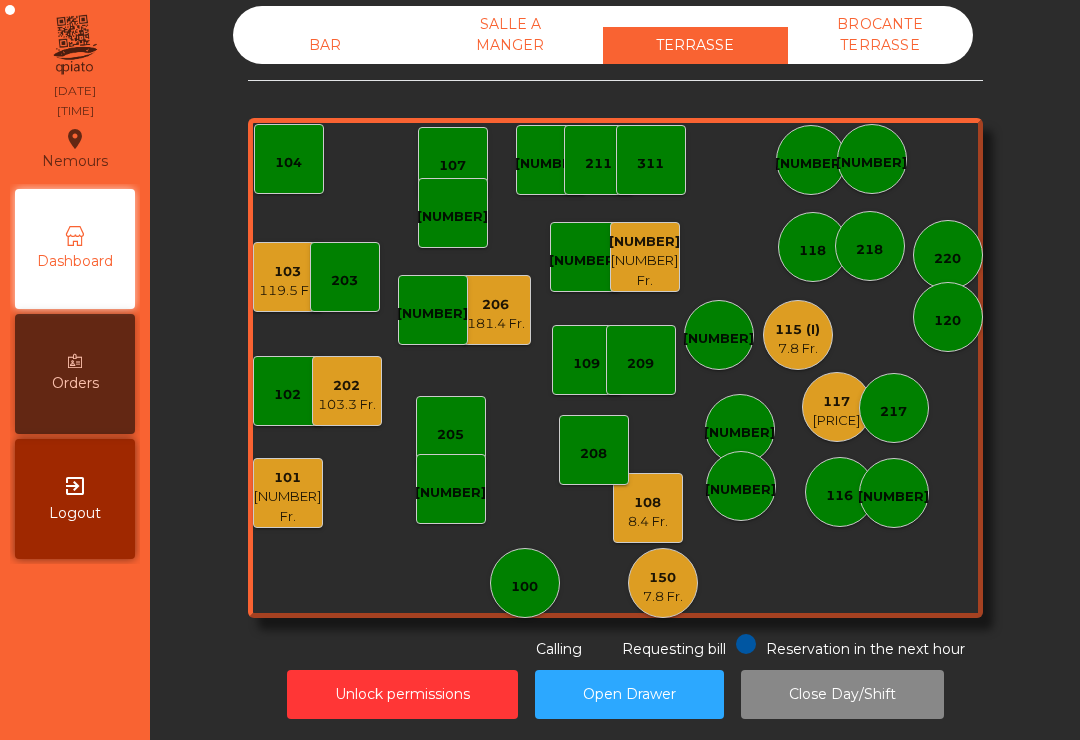 click on "[PRICE]" 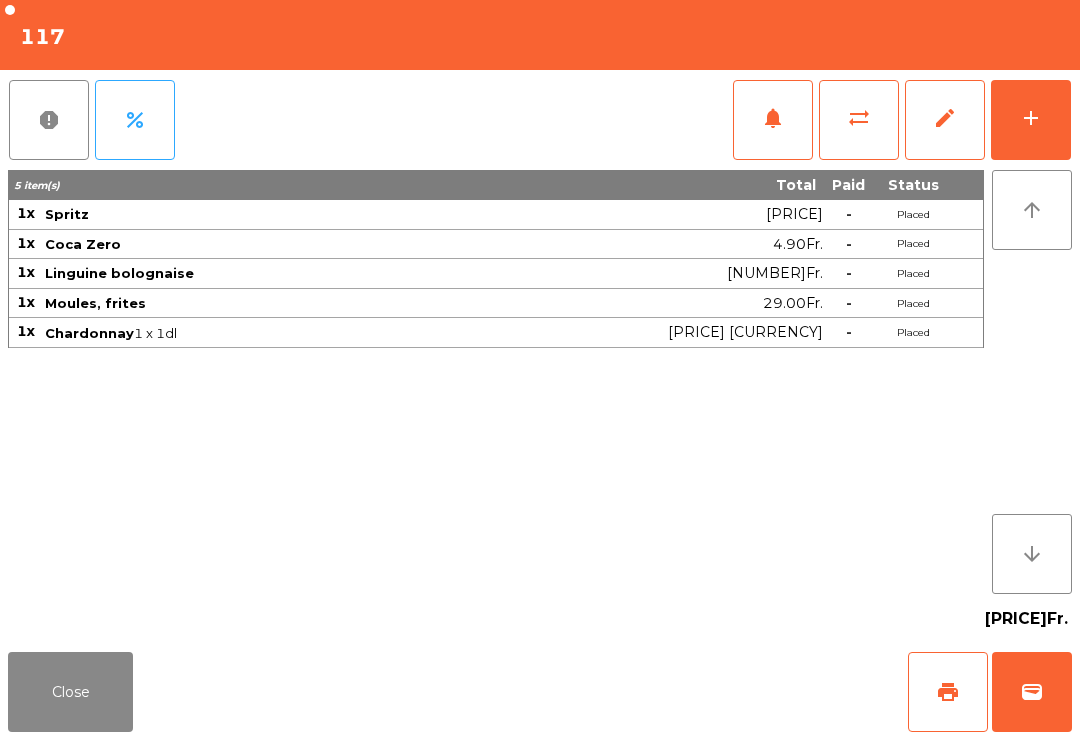 click on "add" 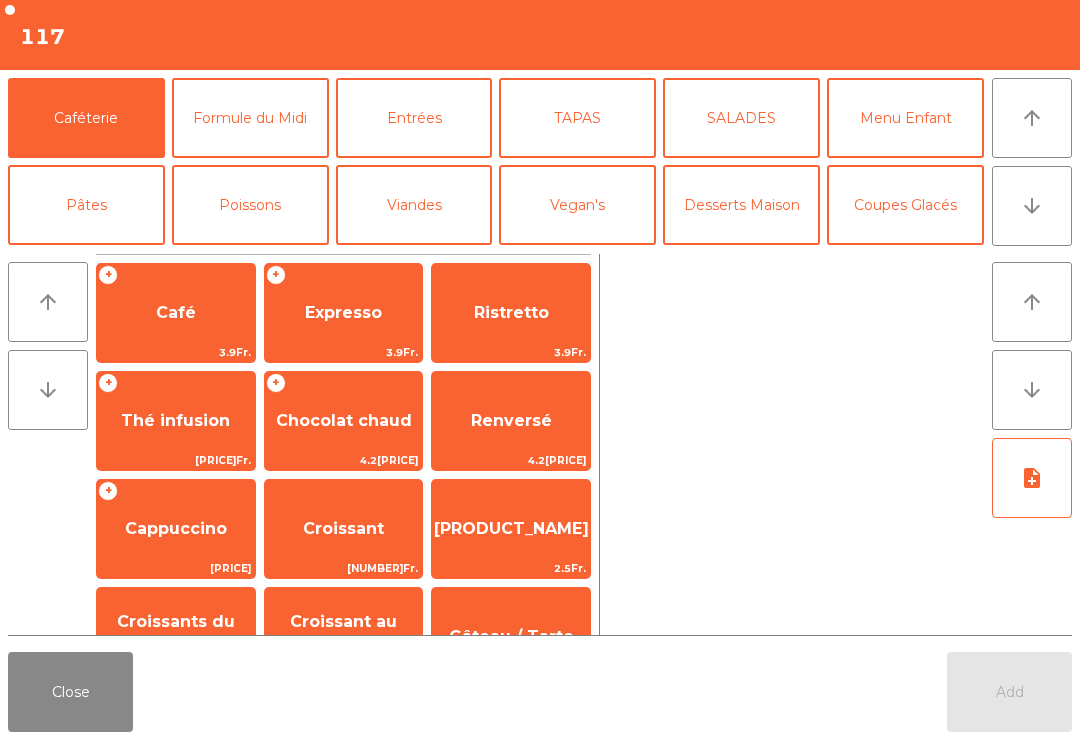 click on "arrow_upward" 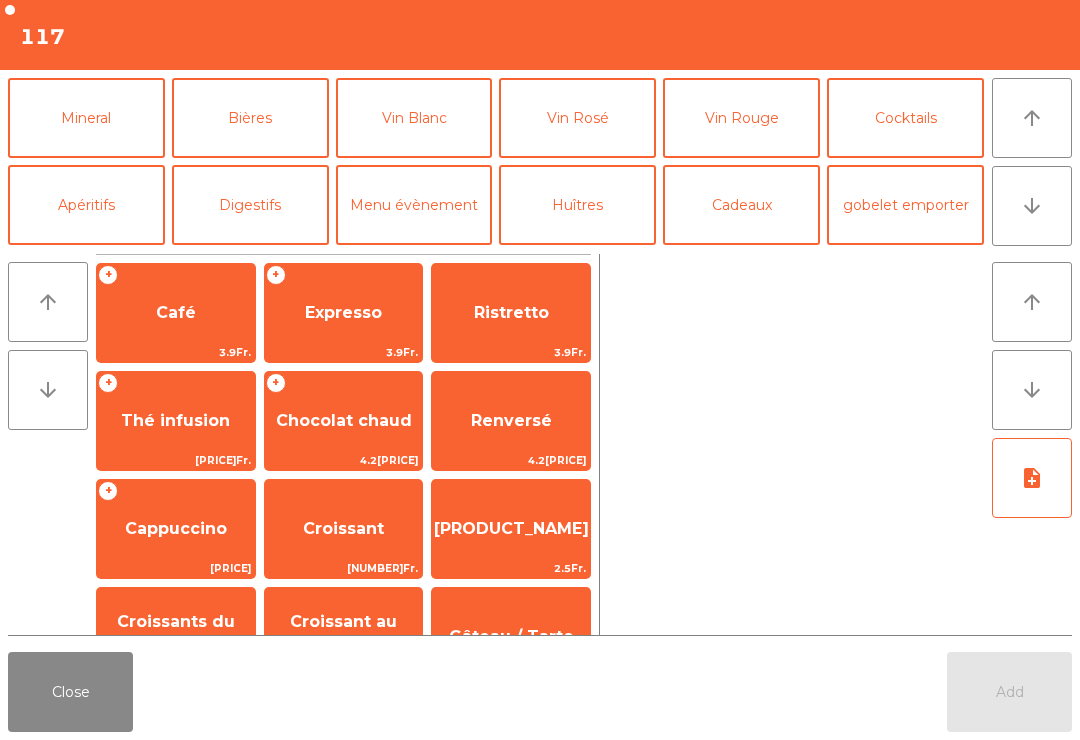 click on "Vin Blanc" 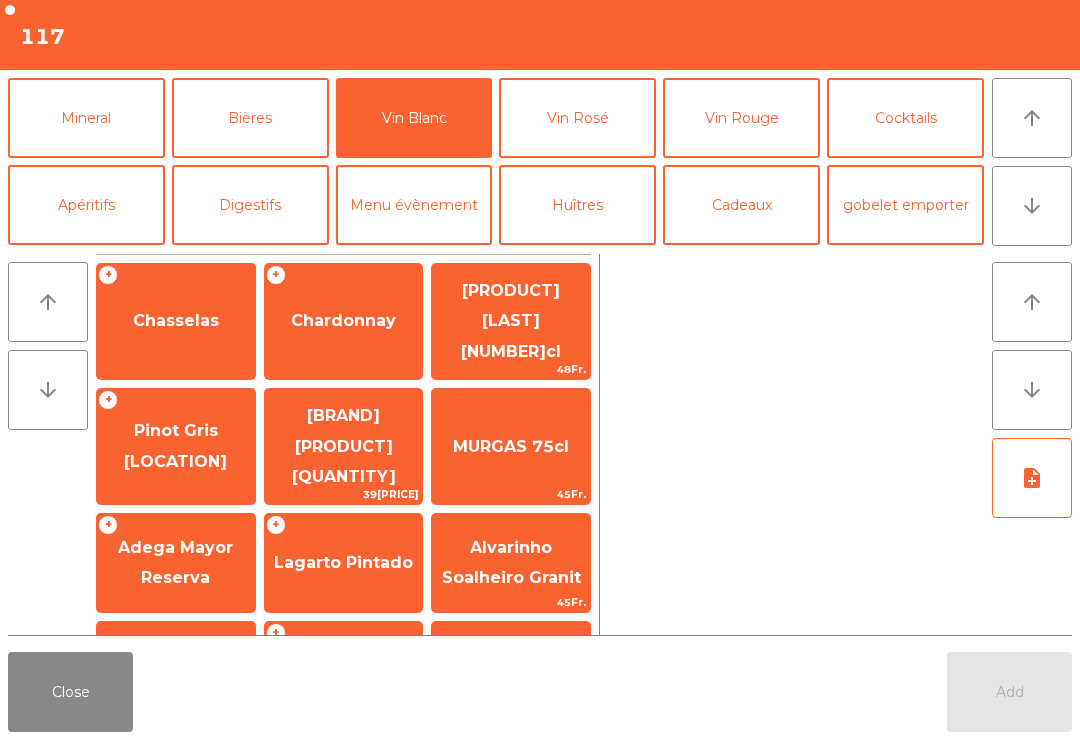 click on "Chardonnay" 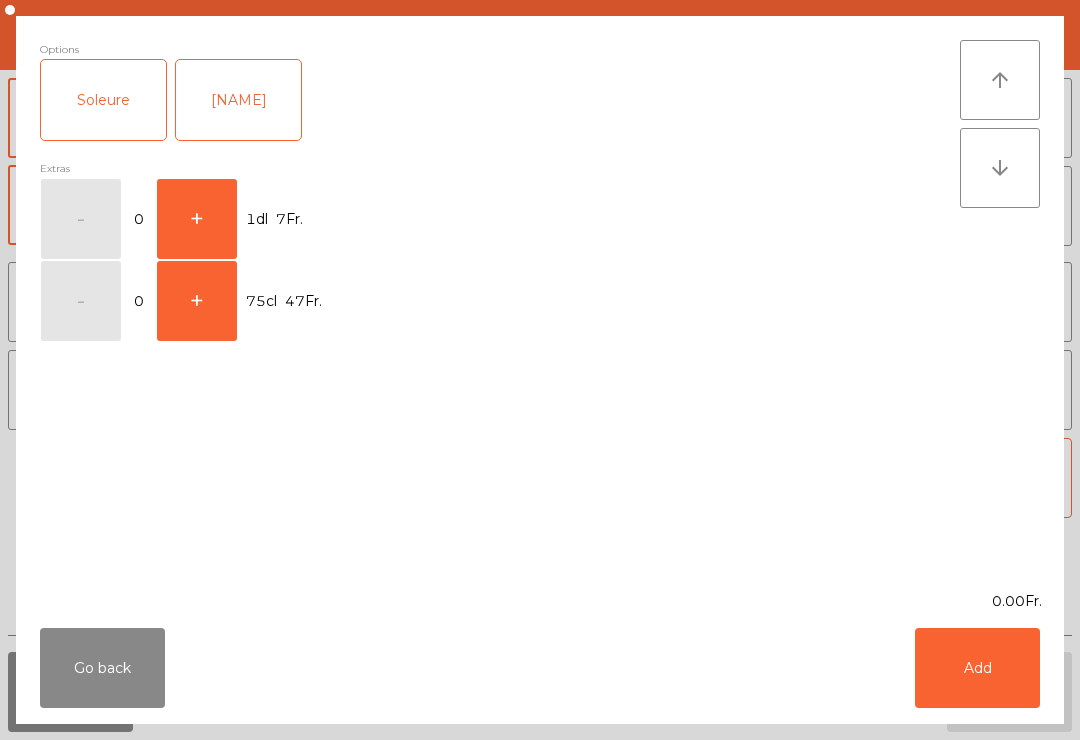 click on "+" 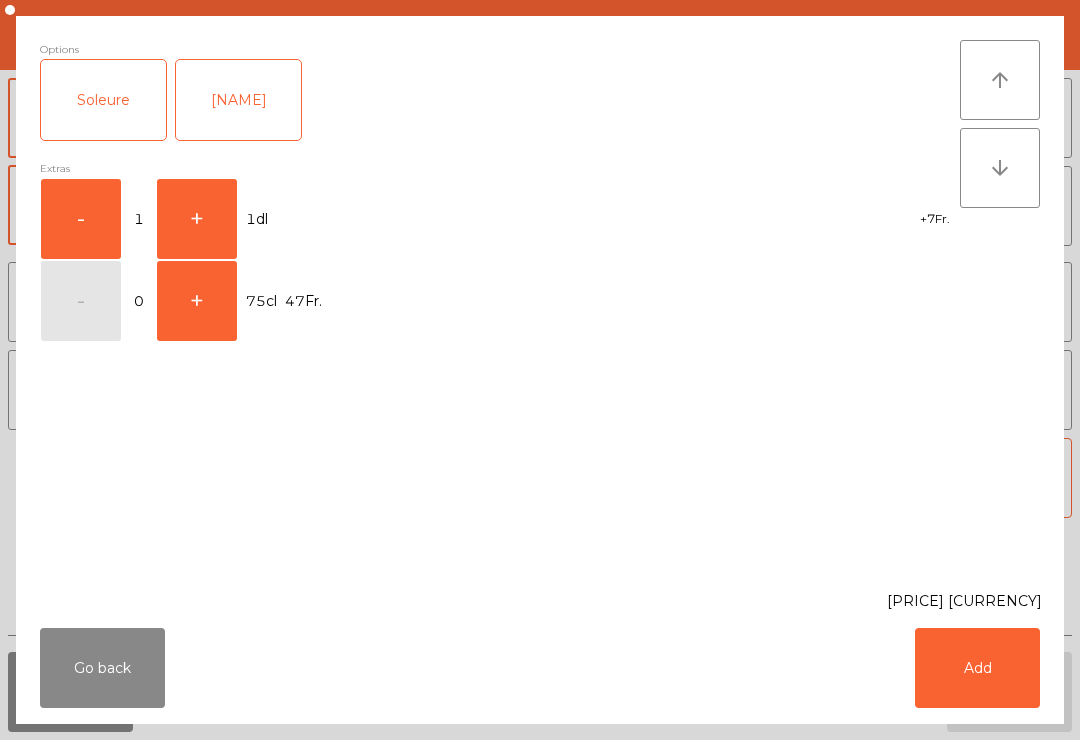 click on "Add" 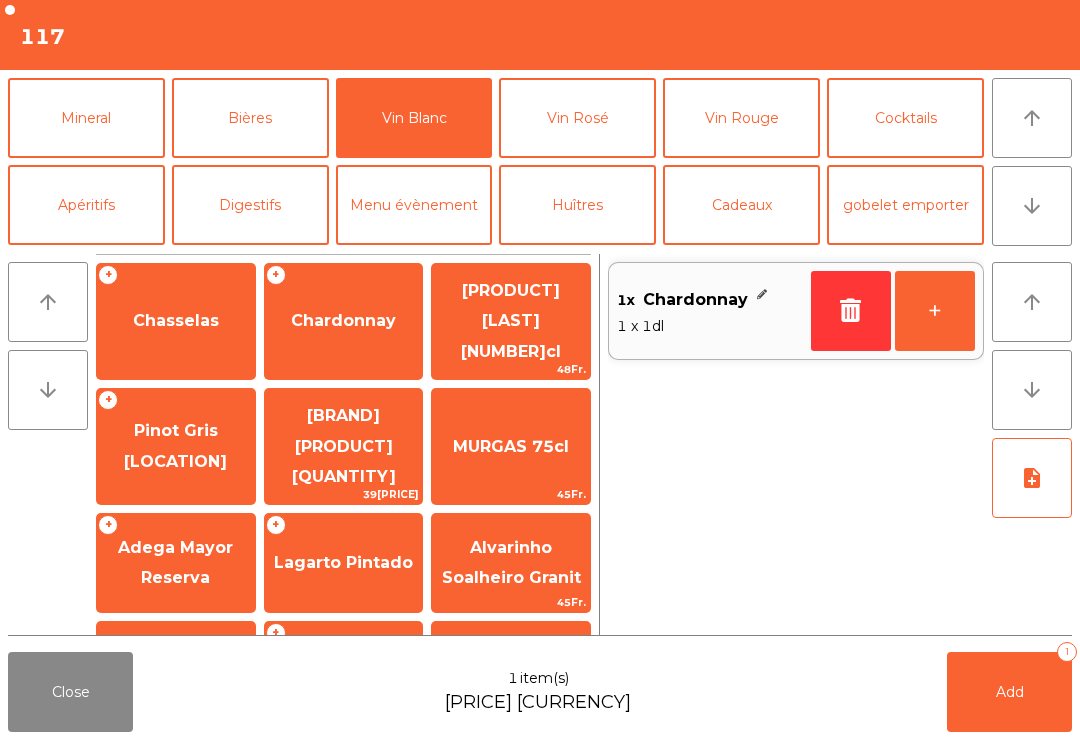 click on "Add   1" 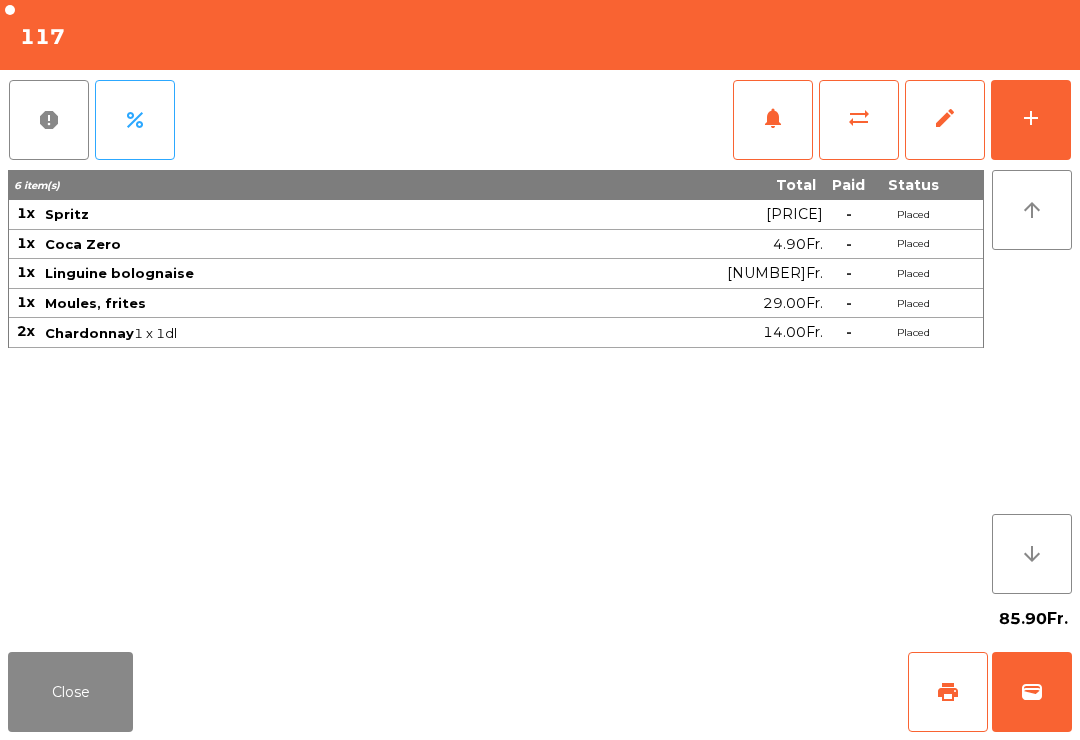 click on "Close" 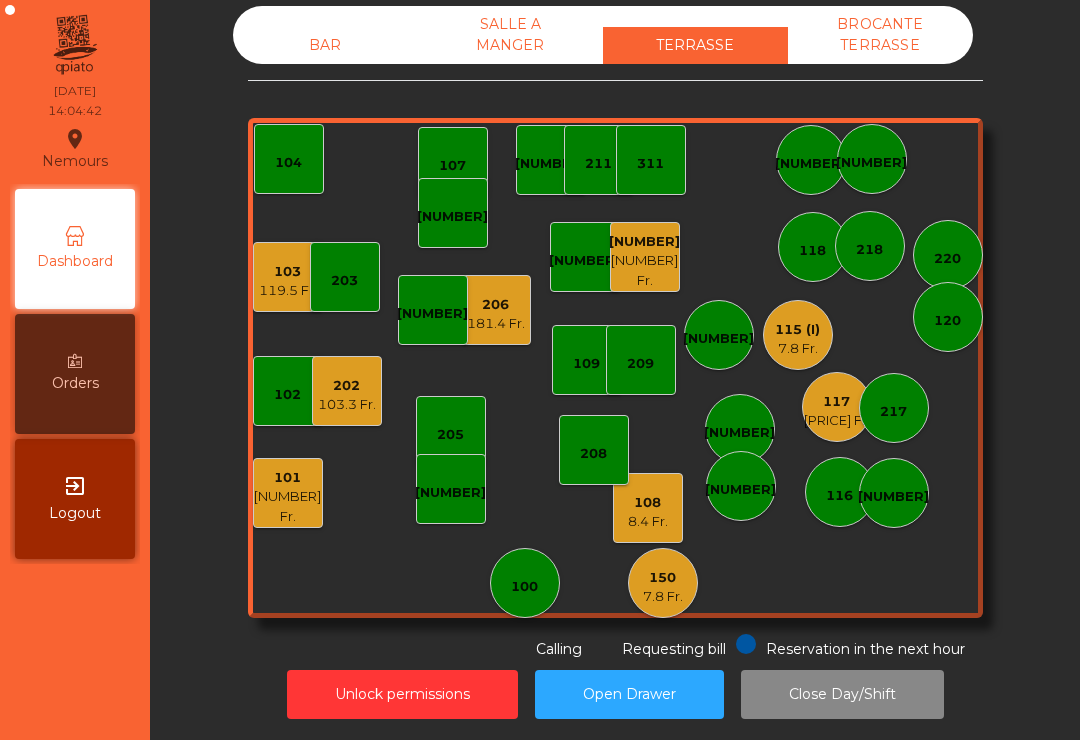 click on "[NUMBER] Fr." 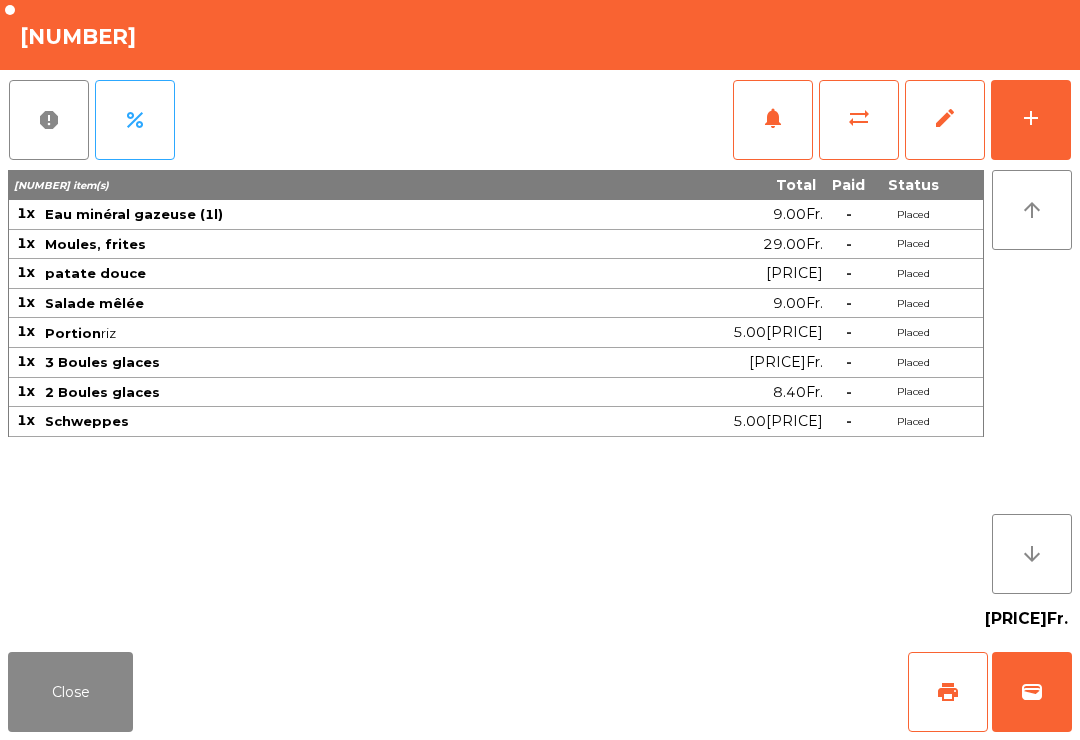 click on "wallet" 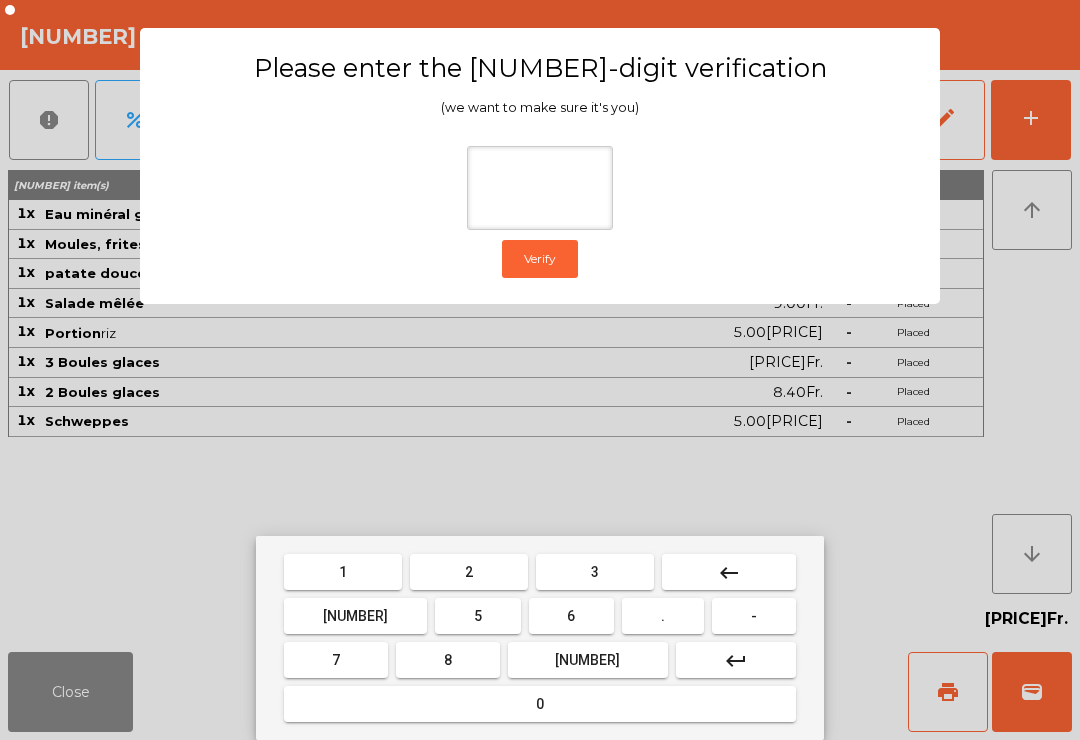 type on "*" 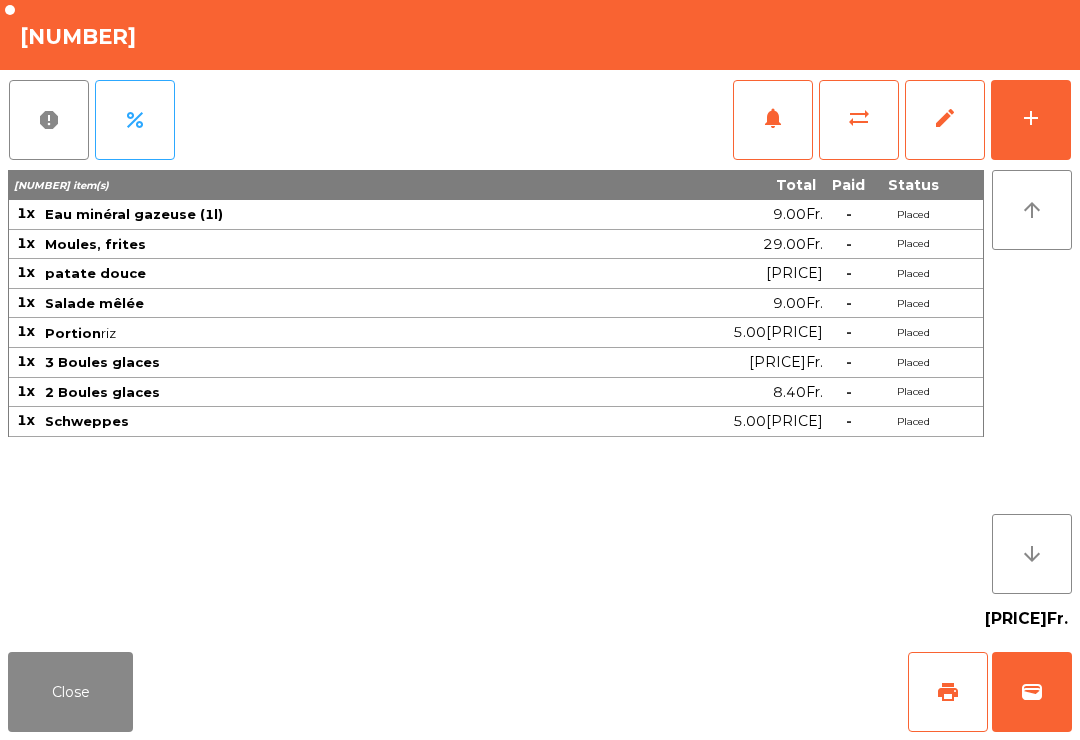 click on "Close   print   wallet" 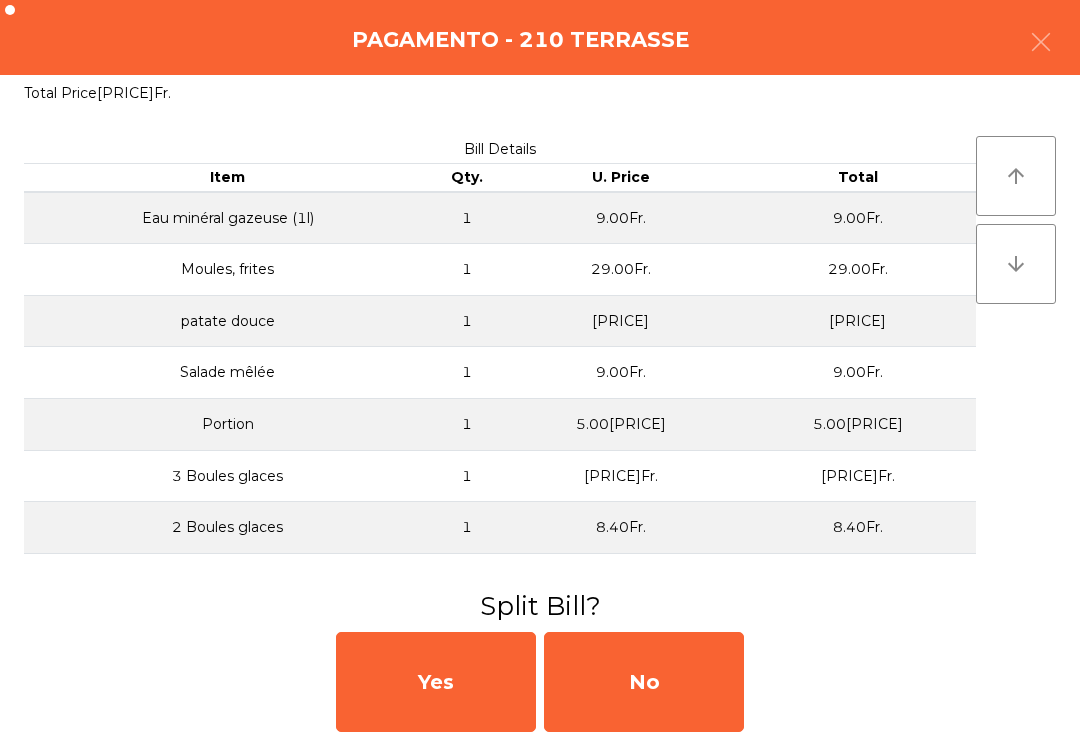 click on "No" 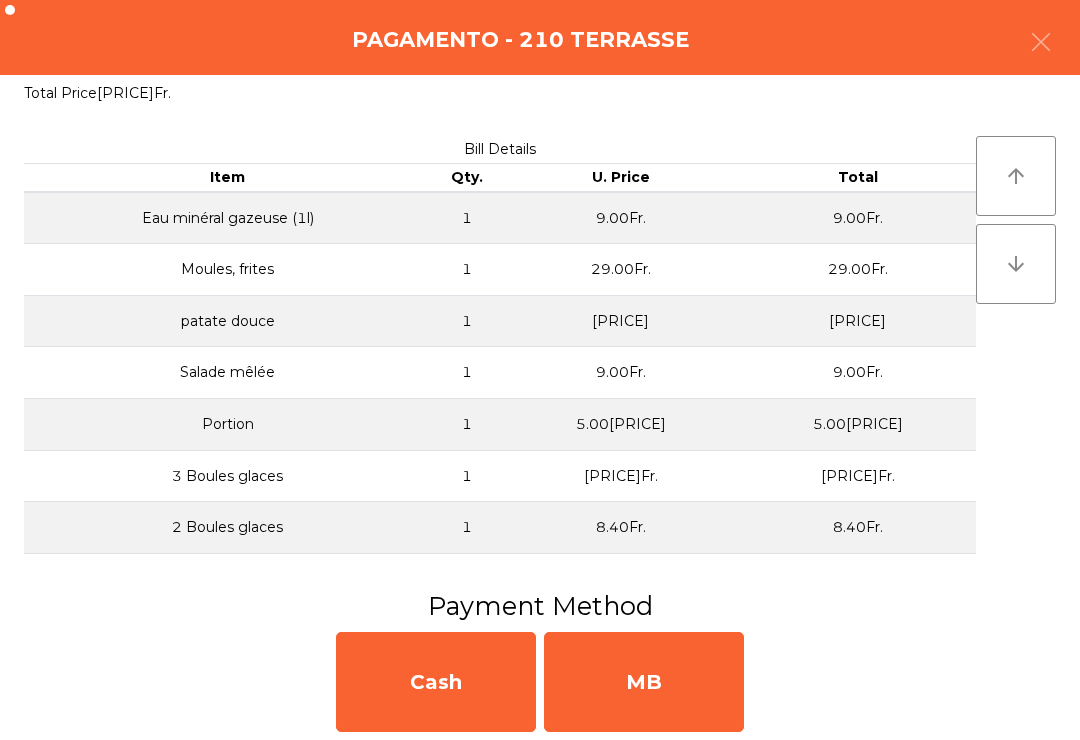 click on "MB" 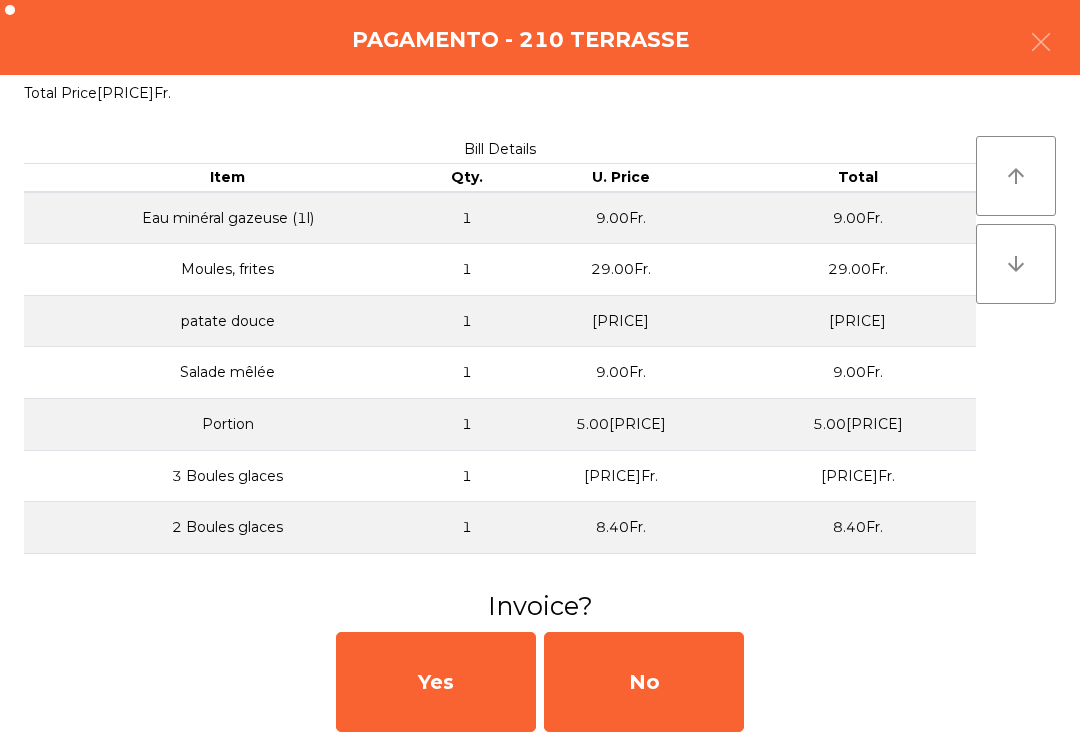 click on "No" 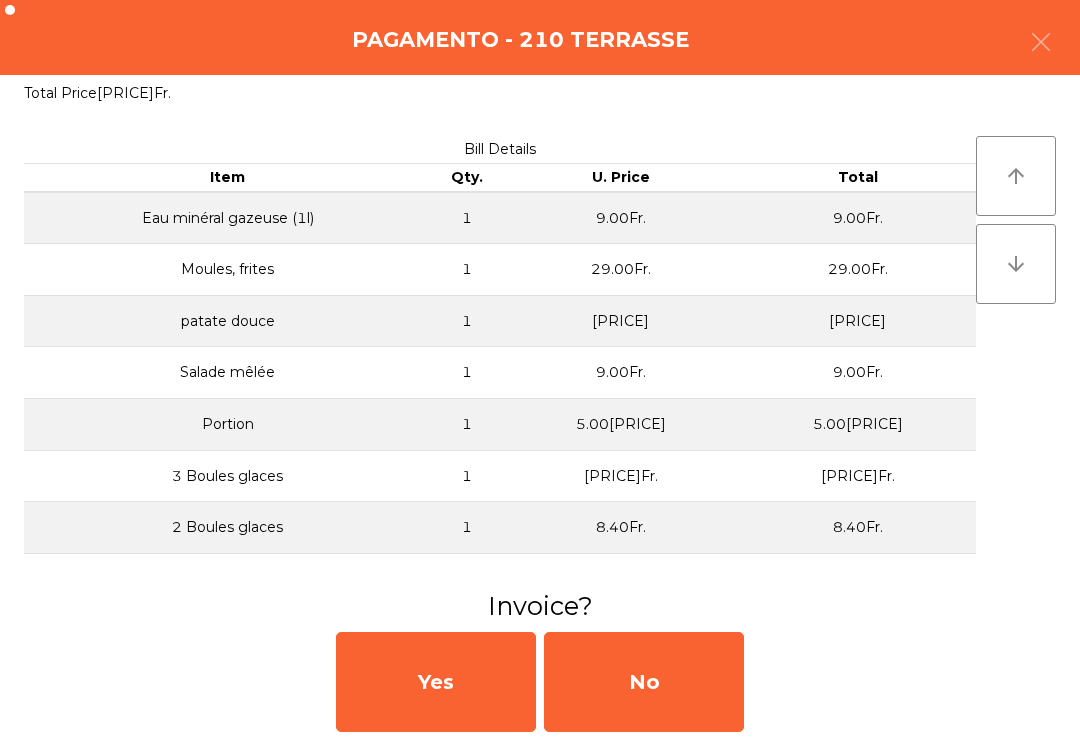 click on "No" 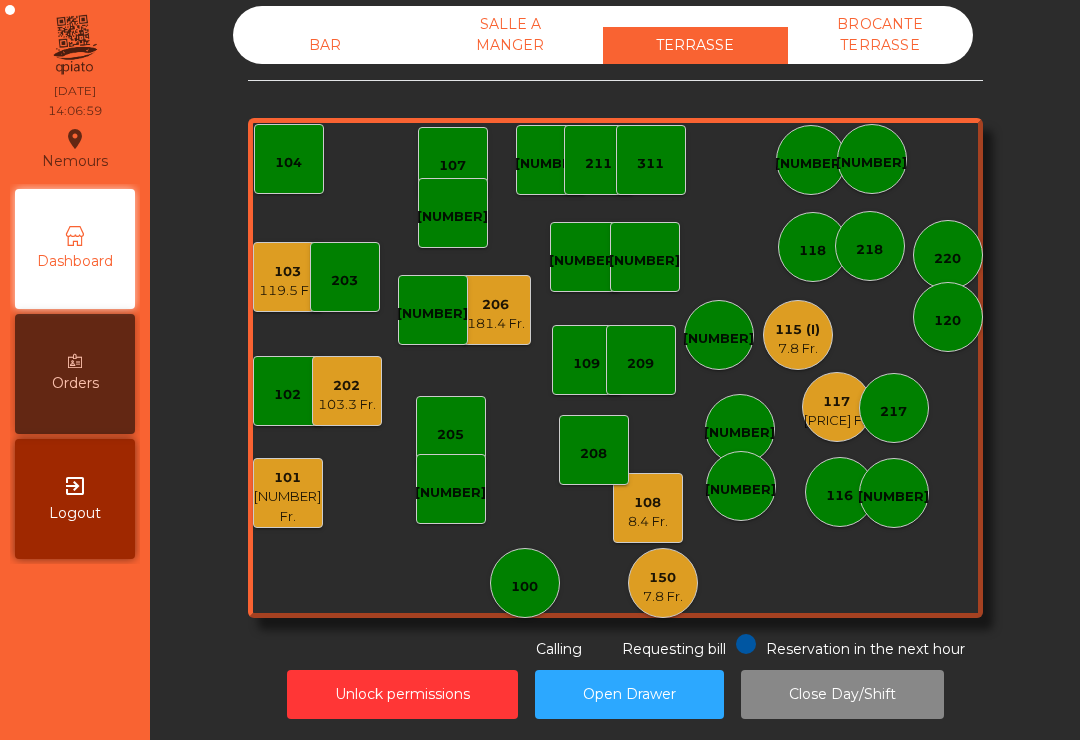 click on "BAR" 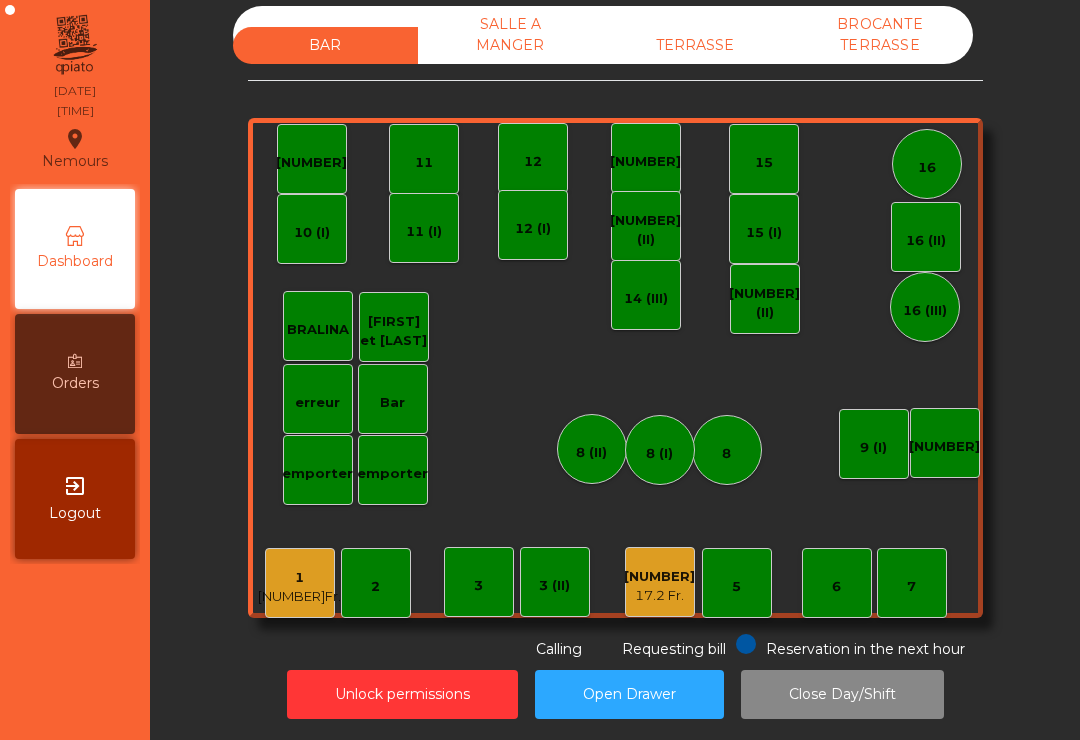 click on "1   33.2 Fr." 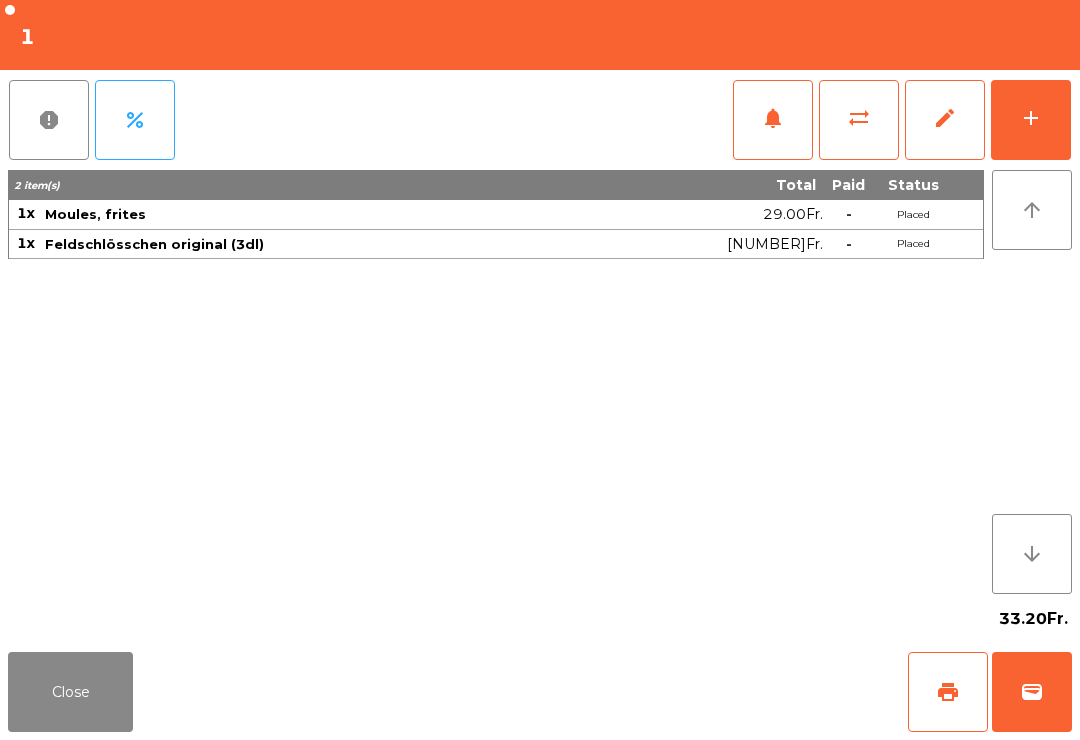 click on "Close" 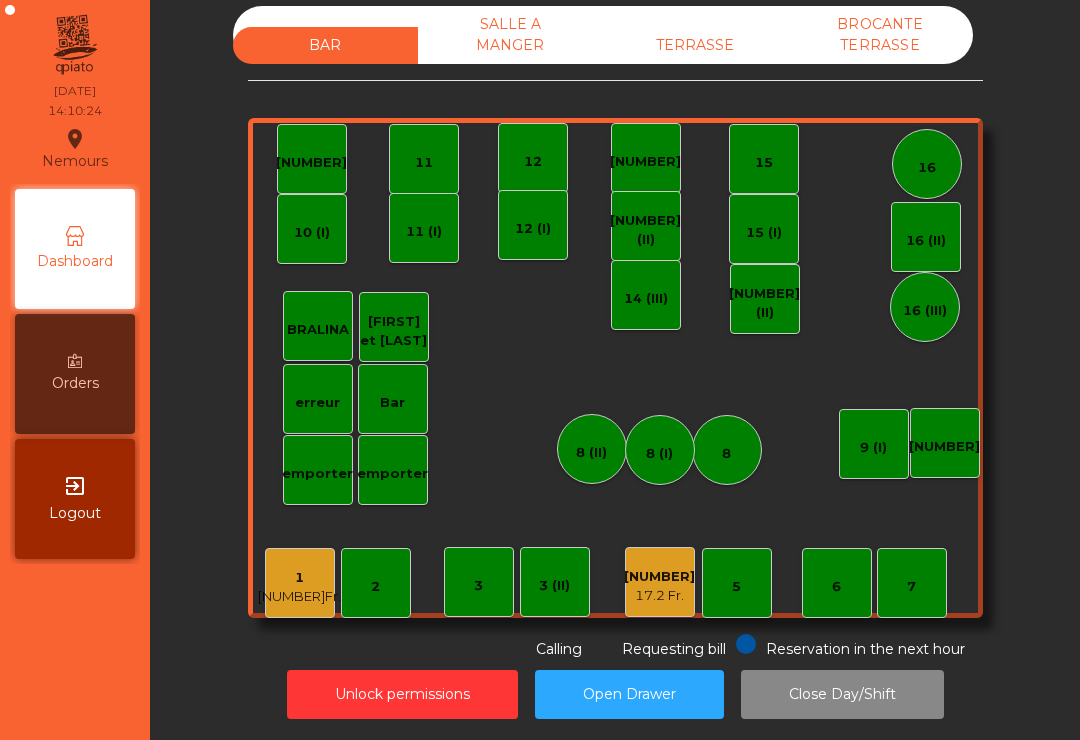 click on "7" 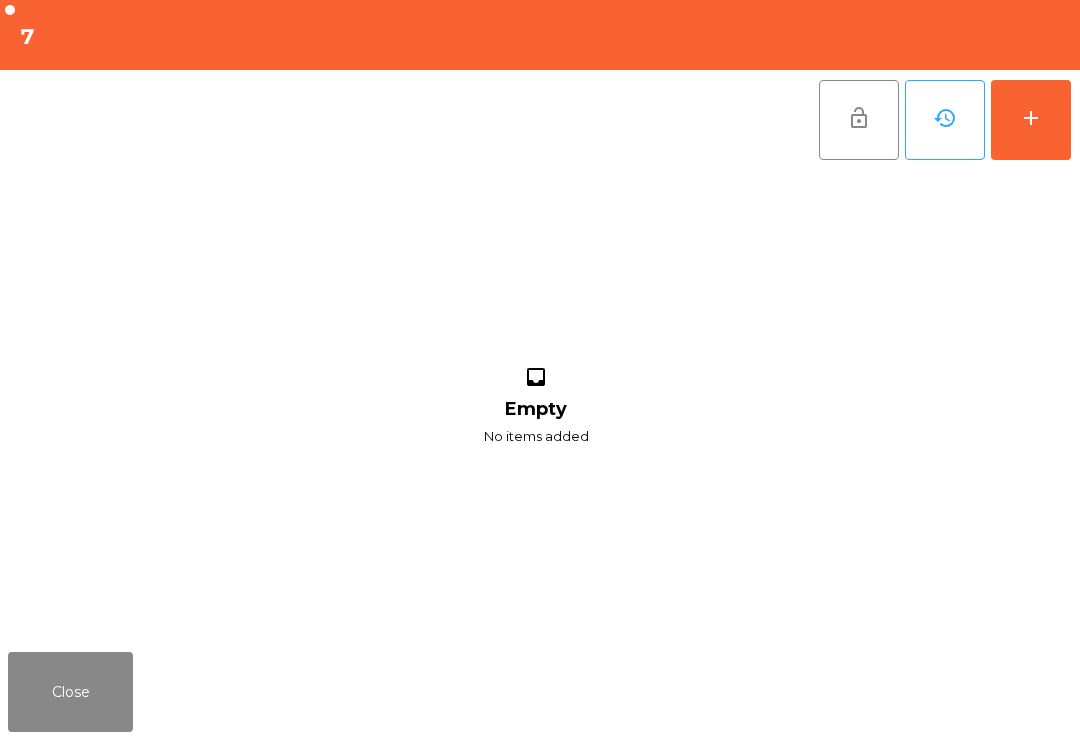 click on "add" 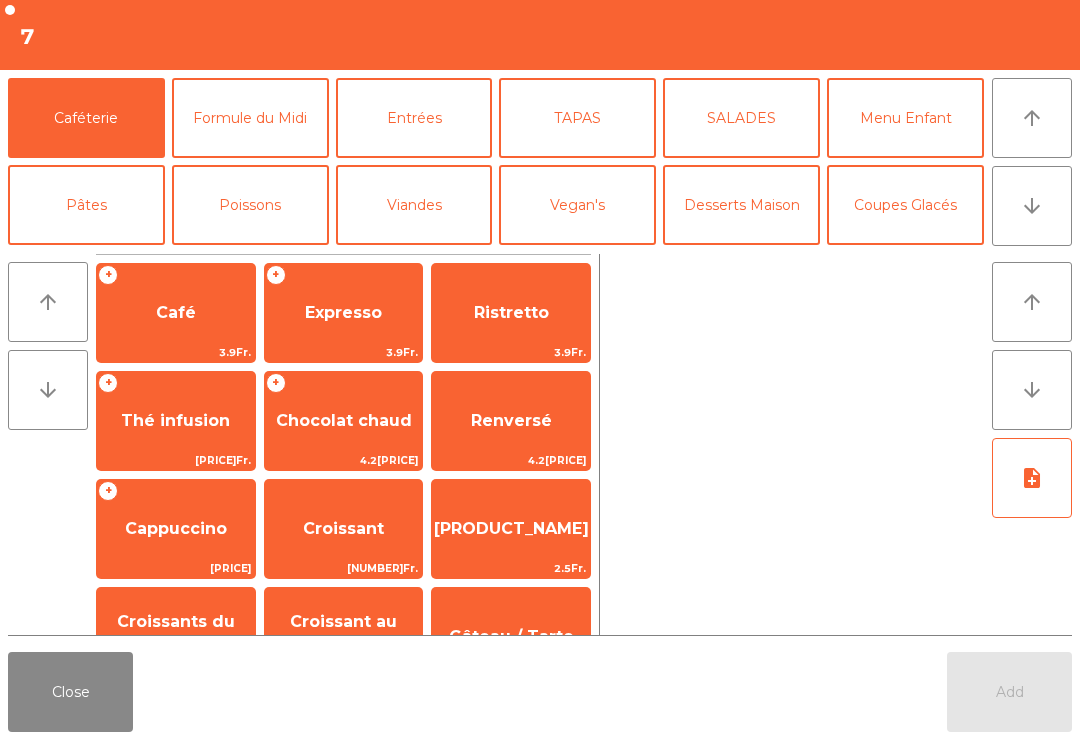 click on "Formule du Midi" 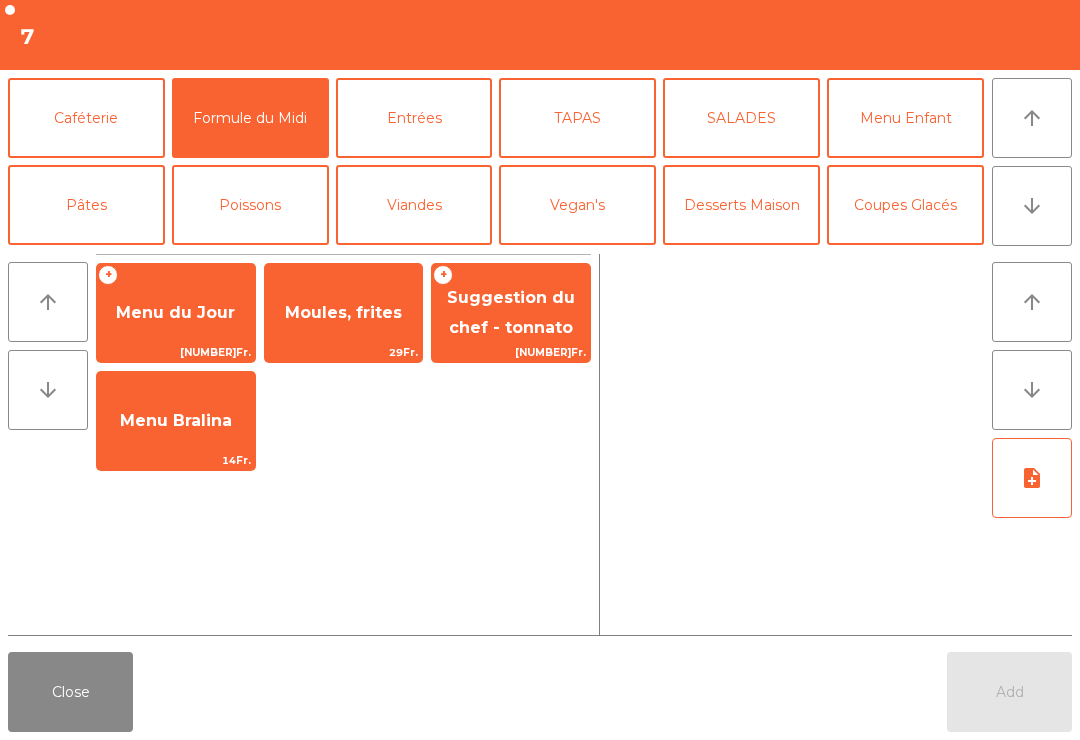 click on "Moules, frites" 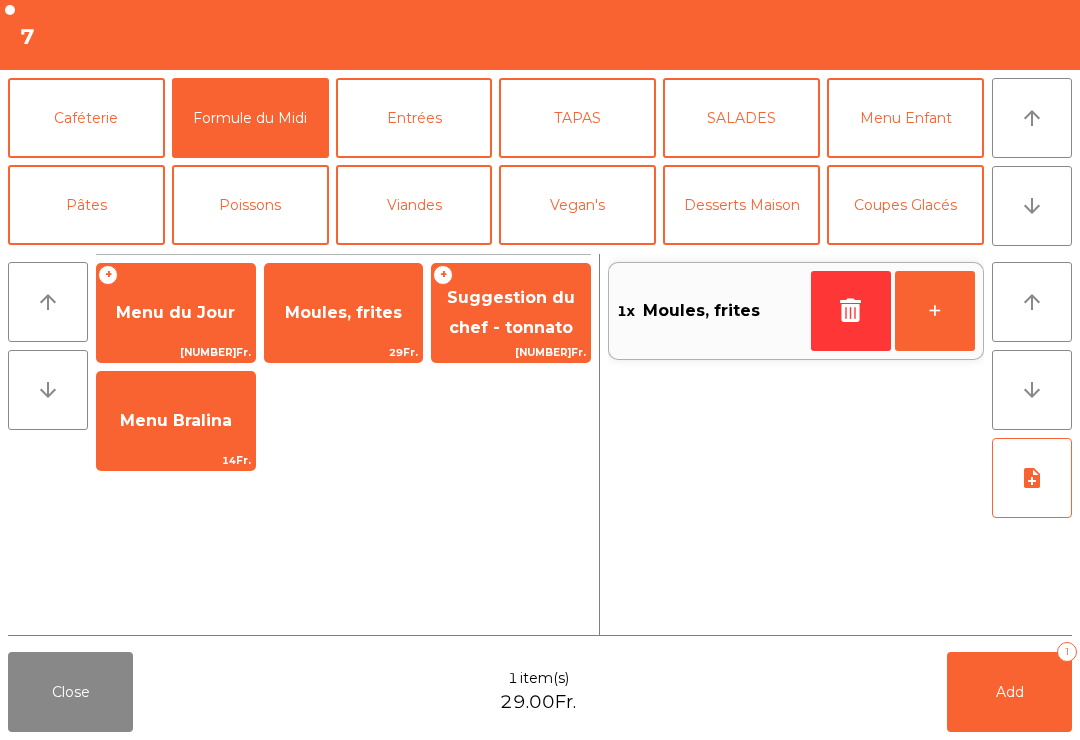 click on "Moules, frites" 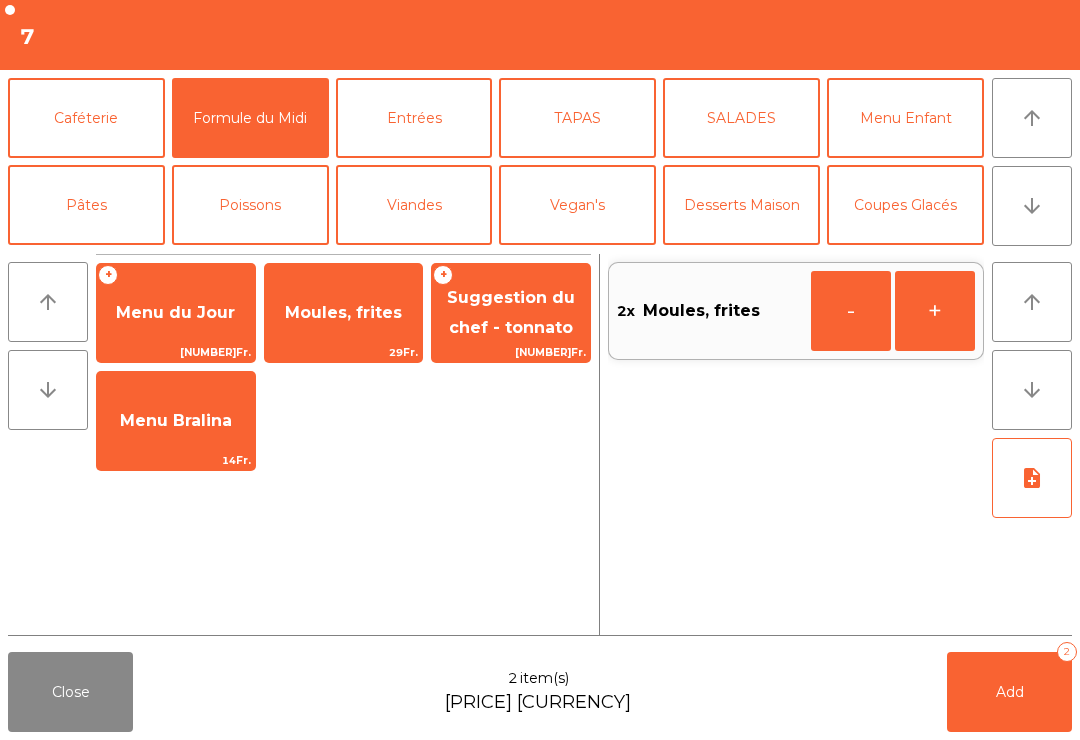 click on "Suggestion du chef - tonnato" 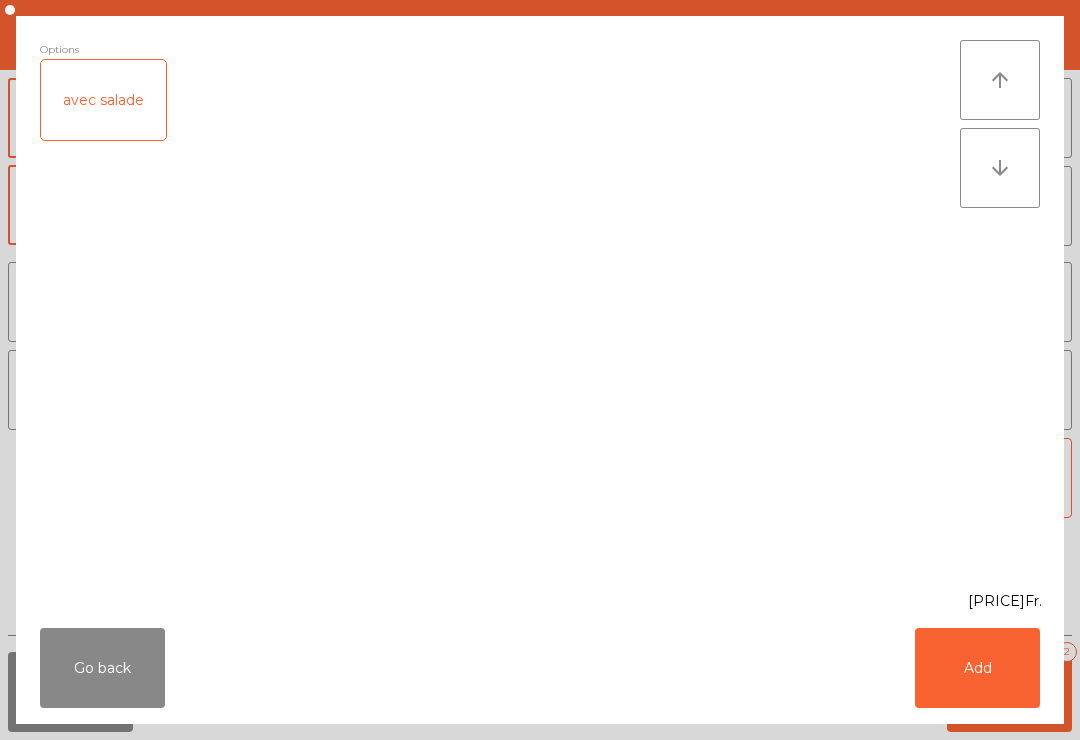 click on "Add" 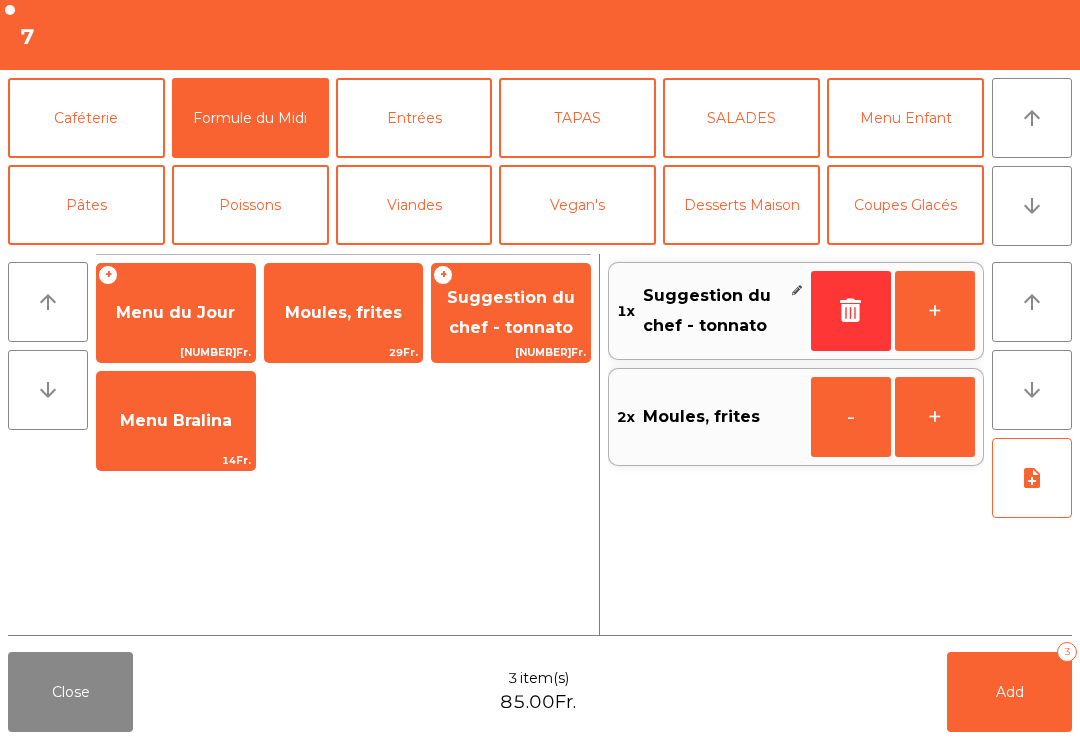 click on "Add   3" 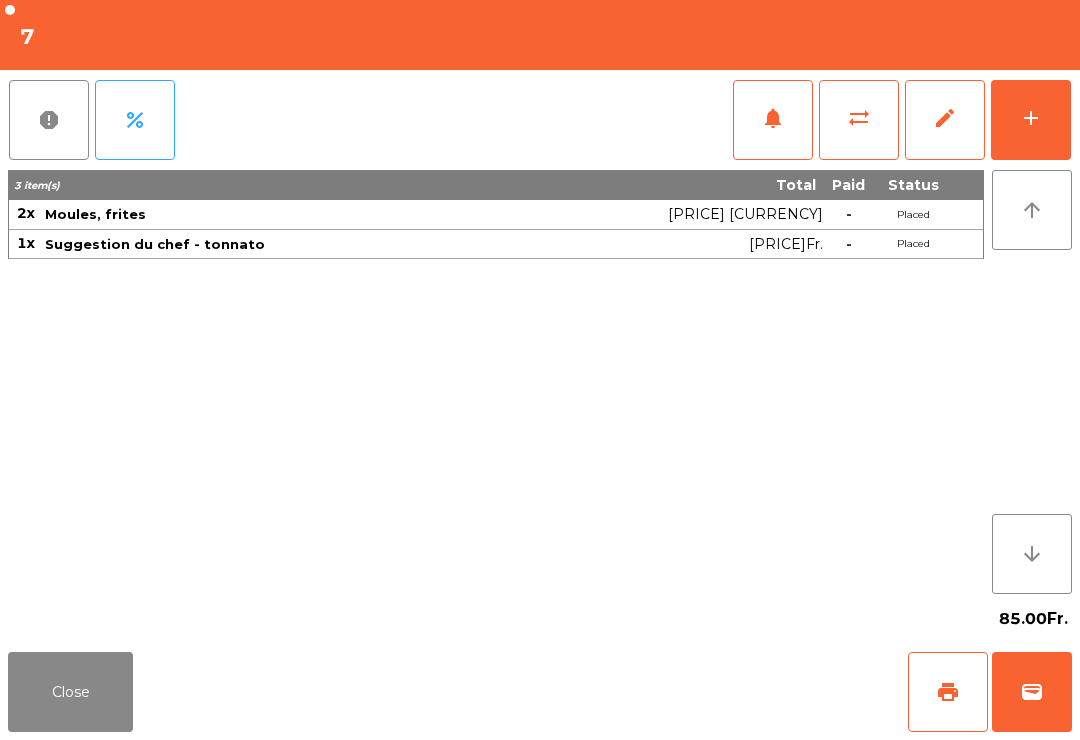 click on "Close" 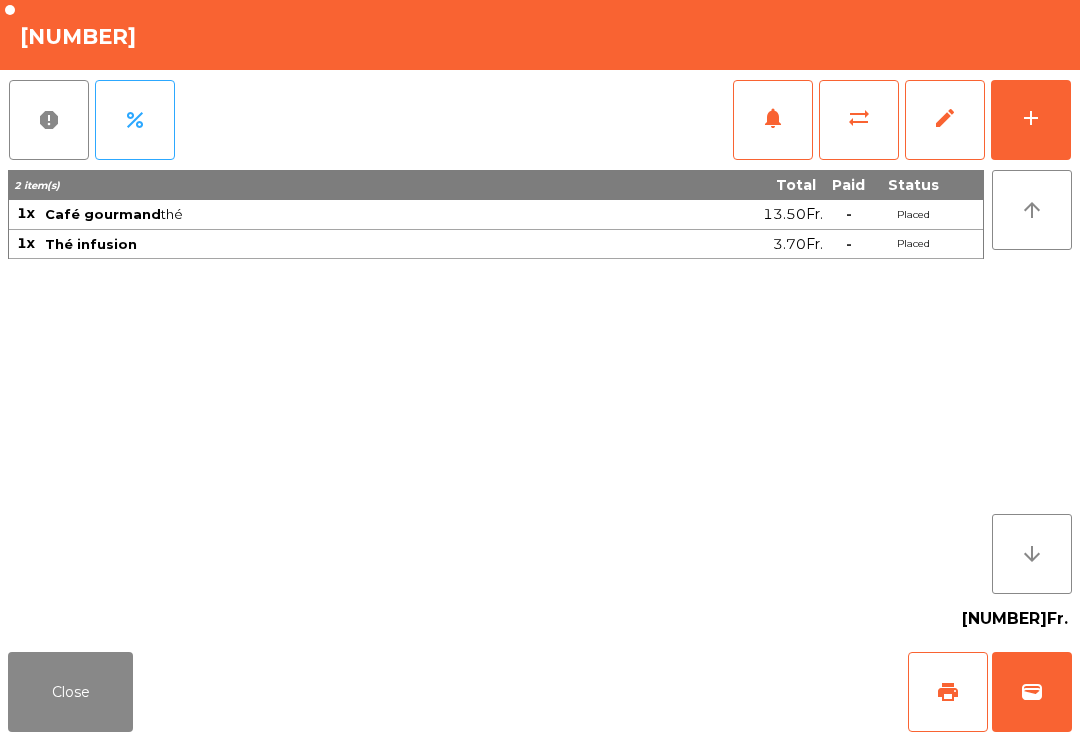 click on "wallet" 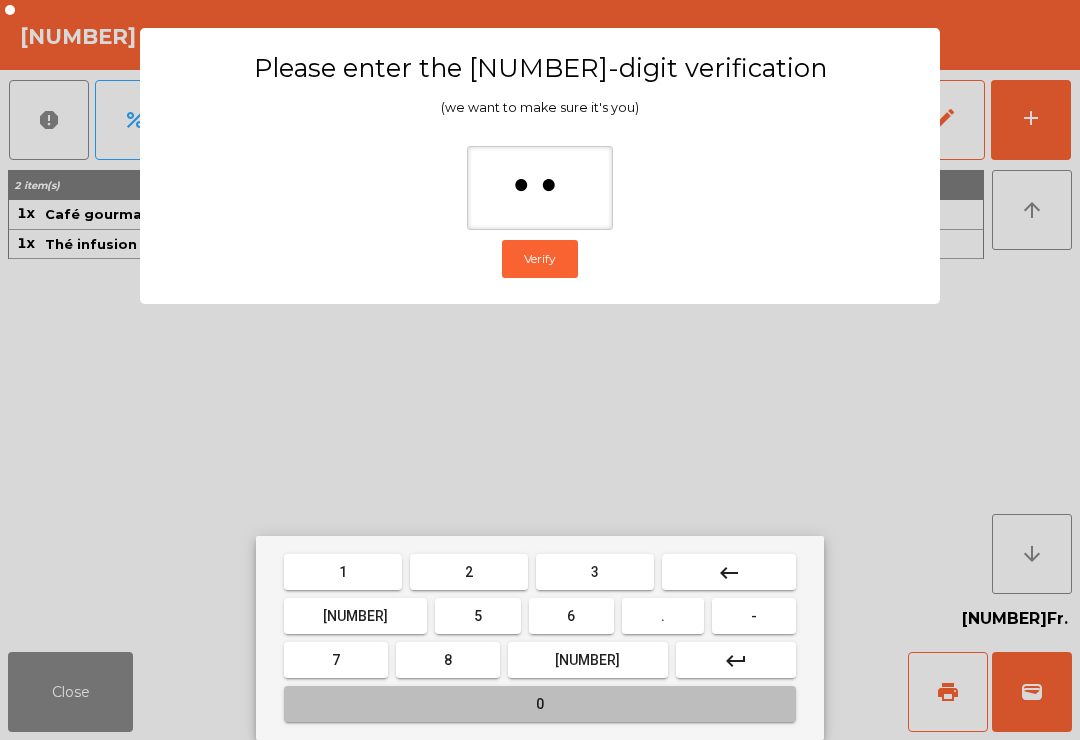 type on "***" 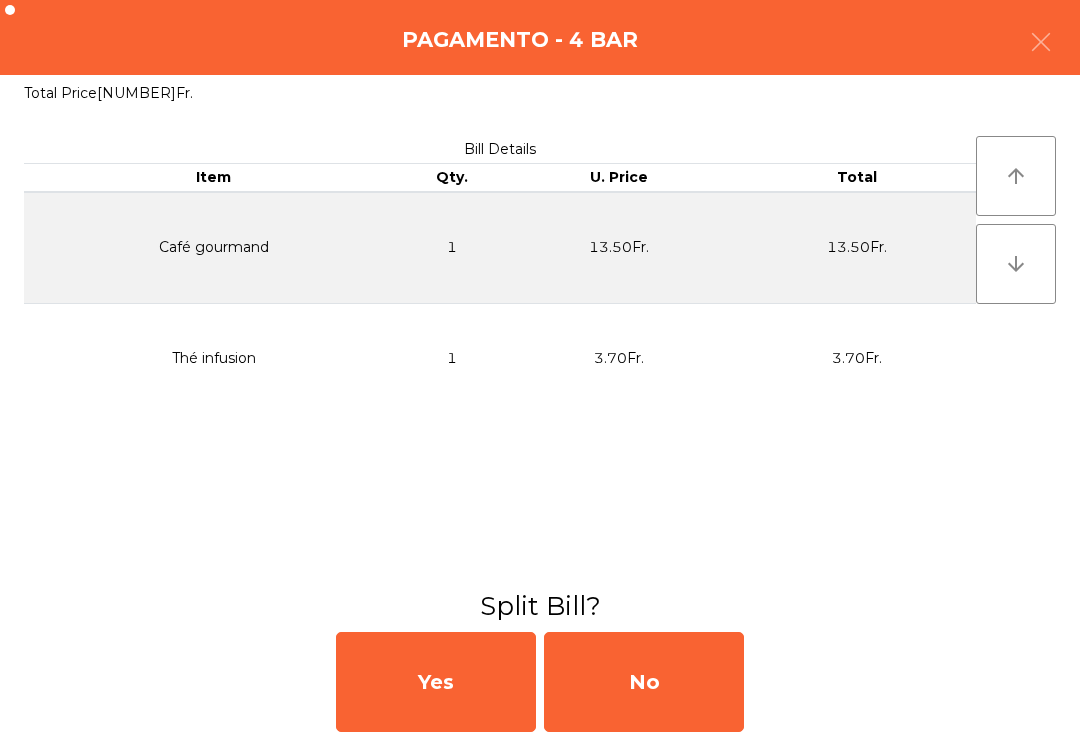 click on "No" 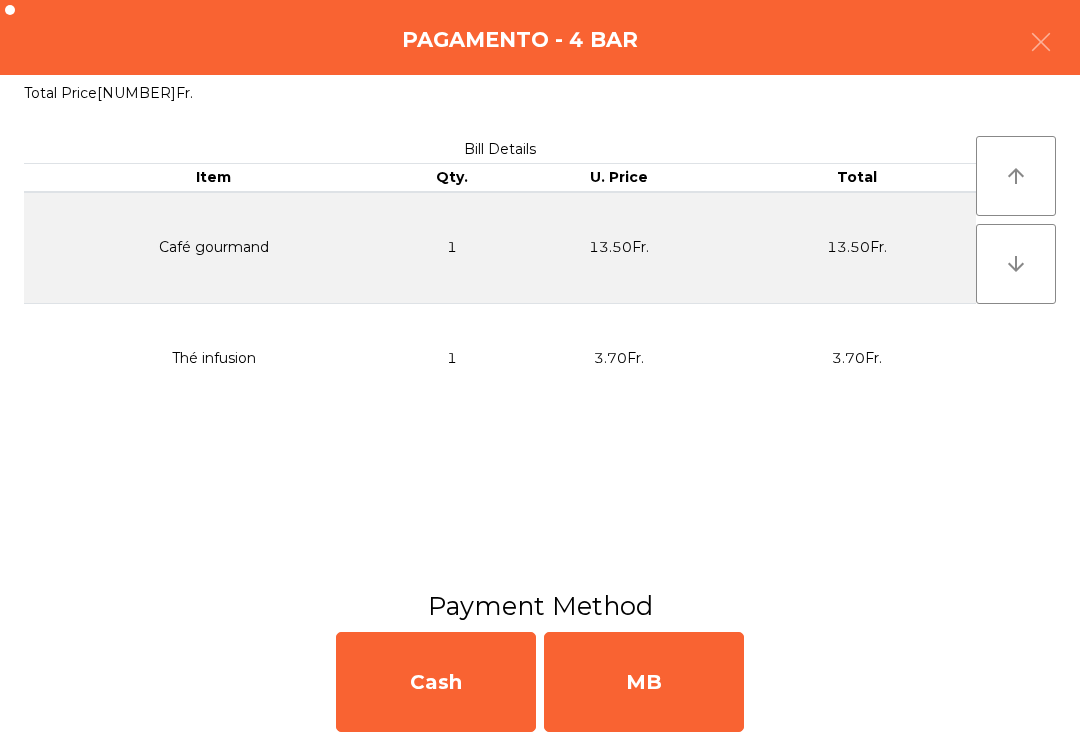 click on "MB" 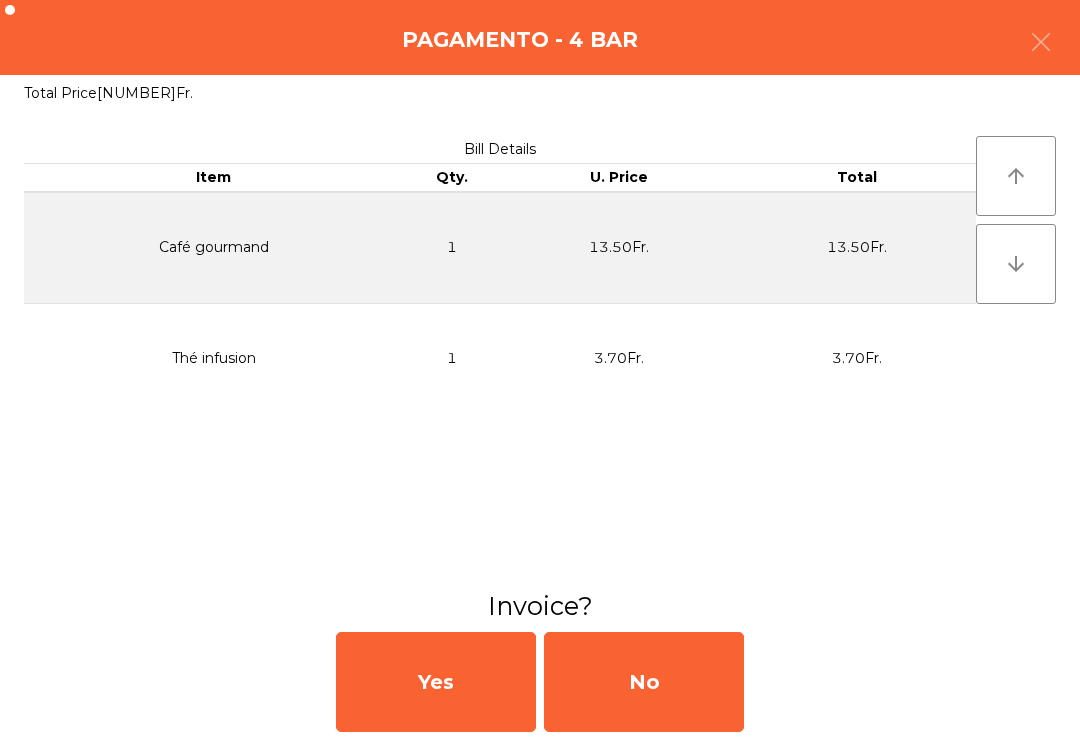 click on "No" 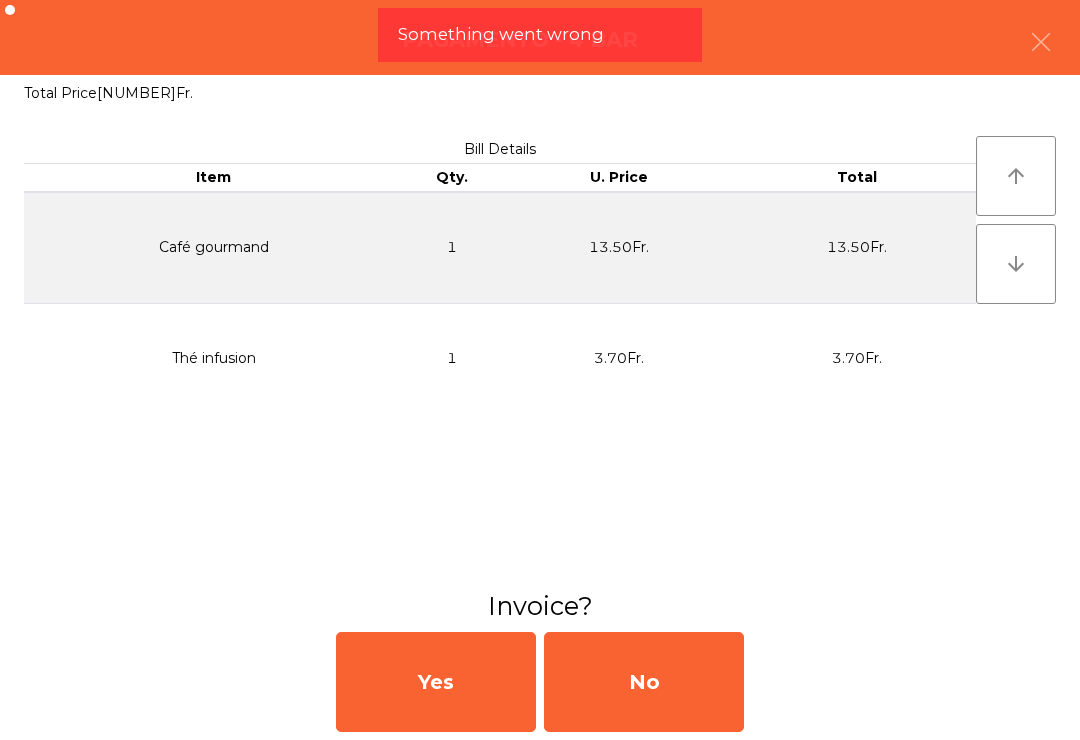 click on "No" 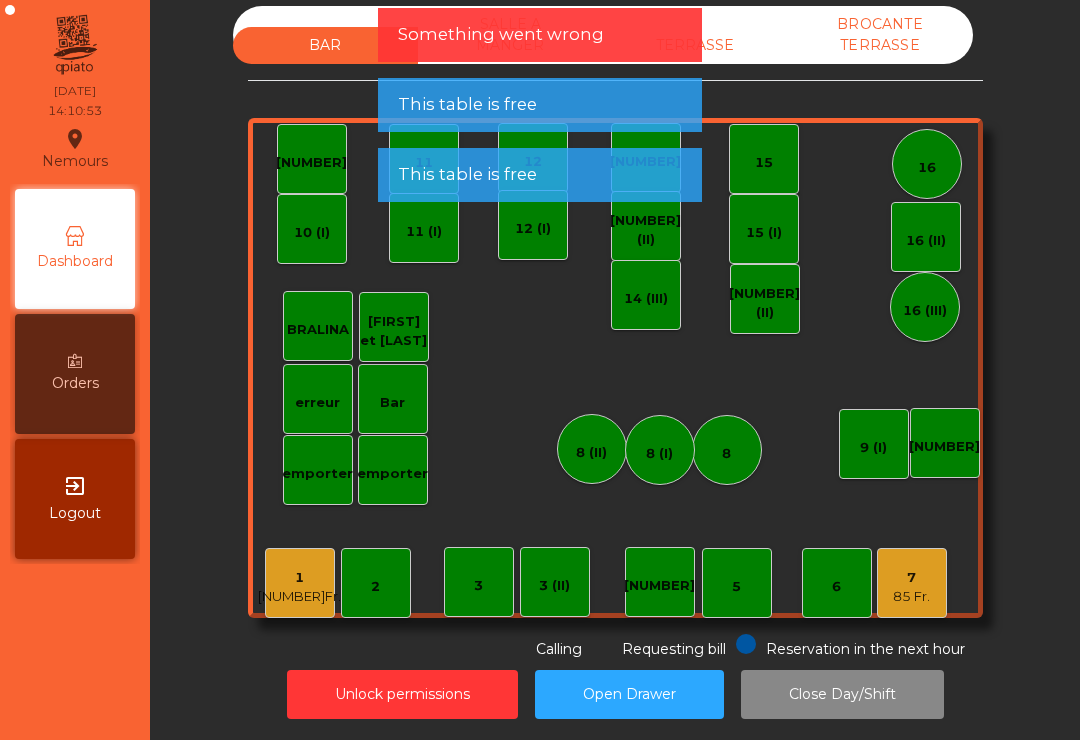 click on "85 Fr." 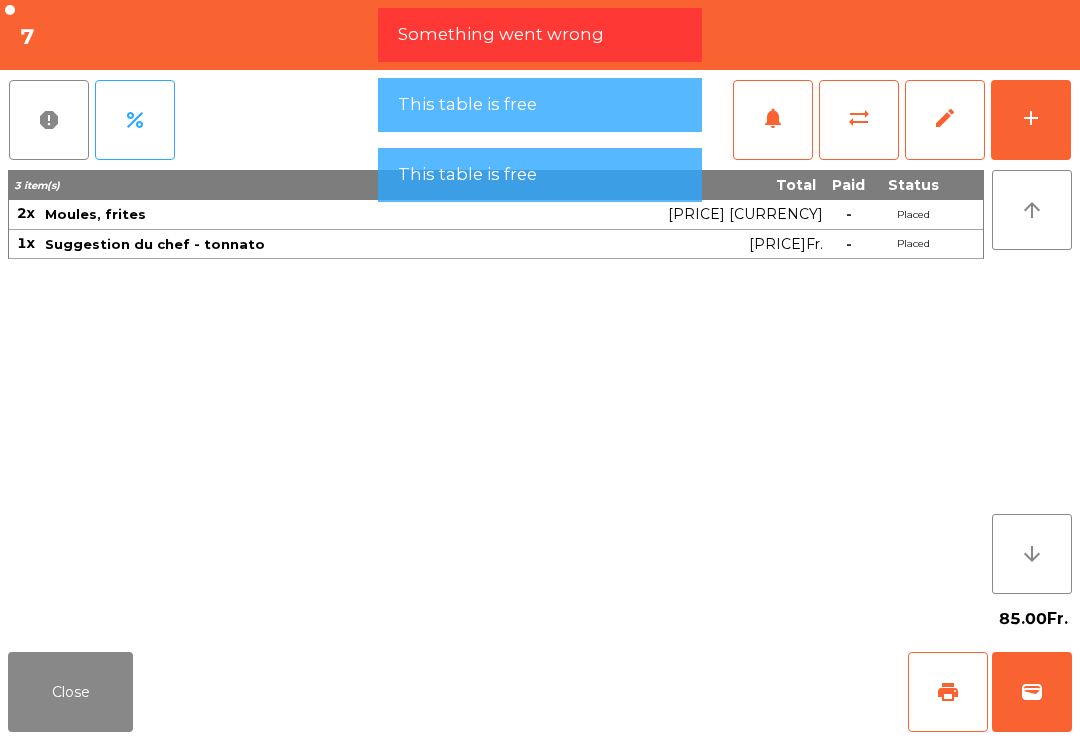 click on "add" 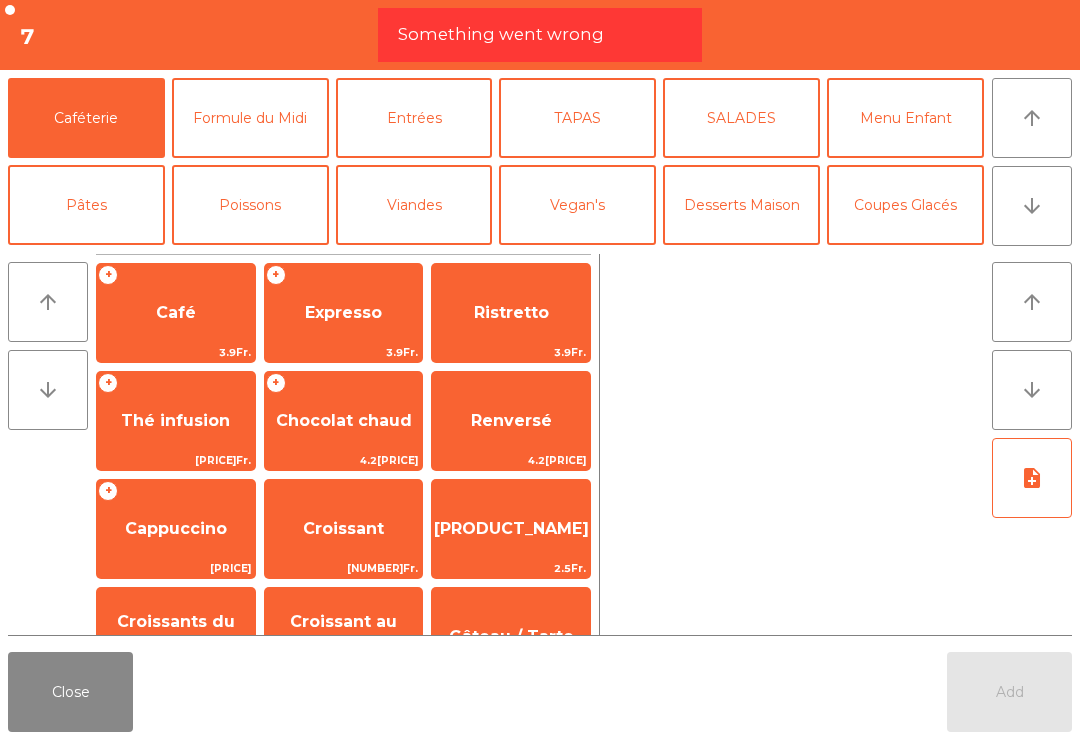 click on "Bières" 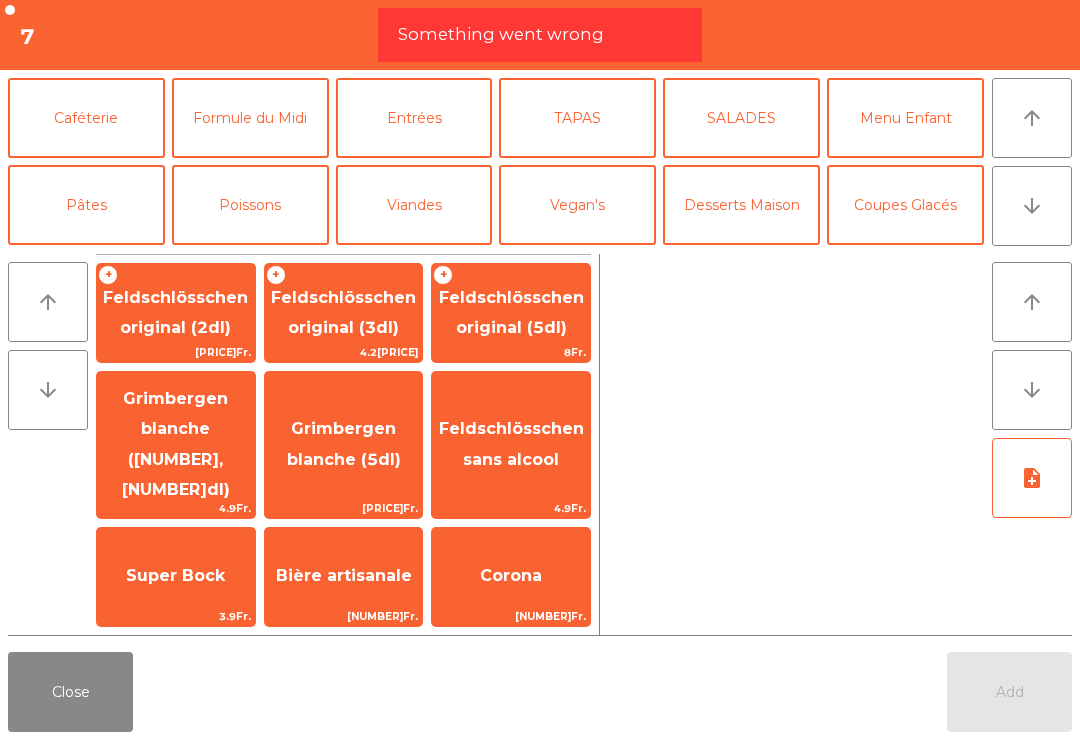 click on "4.2[PRICE]" 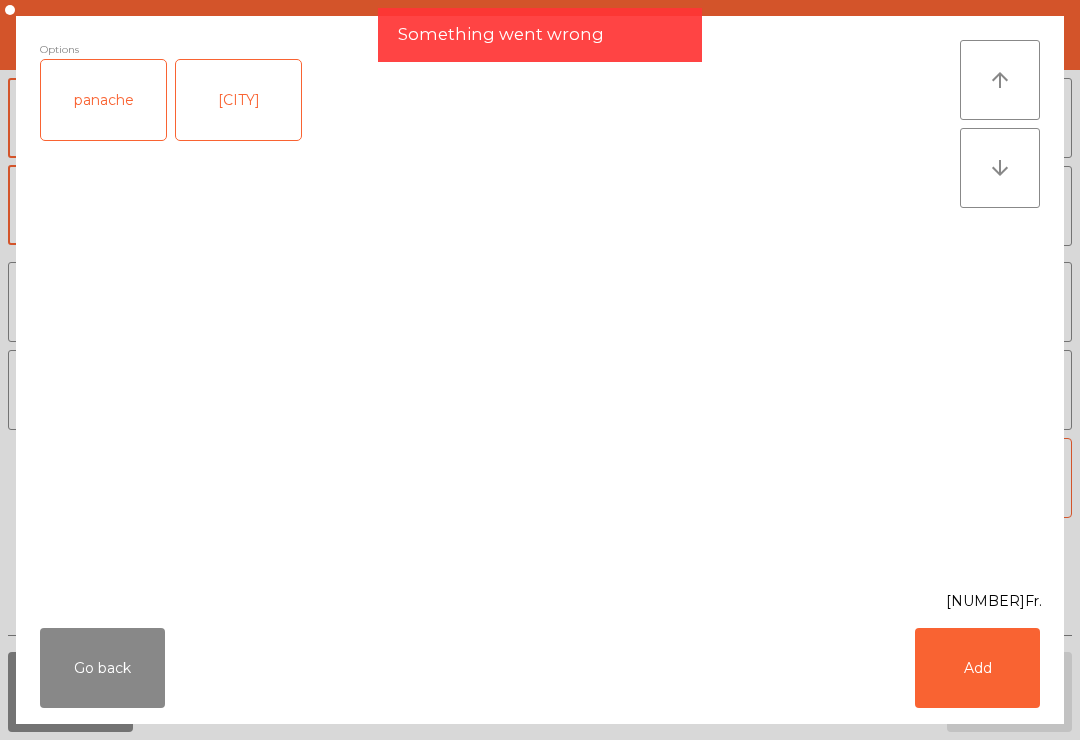 click on "panache" 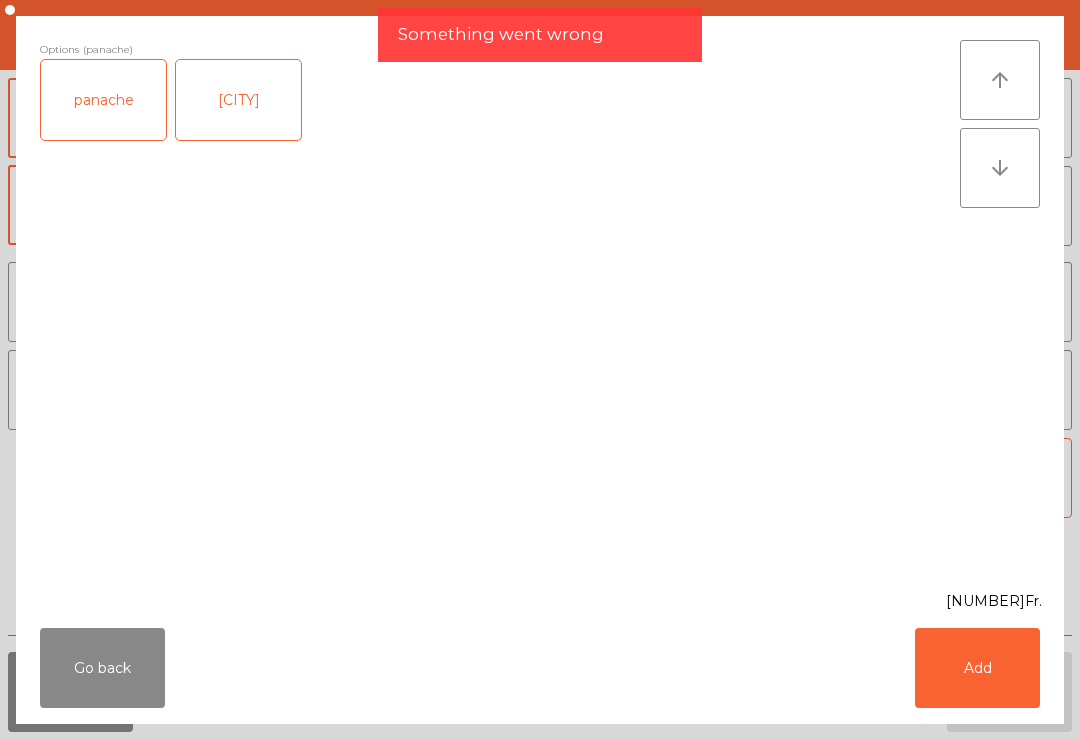click on "Add" 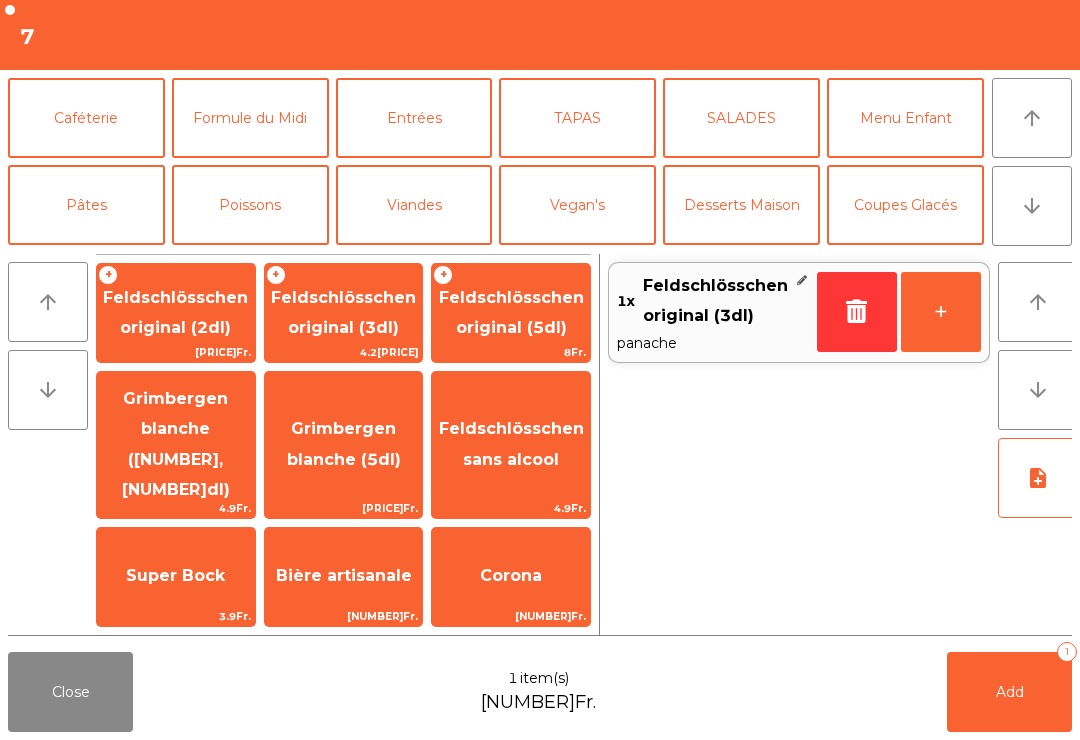 scroll, scrollTop: 131, scrollLeft: 0, axis: vertical 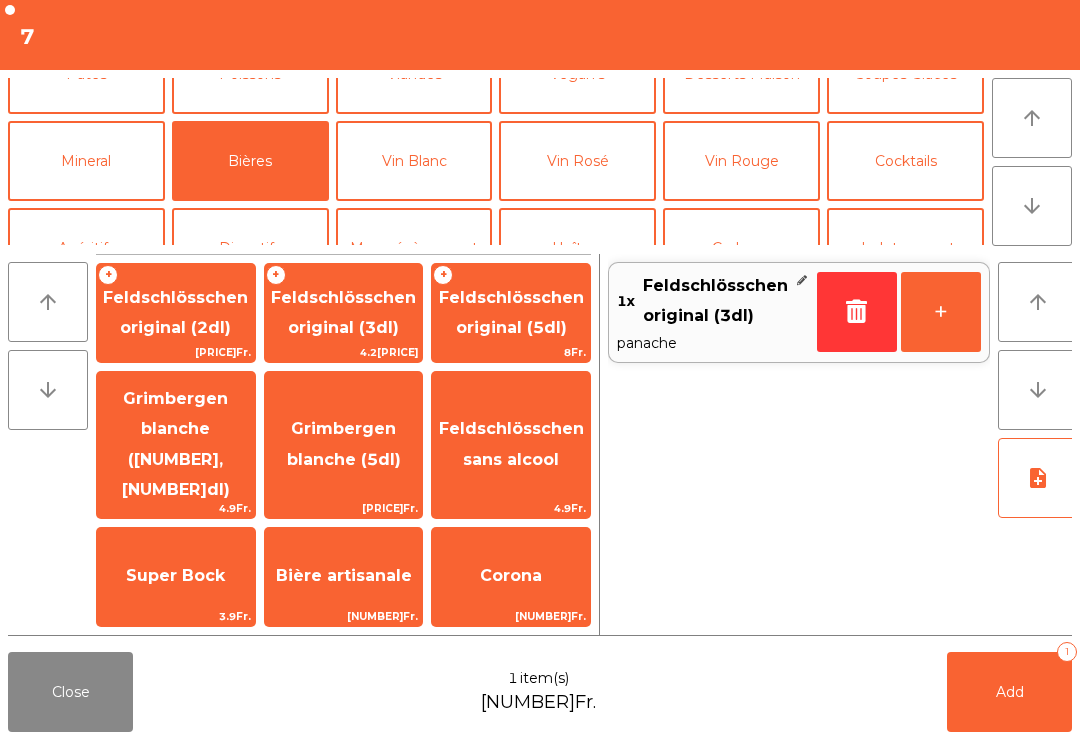 click on "+" 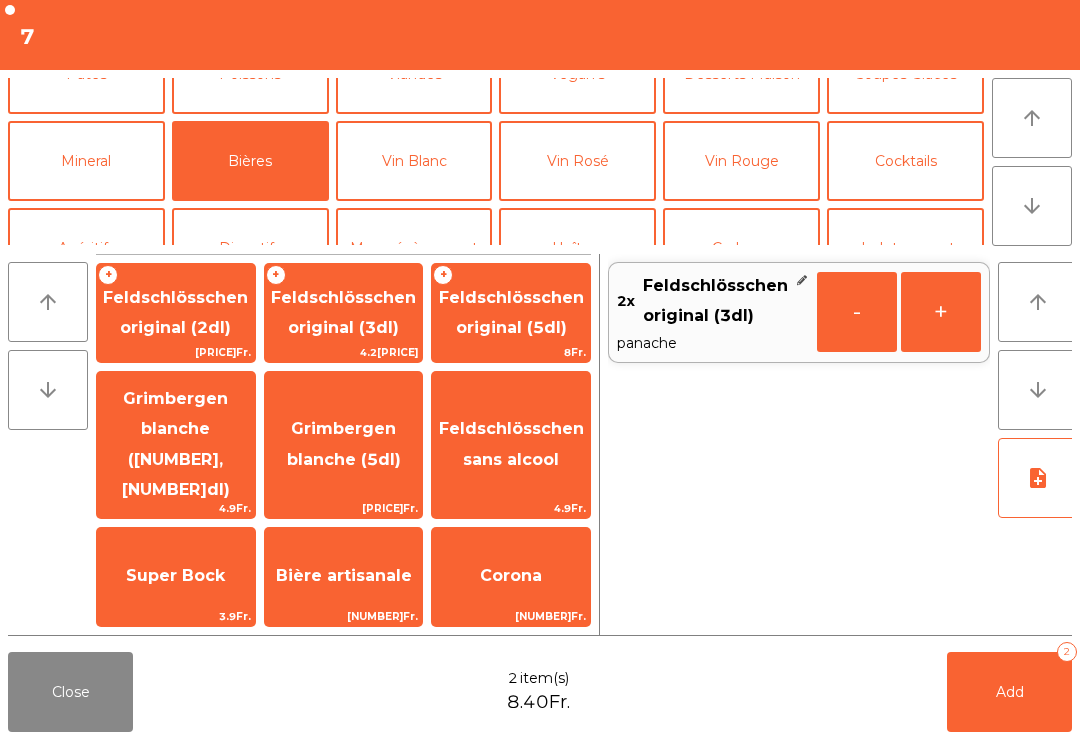 click on "Add" 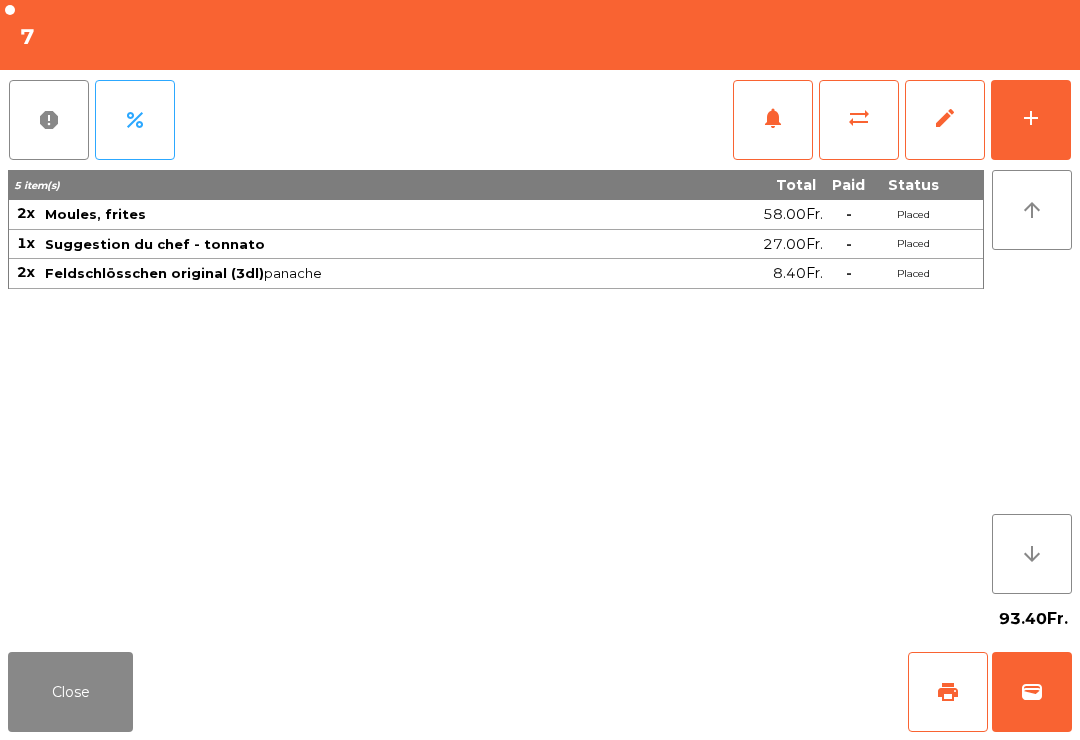 scroll, scrollTop: 0, scrollLeft: 0, axis: both 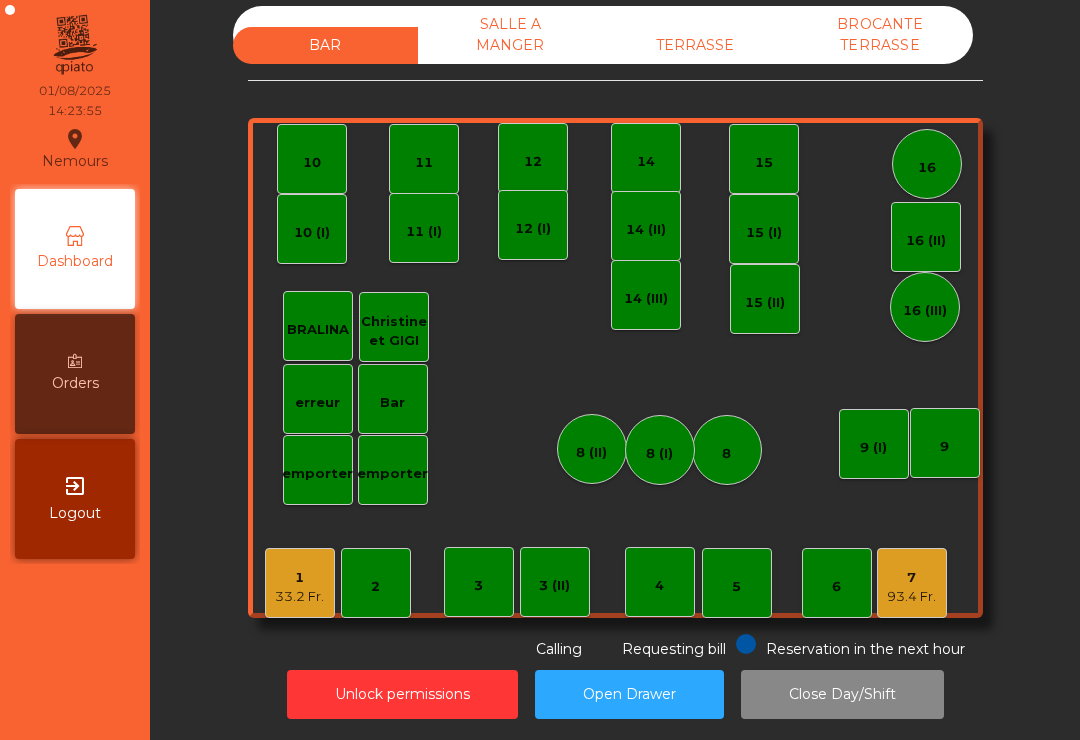 click on "TERRASSE" 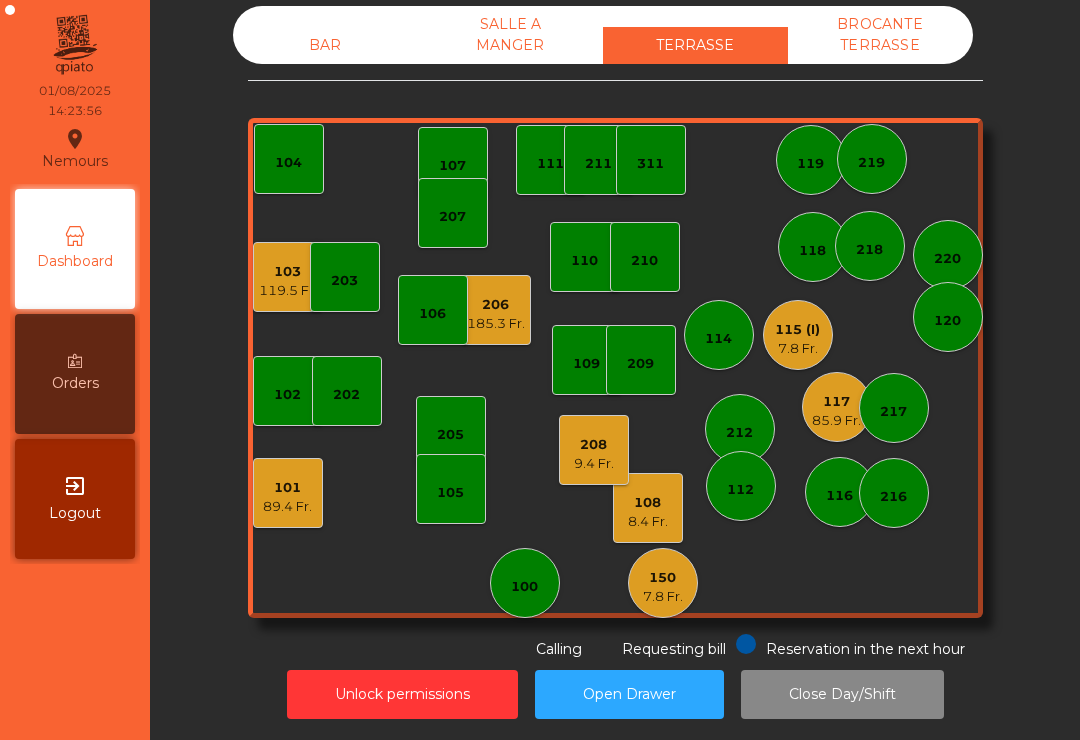 click on "119.5 Fr." 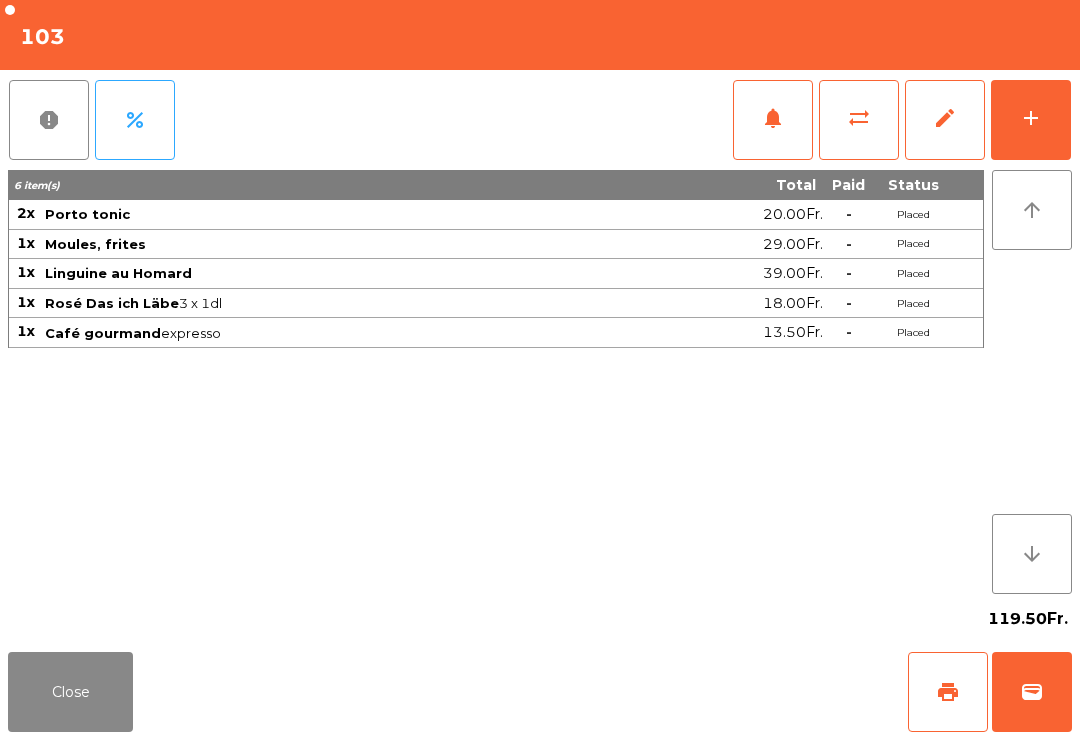 click on "sync_alt" 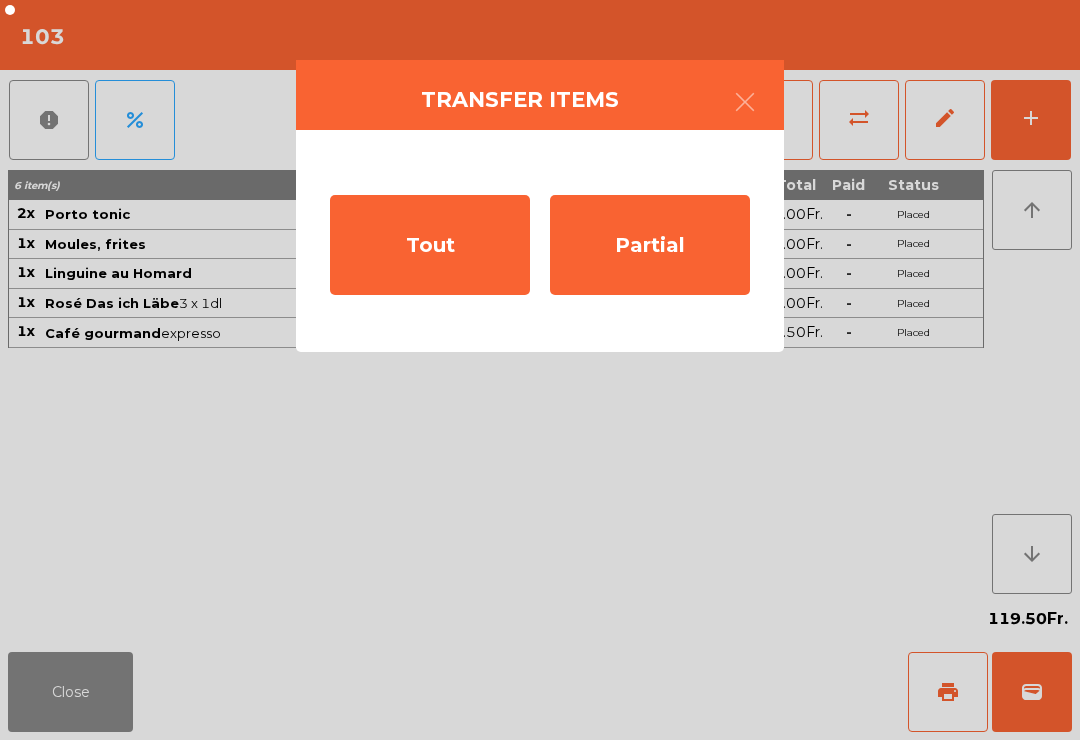 click on "Tout" 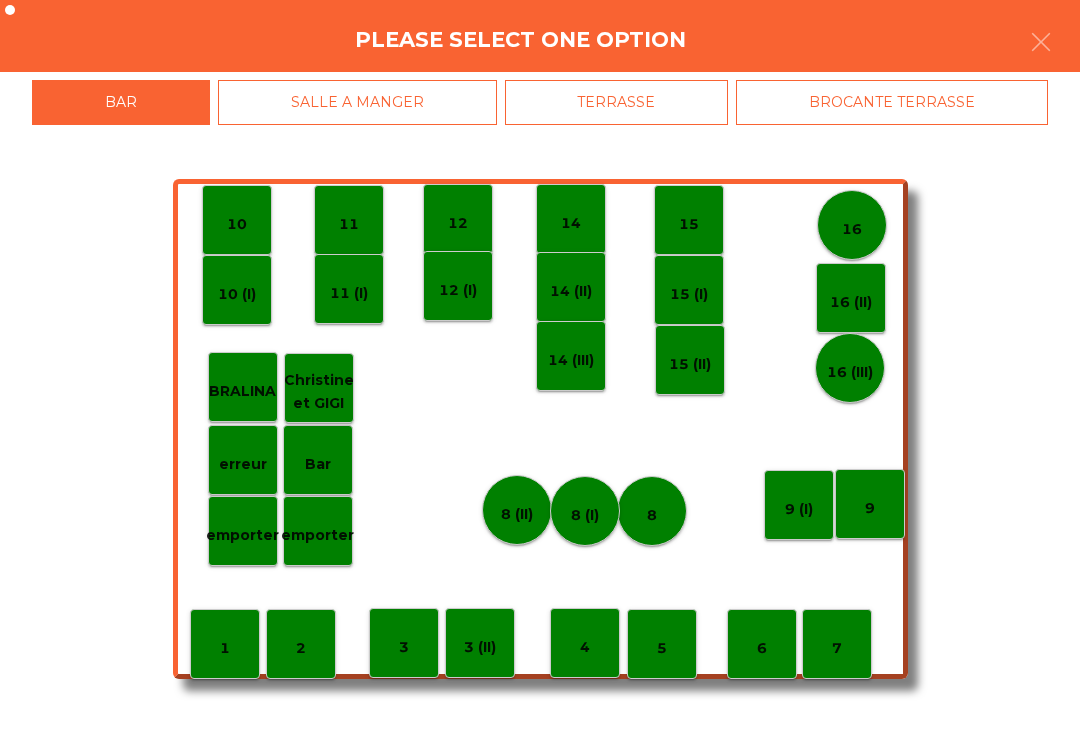 click on "BROCANTE TERRASSE" 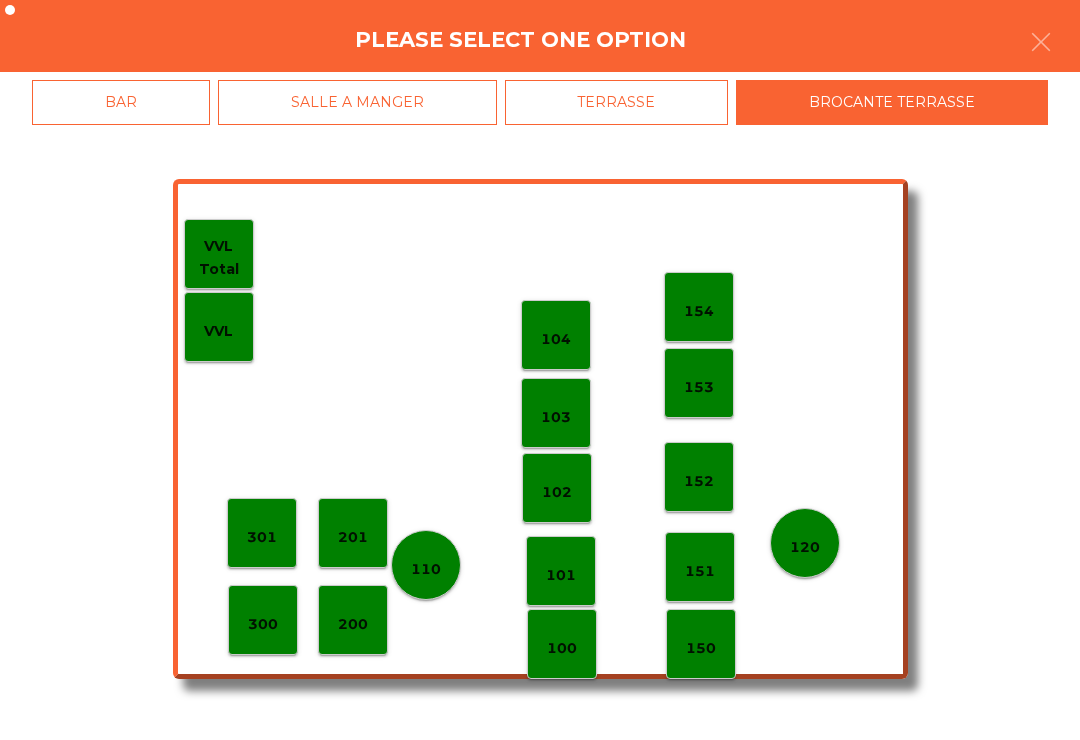 click on "BROCANTE TERRASSE" 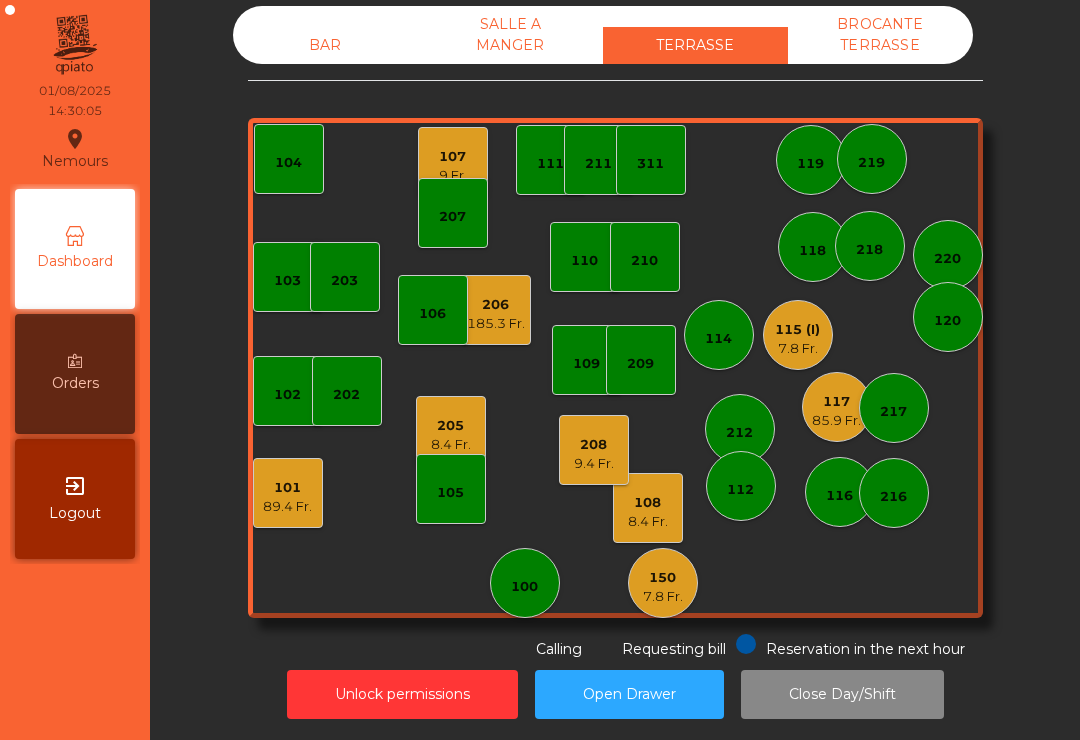 click on "89.4 Fr." 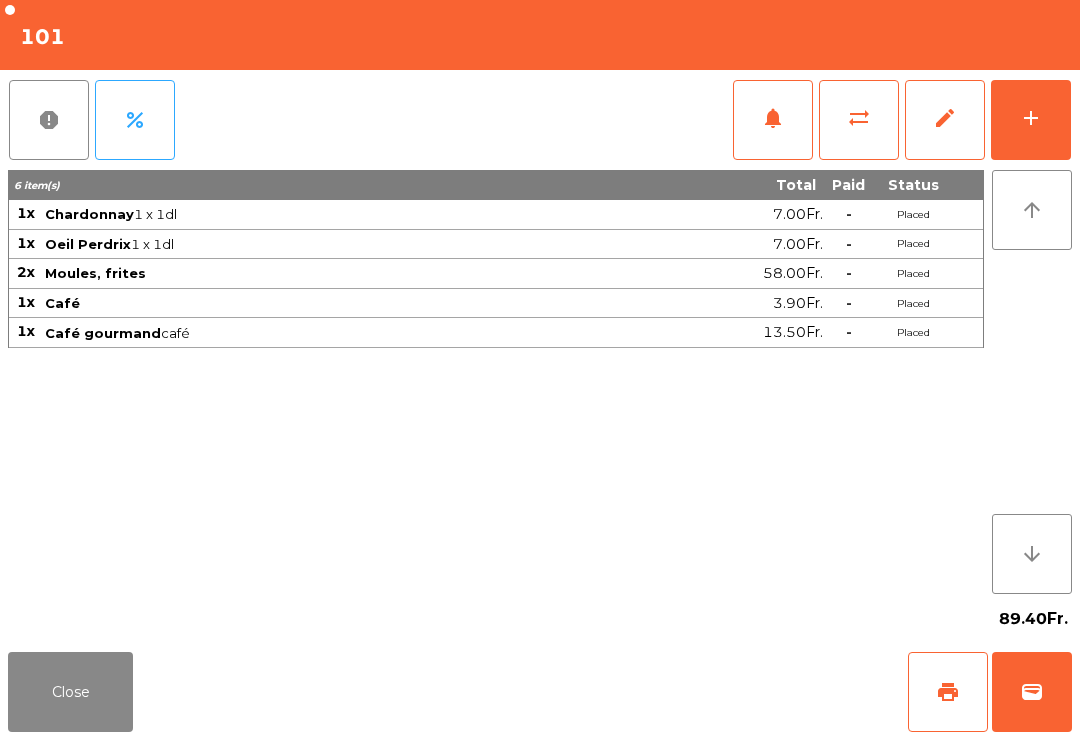 click on "print" 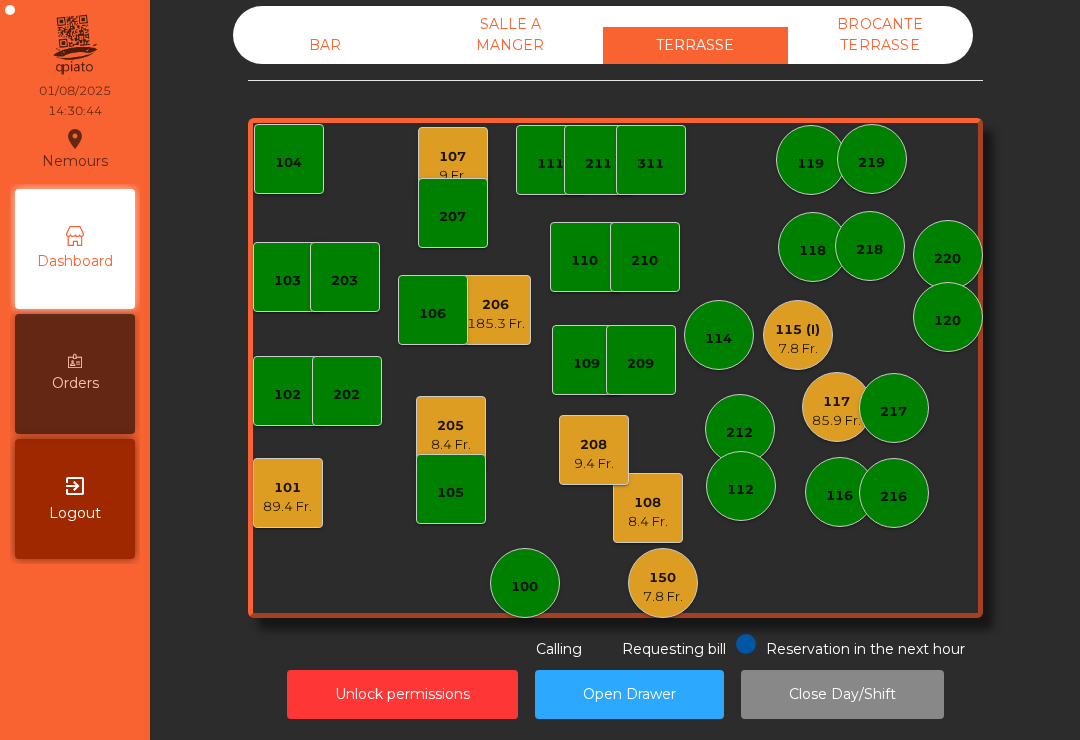 click on "101" 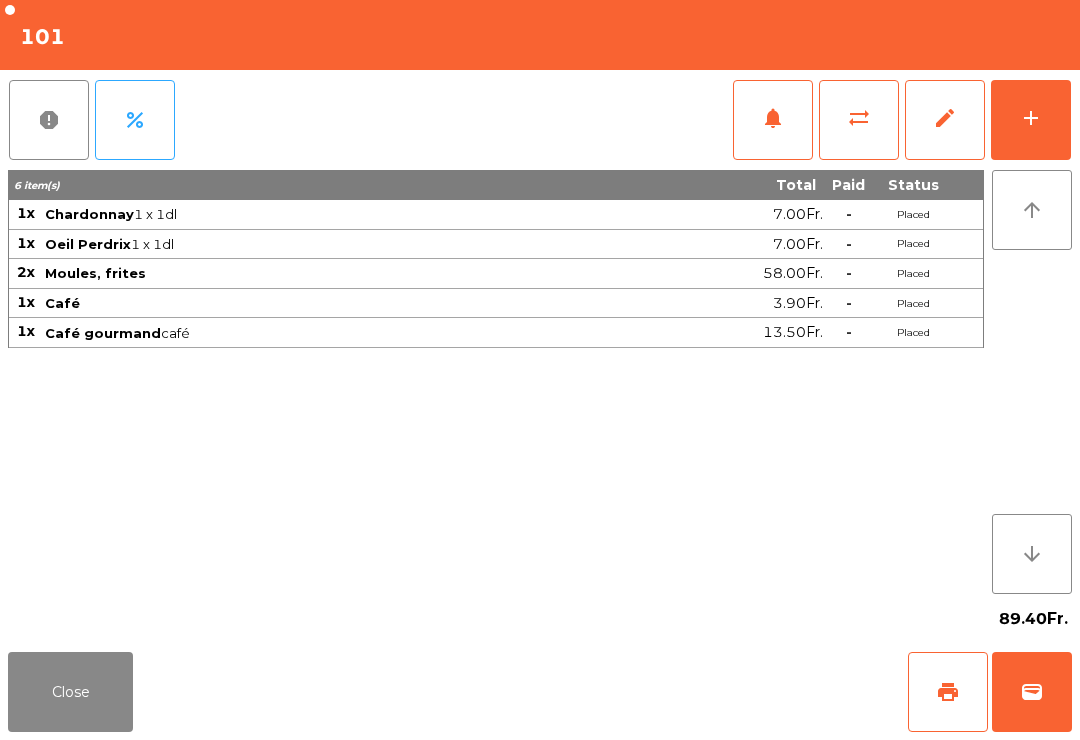 click on "wallet" 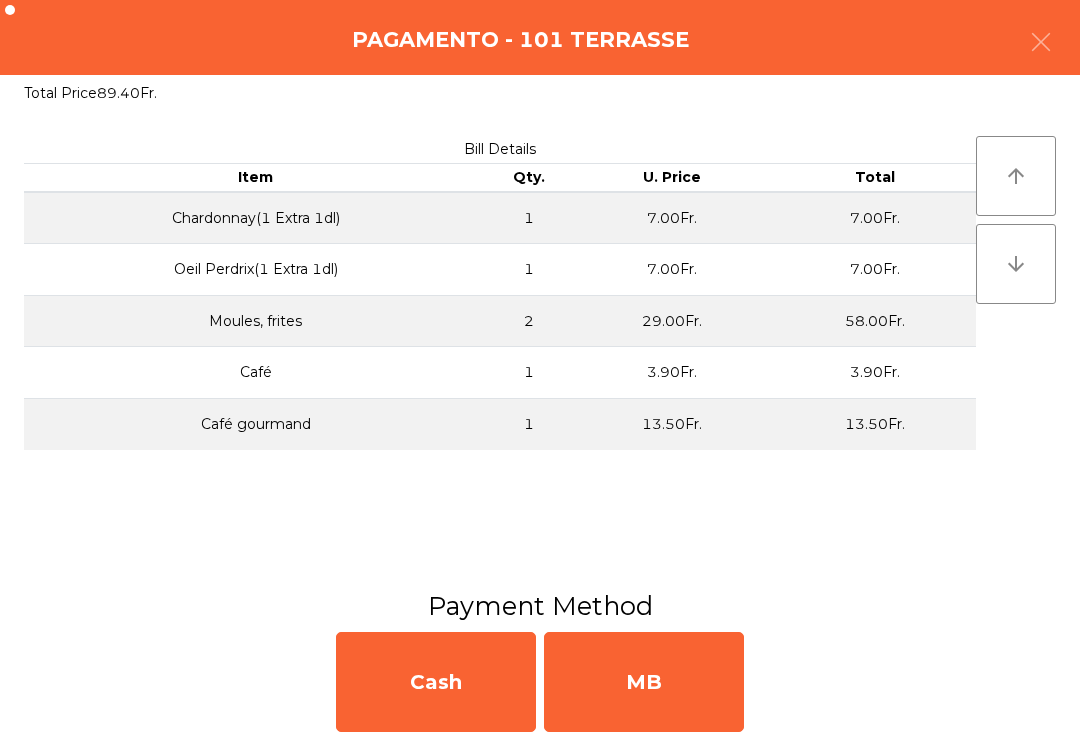click on "MB" 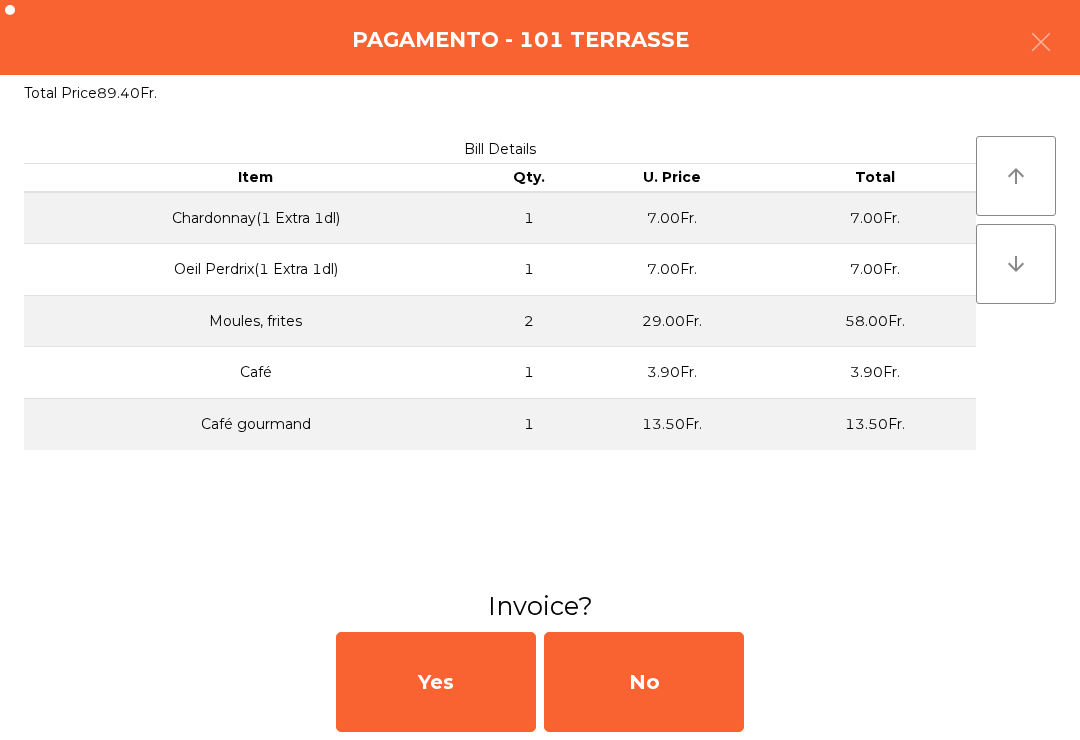 click on "No" 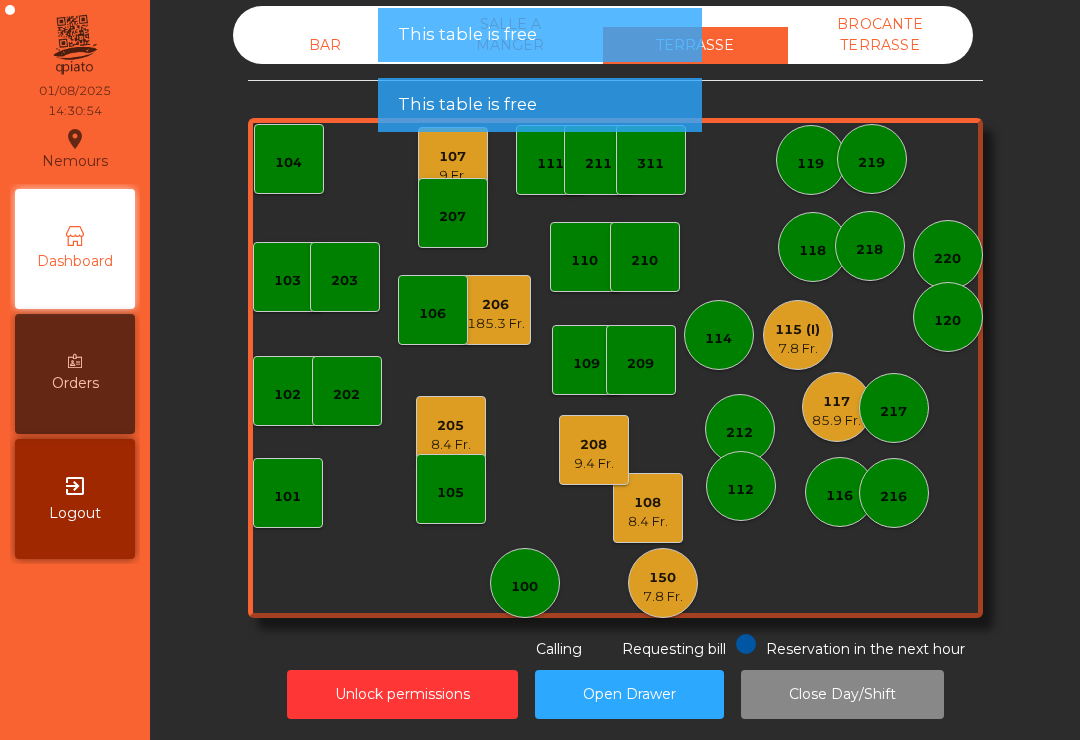 click on "Open Drawer" 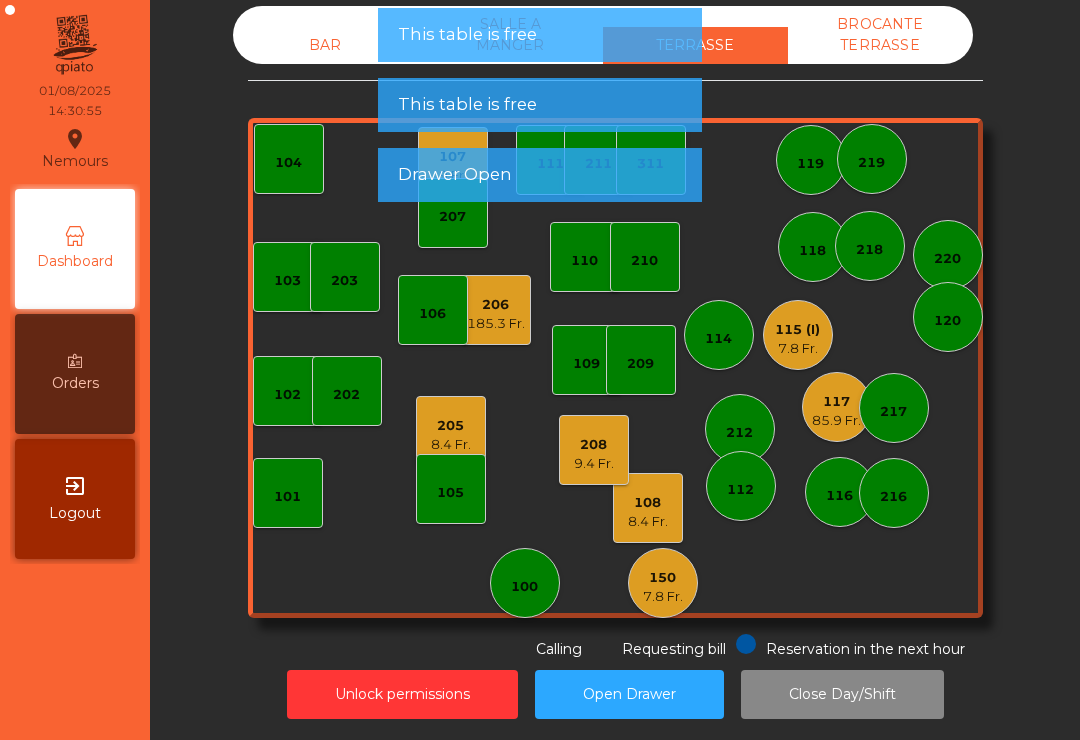 click on "119" 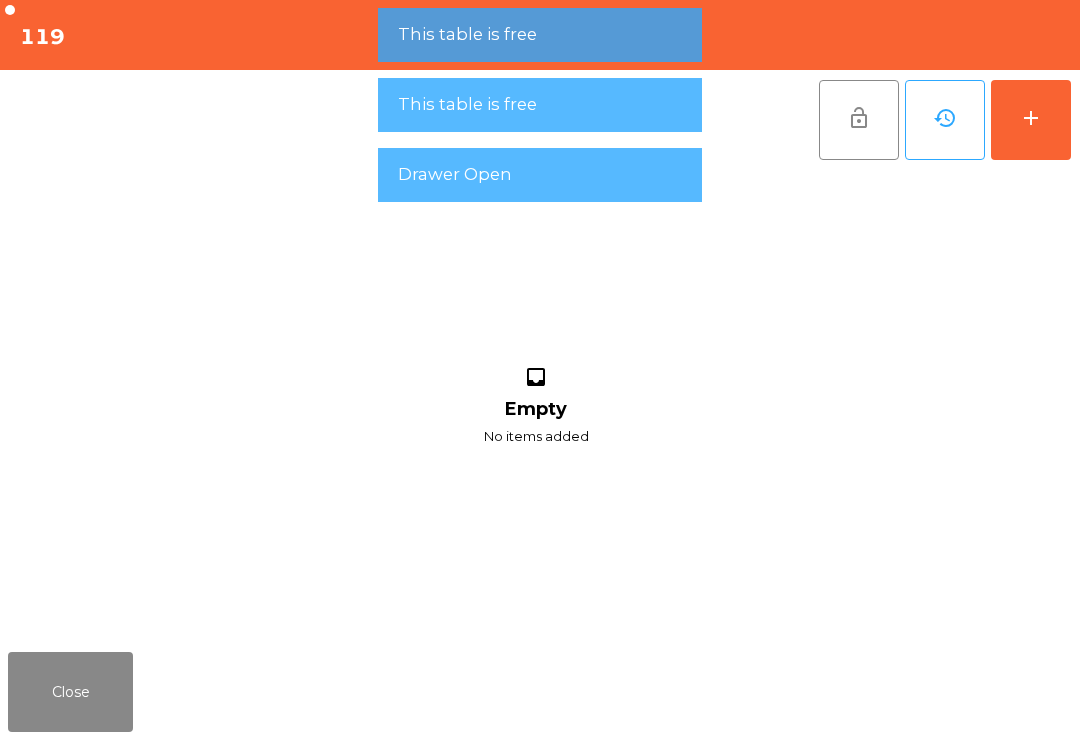 click on "add" 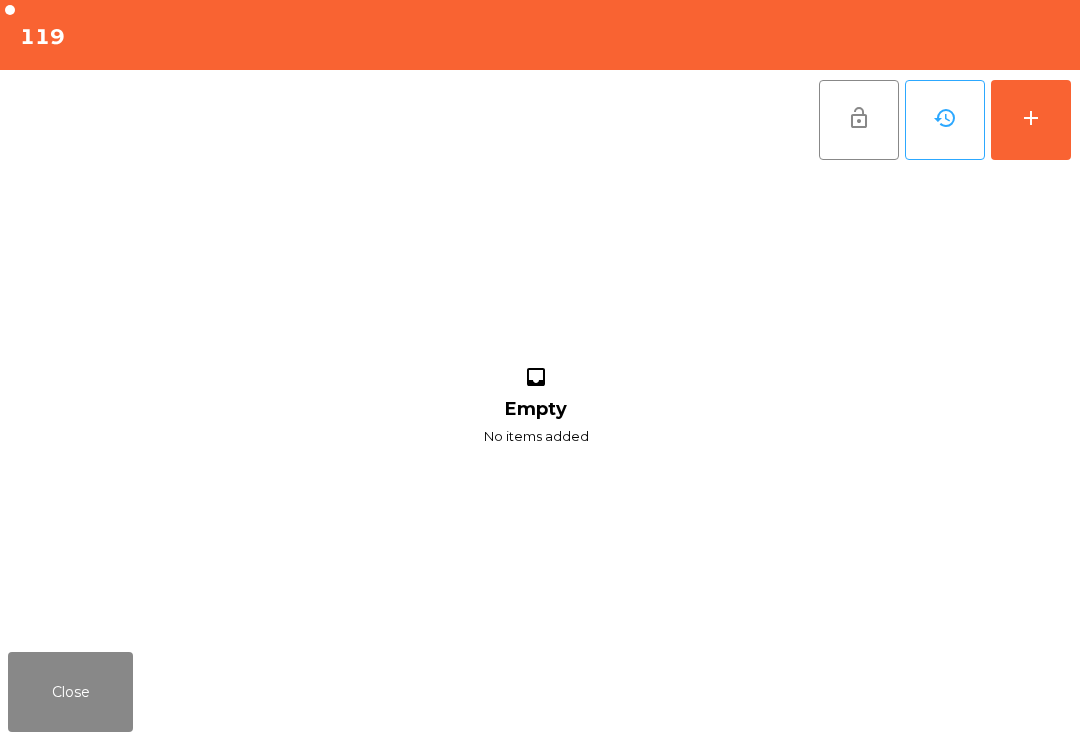 scroll, scrollTop: 31, scrollLeft: 0, axis: vertical 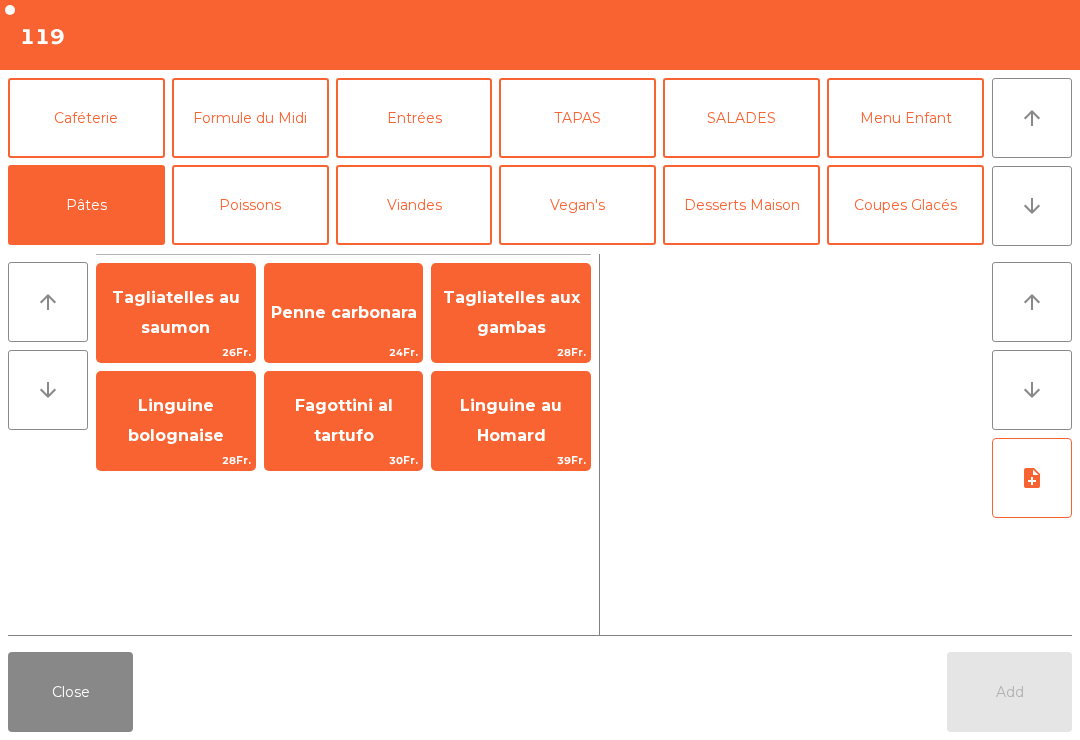 click on "Close" 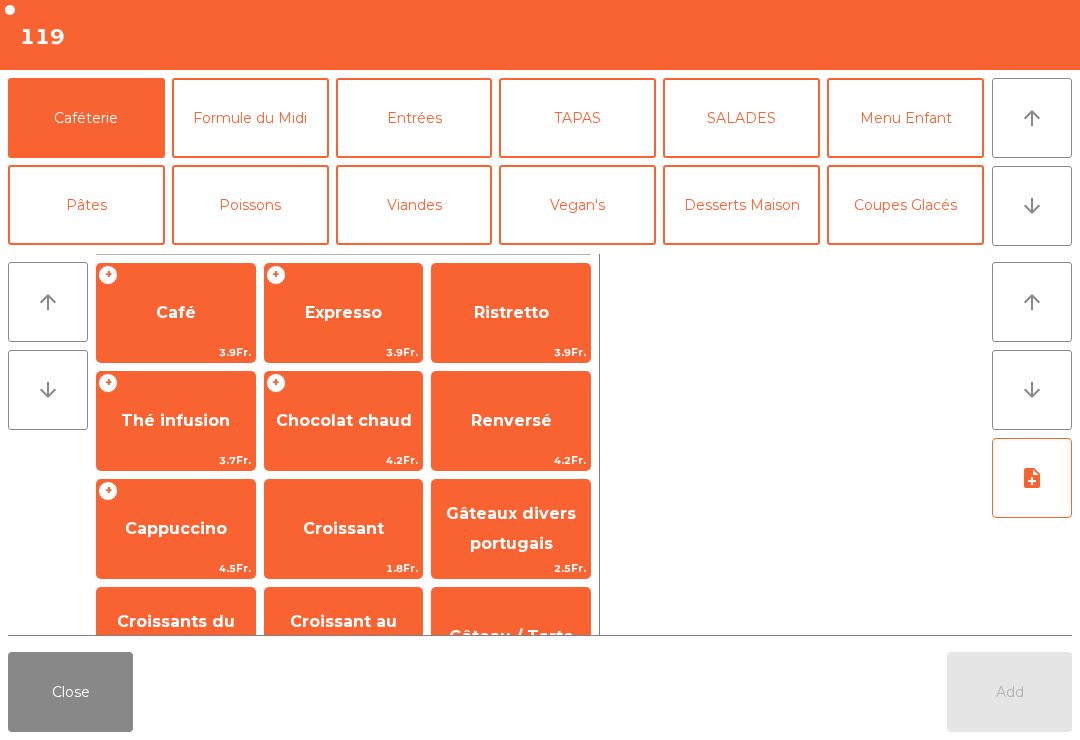 scroll, scrollTop: 0, scrollLeft: 0, axis: both 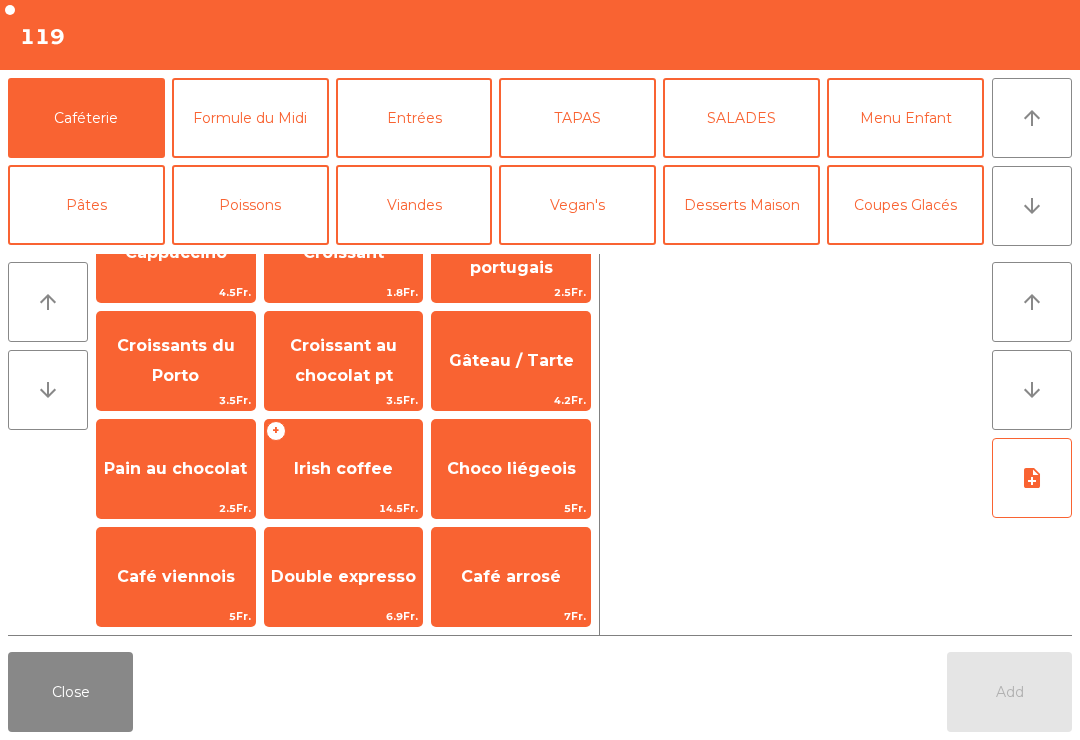 click on "Mineral" 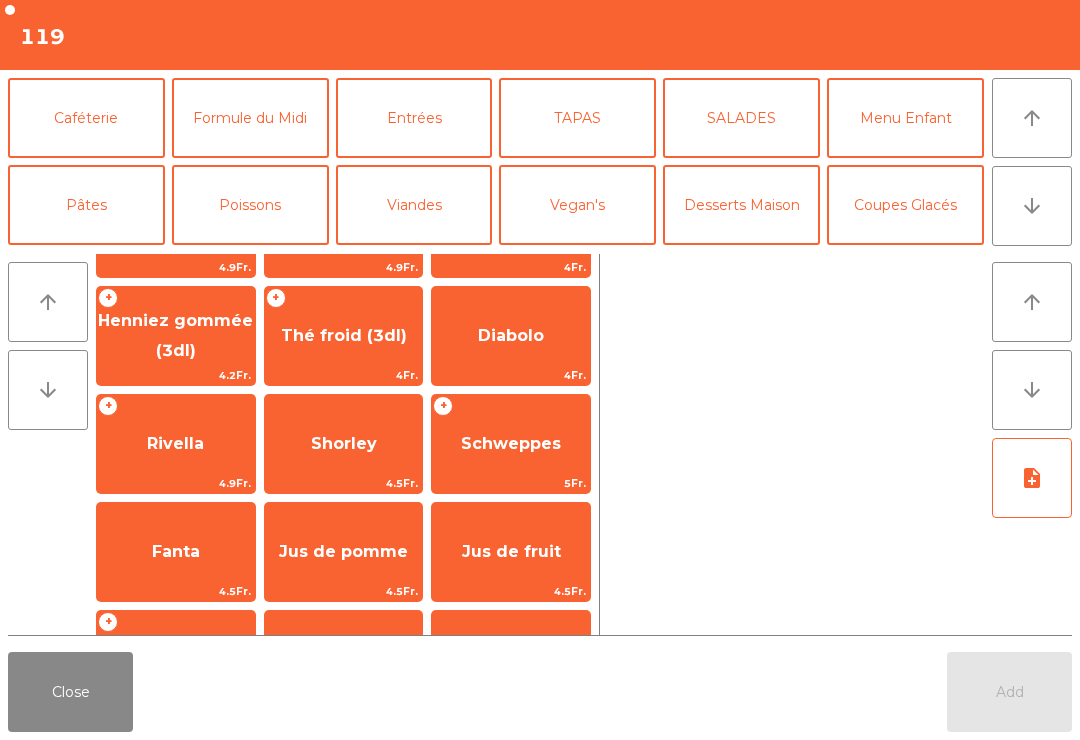 click on "Rivella" 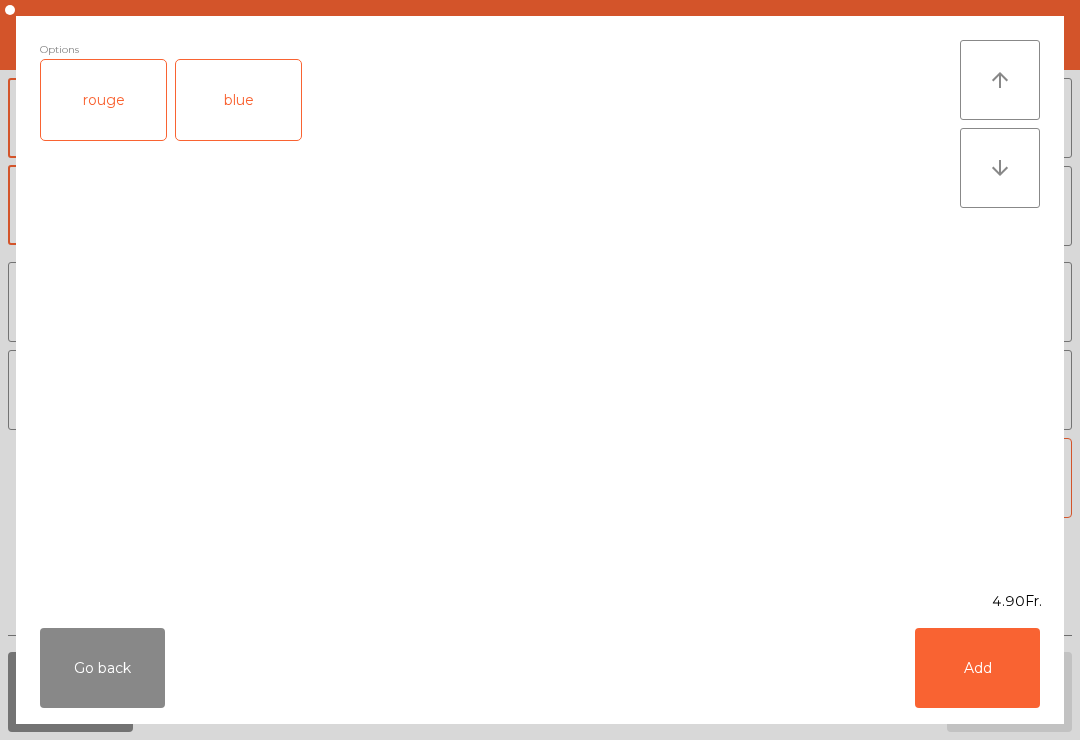 click on "rouge" 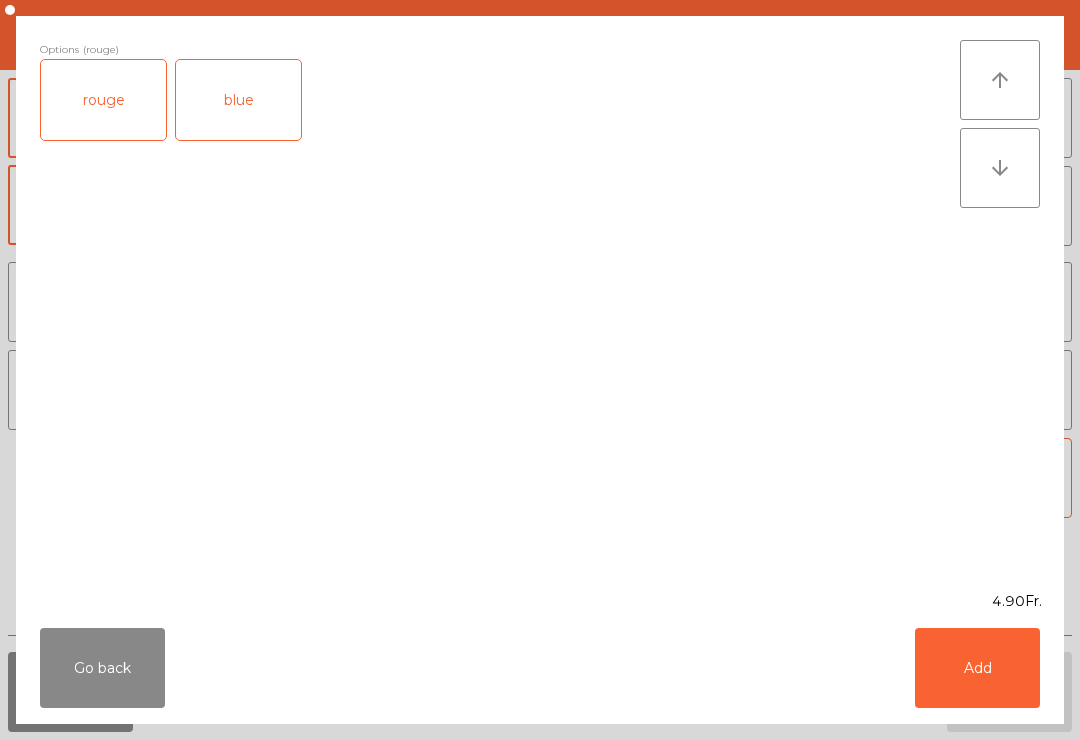 click on "blue" 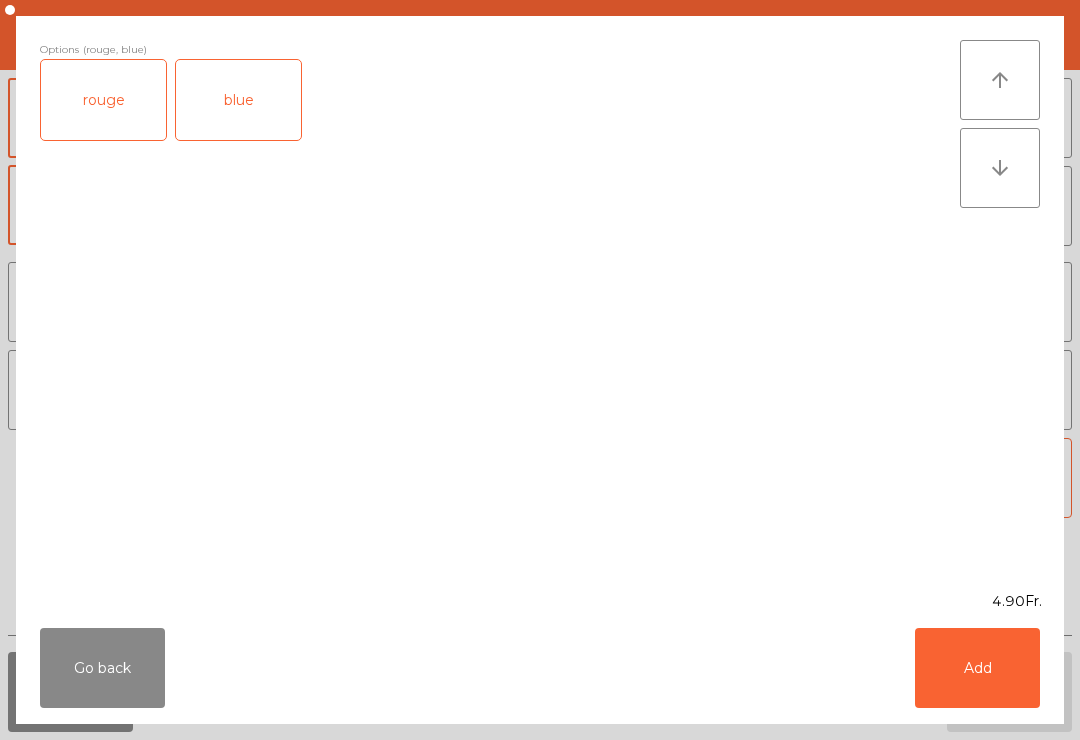 click on "rouge" 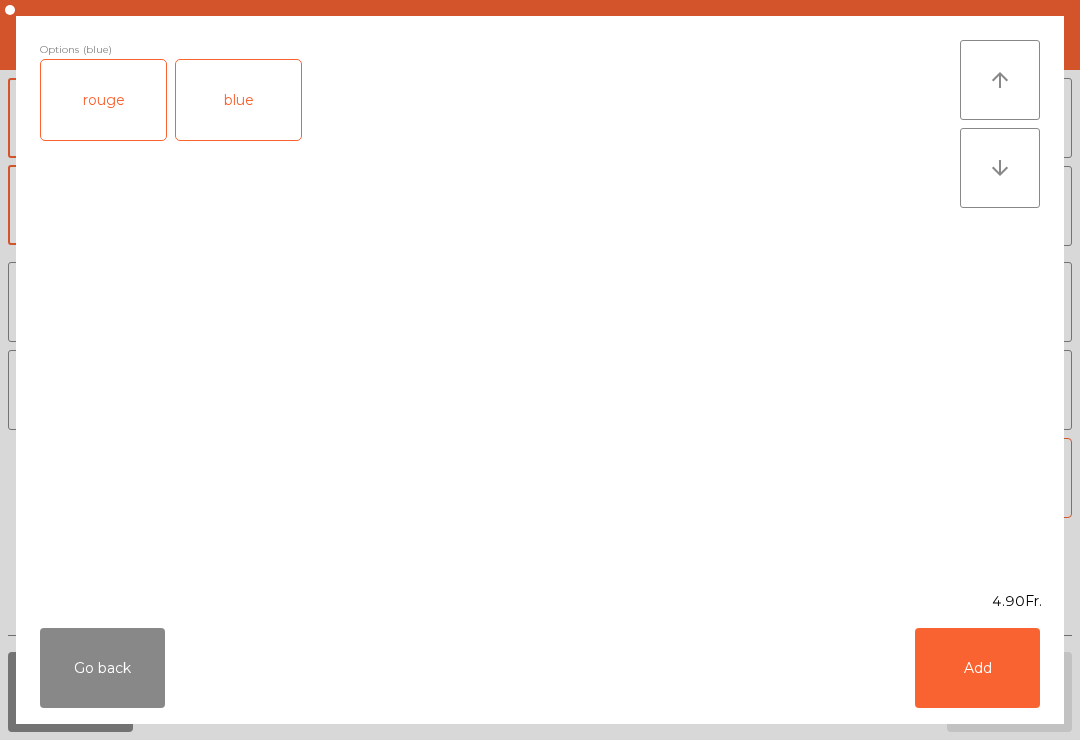 click on "Add" 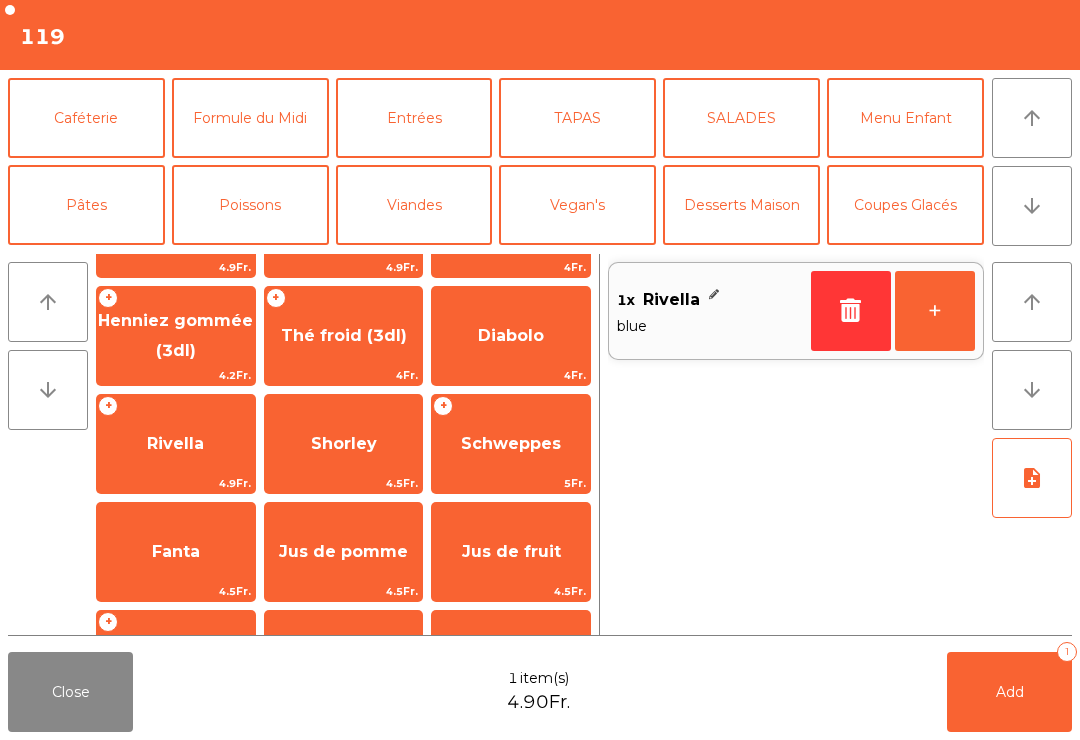 scroll, scrollTop: 276, scrollLeft: 0, axis: vertical 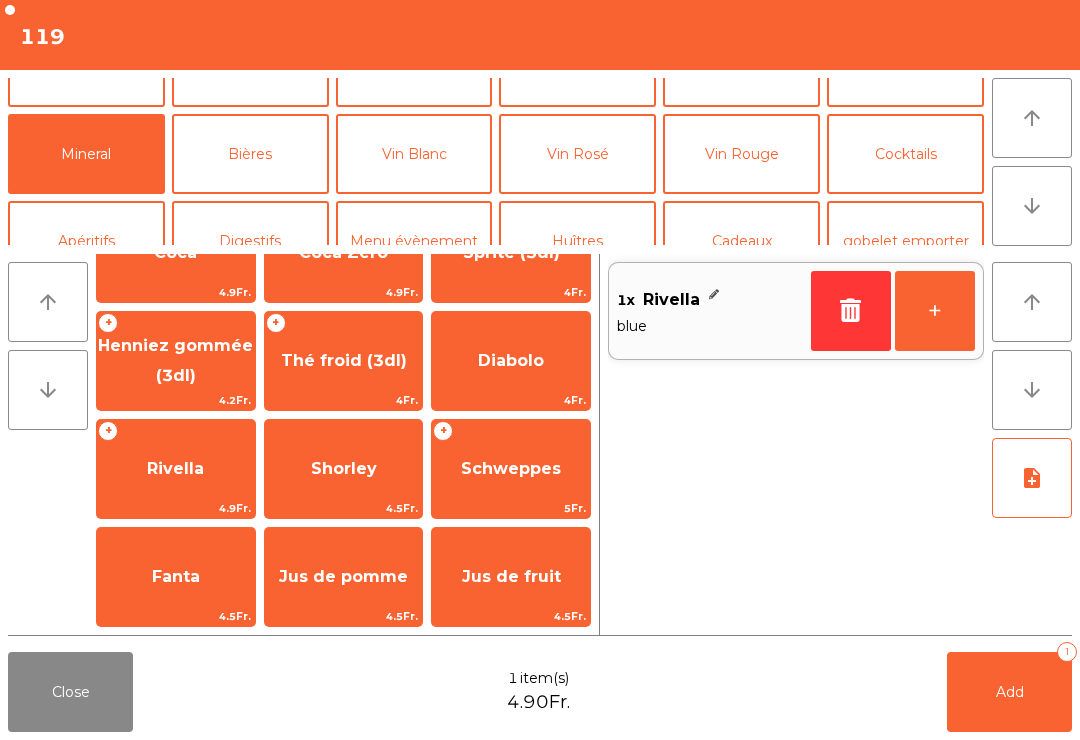click on "+" 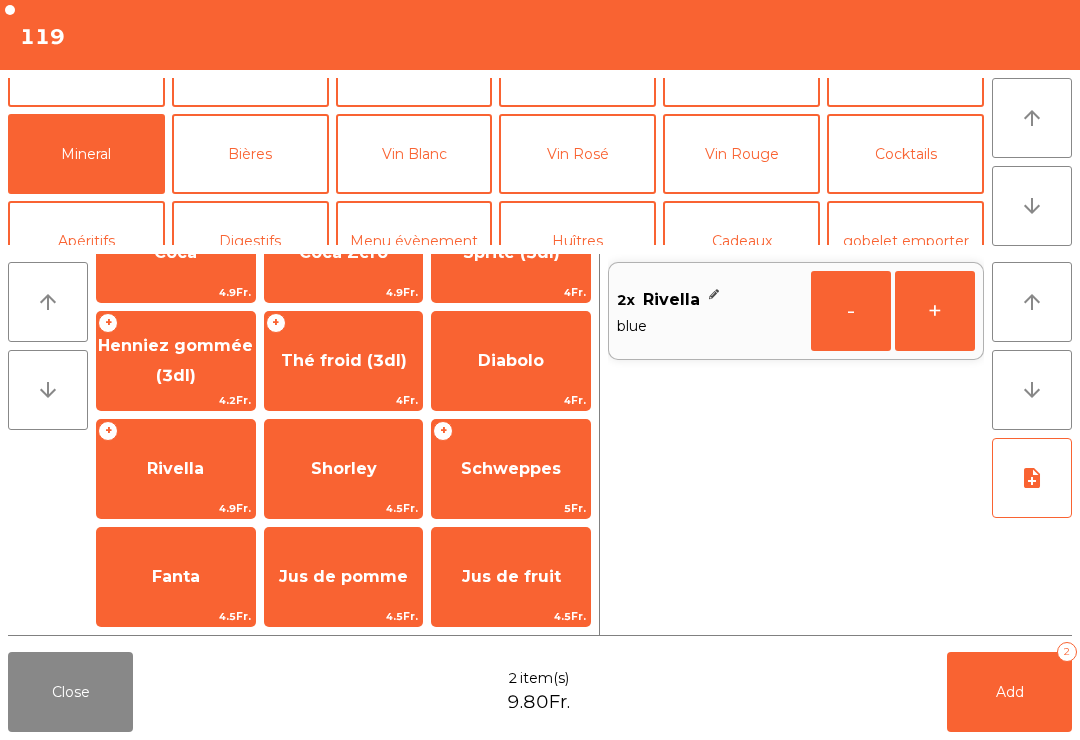 click on "Shorley" 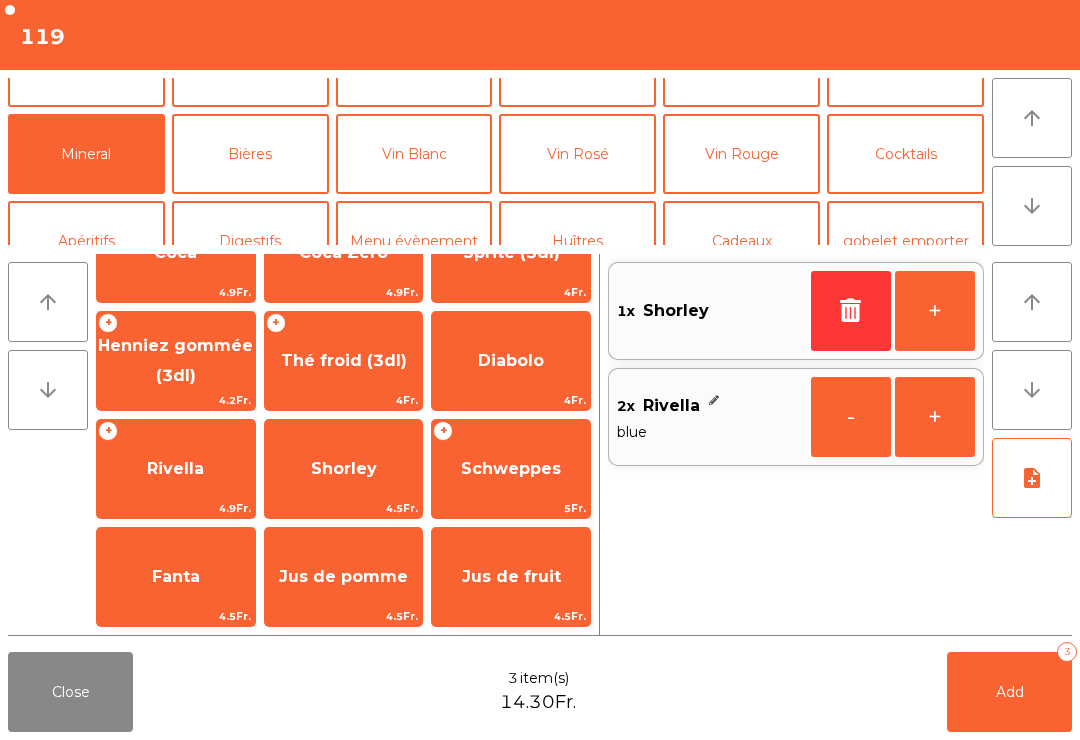click on "Add   3" 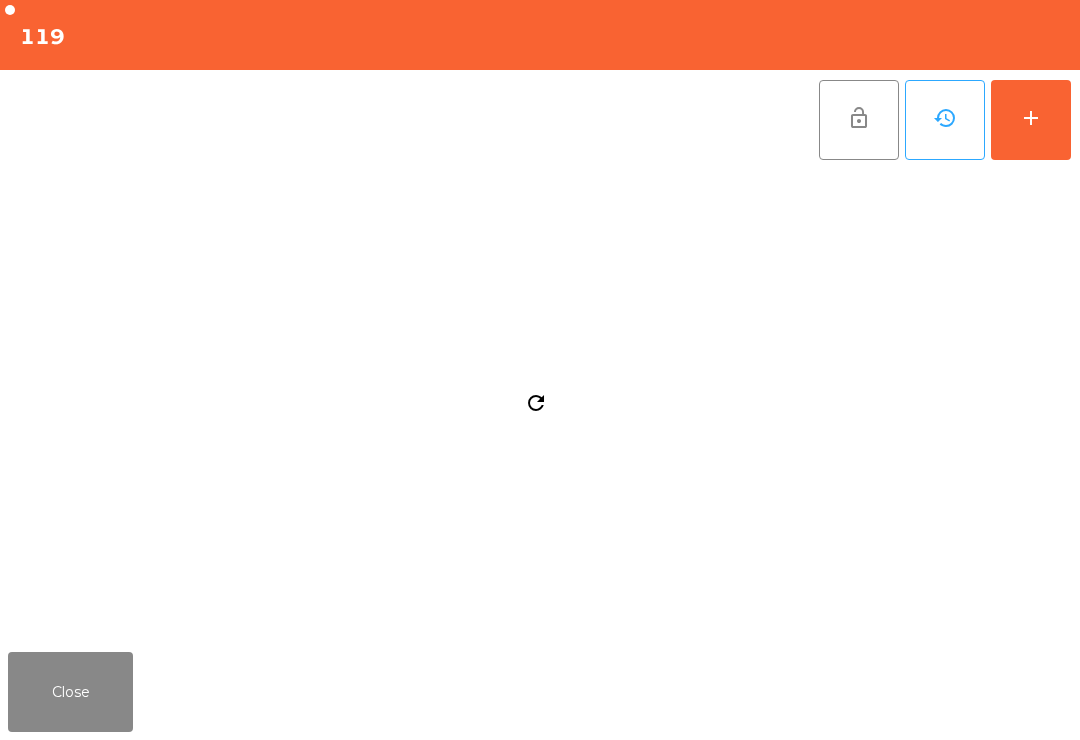 click on "Close" 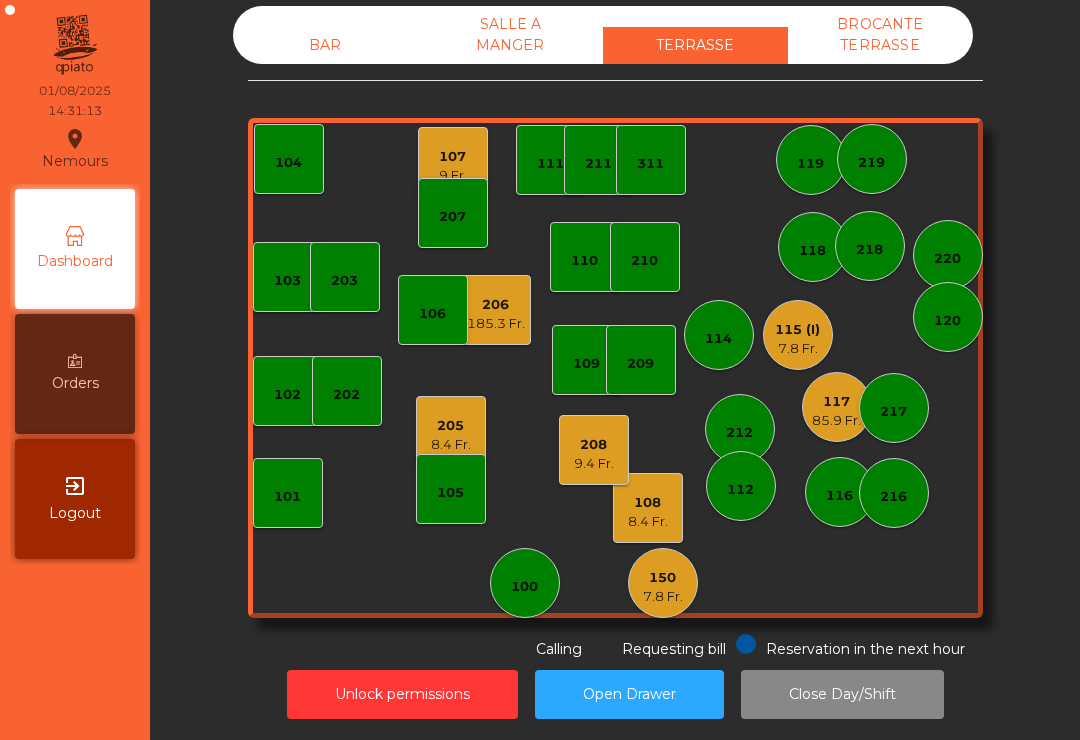 click on "7.8 Fr." 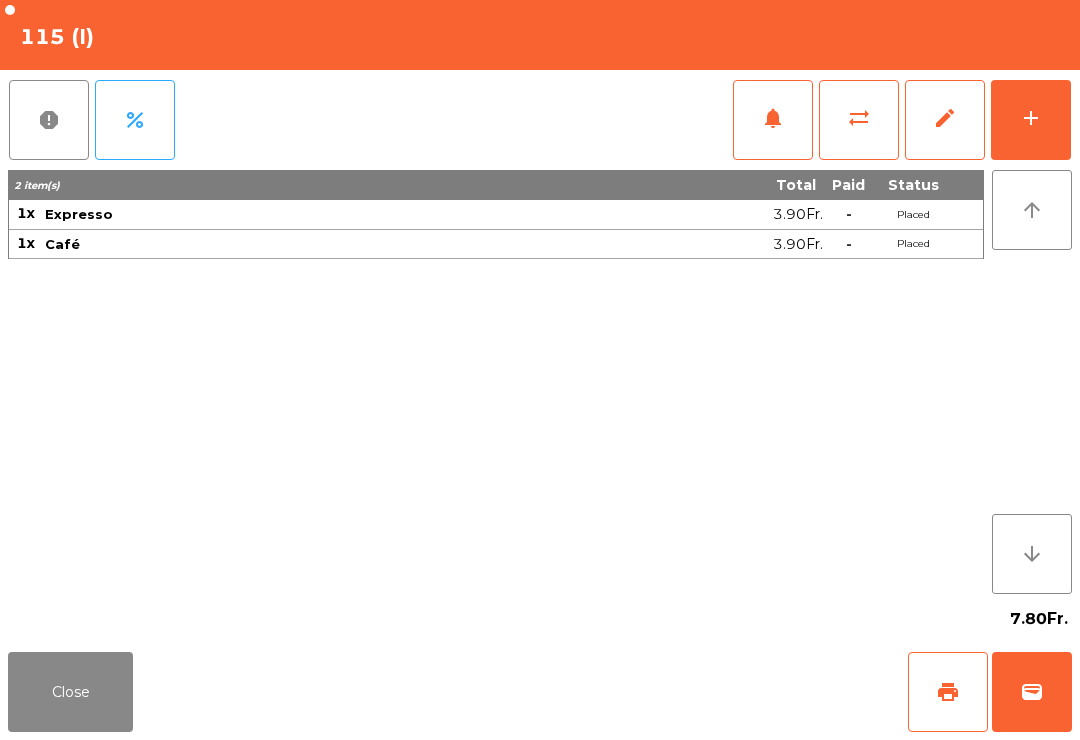 click on "Close" 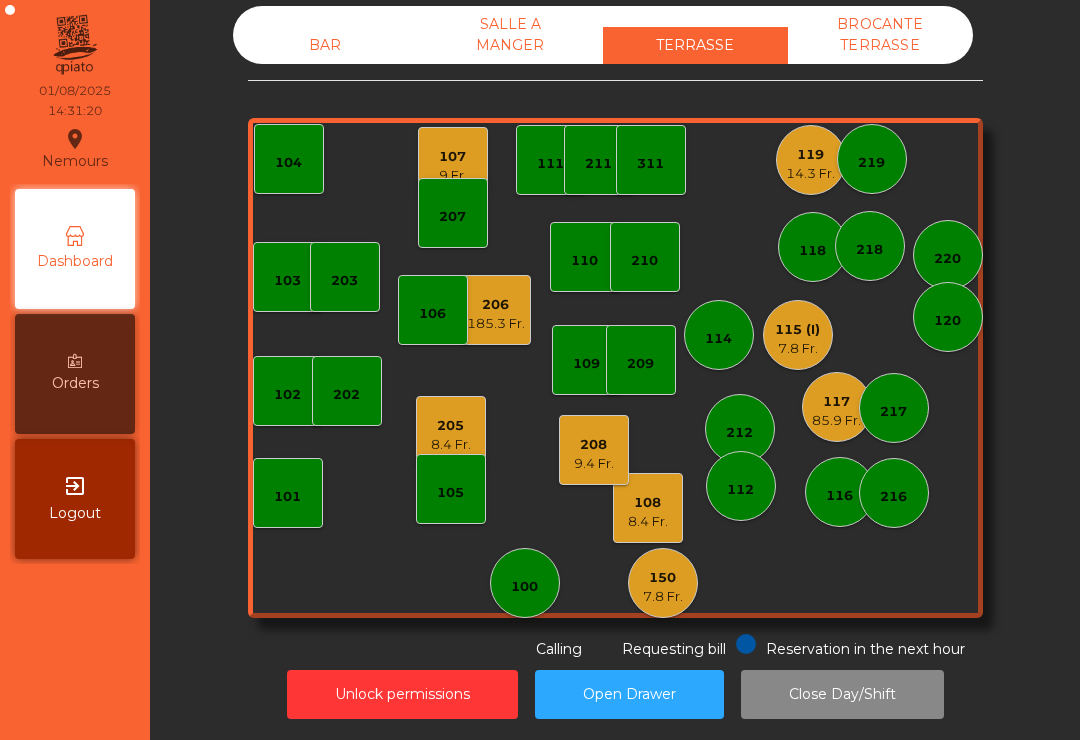 click on "218" 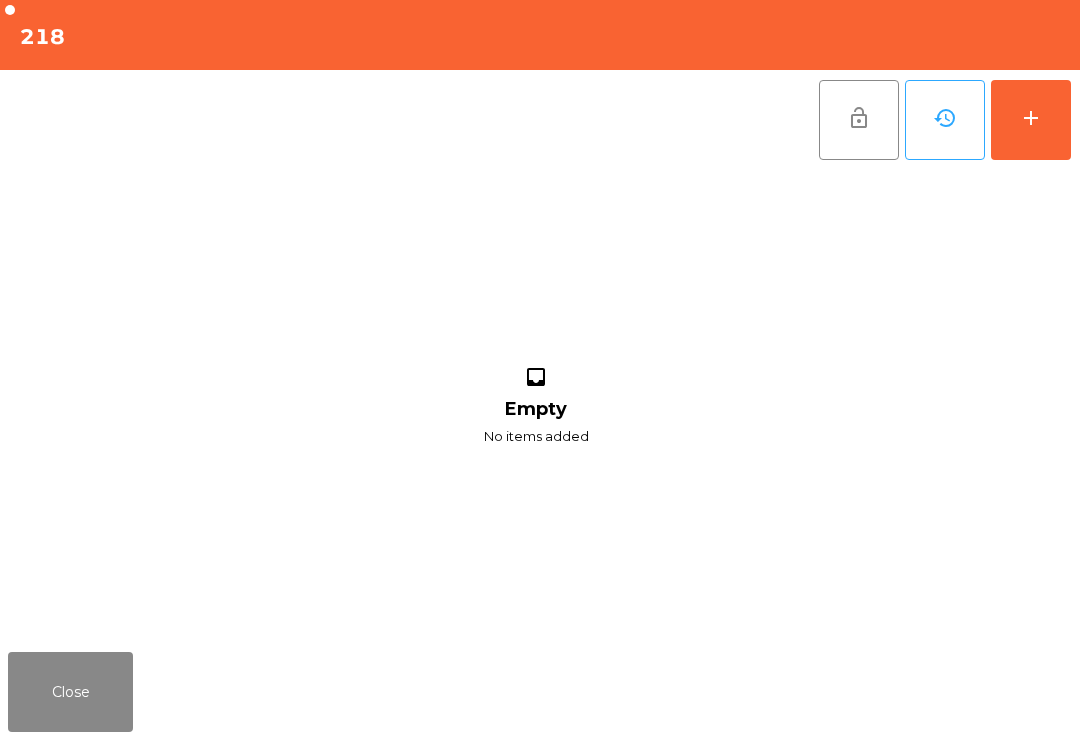 click on "add" 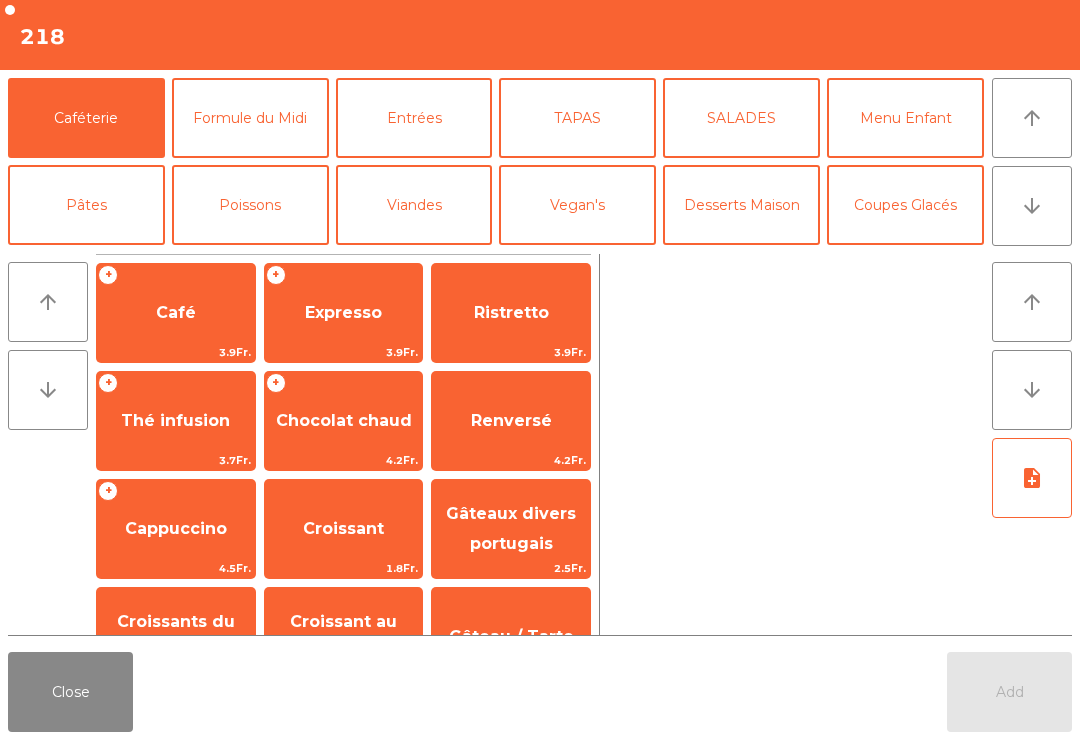 click on "arrow_downward" 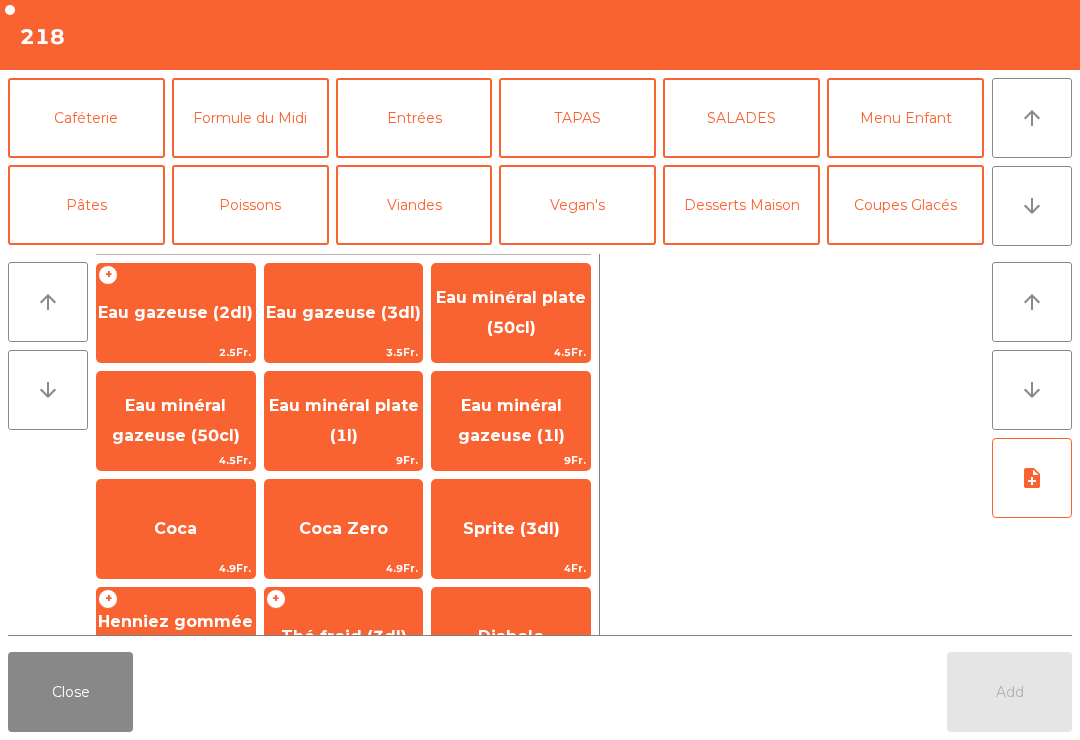 click on "Coca Zero" 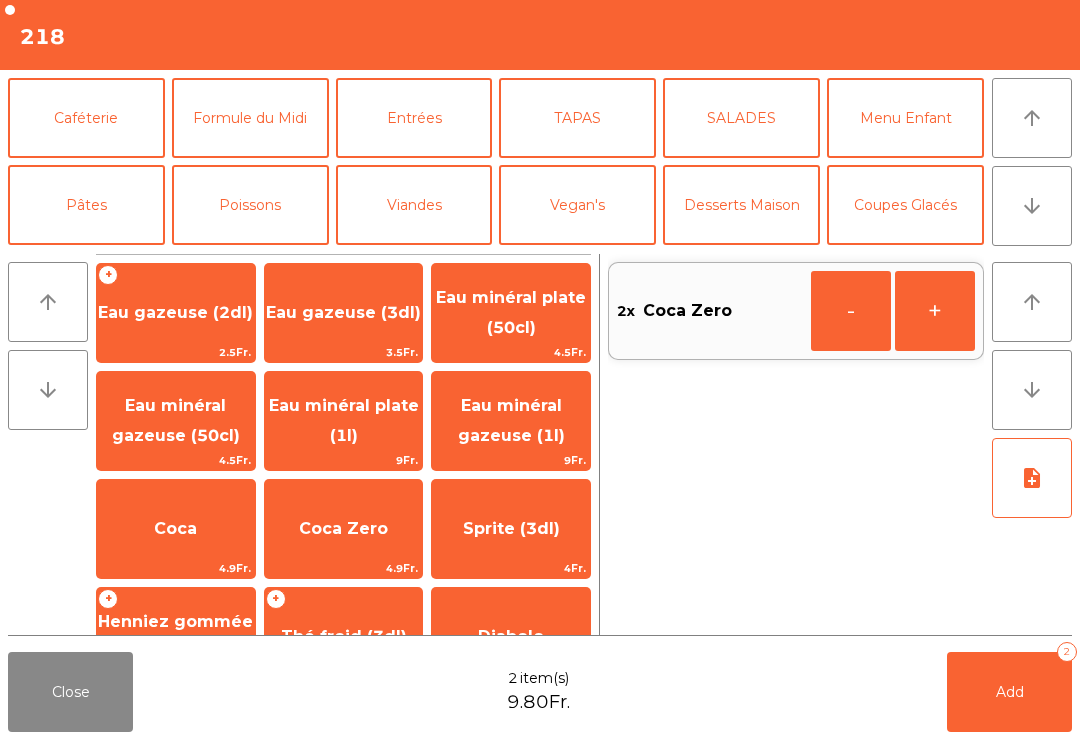 click on "Add   2" 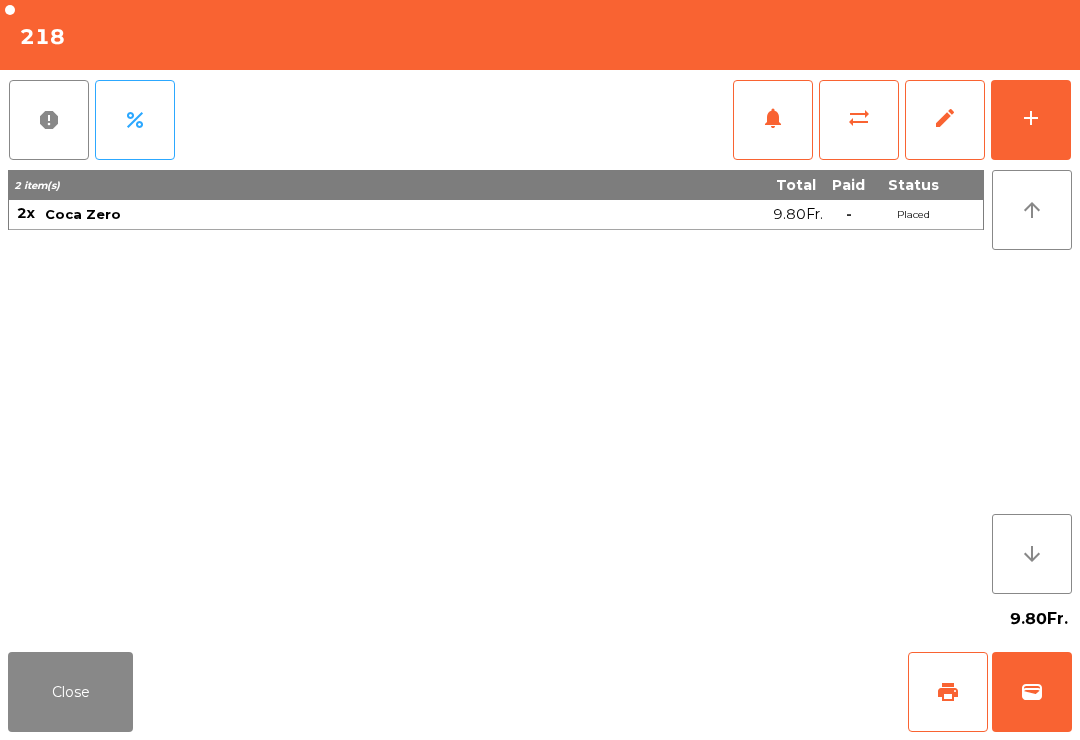 click on "Close" 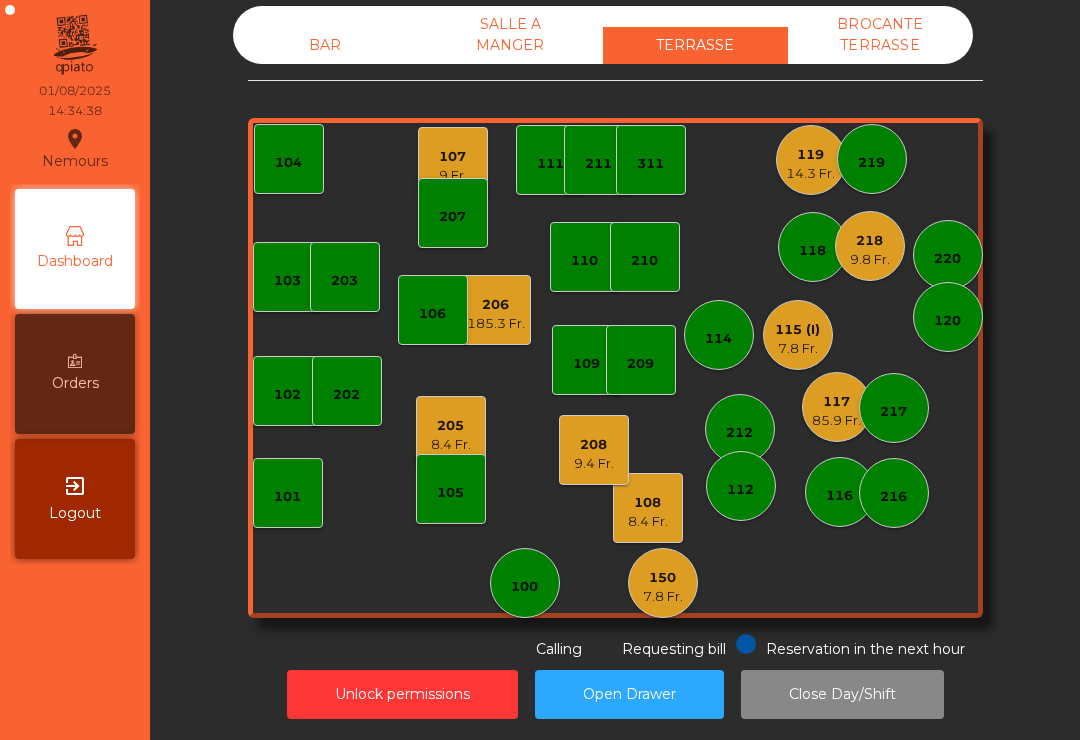 click on "220" 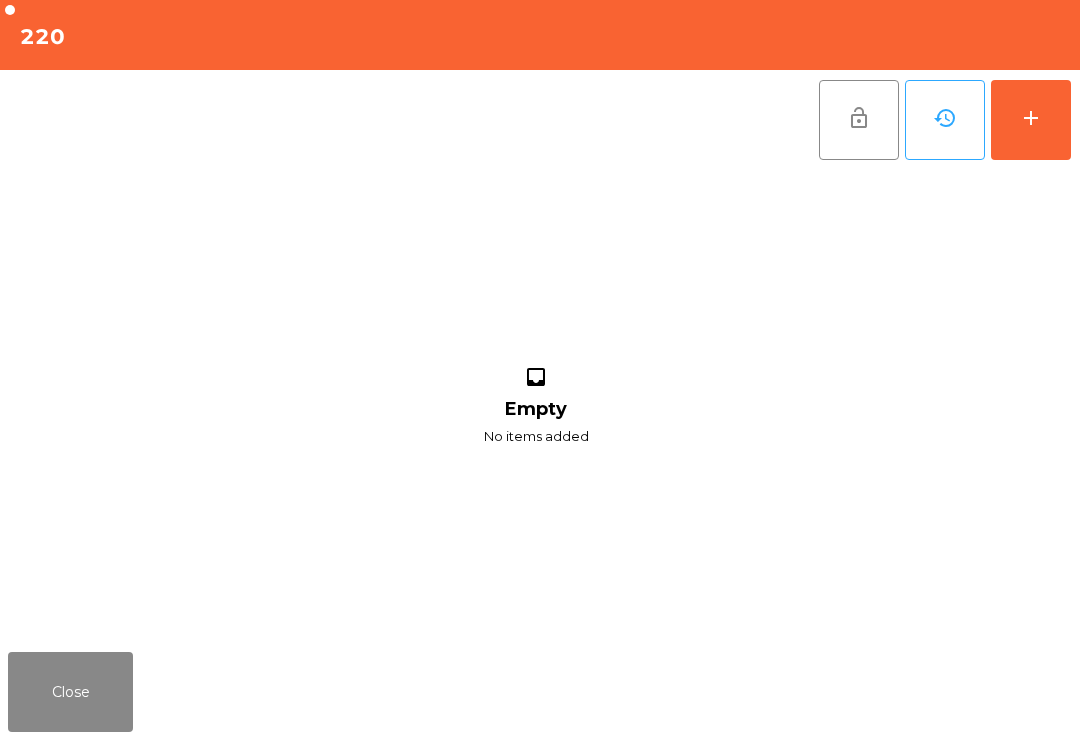 click on "Close" 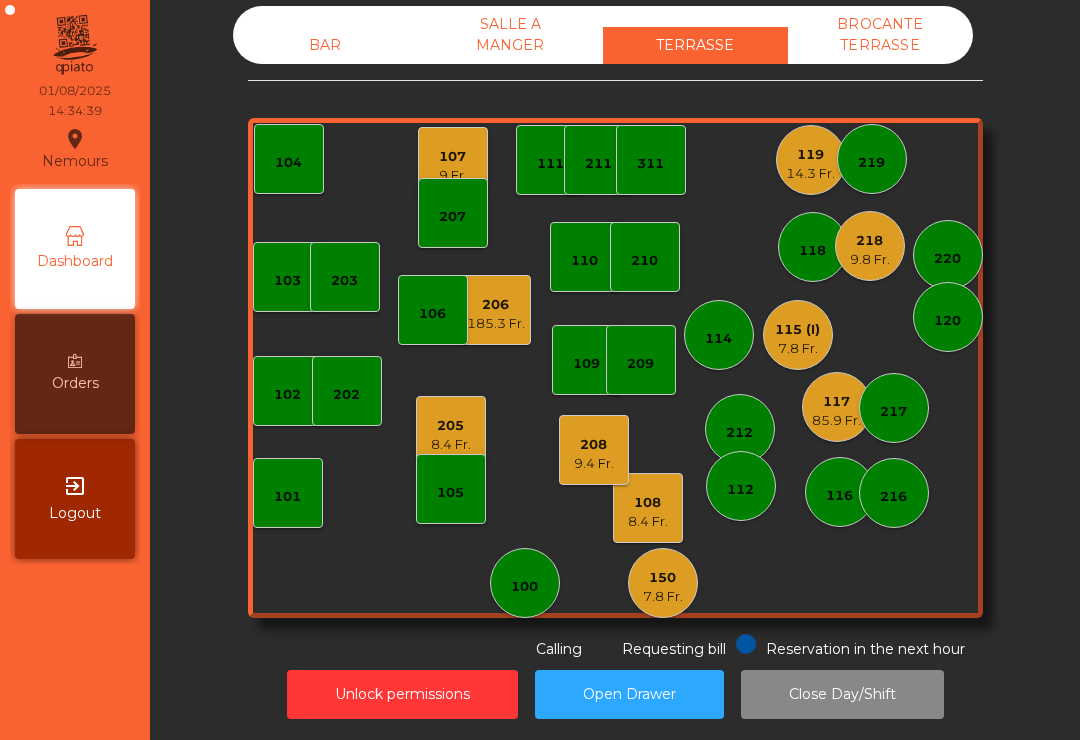 click on "102" 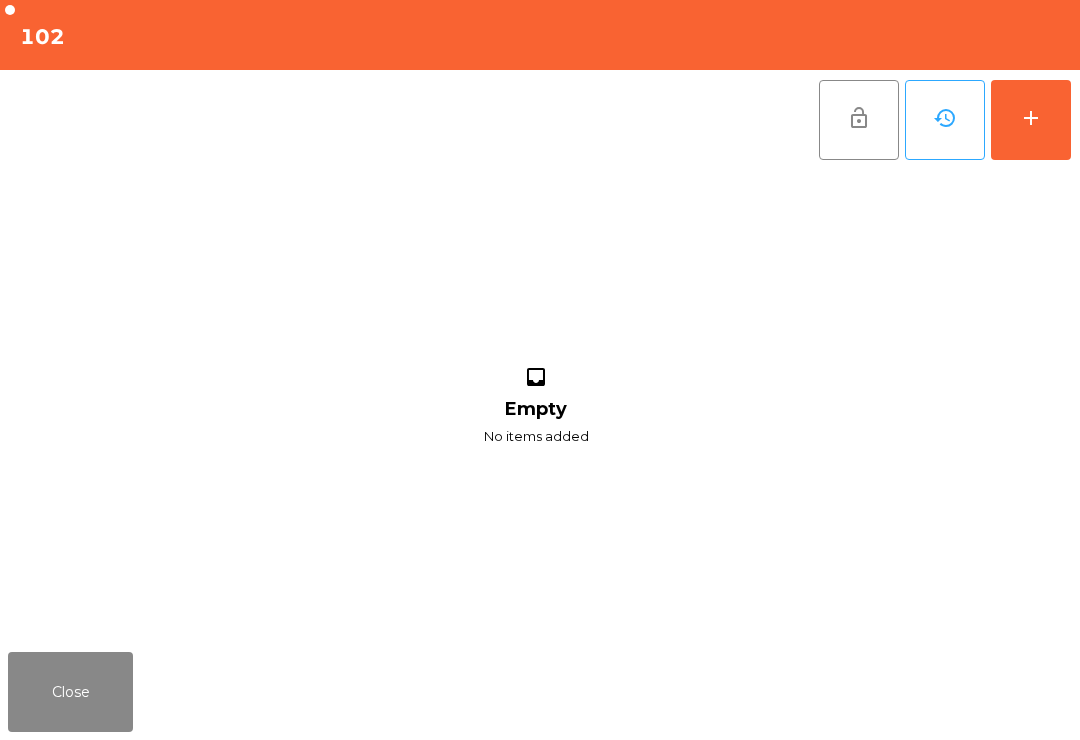 click on "add" 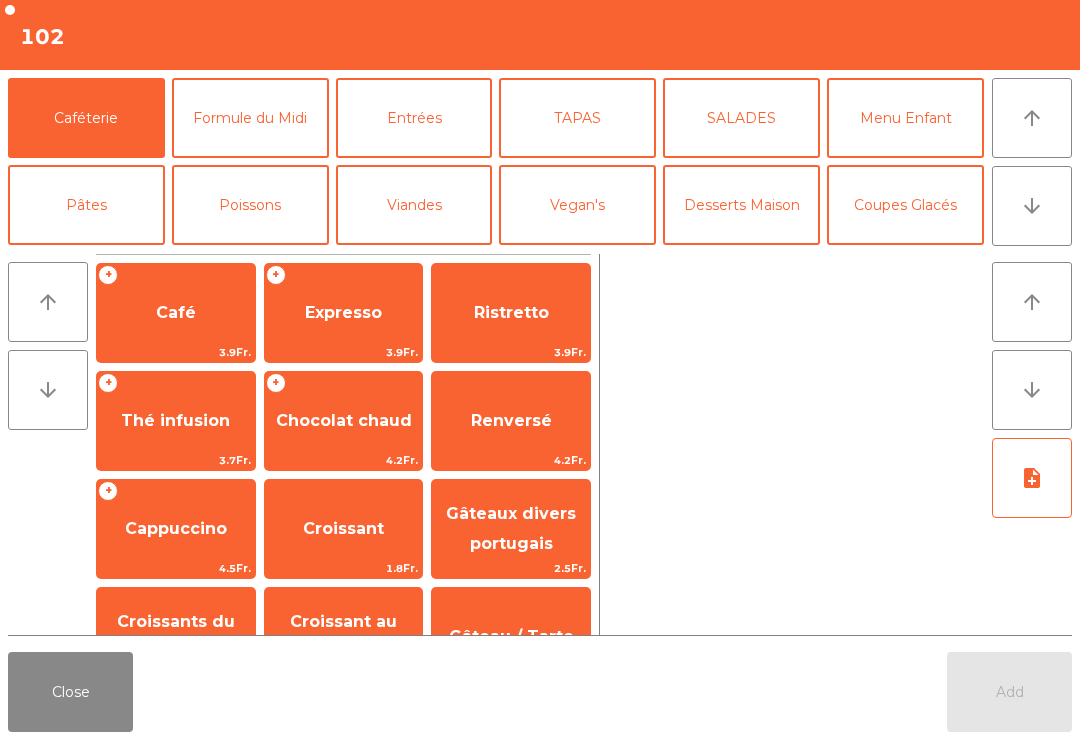 click on "Café" 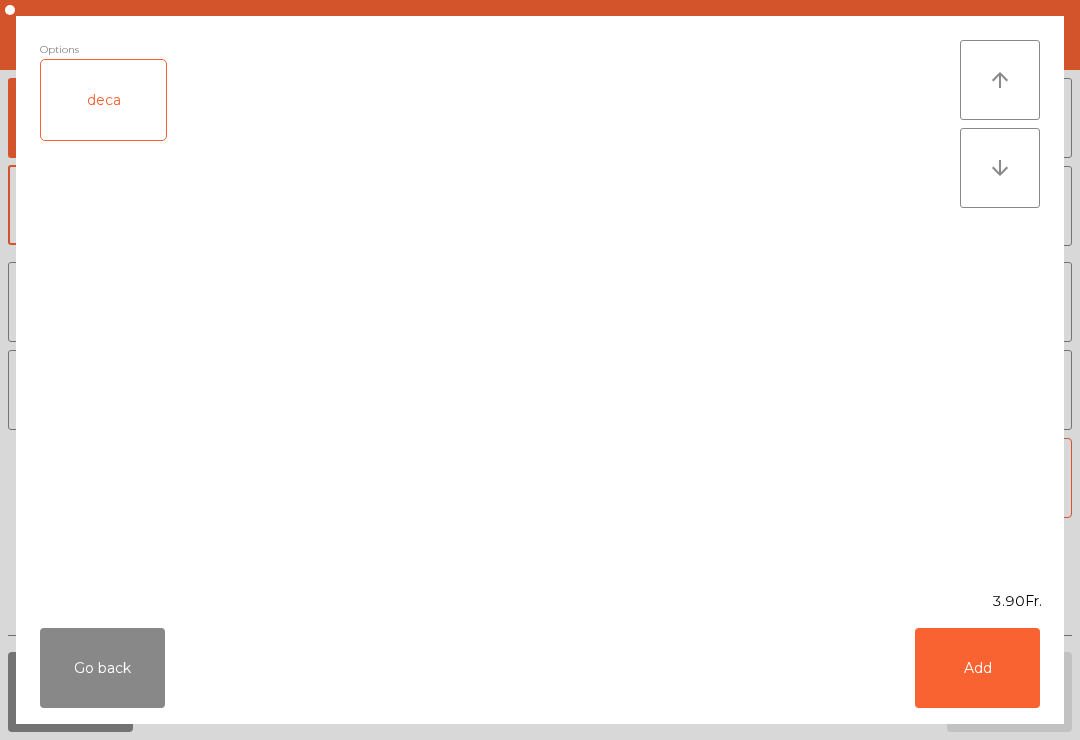 click on "Add" 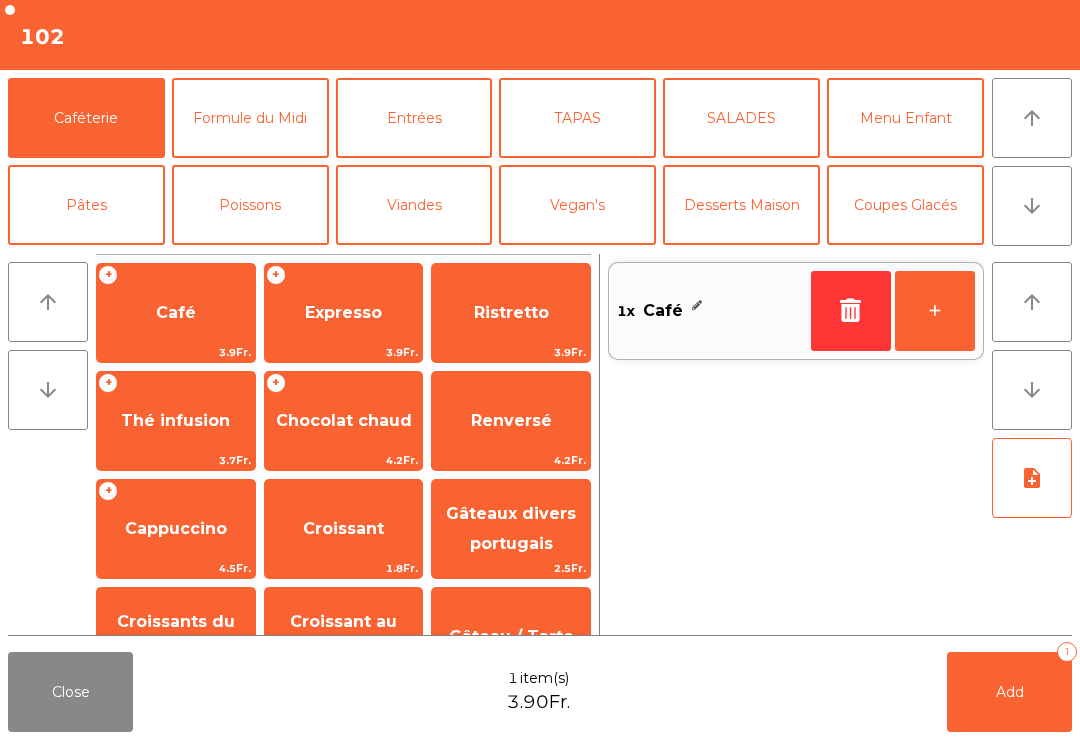 click on "Coupes Glacés" 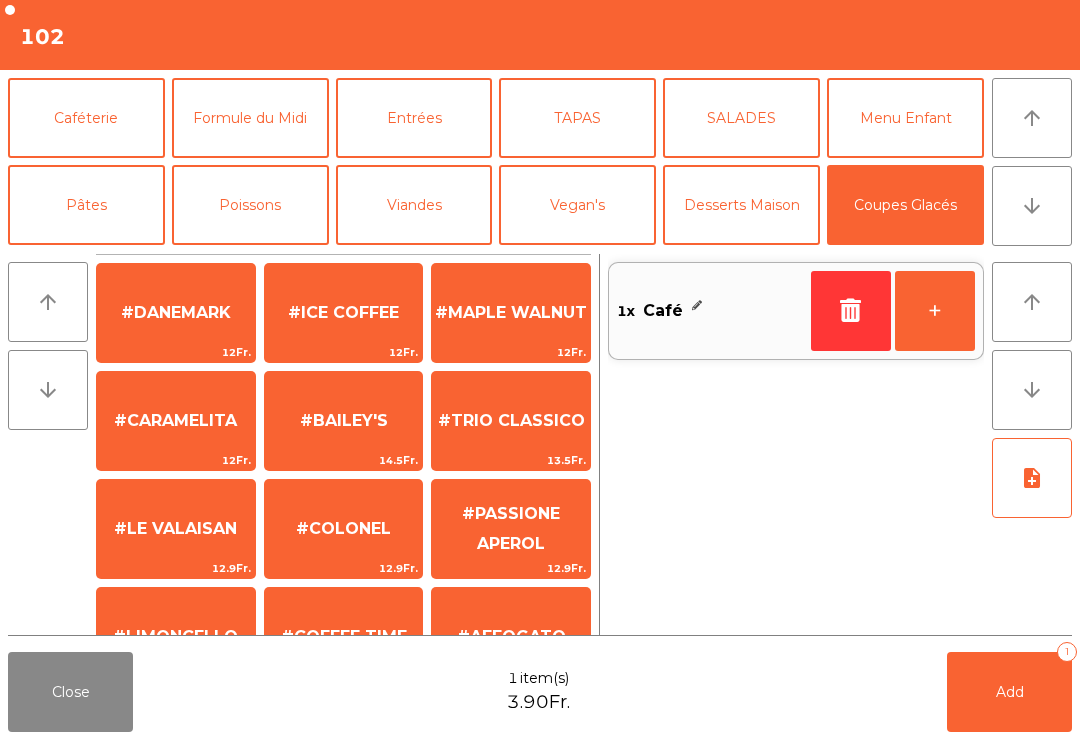 scroll, scrollTop: 102, scrollLeft: 0, axis: vertical 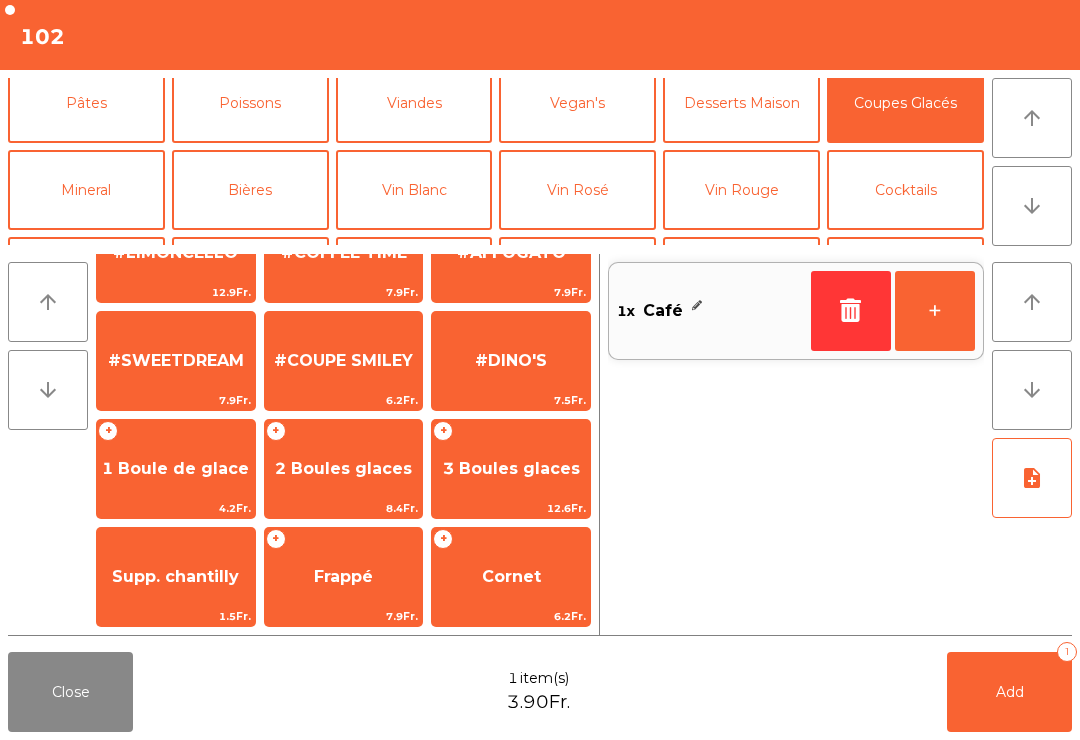 click on "Frappé" 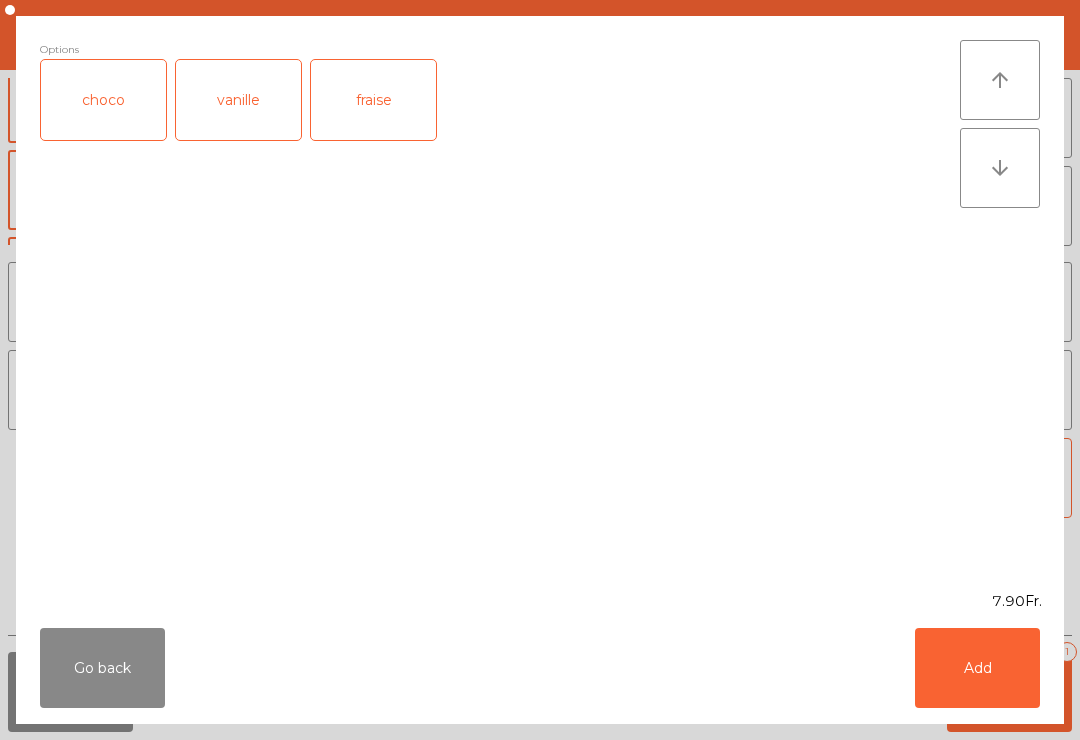 click on "Add" 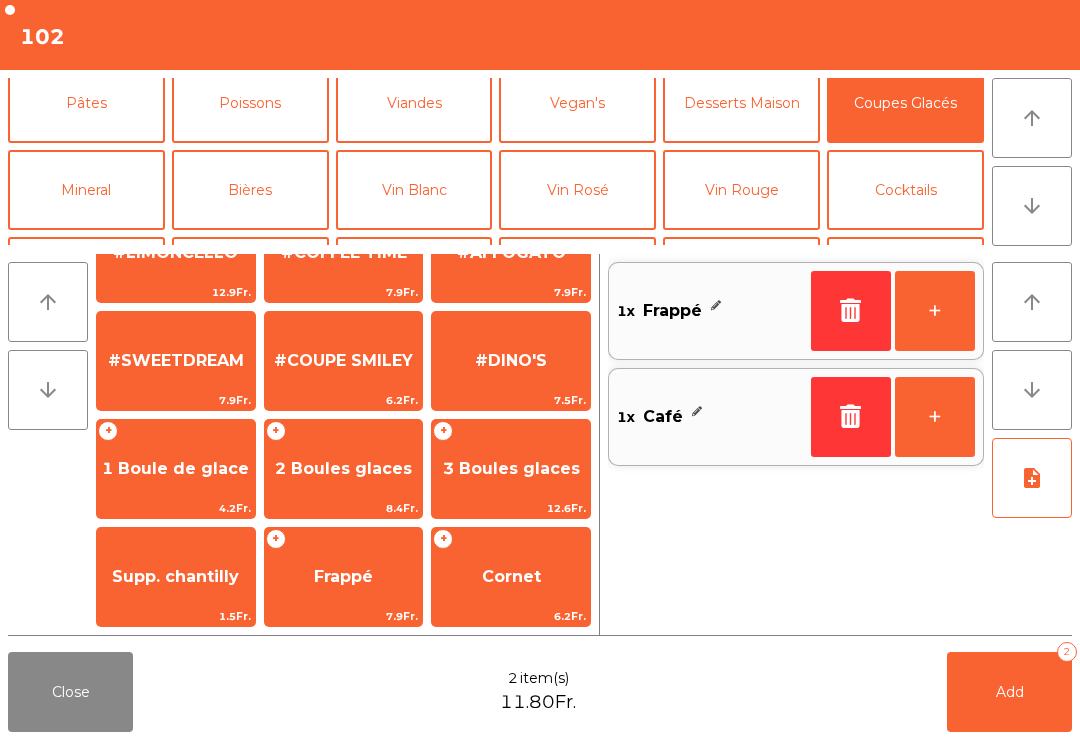 click on "Add" 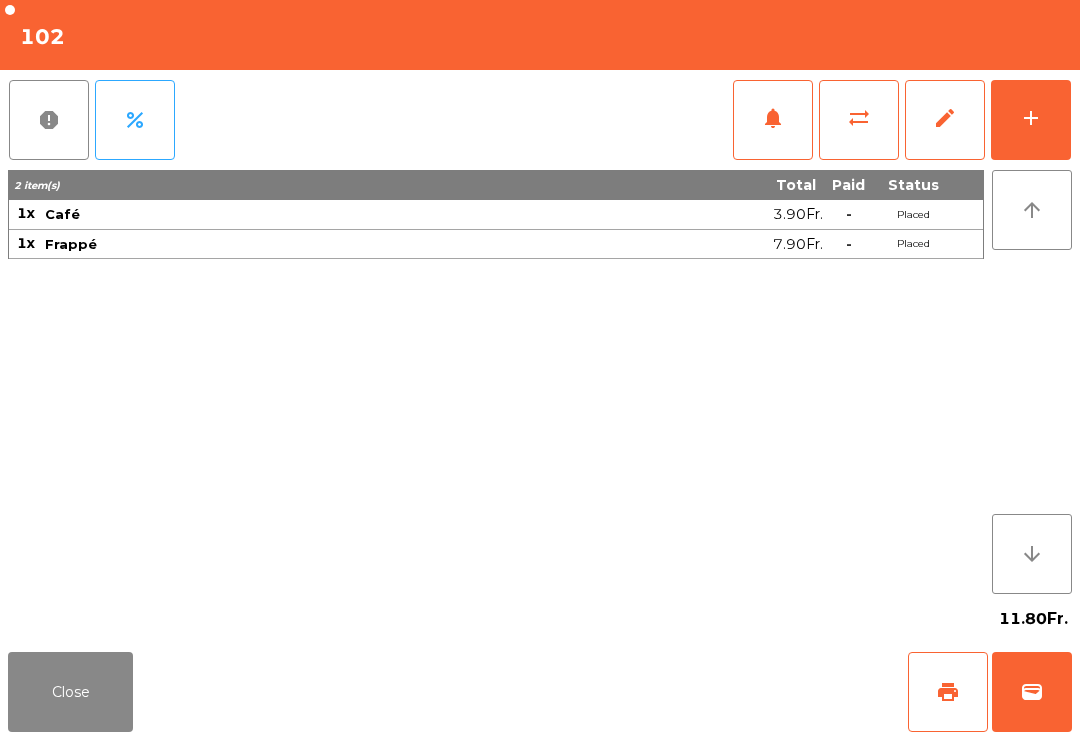 click on "Close" 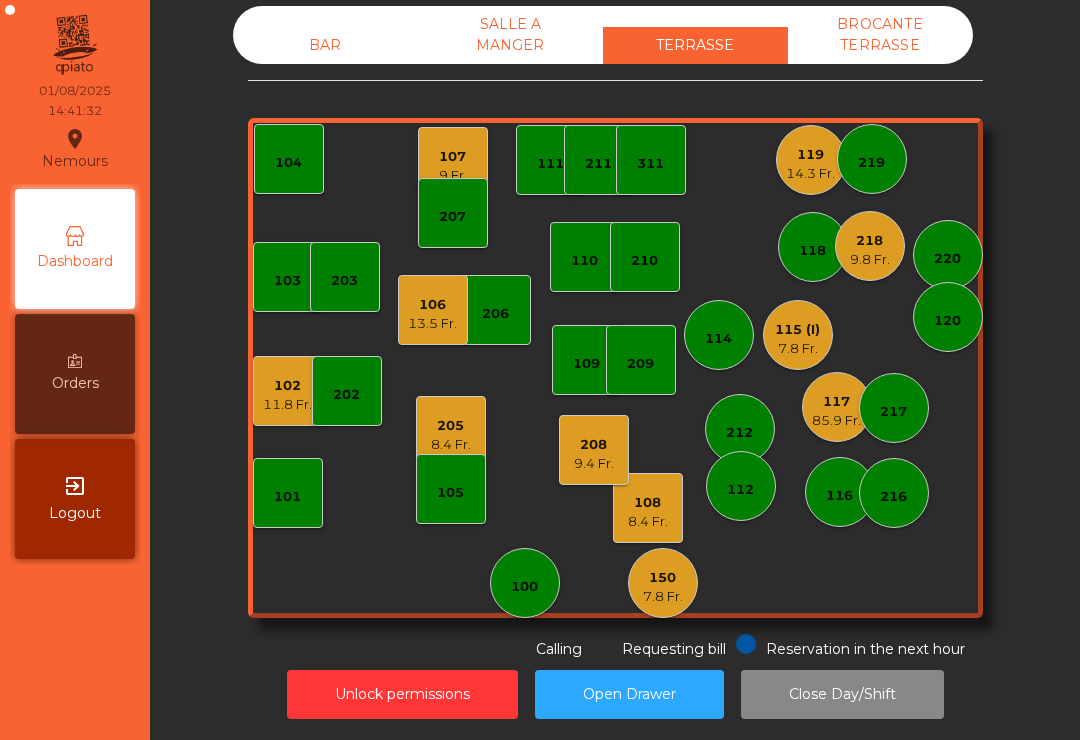 click on "7.8 Fr." 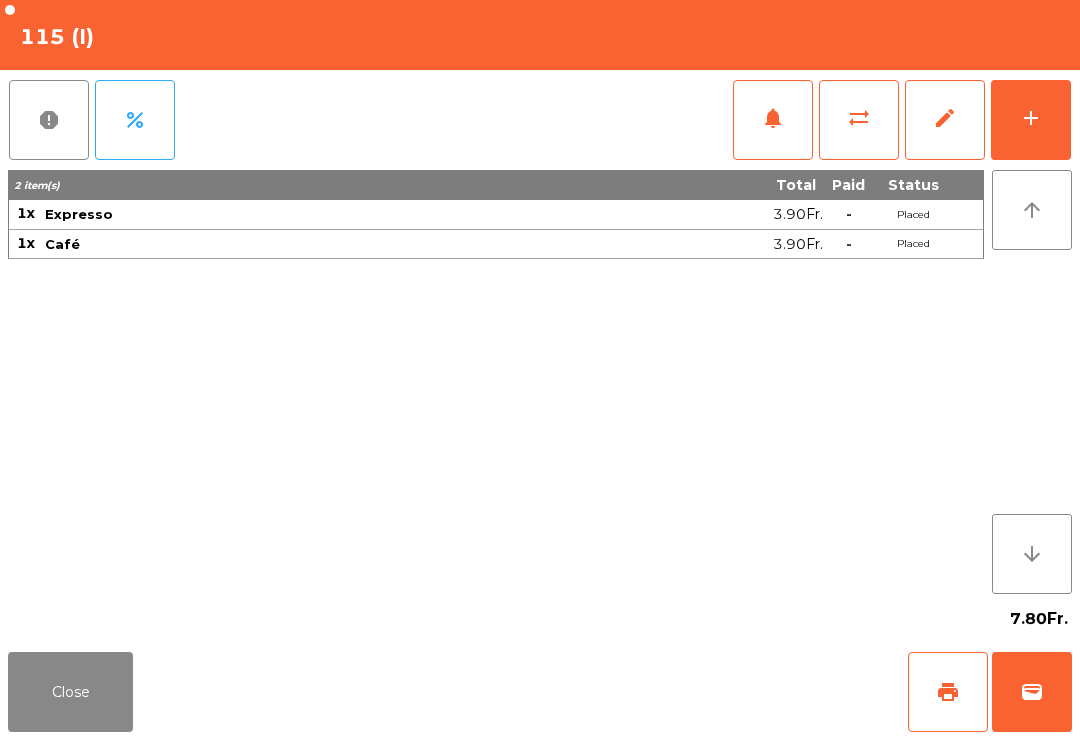 click on "add" 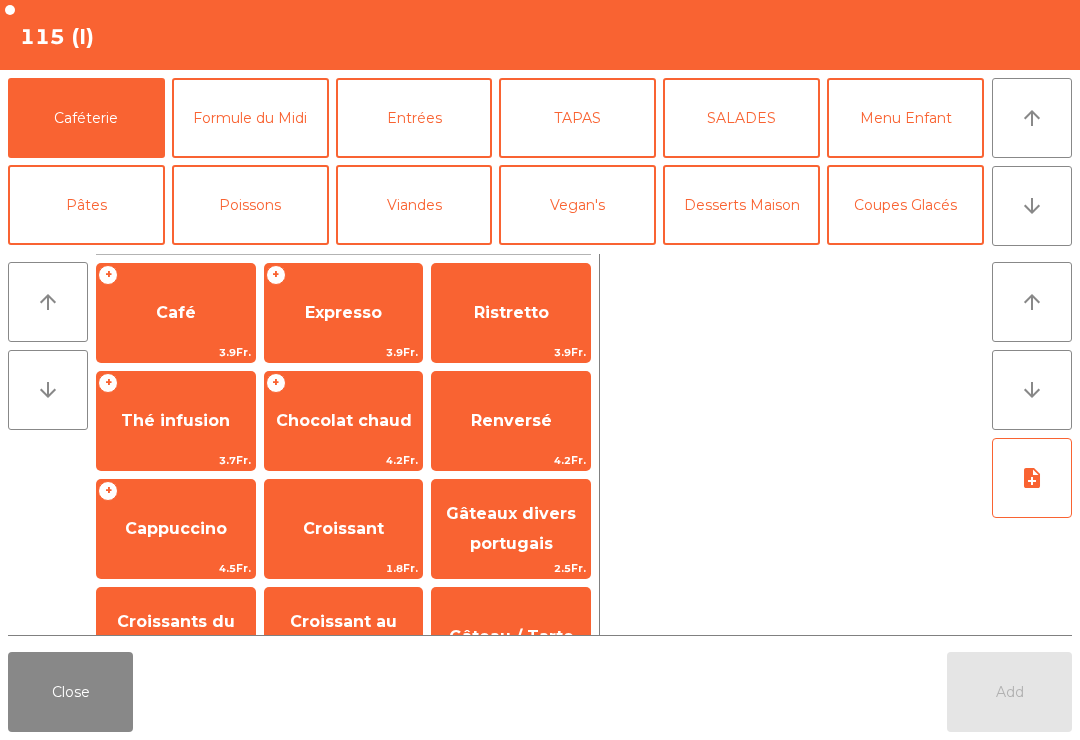 click on "arrow_downward" 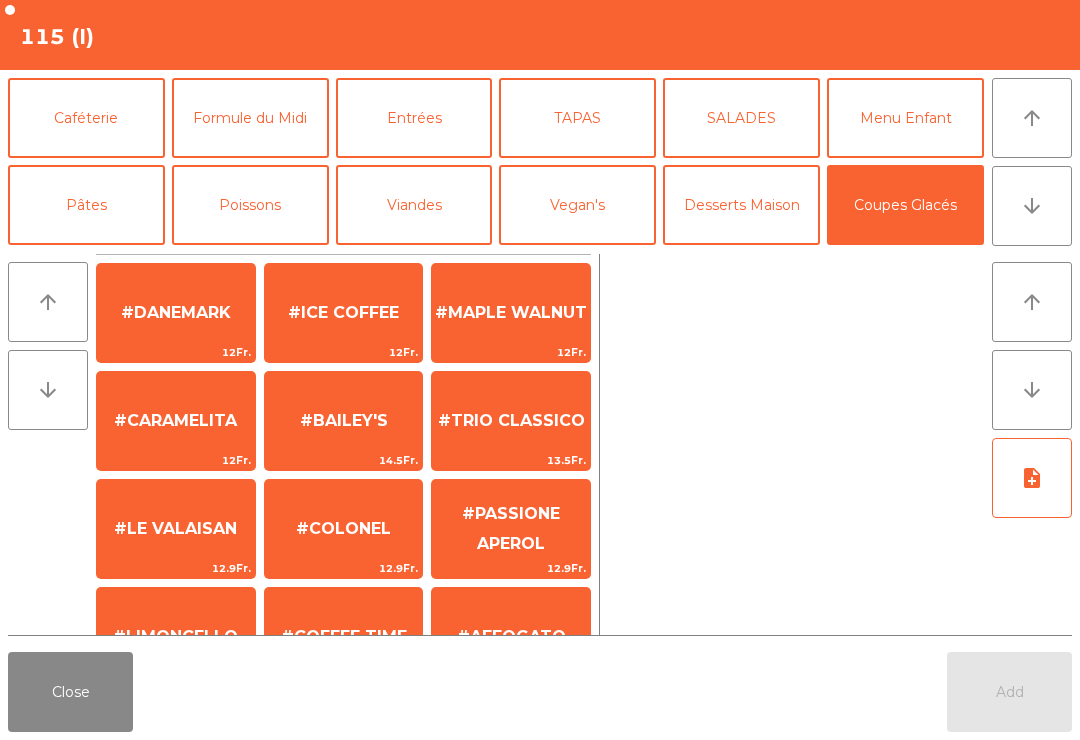 scroll, scrollTop: 0, scrollLeft: 0, axis: both 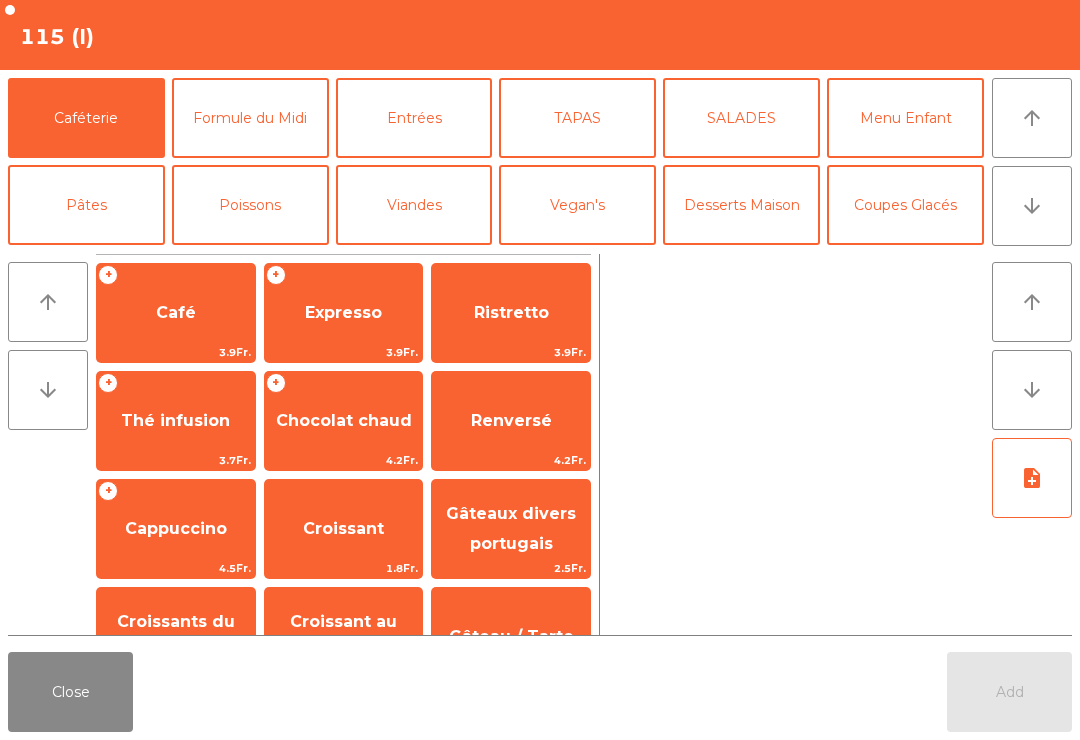 click on "Coupes Glacés" 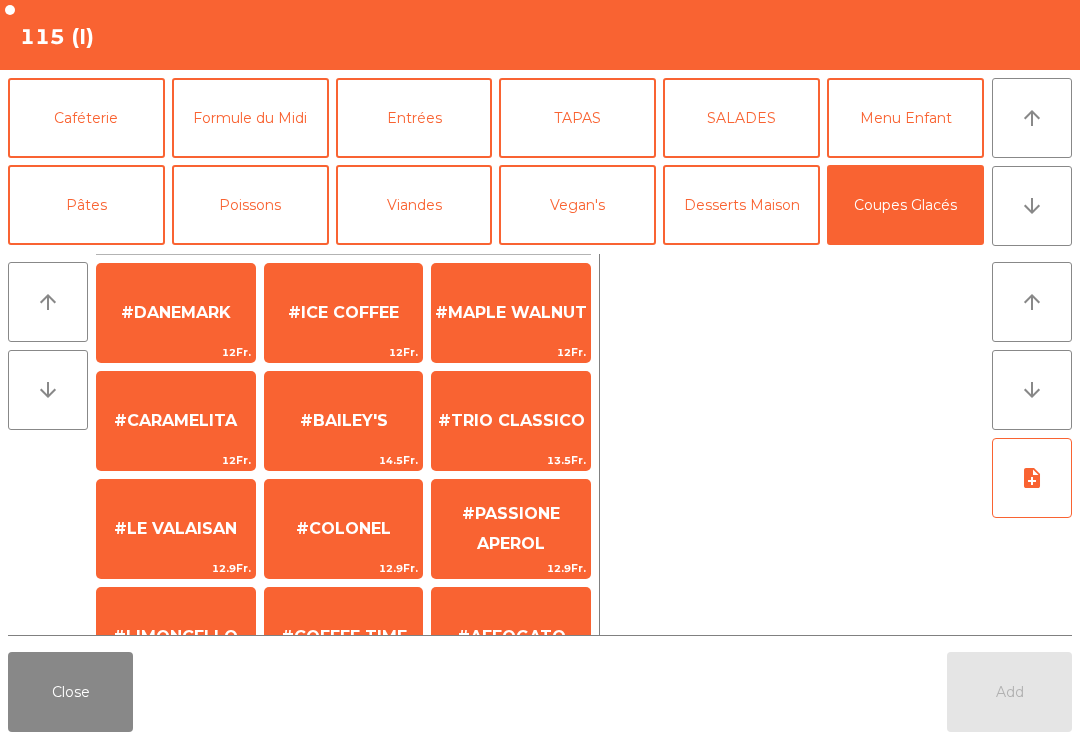 click on "2 Boules glaces" 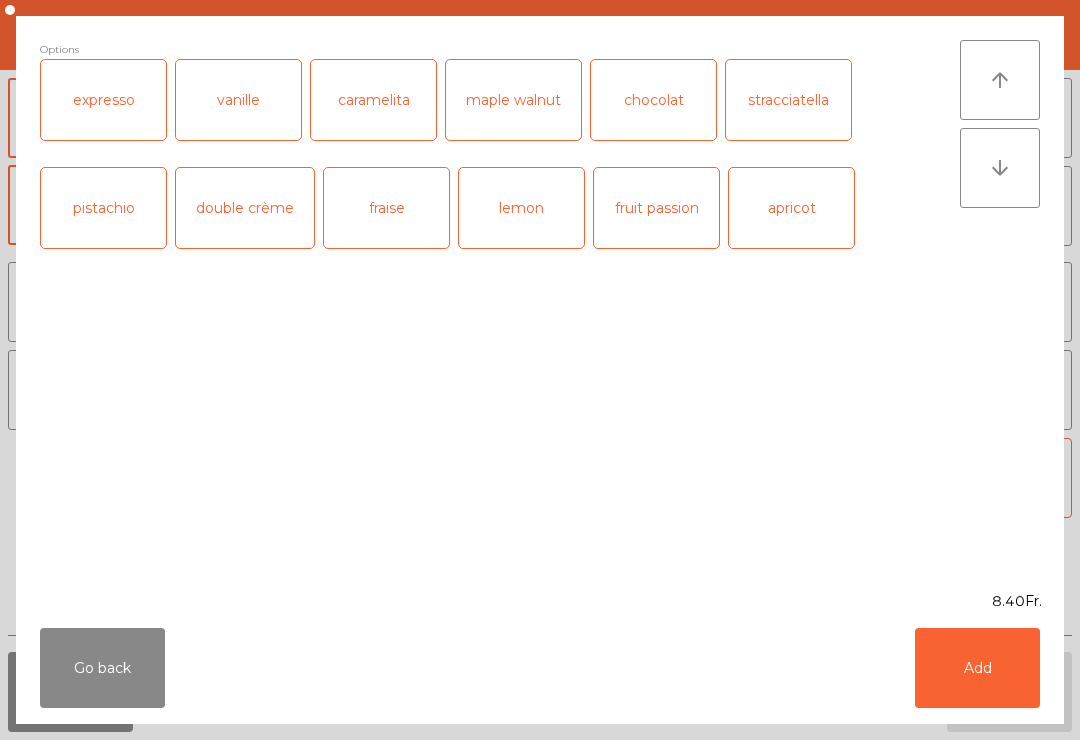 scroll, scrollTop: 384, scrollLeft: 0, axis: vertical 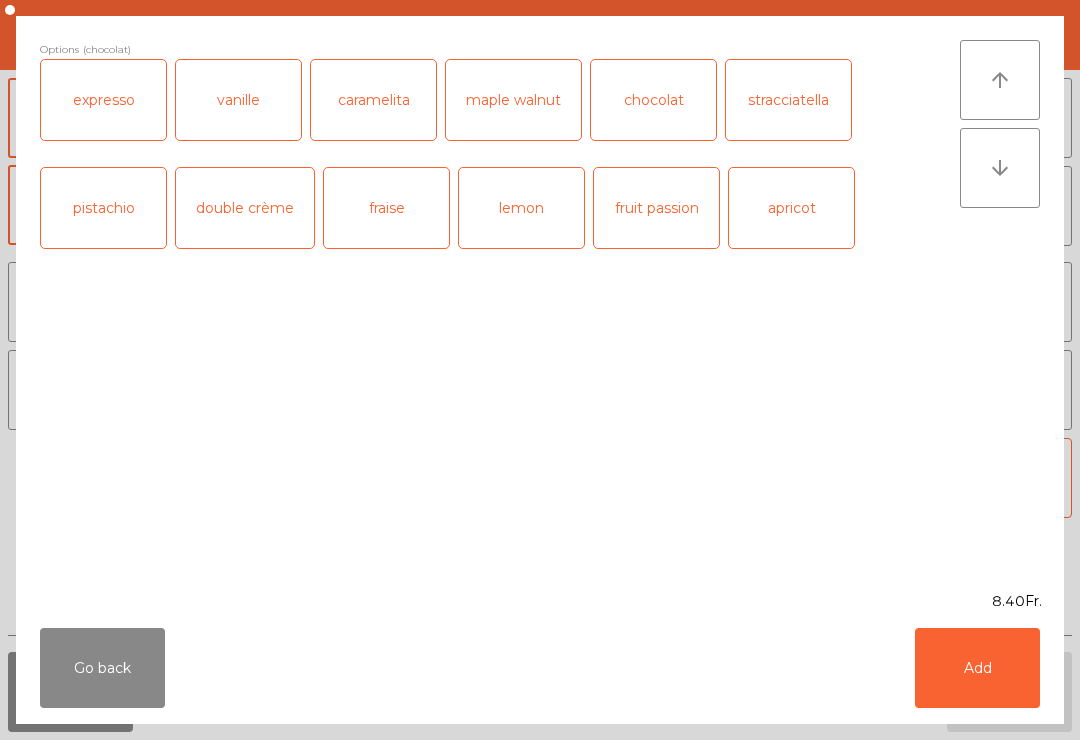 click on "lemon" 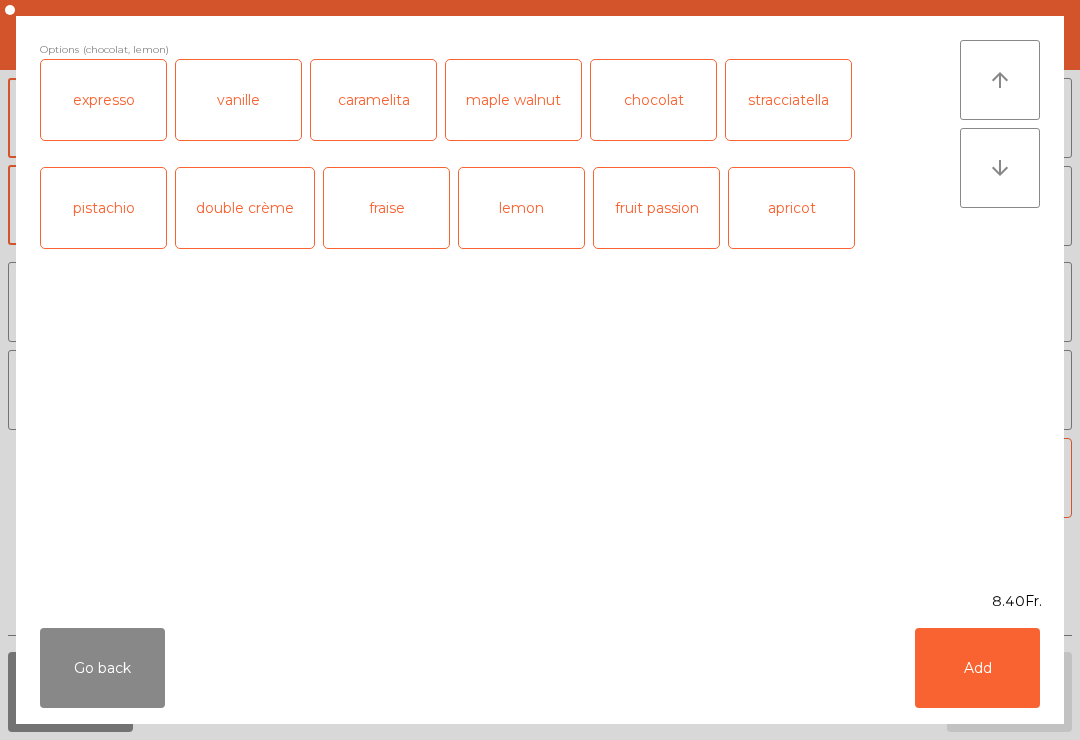 scroll, scrollTop: 384, scrollLeft: 0, axis: vertical 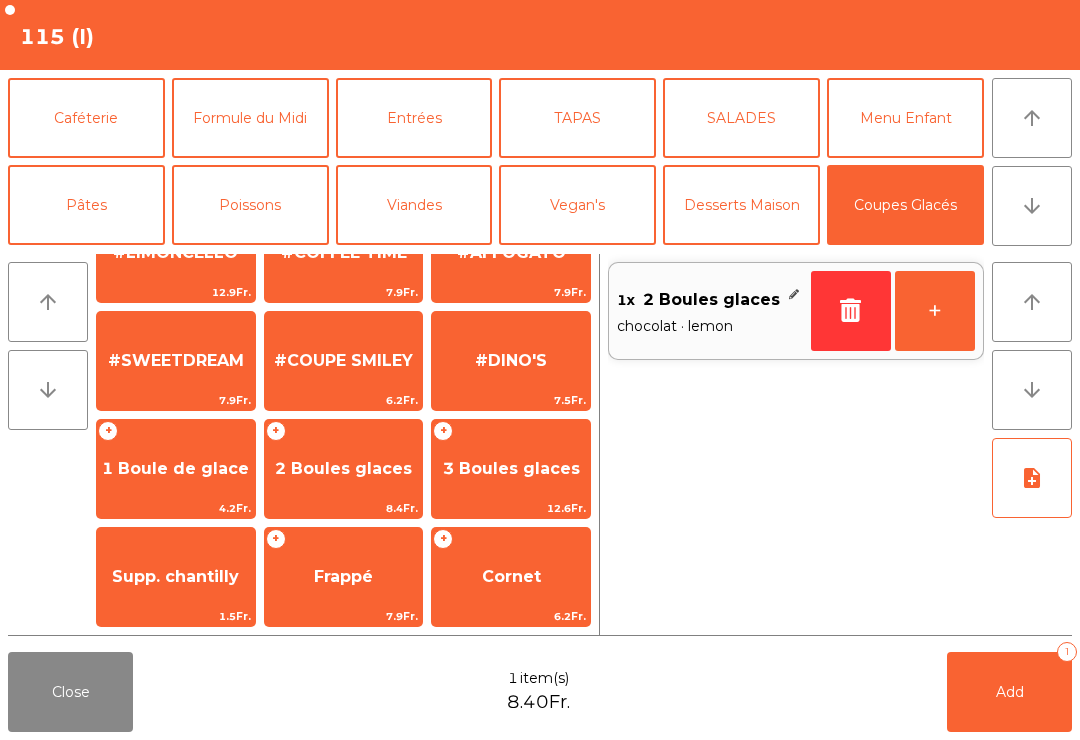 click on "+" 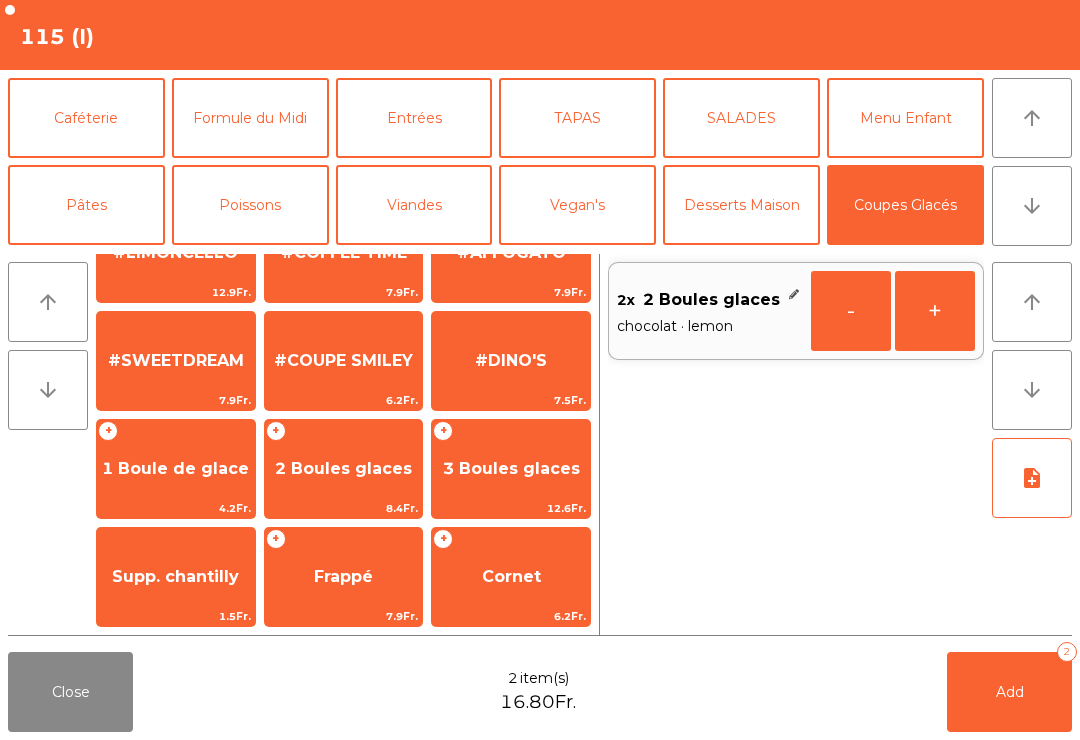 click on "Add" 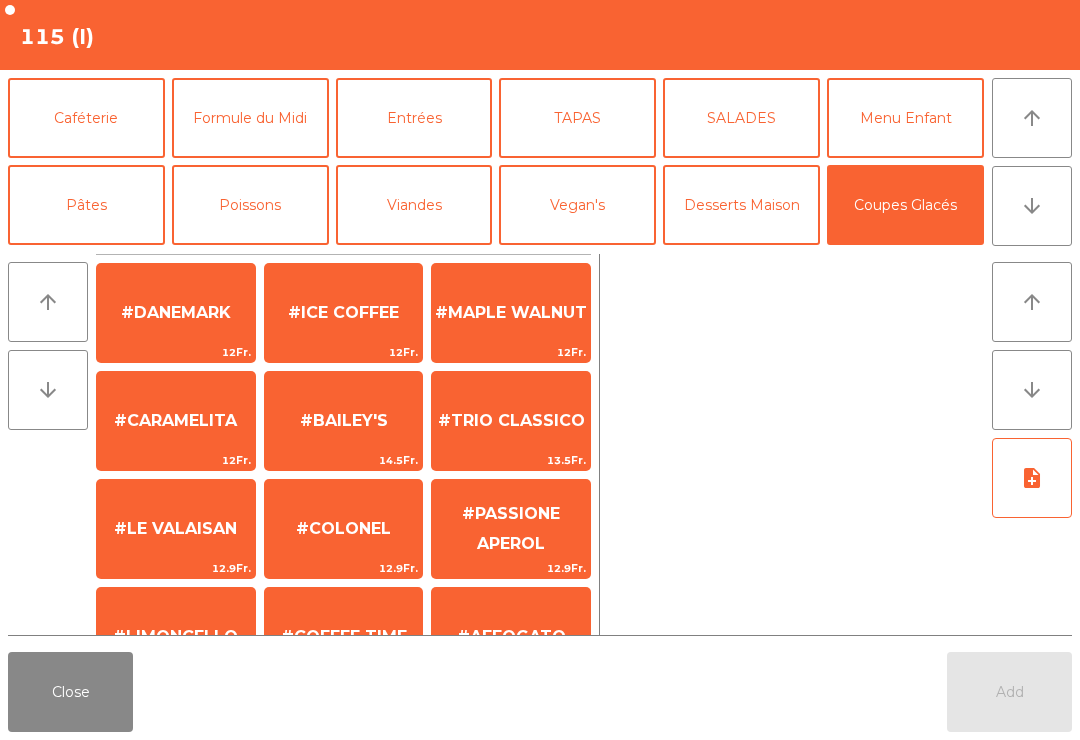 click on "2 Boules glaces" 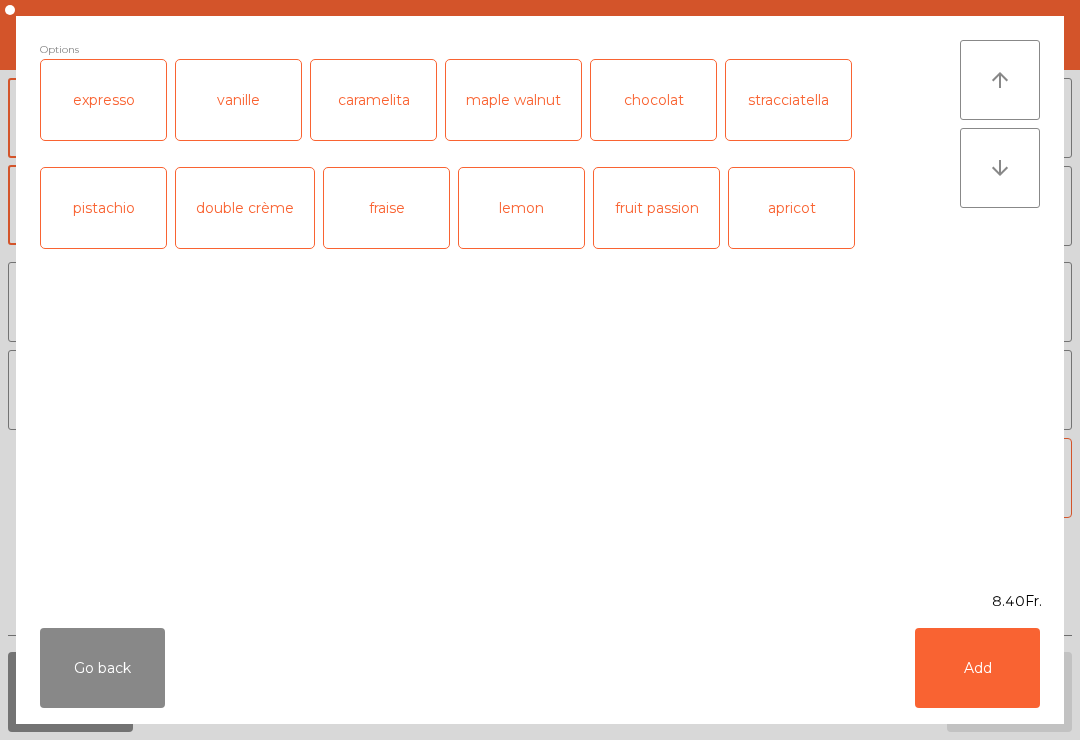 scroll, scrollTop: 384, scrollLeft: 0, axis: vertical 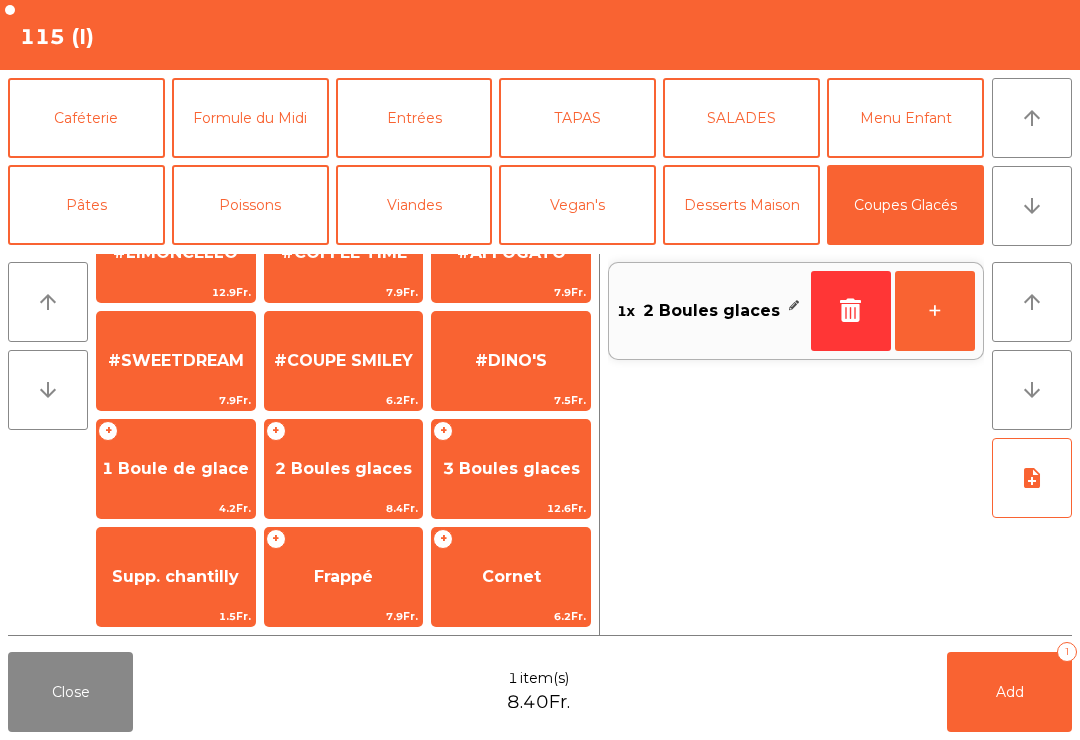 click on "+" 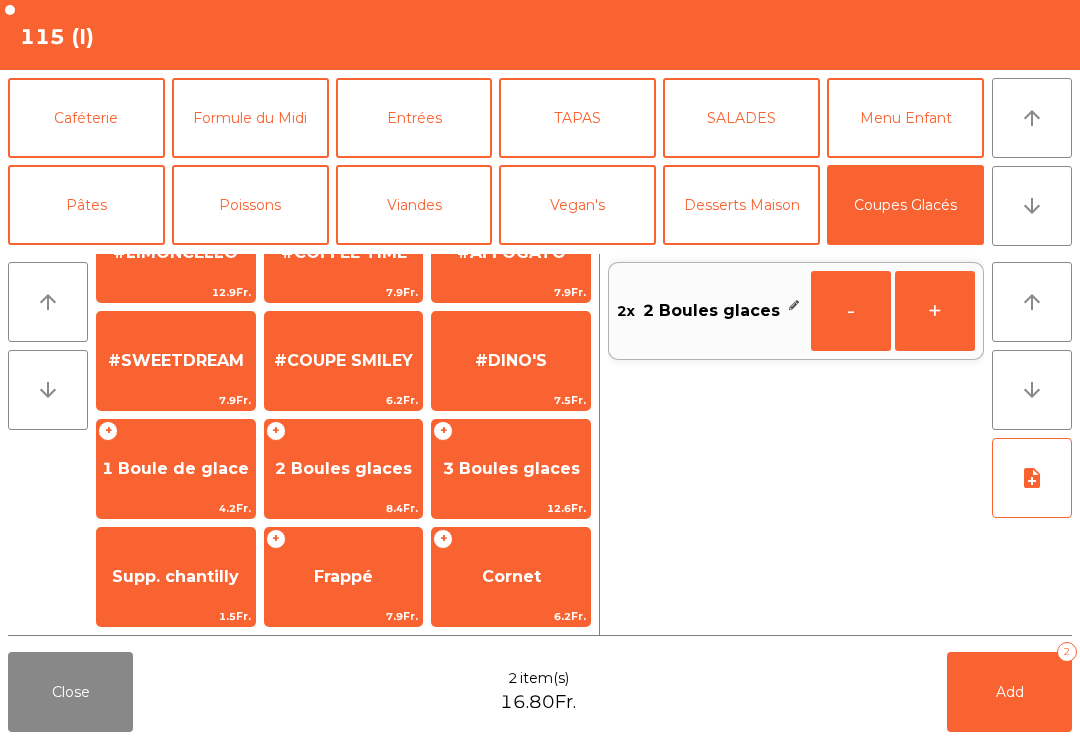 click on "Add   2" 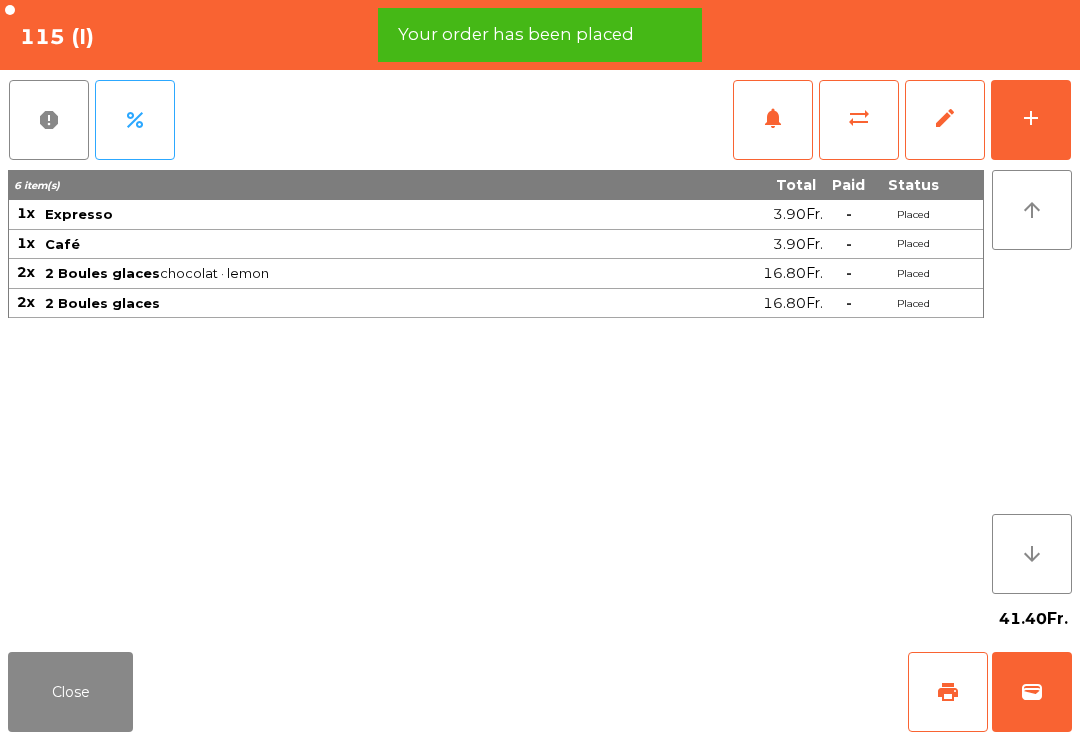 click on "Close" 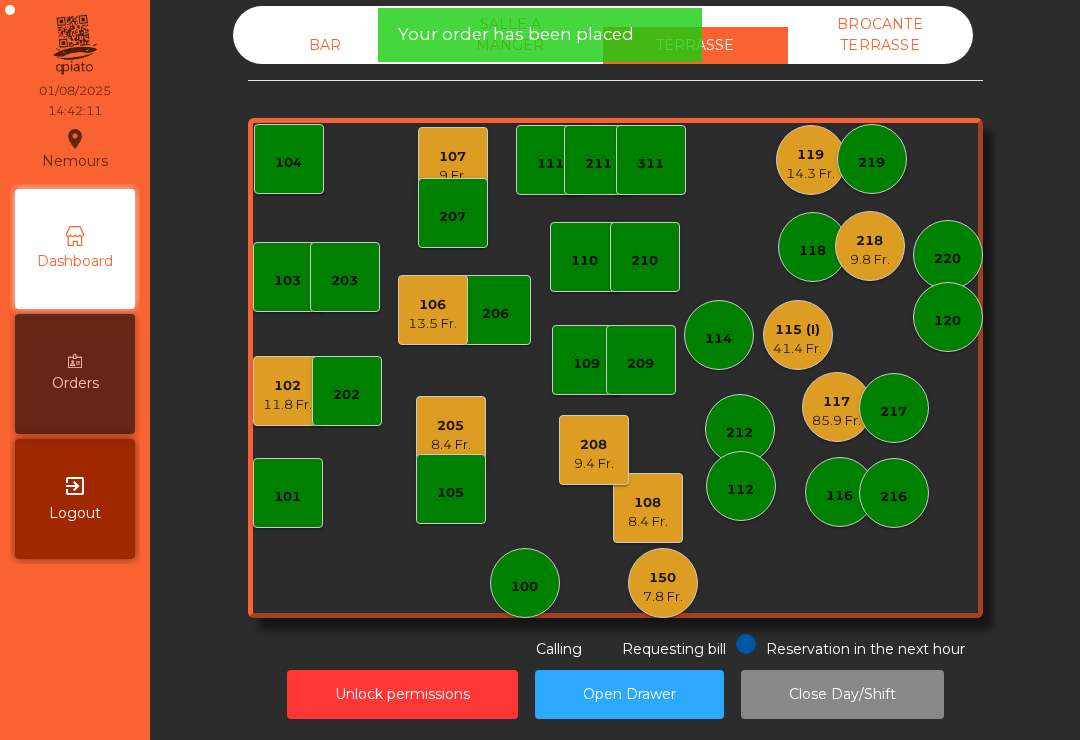 click on "Unlock permissions" 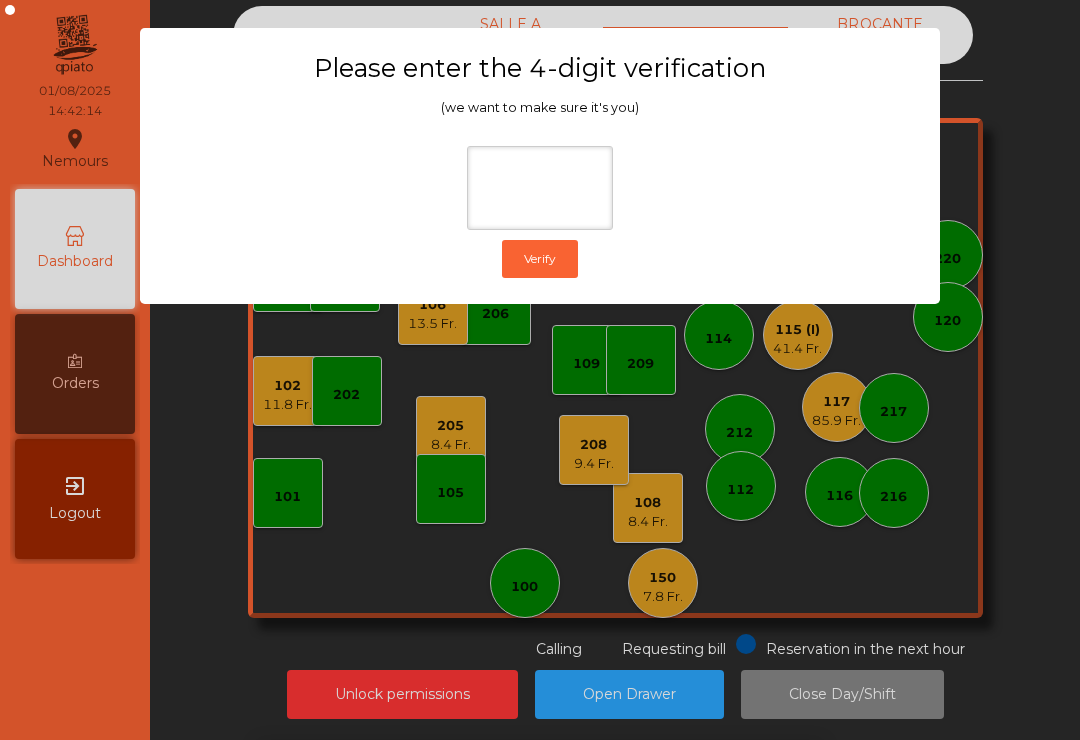 click on "Please enter the 4-digit verification (we want to make sure it's you)  Verify" 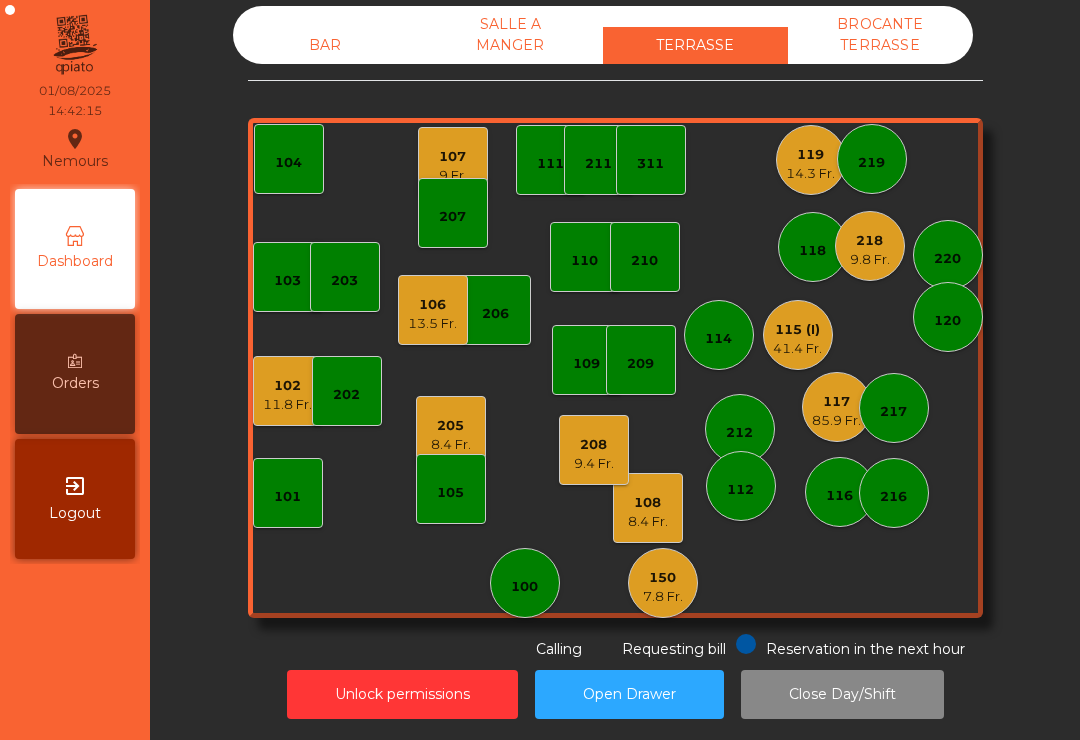 click on "41.4 Fr." 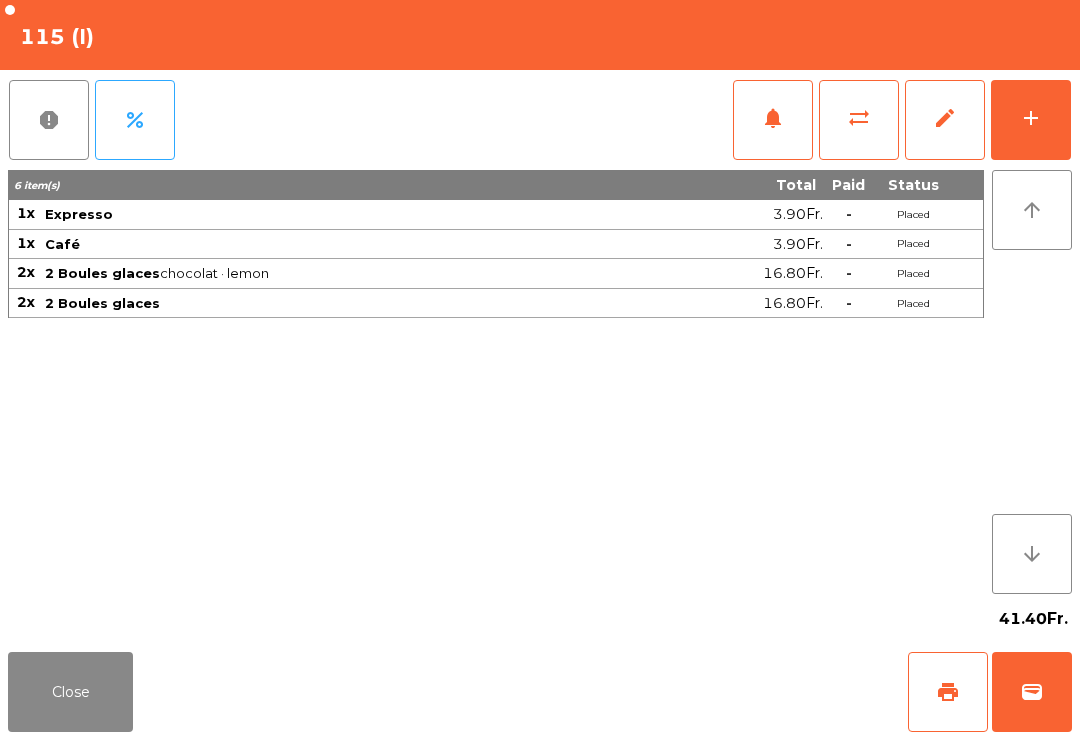click on "sync_alt" 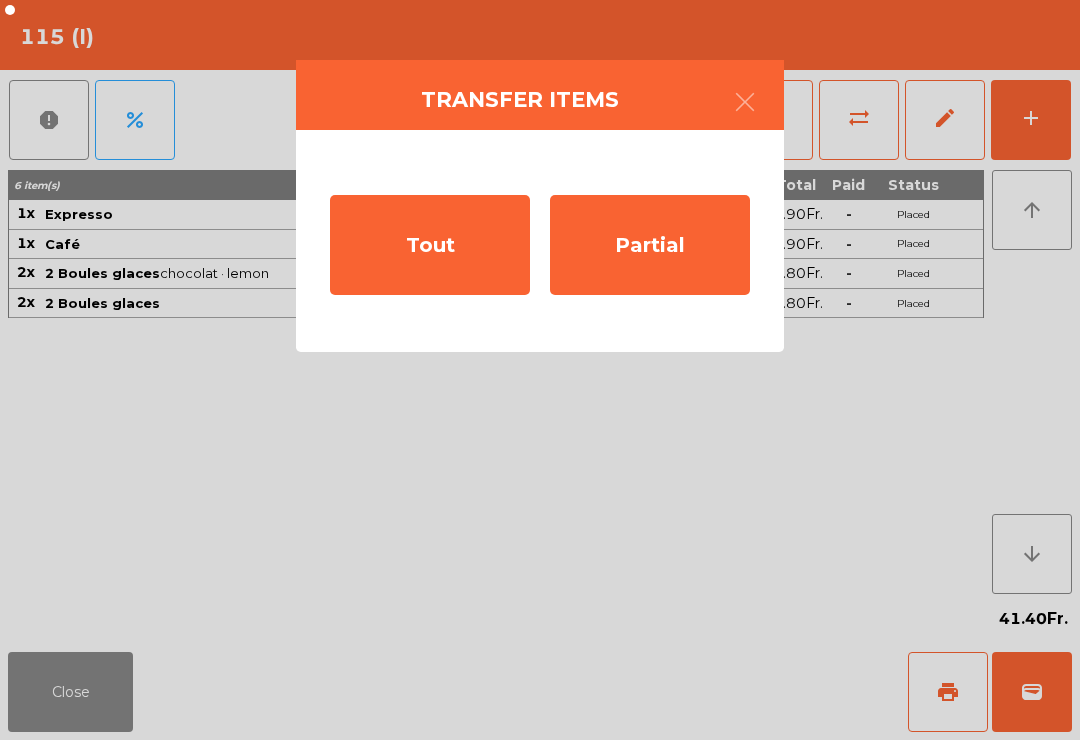 click on "Partial" 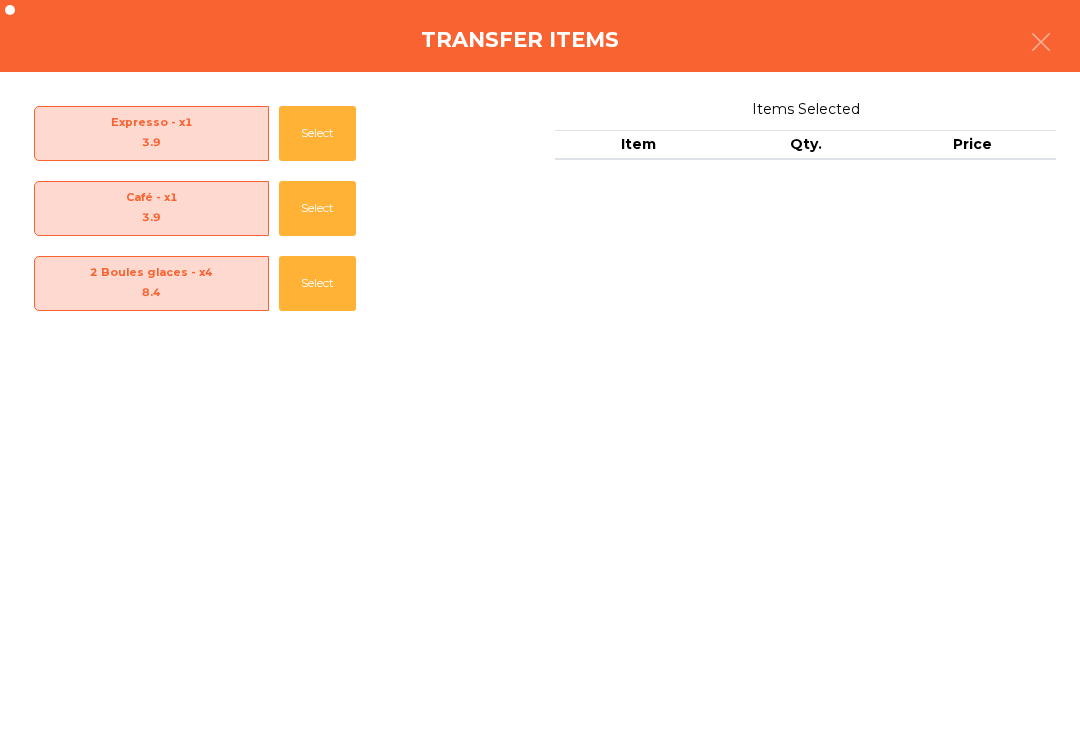 click on "Select" 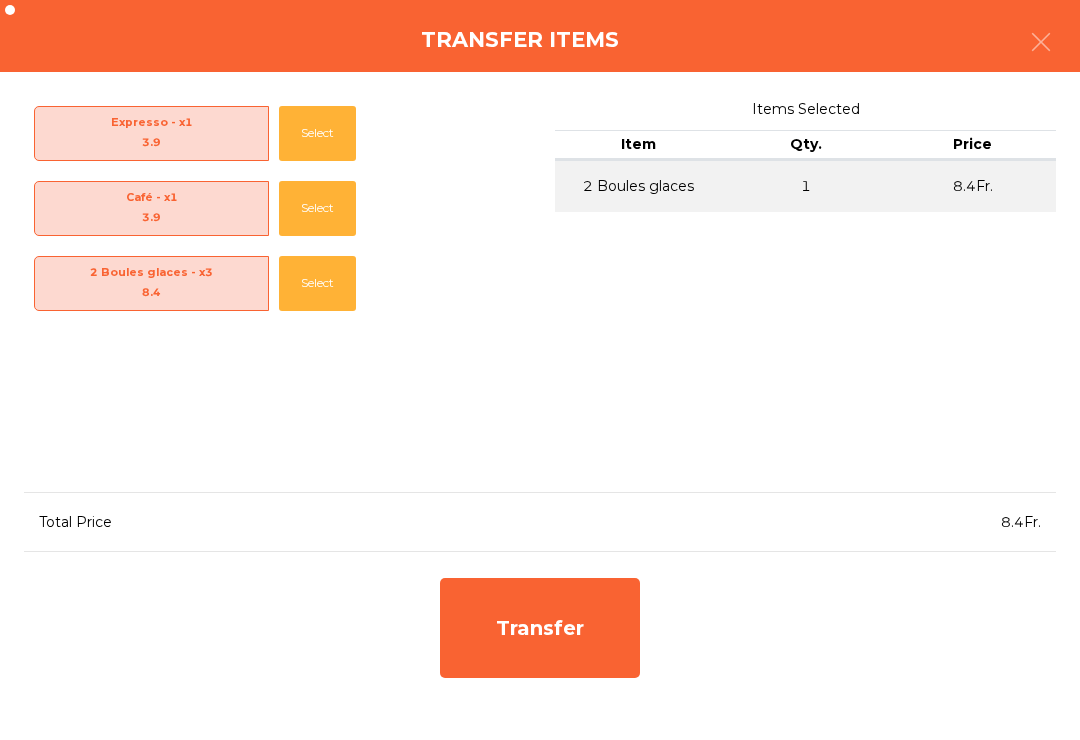 click on "Select" 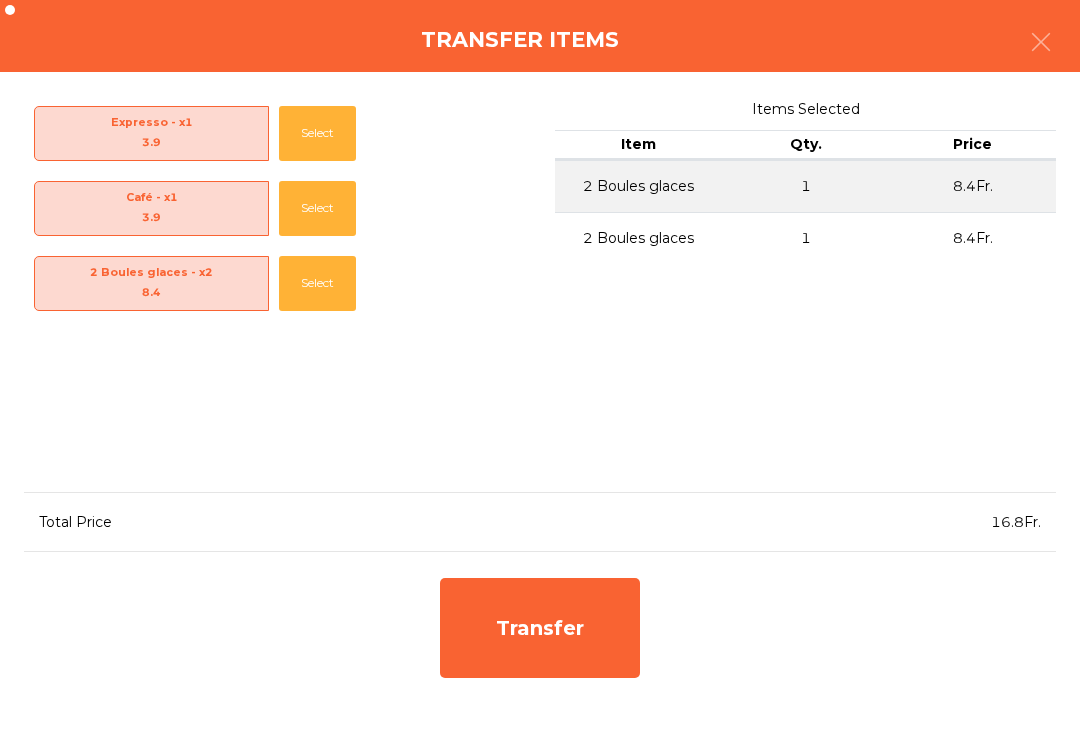 click on "Transfer" 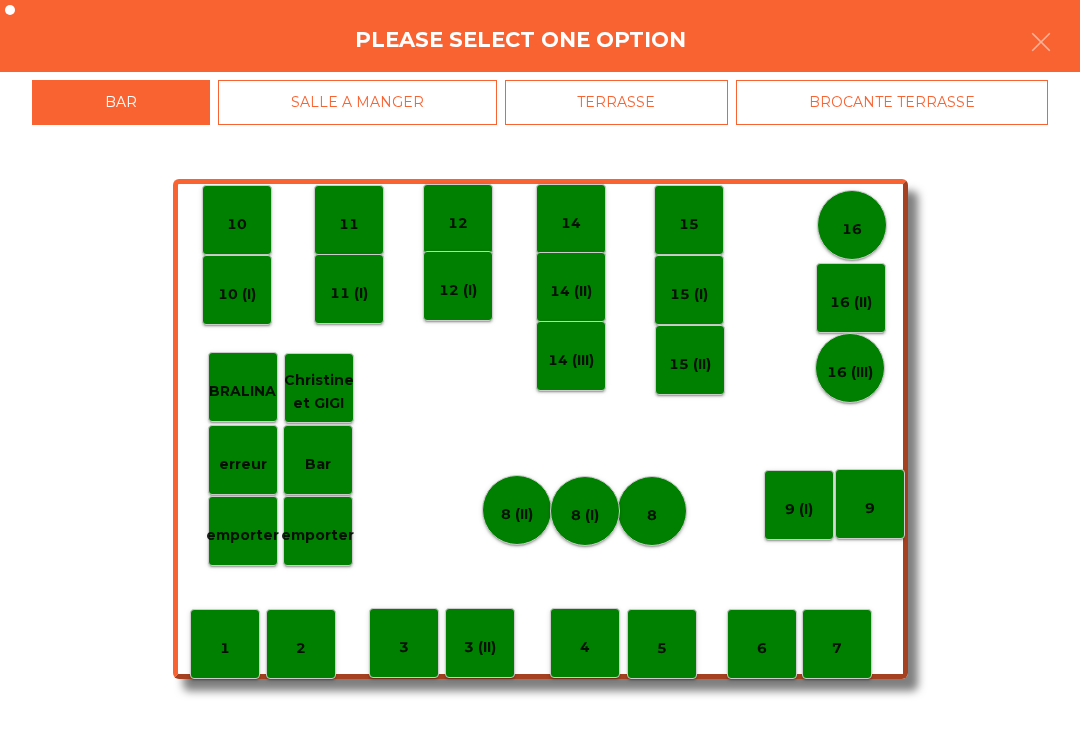 click on "erreur" 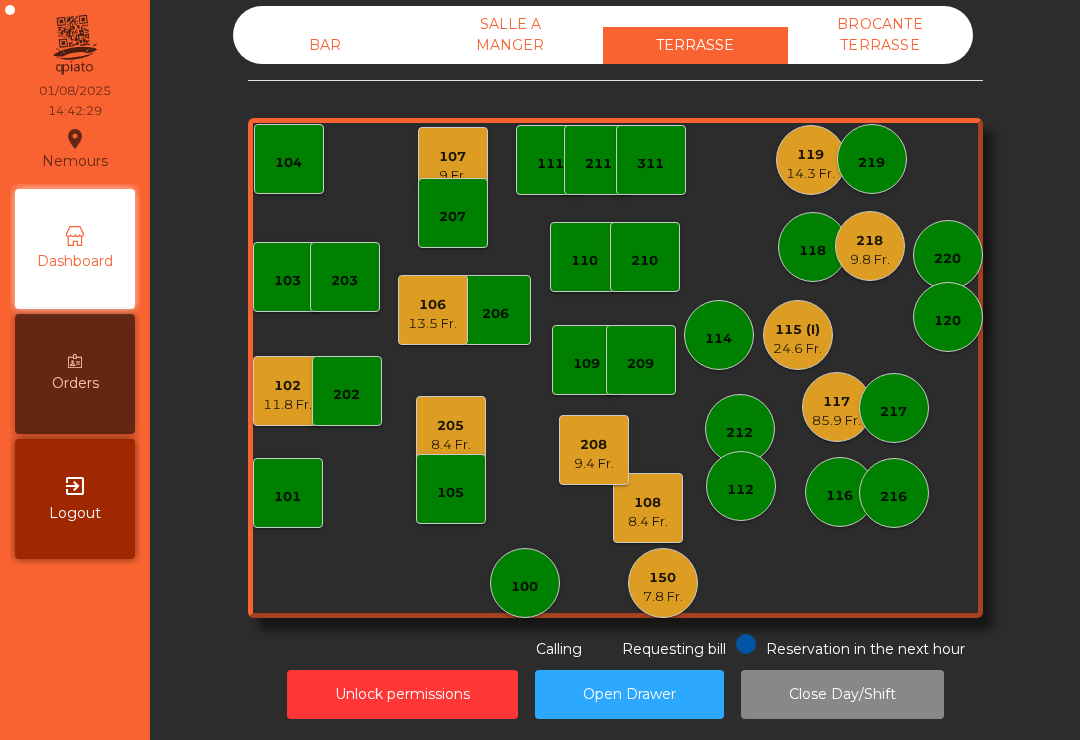 click on "BAR" 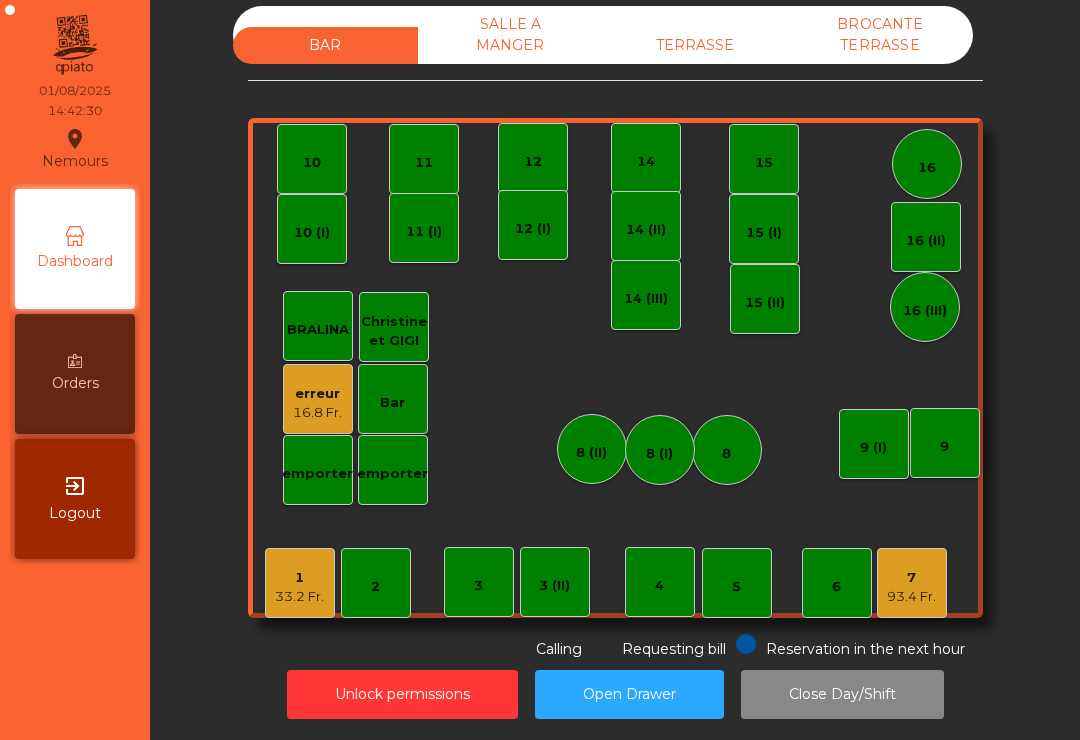 click on "Unlock permissions" 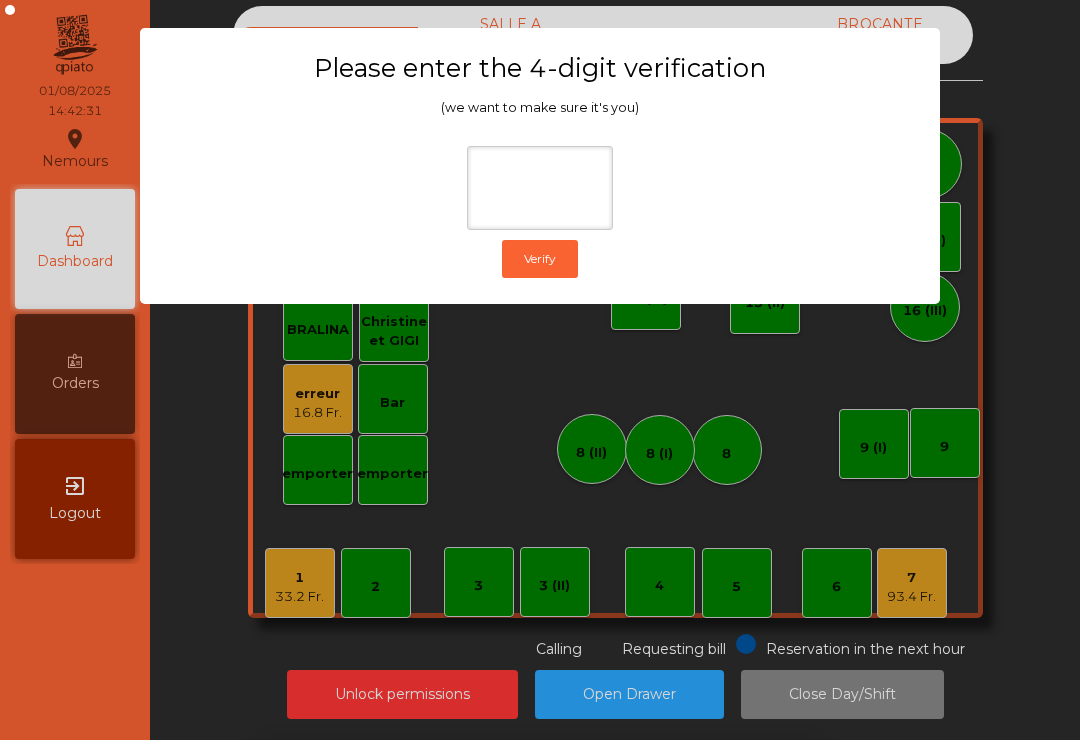 click at bounding box center (540, 175) 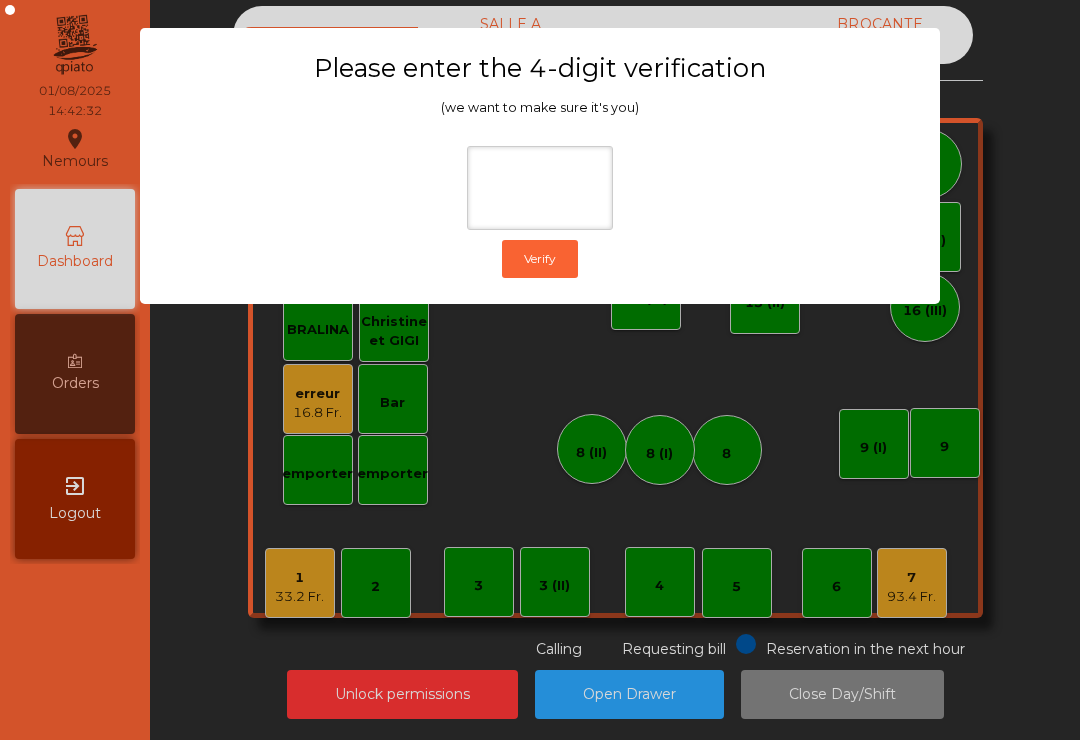 click on "Please enter the 4-digit verification (we want to make sure it's you)  Verify" 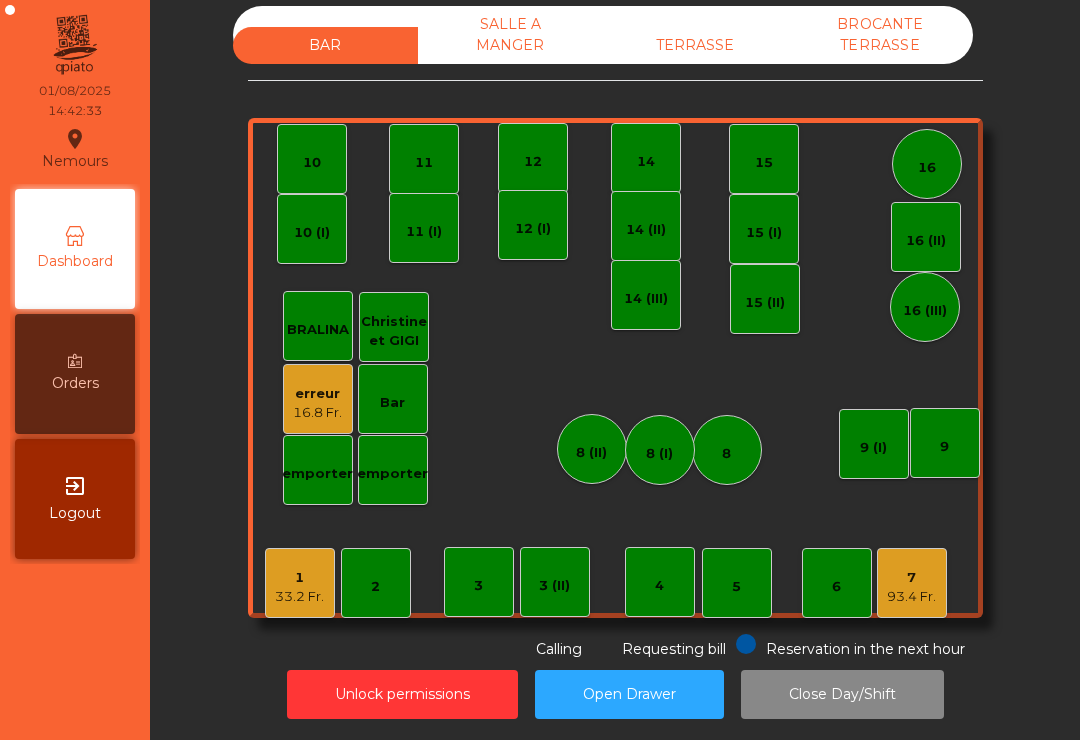 click on "erreur    16.8 Fr." 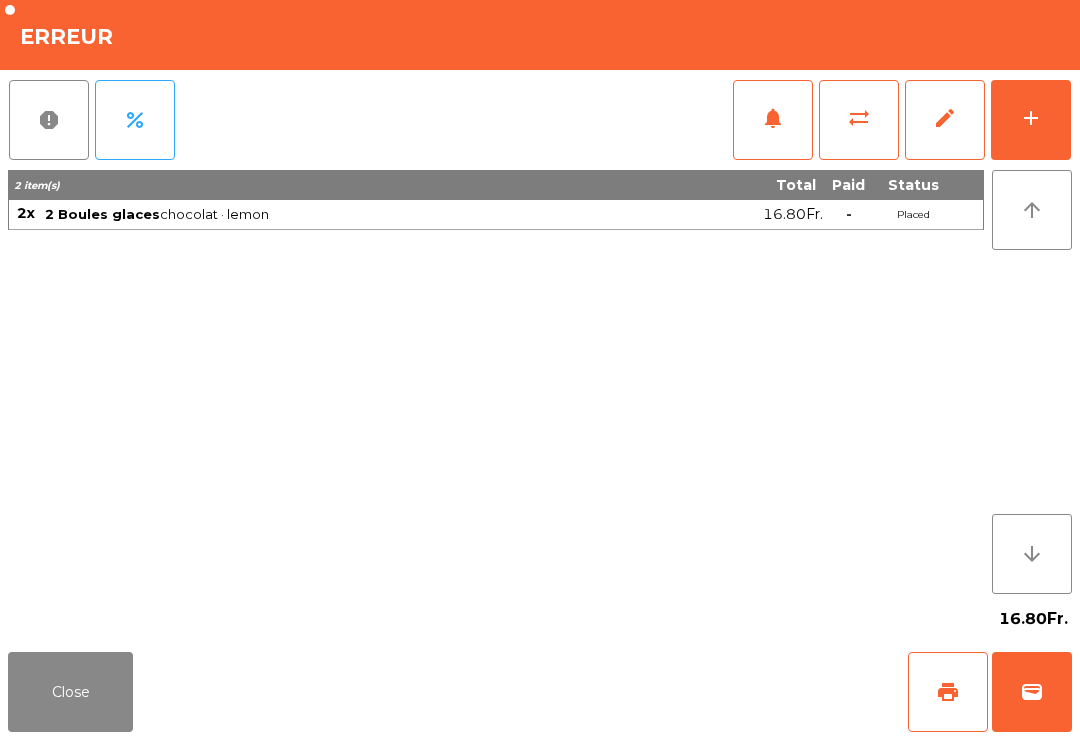 click on "Close" 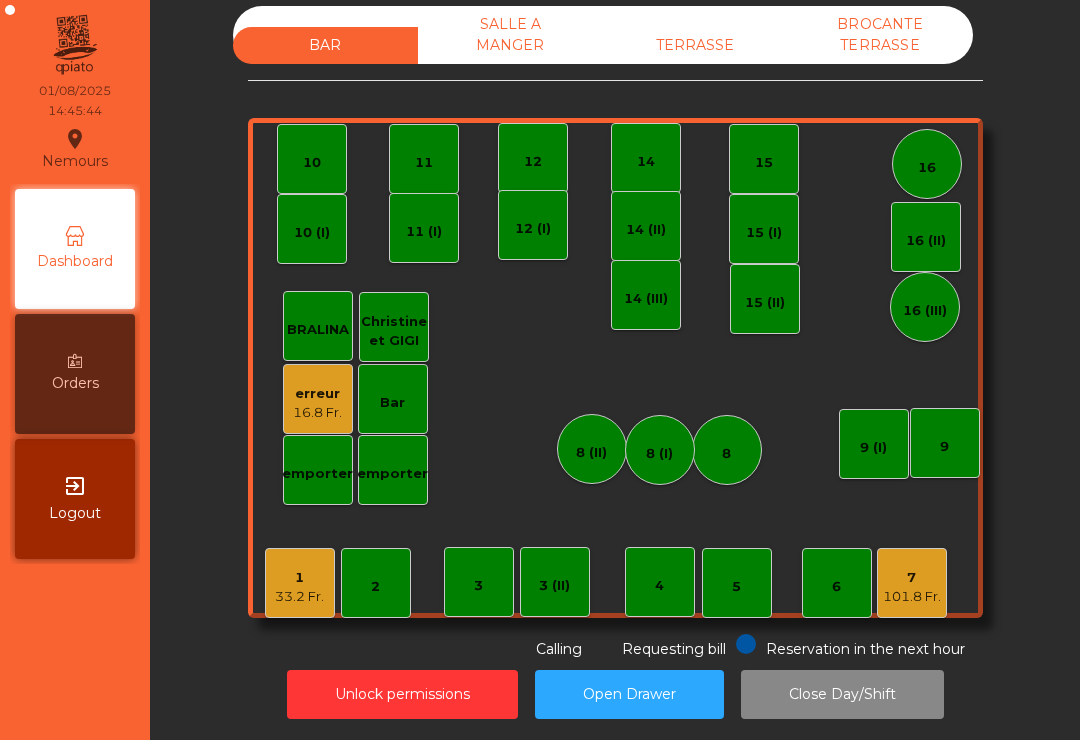 click on "TERRASSE" 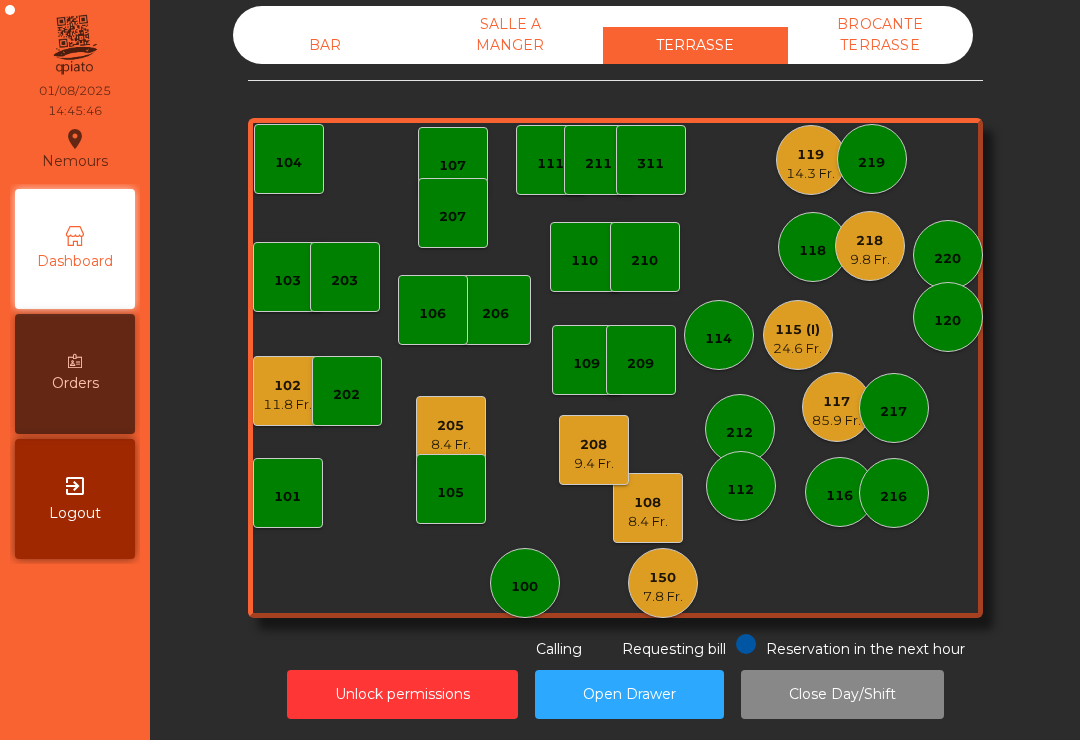 click on "85.9 Fr." 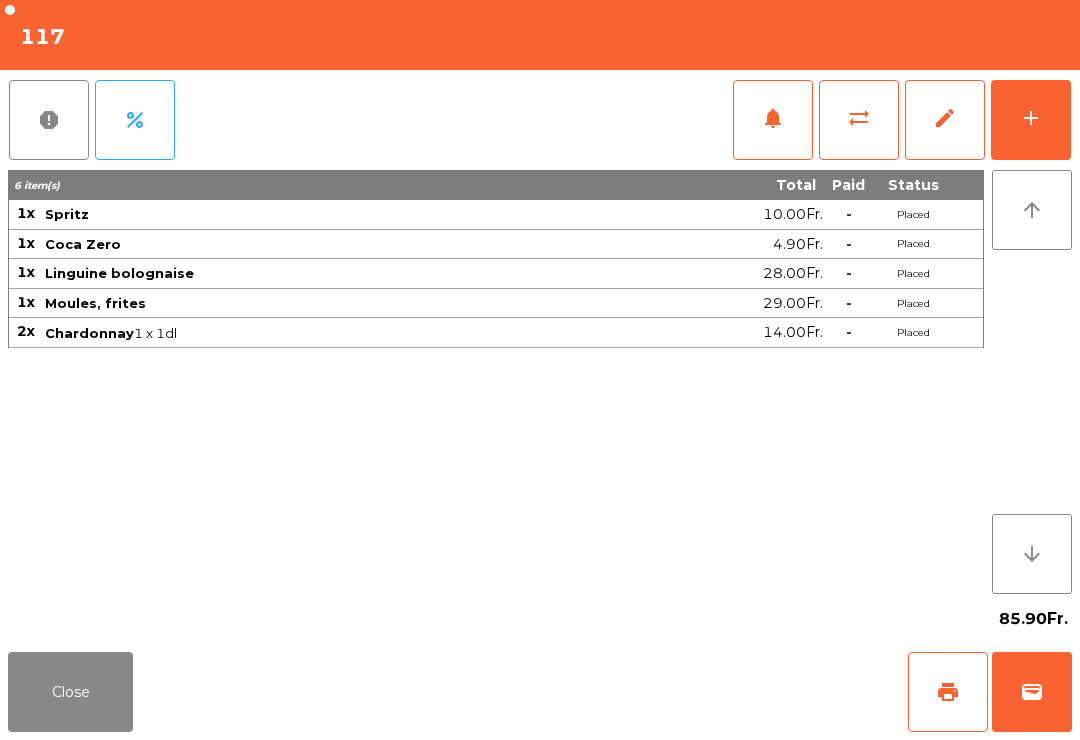 click on "print" 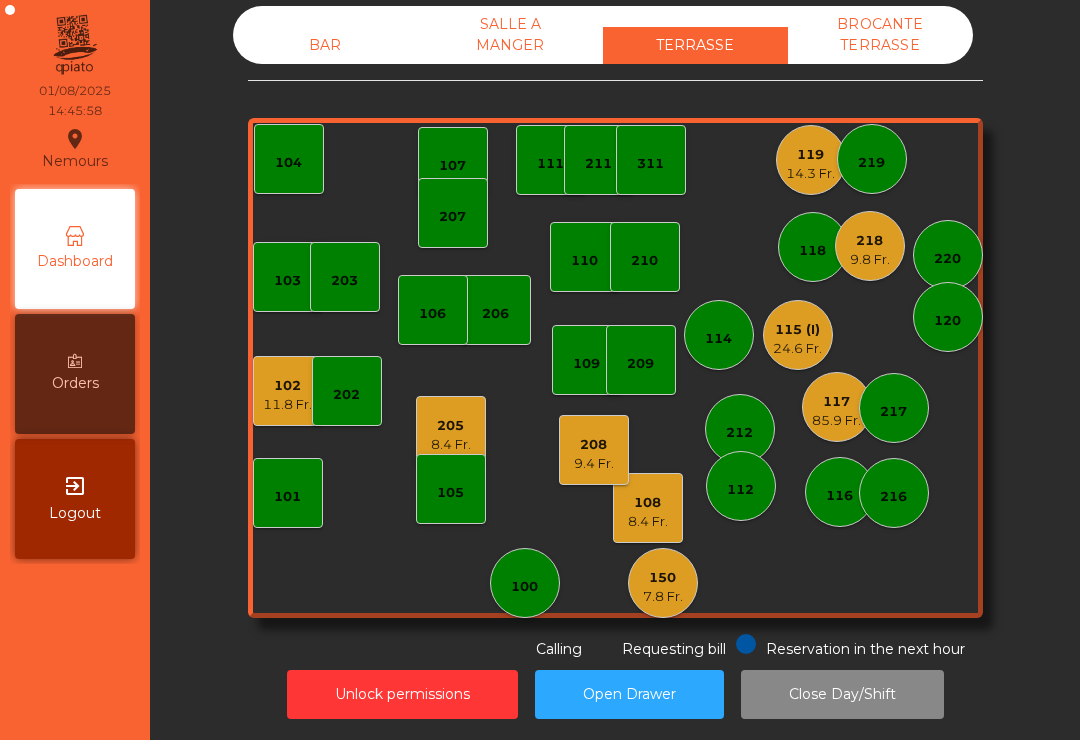 click on "SALLE A MANGER" 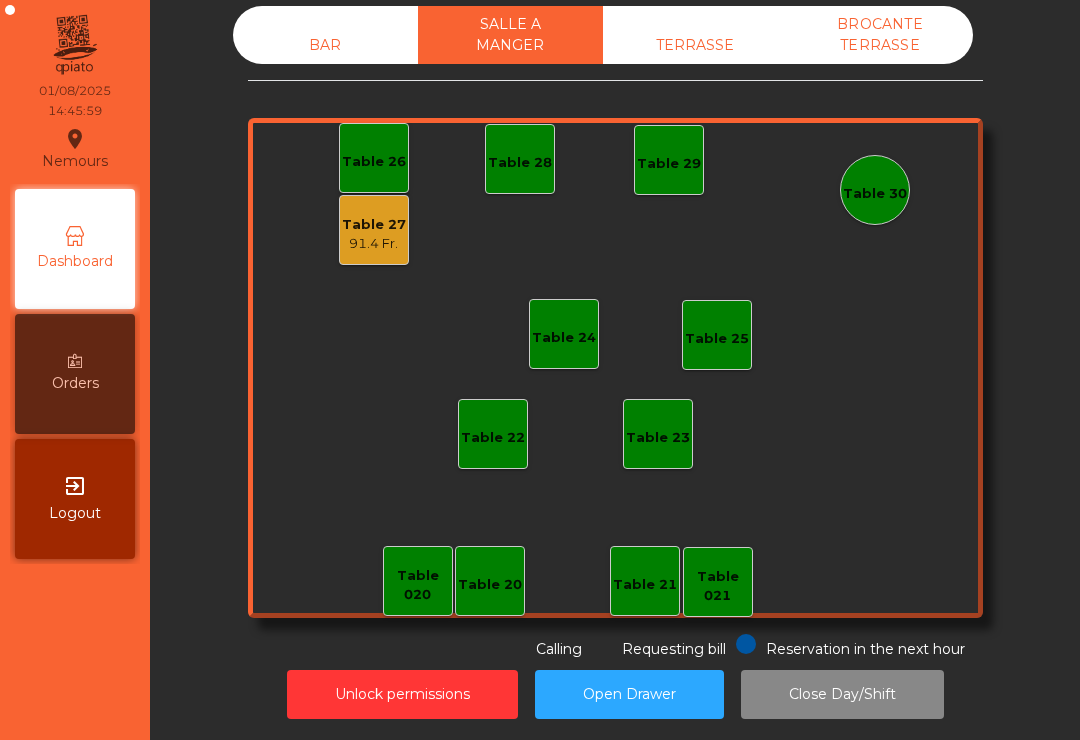 click on "91.4 Fr." 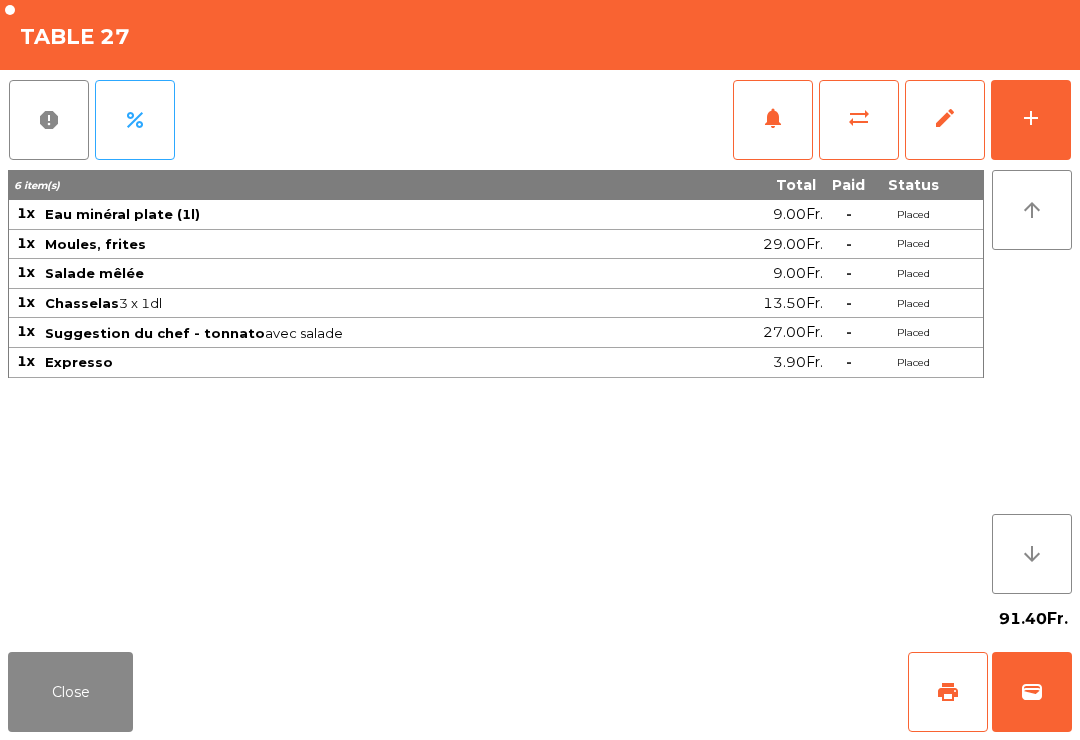click on "print" 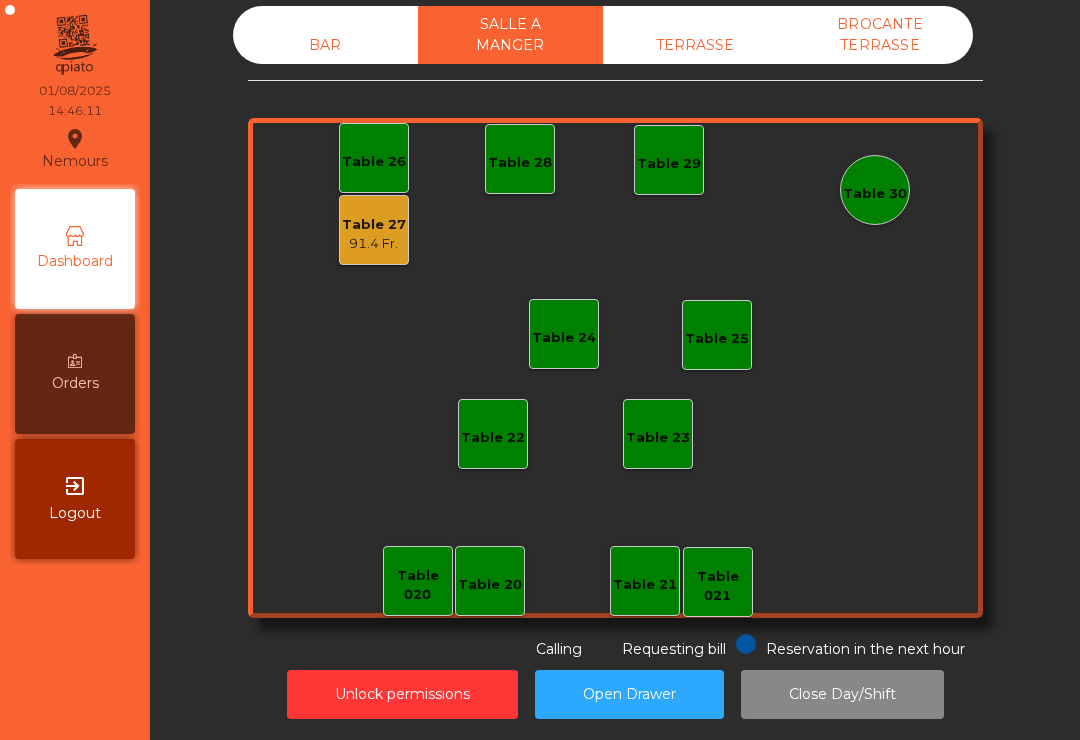 click on "BAR   SALLE A MANGER   TERRASSE   BROCANTE TERRASSE   Table 27   91.4 Fr.   Table 28   Table 29   Table 30   Table 24   Table 25   Table 22   Table 23   Table 020   Table 021  Reservation in the next hour Requesting bill Calling" 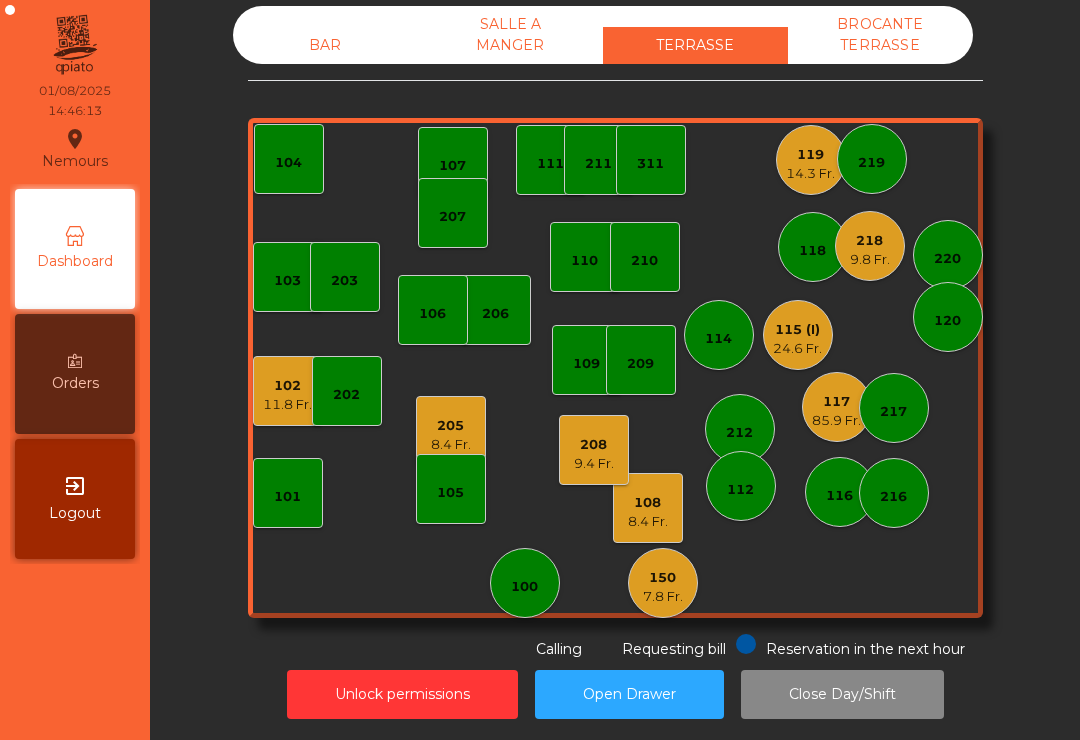 click on "117" 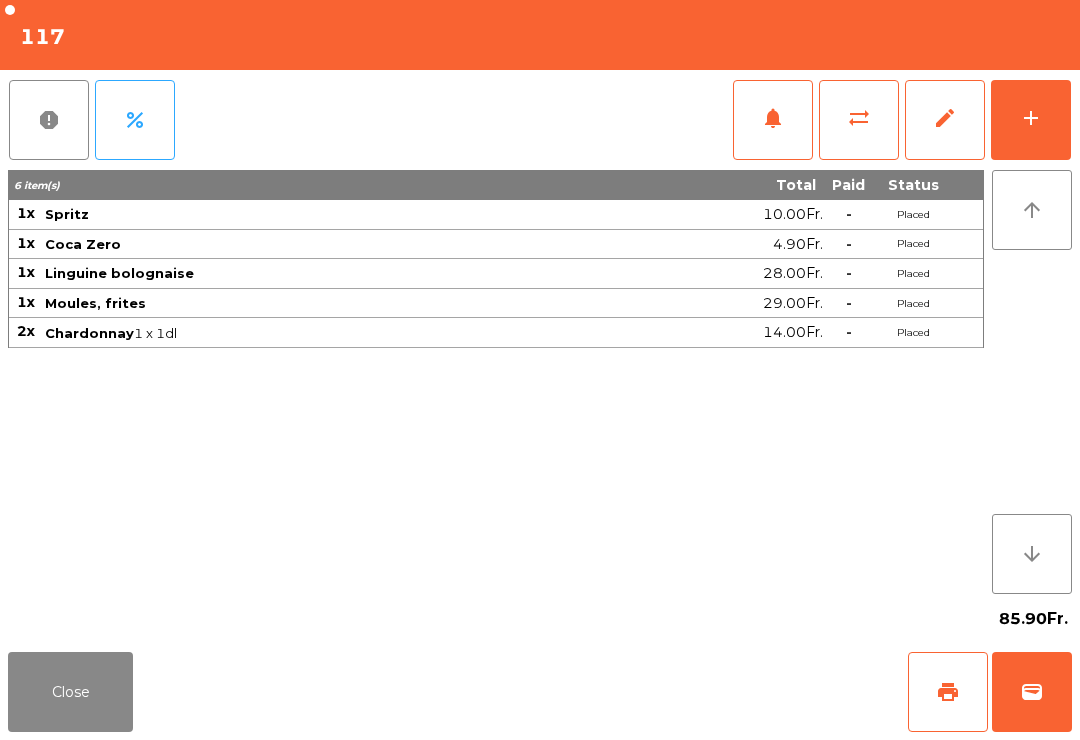 click on "sync_alt" 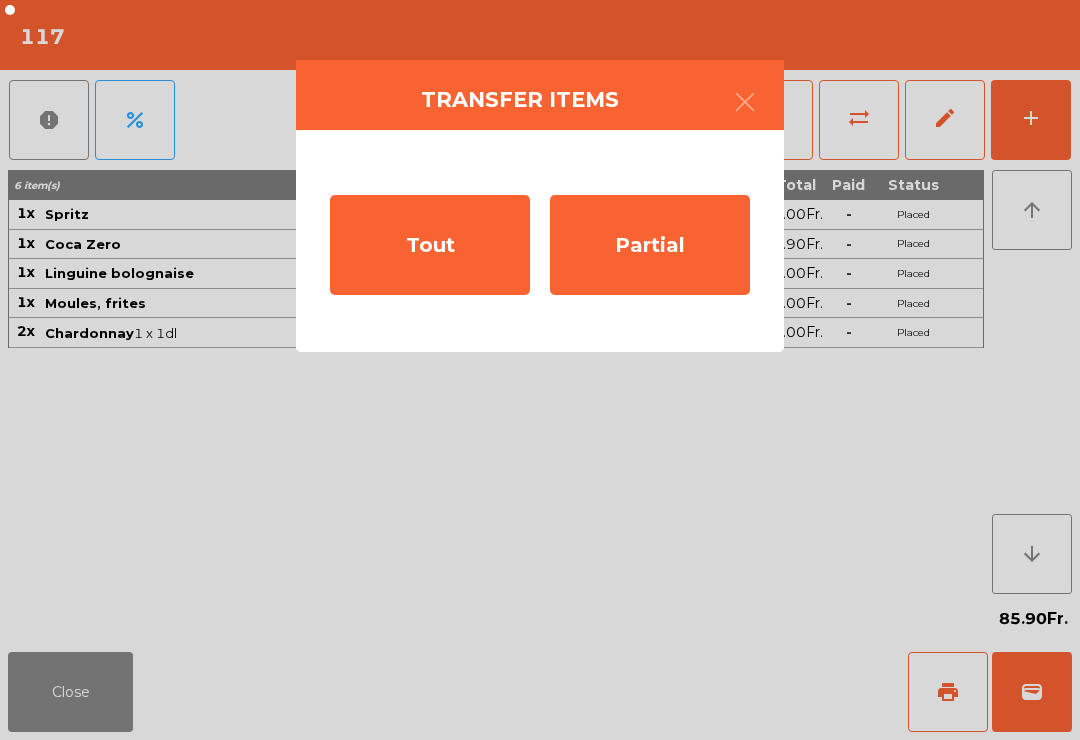 click on "Tout" 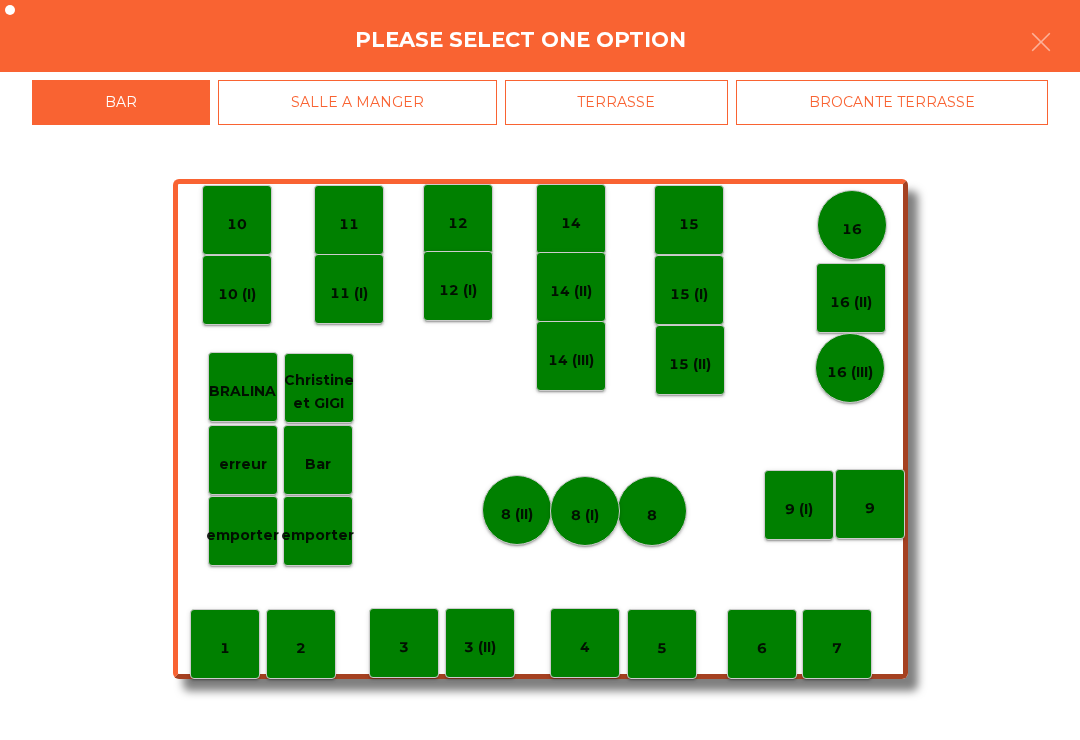click on "SALLE A MANGER" 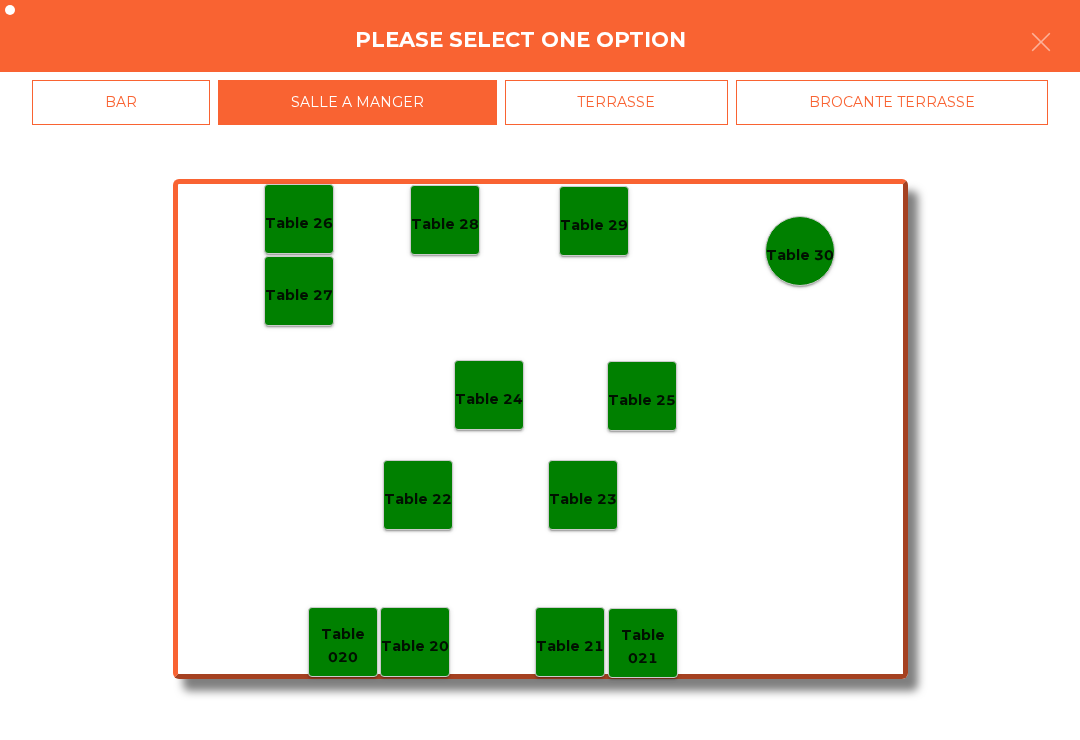 click on "Table 27" 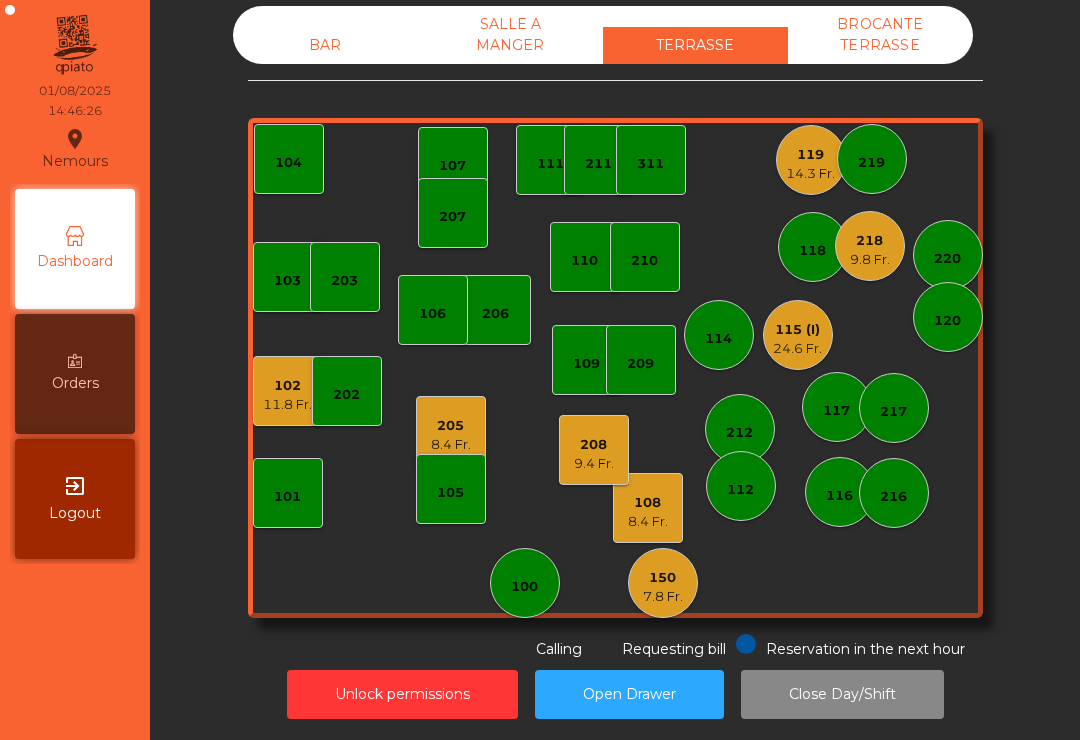 click on "SALLE A MANGER" 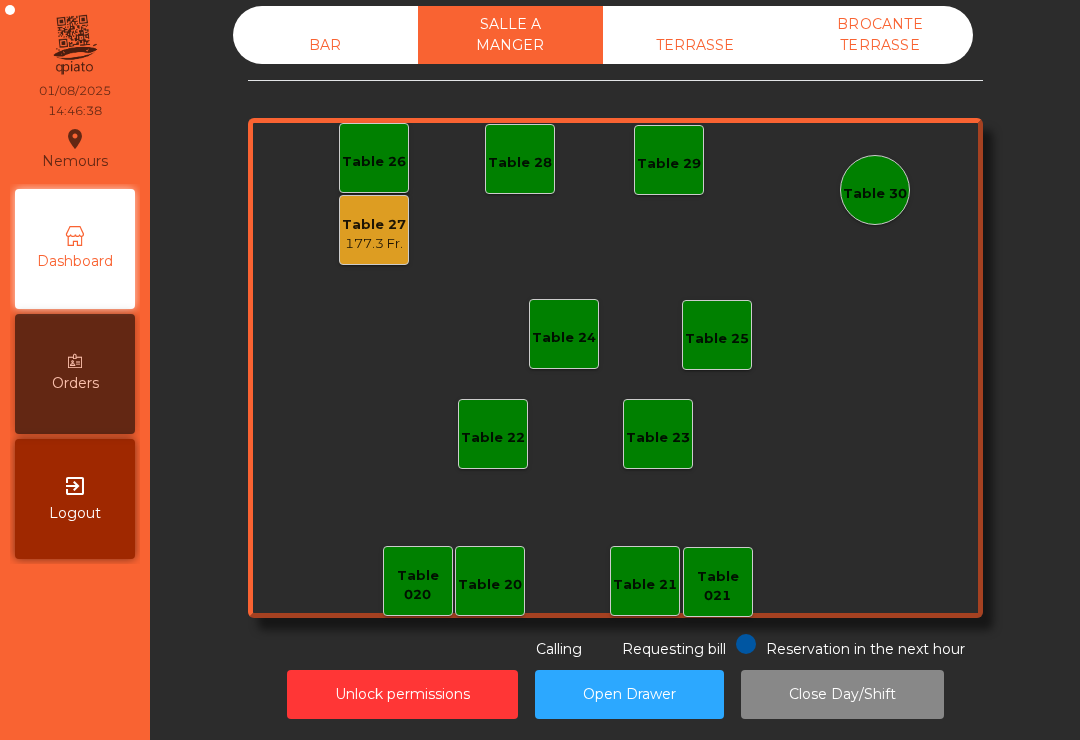 click on "BAR" 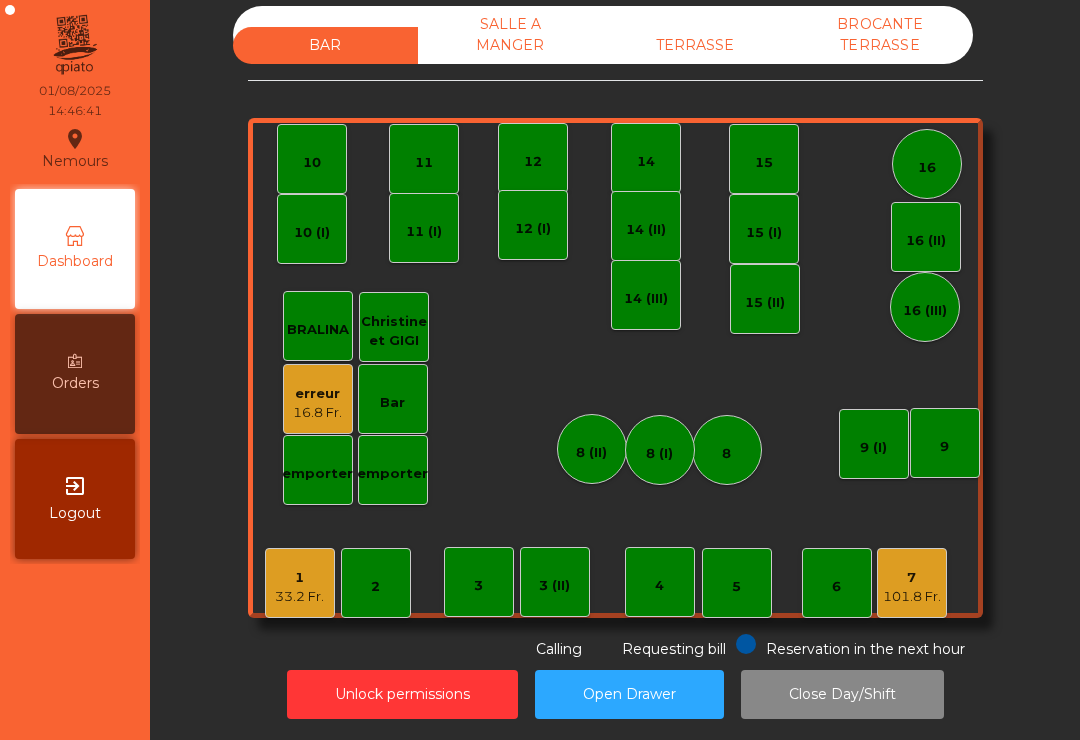 click on "1   33.2 Fr." 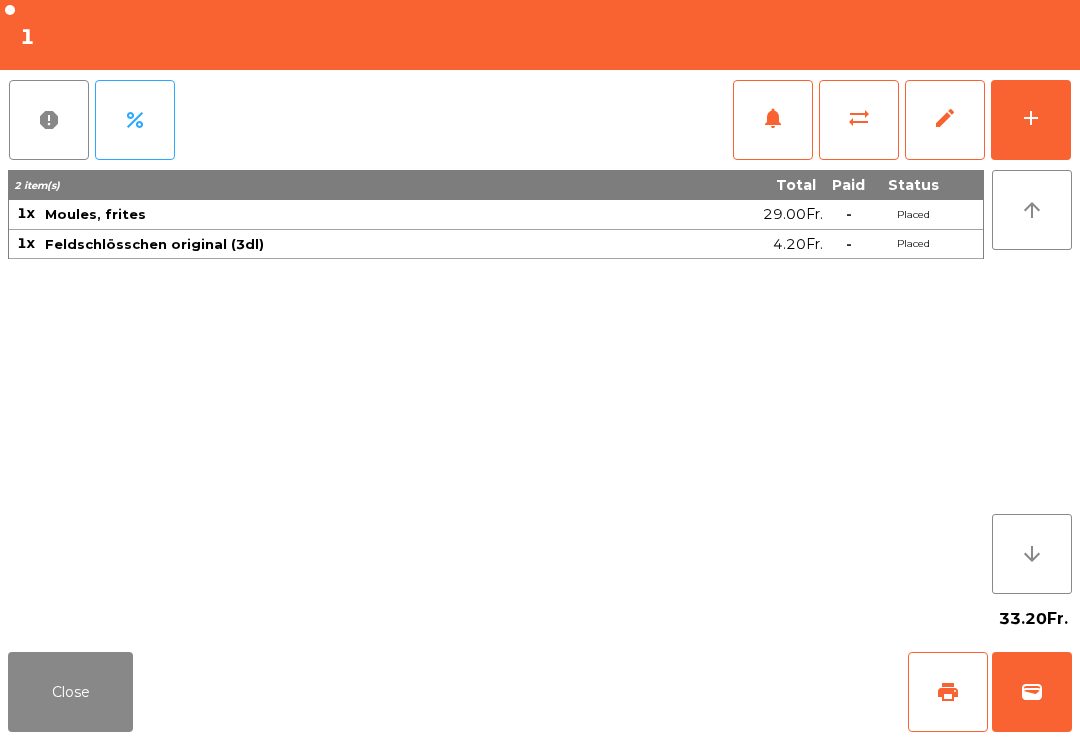 click on "wallet" 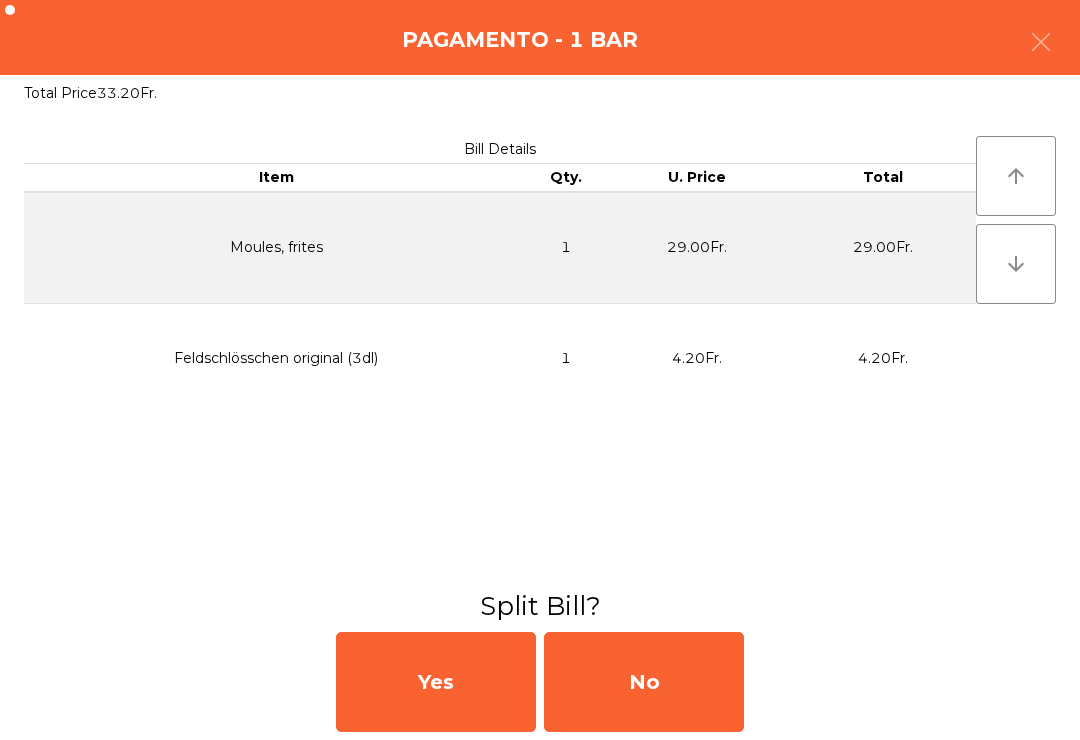 click on "No" 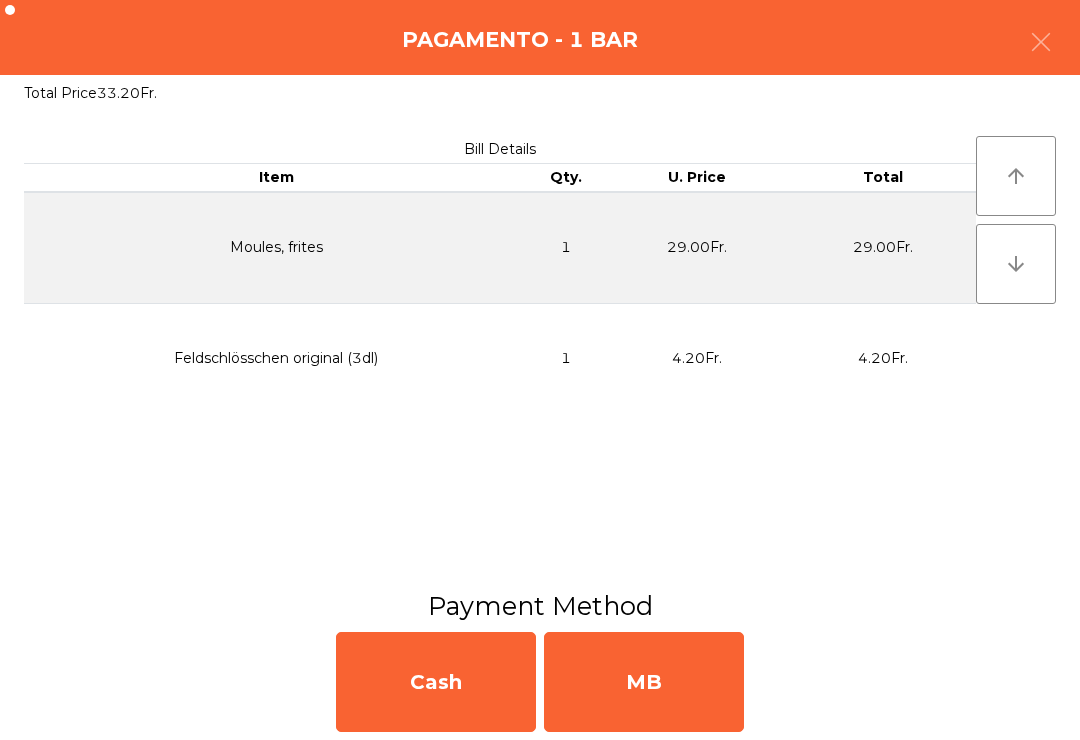 click on "MB" 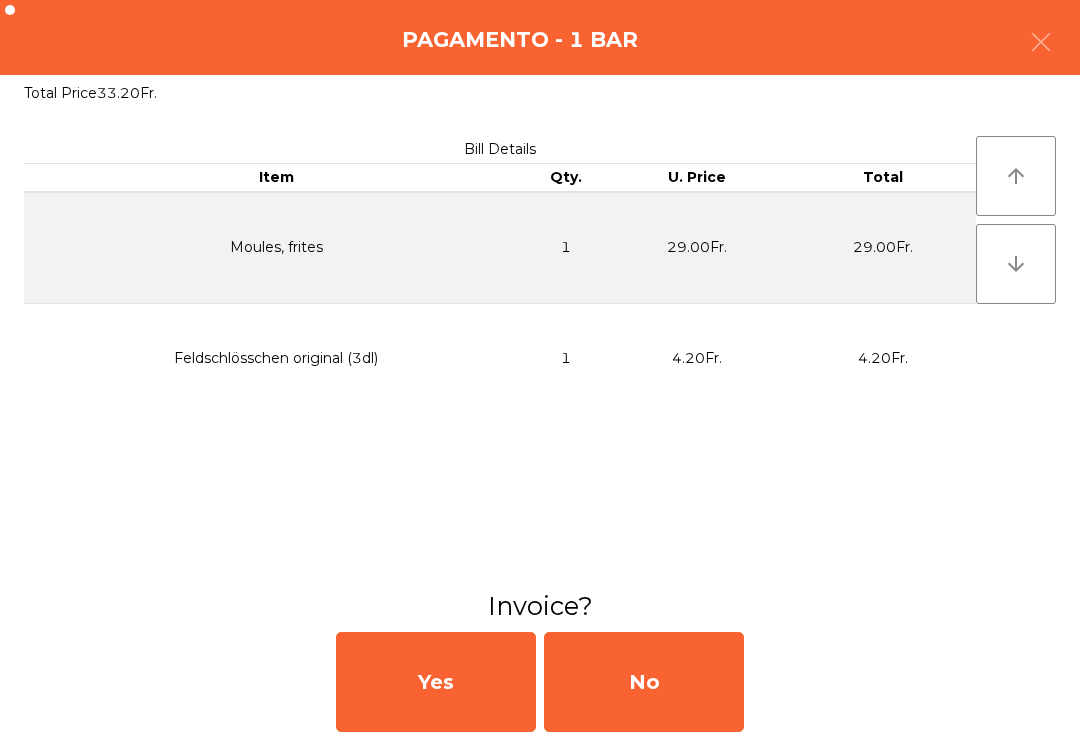 click on "No" 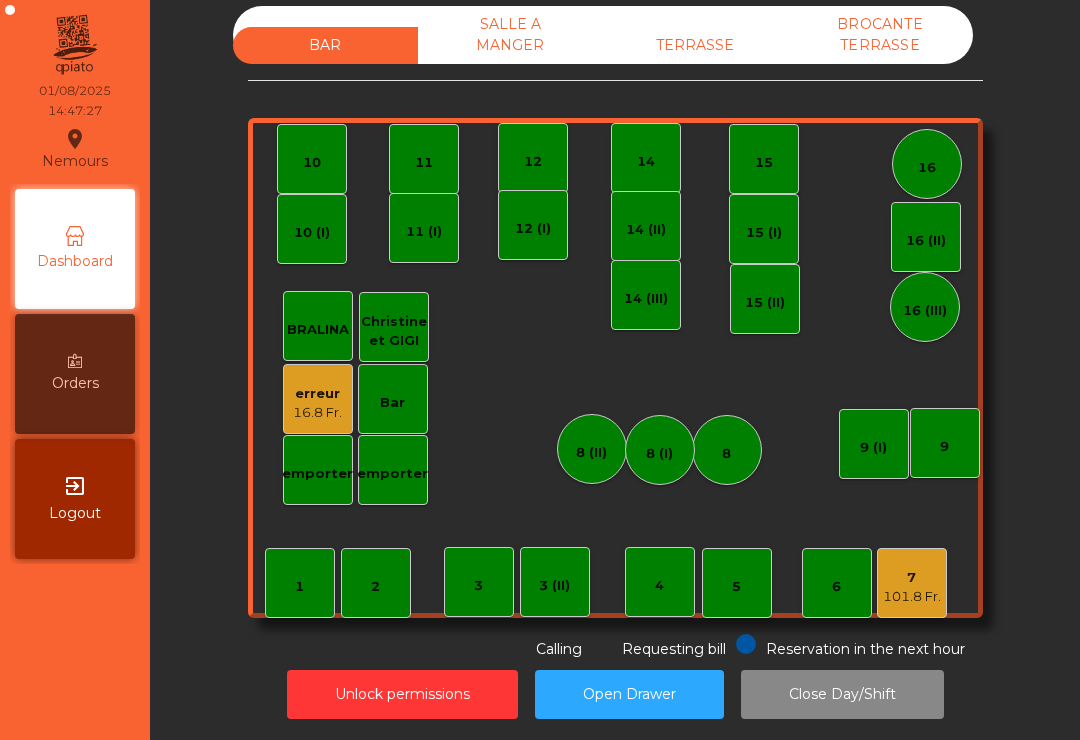click on "TERRASSE" 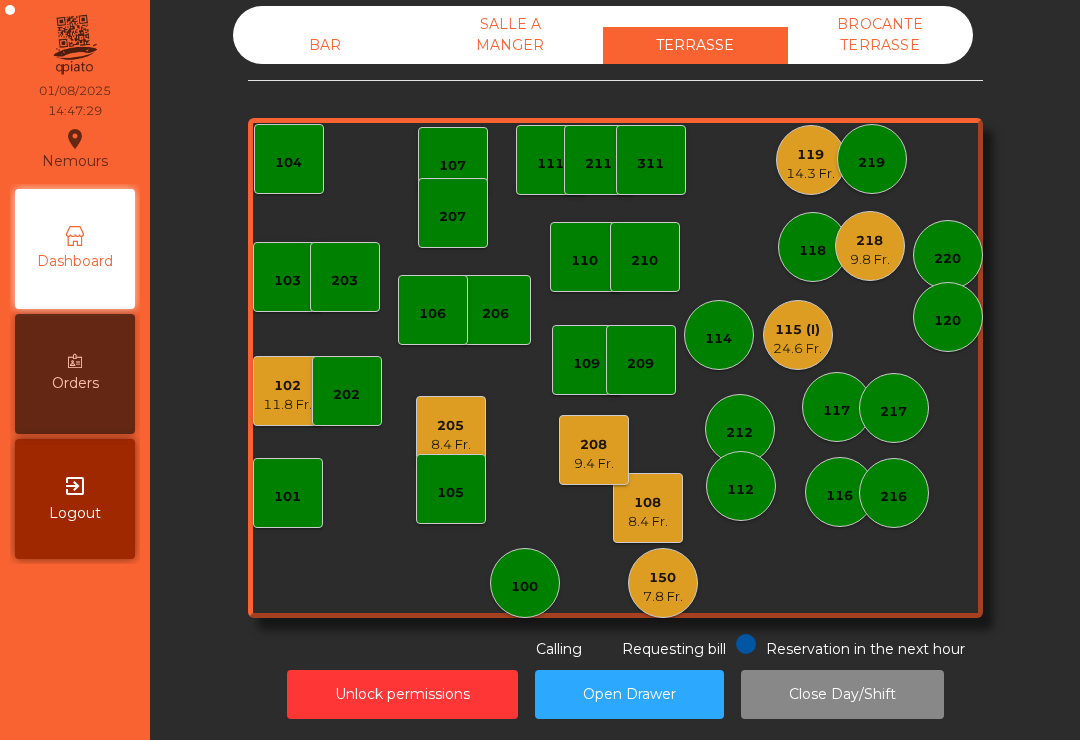 click on "11.8 Fr." 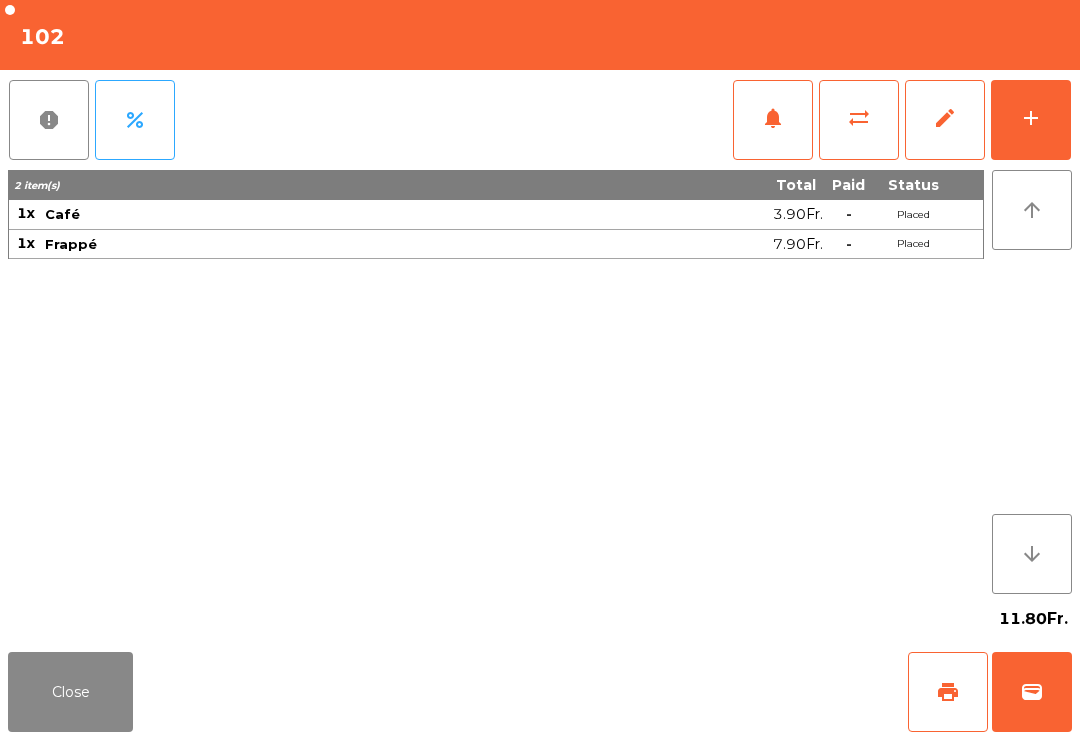 click on "Close" 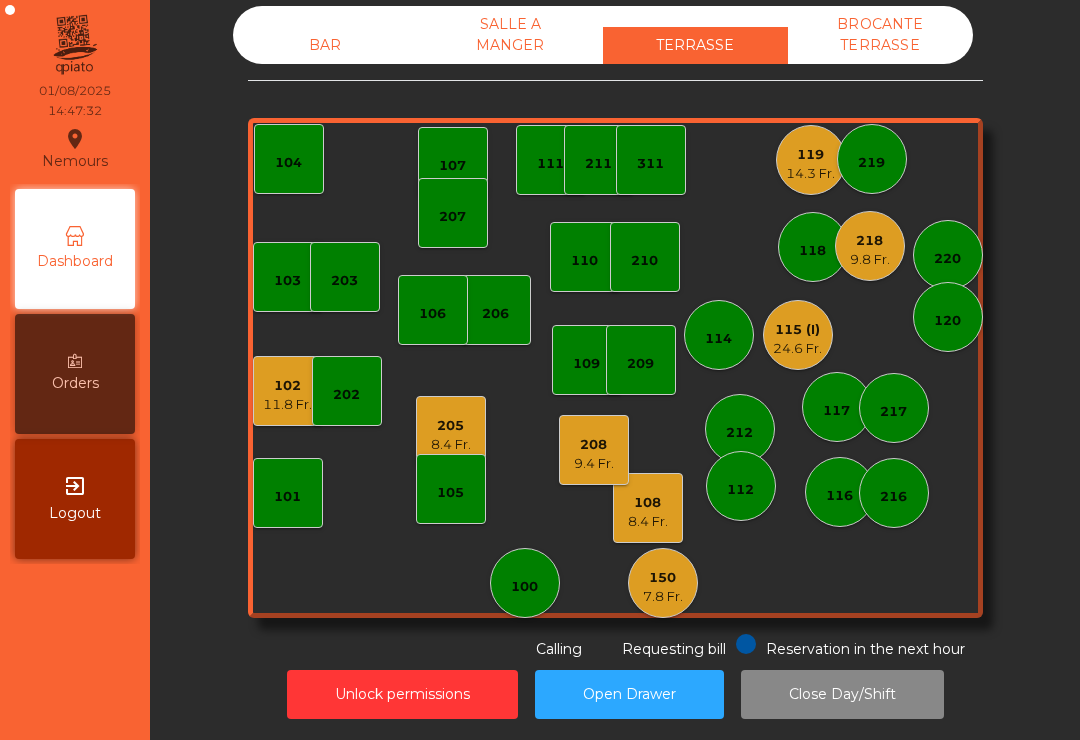 click on "8.4 Fr." 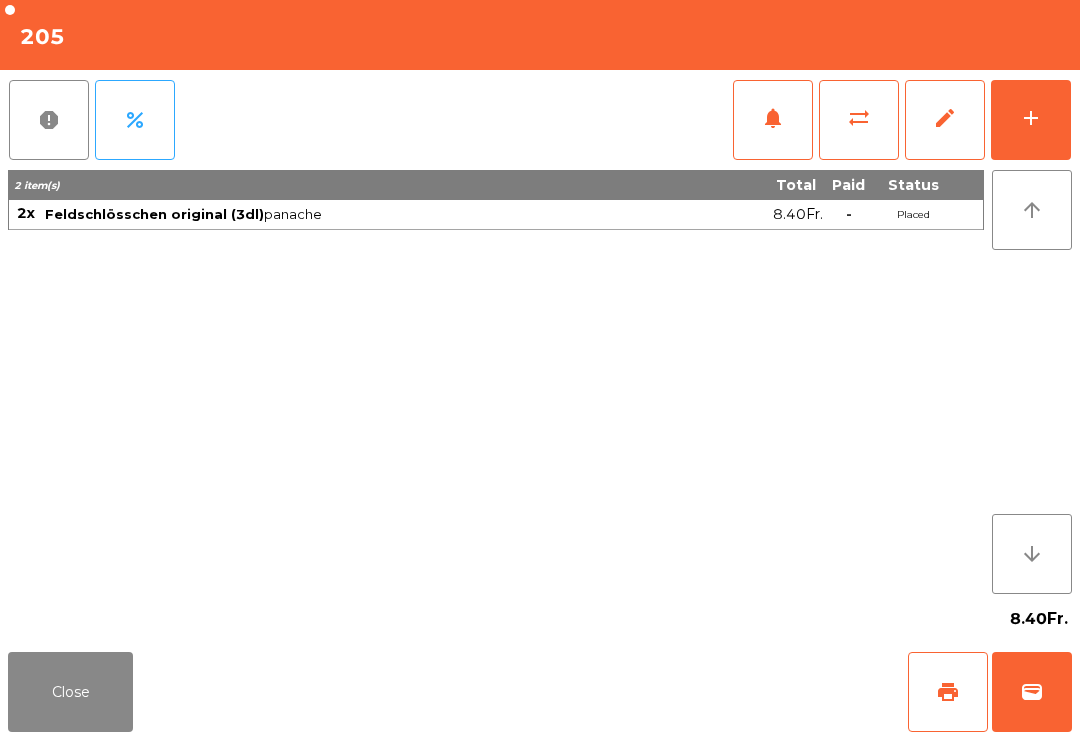 click on "Close" 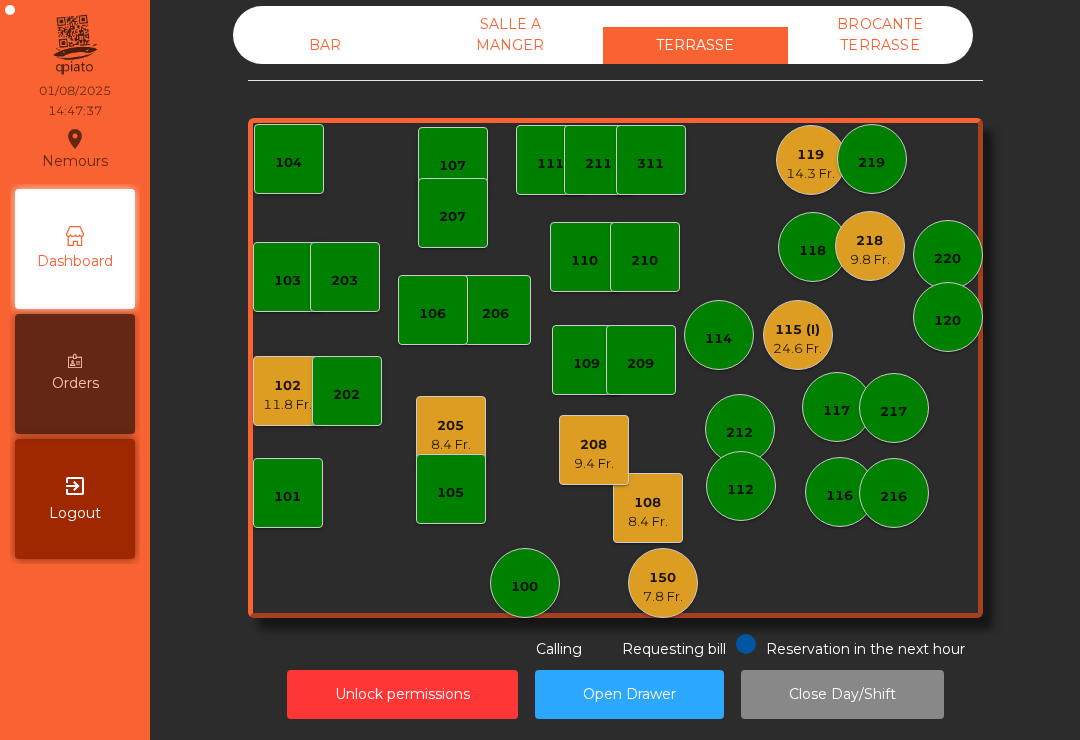 click on "9.4 Fr." 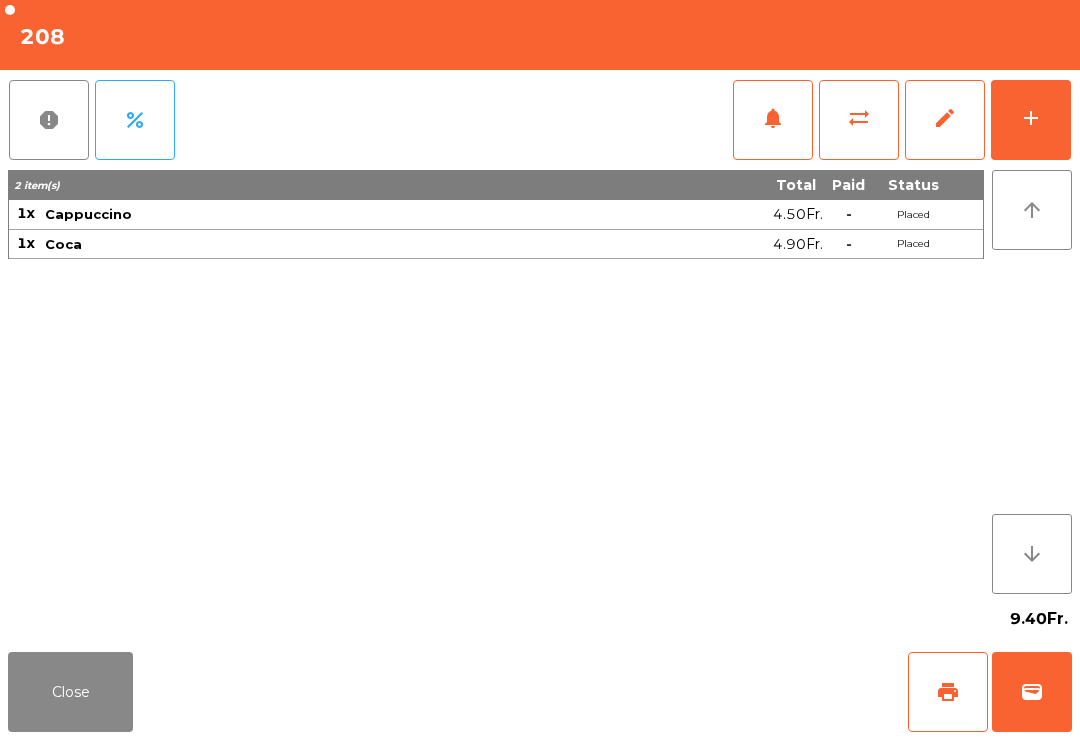 click on "Close" 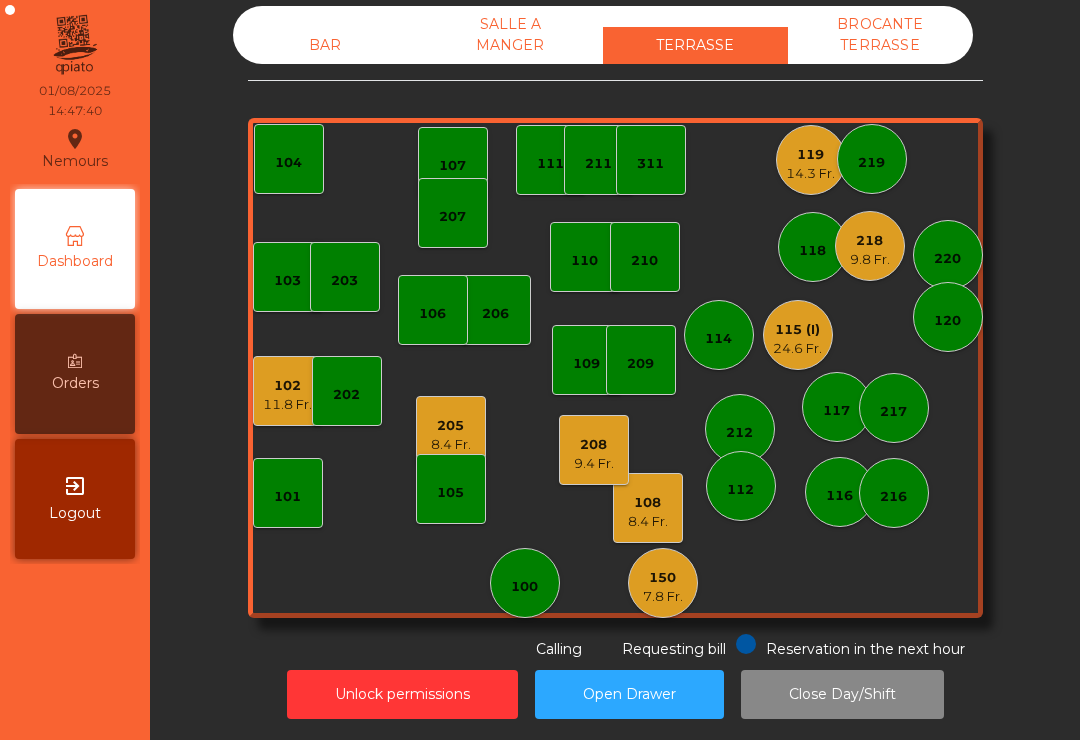 click on "108    8.4 Fr." 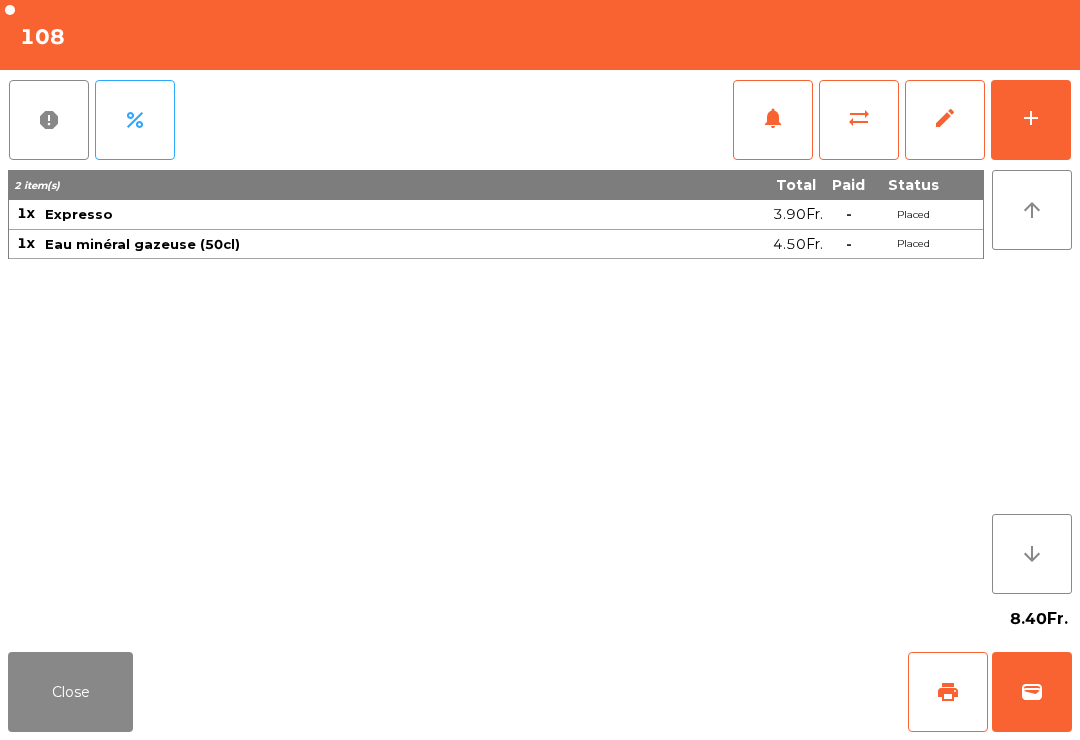 click on "Close" 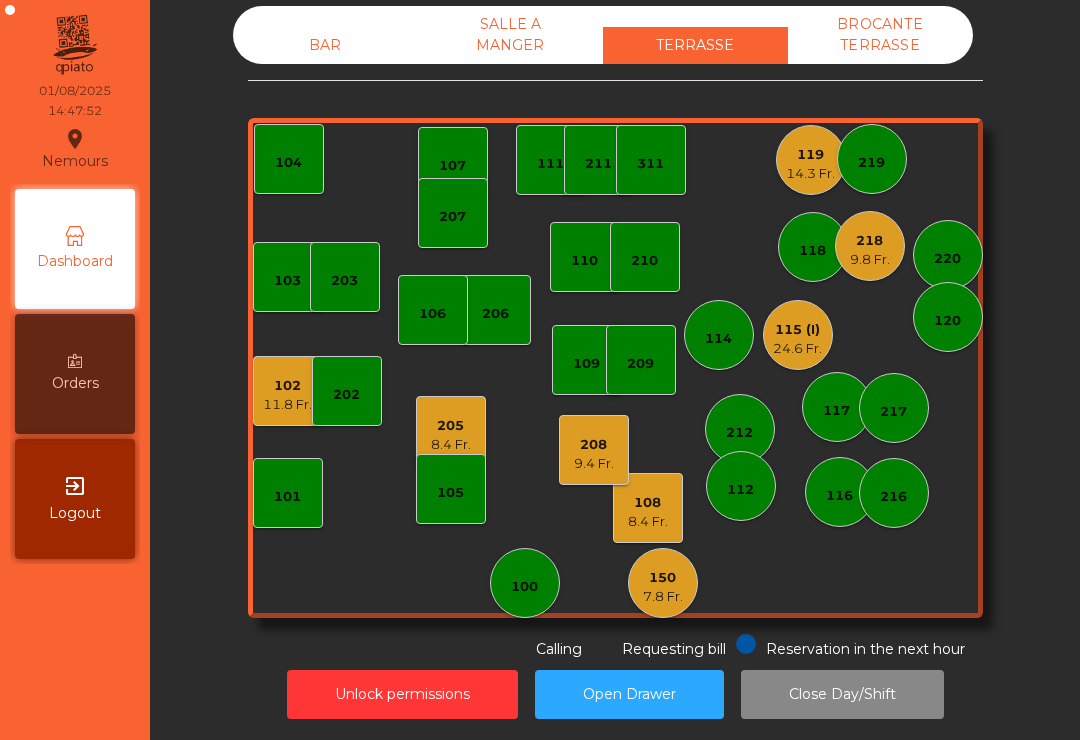 click on "150   7.8 Fr." 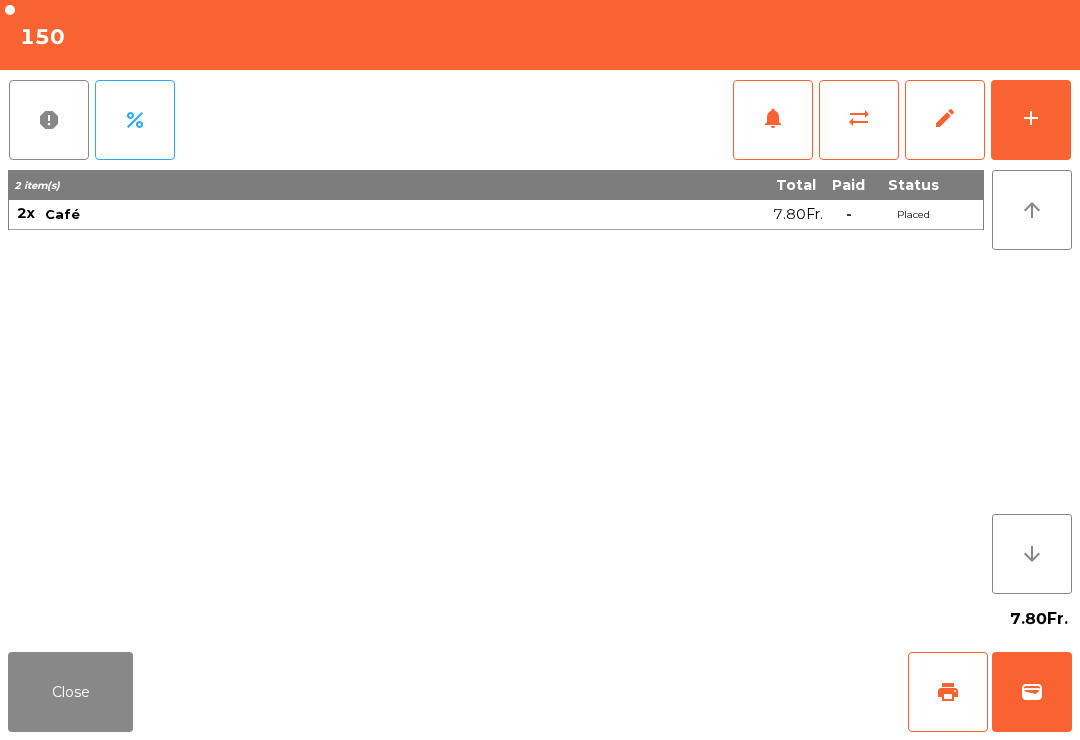 click on "Close" 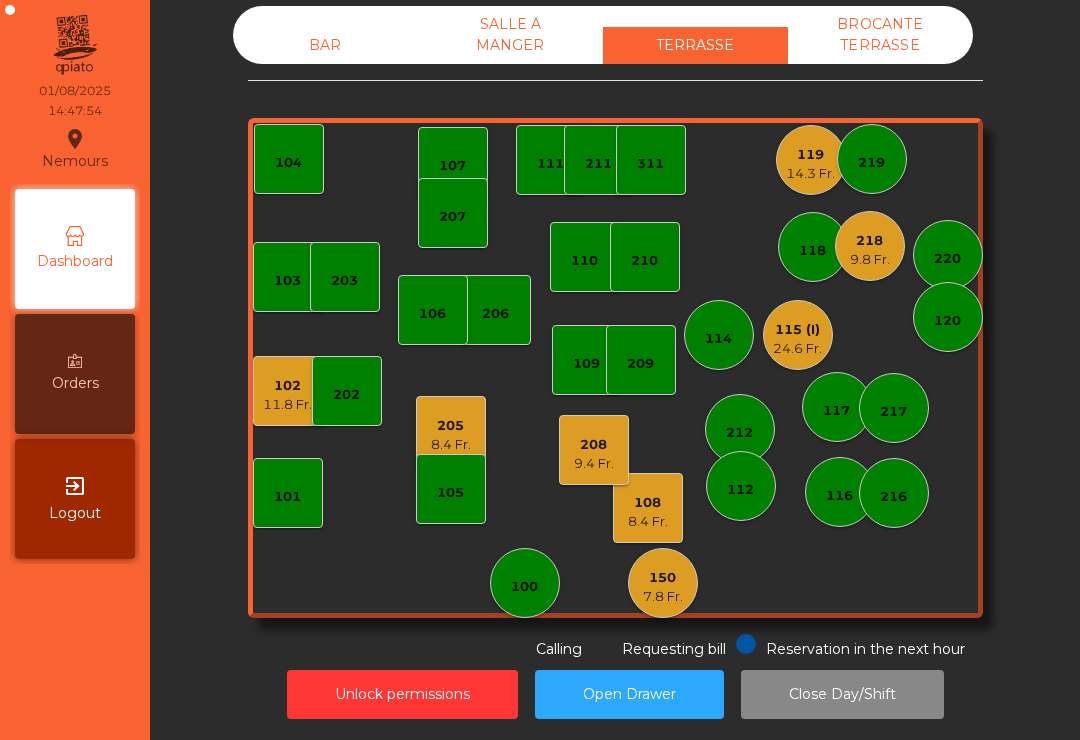 click on "14.3 Fr." 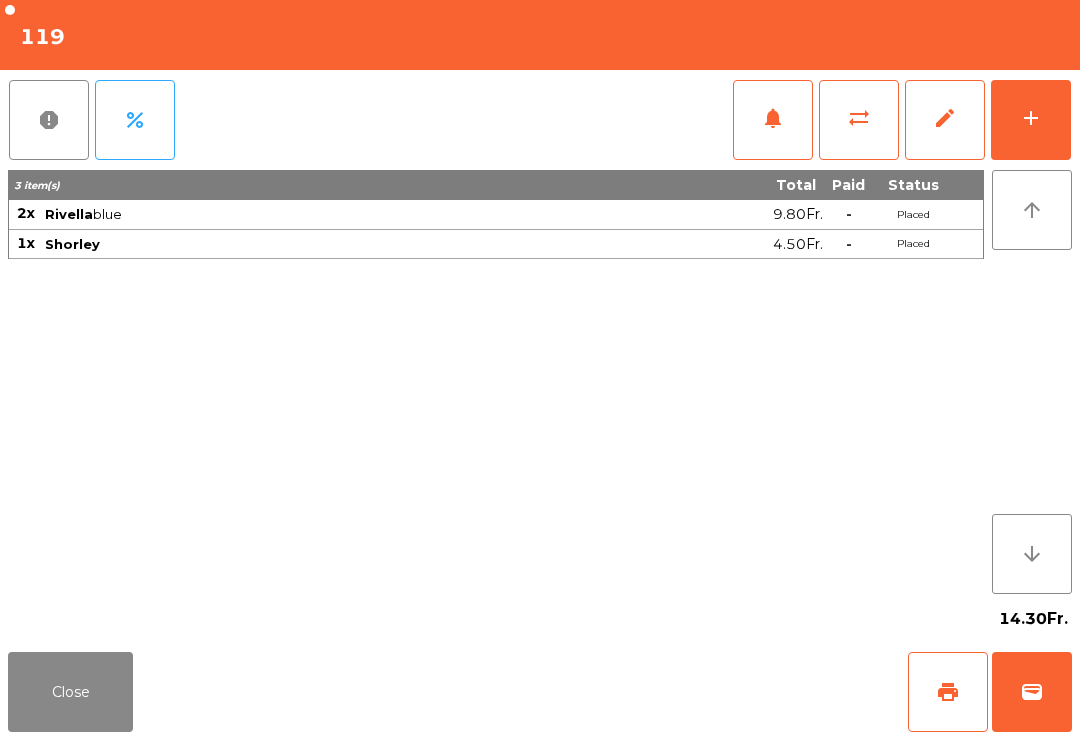 click on "Close" 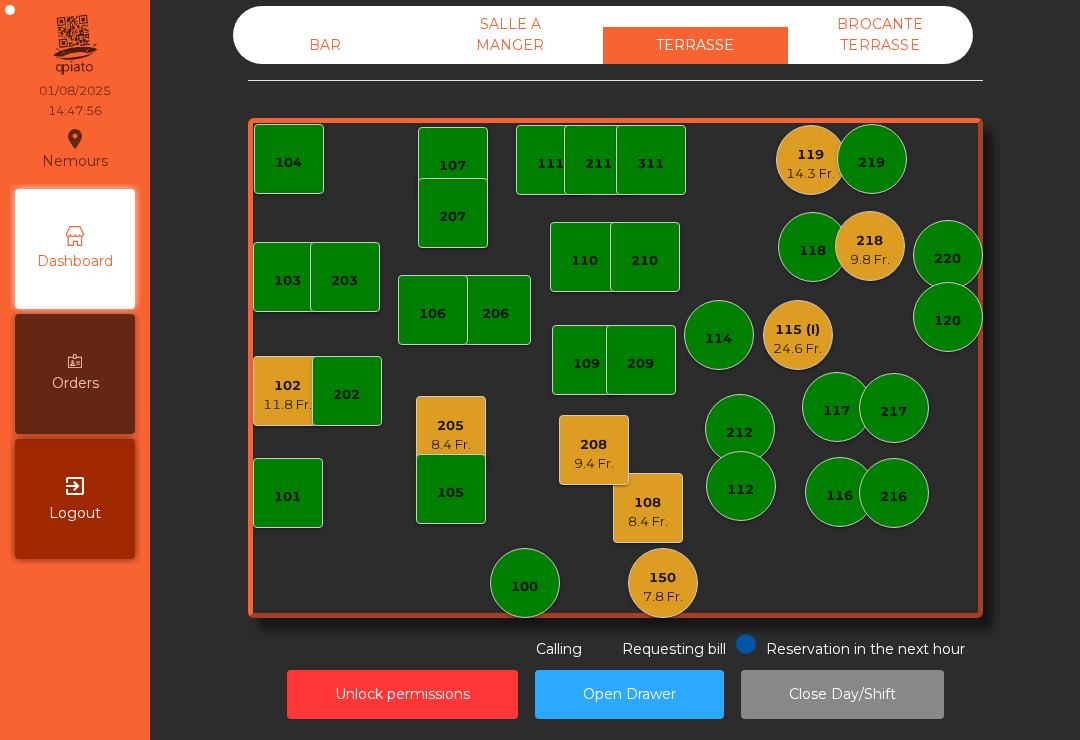 click on "9.8 Fr." 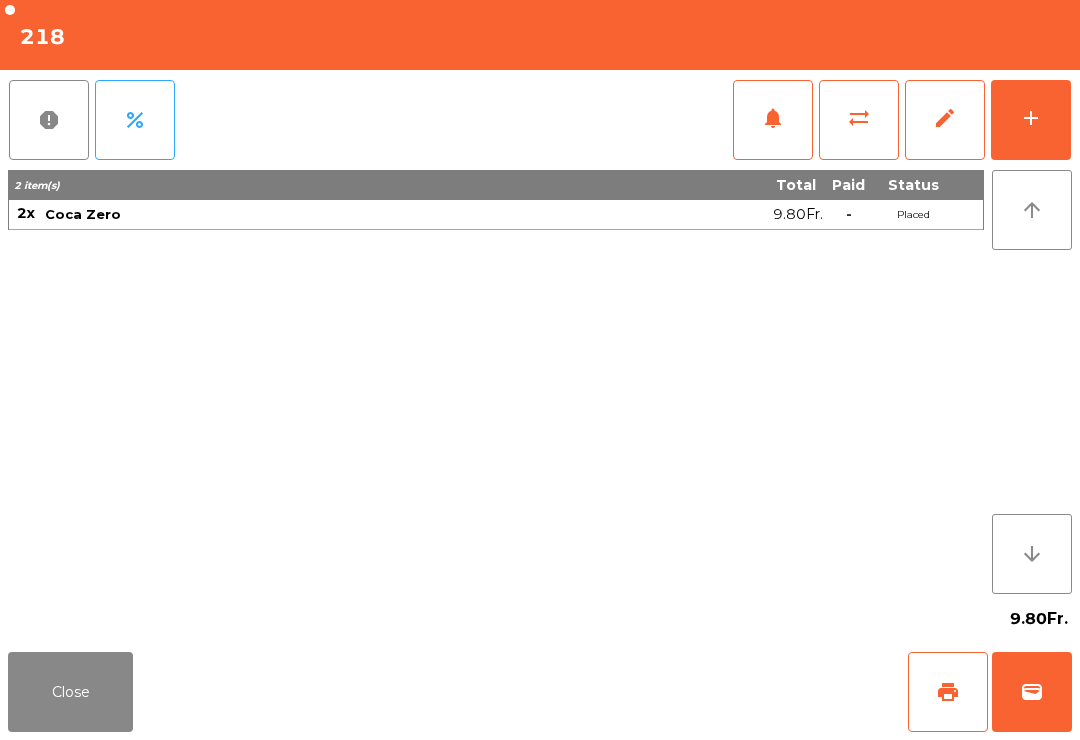 click on "Close" 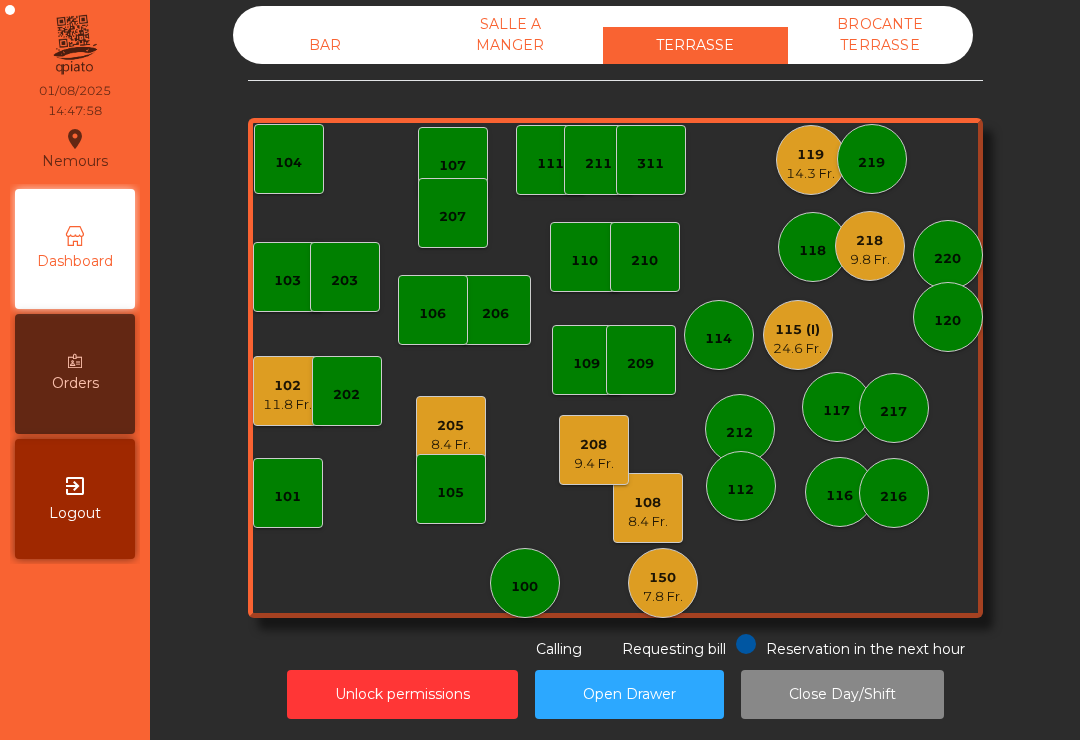 click on "115 (I)   24.6 Fr." 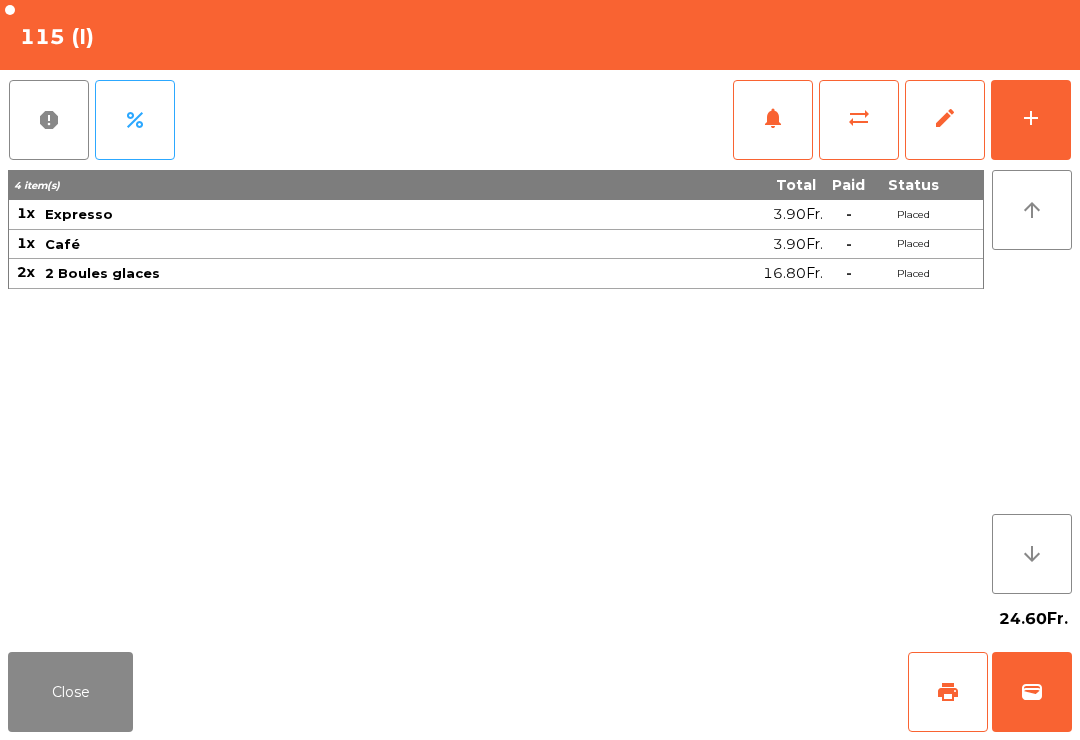 click on "Close" 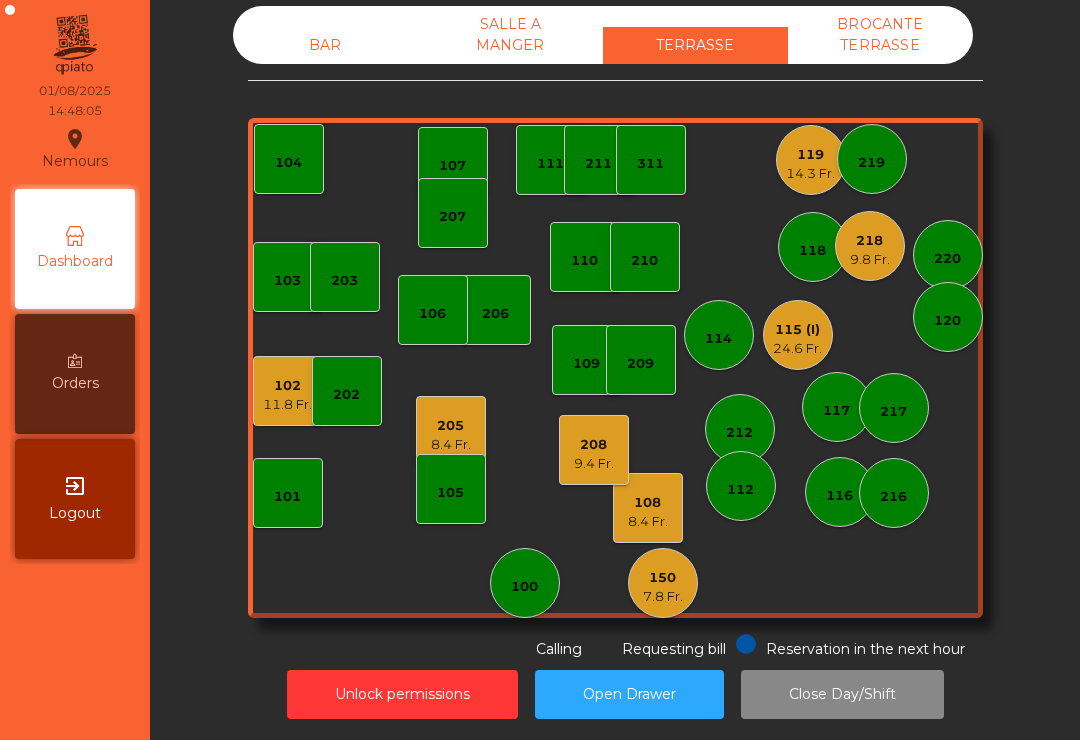 click on "150" 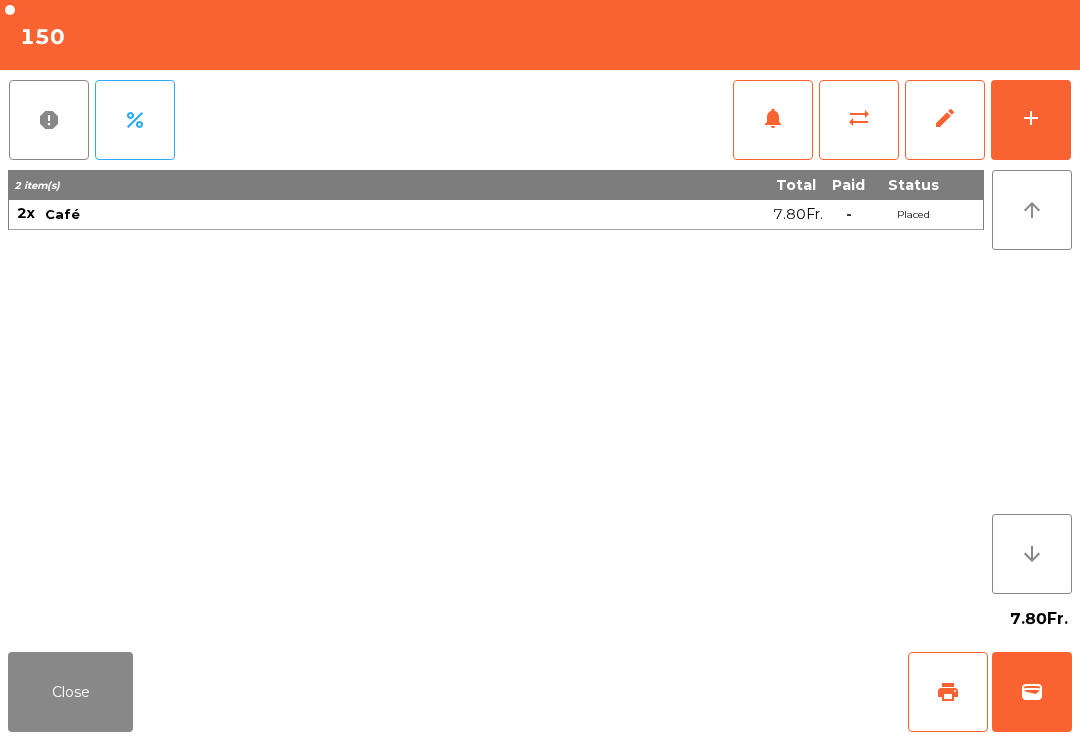 click on "wallet" 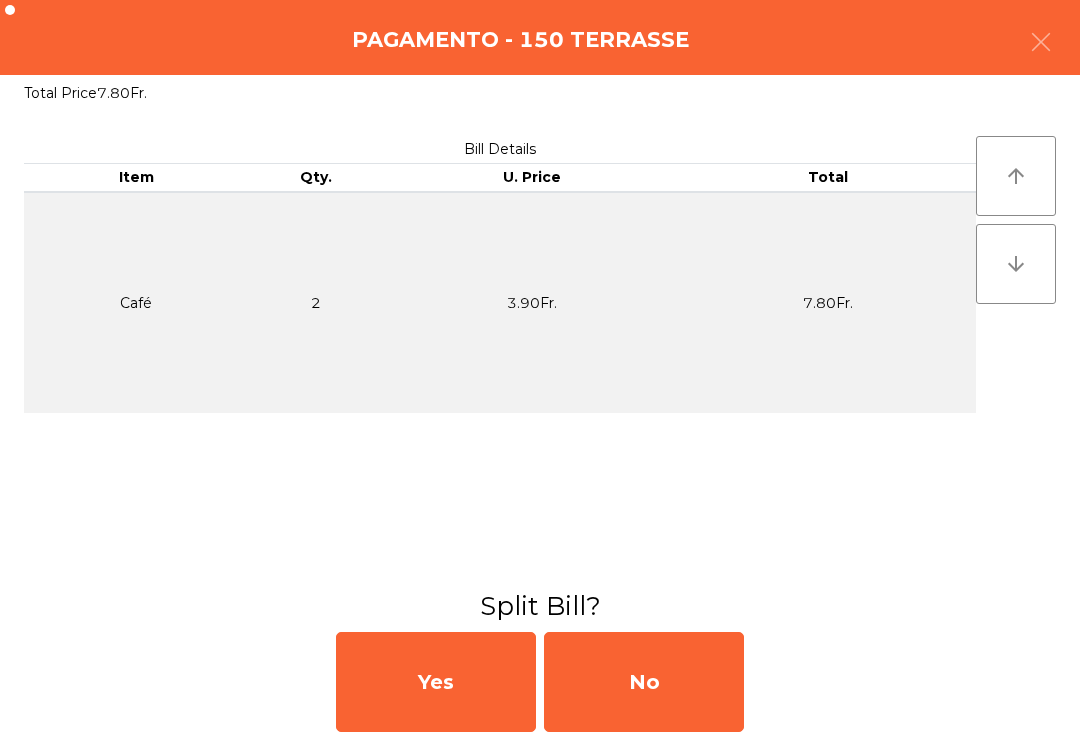 click on "No" 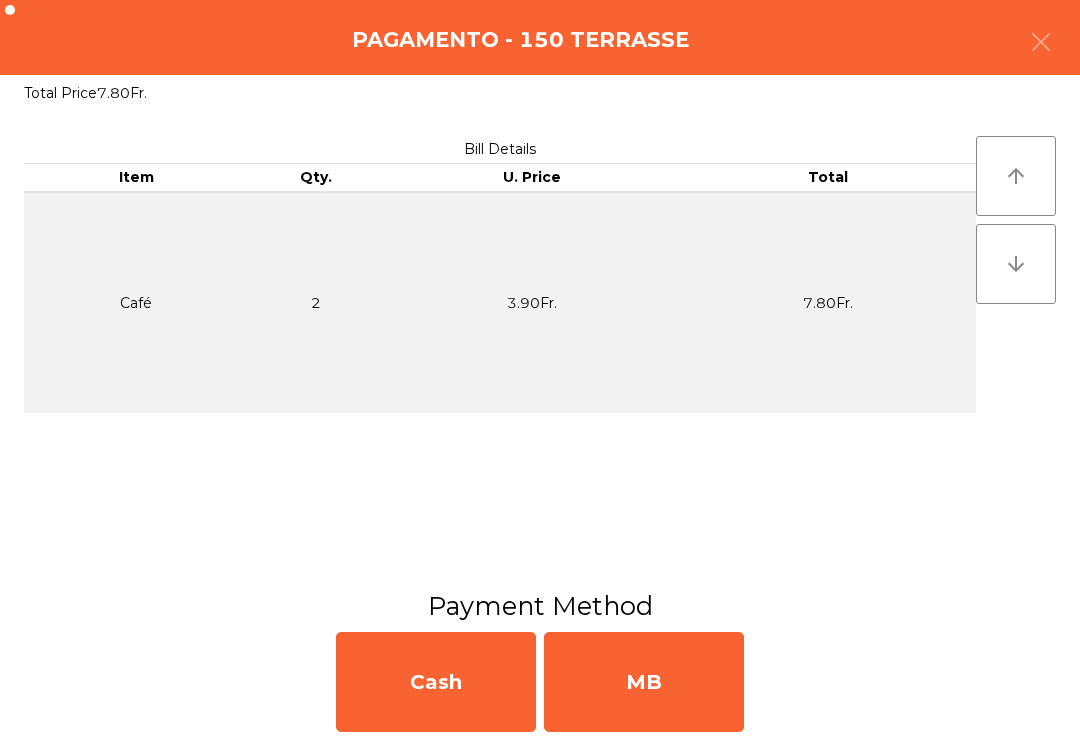 click on "MB" 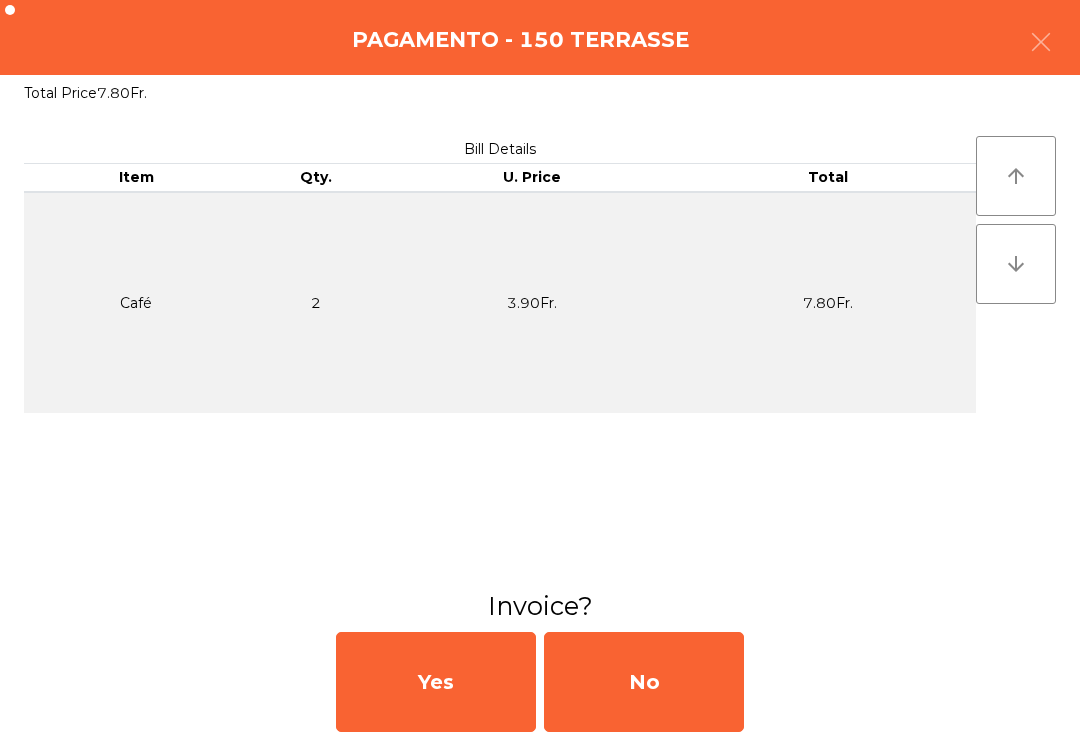 click on "No" 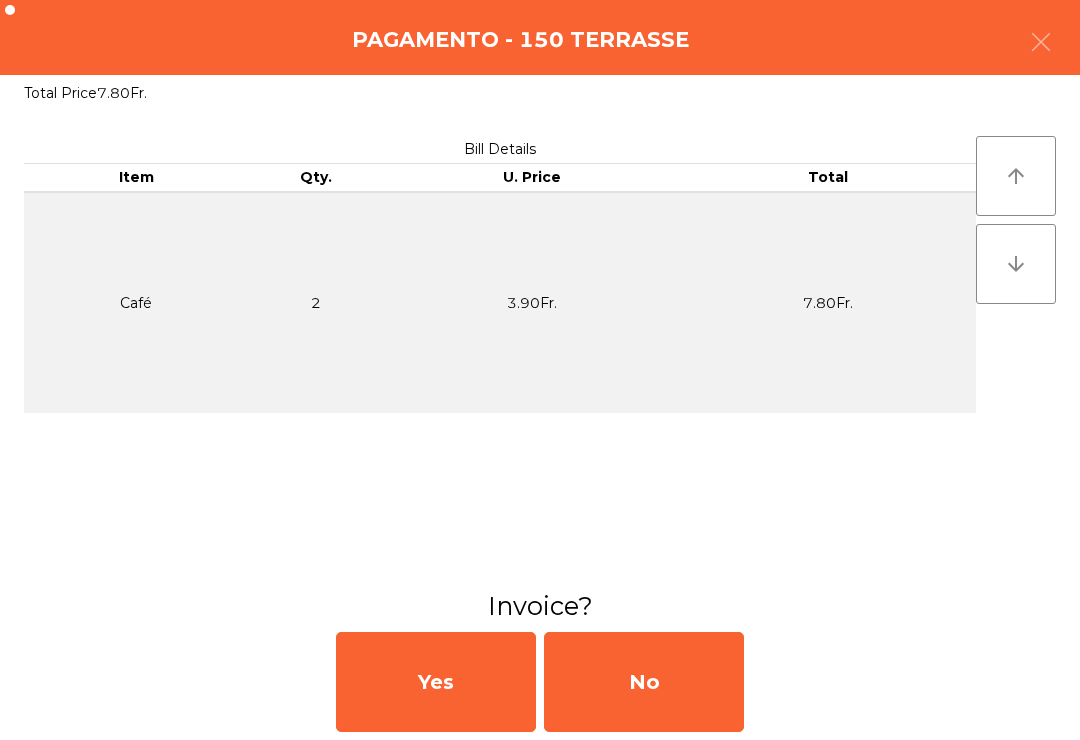 click on "No" 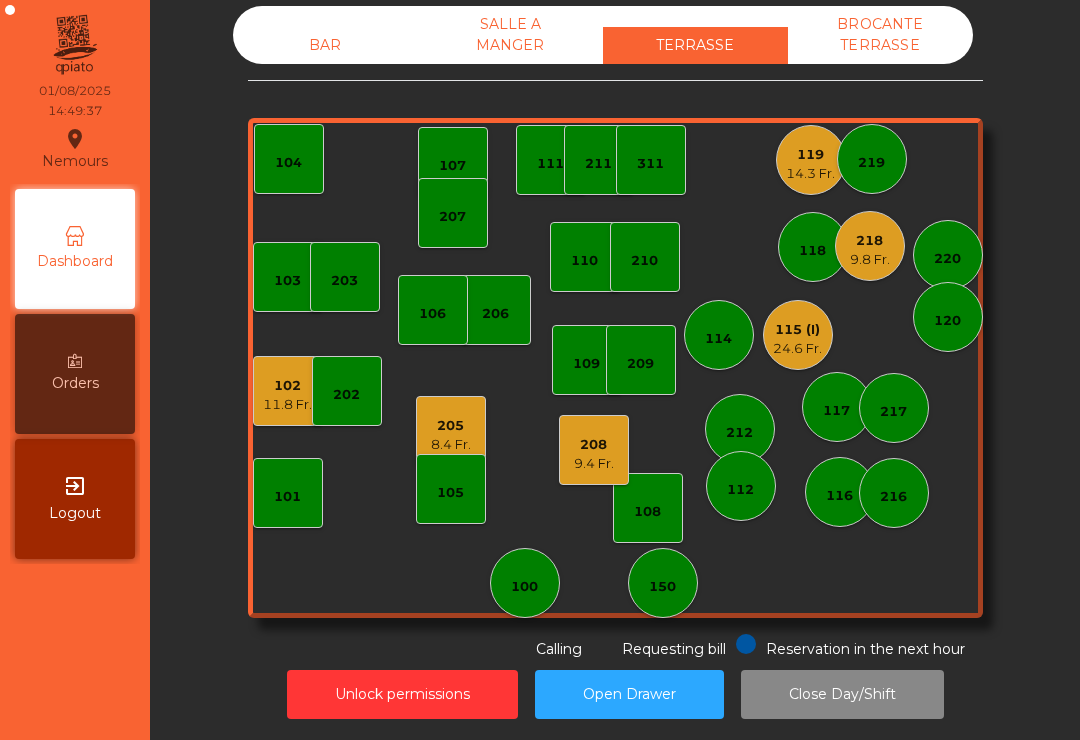 click on "9.4 Fr." 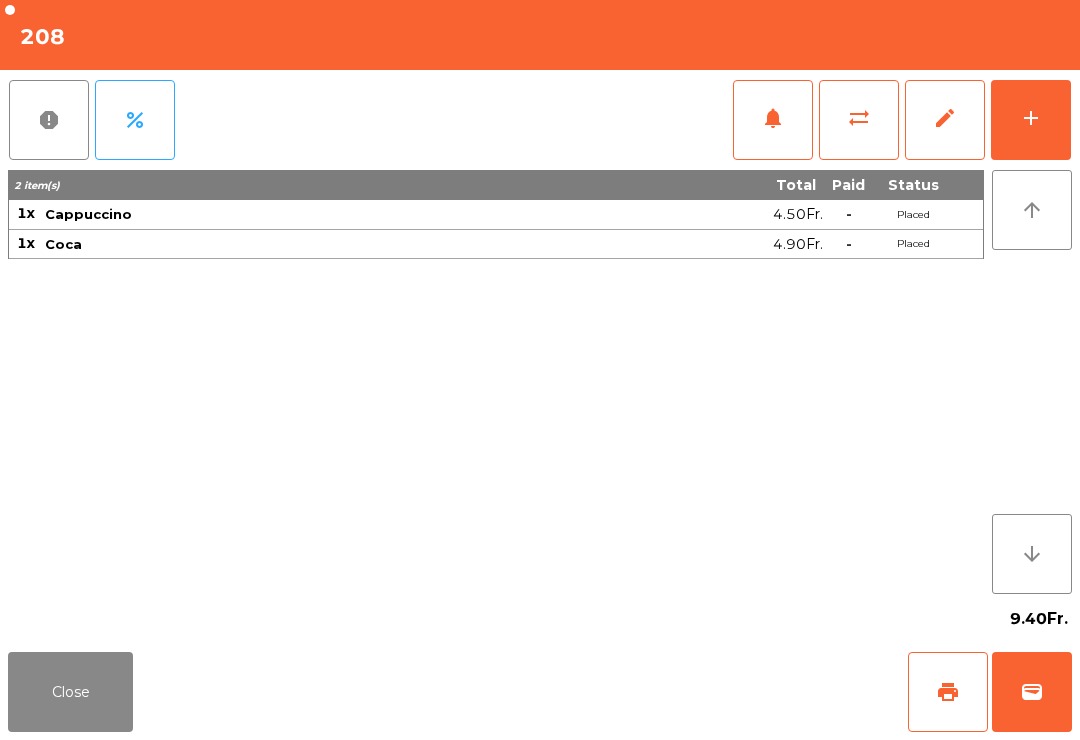 click on "Close" 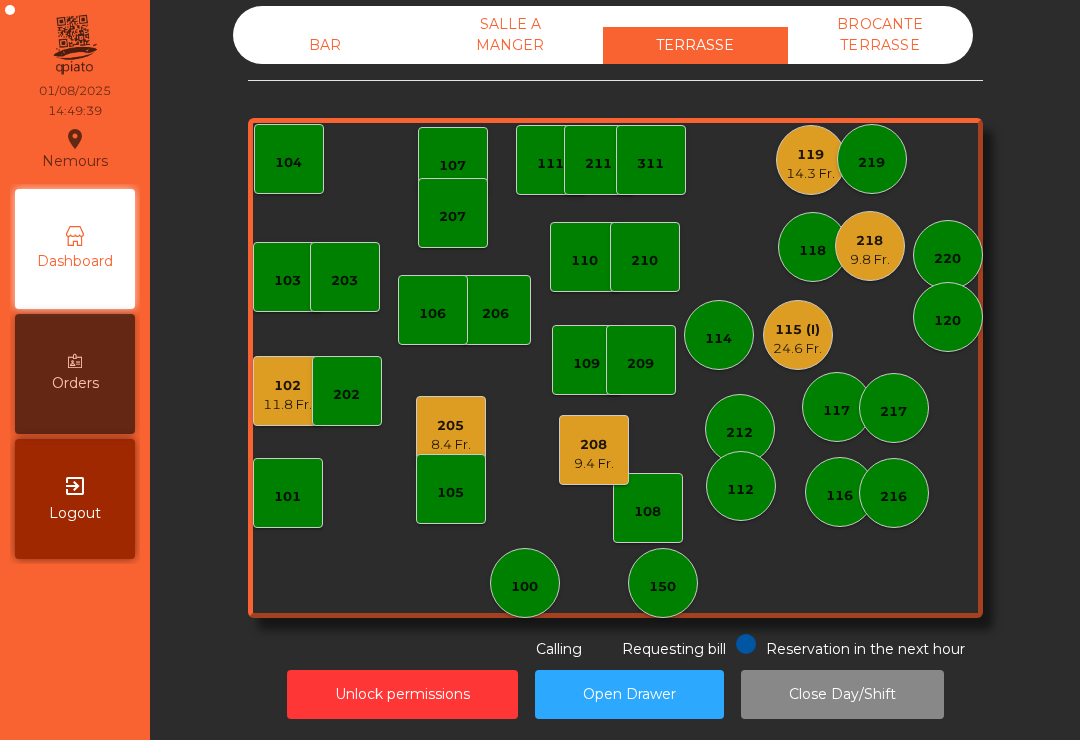 click on "8.4 Fr." 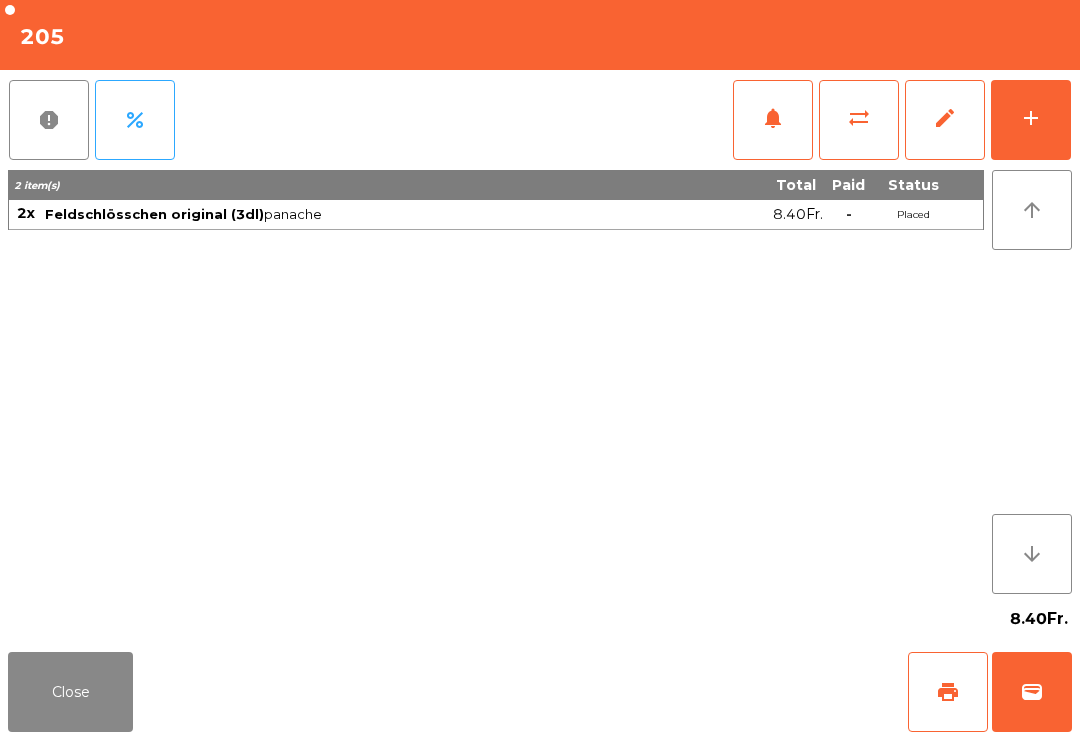 click on "add" 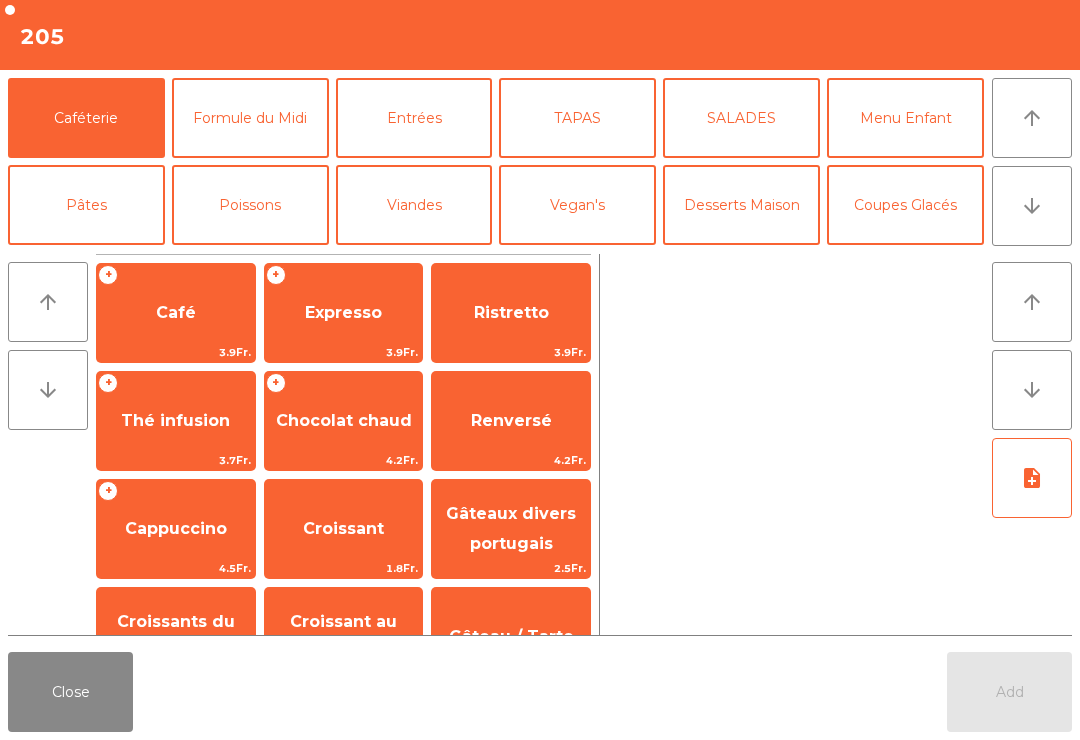 click on "arrow_downward" 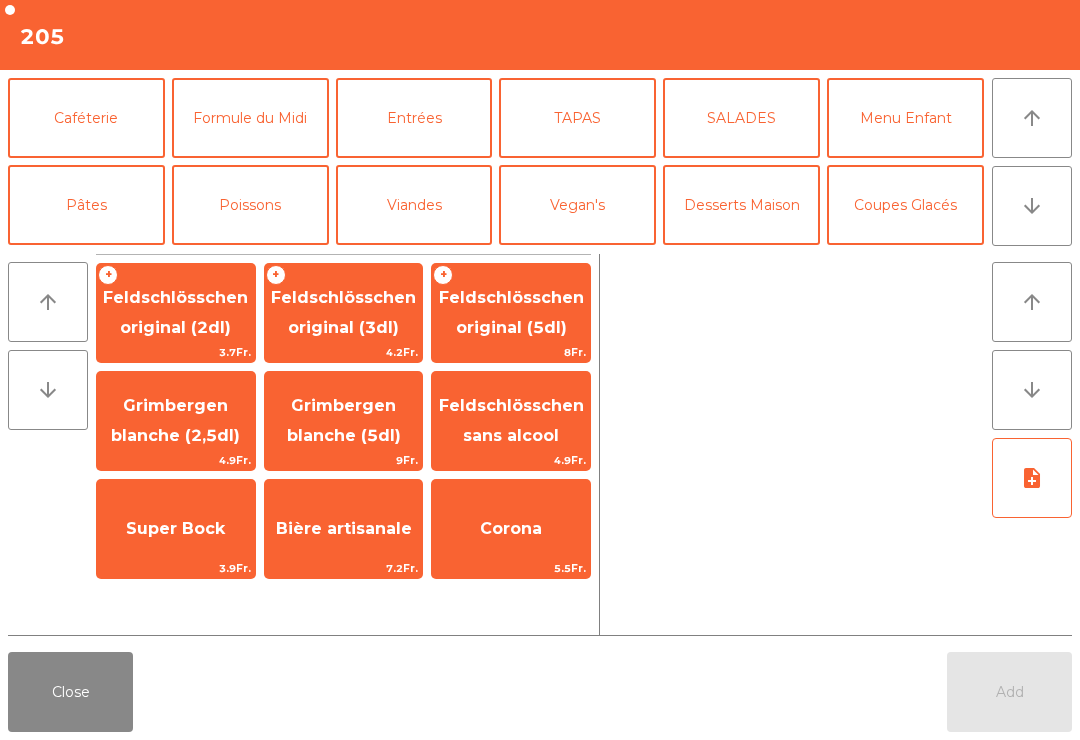click on "Feldschlösschen original (3dl)" 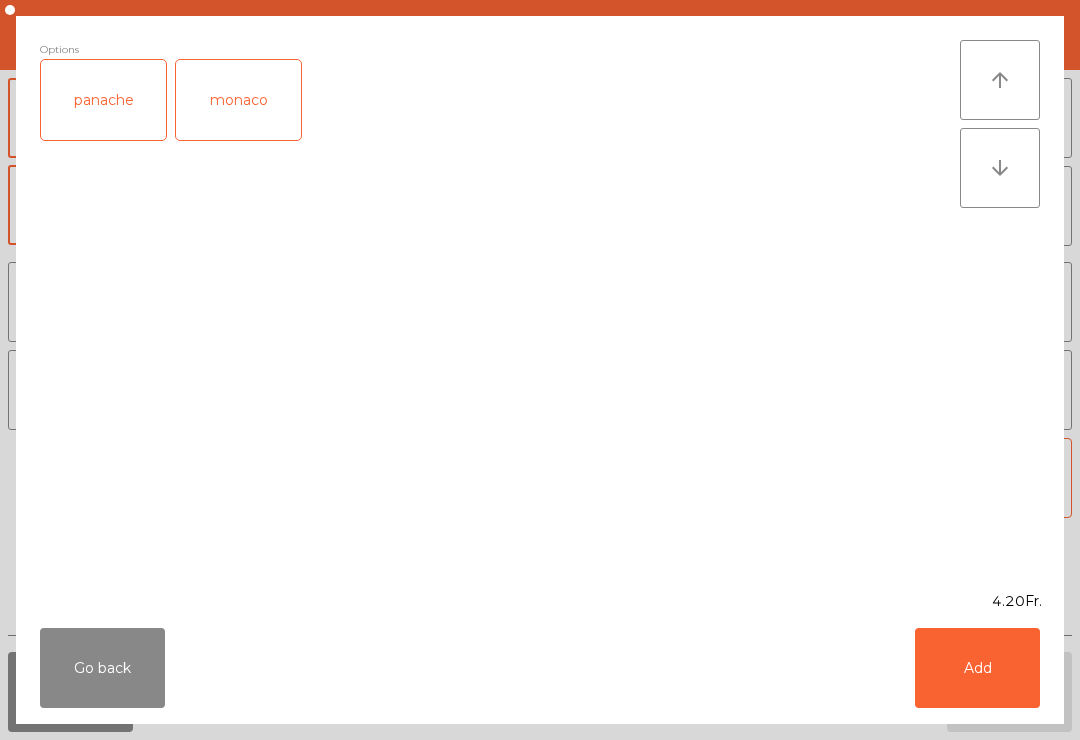 click on "panache" 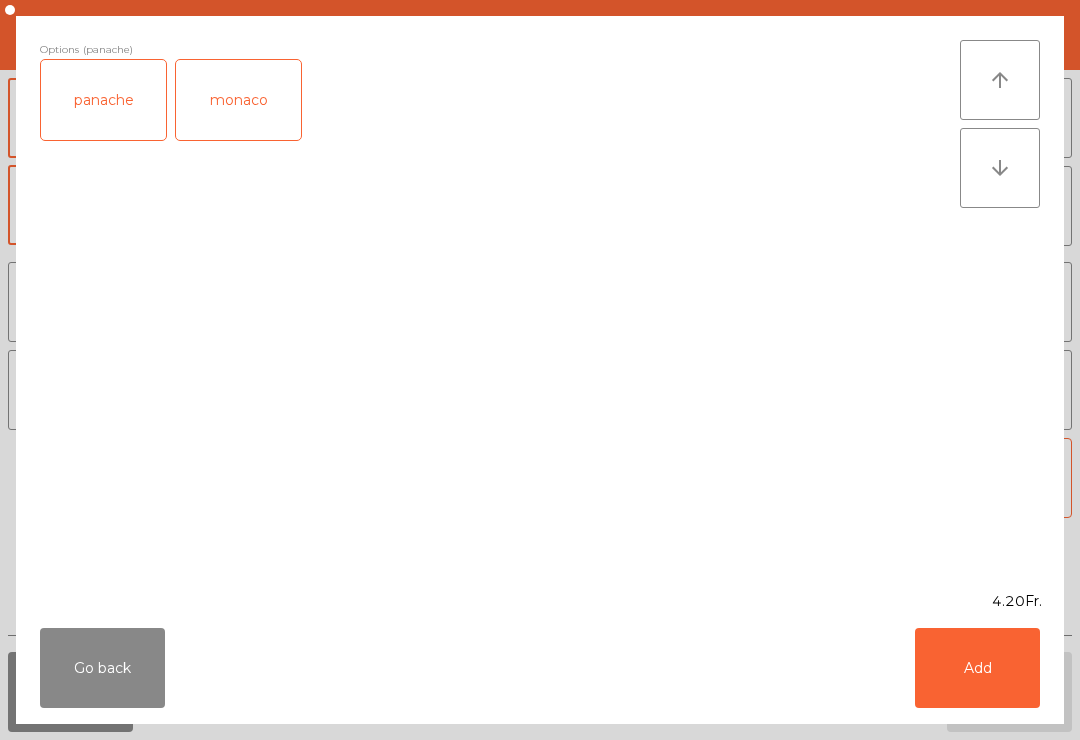 click on "Add" 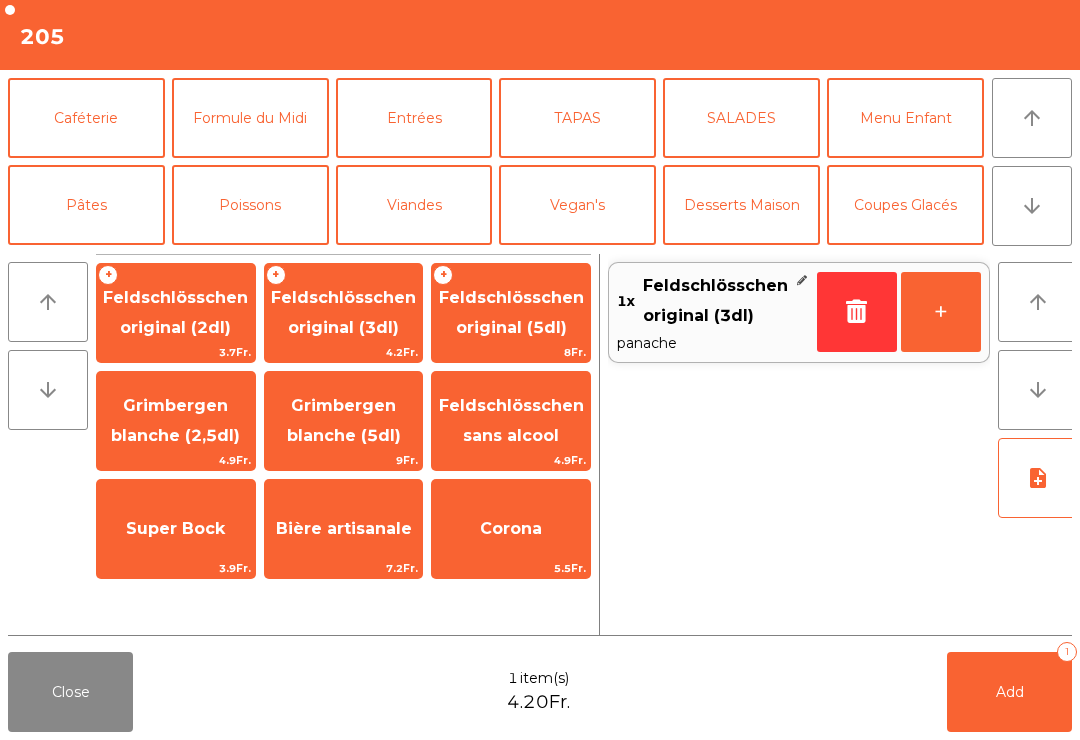 click on "+" 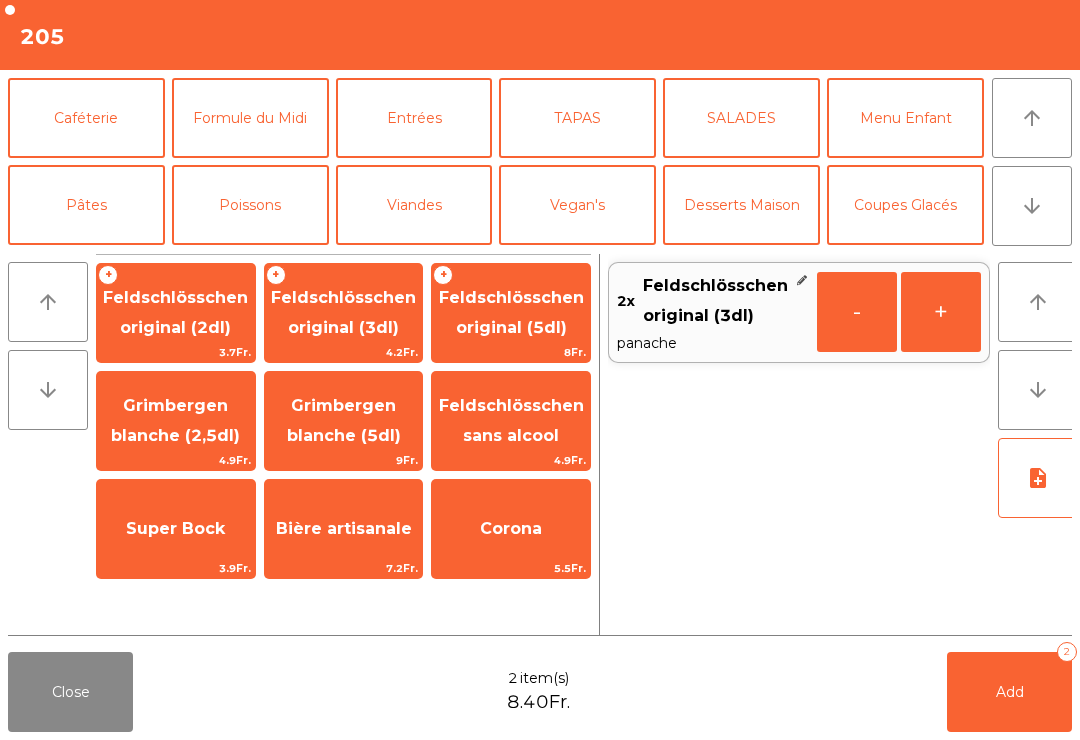 scroll, scrollTop: 174, scrollLeft: 0, axis: vertical 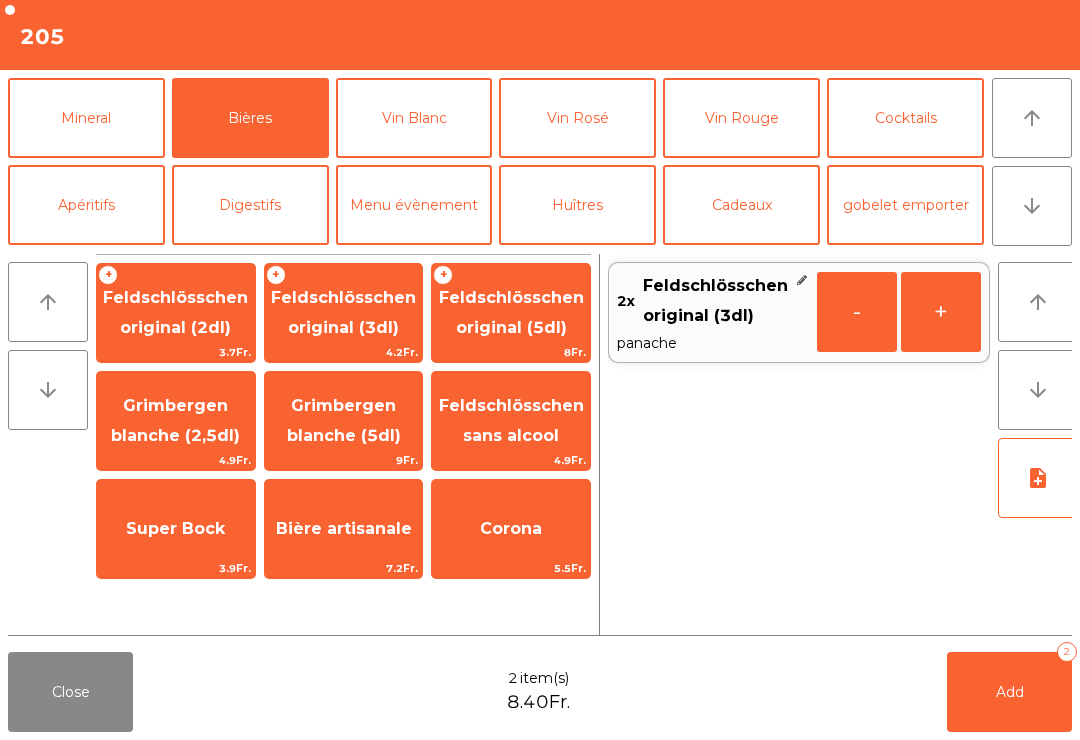 click on "Add   2" 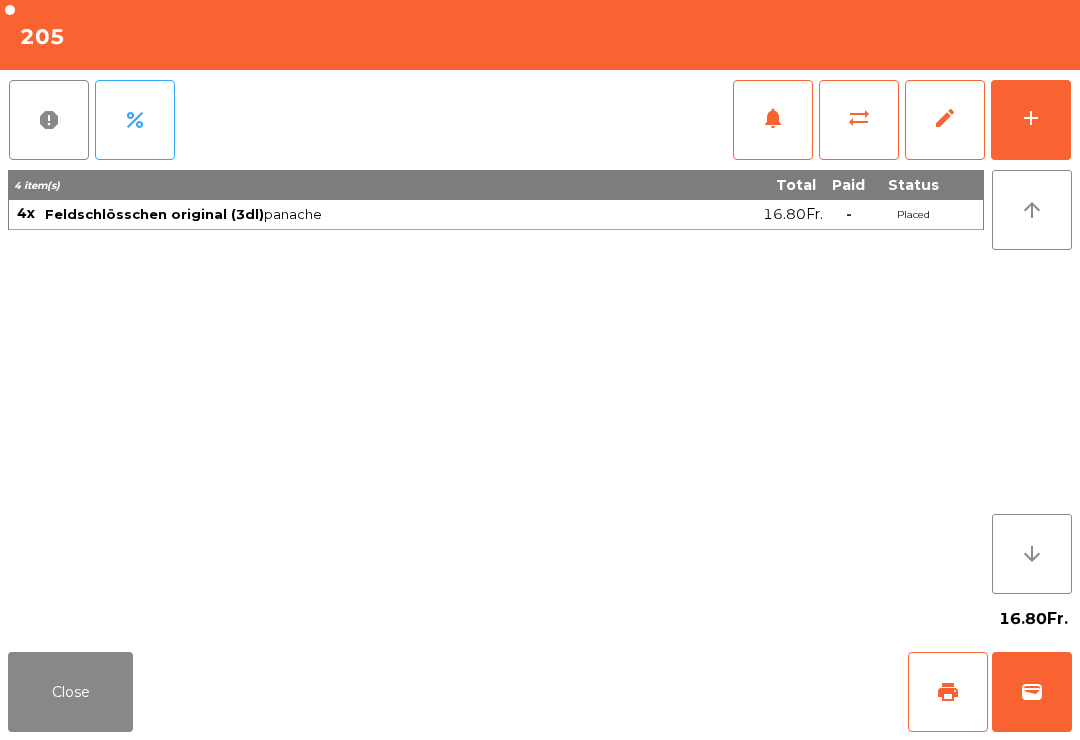 click on "Close" 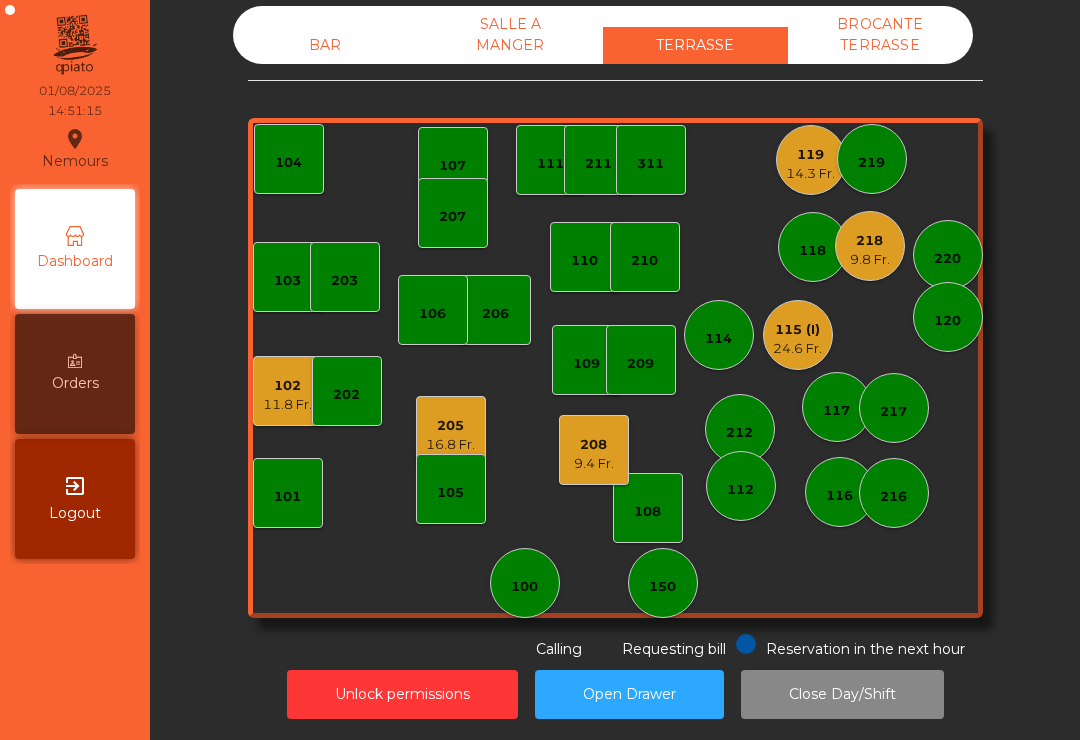 click on "9.4 Fr." 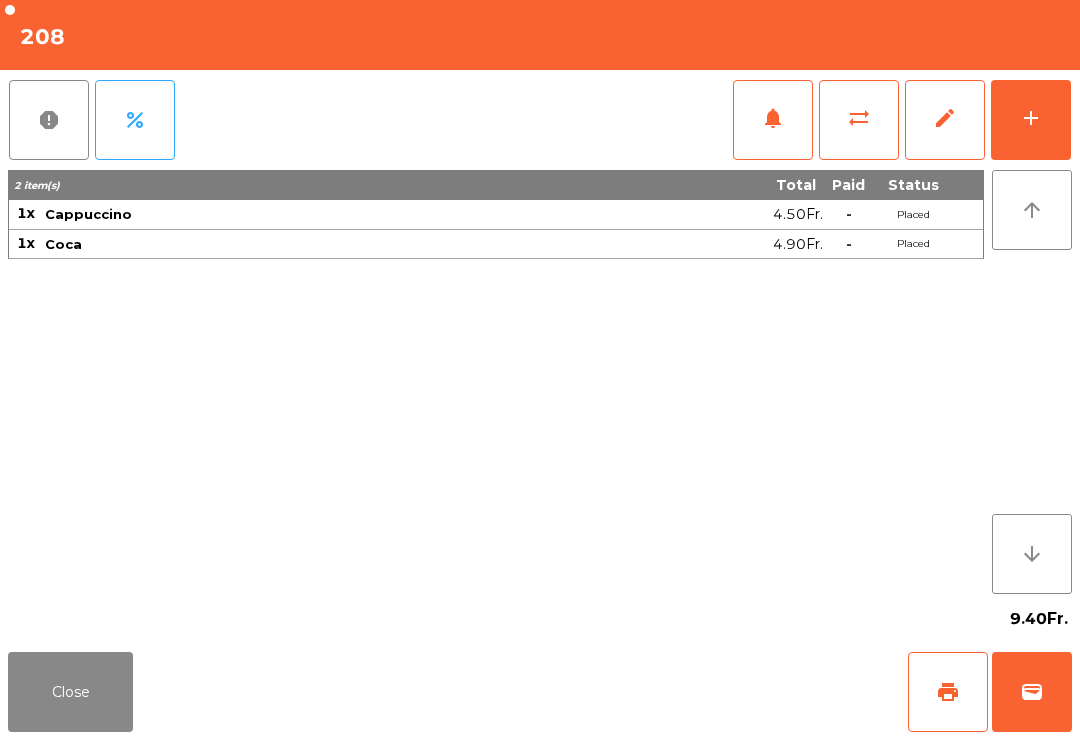 click on "print" 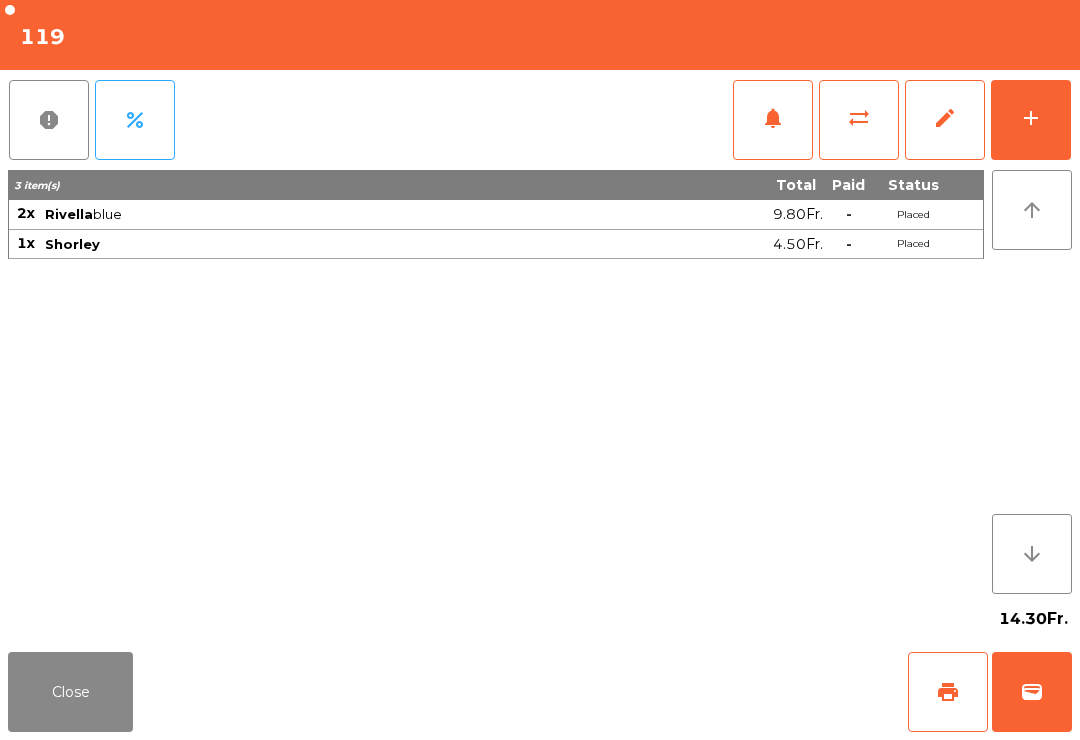 click on "print" 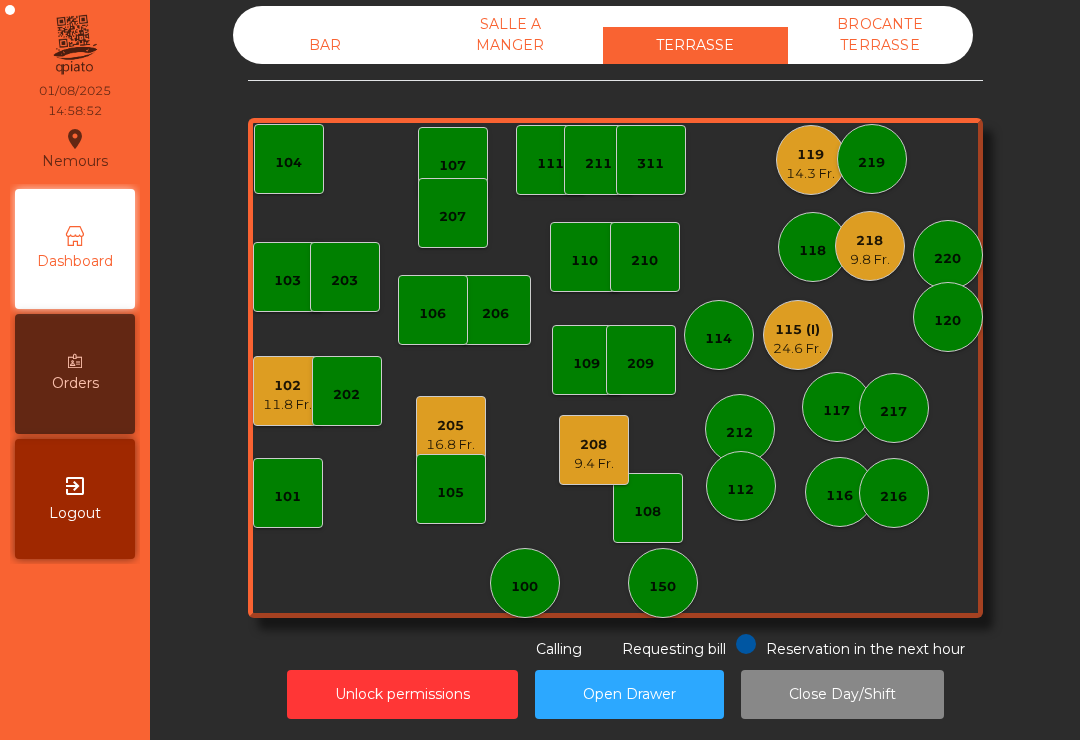 click on "9.8 Fr." 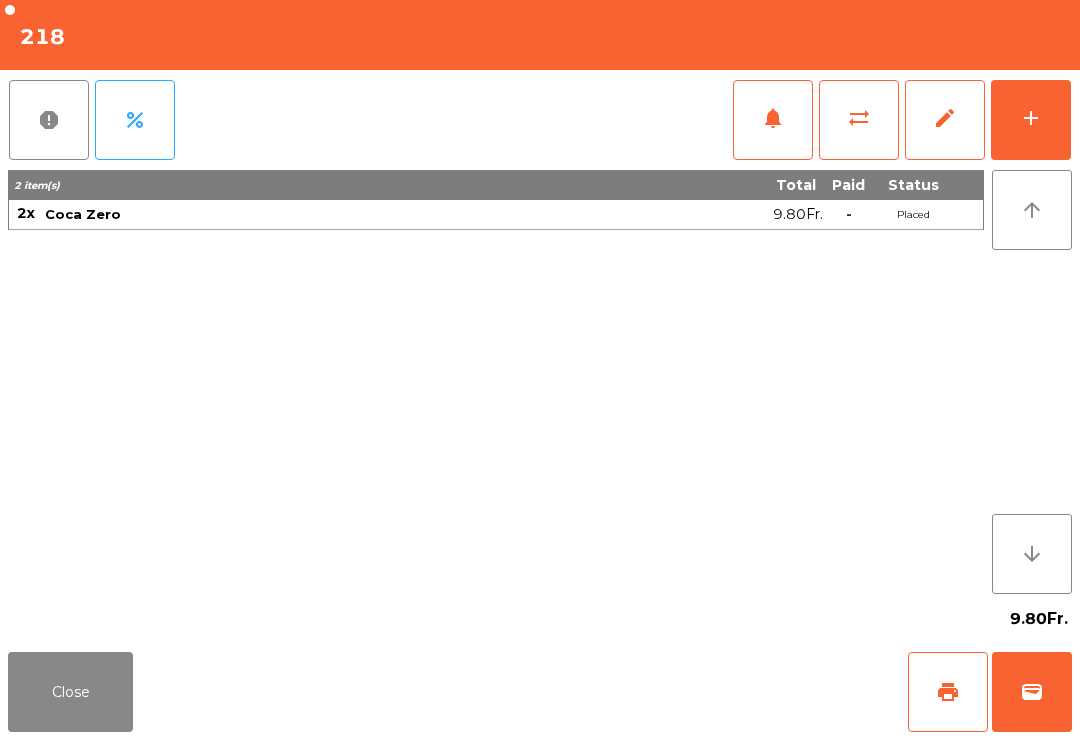 click on "print" 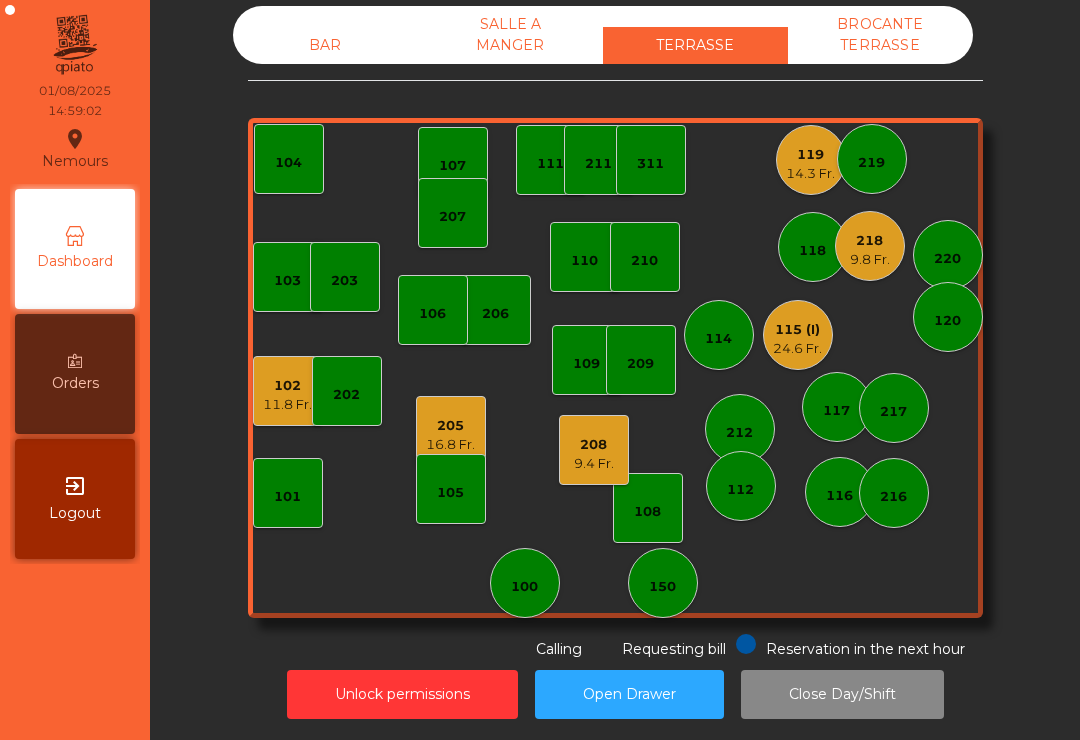 click on "24.6 Fr." 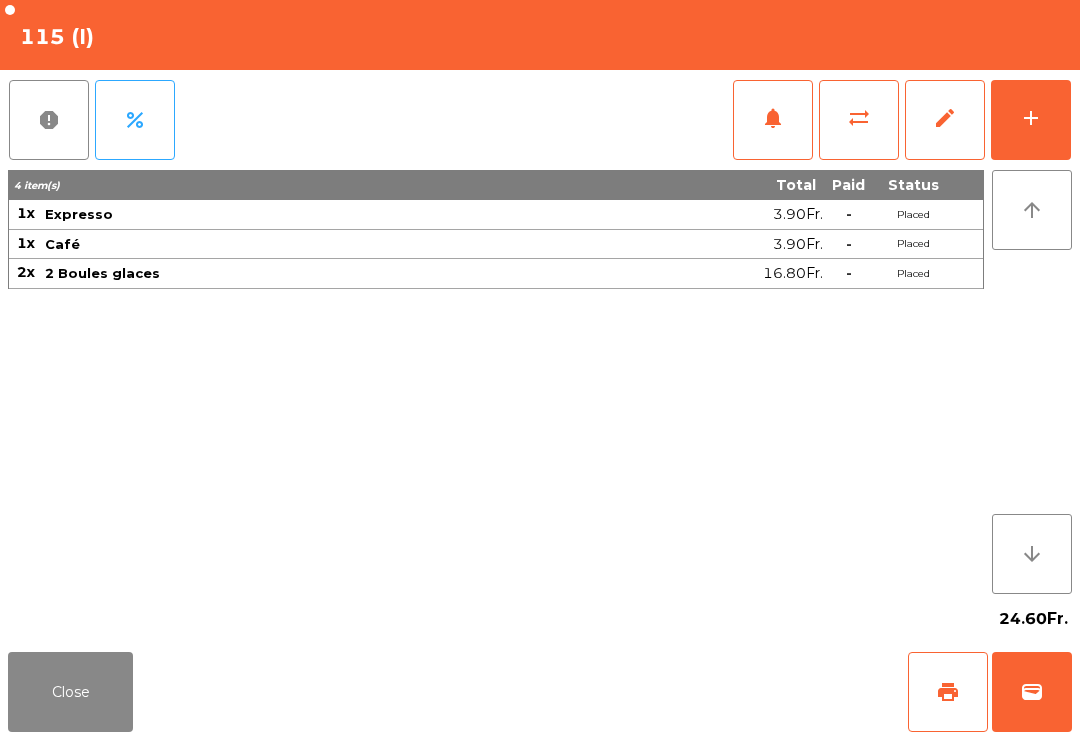 click on "print" 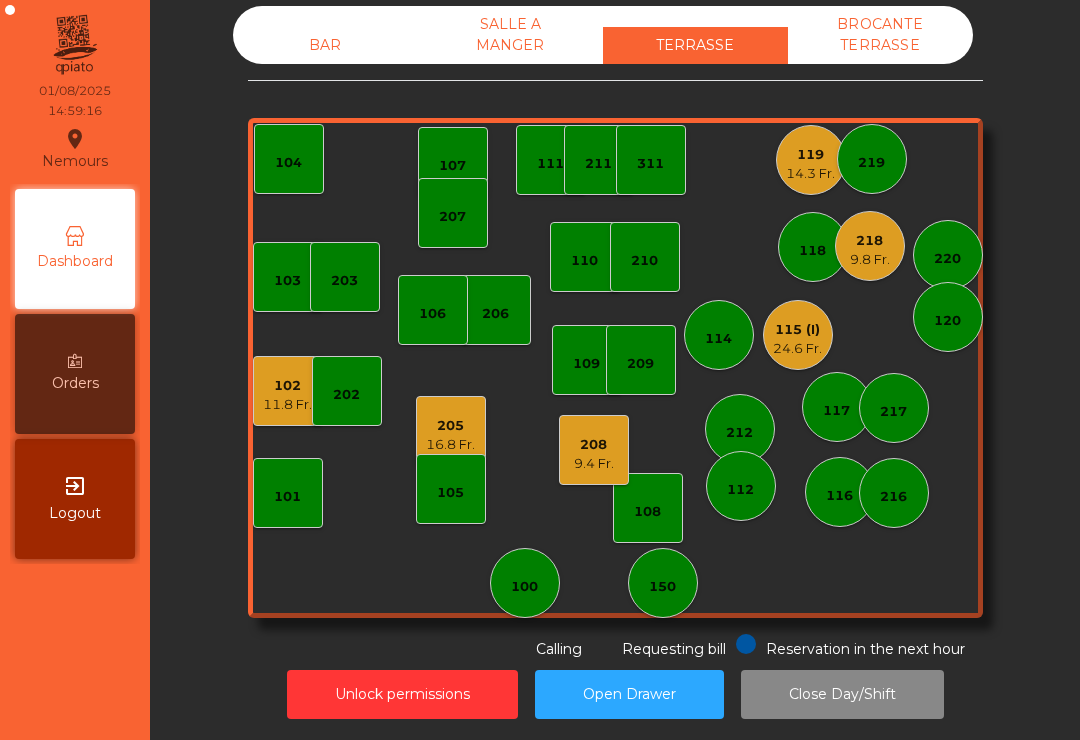 click on "208   9.4 Fr." 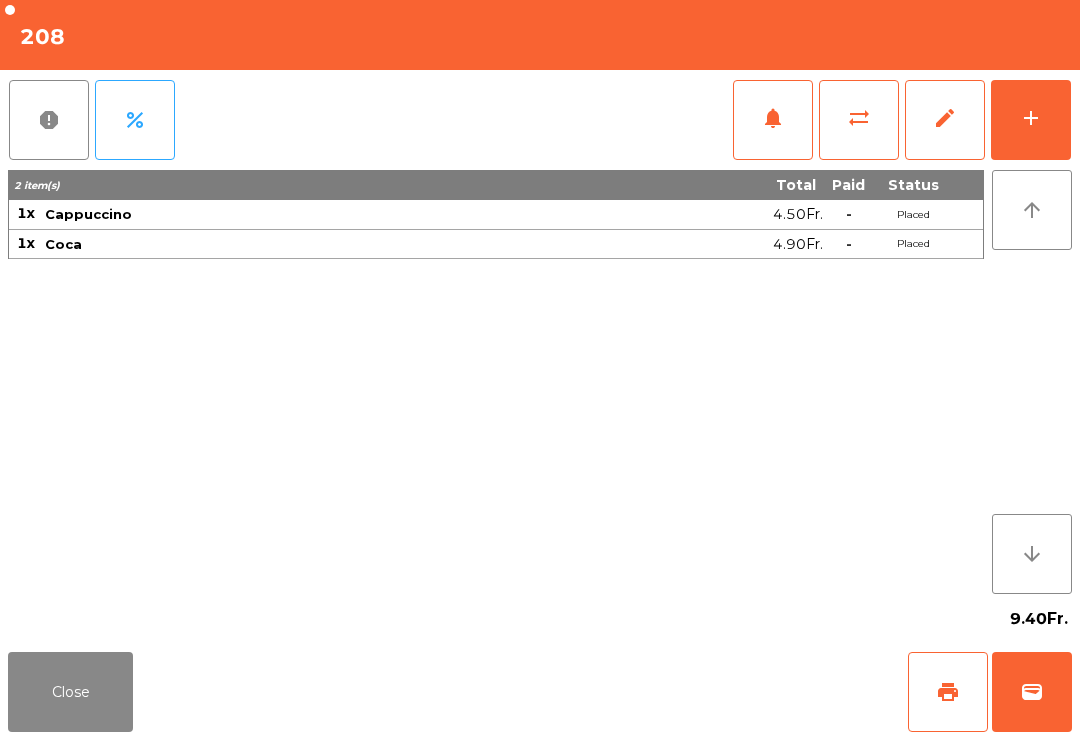click on "Close" 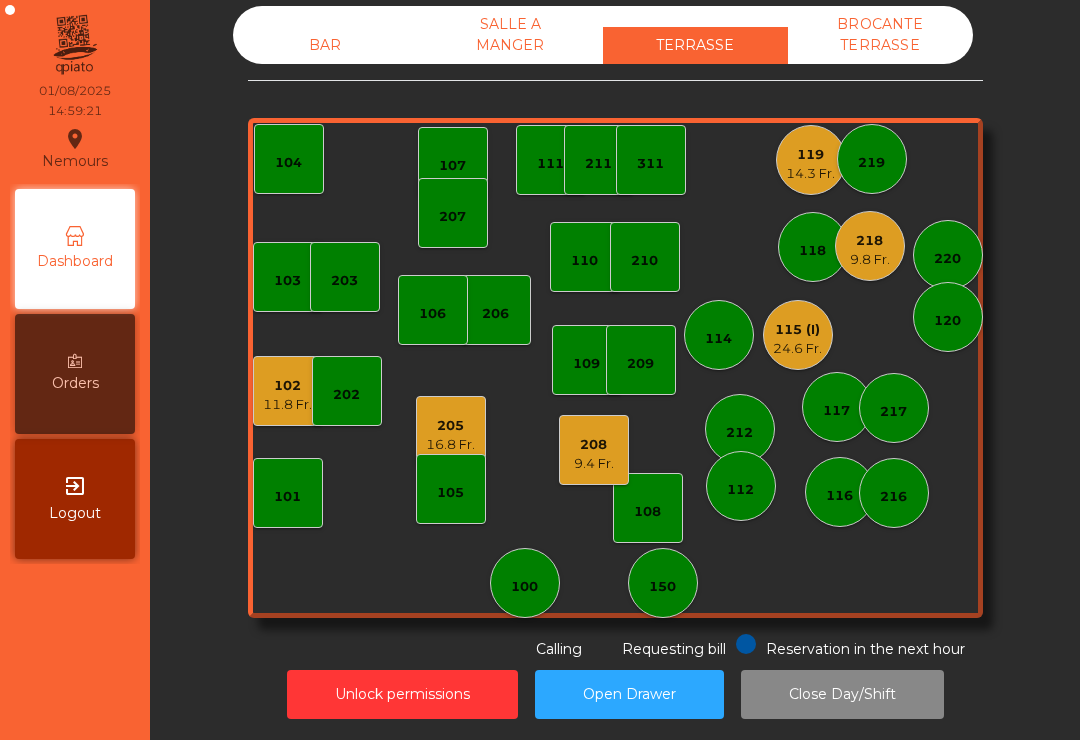 click on "208   9.4 Fr." 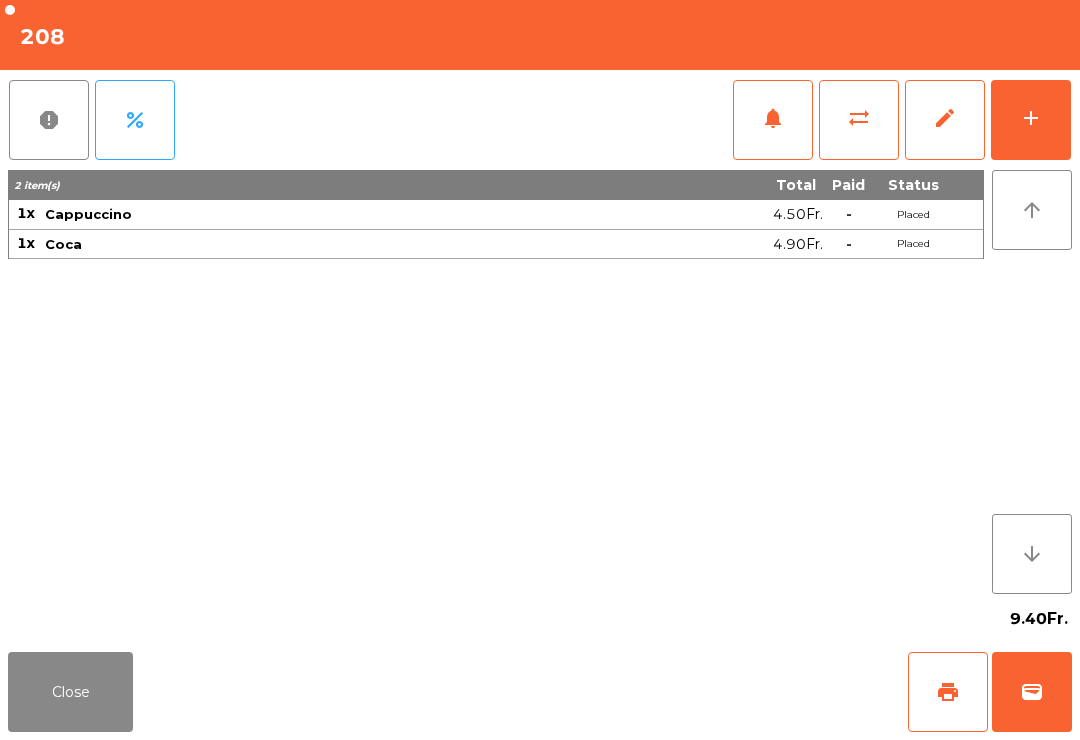 click on "wallet" 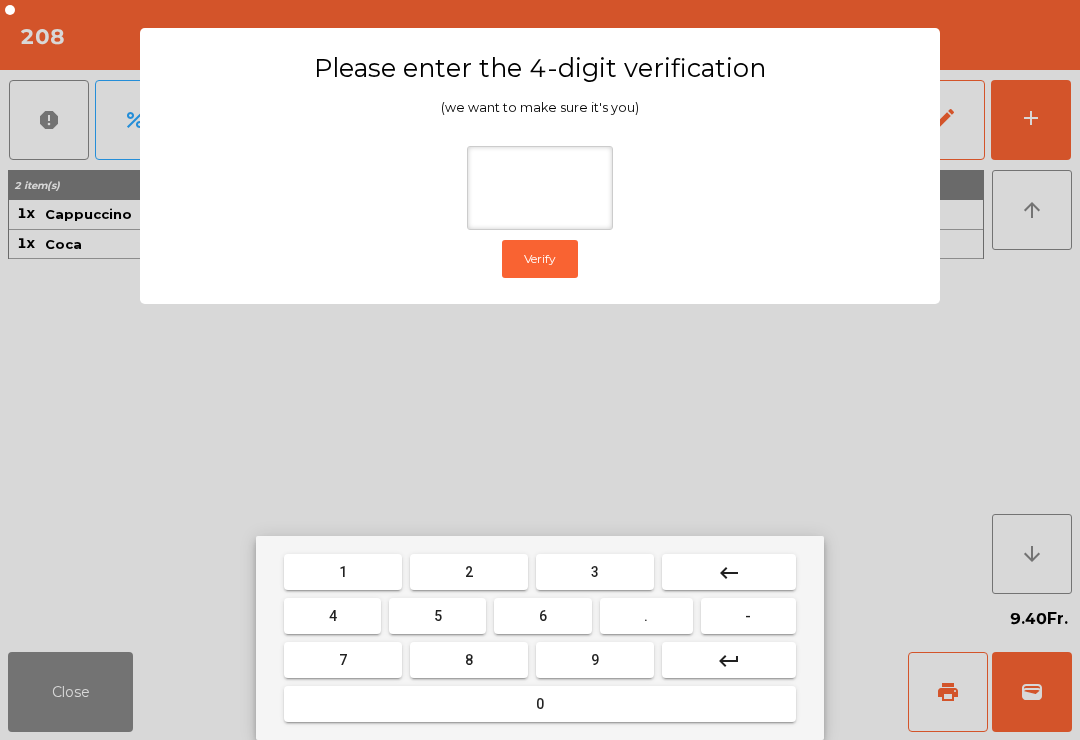 type on "*" 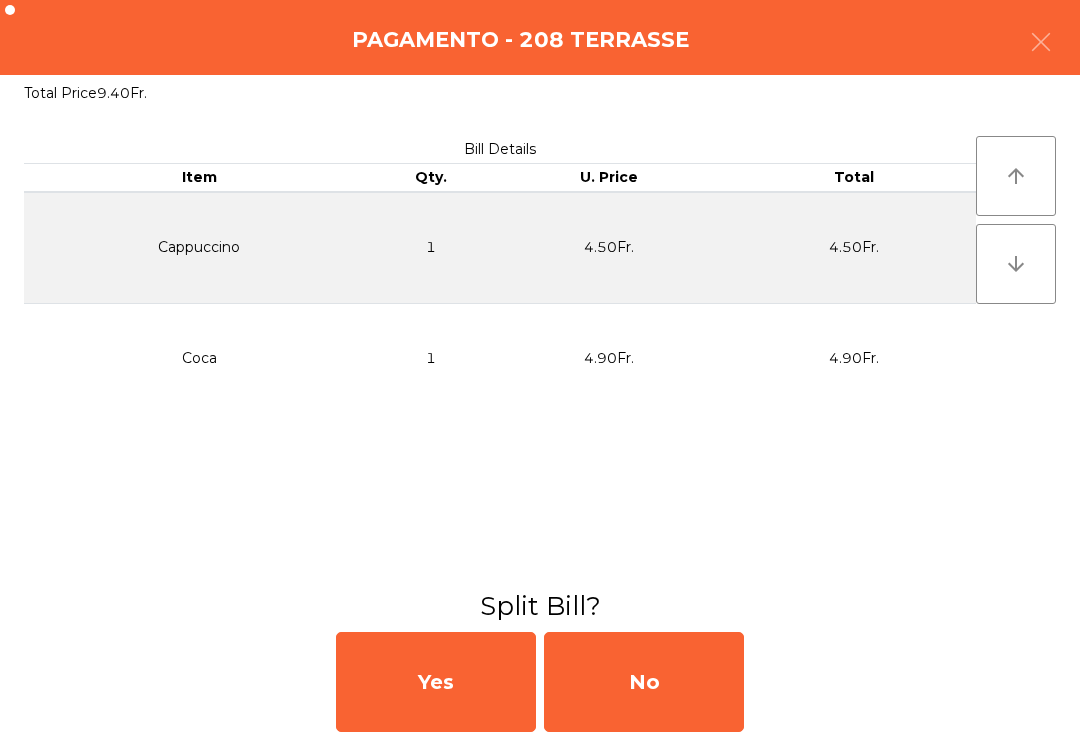 click on "No" 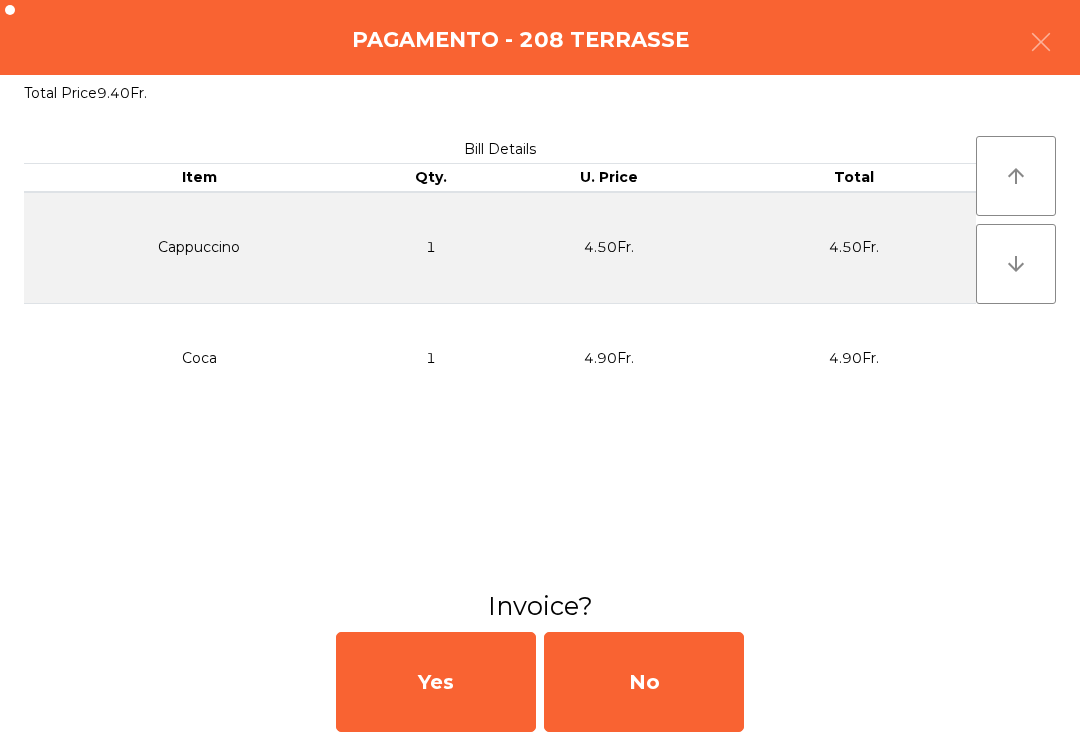 click on "No" 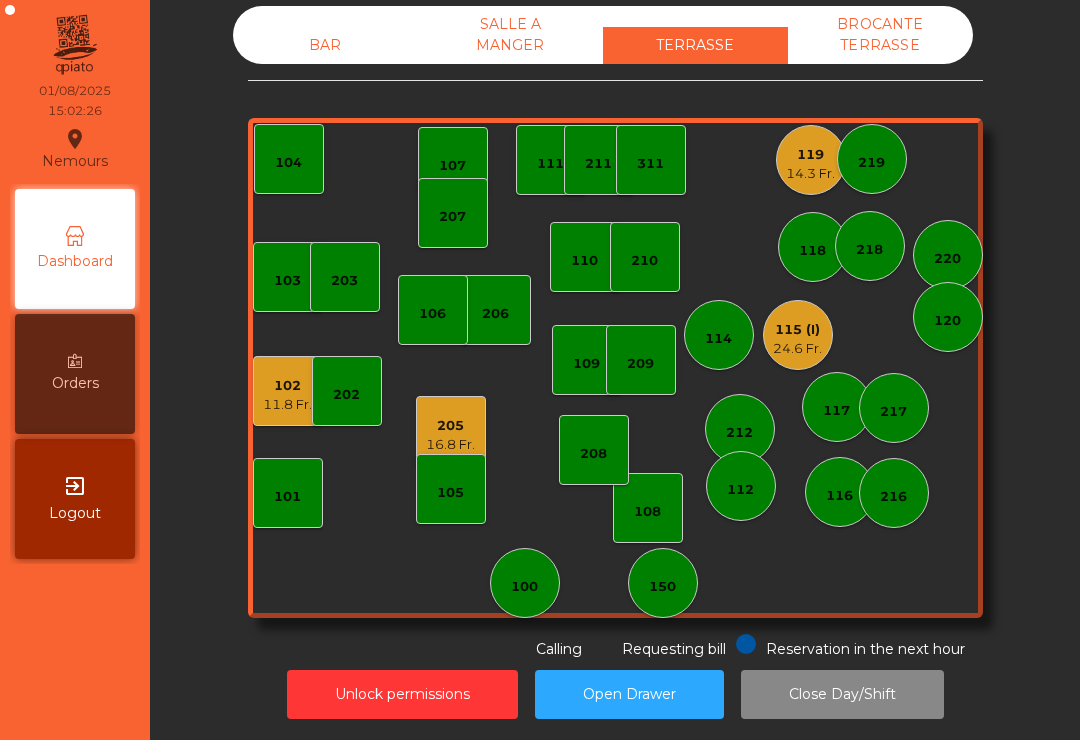 click on "14.3 Fr." 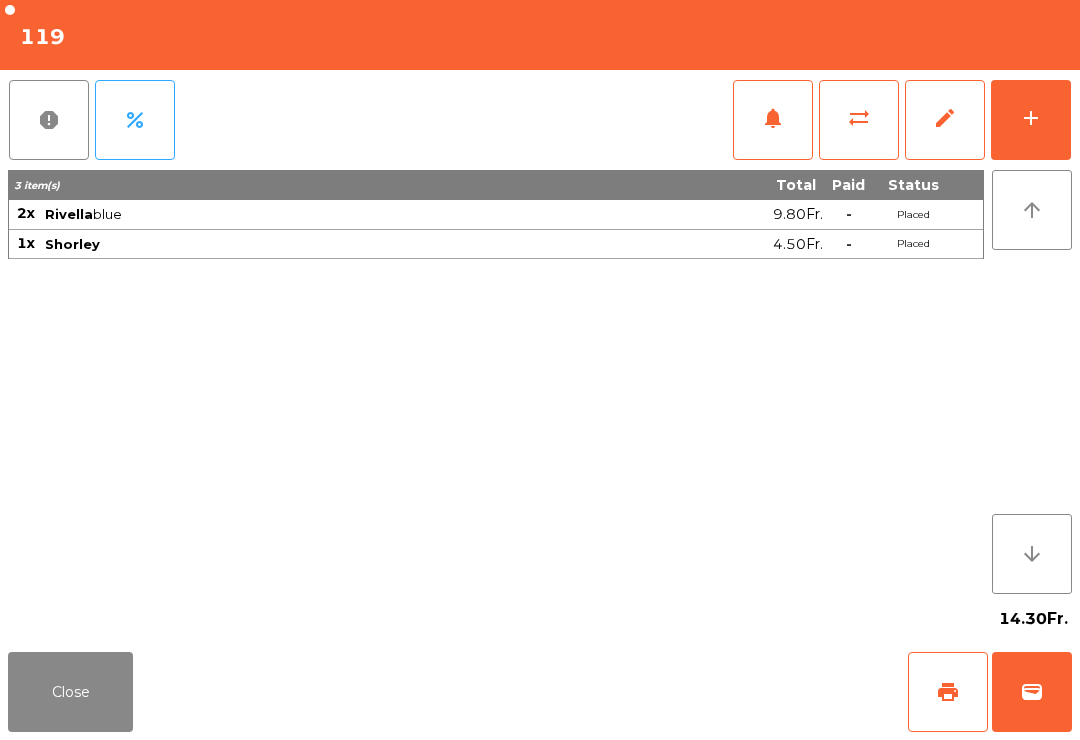 click on "wallet" 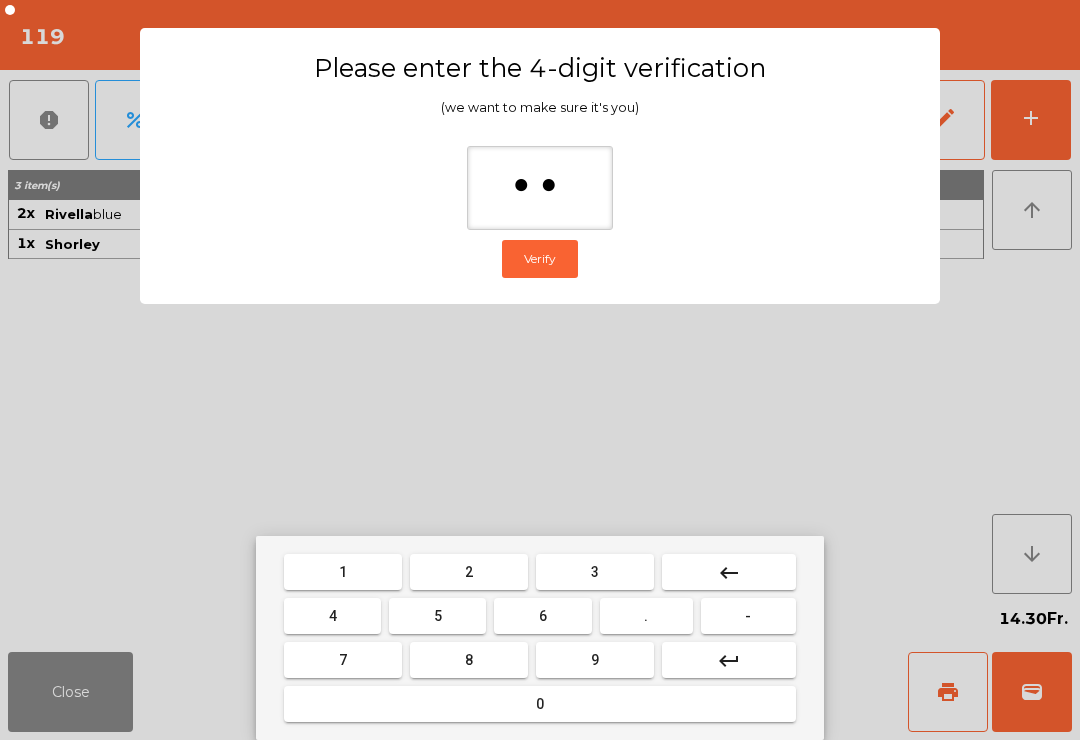 type on "*" 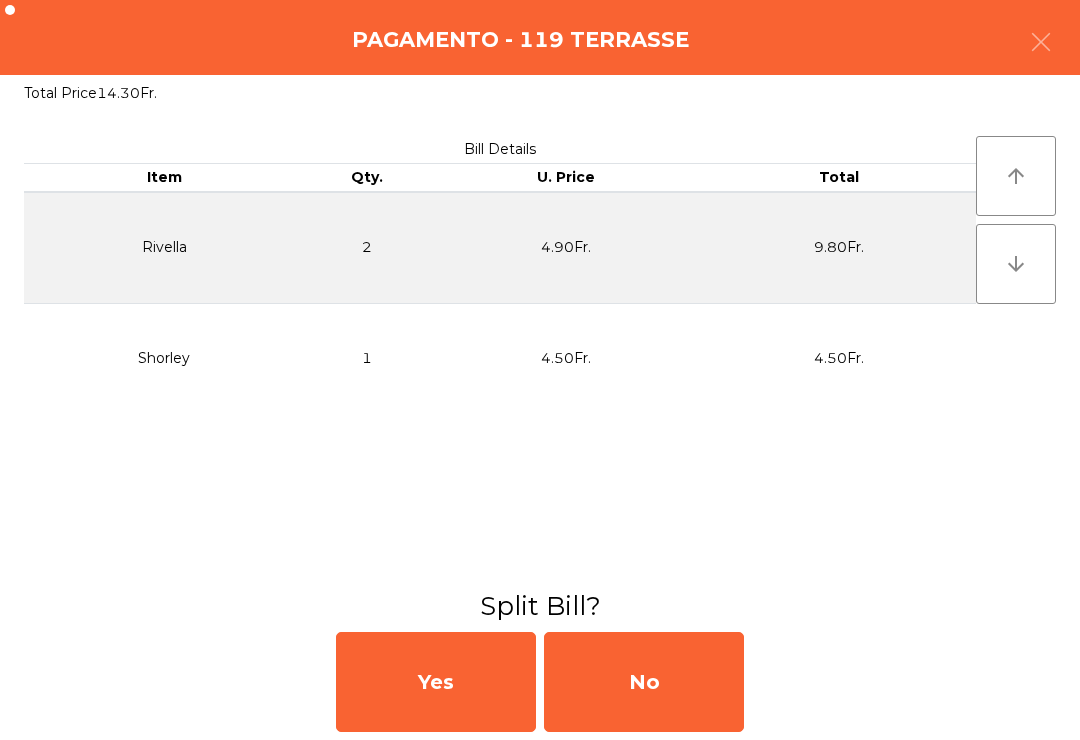 click on "No" 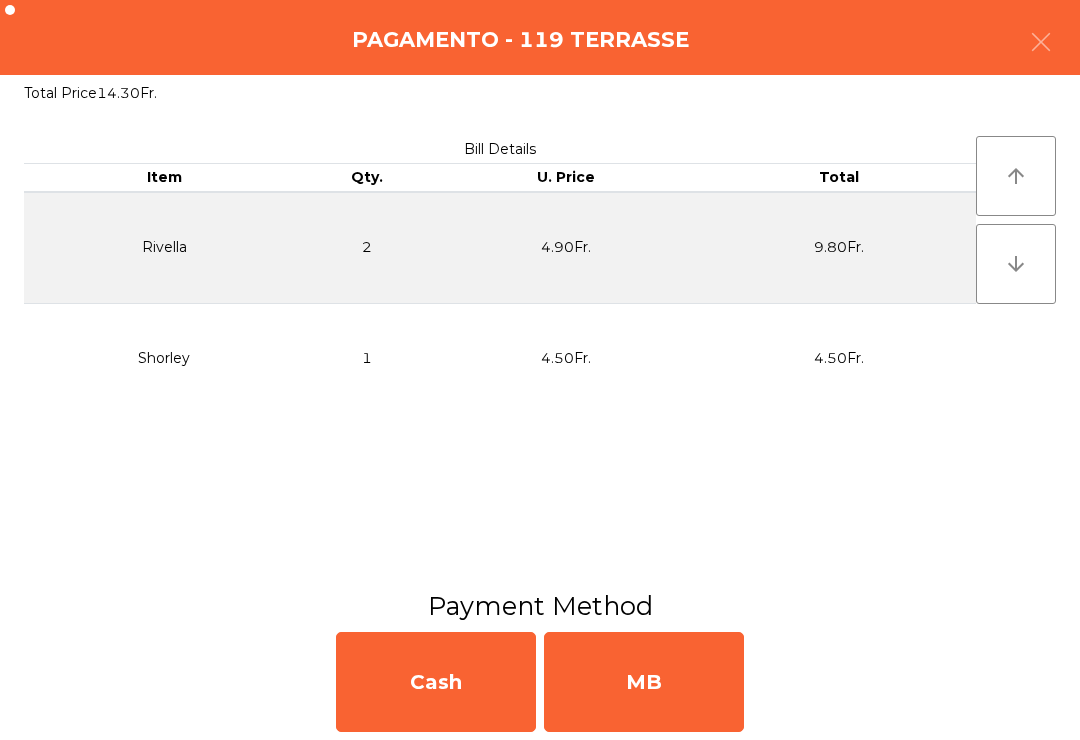 click on "MB" 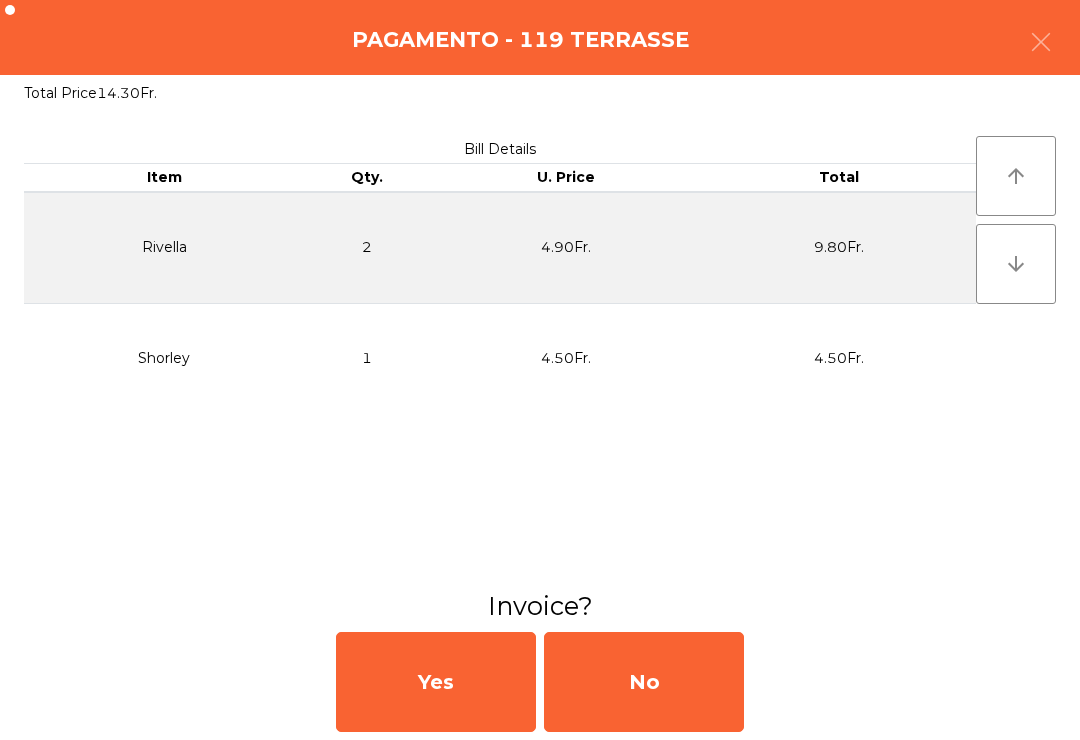 click on "No" 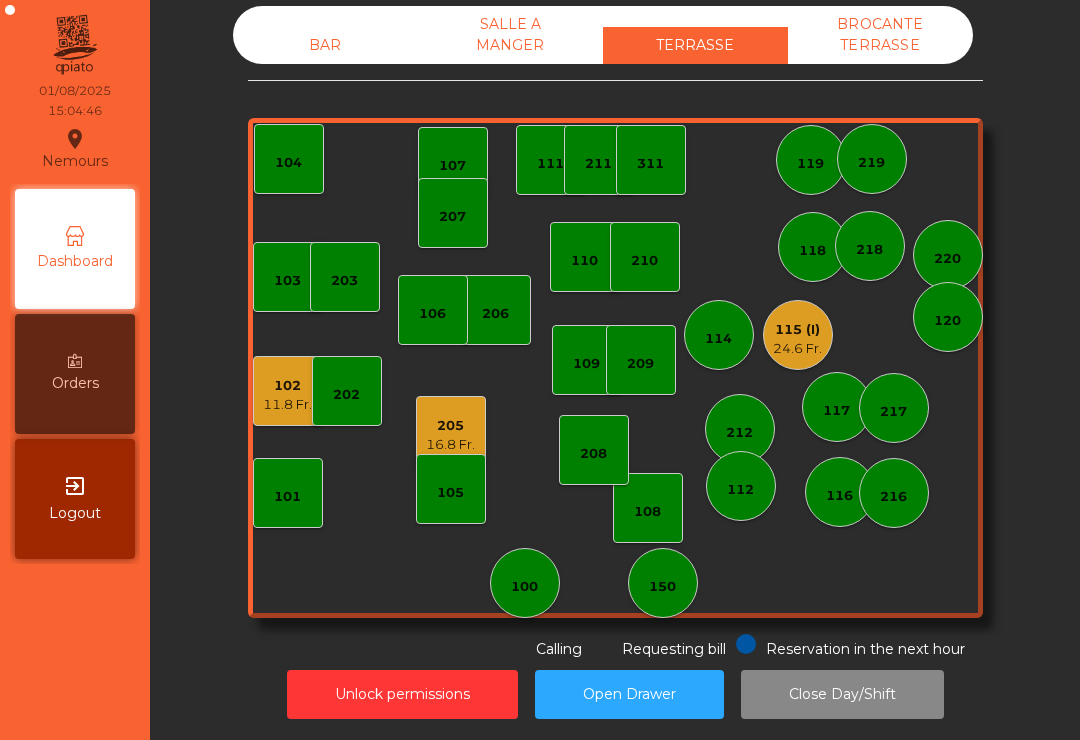 click on "104" 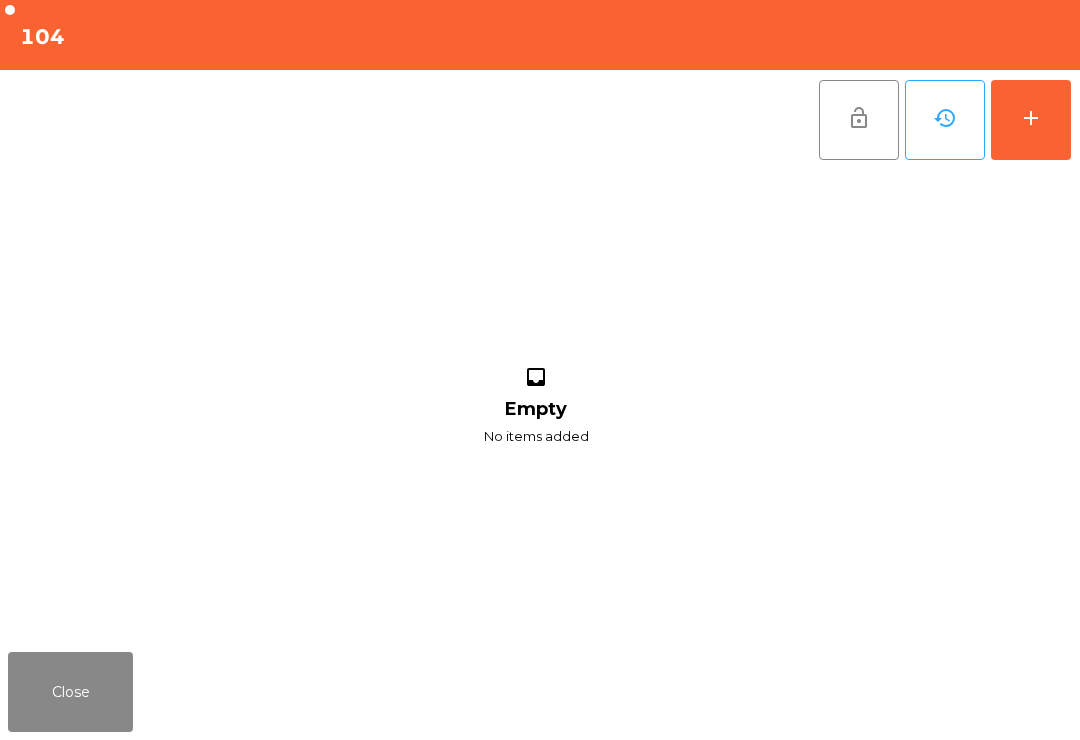 click on "add" 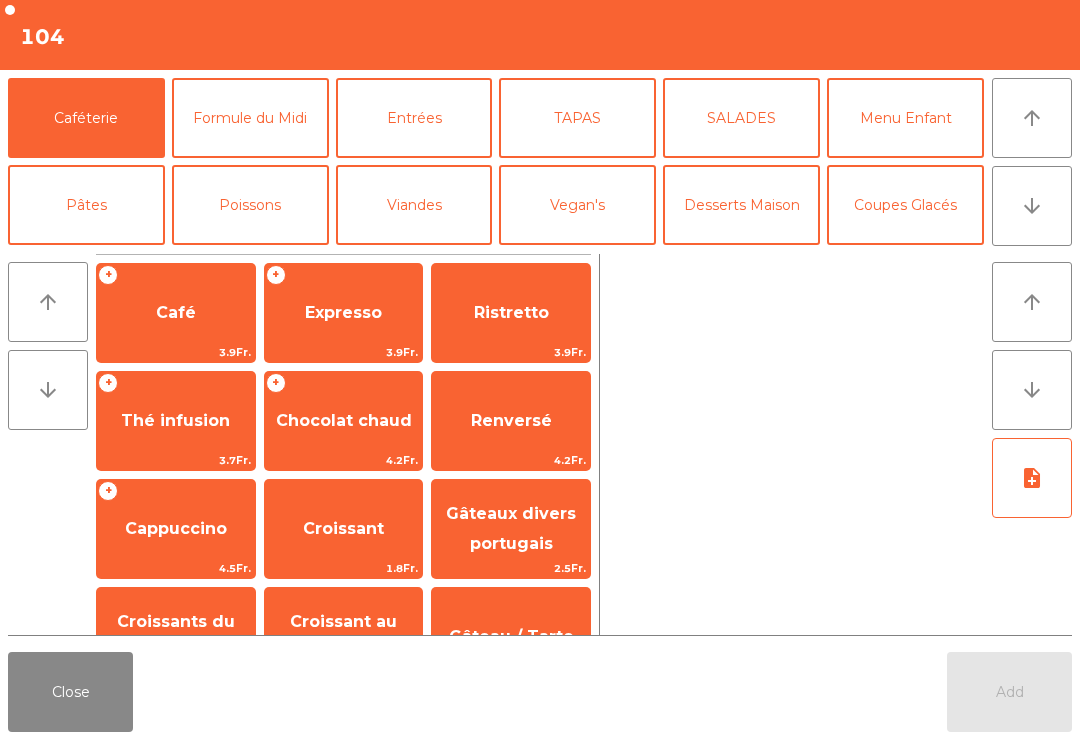 click on "Café" 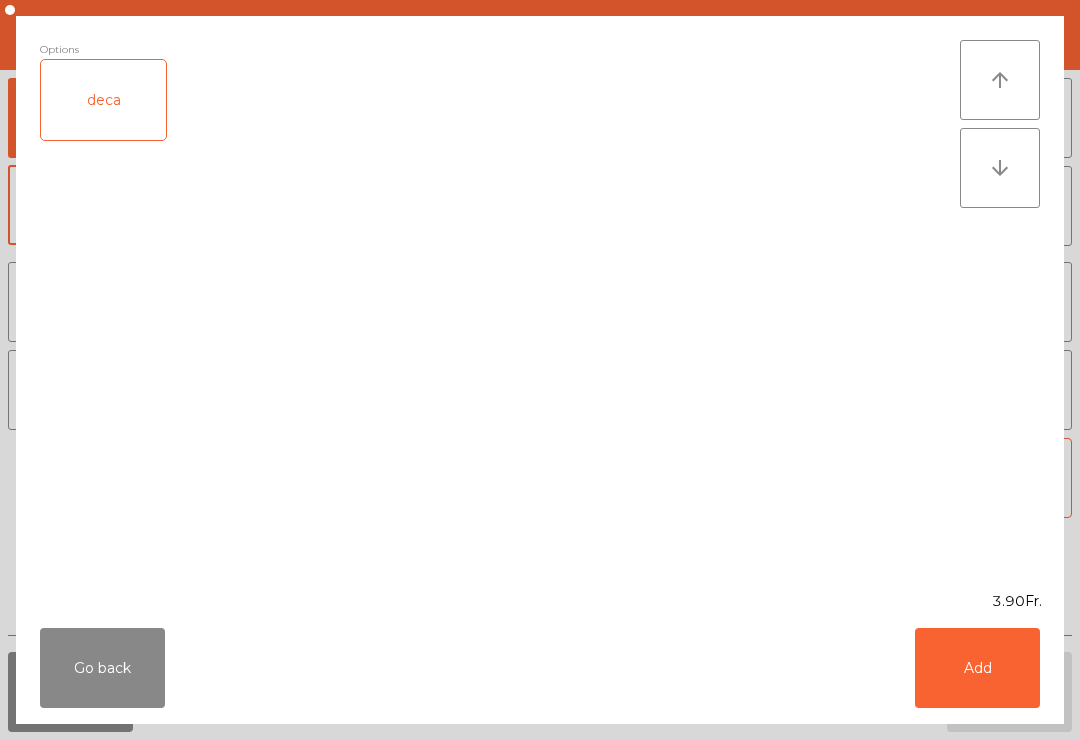 click on "Add" 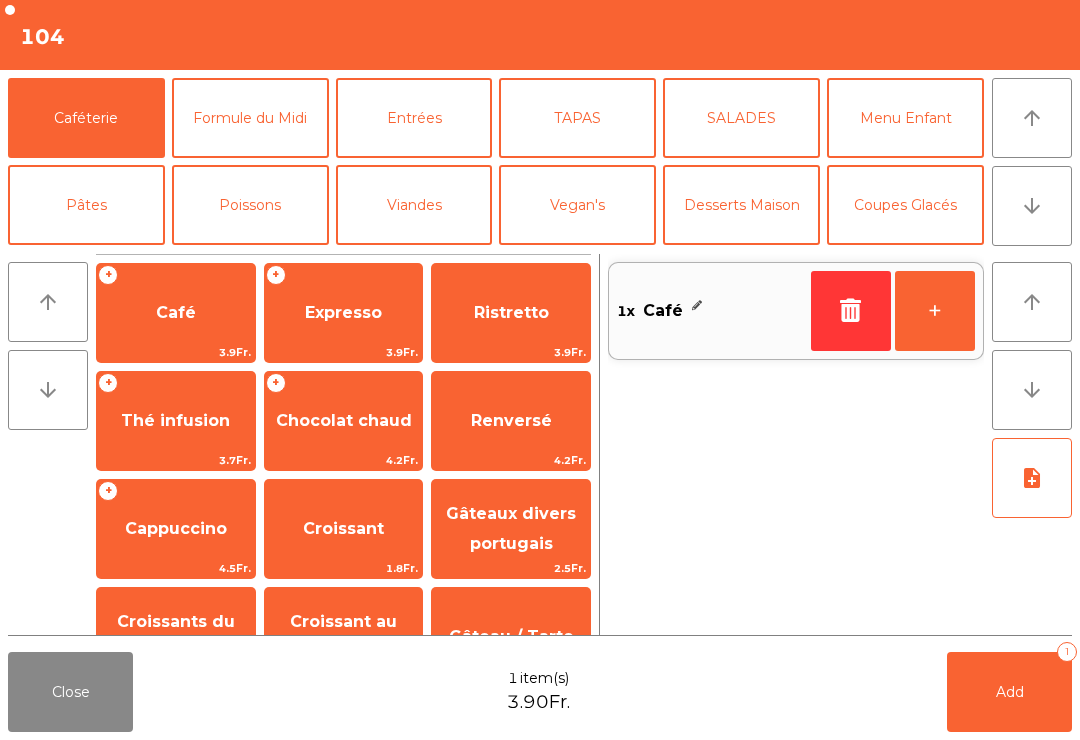 click on "Add   1" 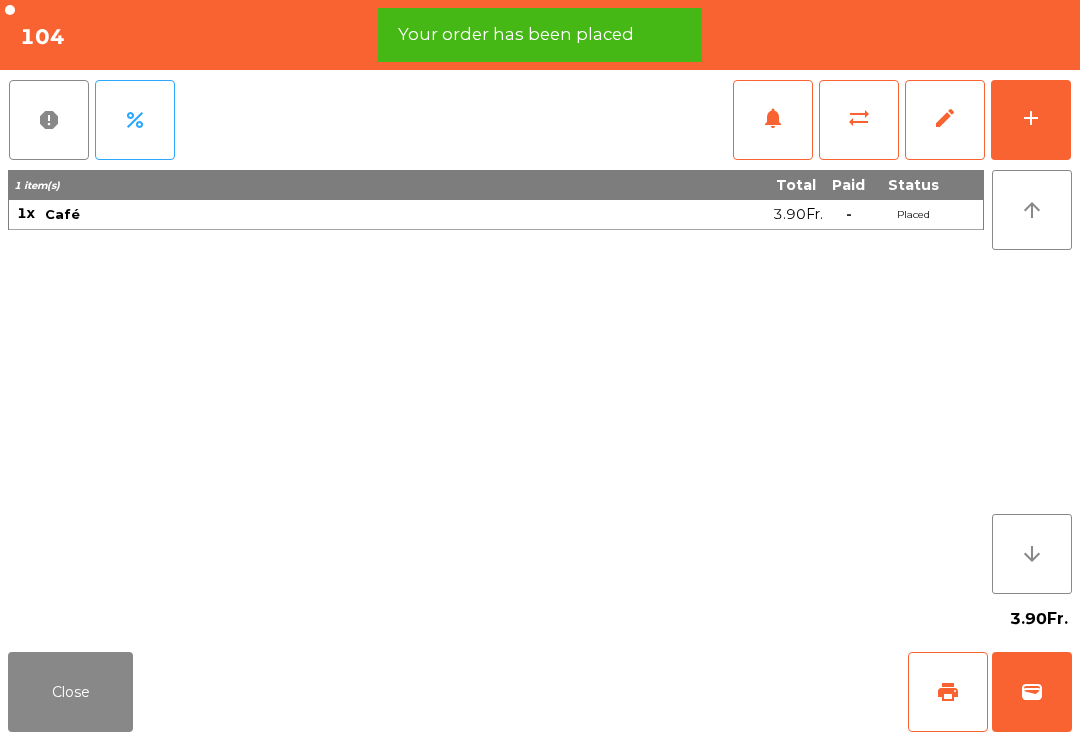 click on "wallet" 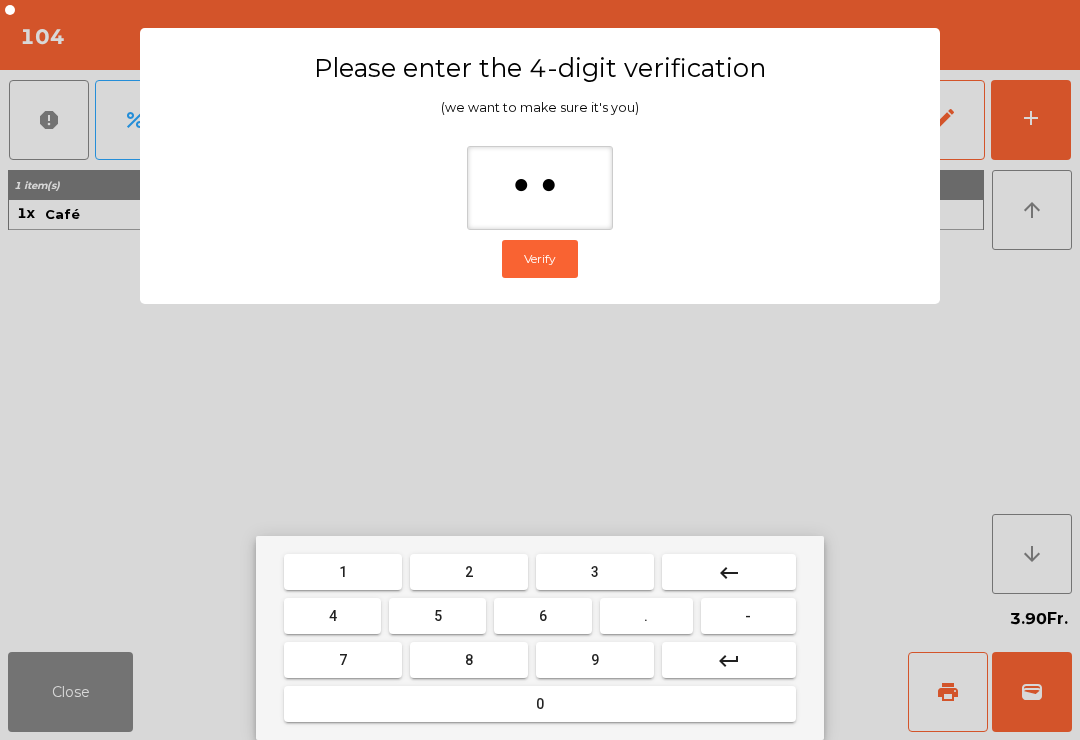 type on "***" 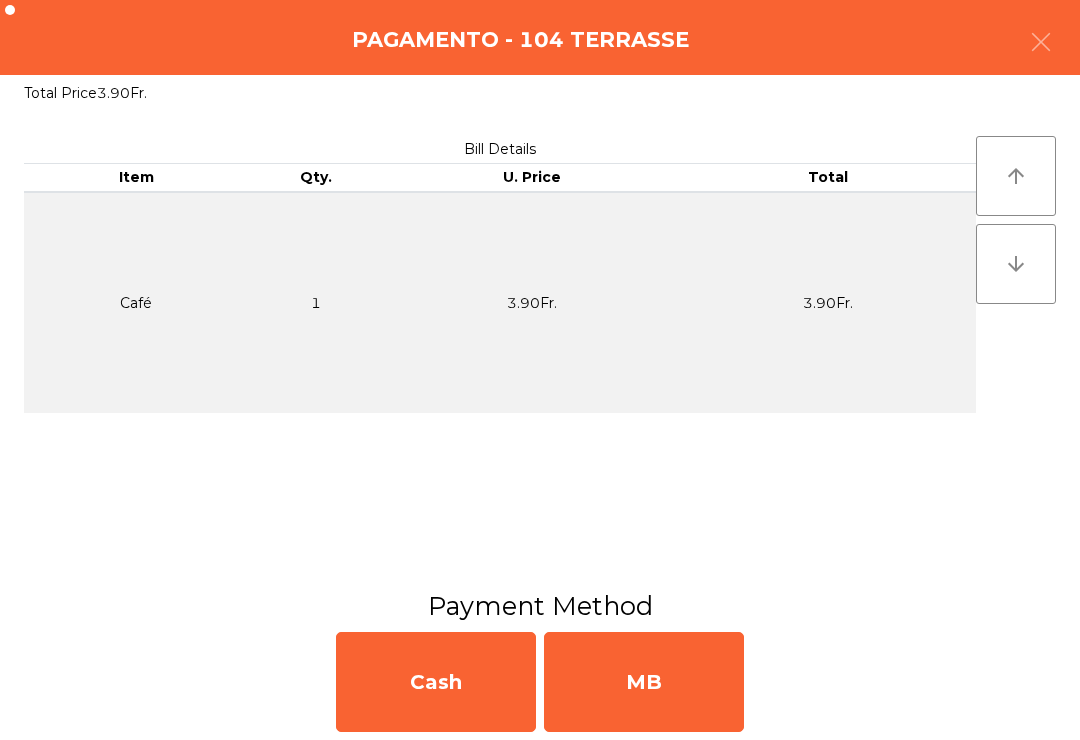 click on "MB" 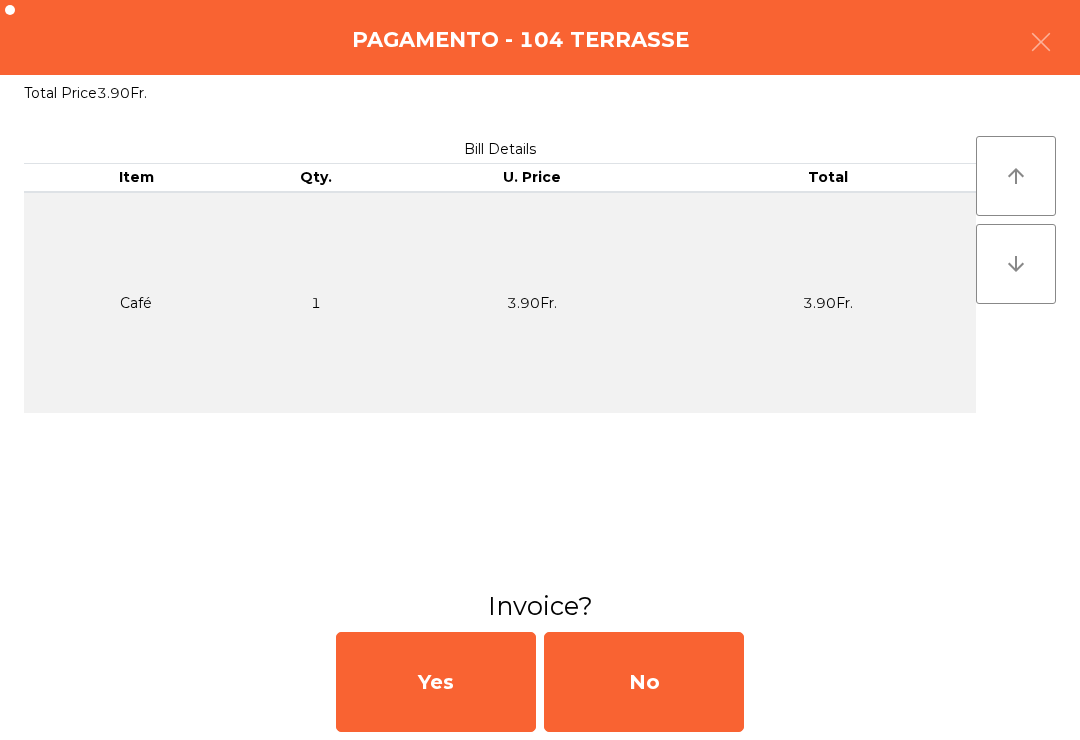 click on "No" 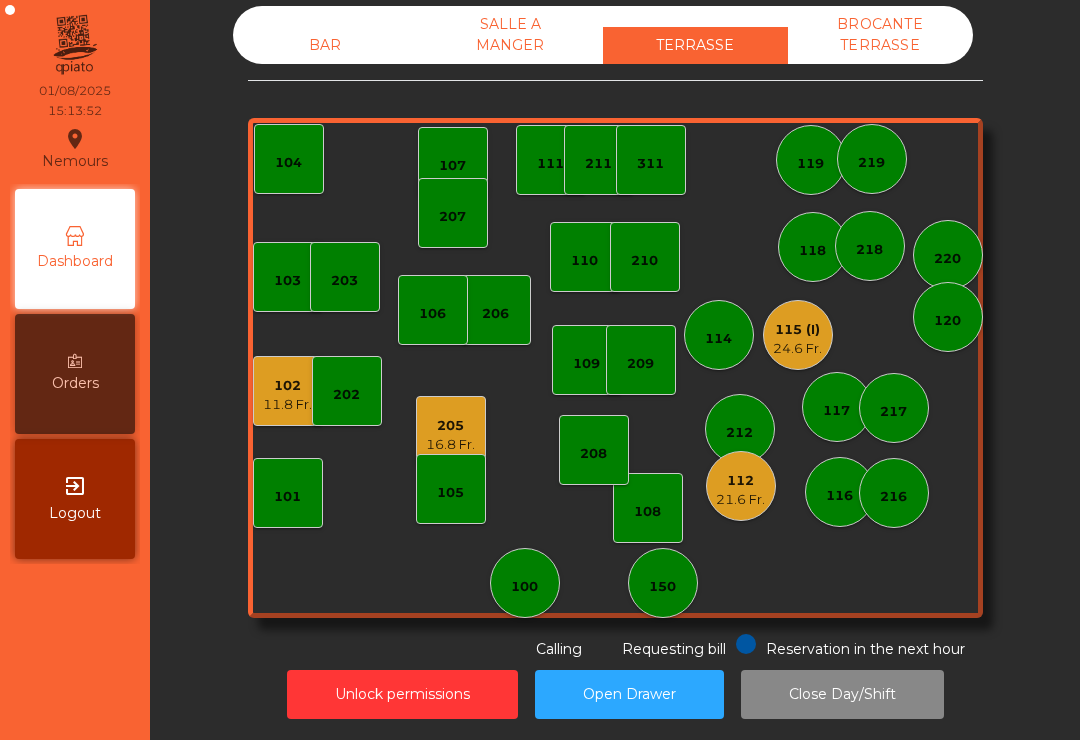 click on "BAR" 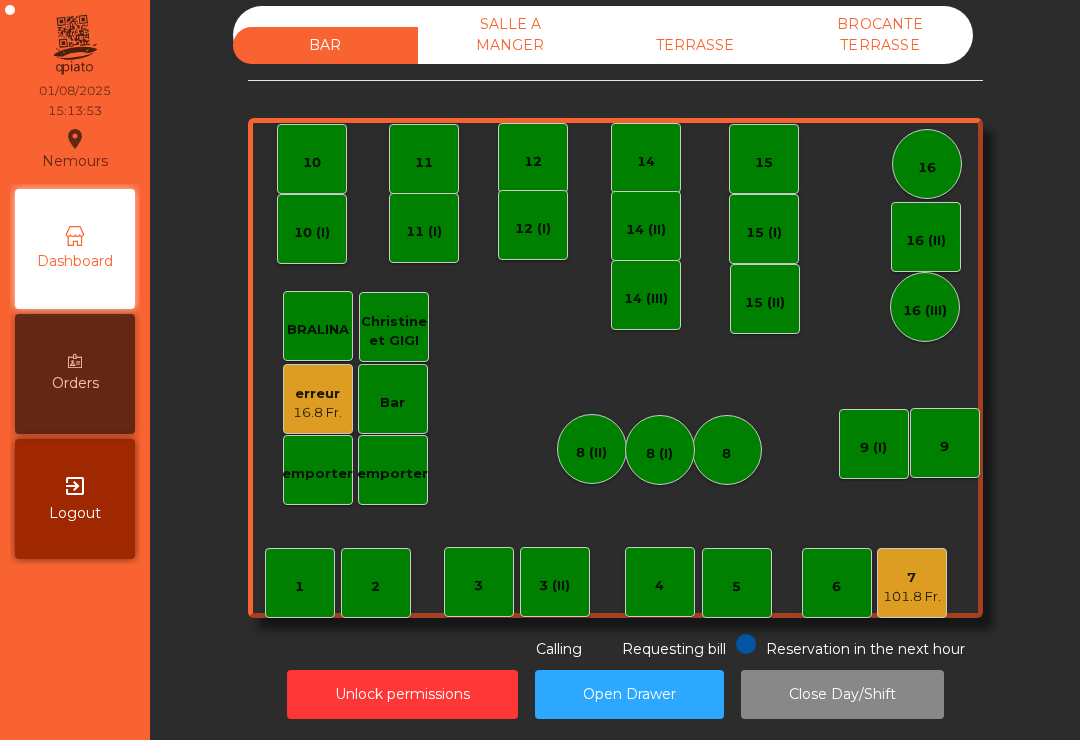 click on "BAR" 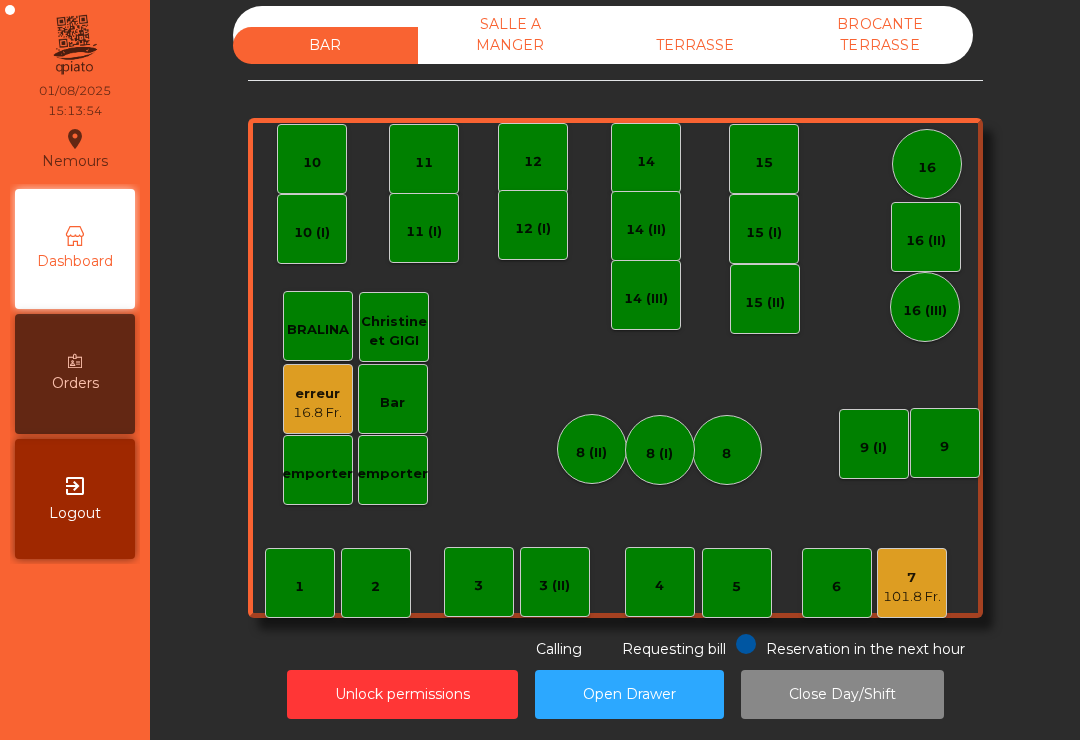 click on "101.8 Fr." 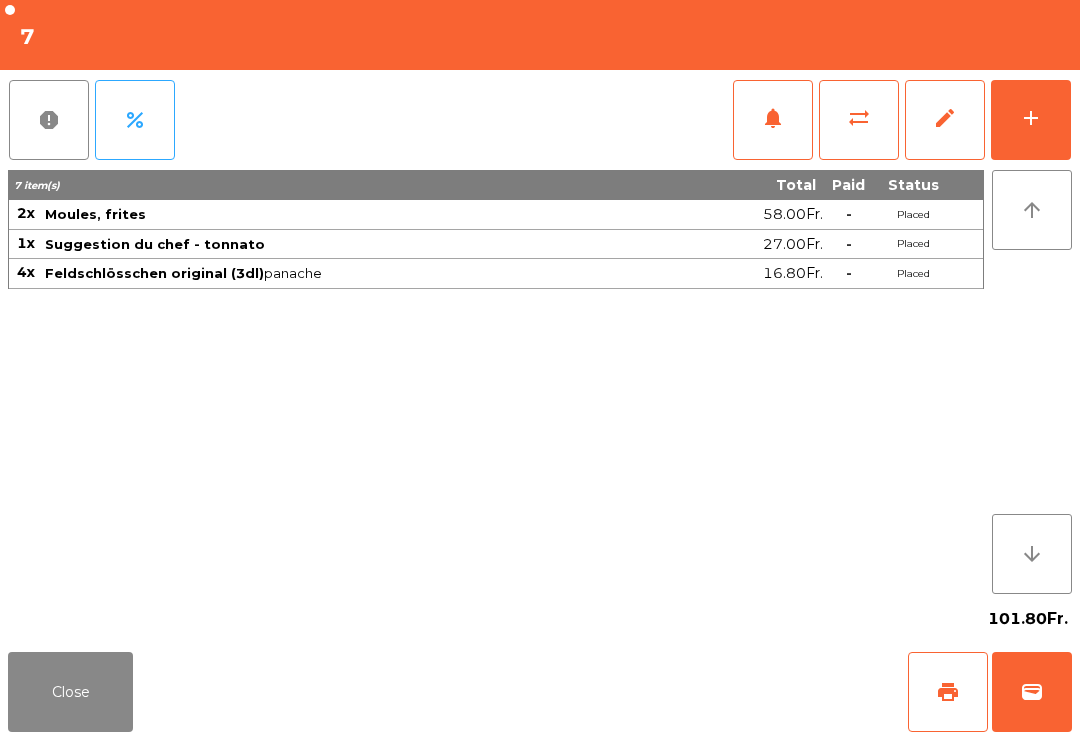 scroll, scrollTop: 26, scrollLeft: 0, axis: vertical 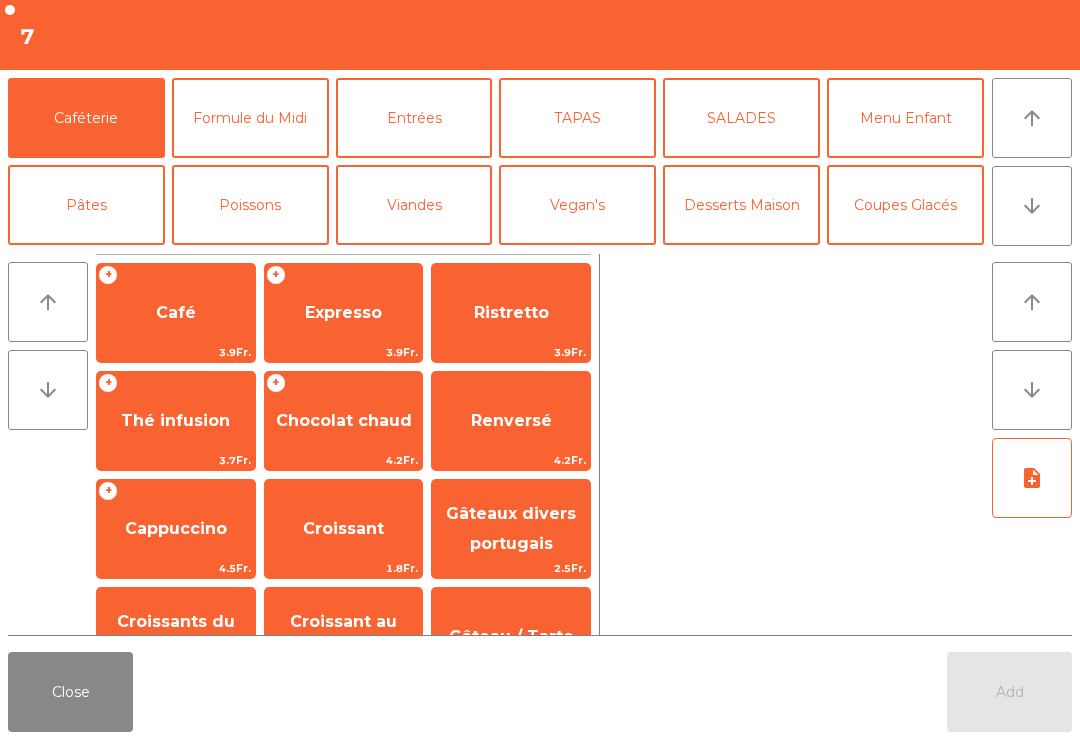 click on "3.9Fr." 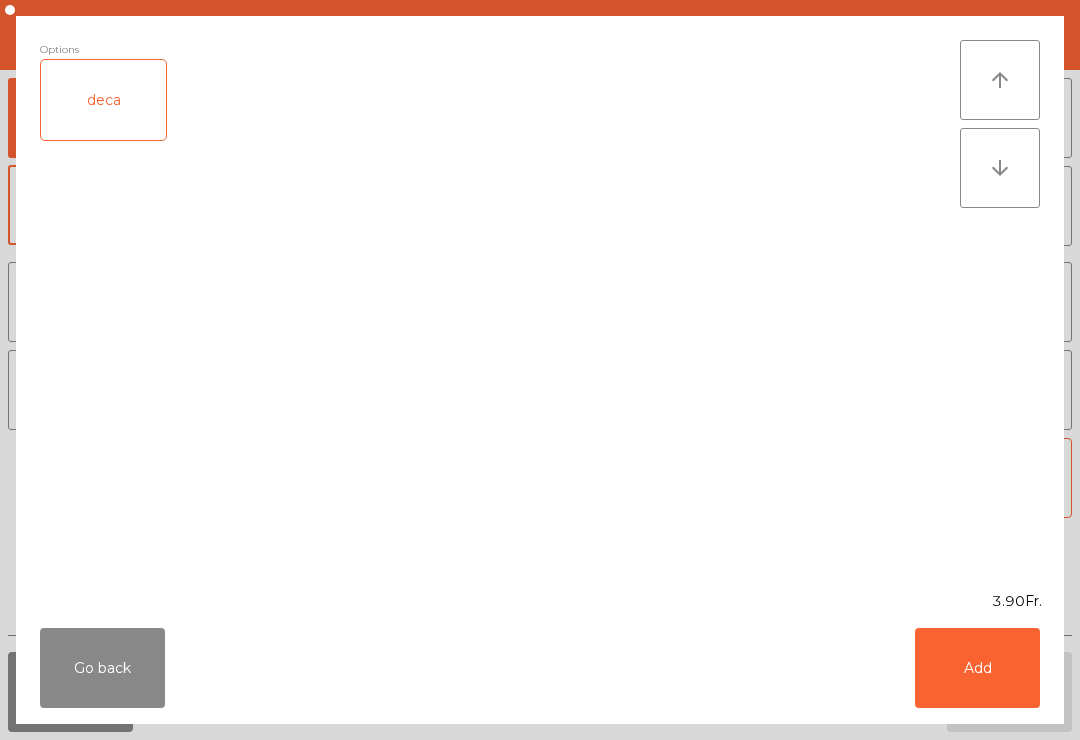 click on "Add" 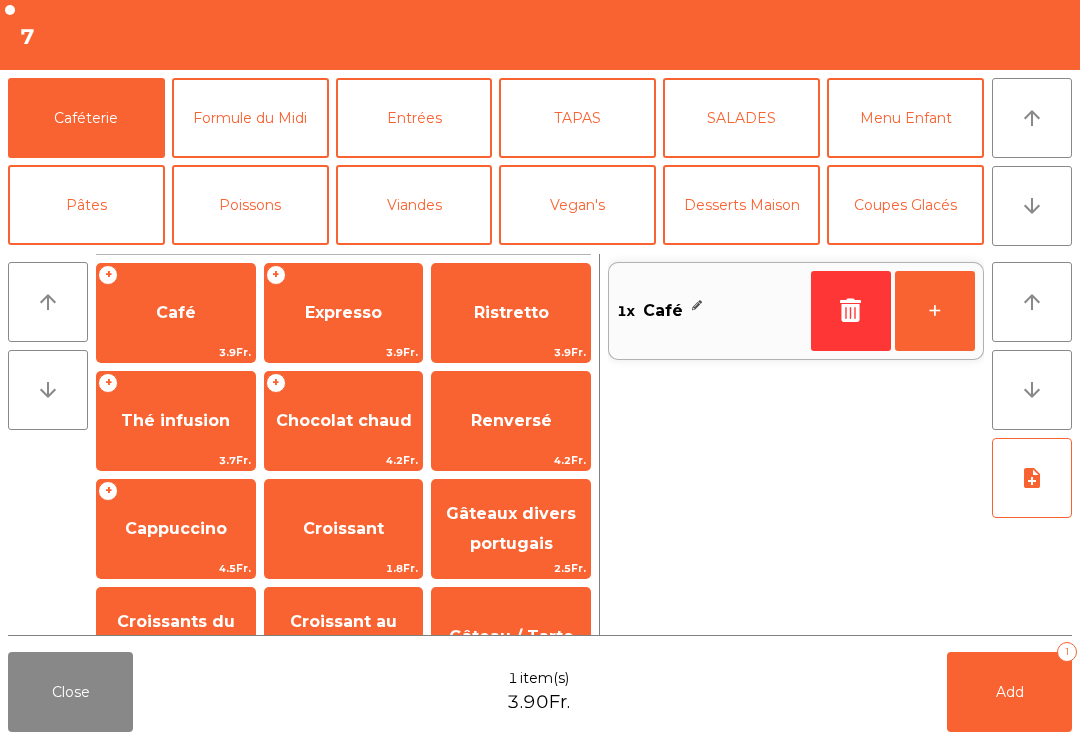 scroll, scrollTop: 2, scrollLeft: 0, axis: vertical 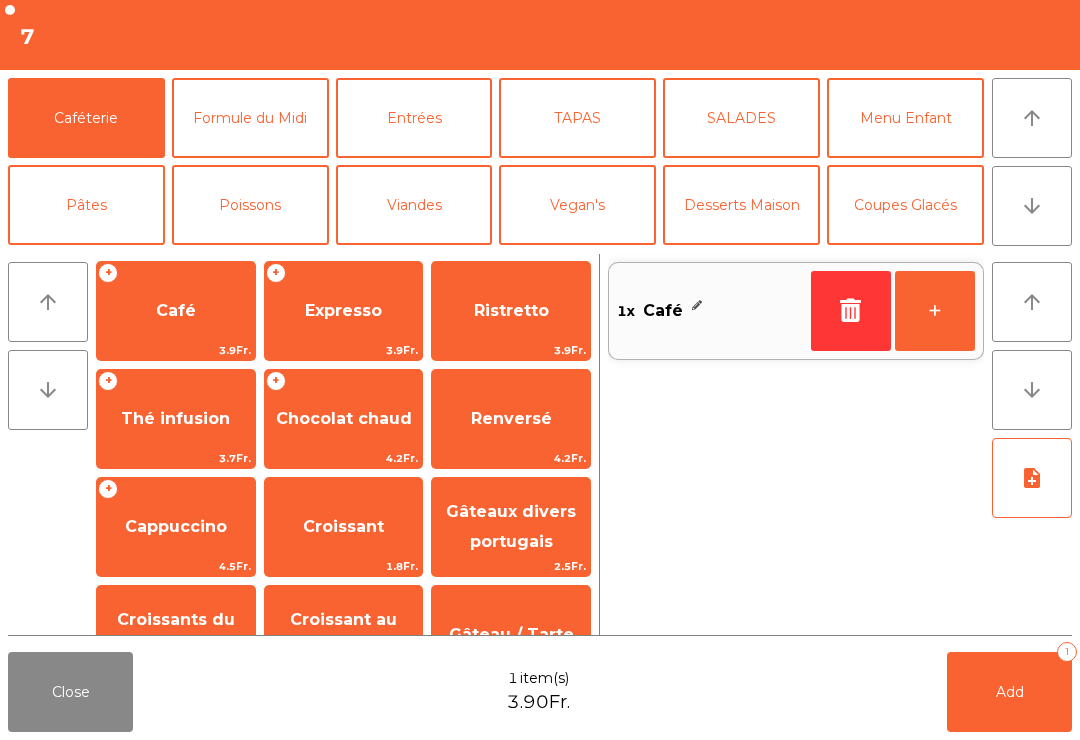 click on "+" 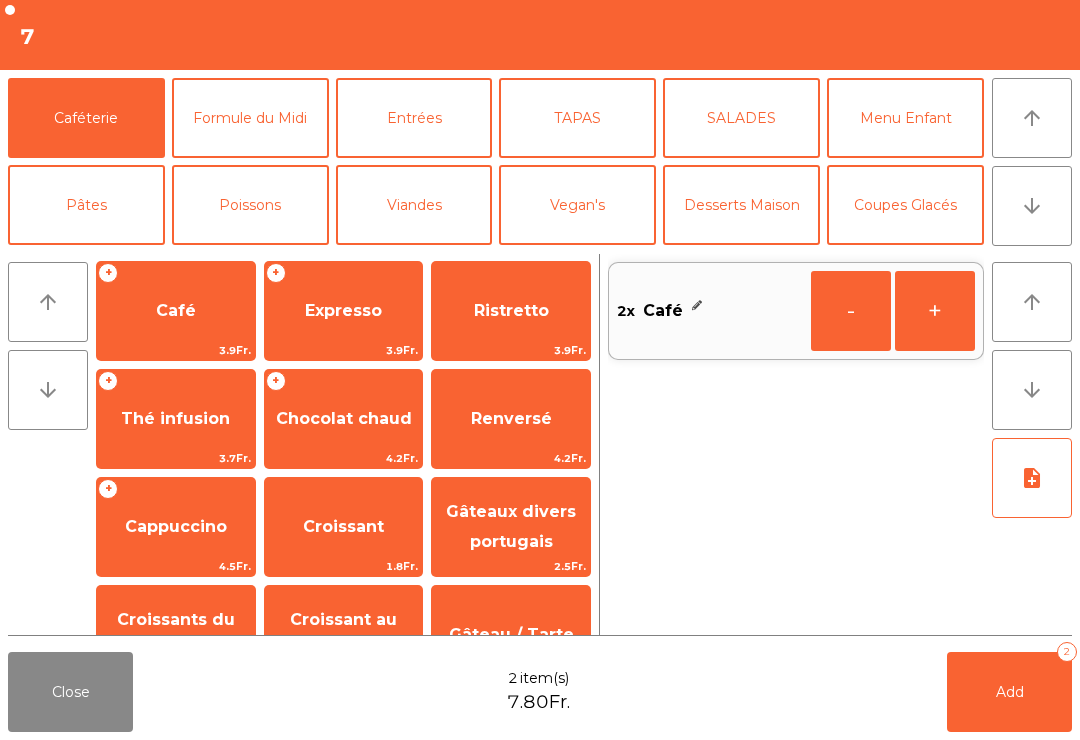 click on "Desserts Maison" 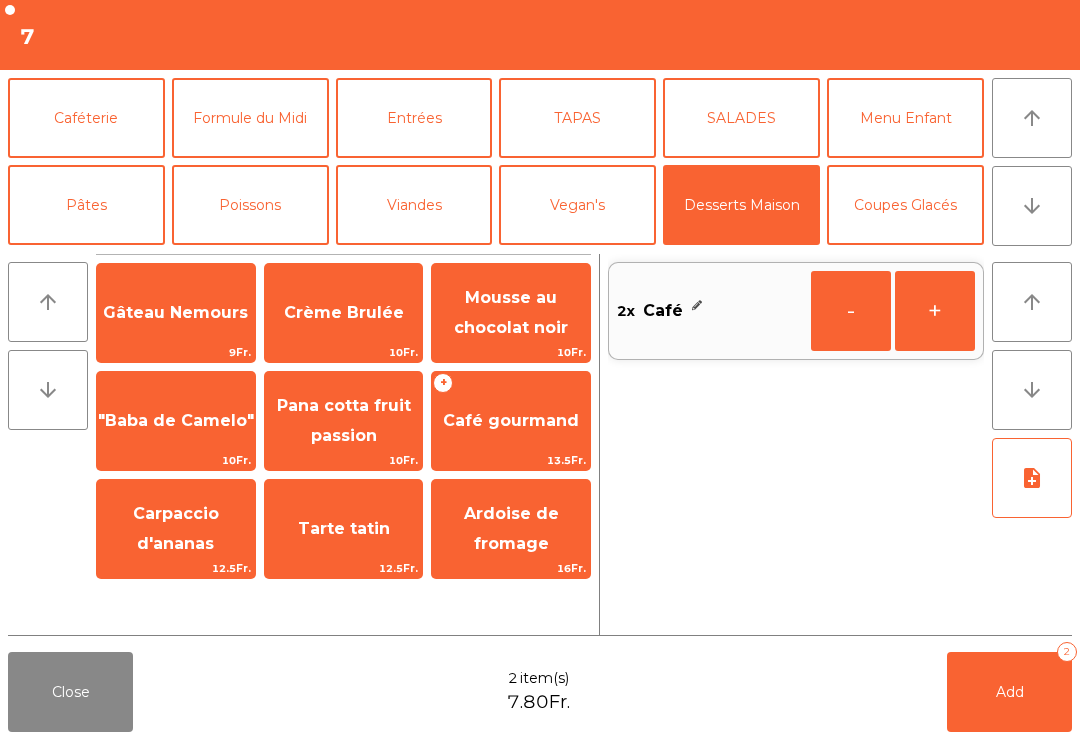 click on "Coupes Glacés" 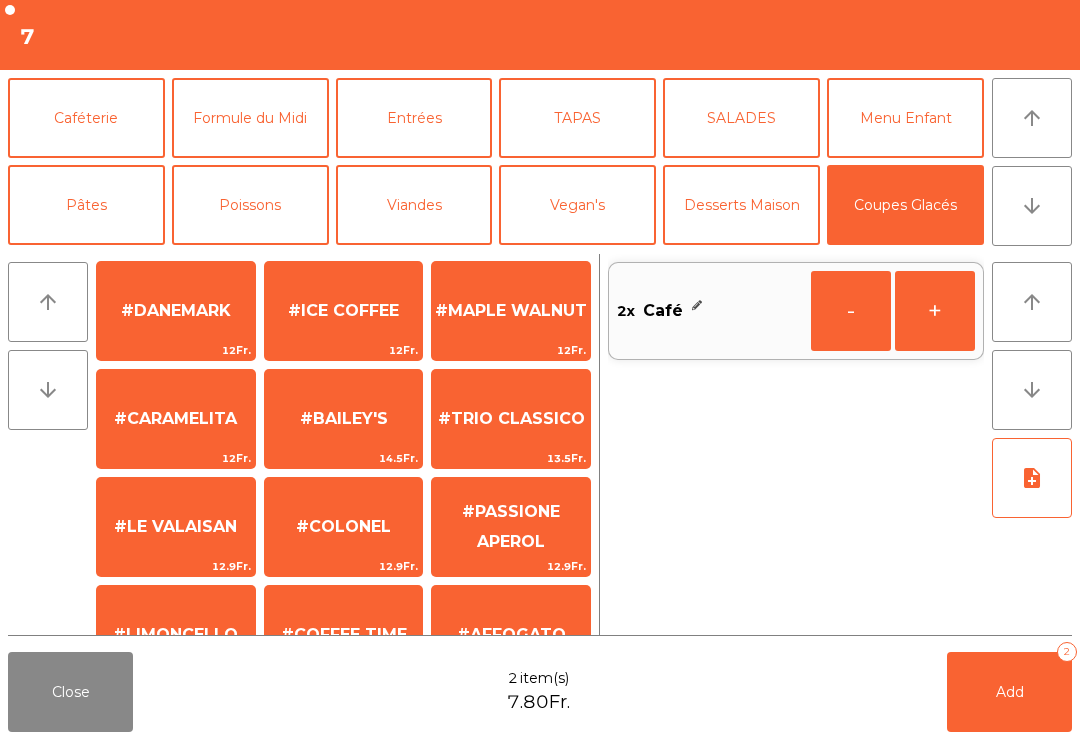 click on "1 Boule de glace" 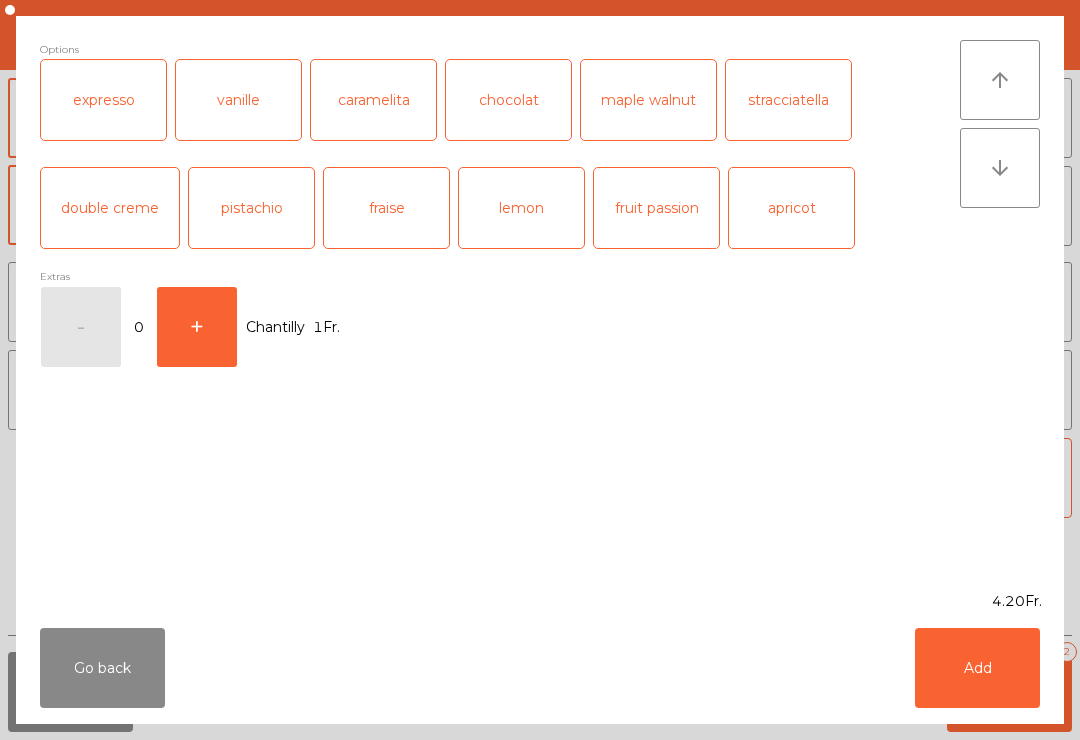 click on "vanille" 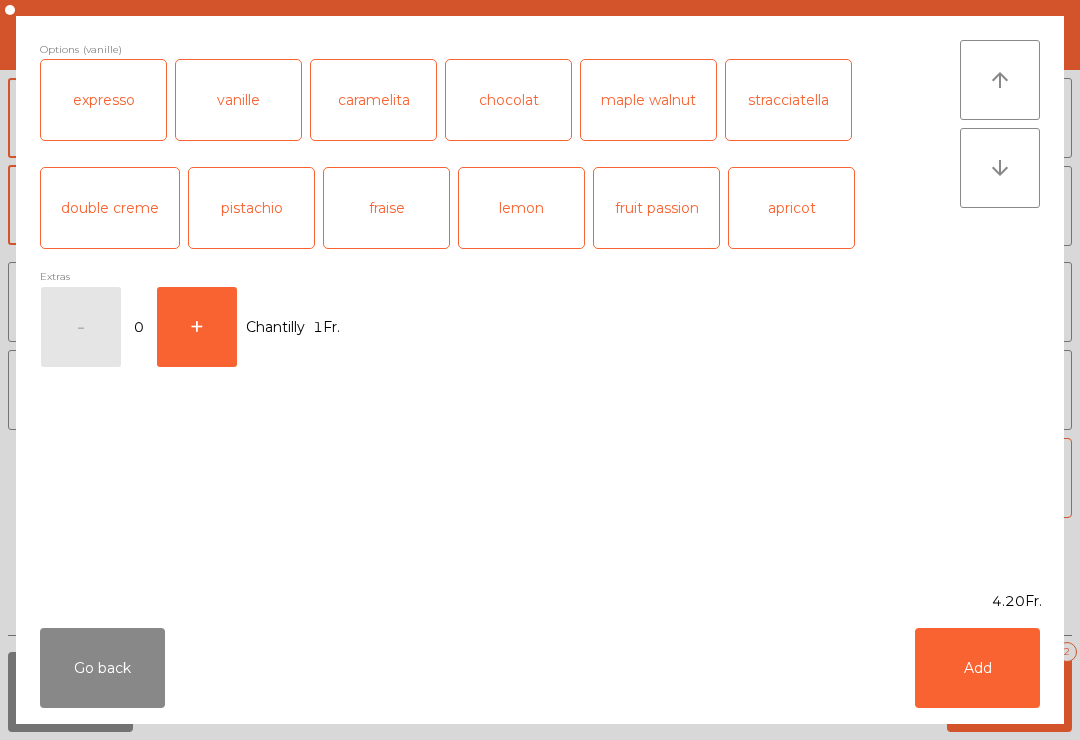 scroll, scrollTop: 267, scrollLeft: 0, axis: vertical 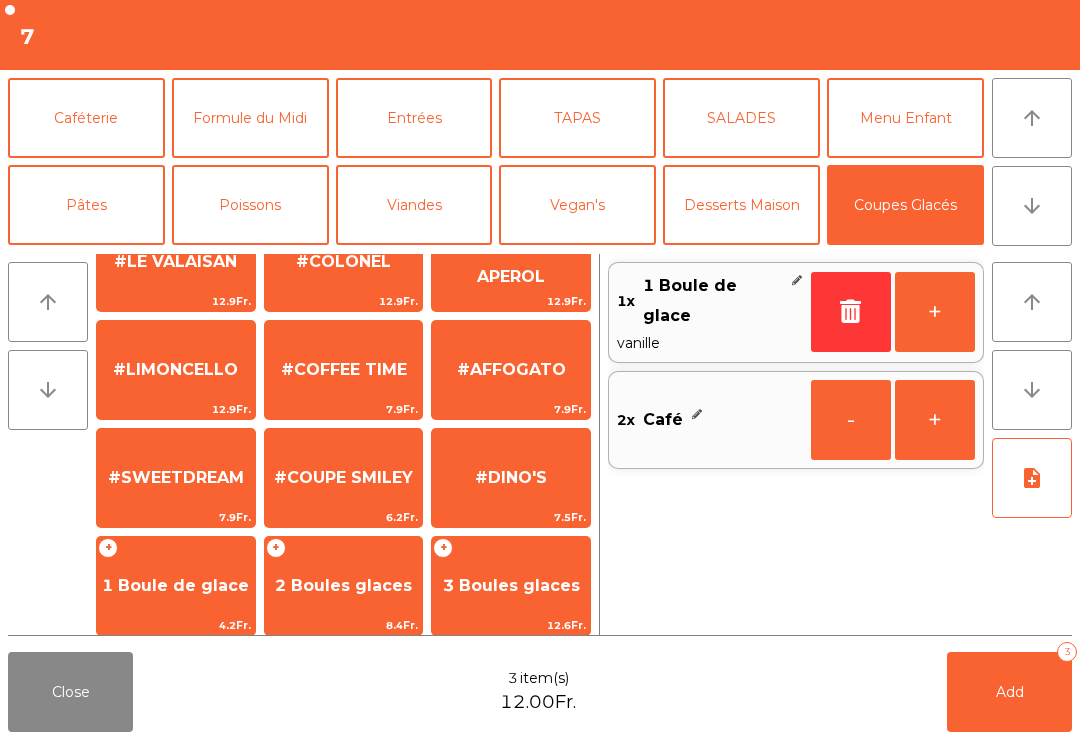 click on "1 Boule de glace" 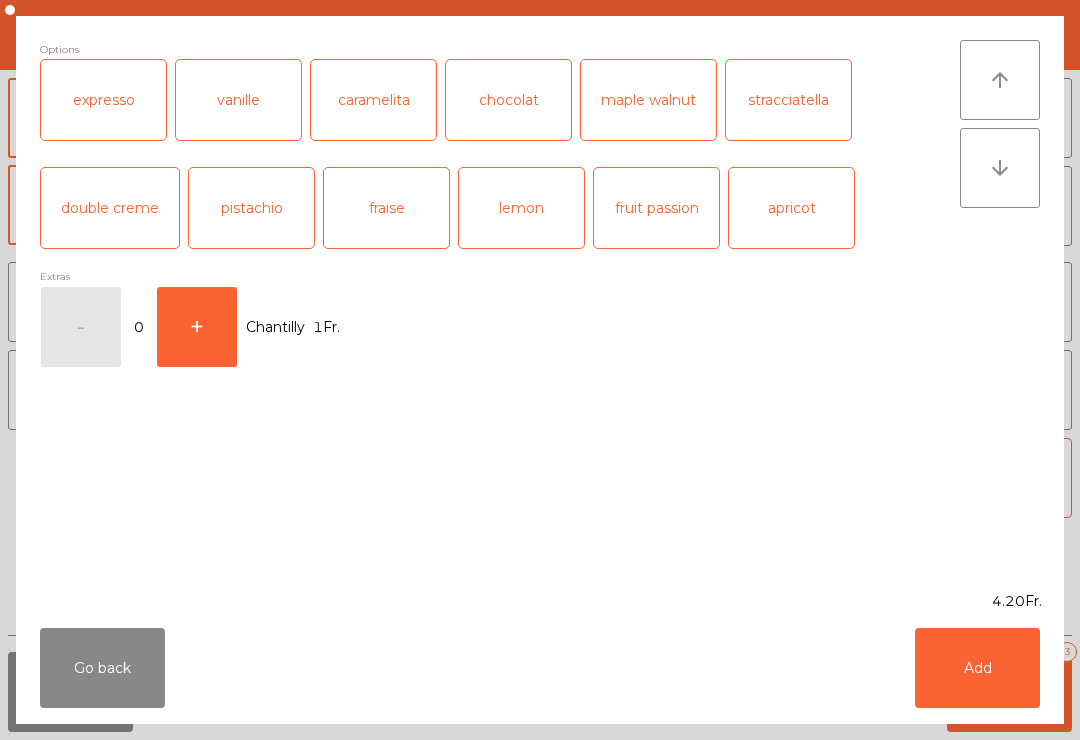 click on "chocolat" 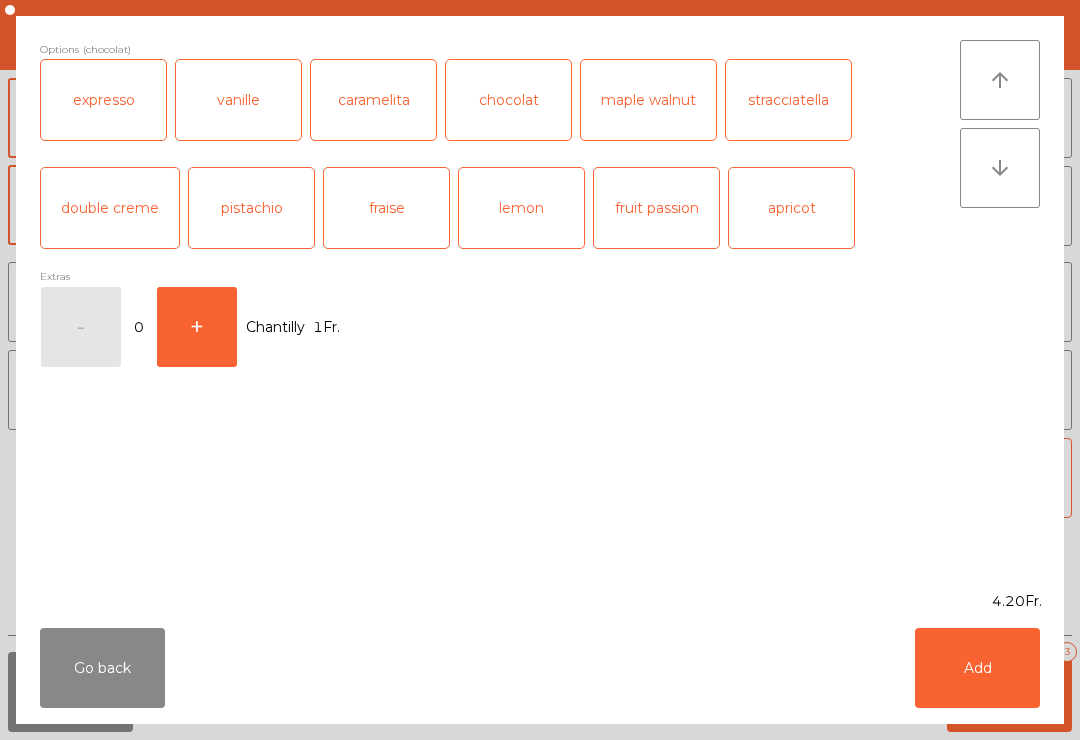 click on "Add" 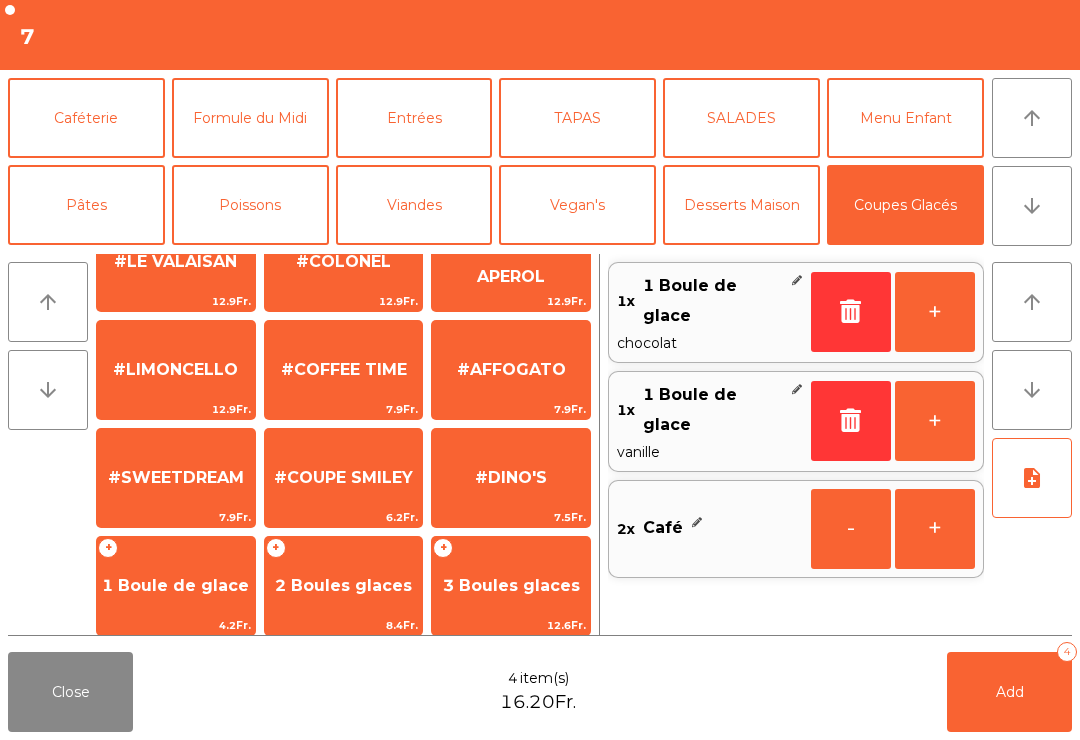 click on "Add   4" 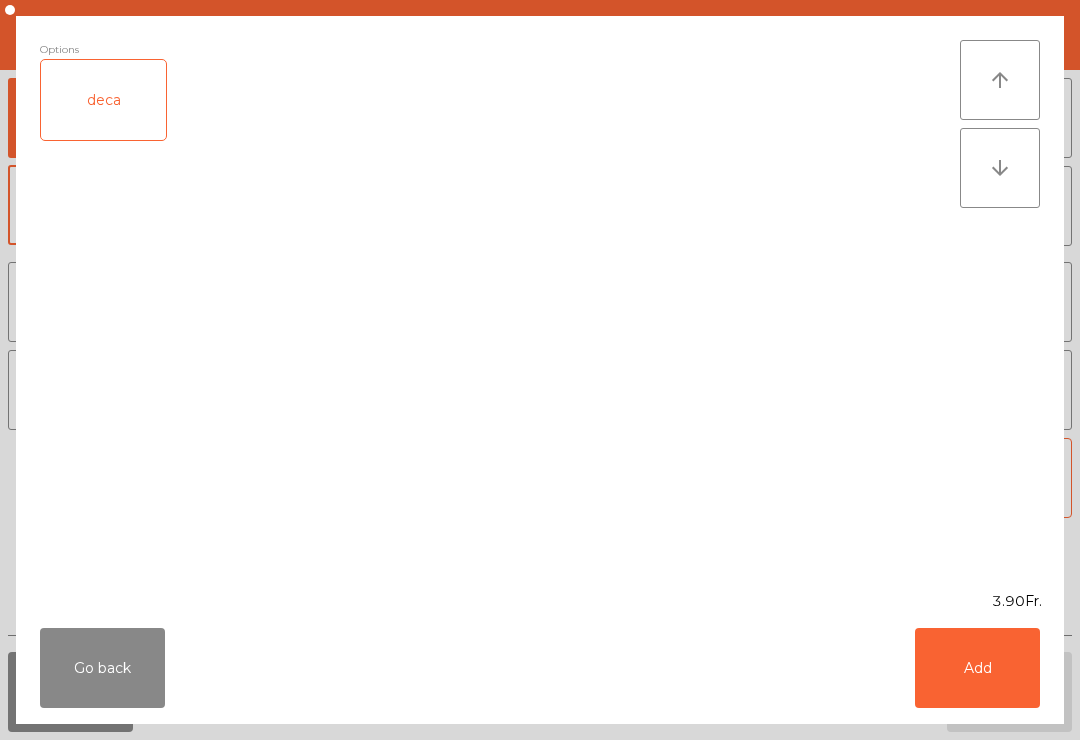 click on "Add" 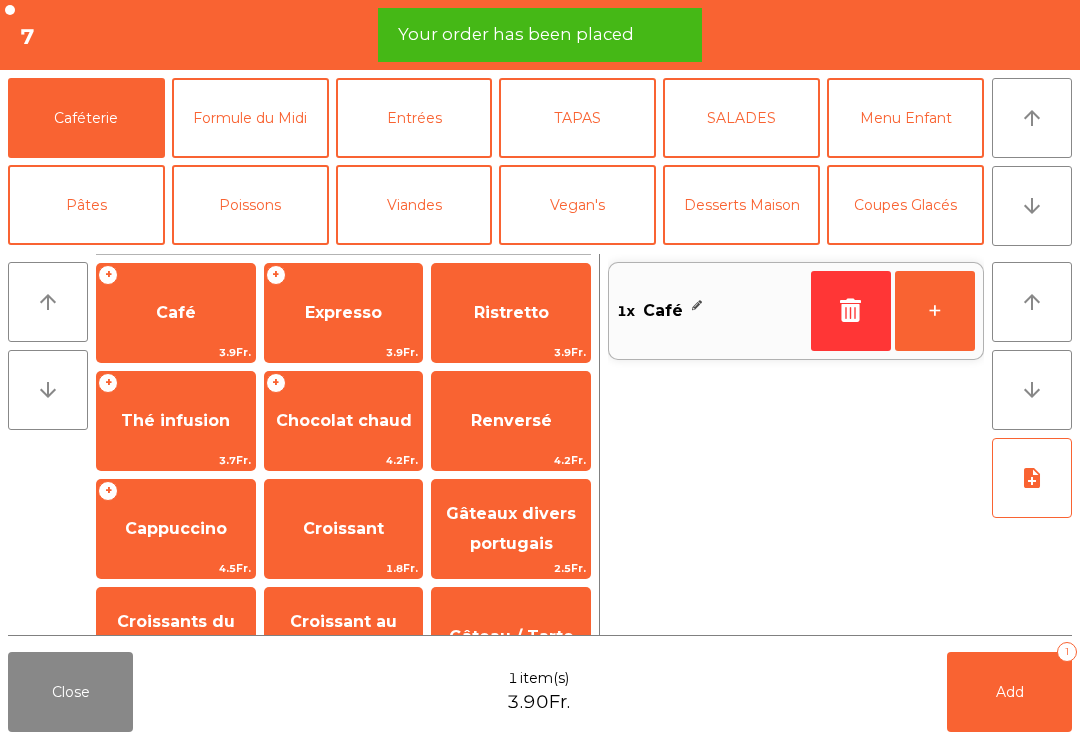 click on "Close" 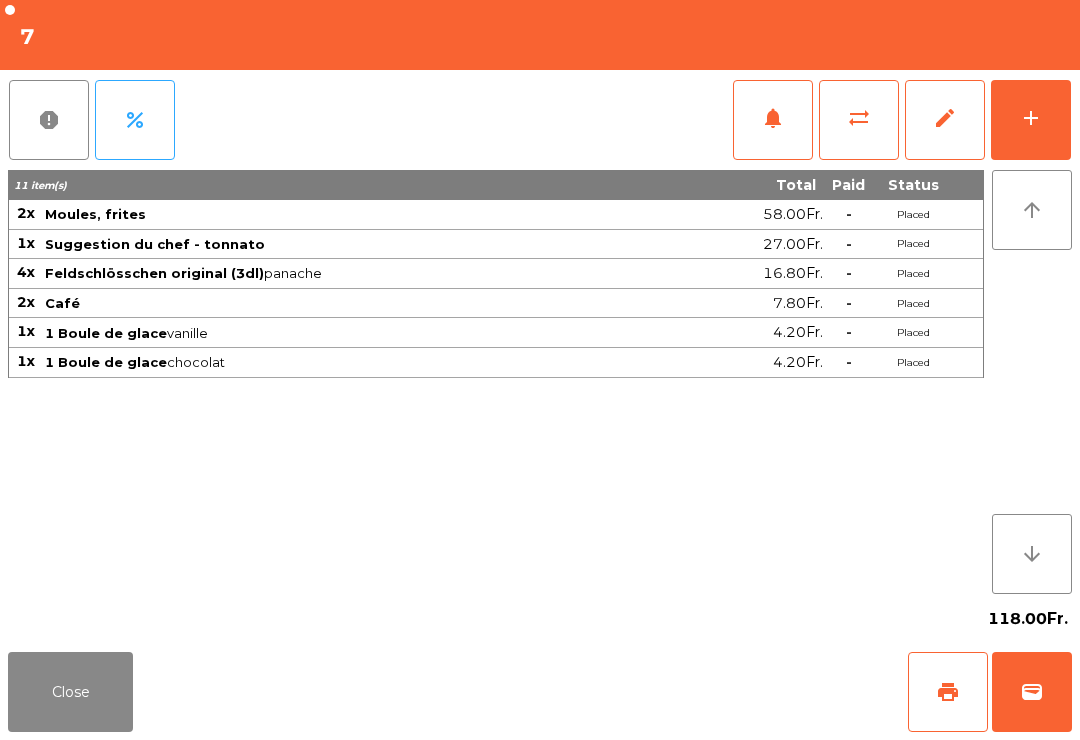 click on "Close" 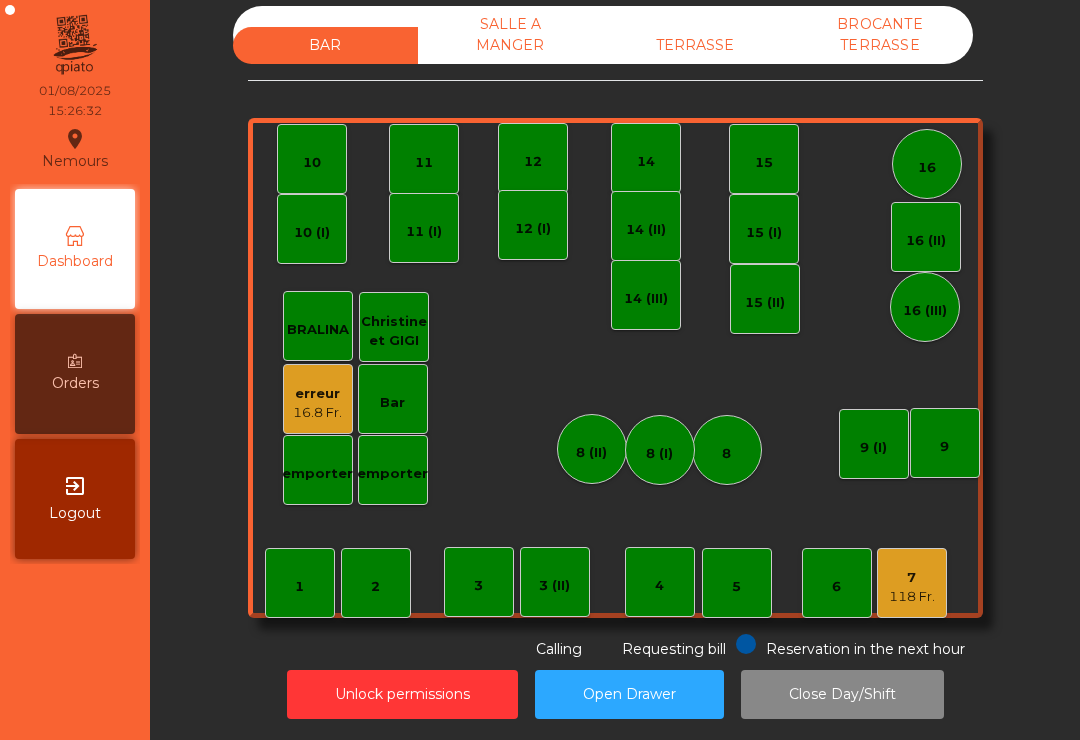 click on "Reservation in the next hour" 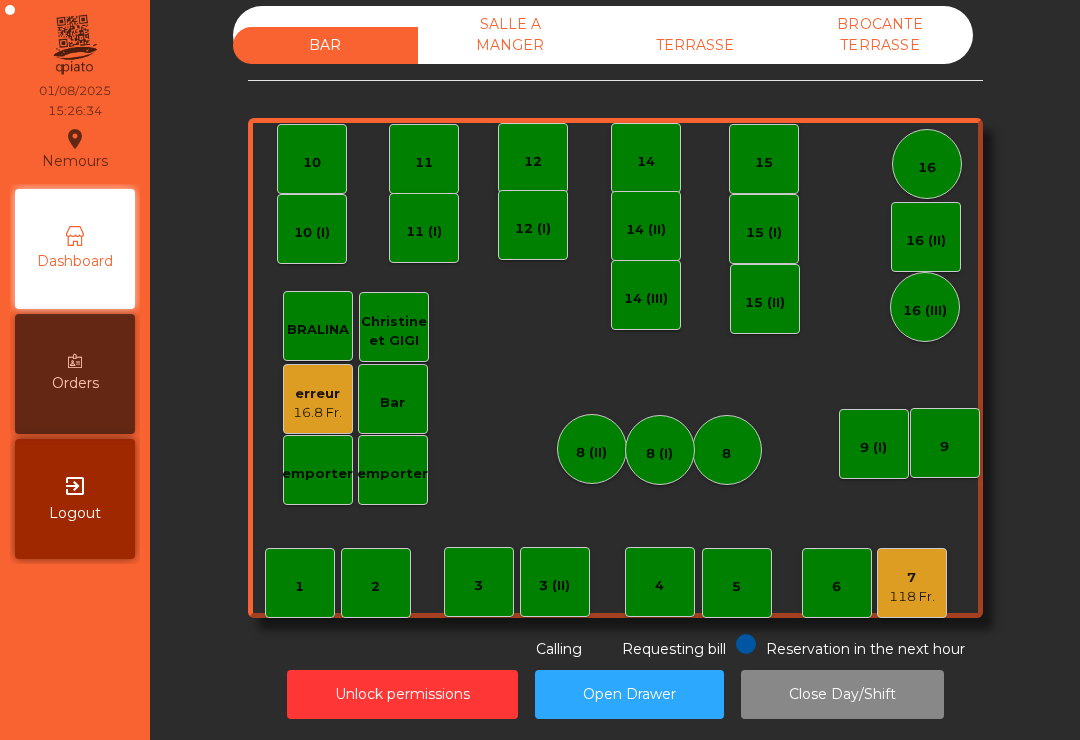 scroll, scrollTop: 31, scrollLeft: 0, axis: vertical 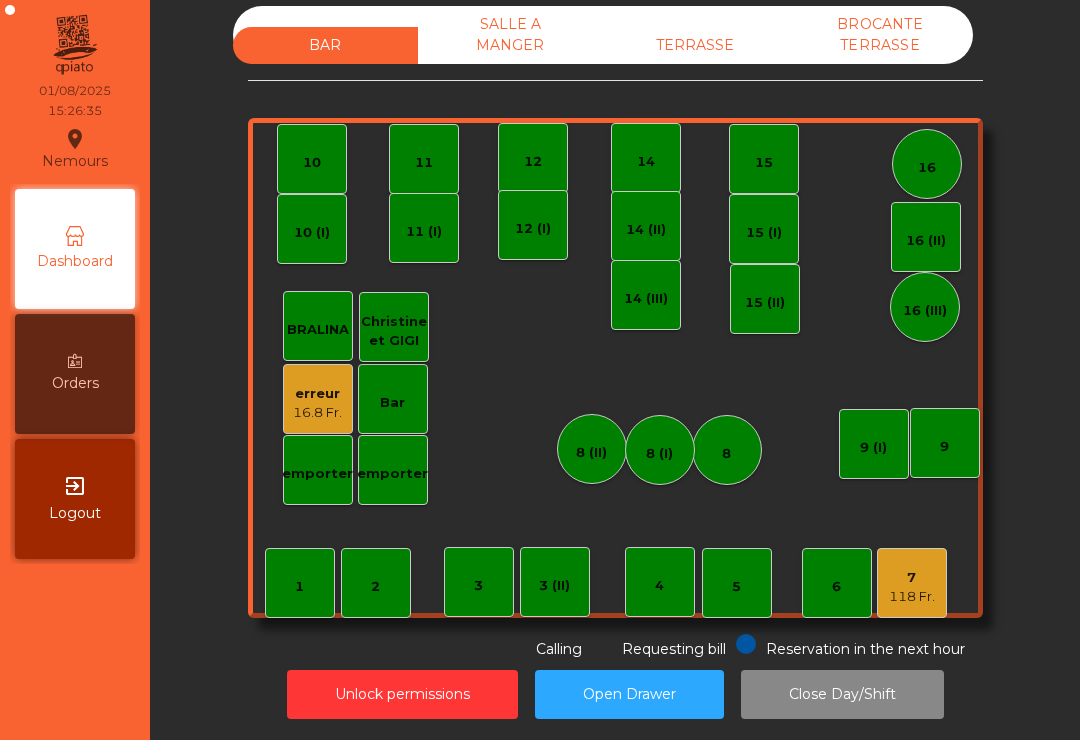 click on "7   118 Fr." 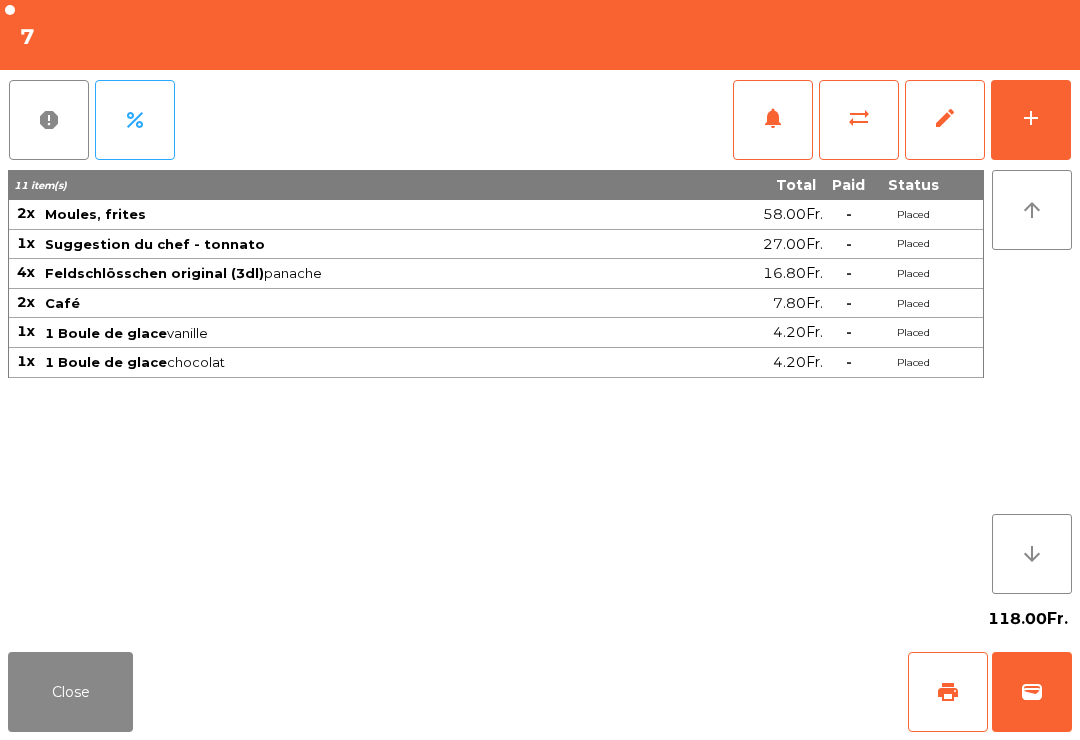 click on "print" 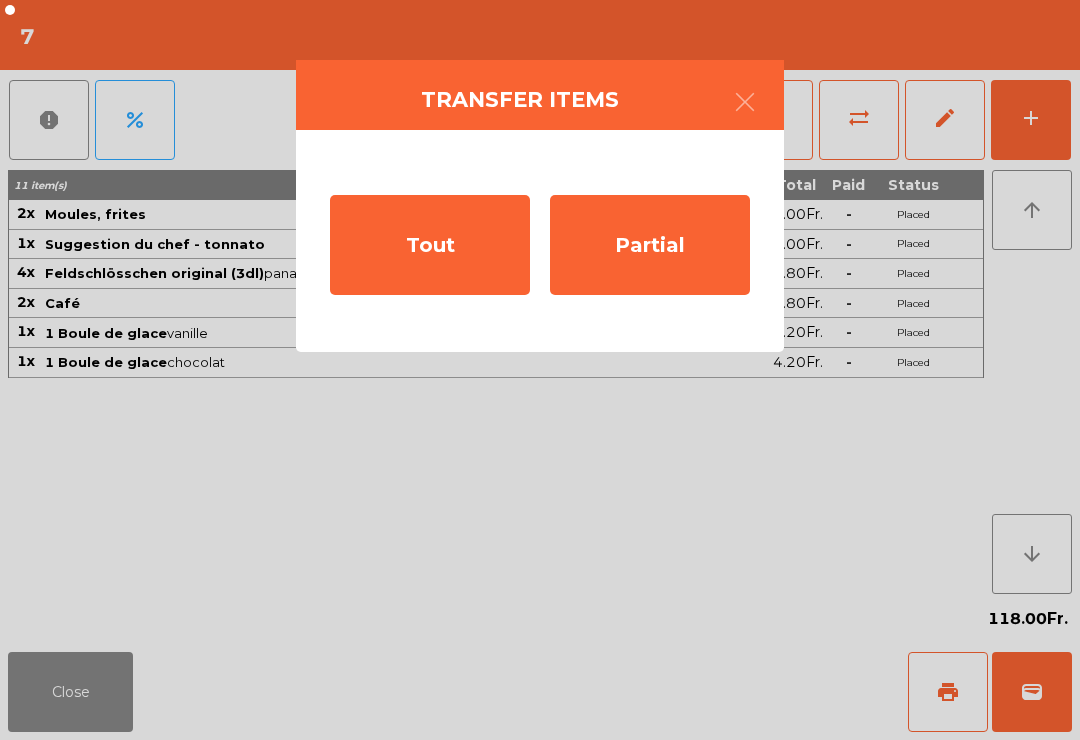 click on "Tout" 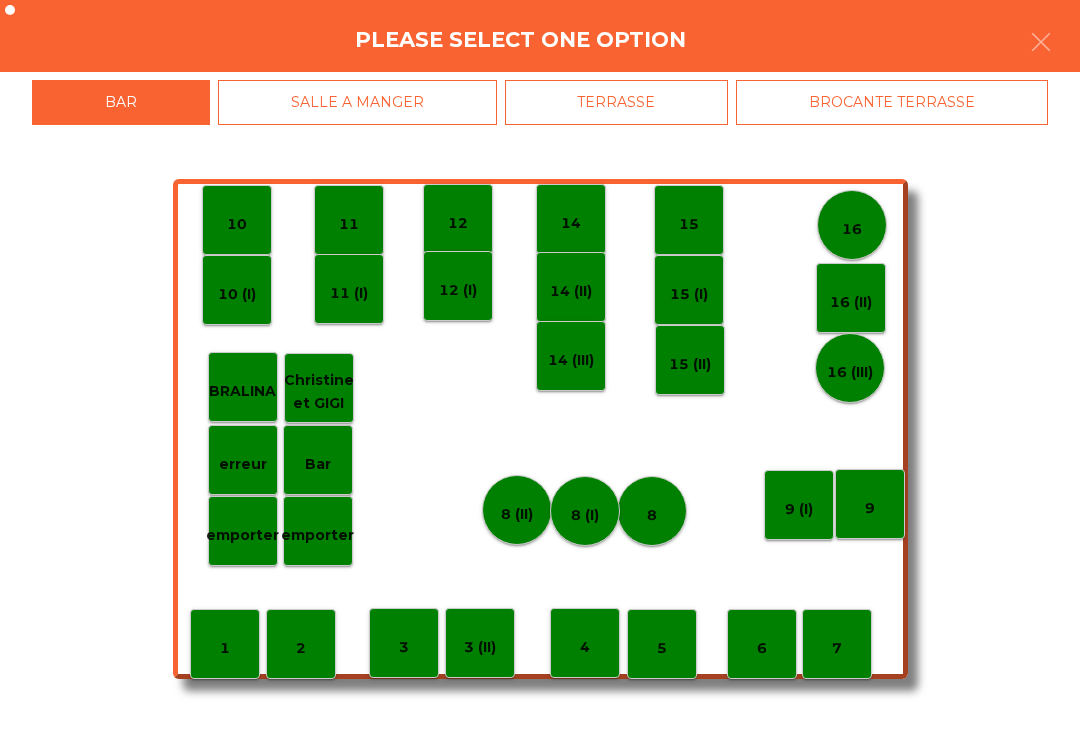 click on "SALLE A MANGER" 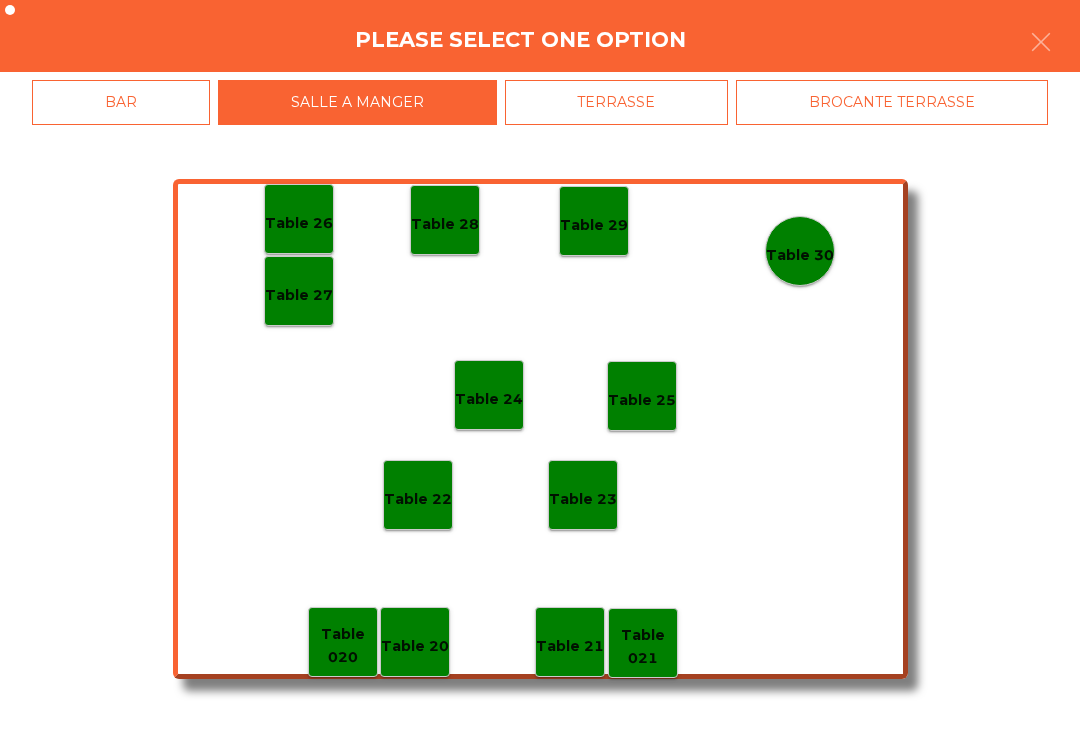 click on "Table 27" 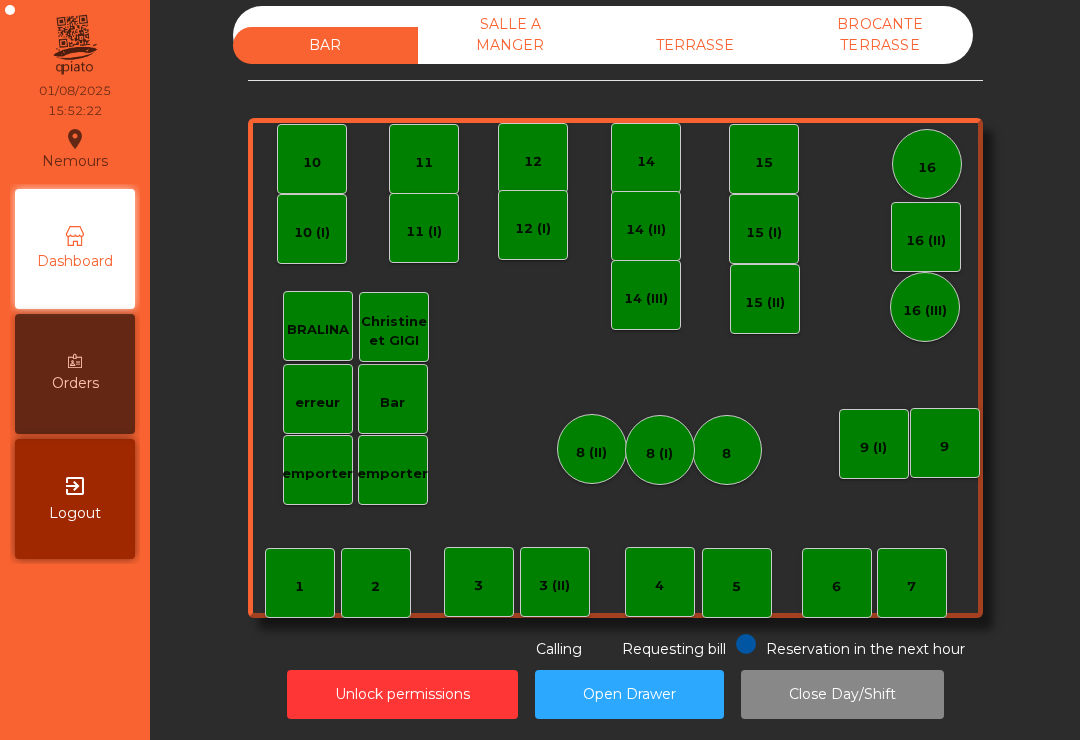 click on "TERRASSE" 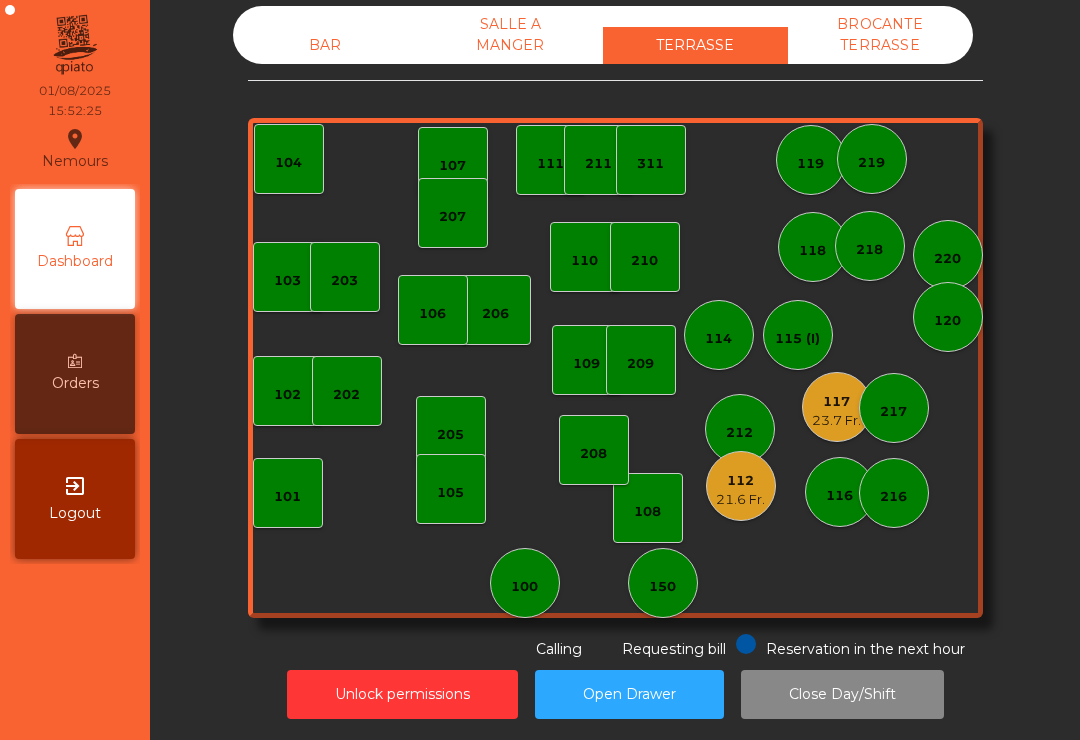 click on "103    102    101   202   206    104   205   108    105    107   100   150   110   207    203   208   116   216    109   106   111   211    311   117   23.7 Fr.   217   118    119   115 (I)   212   112   21.6 Fr.   114   210   218   220   120   209   219" 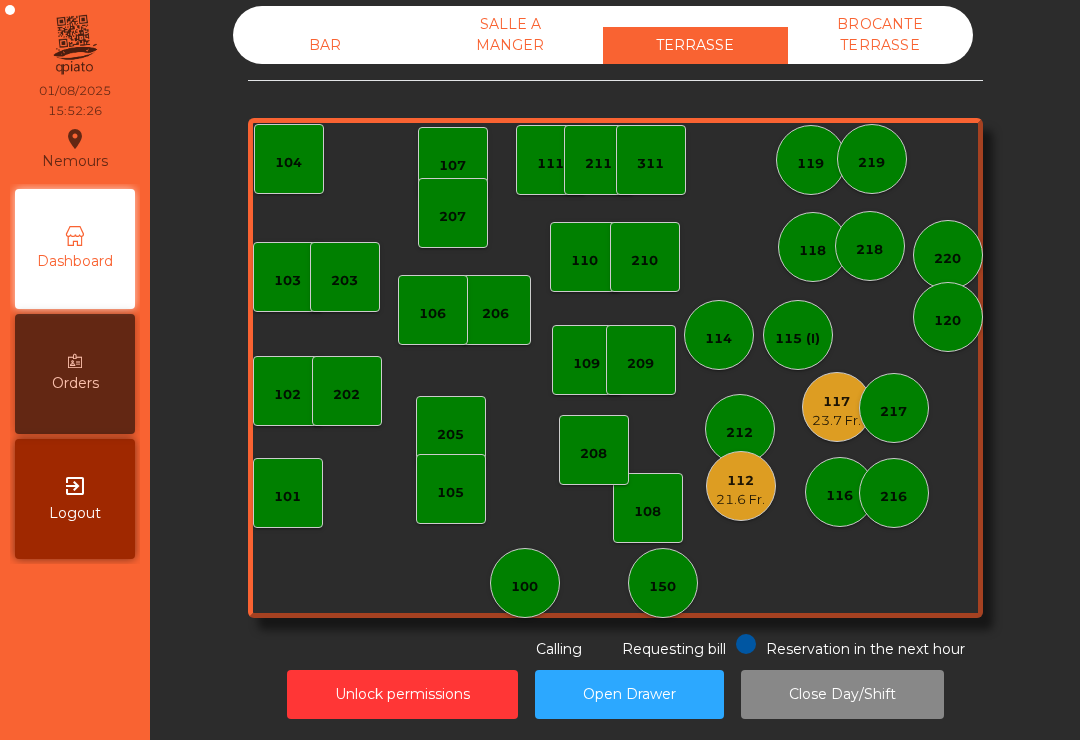 click on "112   21.6 Fr." 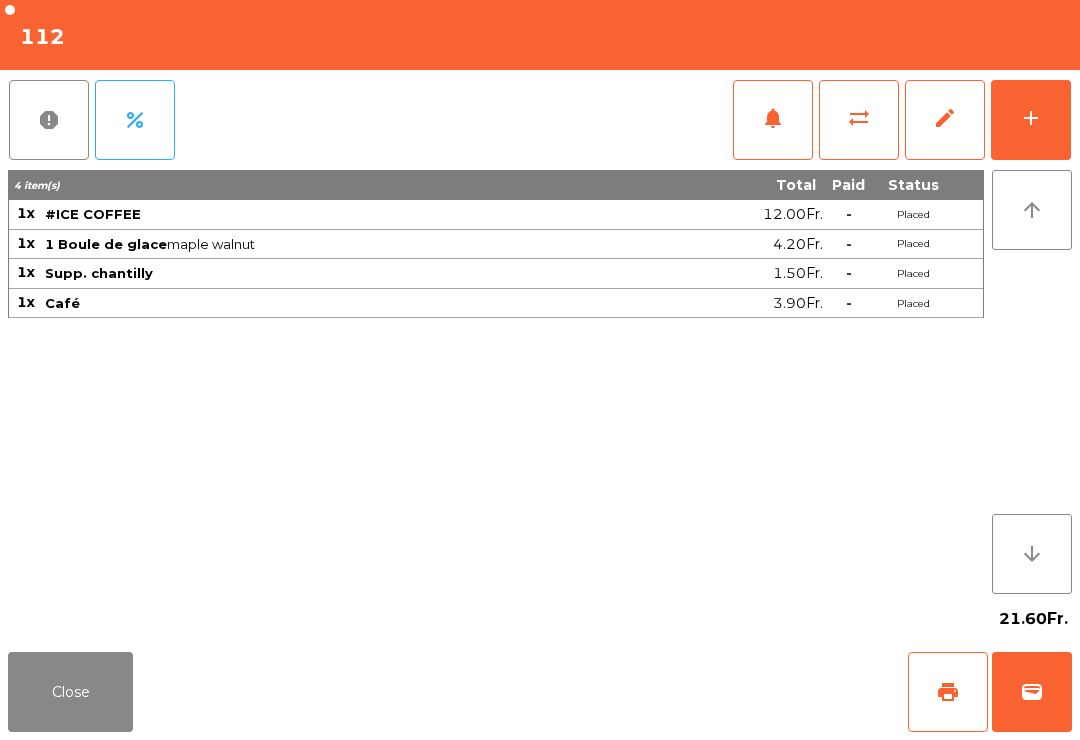 click on "wallet" 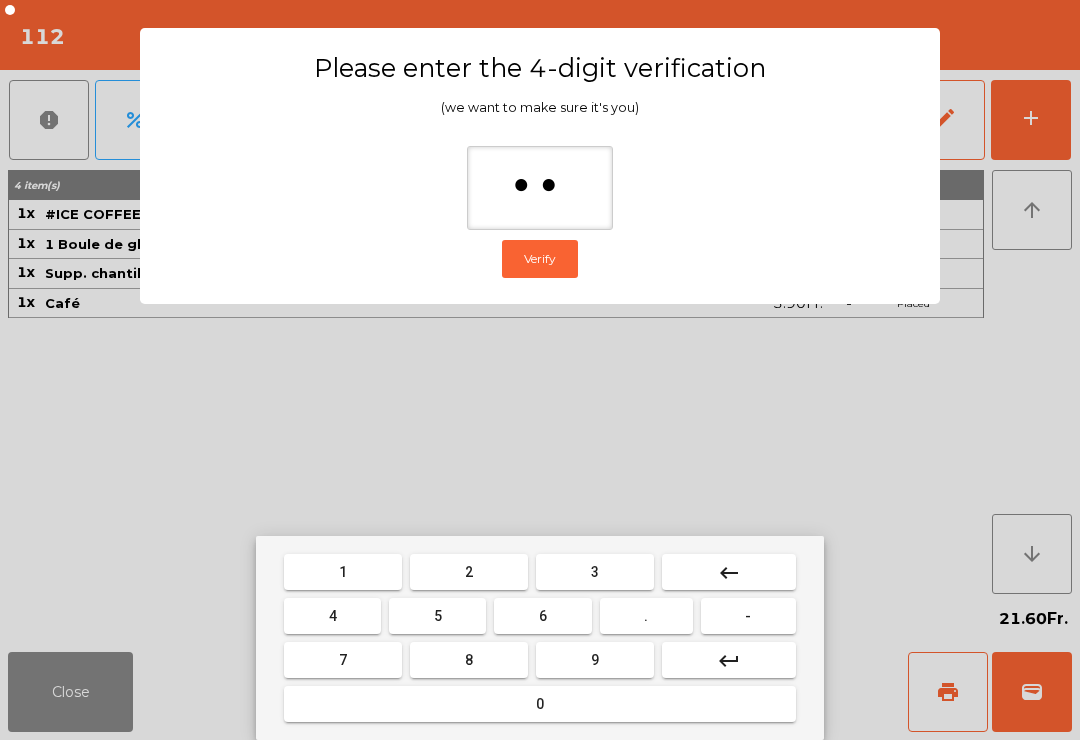 type on "***" 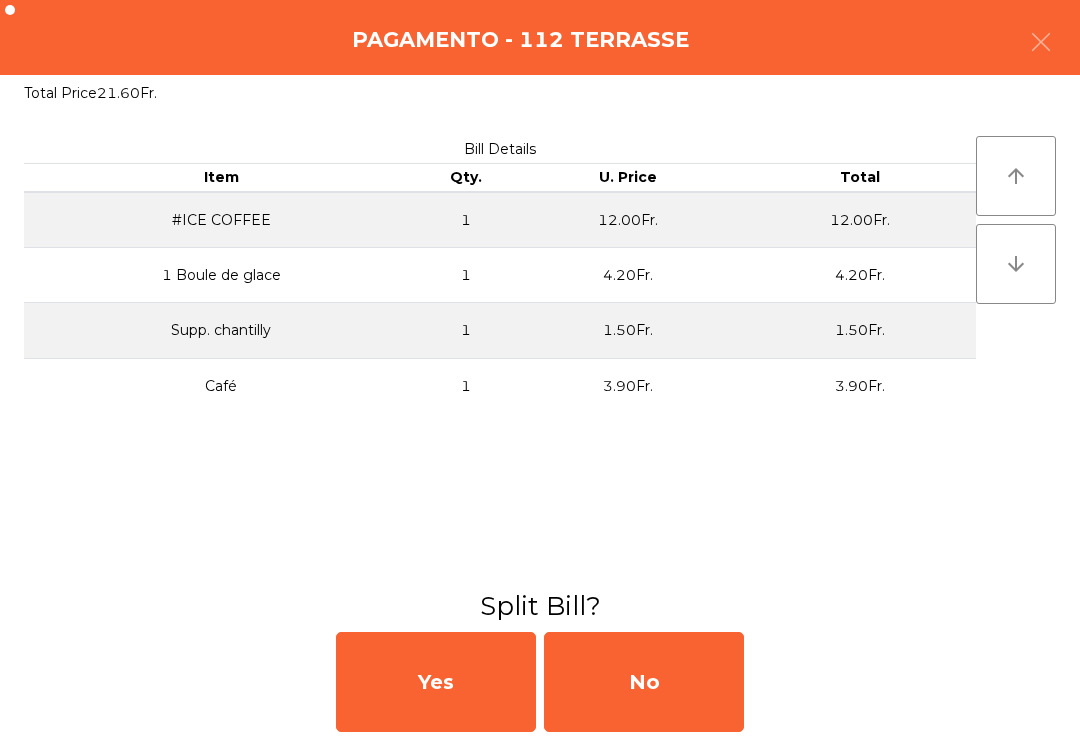 click on "No" 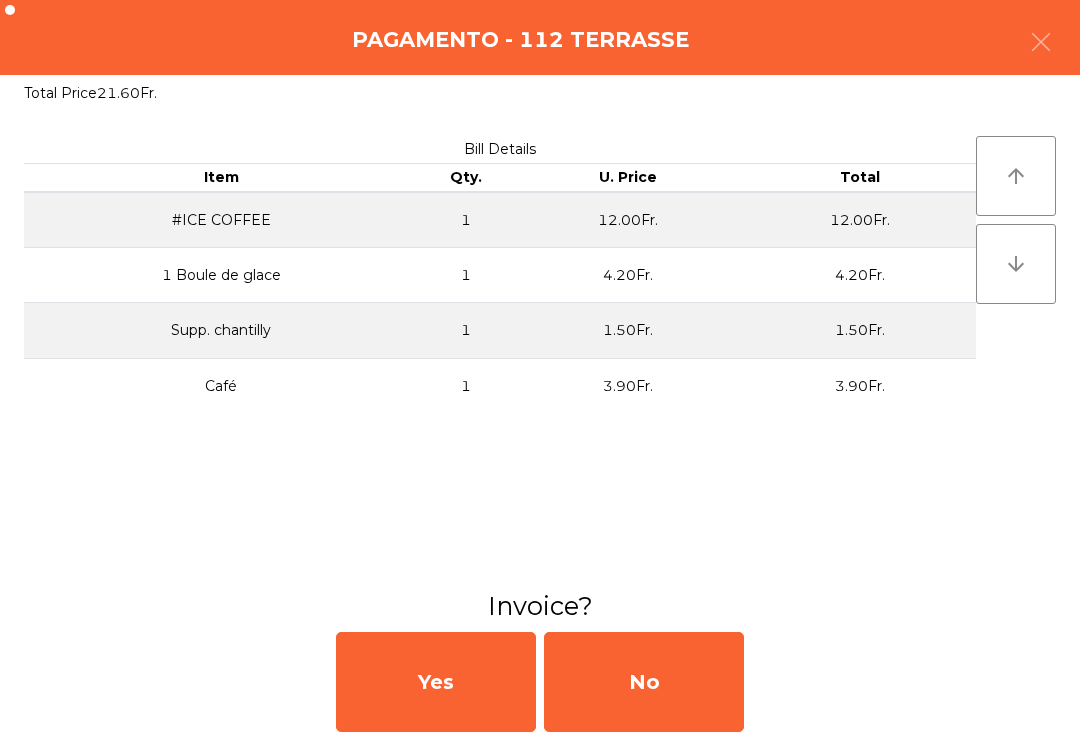 click on "No" 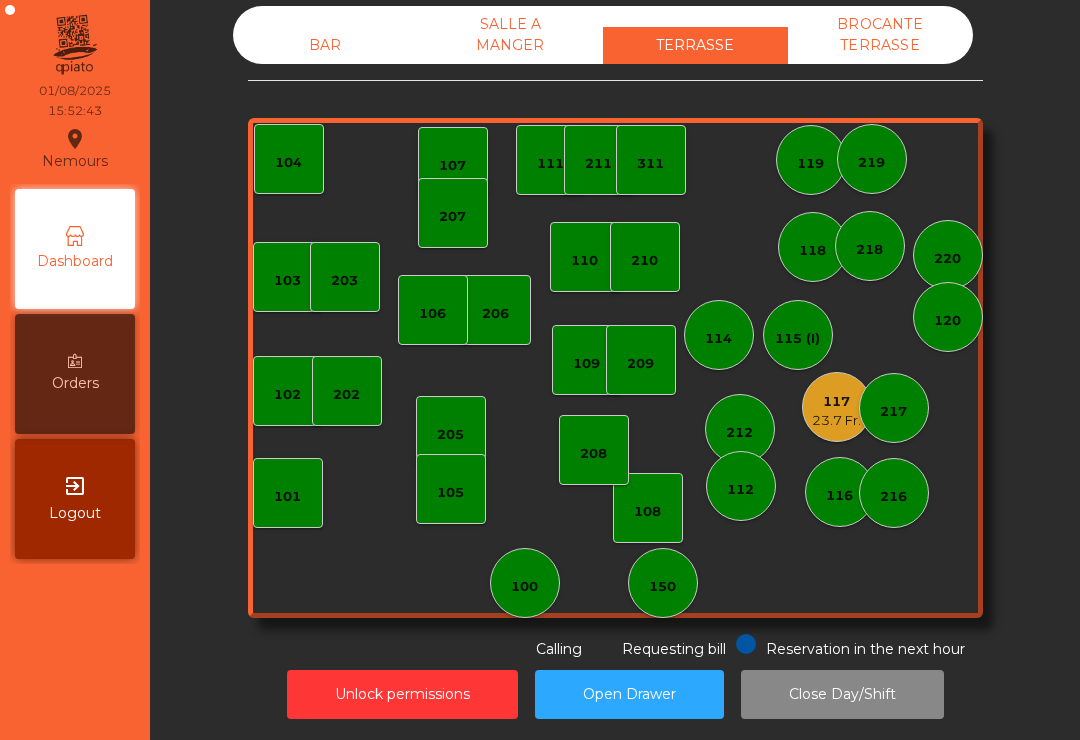 click on "23.7 Fr." 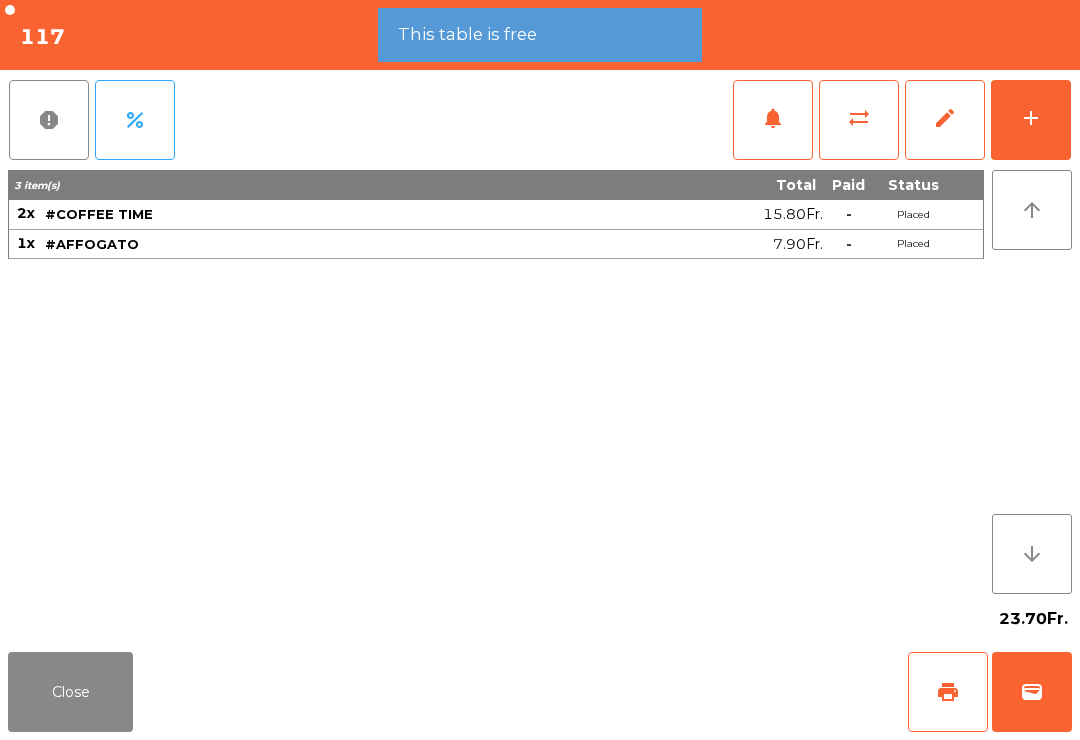 click on "wallet" 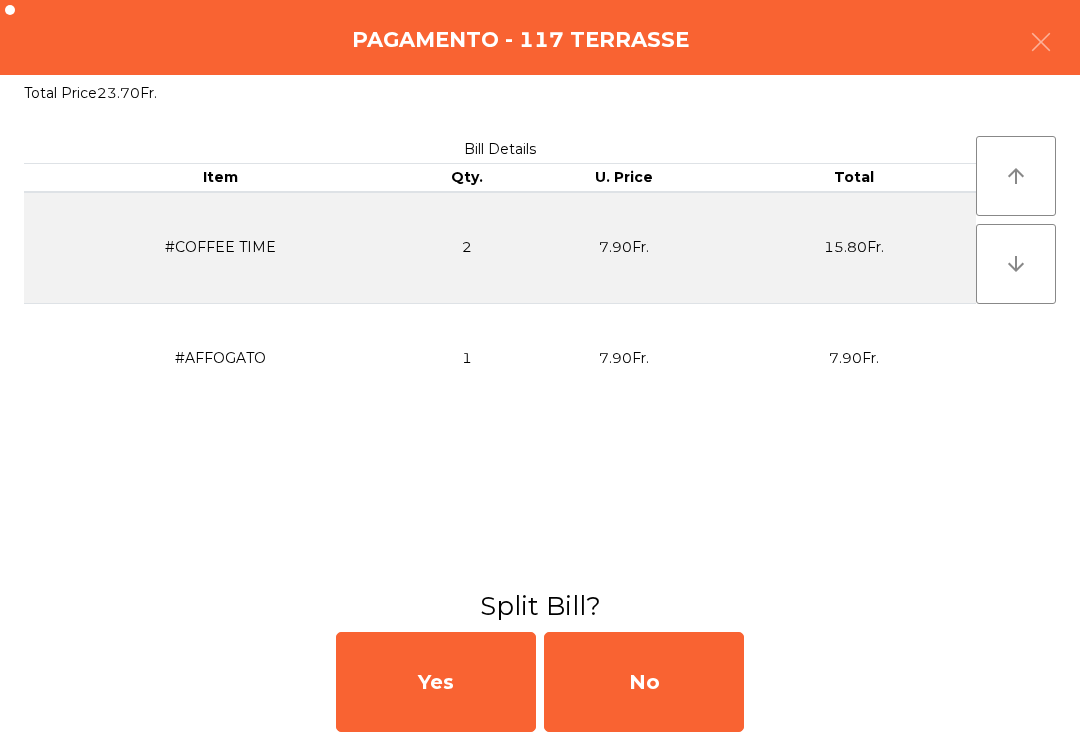 click on "No" 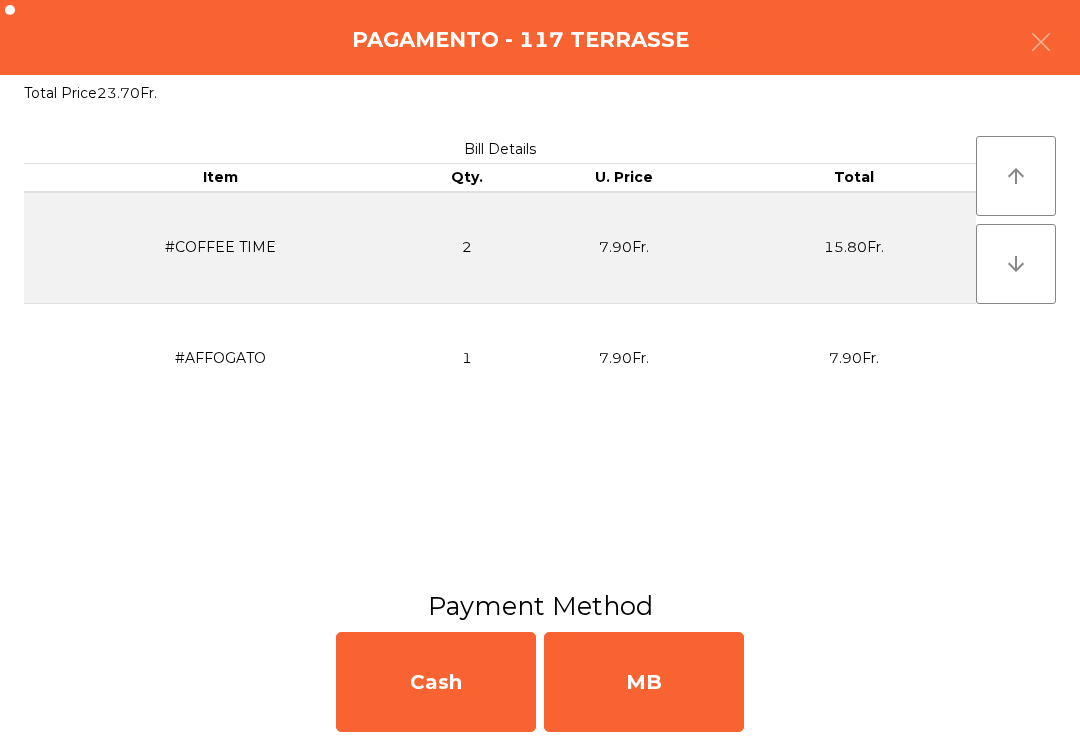 click on "MB" 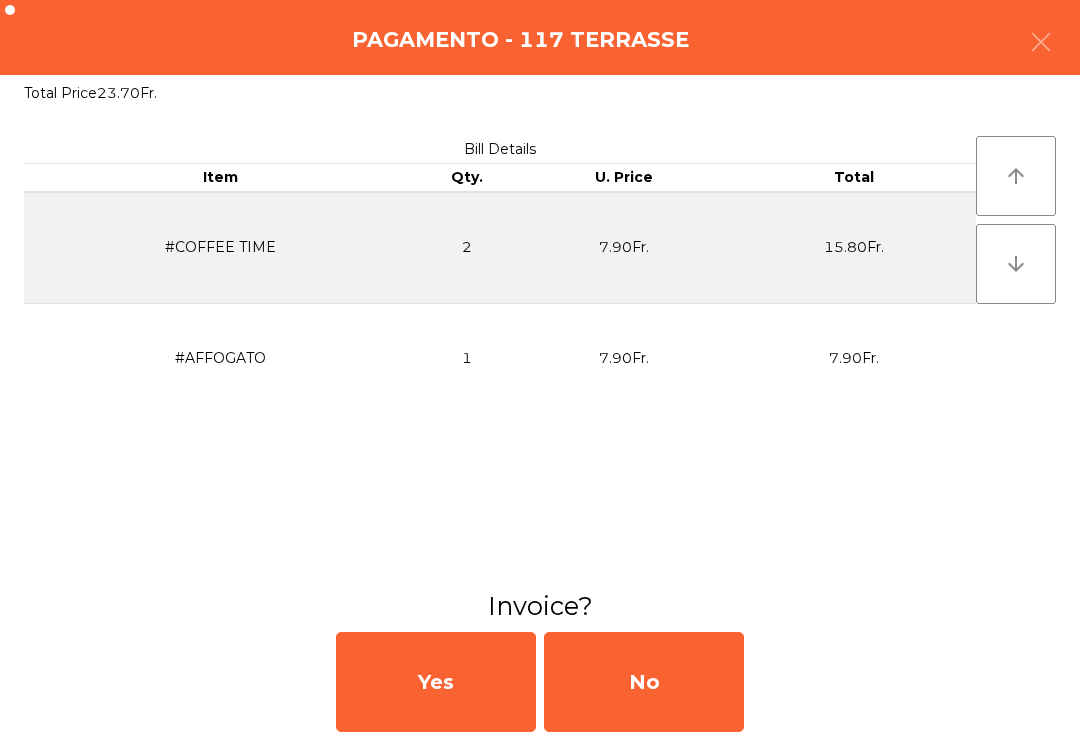 click on "No" 